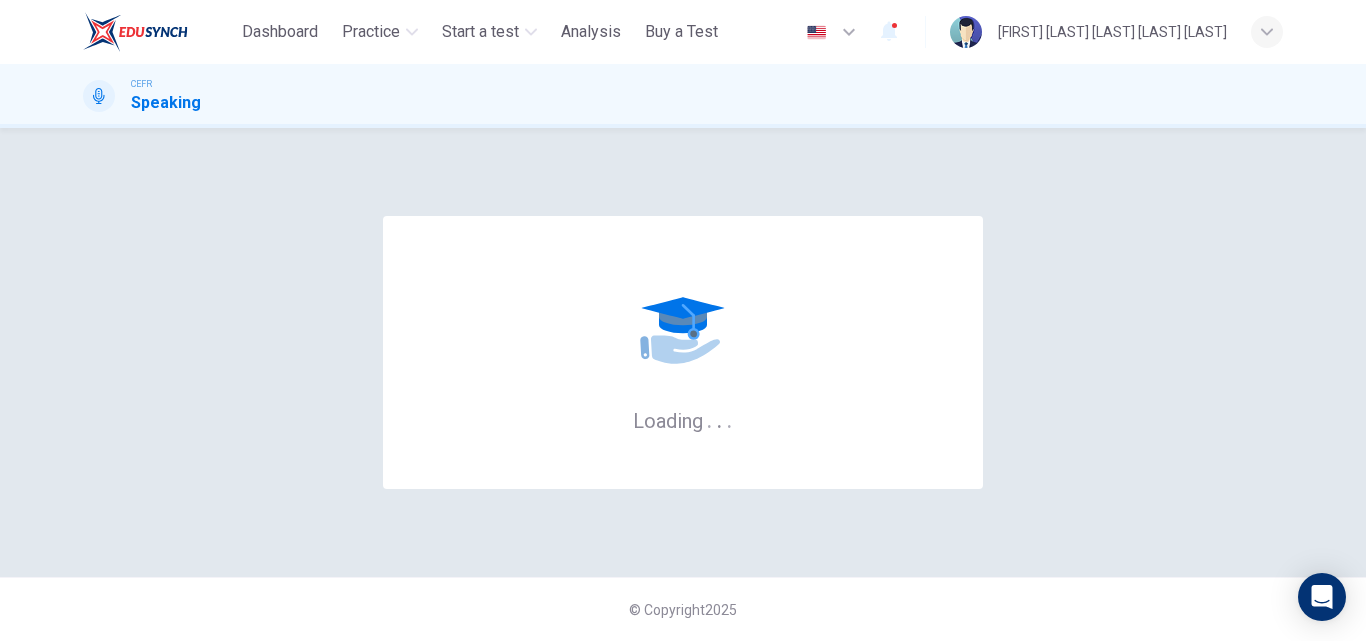 scroll, scrollTop: 0, scrollLeft: 0, axis: both 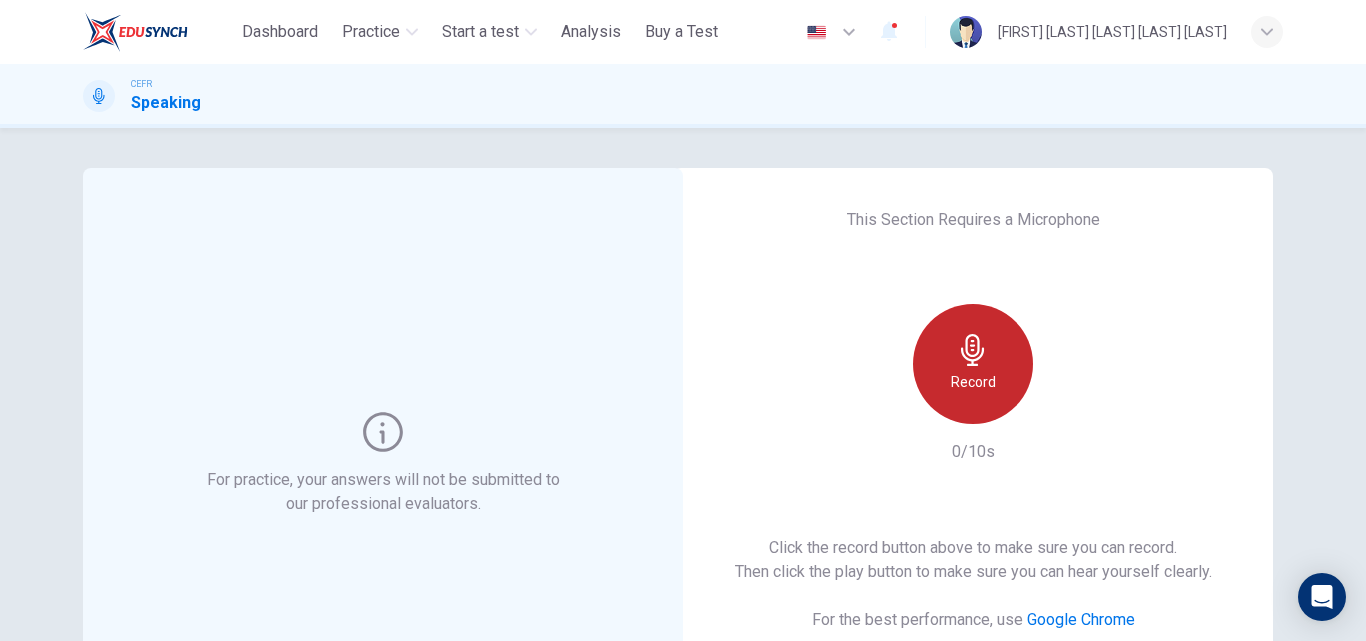 click on "Record" at bounding box center (973, 364) 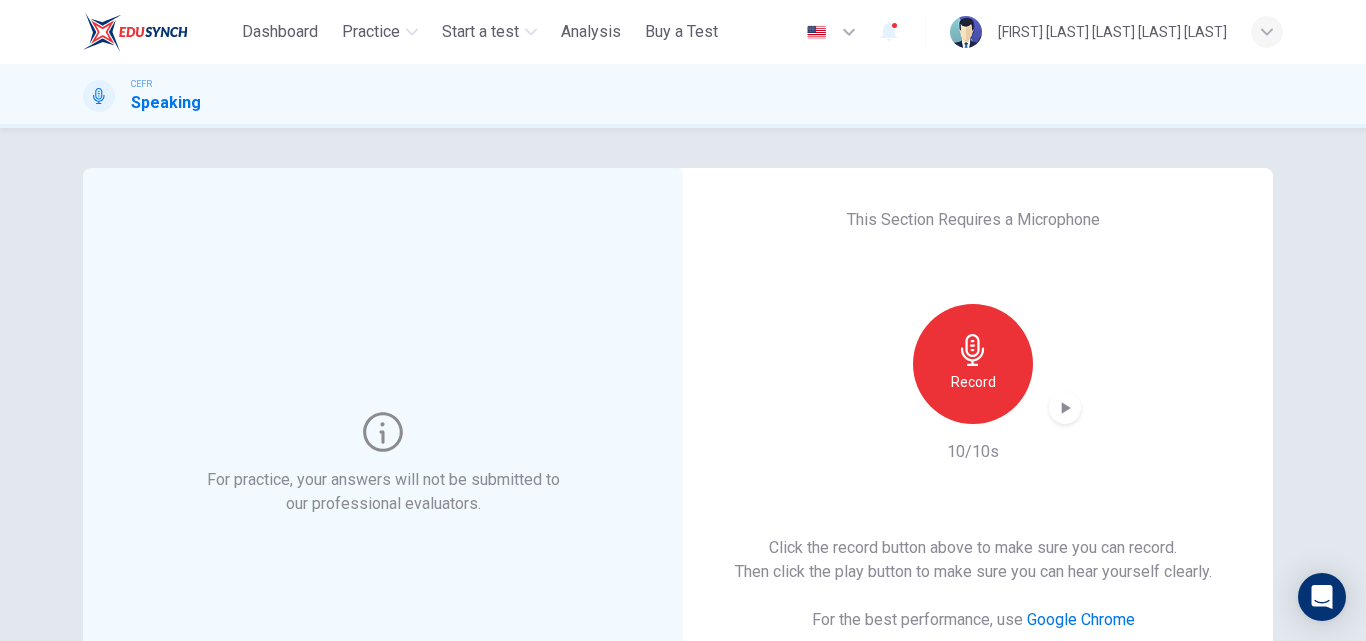 click at bounding box center [1065, 408] 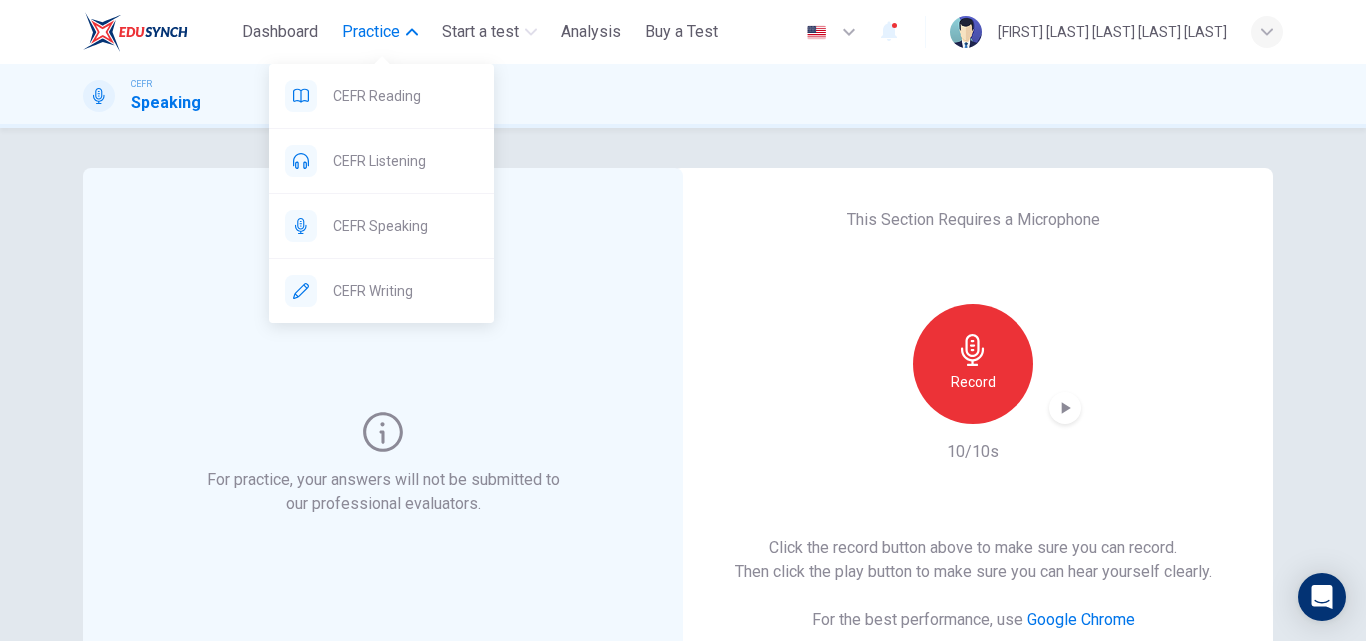 click on "Practice" at bounding box center (371, 32) 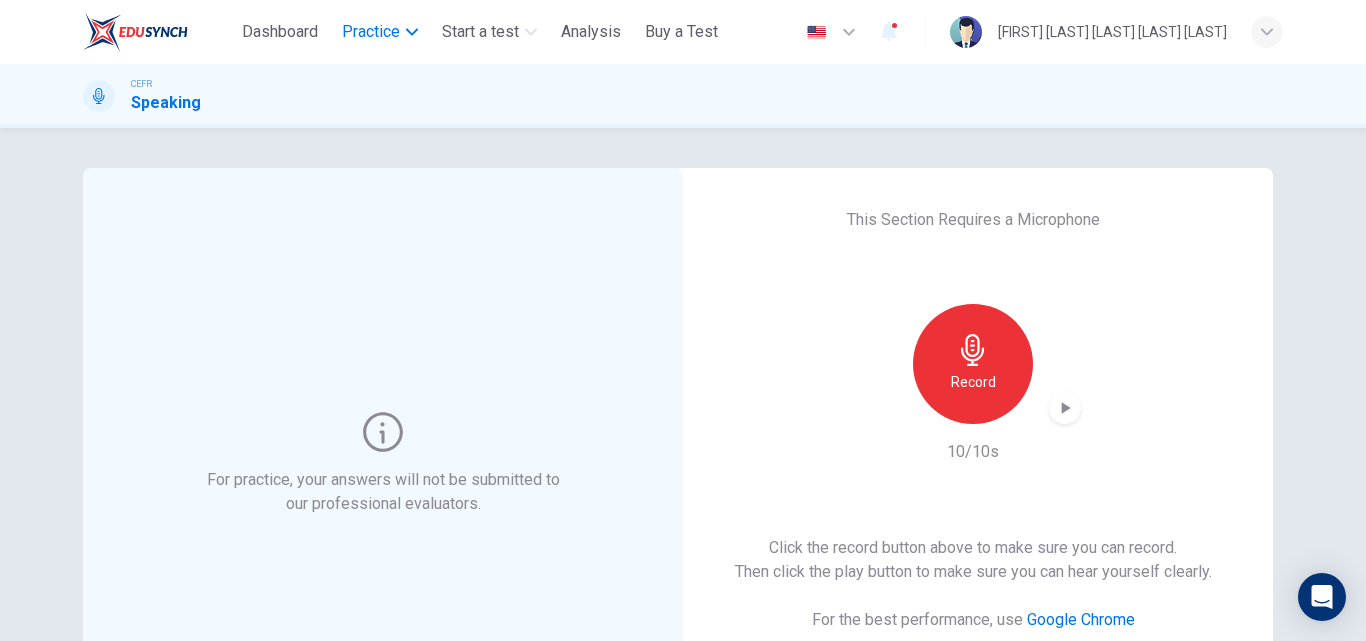 click on "Practice" at bounding box center (371, 32) 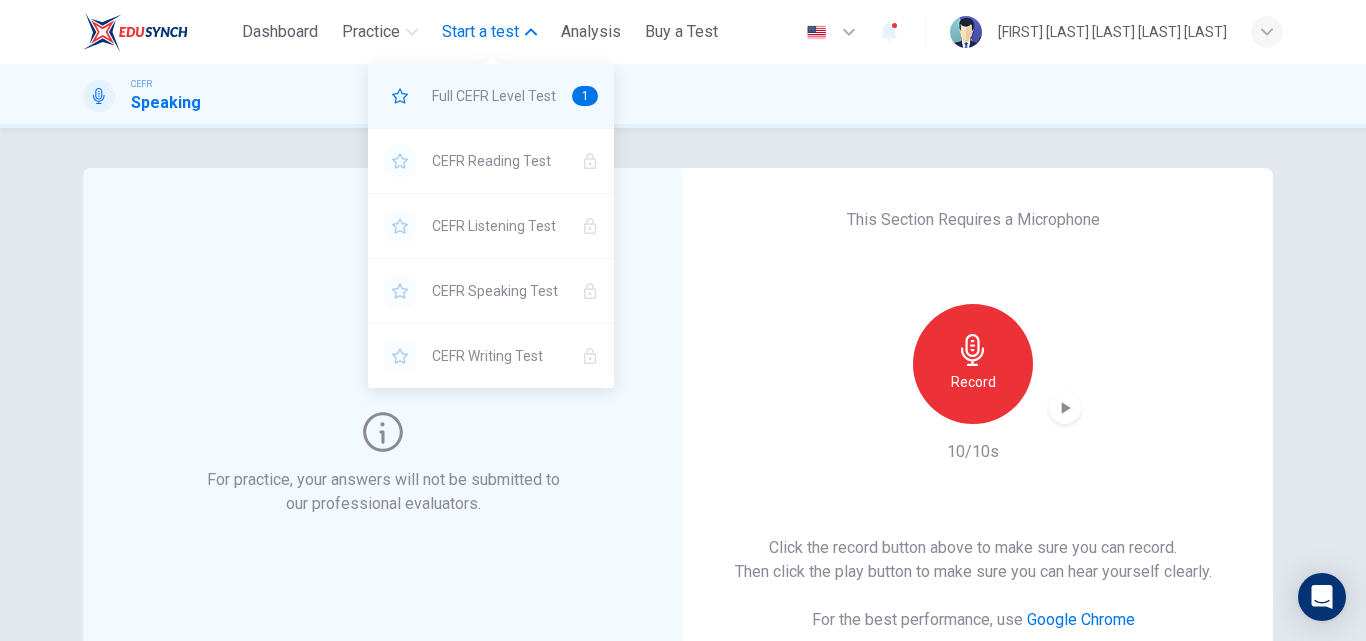 click on "Full CEFR Level Test" at bounding box center (494, 96) 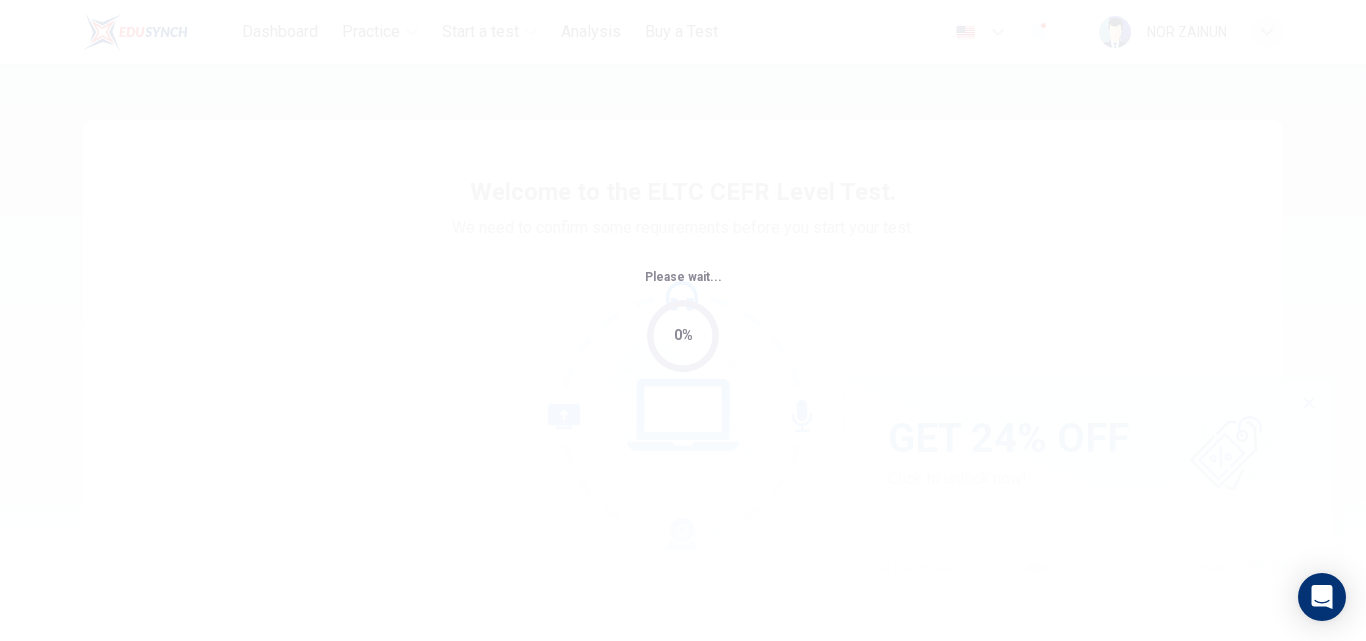 scroll, scrollTop: 0, scrollLeft: 0, axis: both 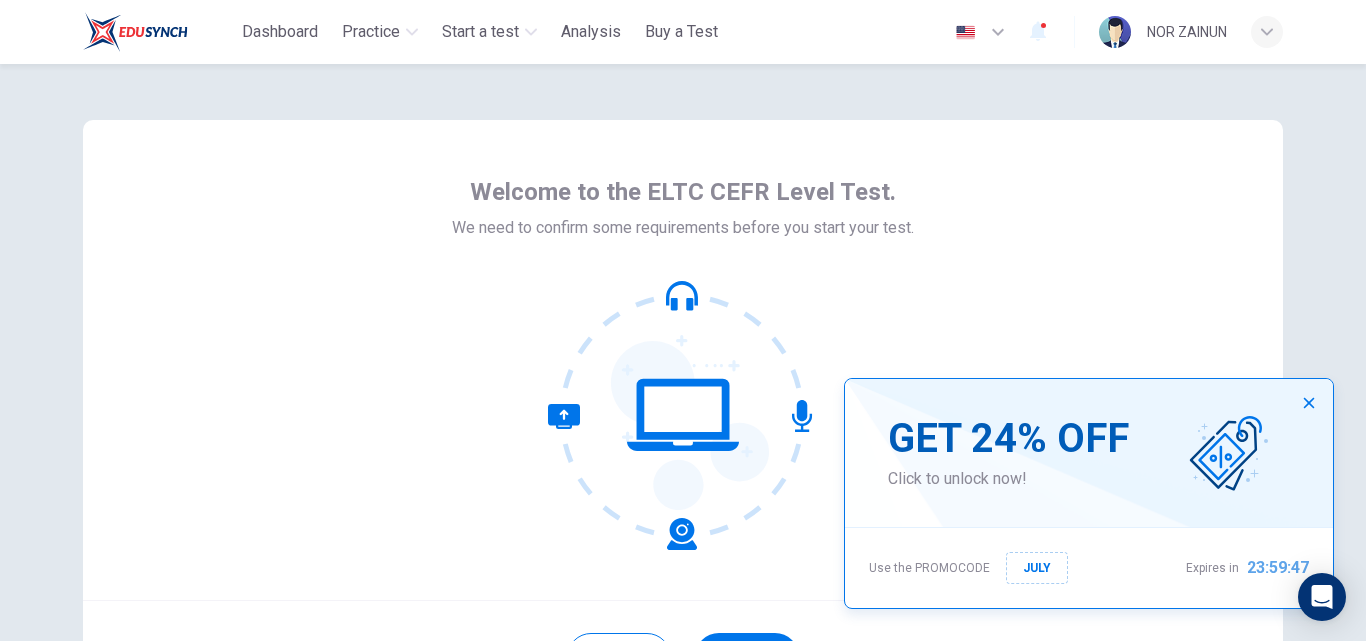 click 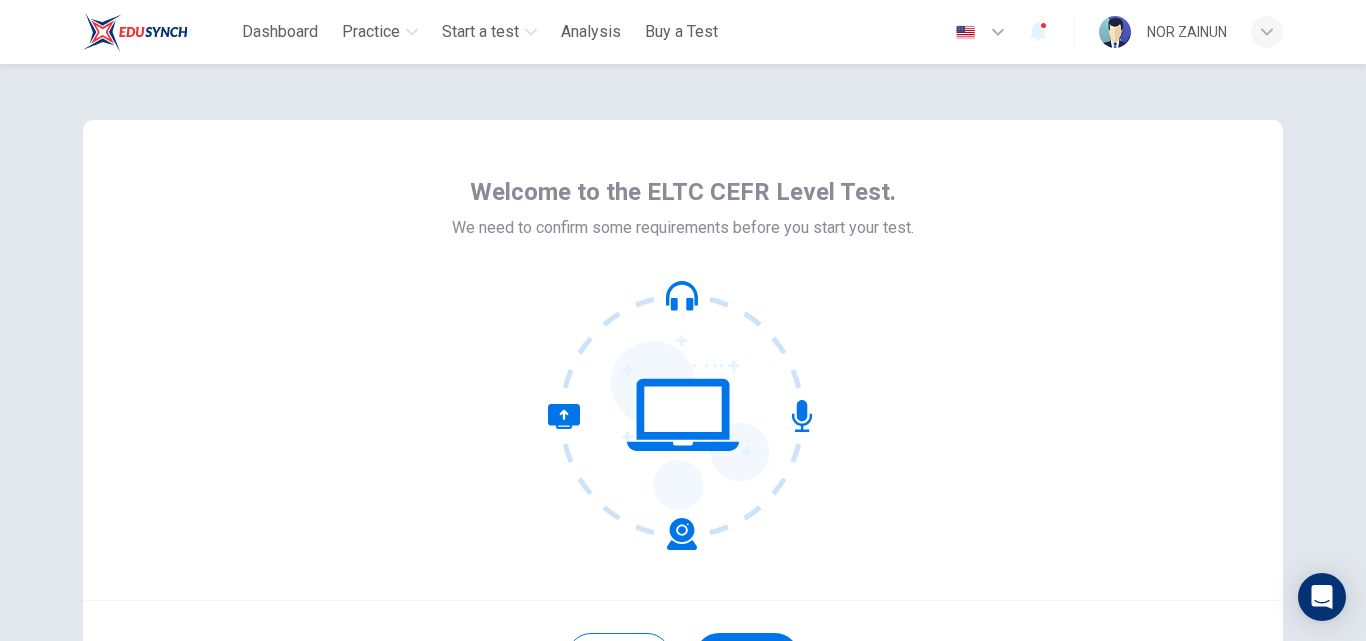 scroll, scrollTop: 100, scrollLeft: 0, axis: vertical 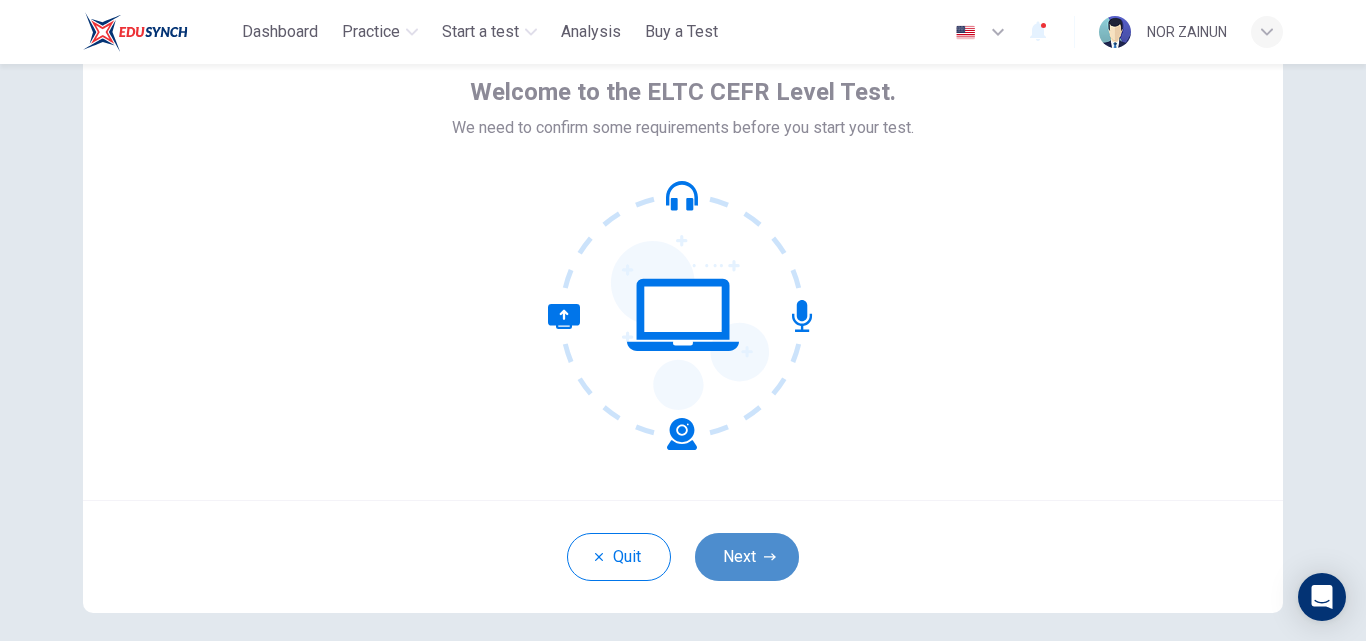 click 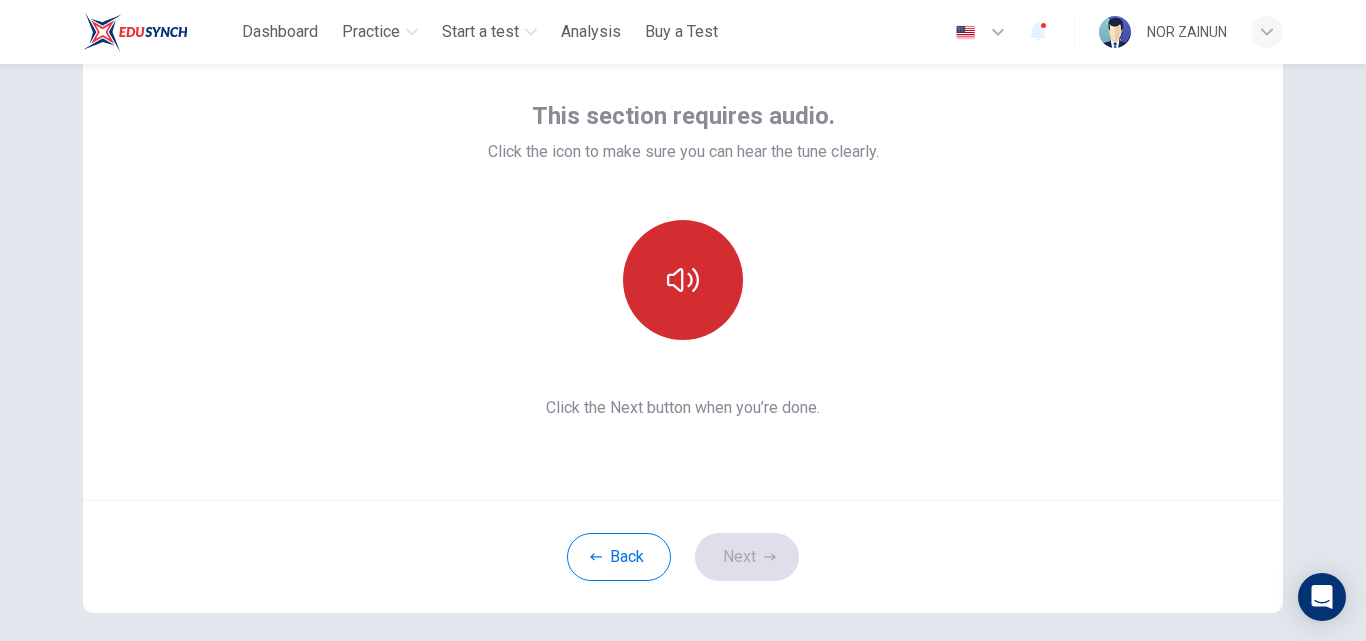 click at bounding box center (683, 280) 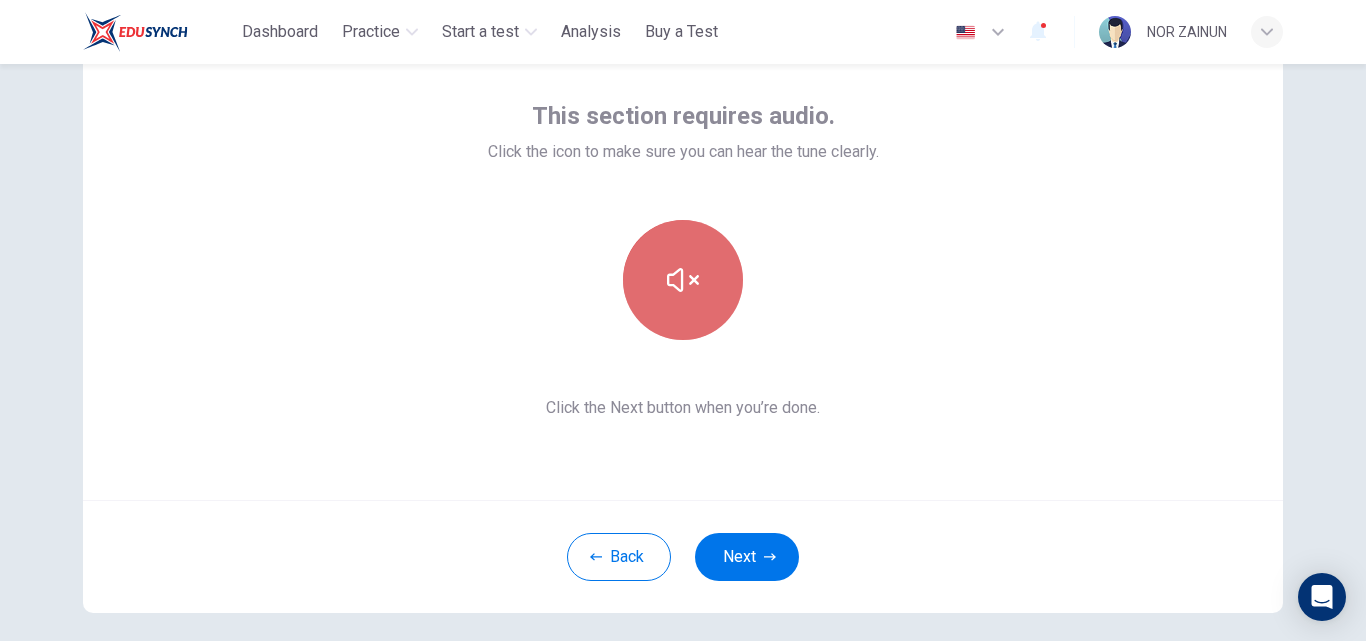 click 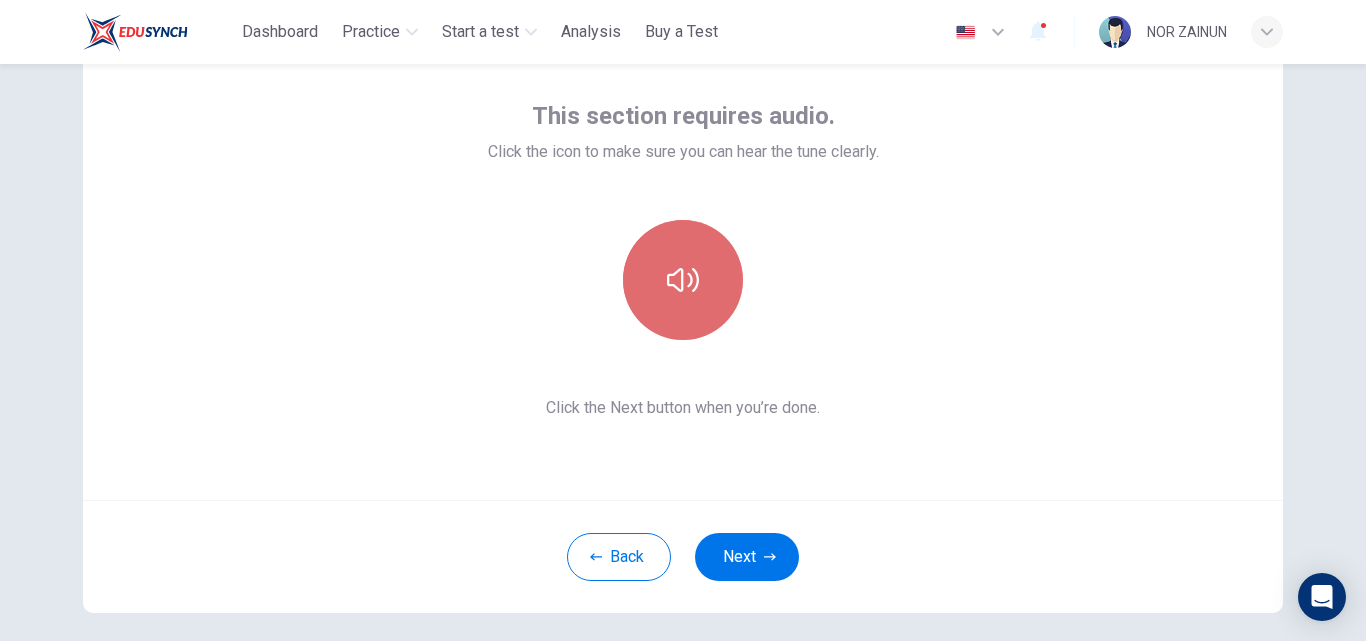 click 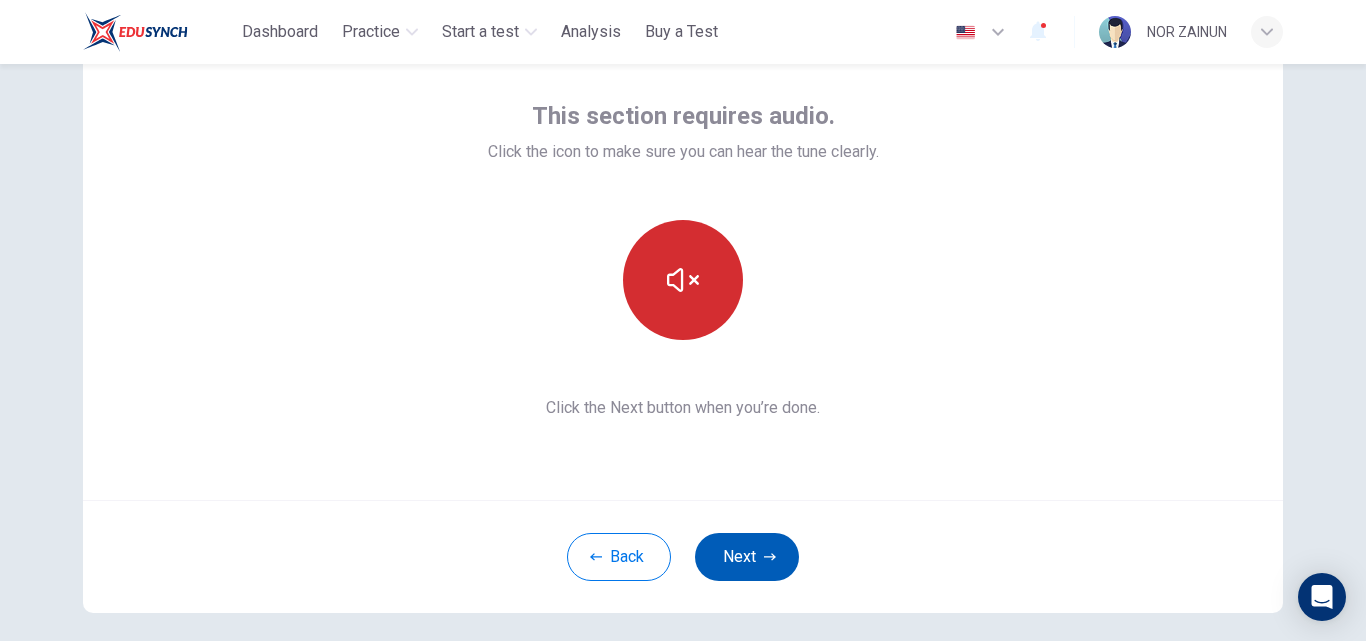 click on "Next" at bounding box center [747, 557] 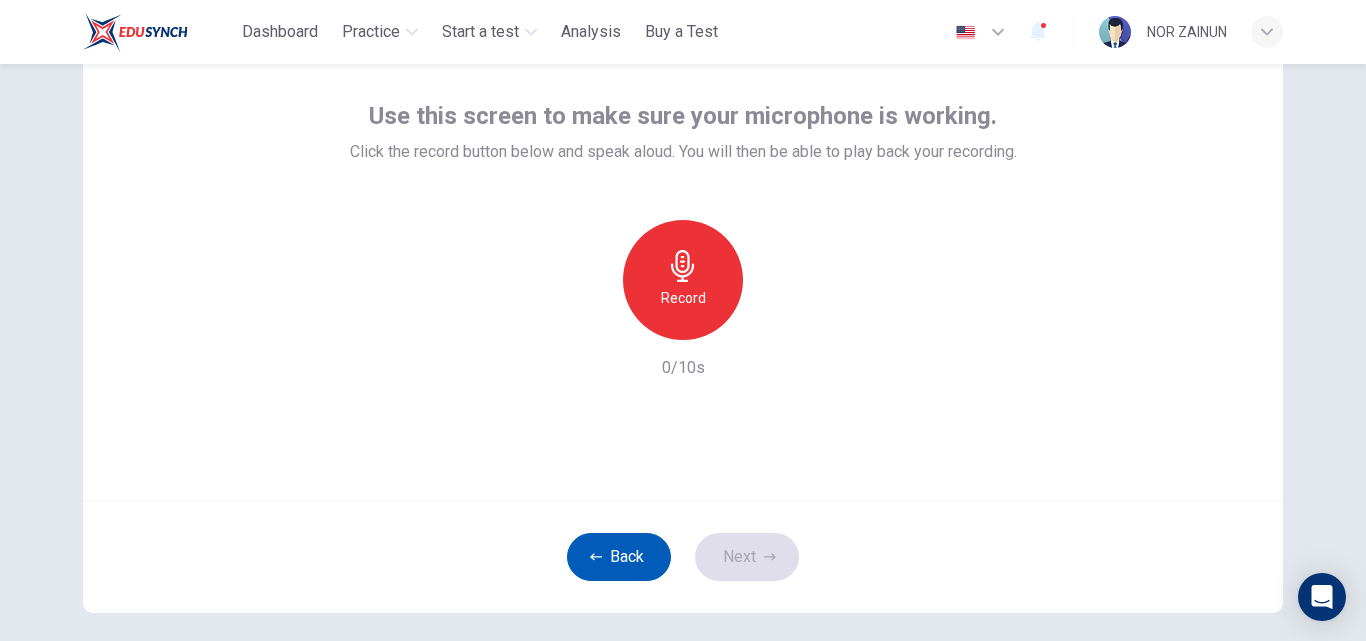 click on "Back" at bounding box center [619, 557] 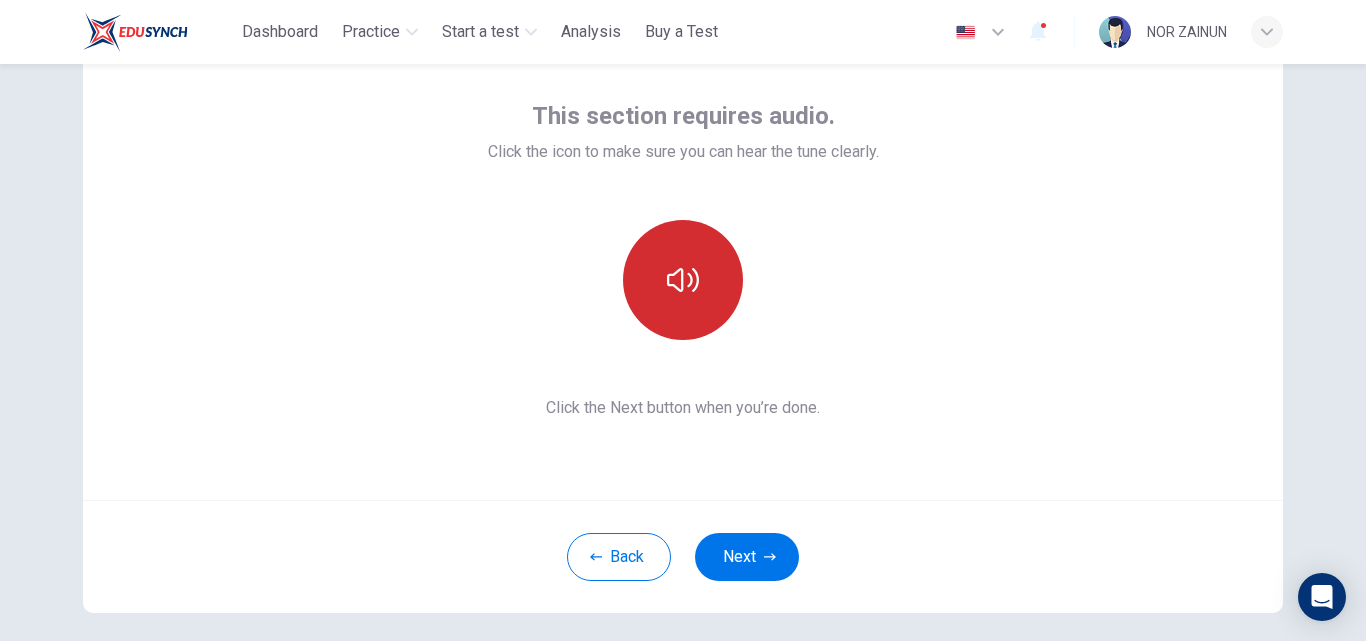click at bounding box center [683, 280] 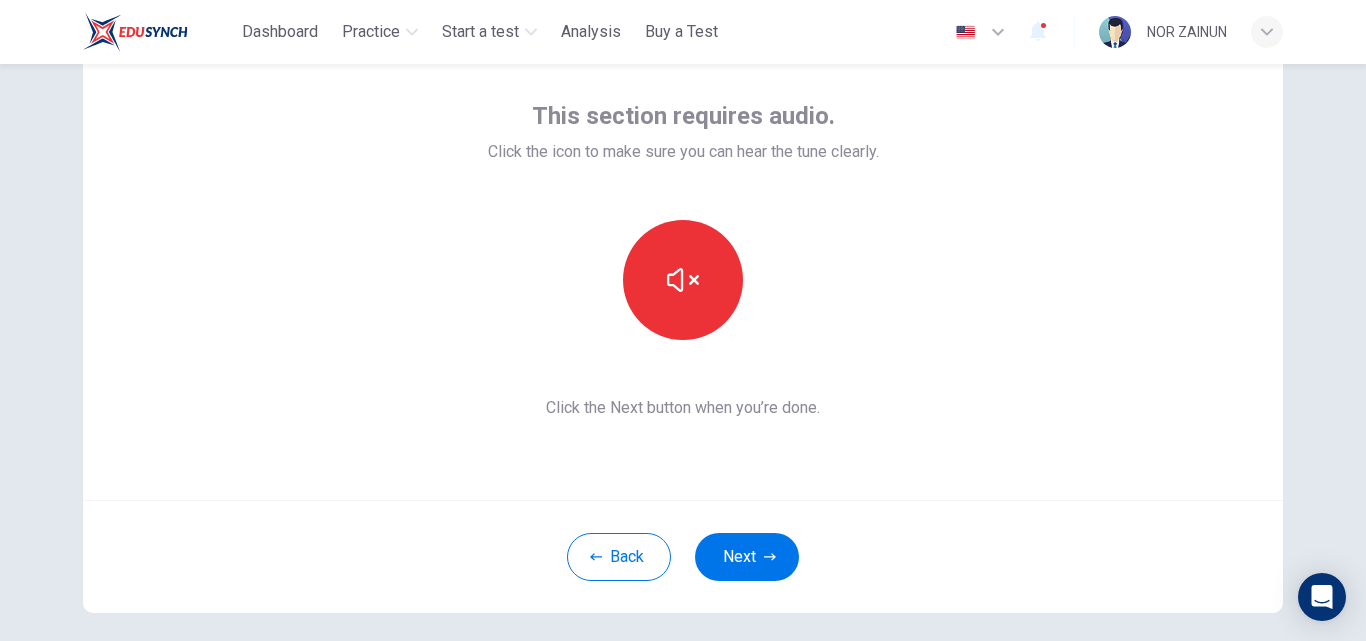 click on "Back Next" at bounding box center [683, 556] 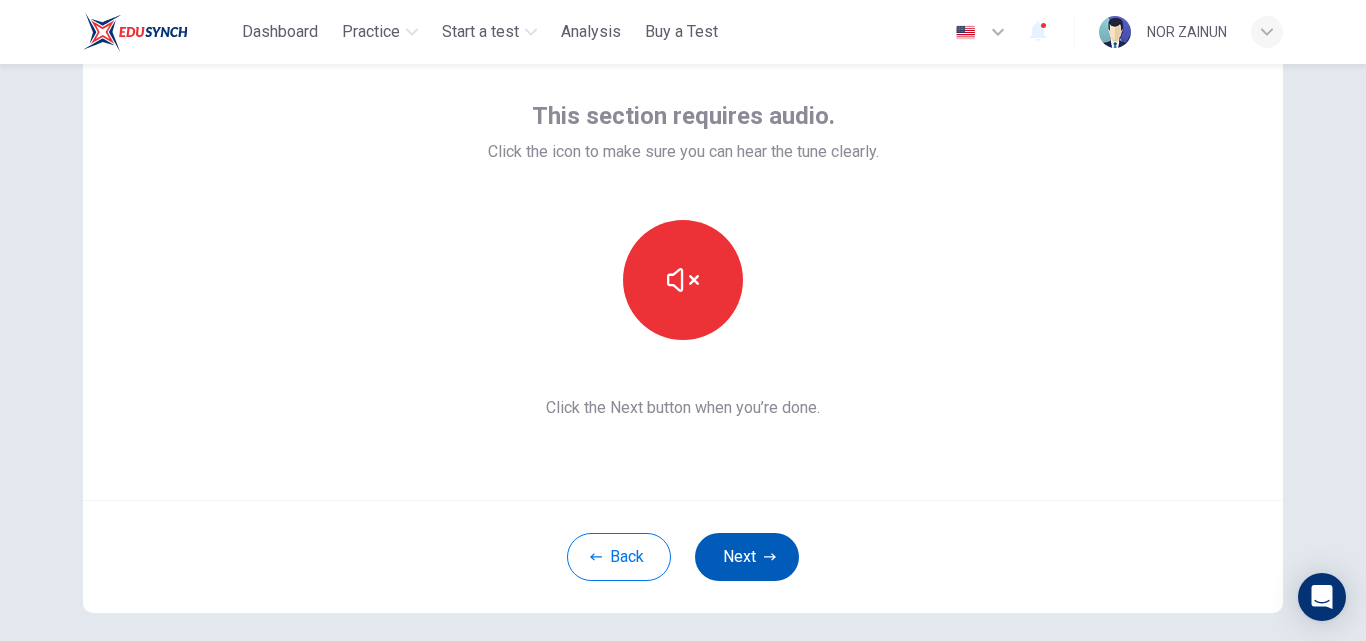 click on "Next" at bounding box center [747, 557] 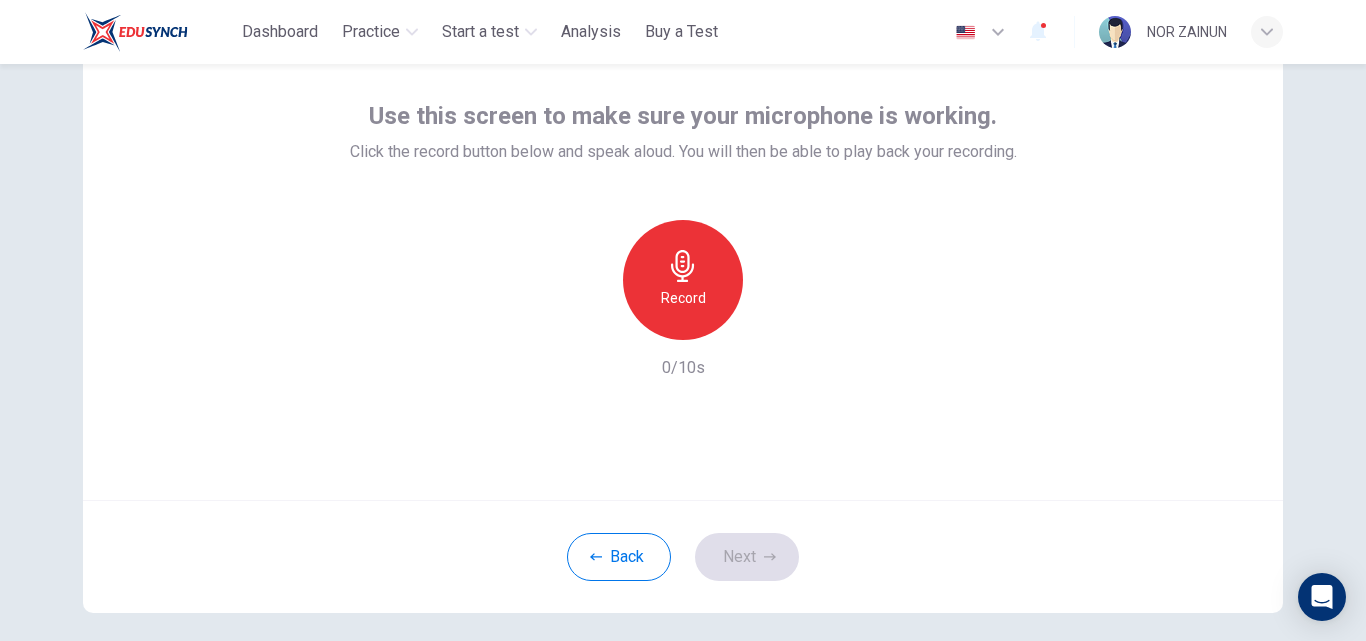 click on "Record" at bounding box center [683, 280] 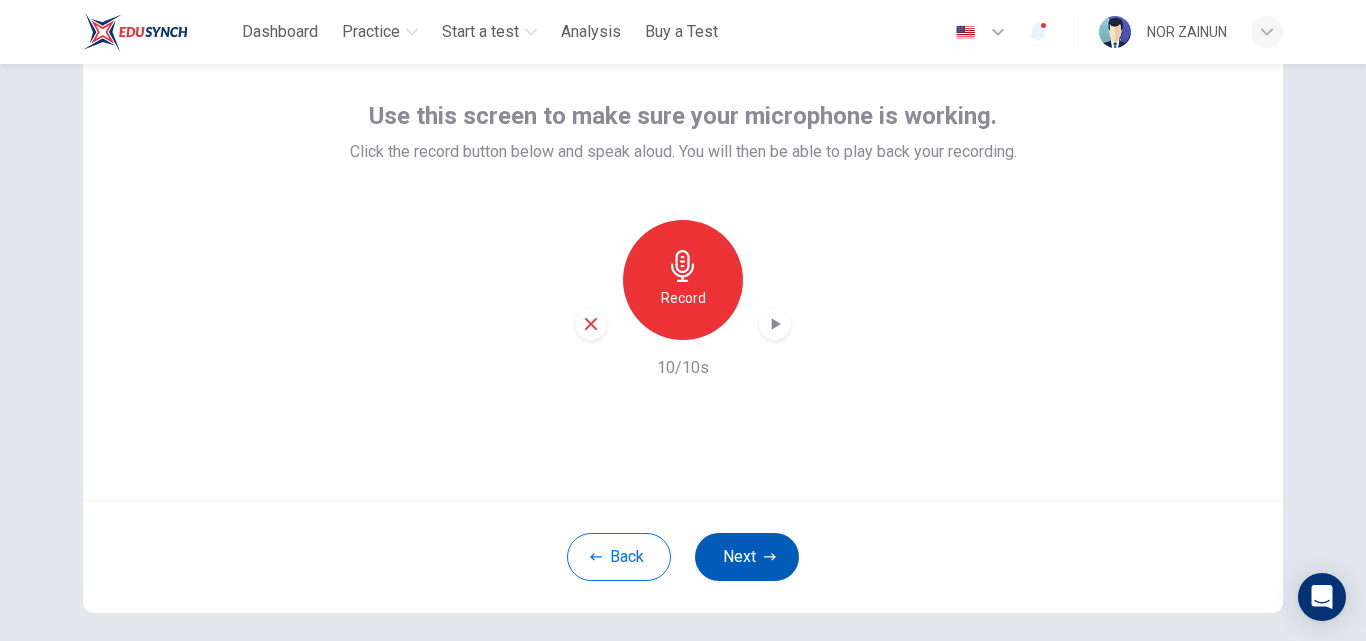 click on "Next" at bounding box center [747, 557] 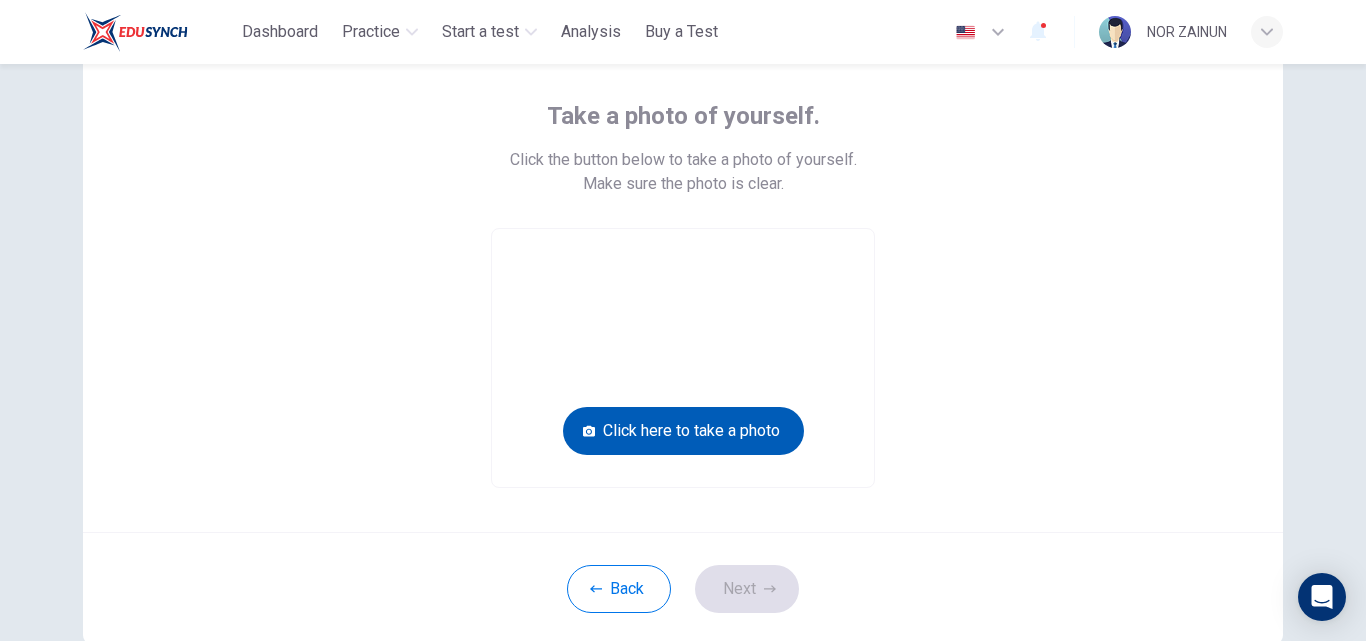 click on "Click here to take a photo" at bounding box center [683, 431] 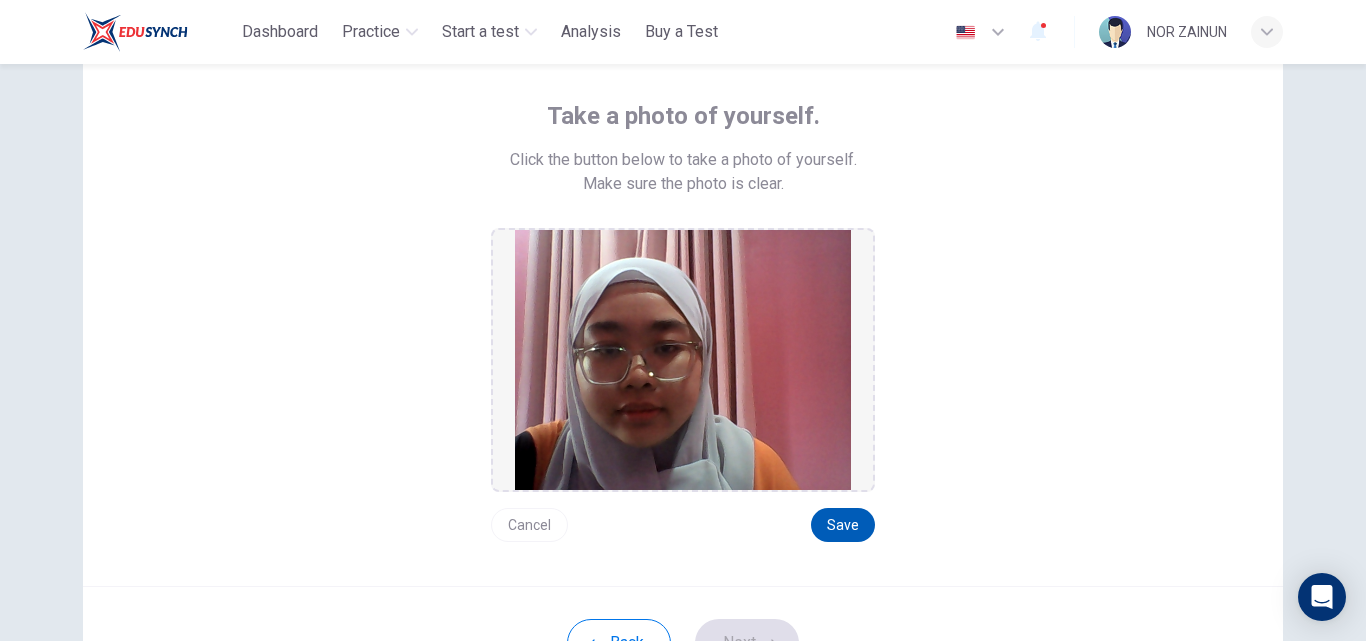 click on "Save" at bounding box center (843, 525) 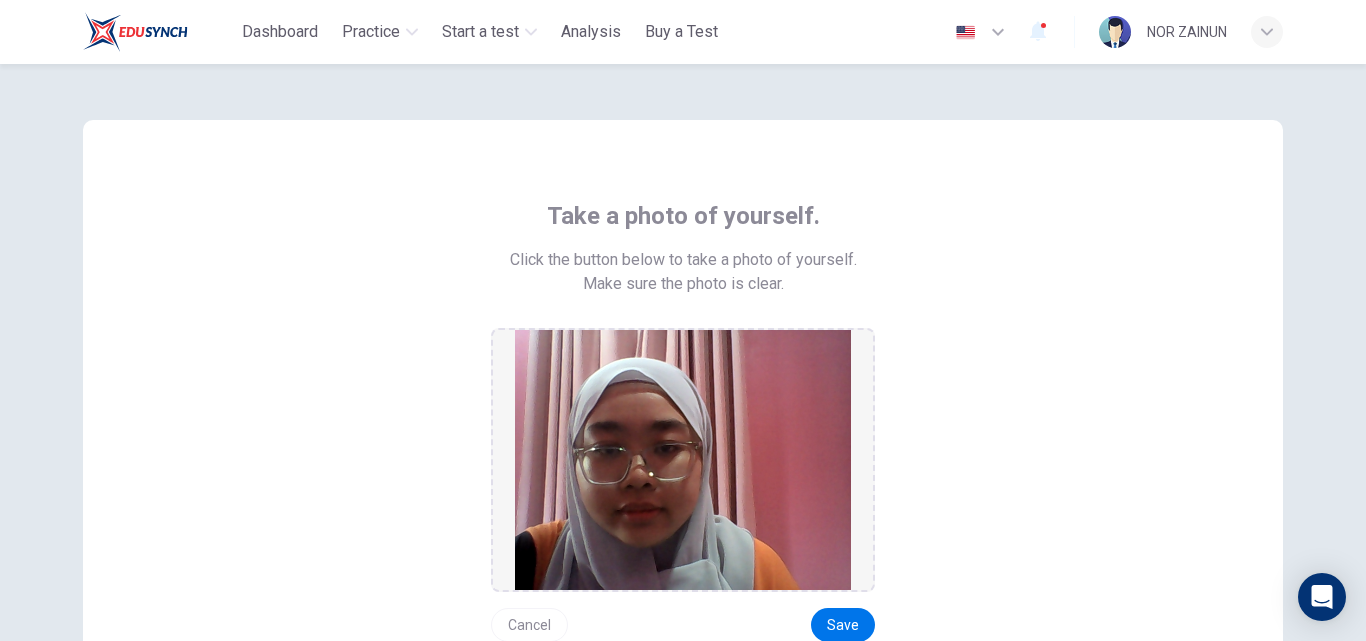 scroll, scrollTop: 100, scrollLeft: 0, axis: vertical 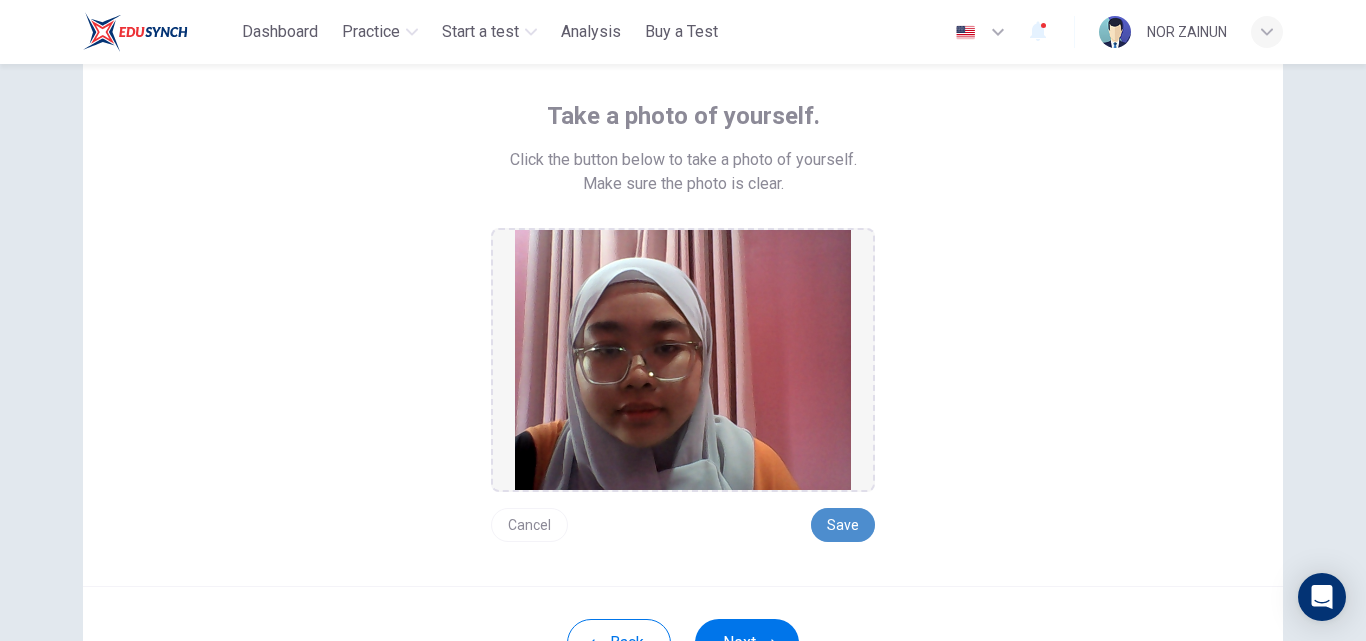 click on "Save" at bounding box center [843, 525] 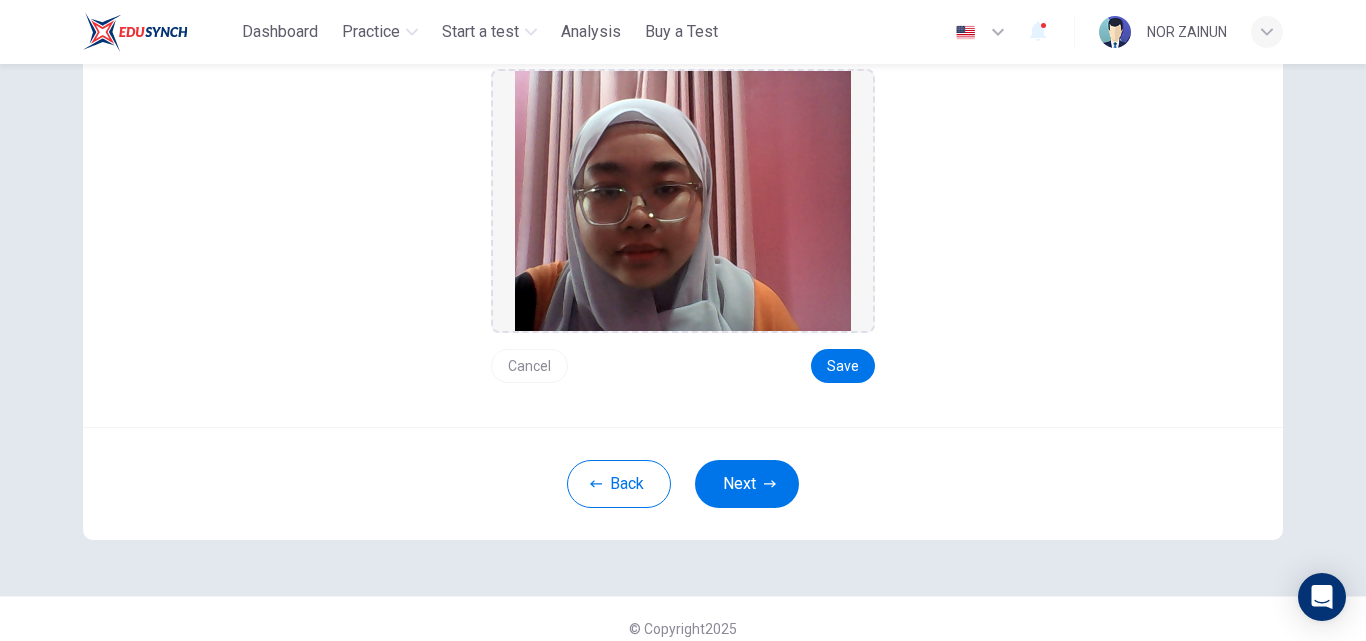 scroll, scrollTop: 278, scrollLeft: 0, axis: vertical 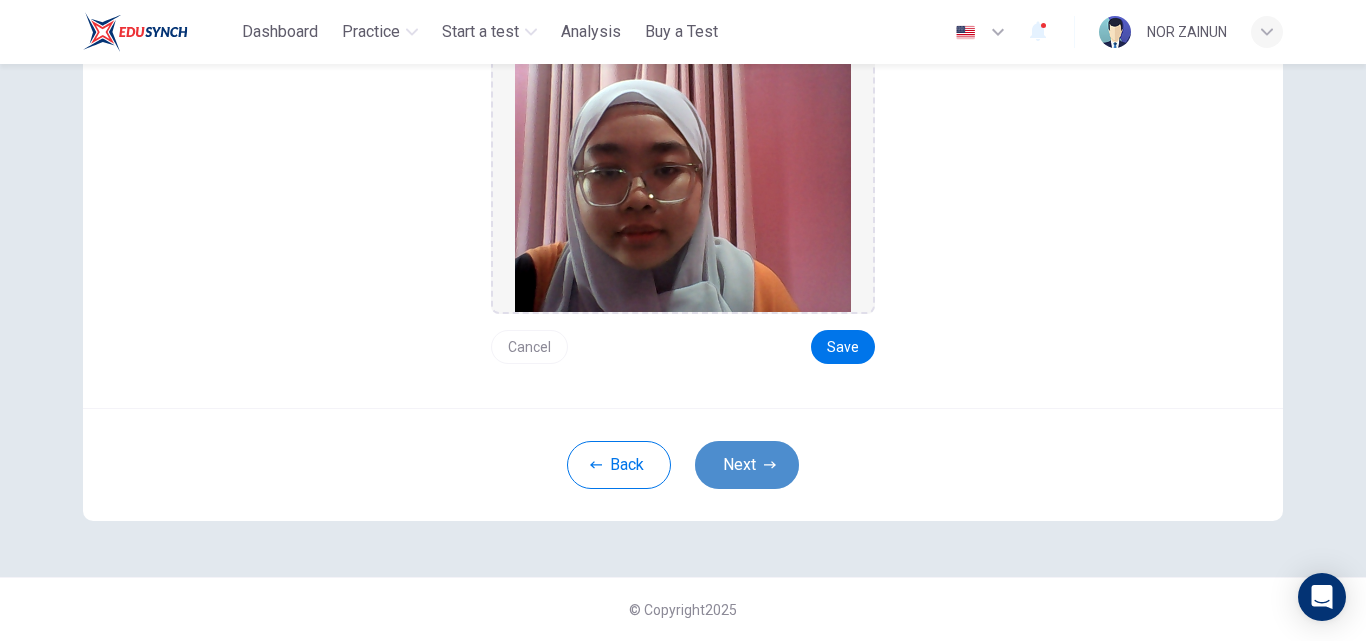 click on "Next" at bounding box center [747, 465] 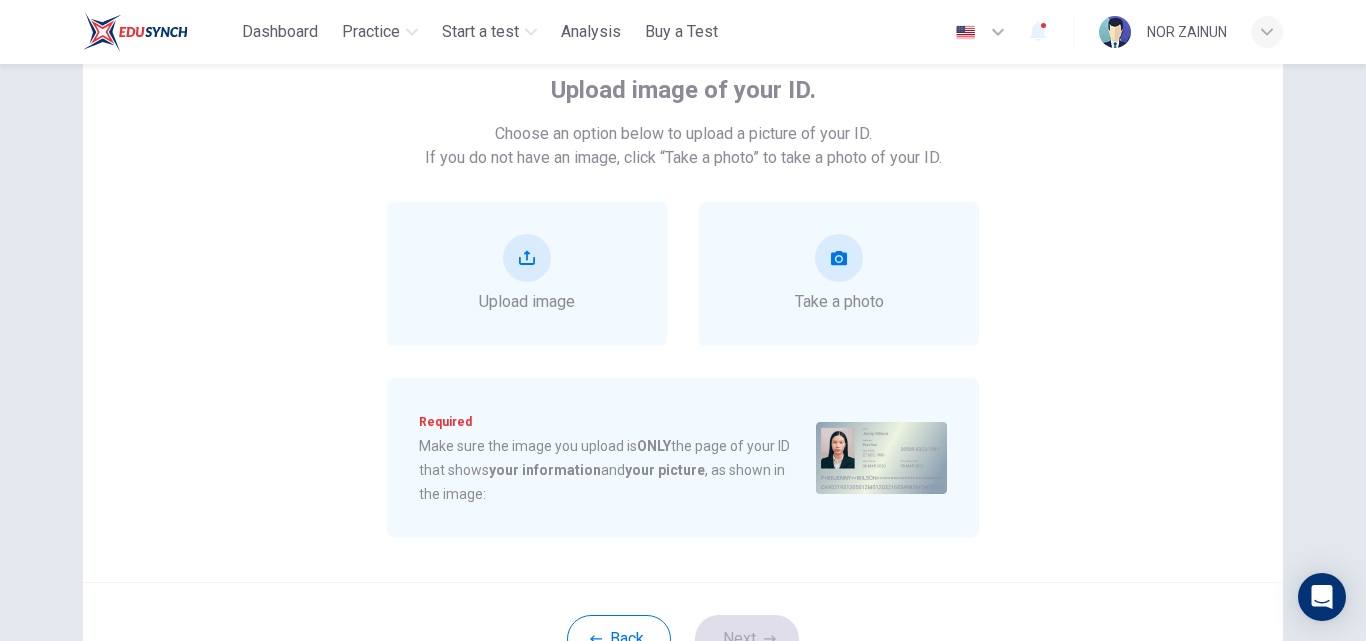scroll, scrollTop: 78, scrollLeft: 0, axis: vertical 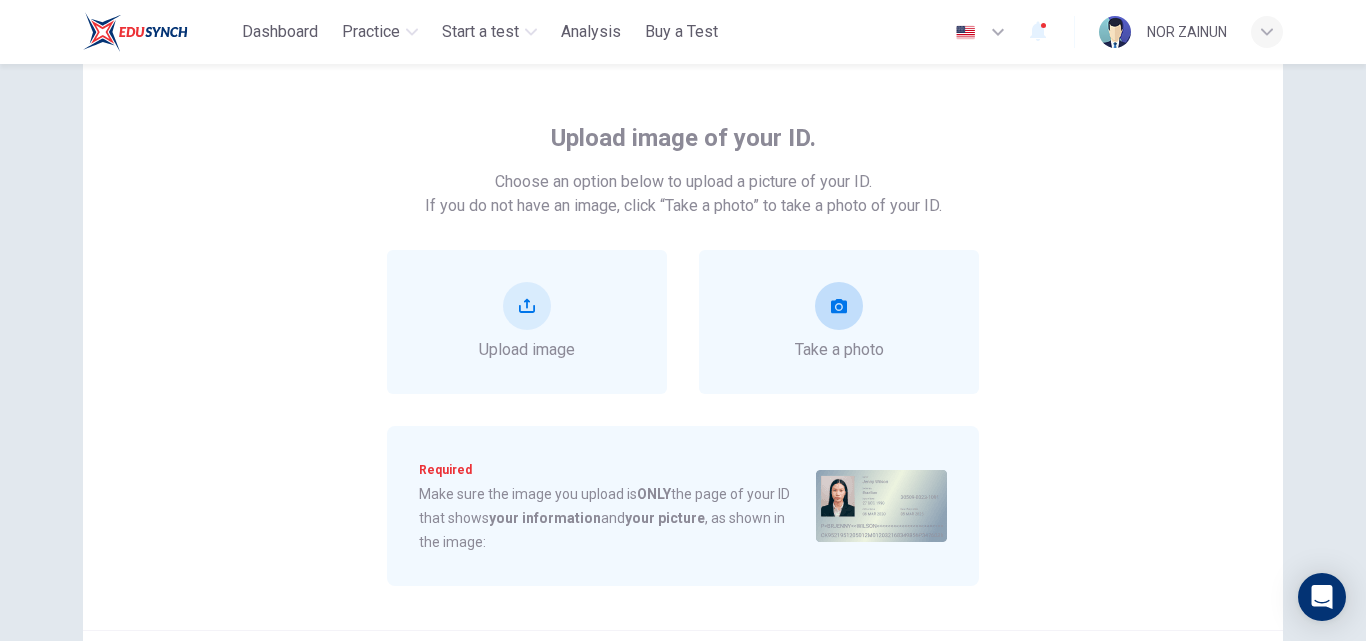 click on "Take a photo" at bounding box center [839, 350] 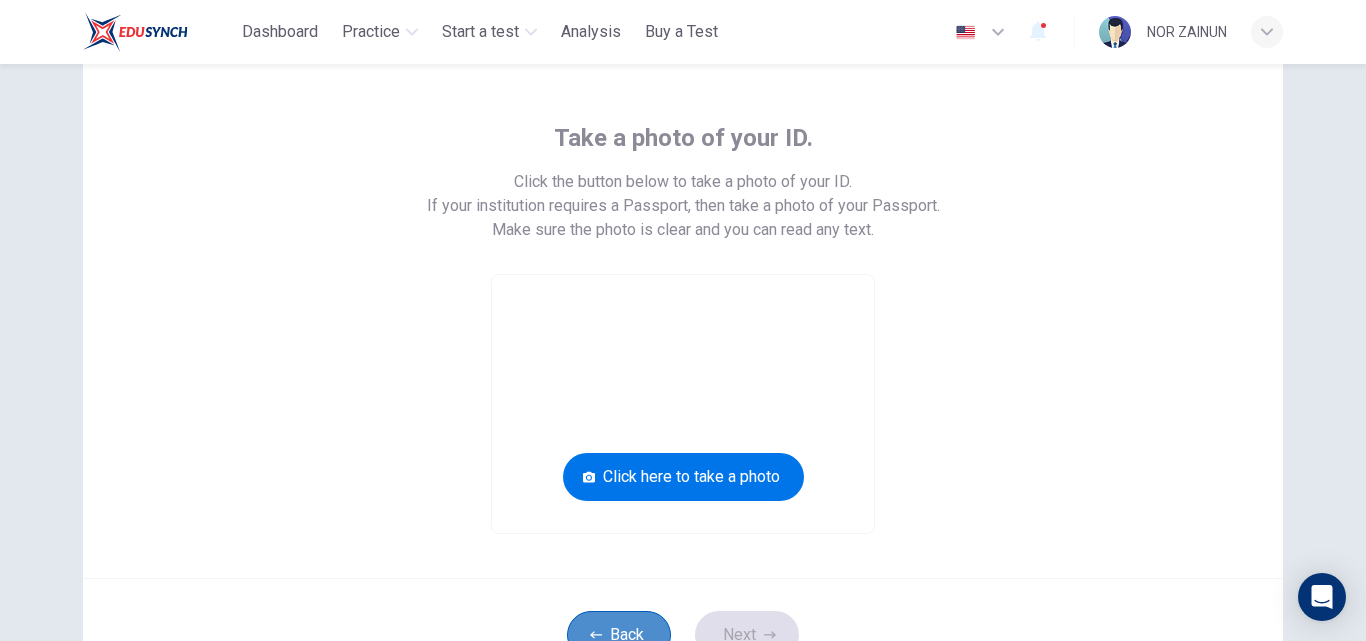 click on "Back" at bounding box center (619, 635) 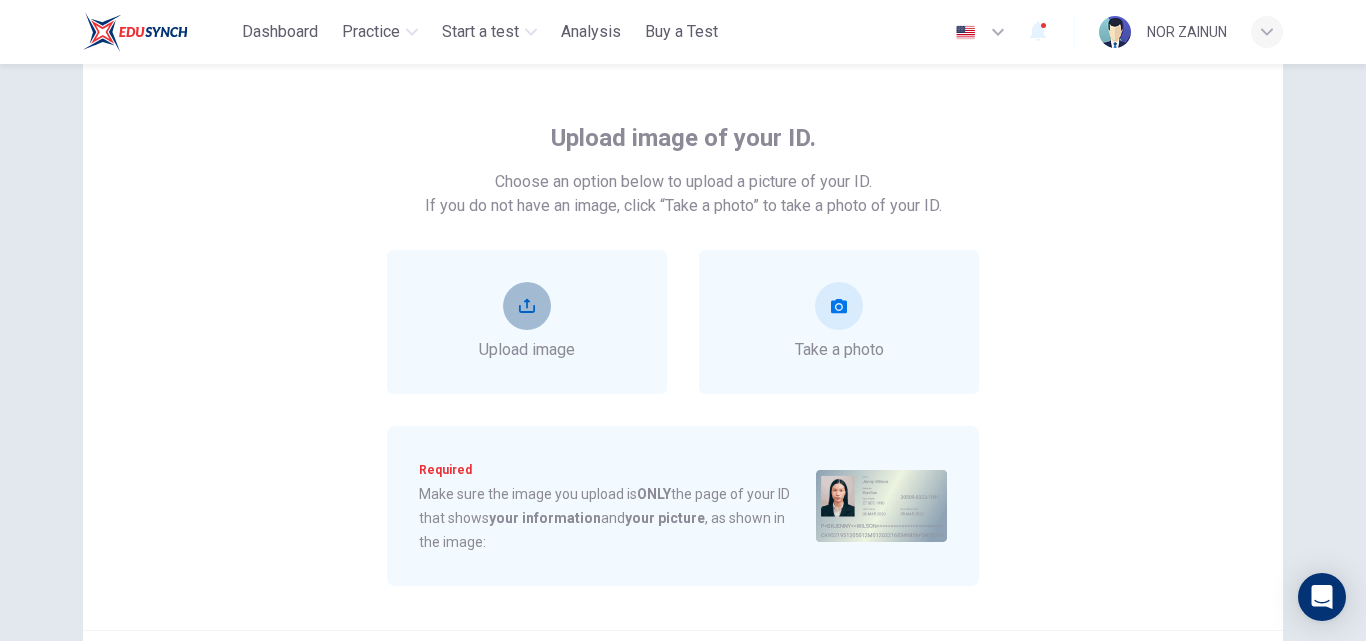 click at bounding box center (527, 306) 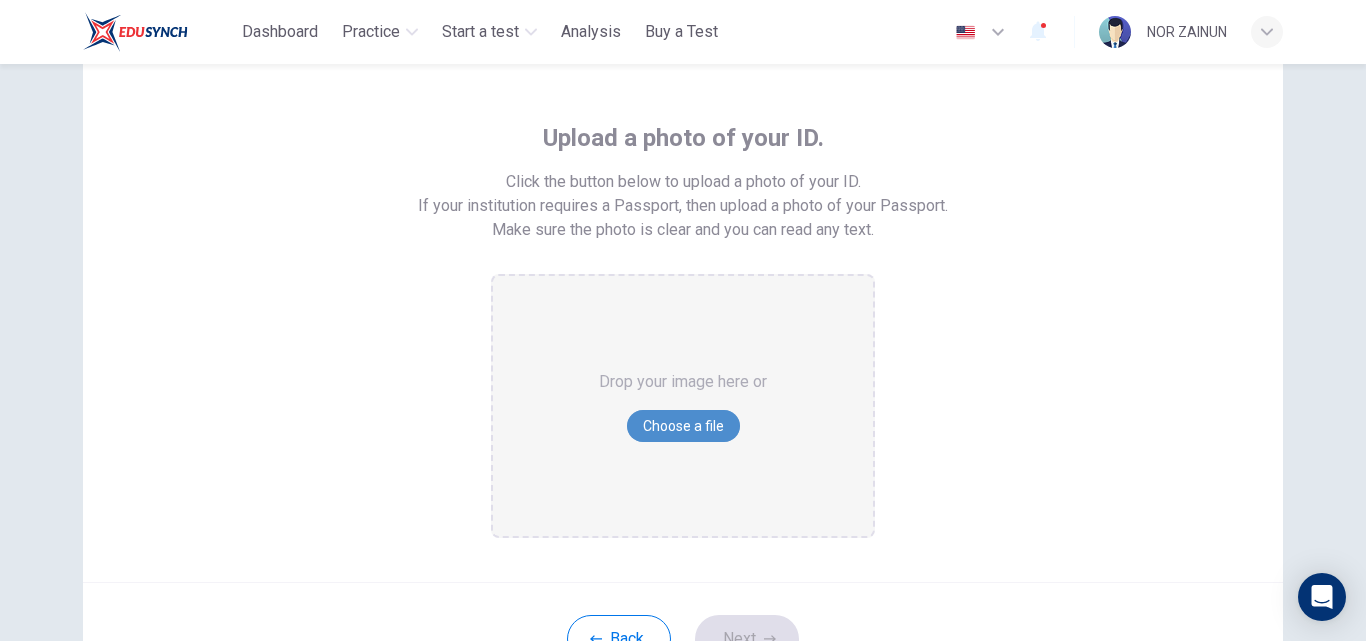 click on "Choose a file" at bounding box center [683, 426] 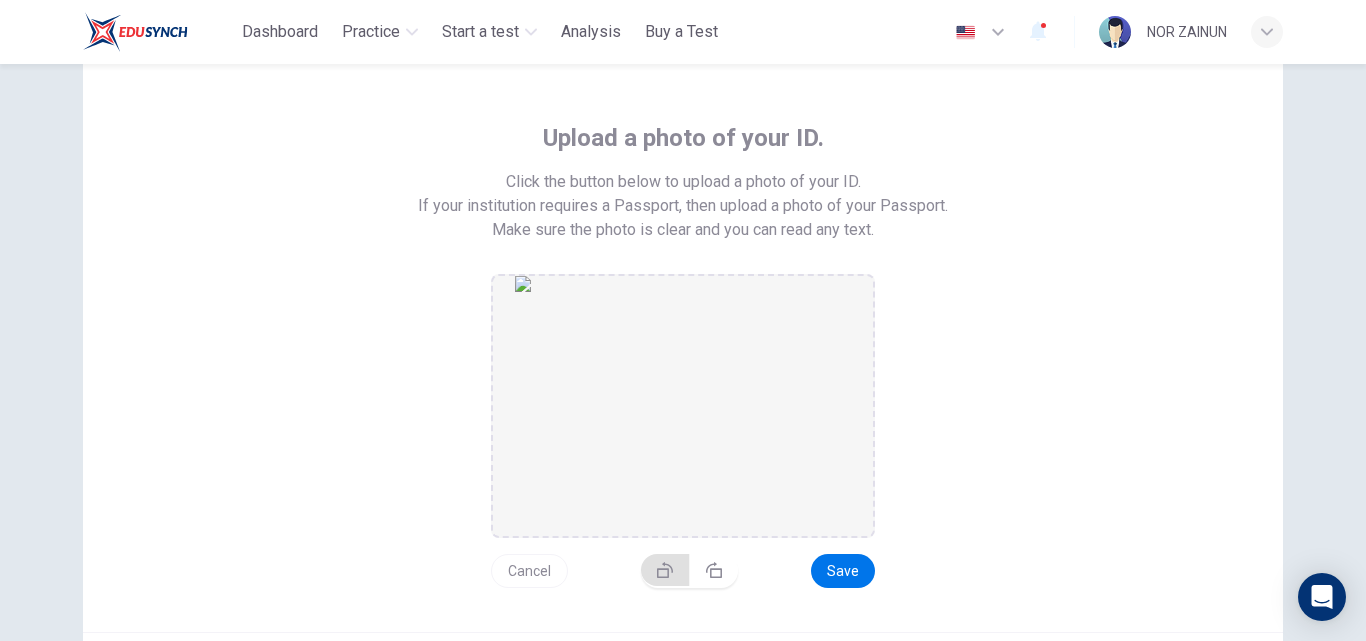 click 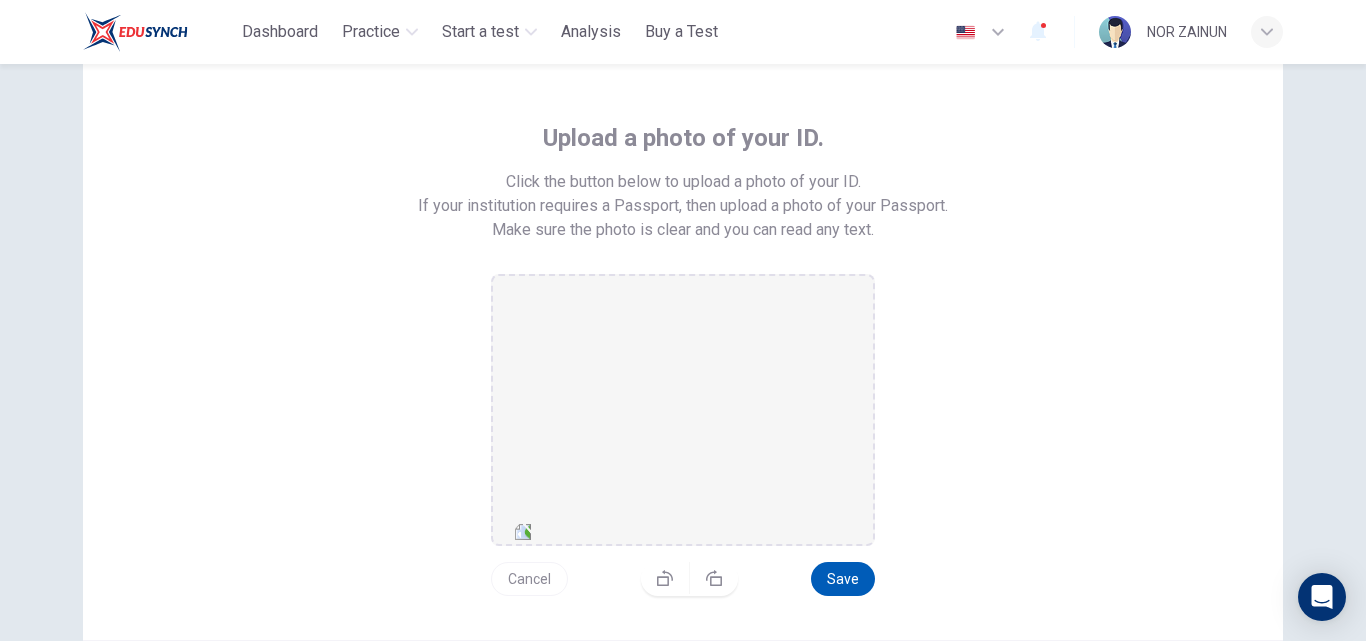 click on "Save" at bounding box center (843, 579) 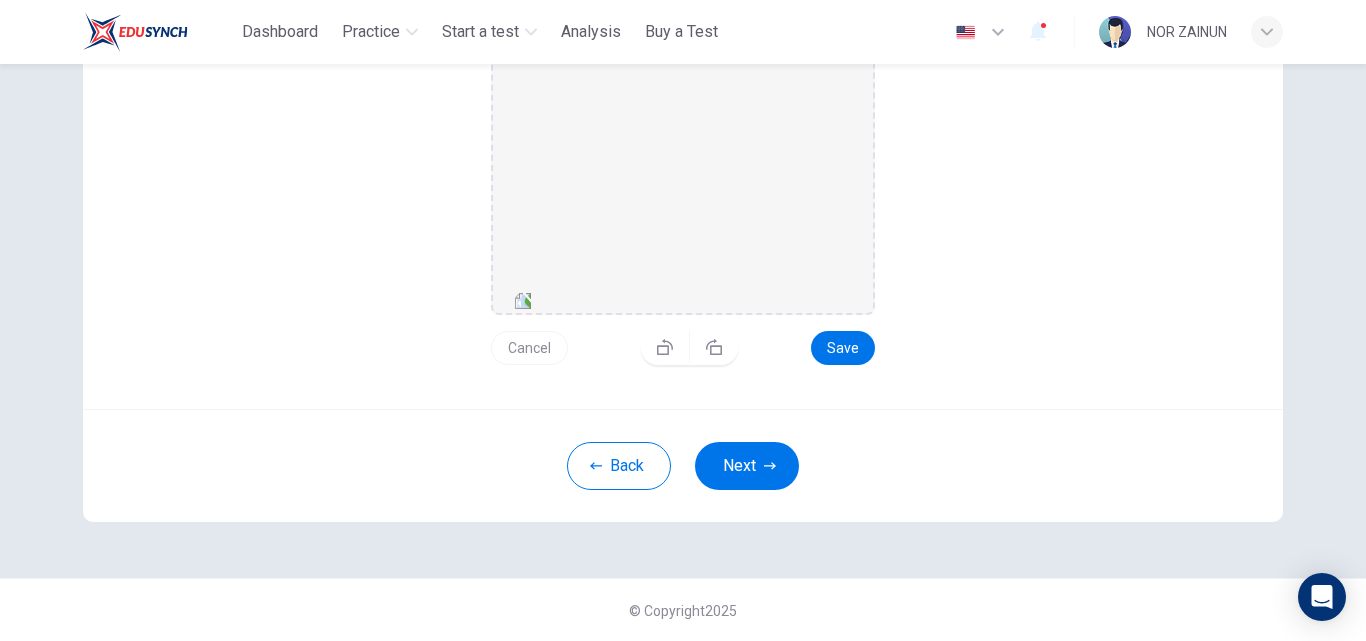 scroll, scrollTop: 310, scrollLeft: 0, axis: vertical 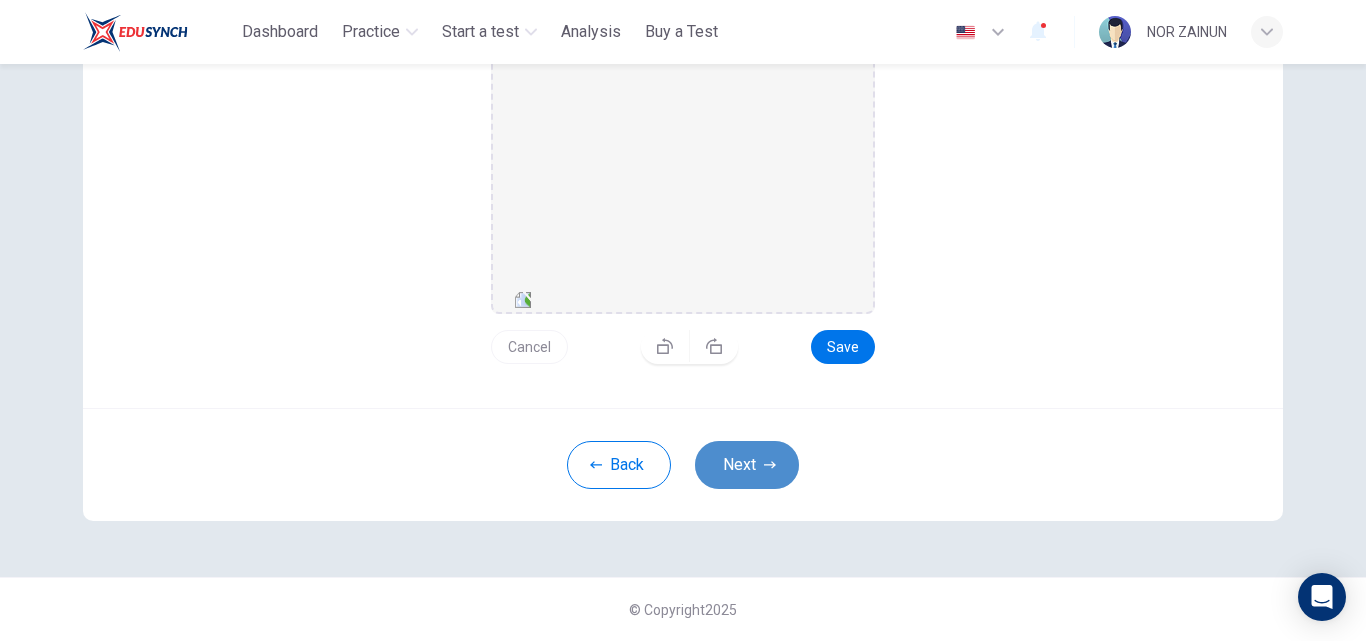 click on "Next" at bounding box center [747, 465] 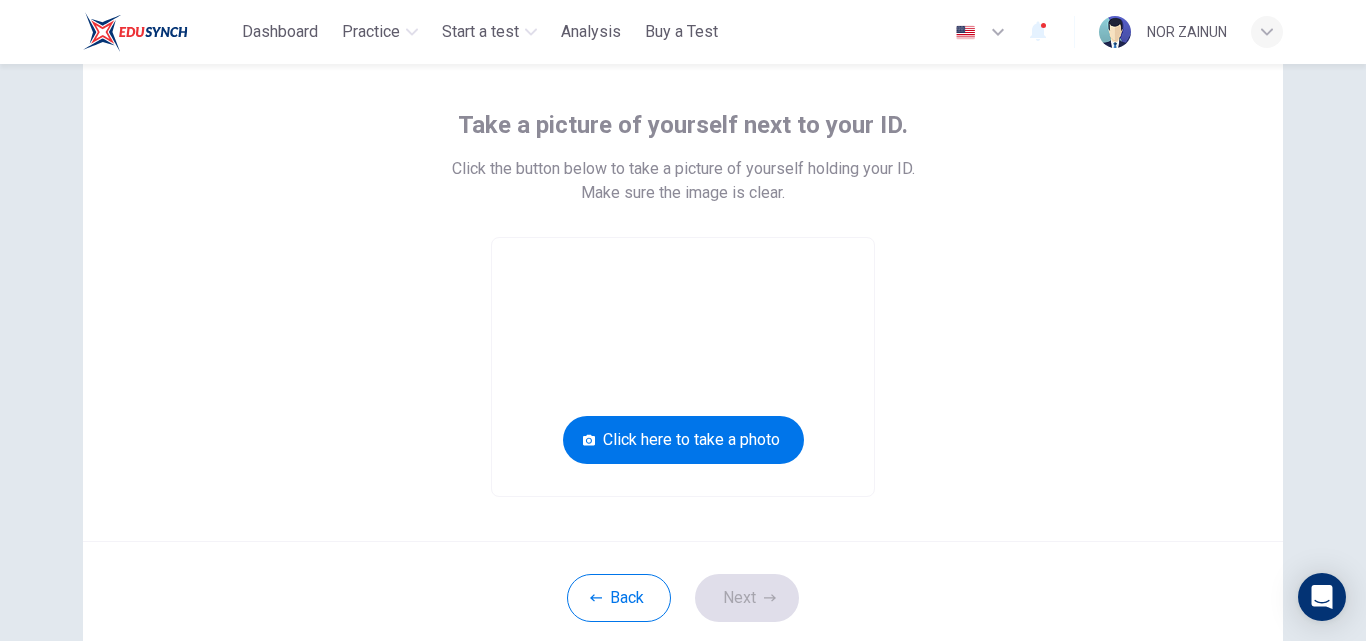 scroll, scrollTop: 124, scrollLeft: 0, axis: vertical 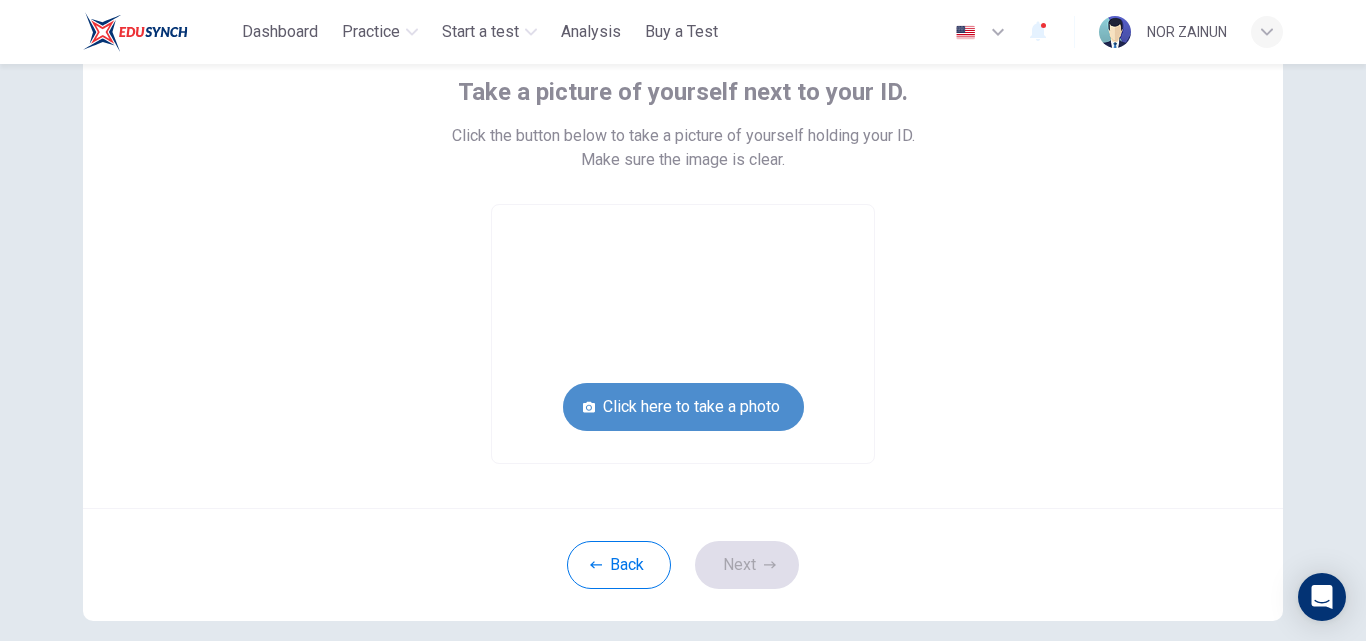 click on "Click here to take a photo" at bounding box center (683, 407) 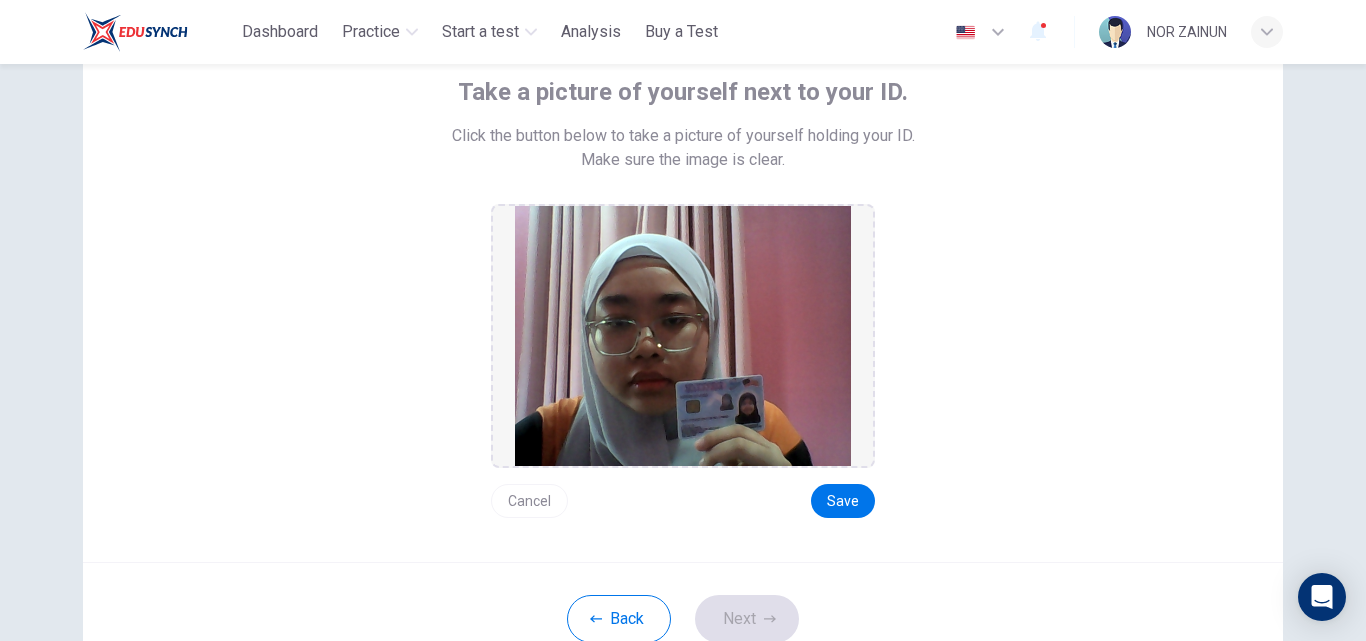 click on "Cancel" at bounding box center (529, 501) 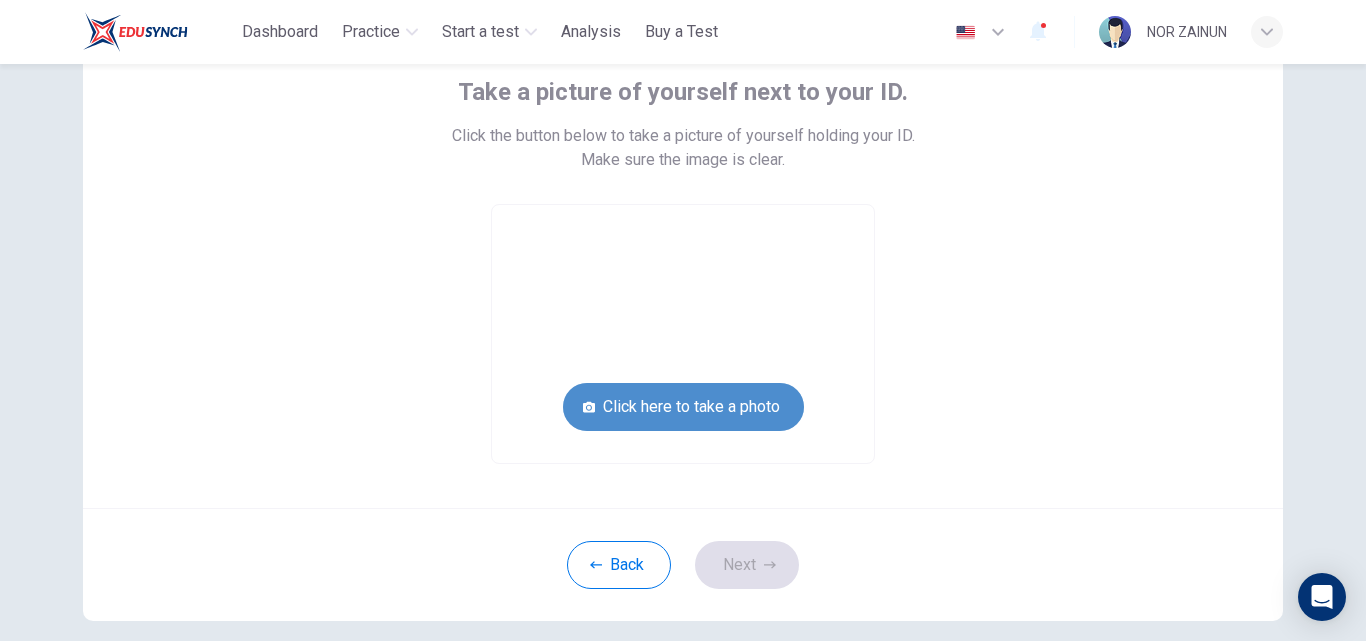 click on "Click here to take a photo" at bounding box center (683, 407) 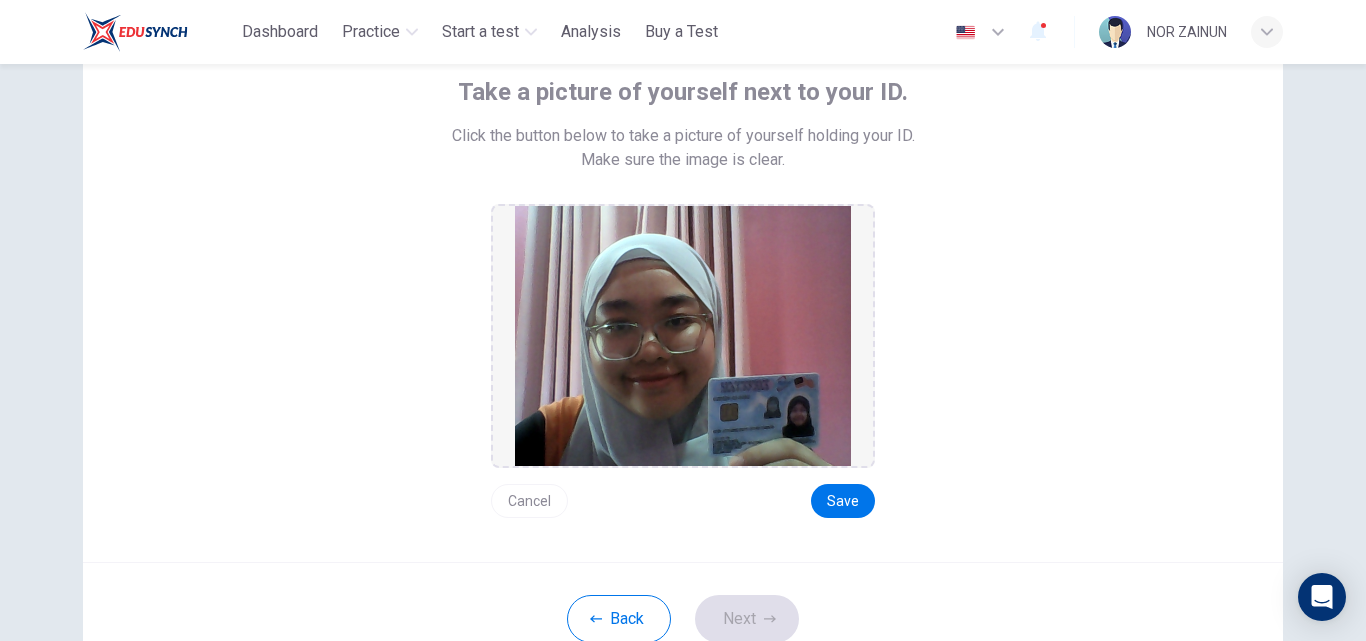 click on "Cancel" at bounding box center [529, 501] 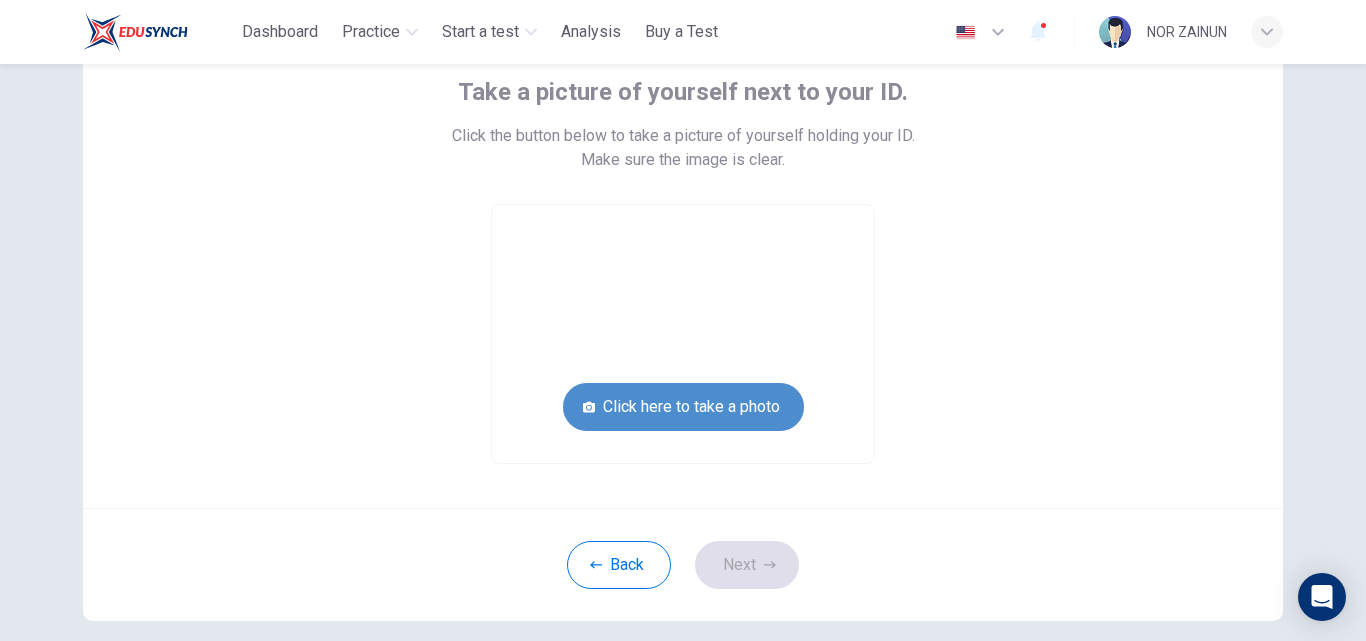 click on "Click here to take a photo" at bounding box center [683, 407] 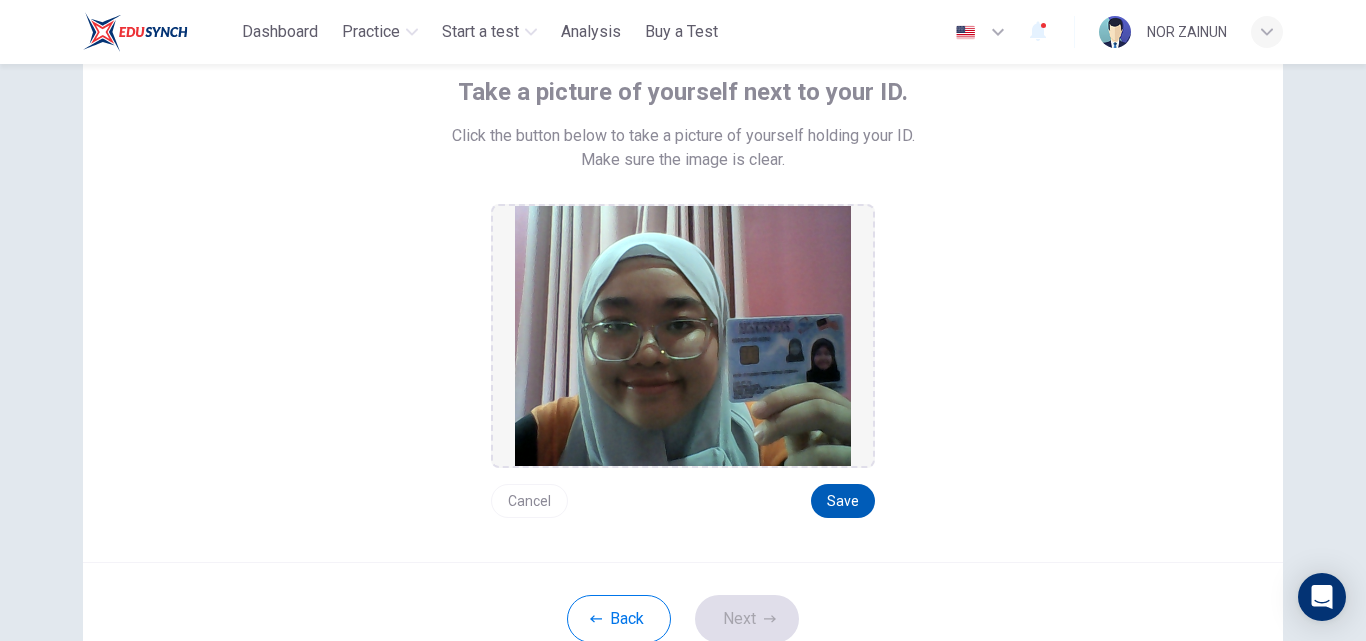 click on "Save" at bounding box center [843, 501] 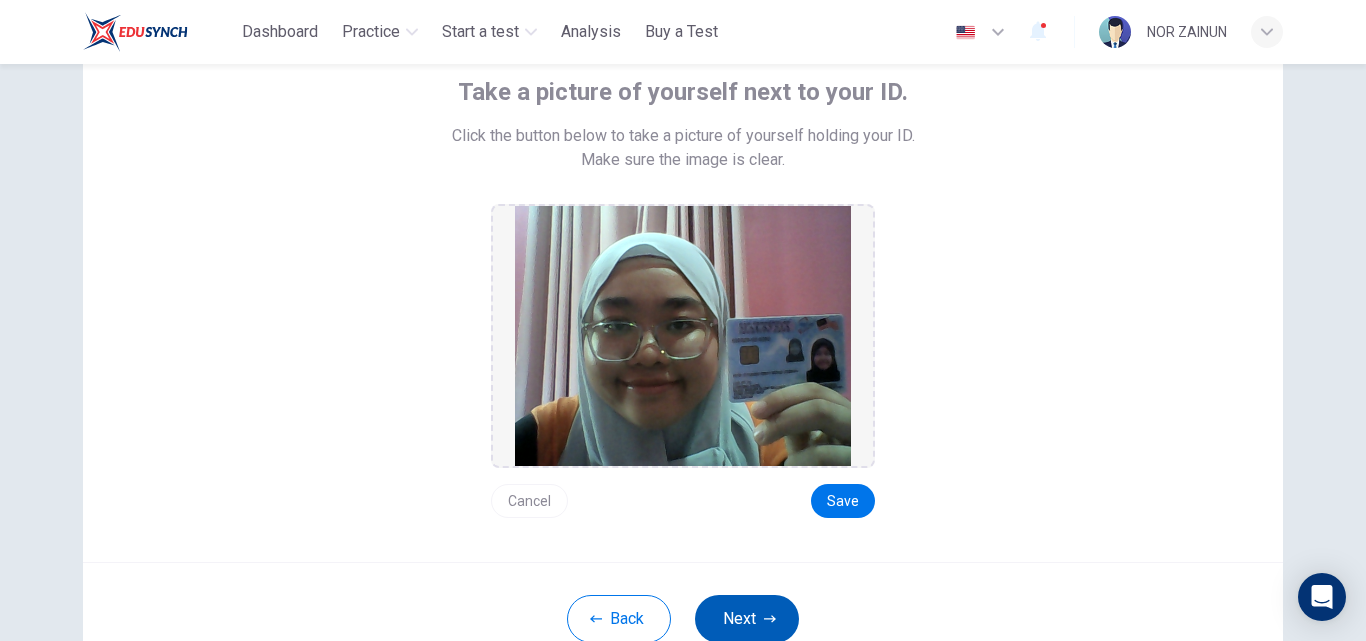 click 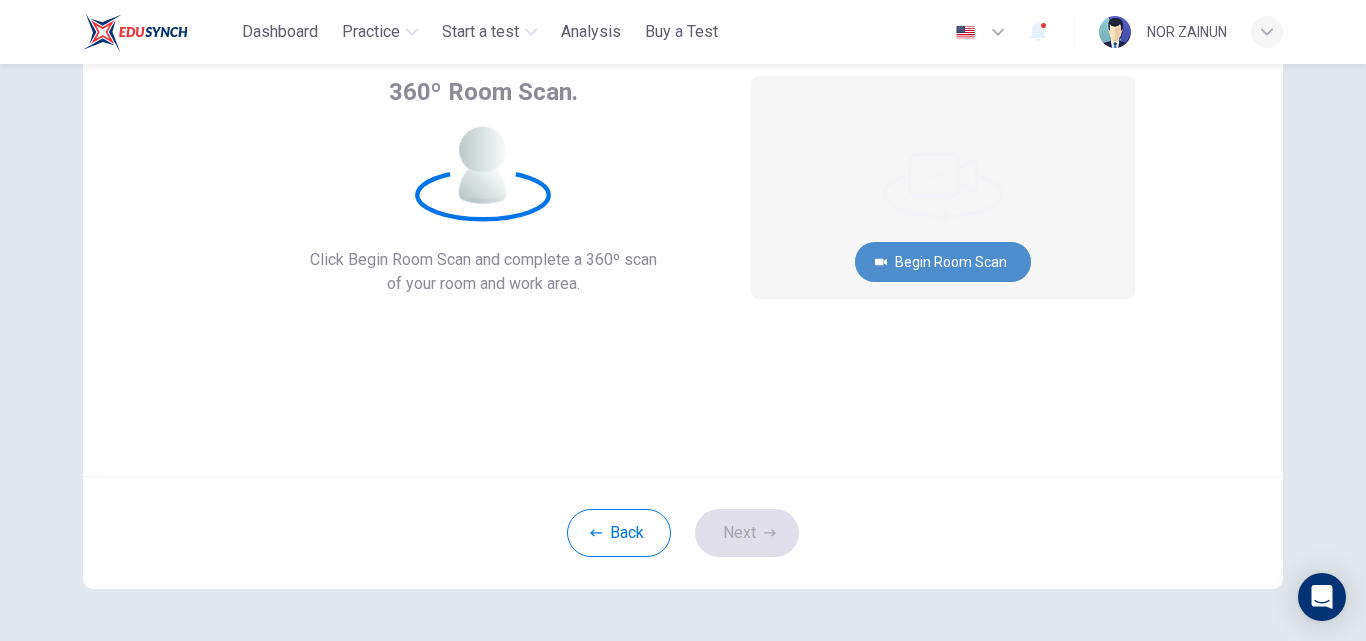 click on "Begin Room Scan" at bounding box center [943, 262] 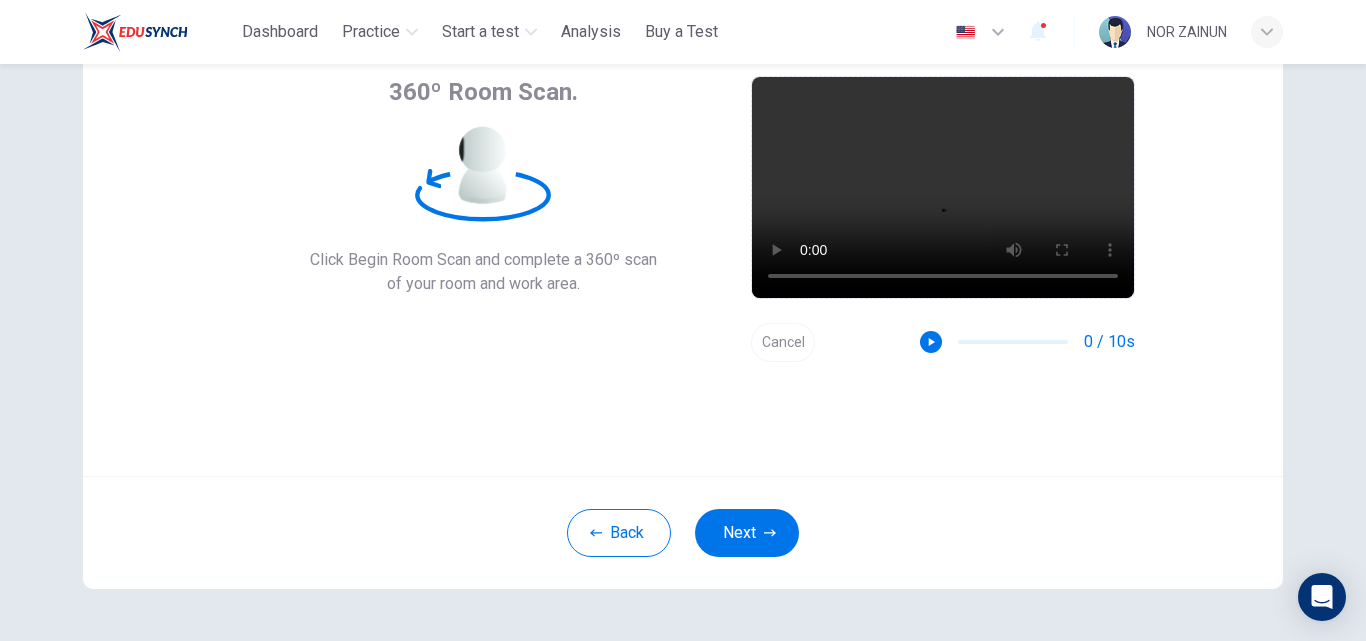 click on "Cancel" at bounding box center (783, 342) 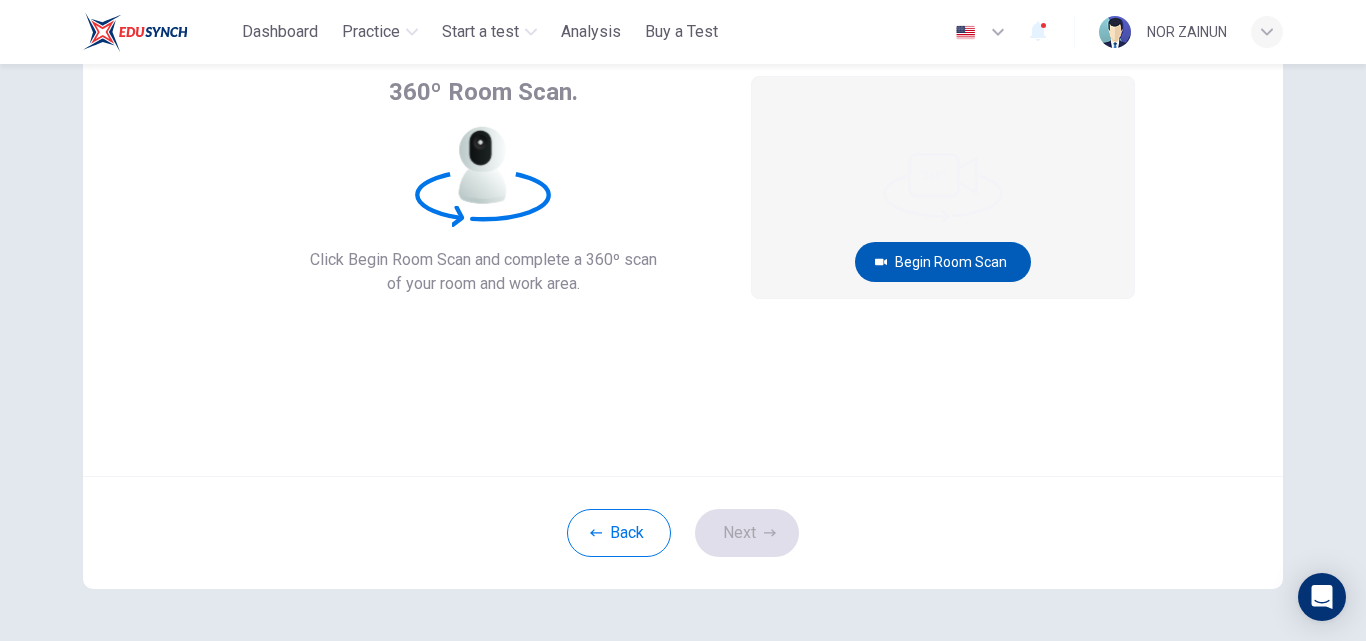click on "Begin Room Scan" at bounding box center (943, 262) 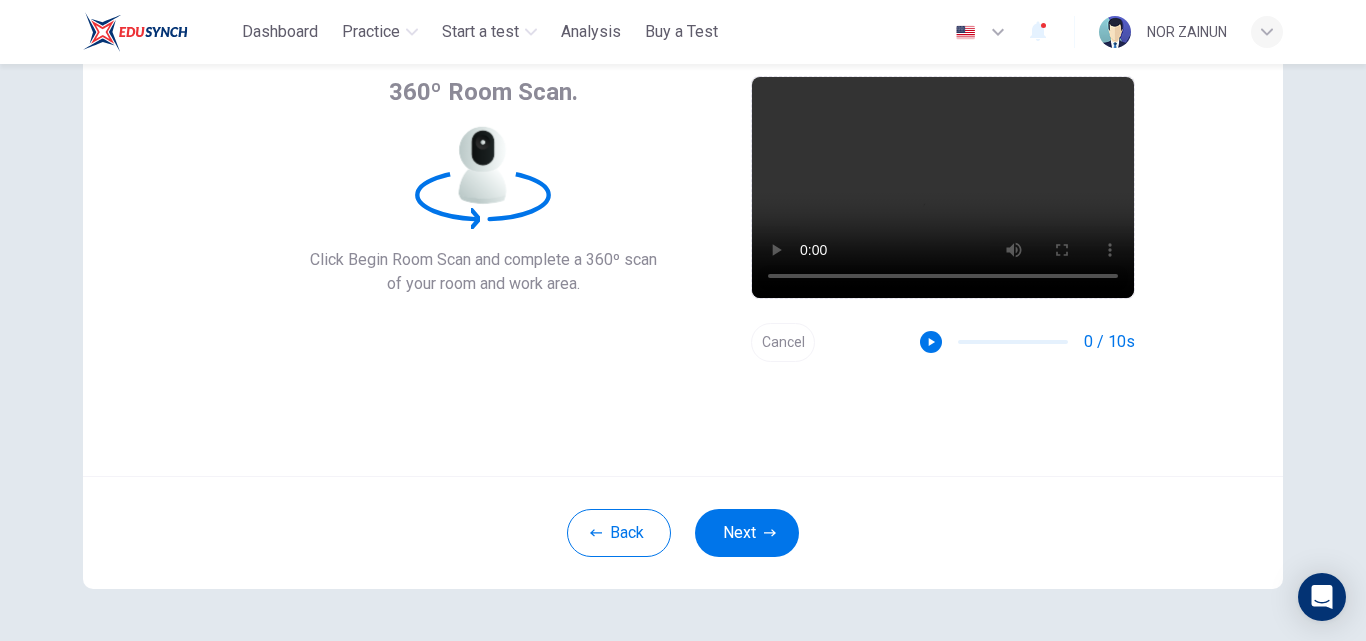 click on "Cancel" at bounding box center (783, 342) 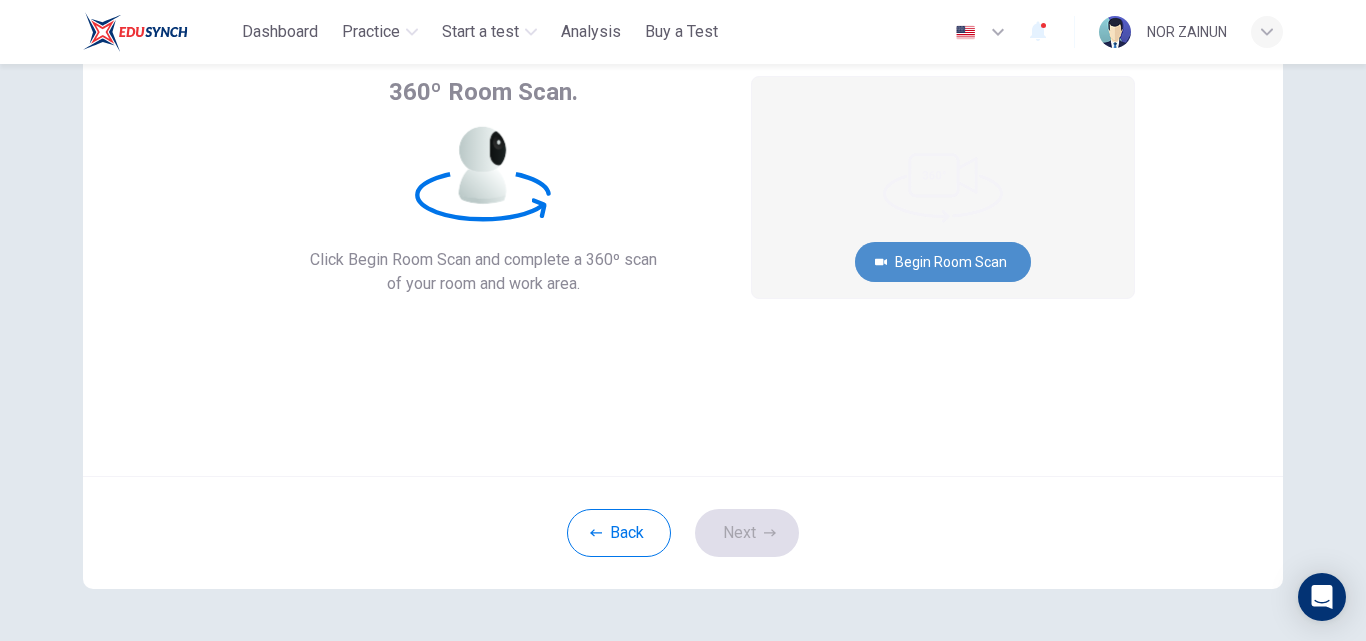 click on "Begin Room Scan" at bounding box center [943, 262] 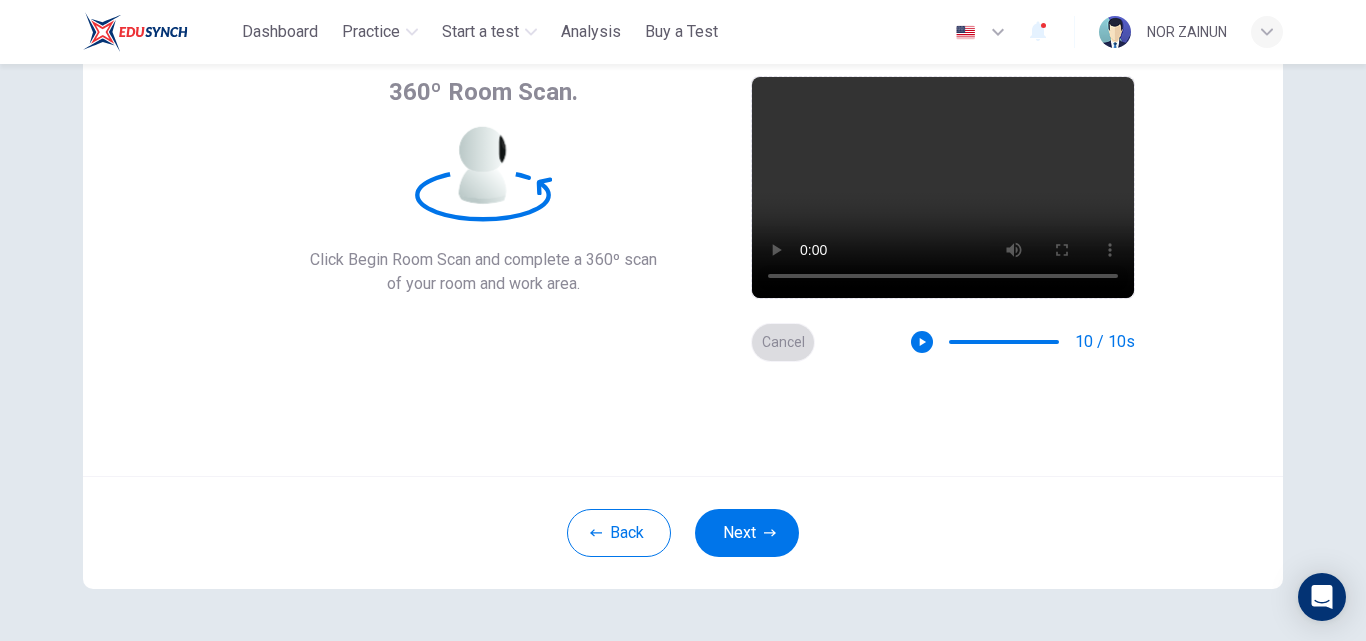 click on "Cancel" at bounding box center [783, 342] 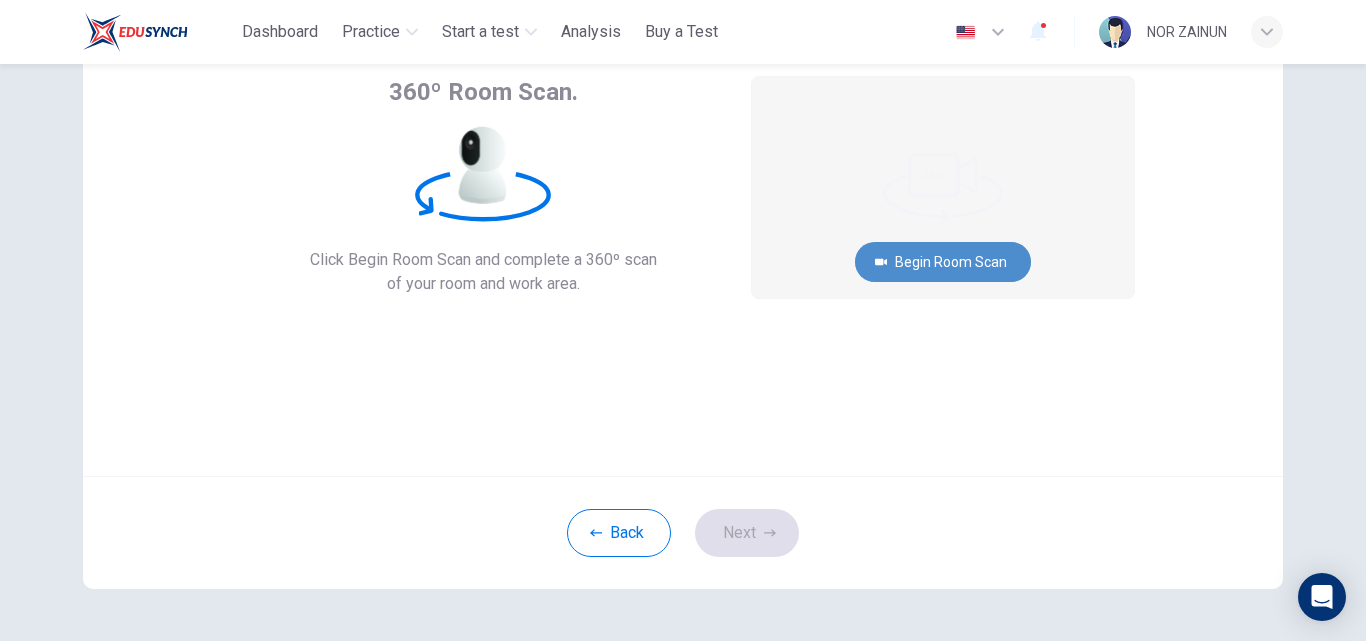 click on "Begin Room Scan" at bounding box center [943, 262] 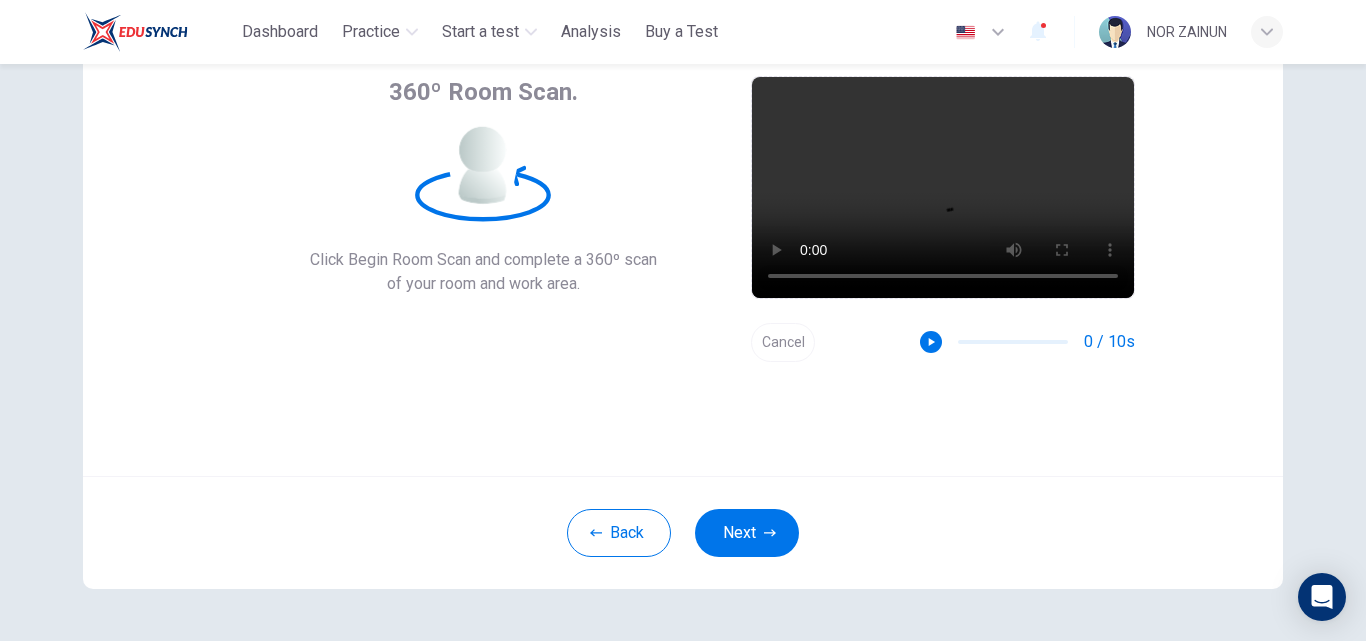 click on "Cancel" at bounding box center [783, 342] 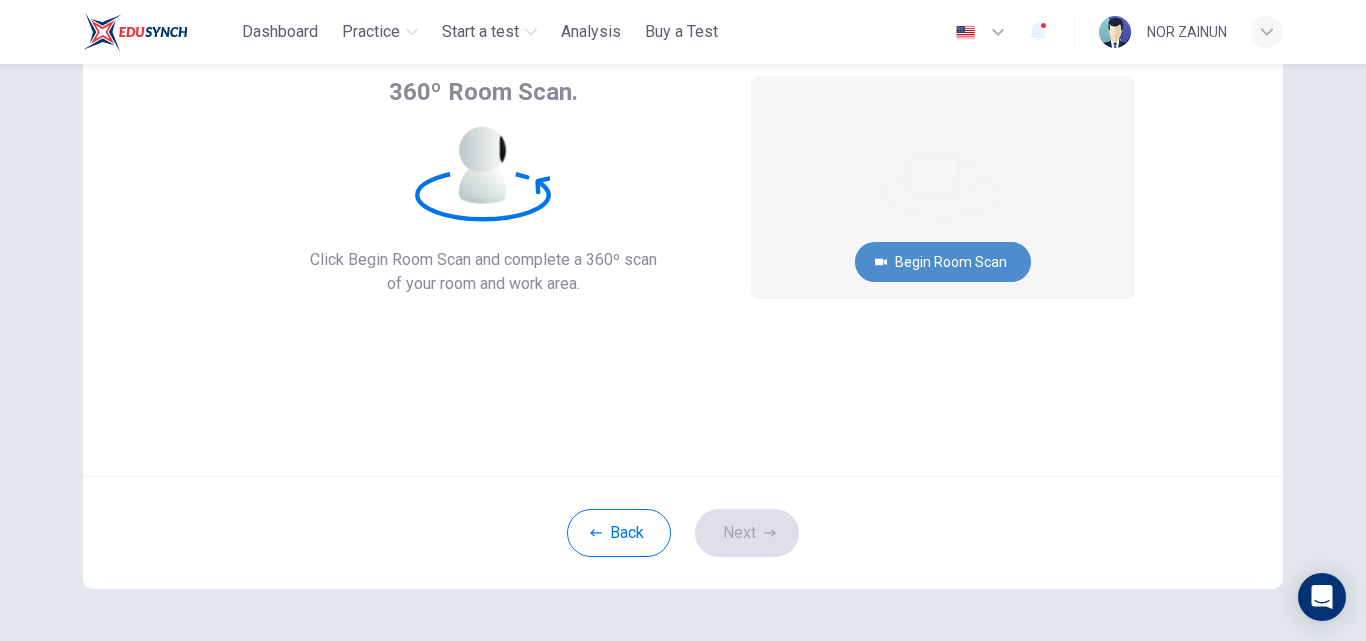 click on "Begin Room Scan" at bounding box center (943, 262) 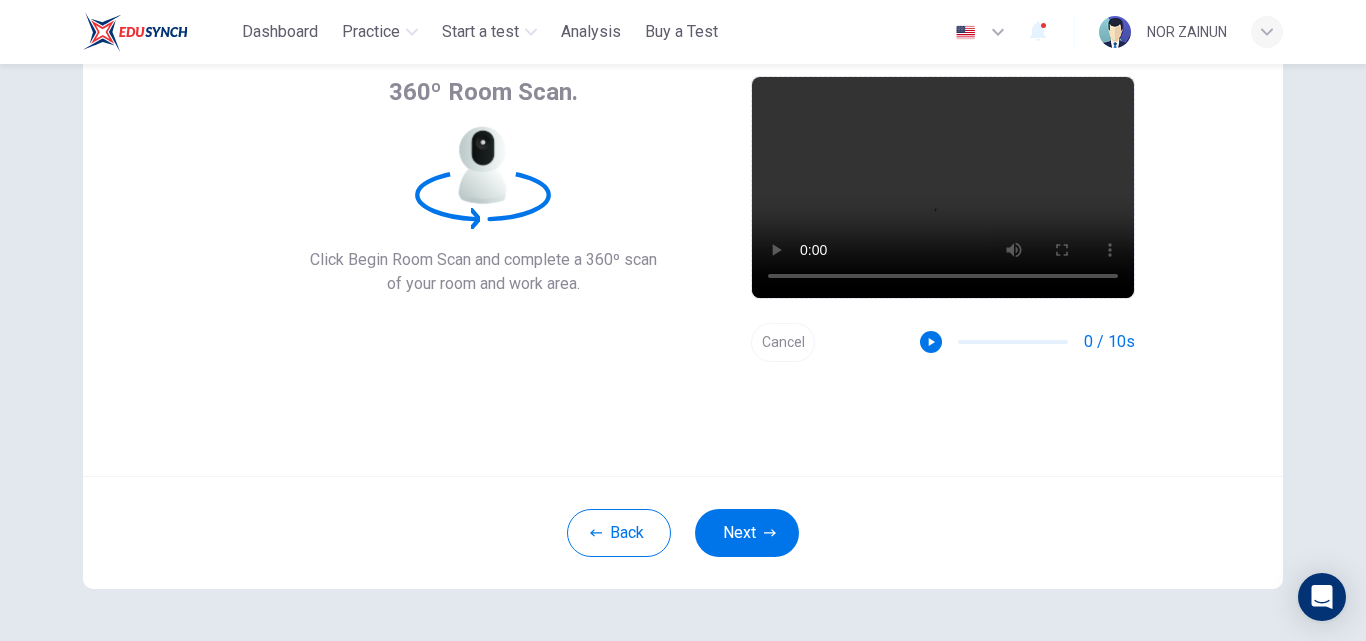 click on "Cancel" at bounding box center [783, 342] 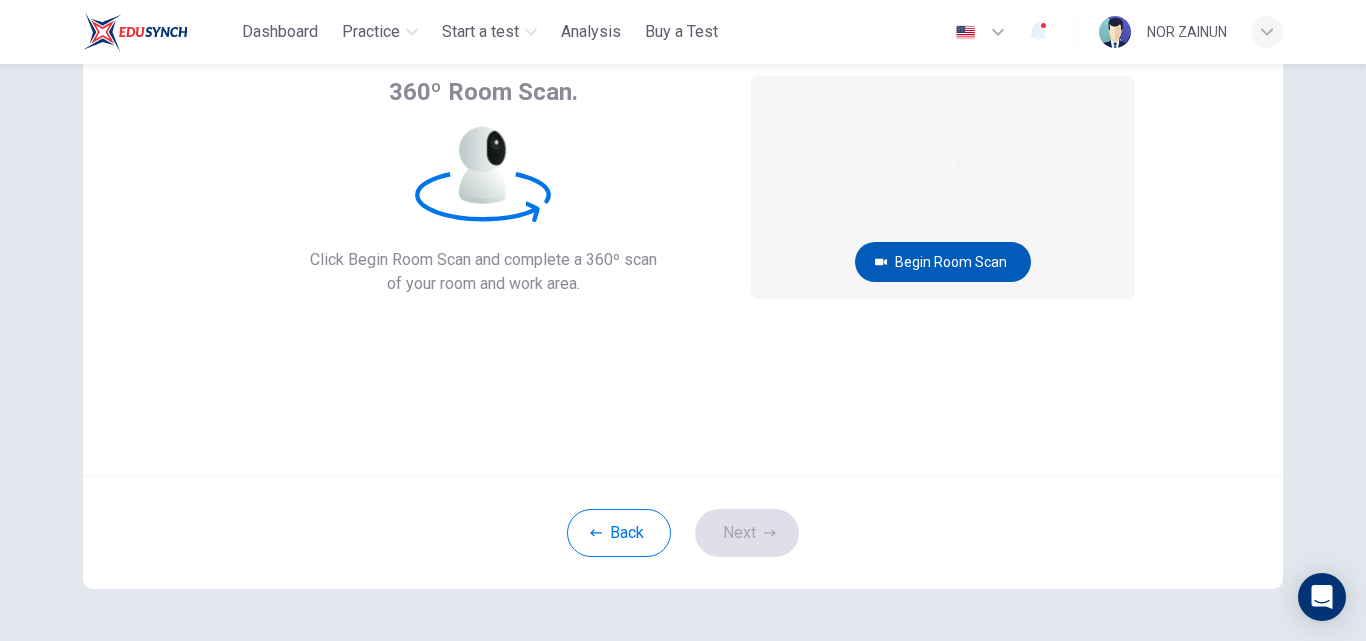 click on "Begin Room Scan" at bounding box center (943, 262) 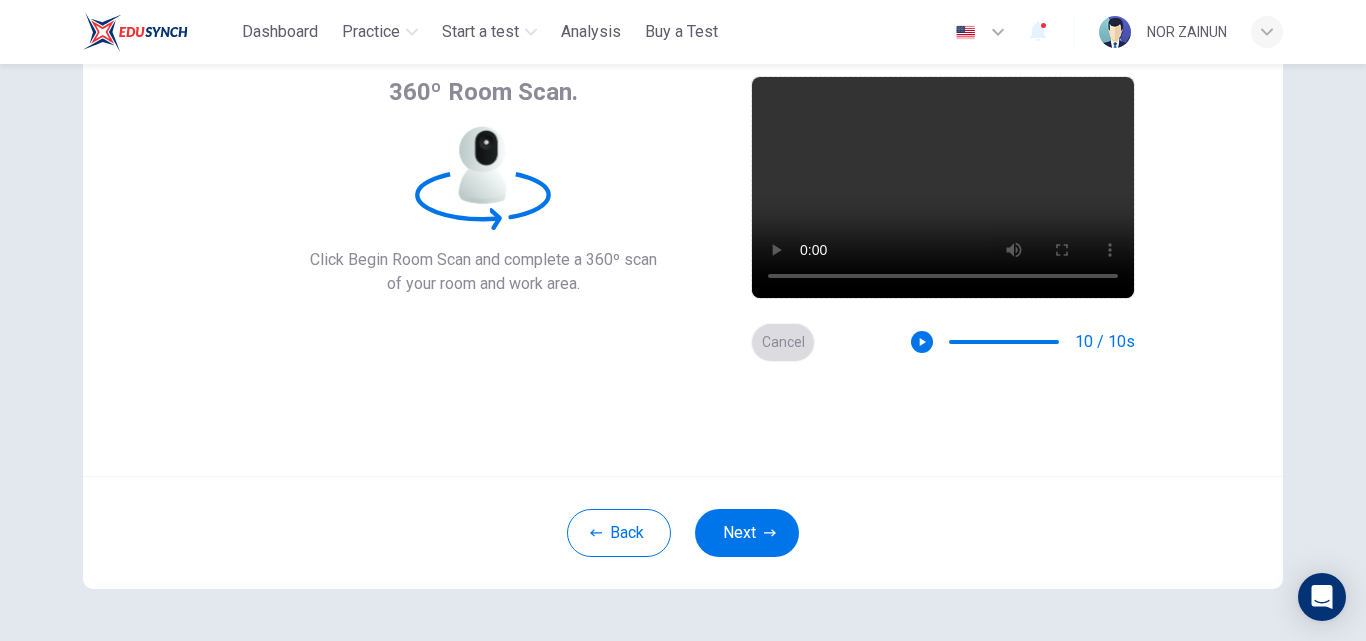 click on "Cancel" at bounding box center [783, 342] 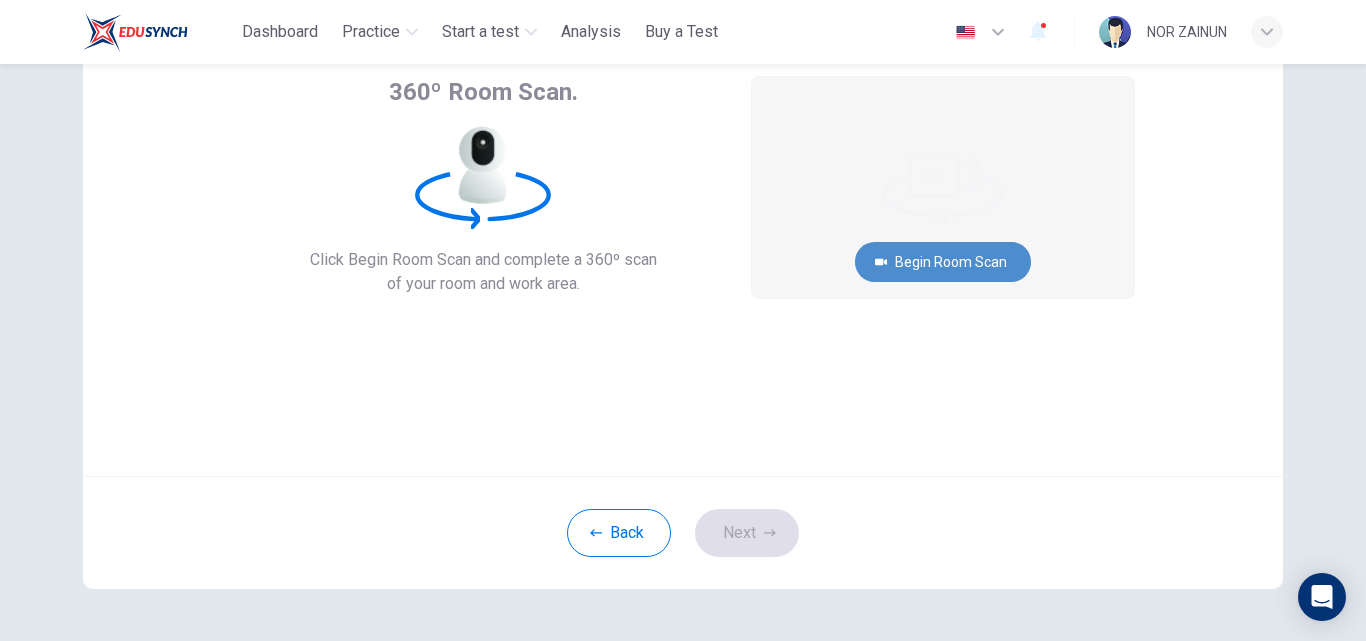 click on "Begin Room Scan" at bounding box center [943, 262] 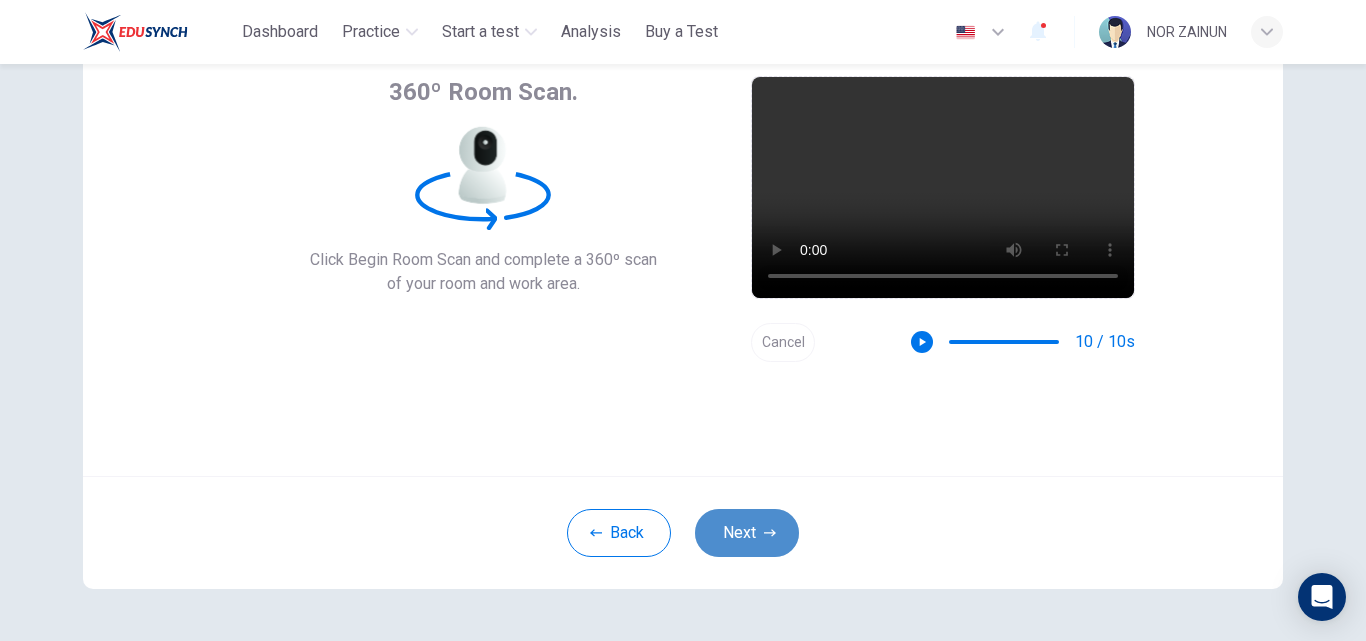 click on "Next" at bounding box center [747, 533] 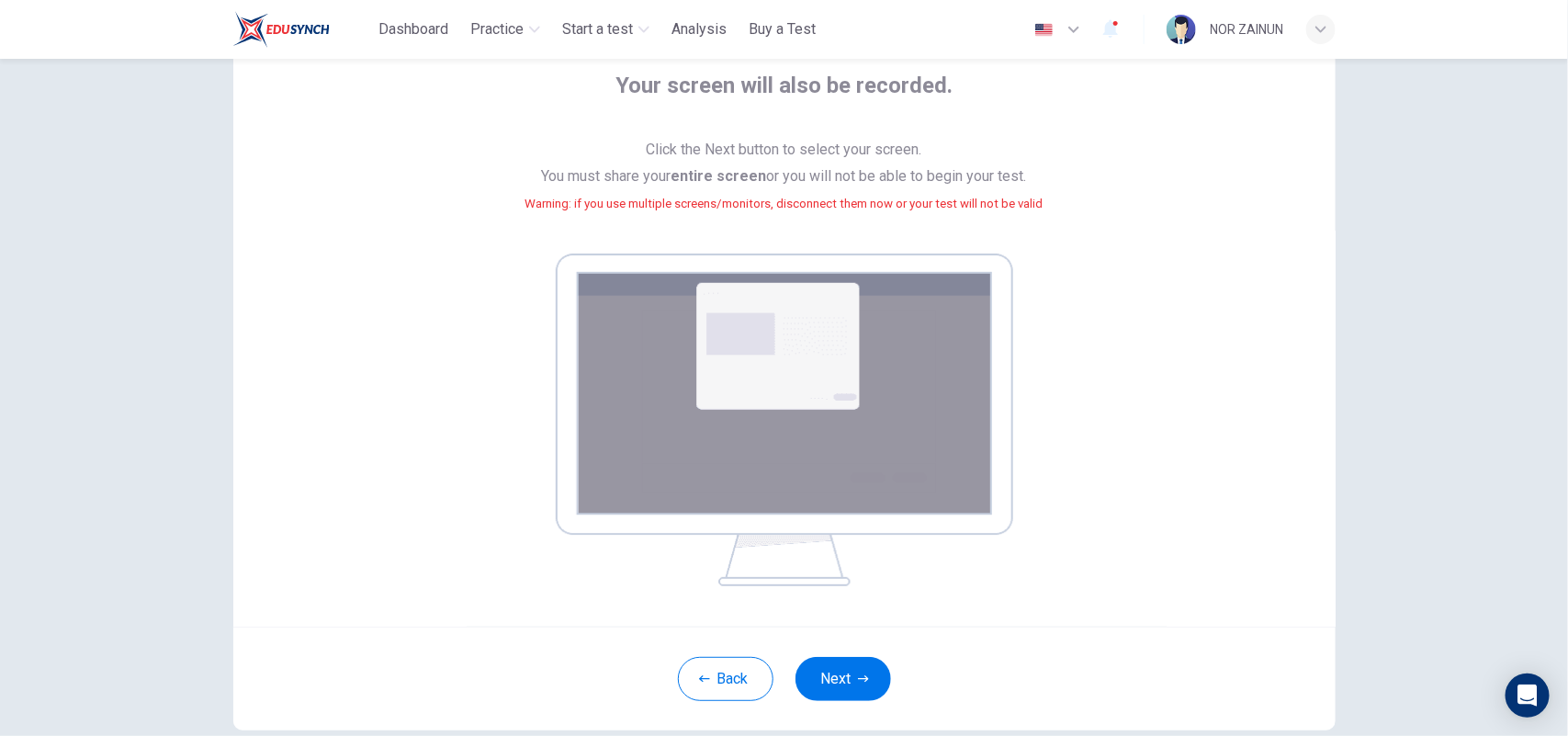 scroll, scrollTop: 115, scrollLeft: 0, axis: vertical 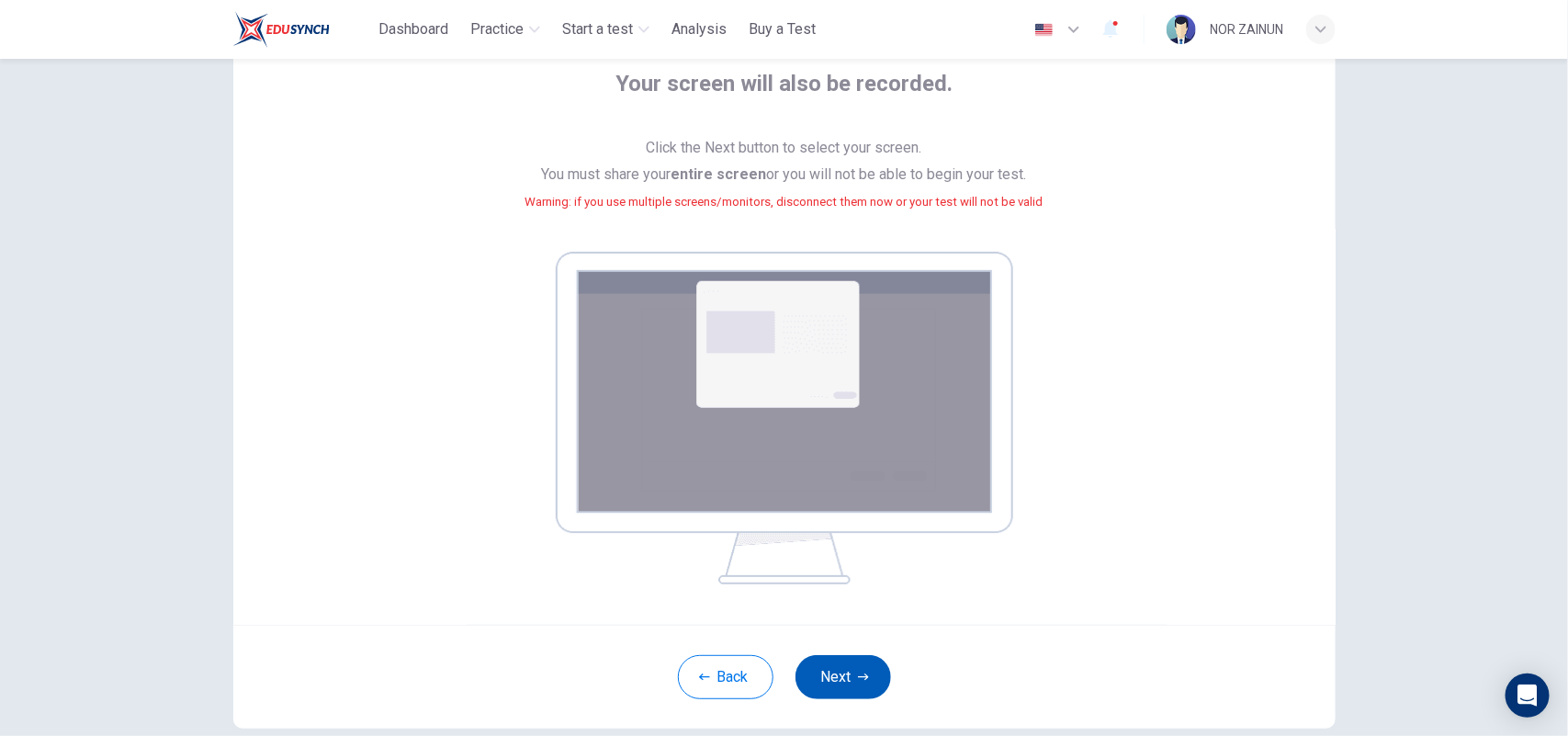 click on "Next" at bounding box center [843, 677] 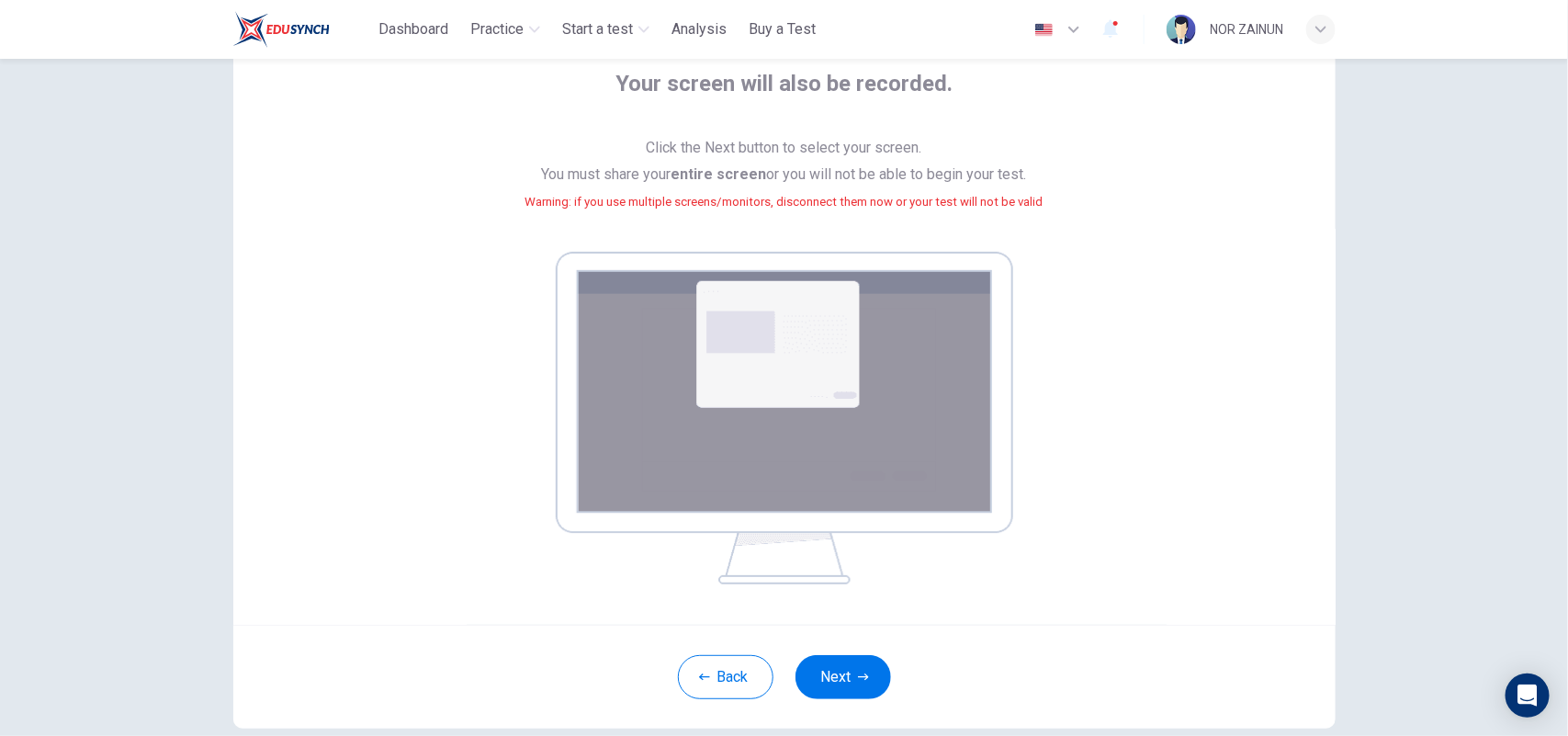 scroll, scrollTop: 28, scrollLeft: 0, axis: vertical 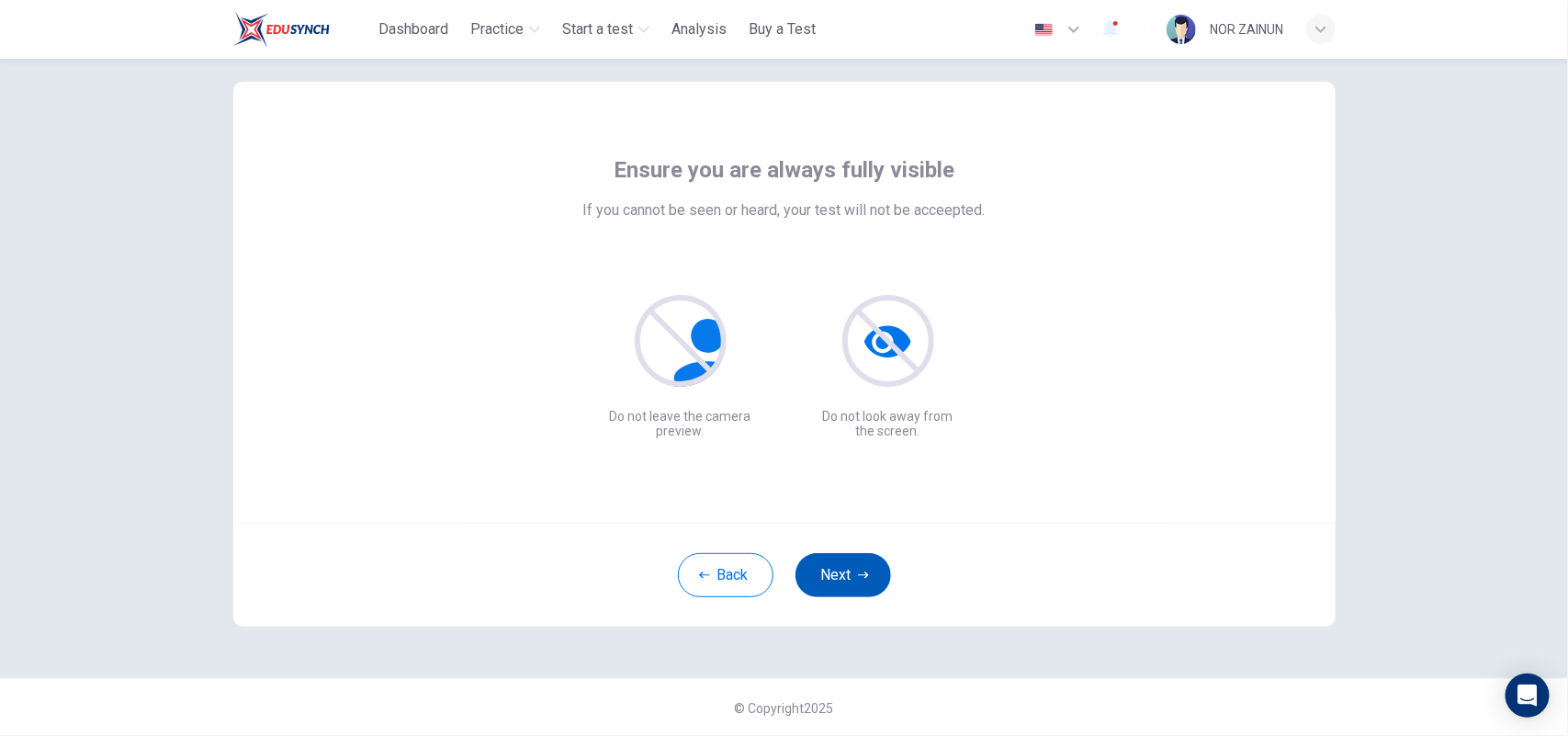 click on "Next" at bounding box center (843, 575) 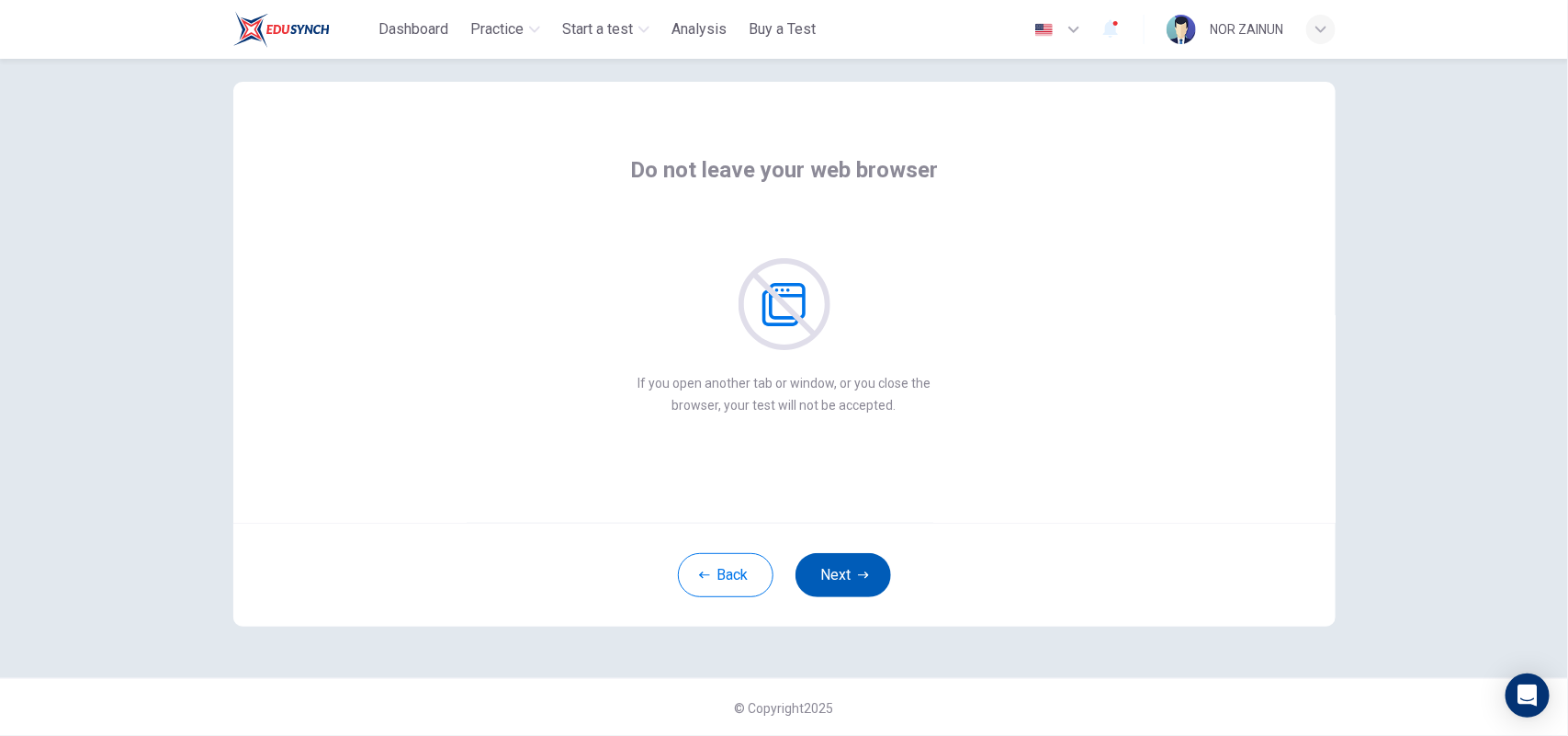 click 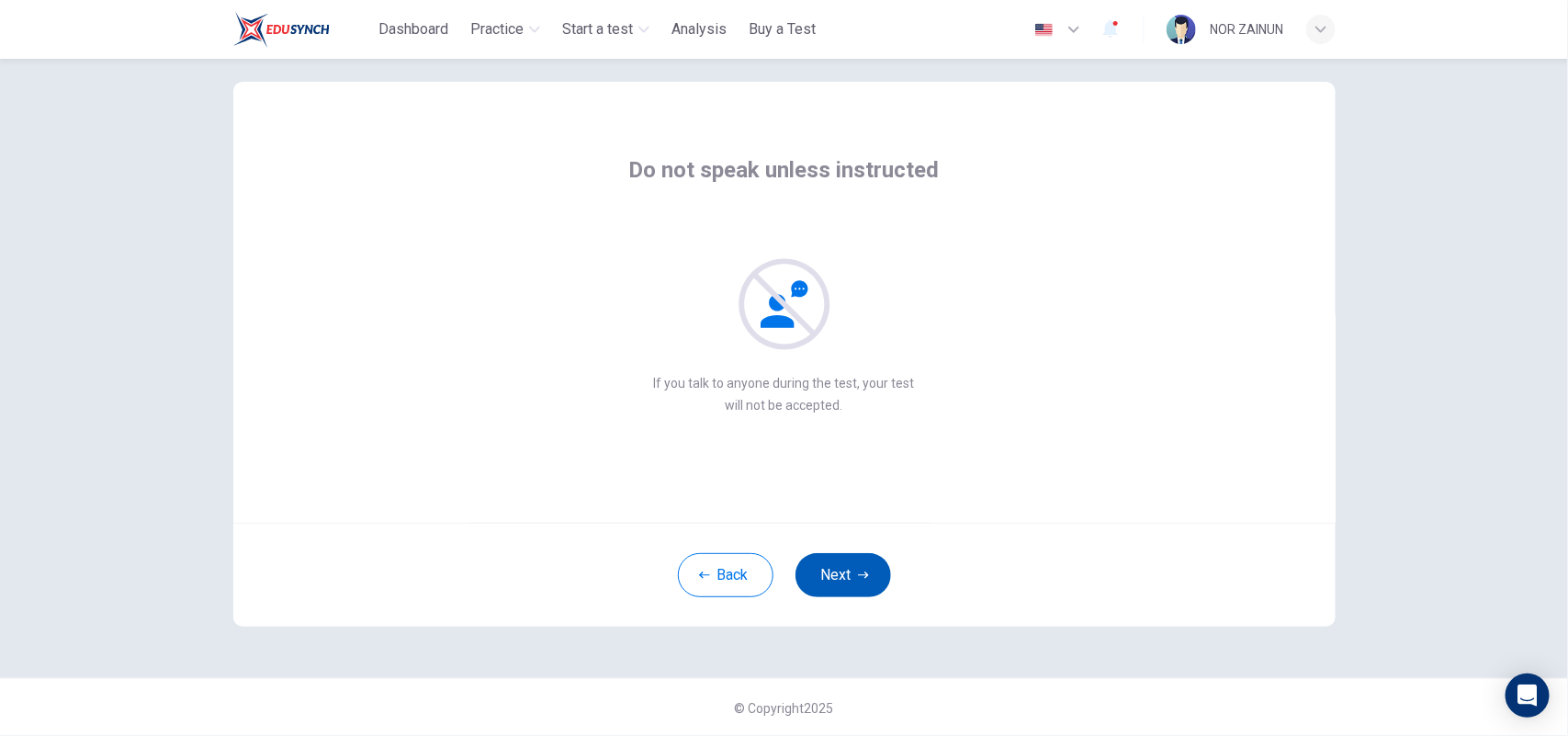 click 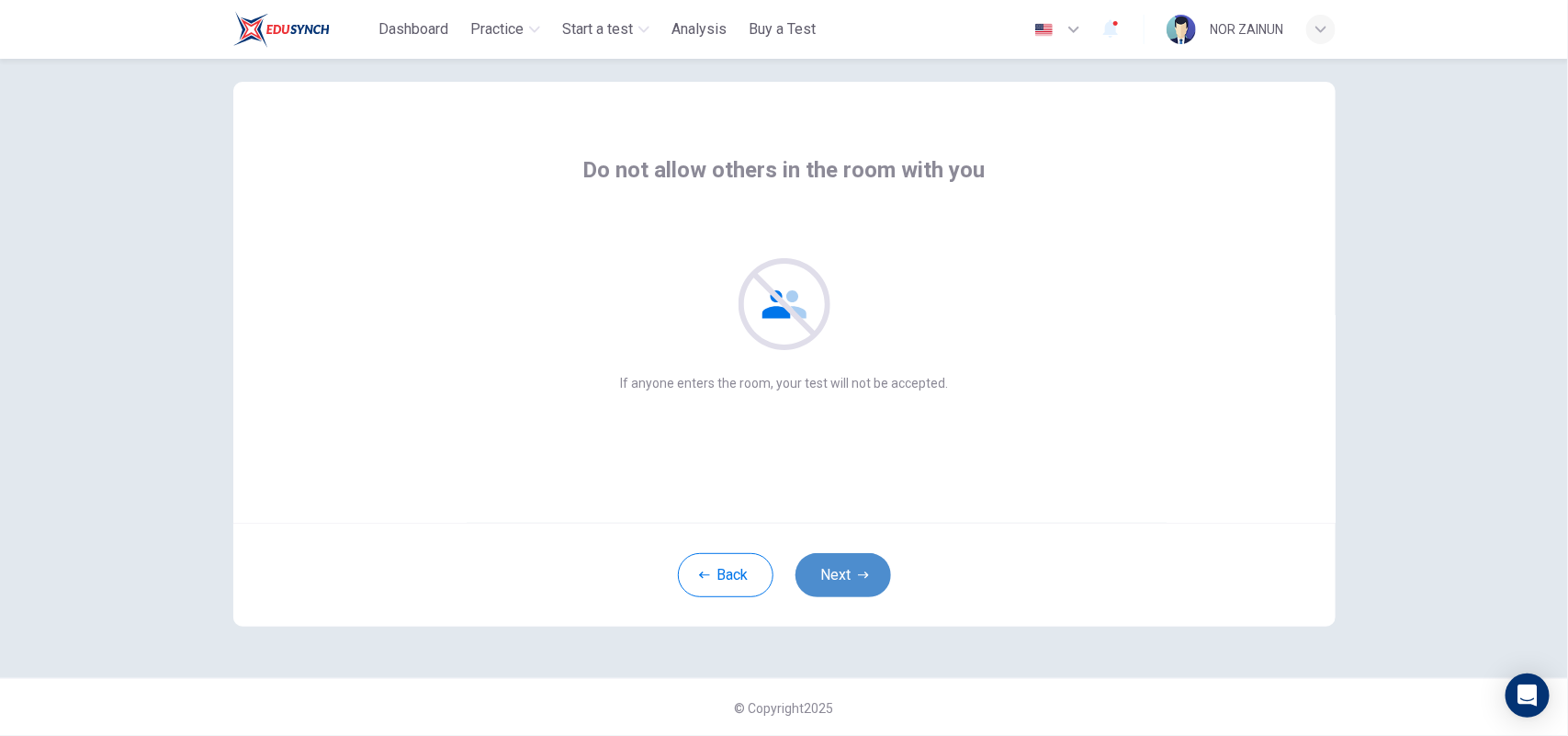 click 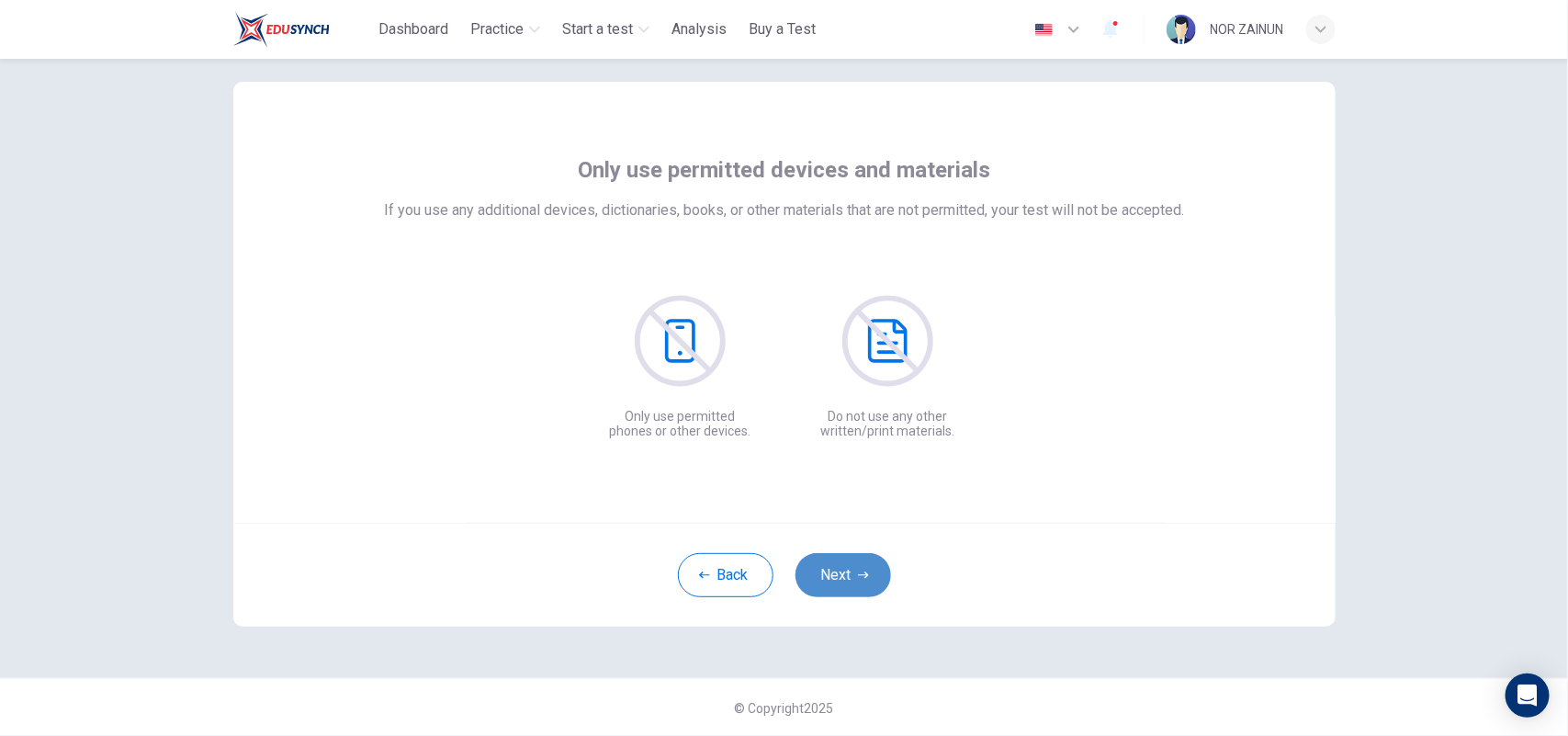 click 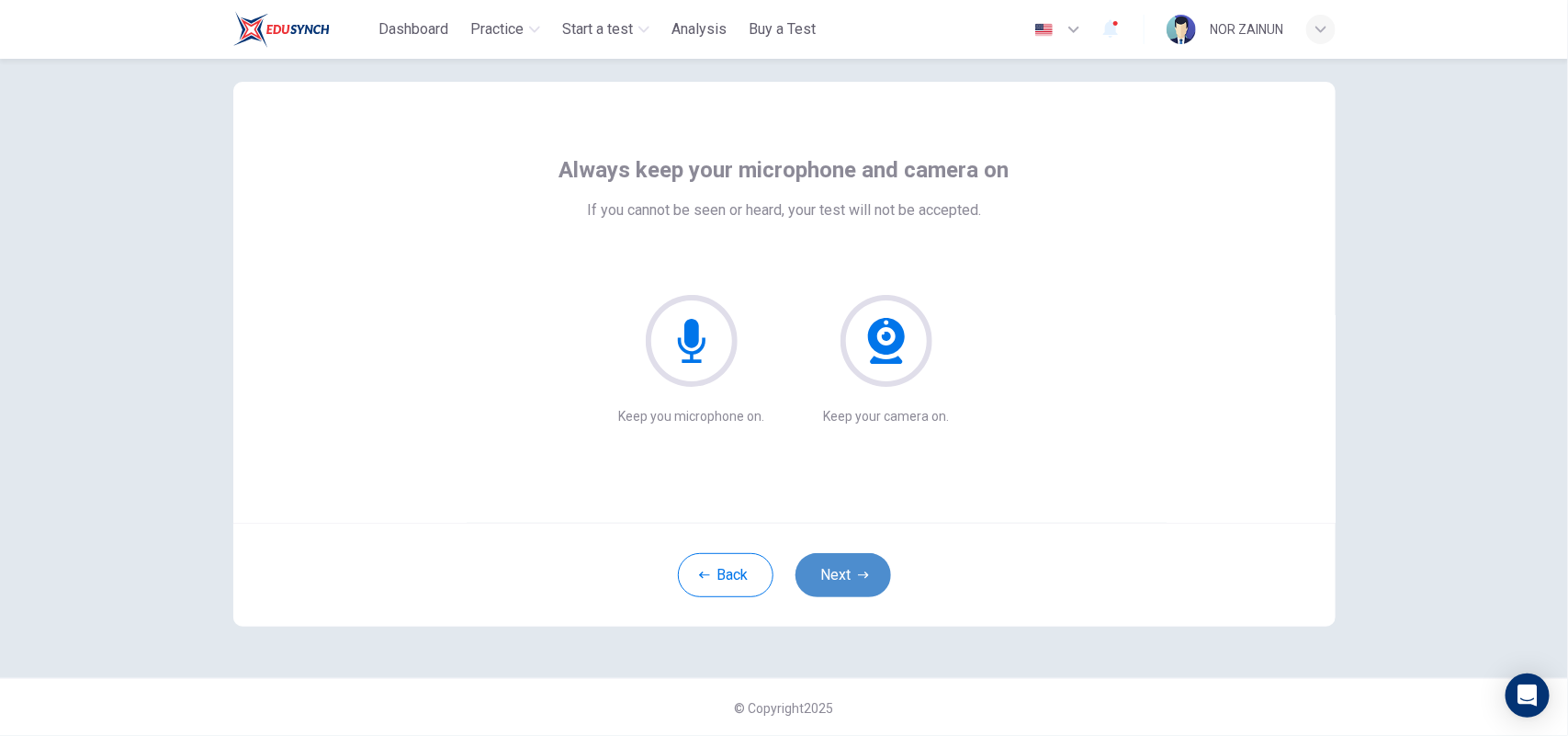 click 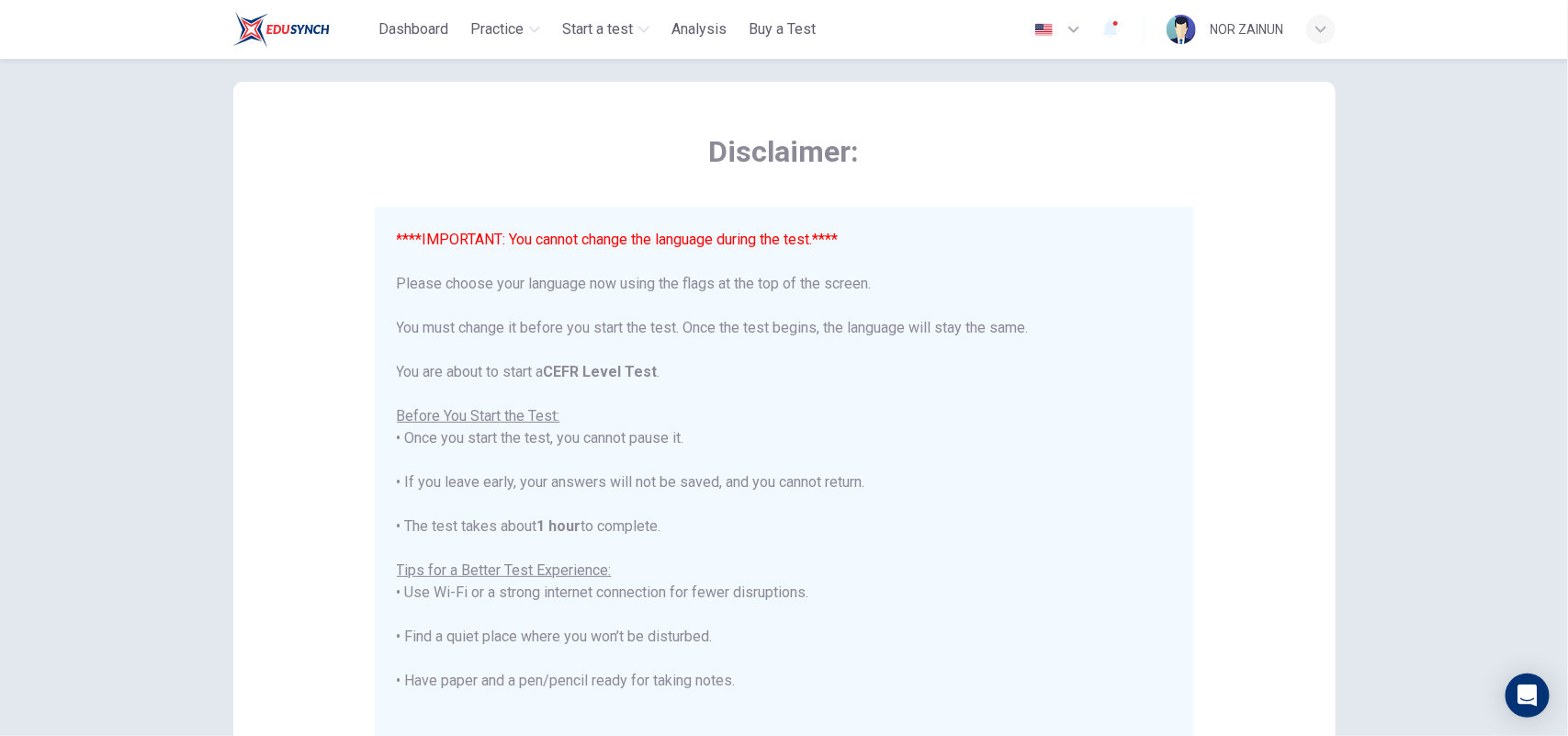 scroll, scrollTop: 176, scrollLeft: 0, axis: vertical 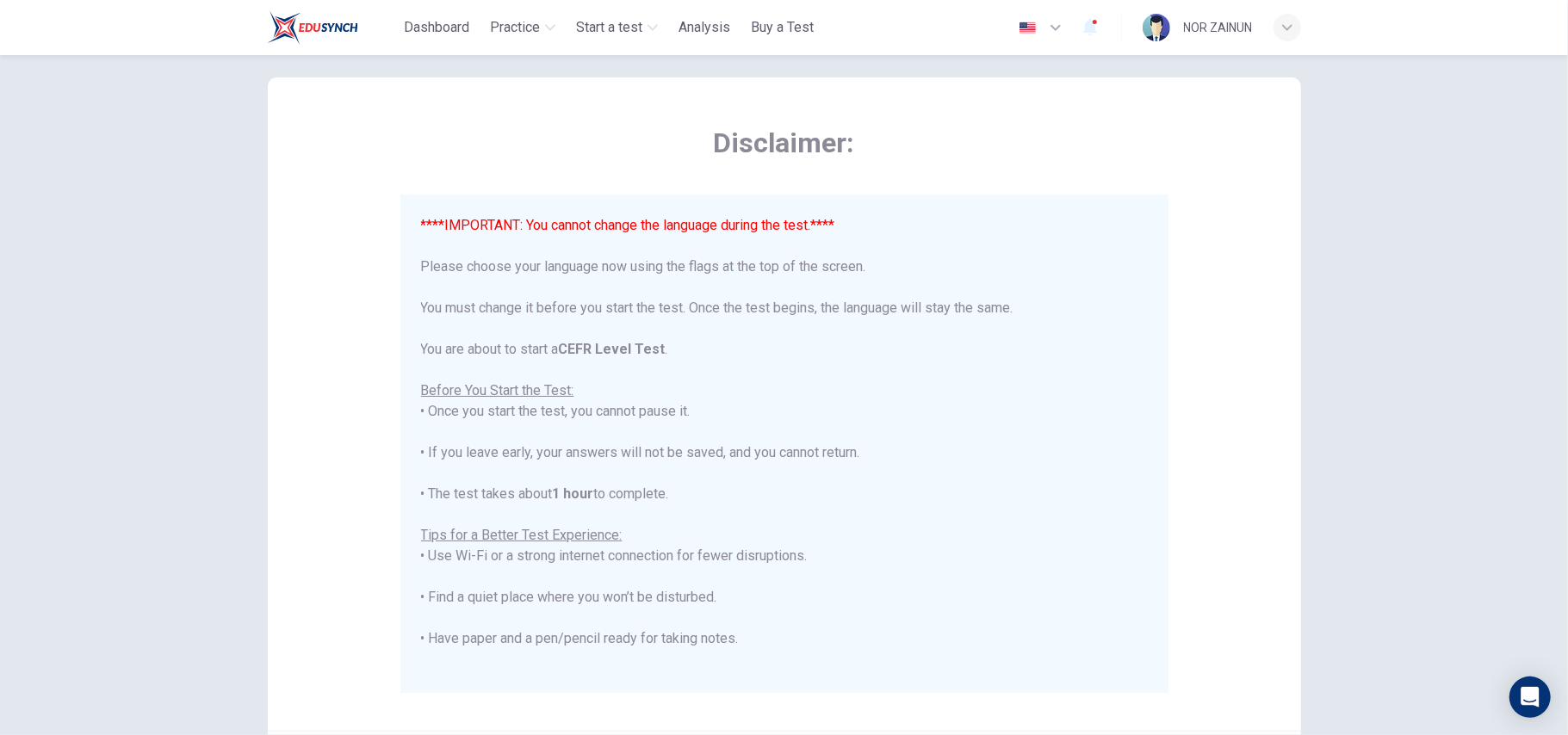 drag, startPoint x: 1462, startPoint y: 0, endPoint x: 968, endPoint y: 176, distance: 524.4159 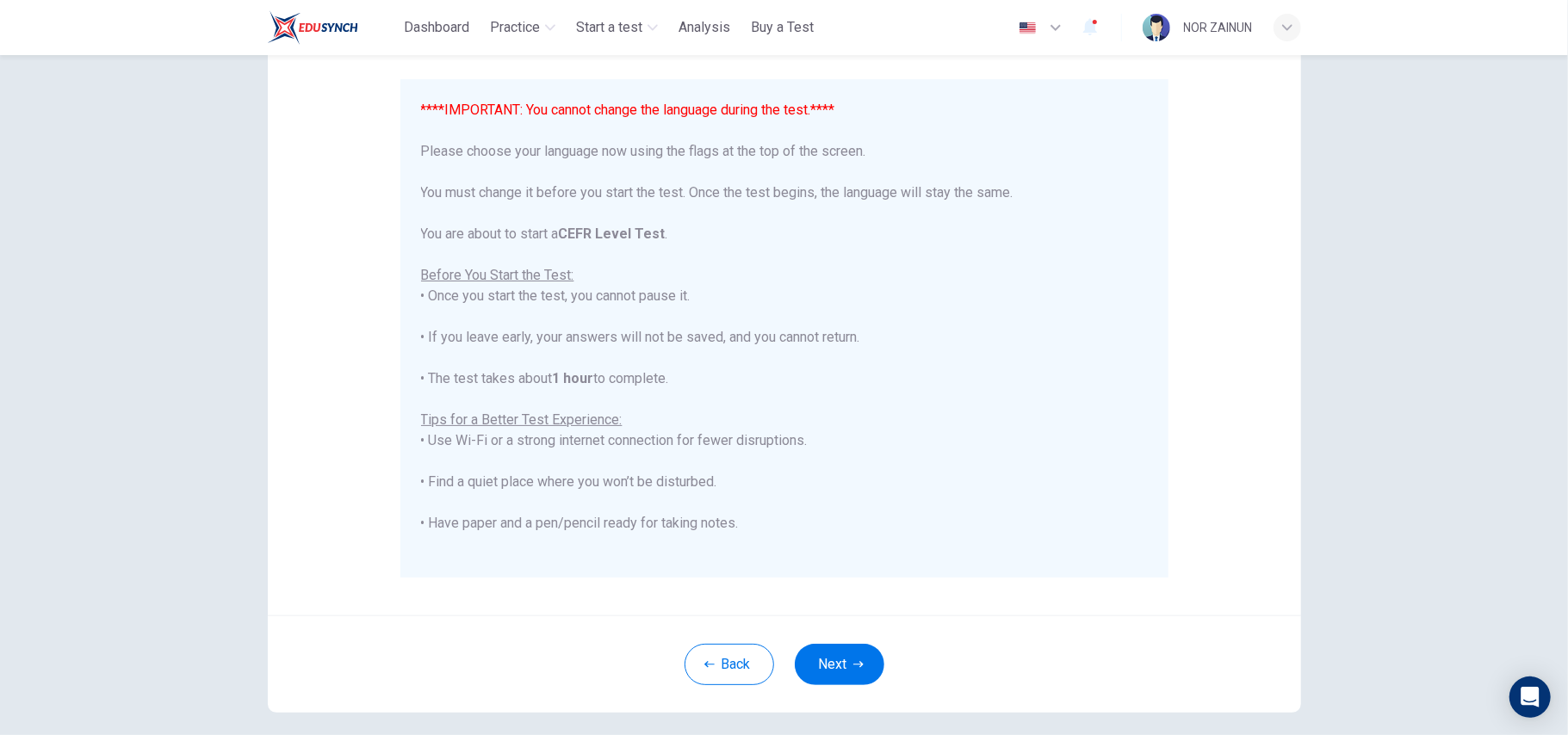 scroll, scrollTop: 114, scrollLeft: 0, axis: vertical 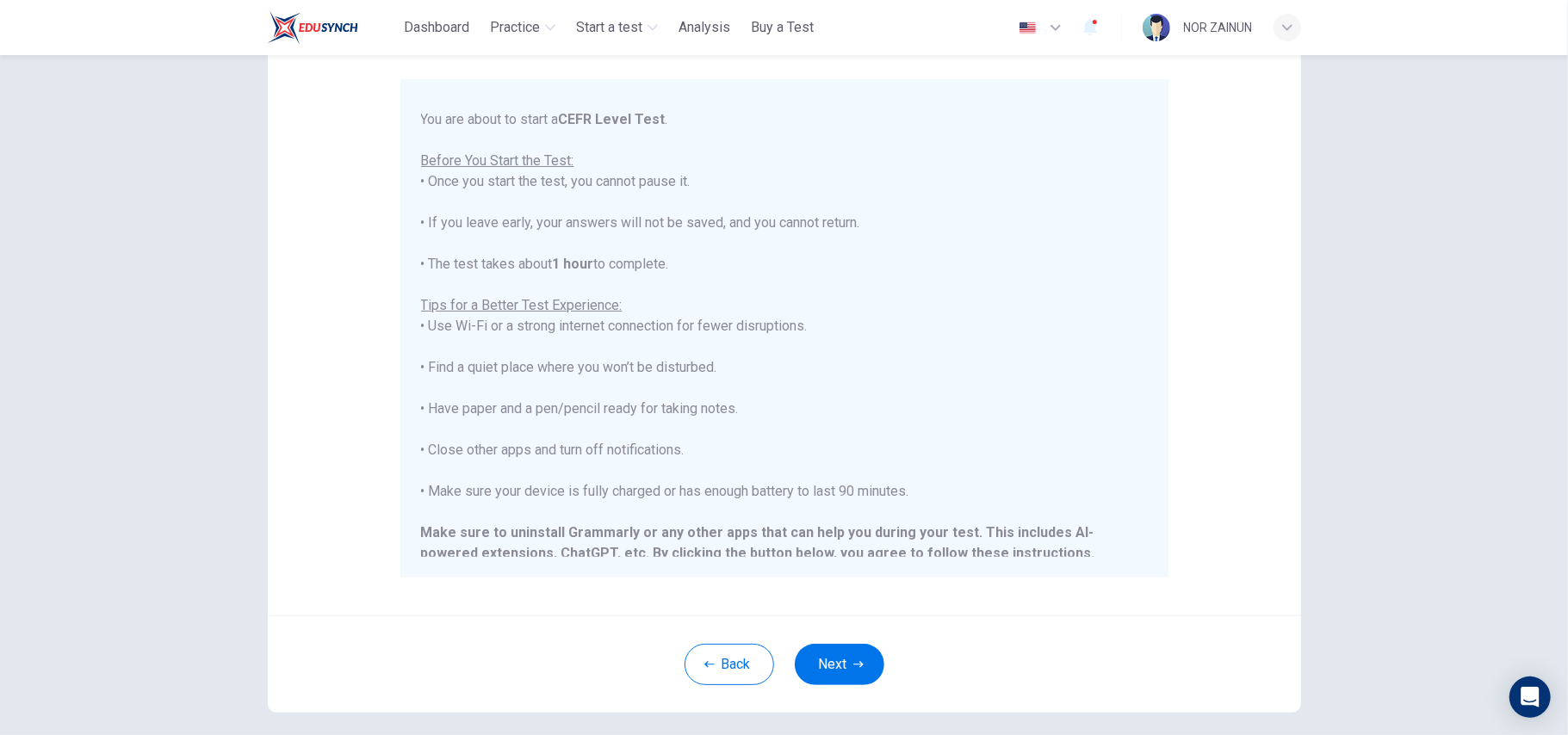 click on "****IMPORTANT: You cannot change the language during the test.****
Please choose your language now using the flags at the top of the screen. You must change it before you start the test. Once the test begins, the language will stay the same.
You are about to start a  CEFR Level Test .
Before You Start the Test:
• Once you start the test, you cannot pause it.
• If you leave early, your answers will not be saved, and you cannot return.
• The test takes about  1 hour  to complete.
Tips for a Better Test Experience:
• Use Wi-Fi or a strong internet connection for fewer disruptions.
• Find a quiet place where you won’t be disturbed.
• Have paper and a pen/pencil ready for taking notes.
• Close other apps and turn off notifications.
• Make sure your device is fully charged or has enough battery to last 90 minutes.
Make sure to uninstall Grammarly or any other apps that can help you during your test. This includes AI-powered extensions, ChatGPT, etc.
Good luck!" at bounding box center [784, 295] 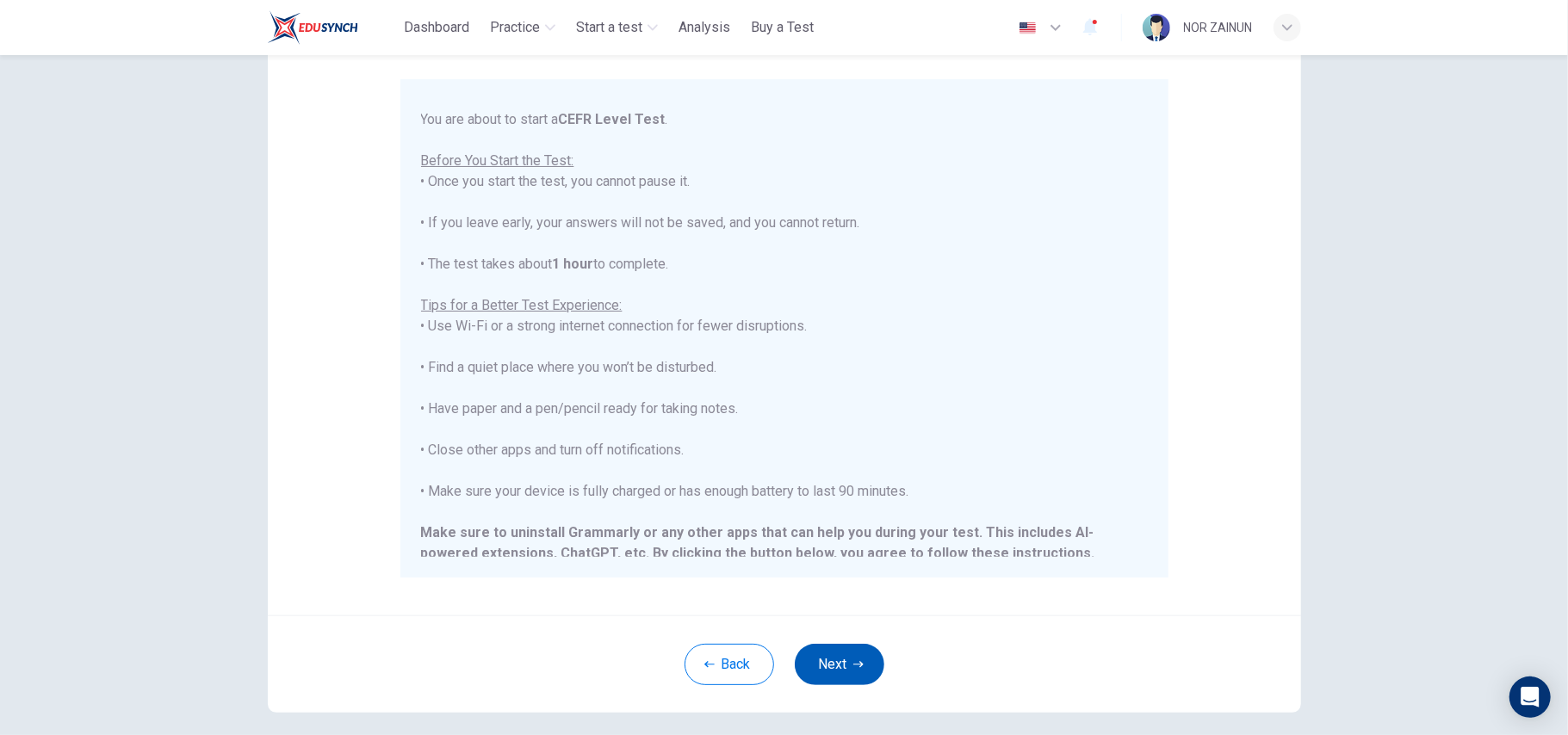 click on "Next" at bounding box center (840, 664) 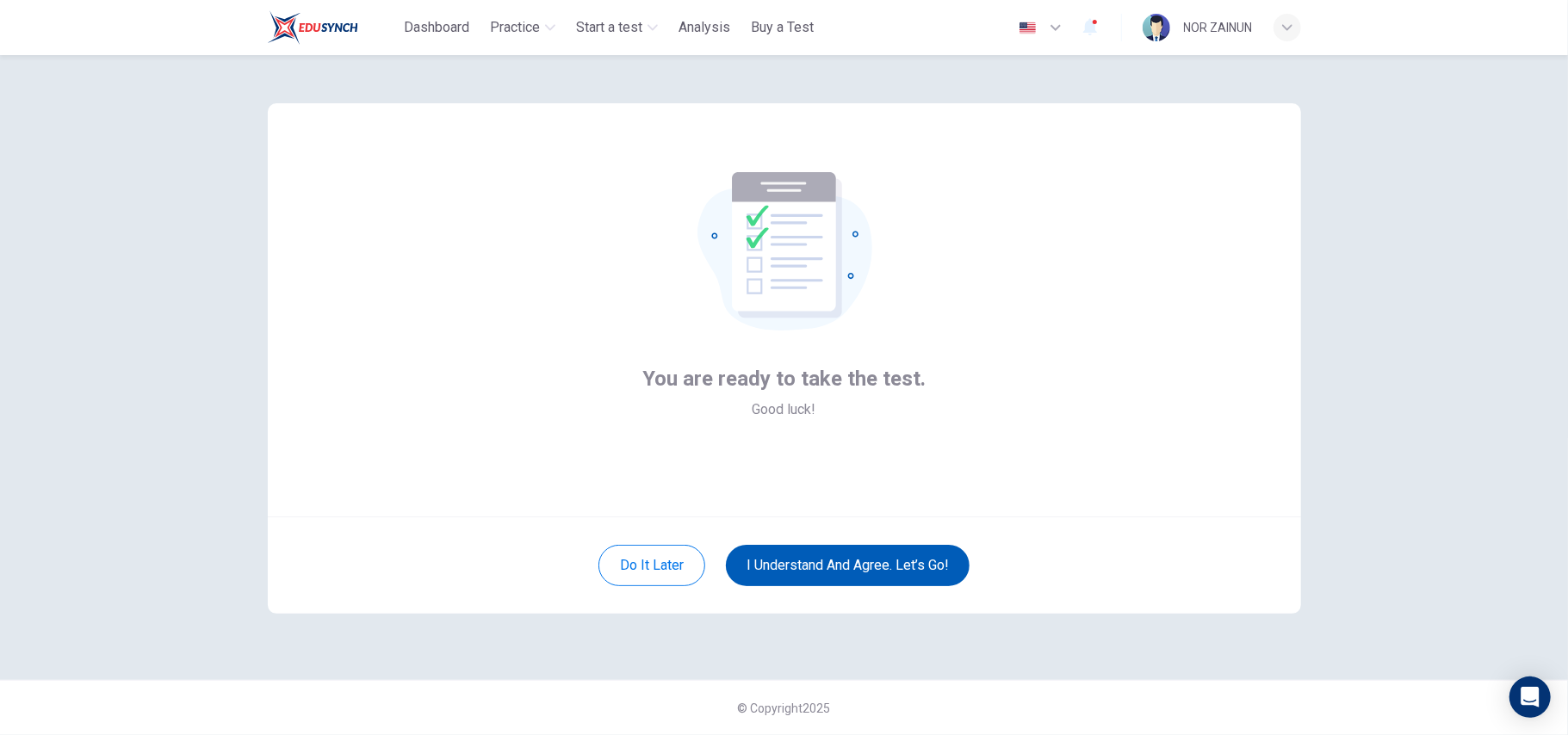 scroll, scrollTop: 0, scrollLeft: 0, axis: both 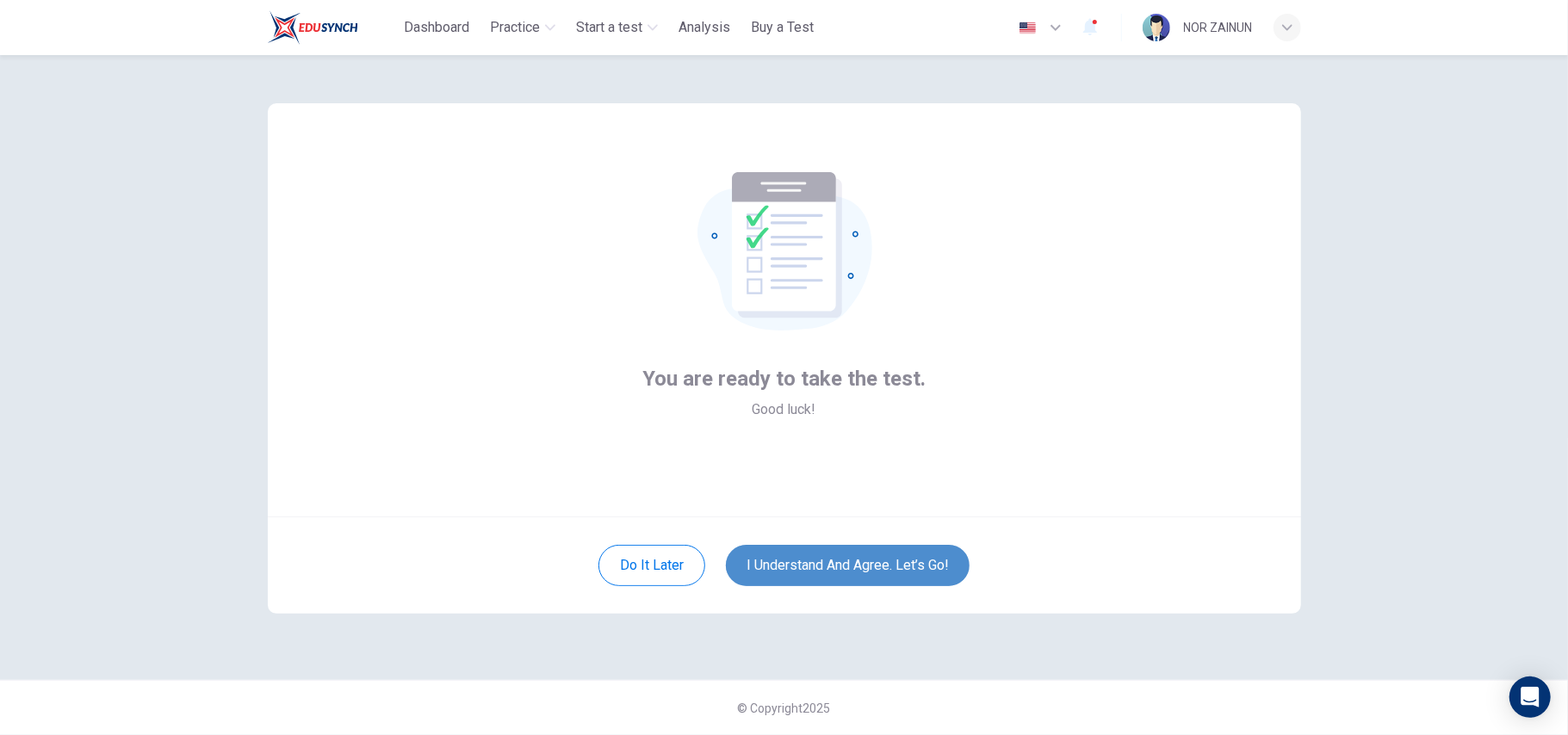 click on "I understand and agree. Let’s go!" at bounding box center (847, 565) 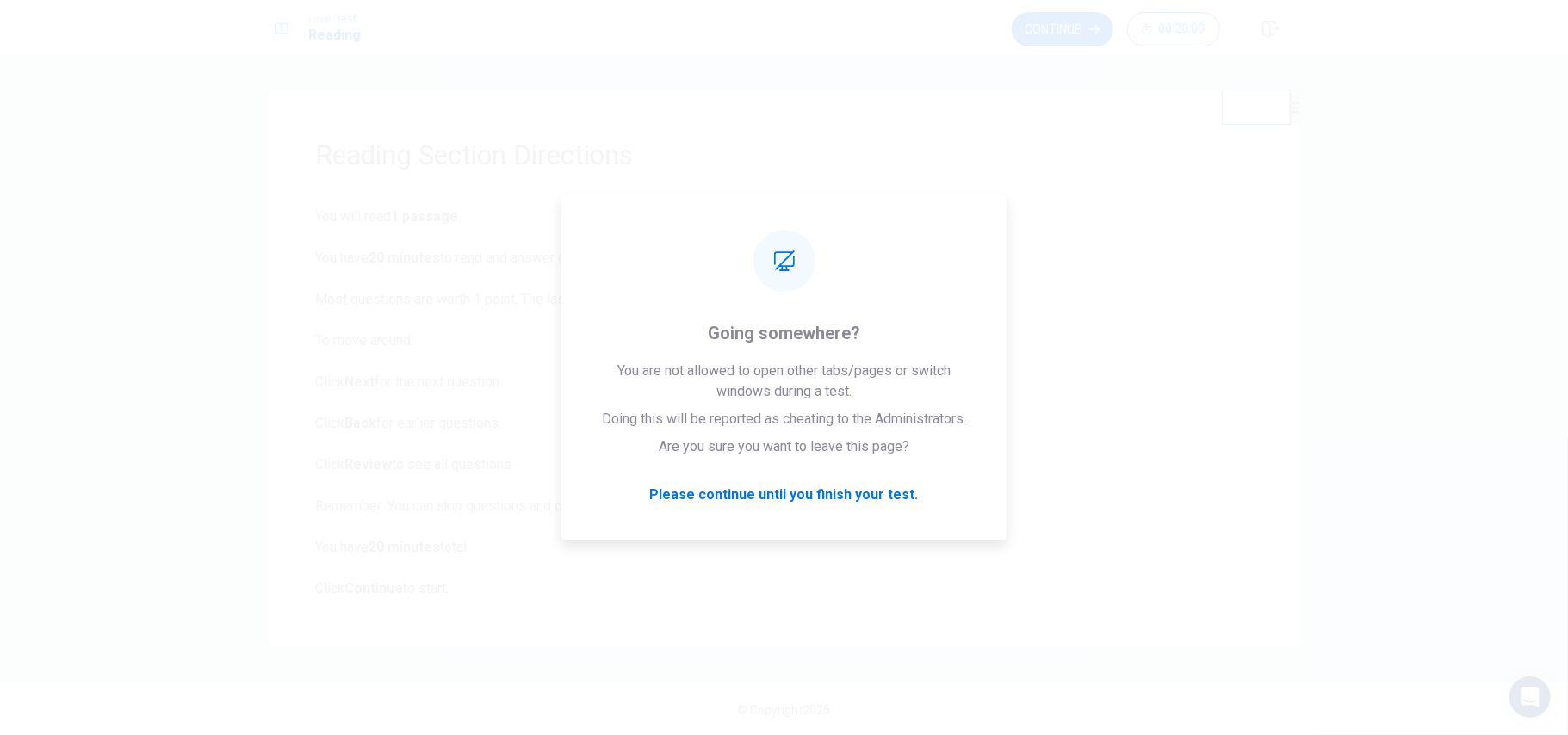 drag, startPoint x: 1368, startPoint y: 0, endPoint x: 496, endPoint y: 232, distance: 902.3347 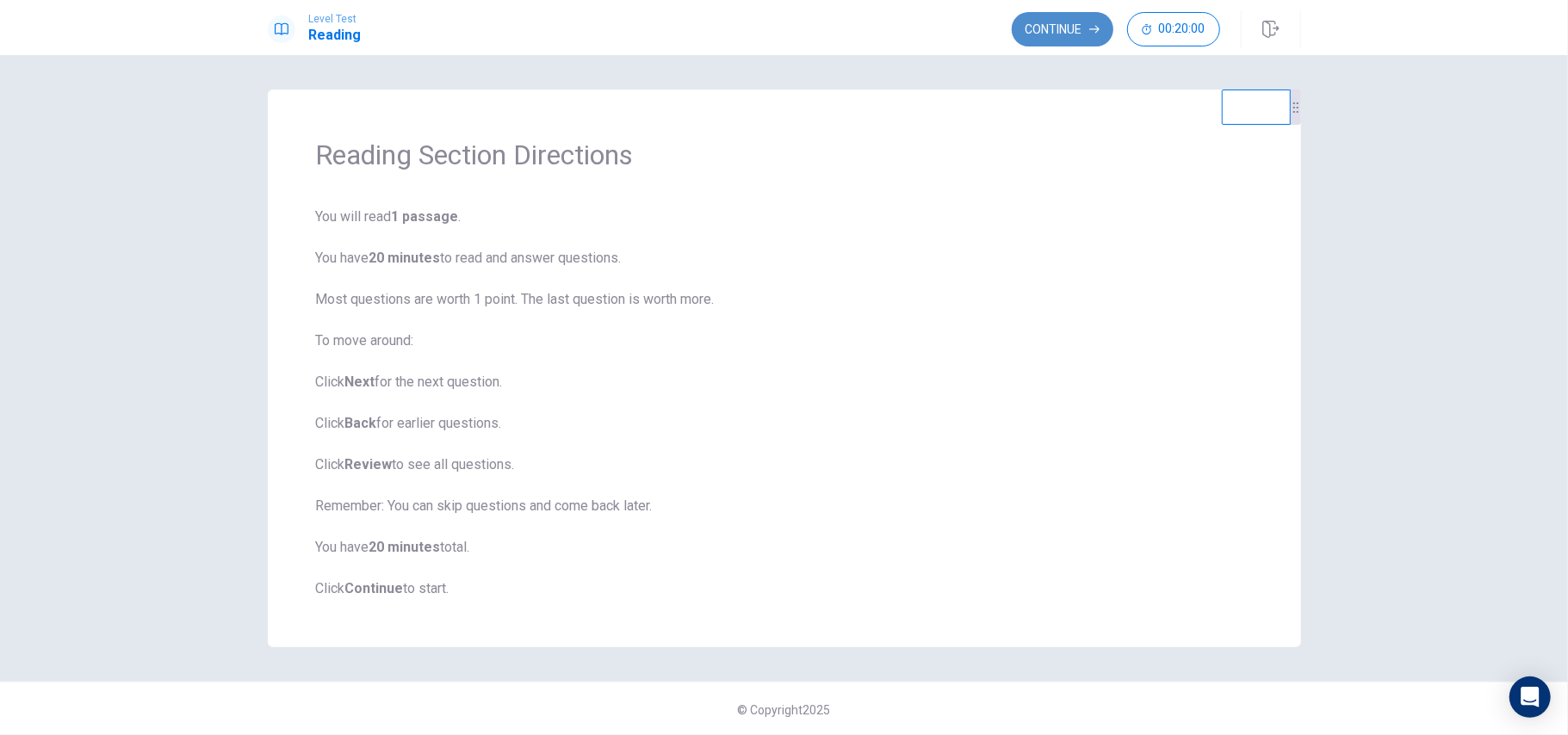 click on "Continue" at bounding box center [1063, 29] 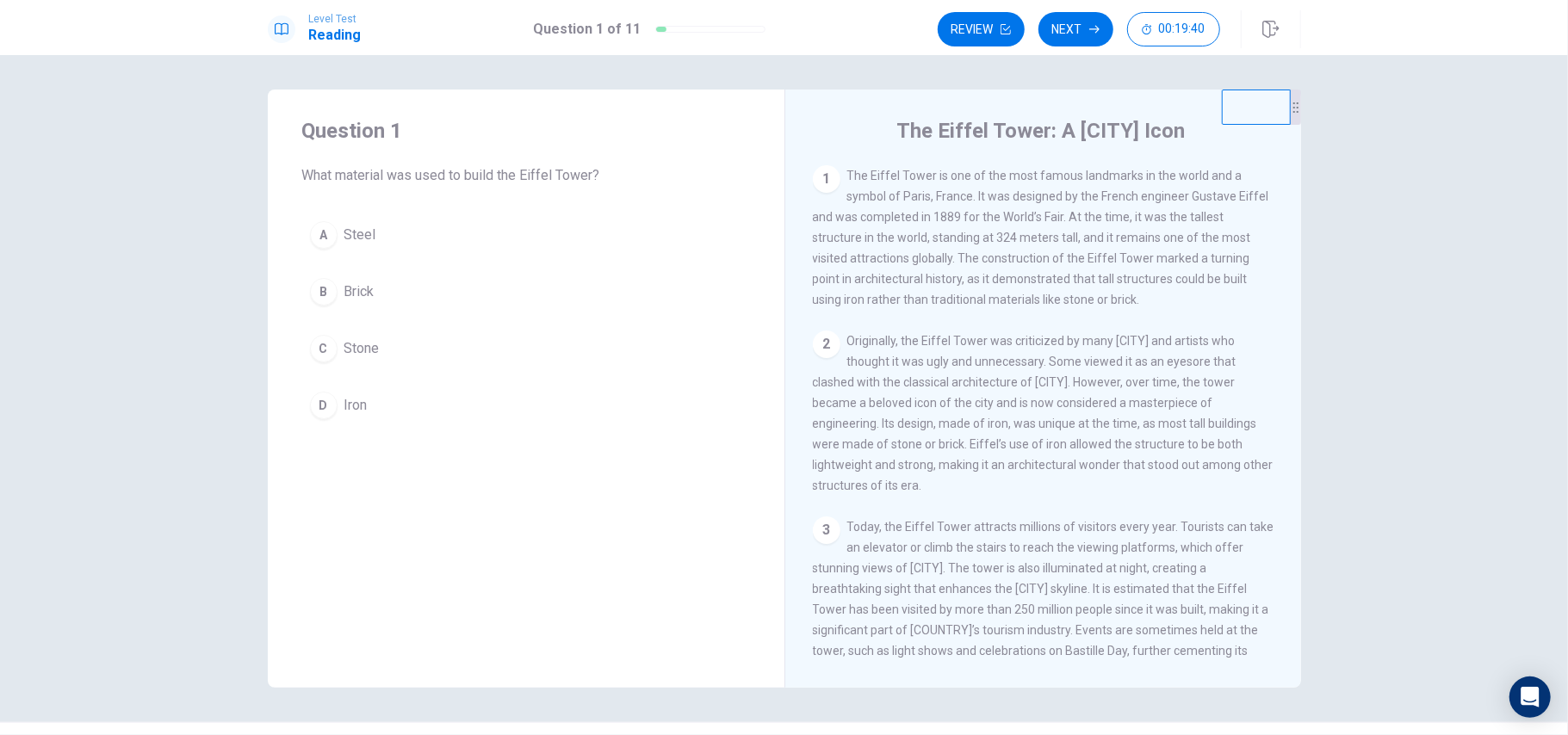 click on "D Iron" at bounding box center (526, 405) 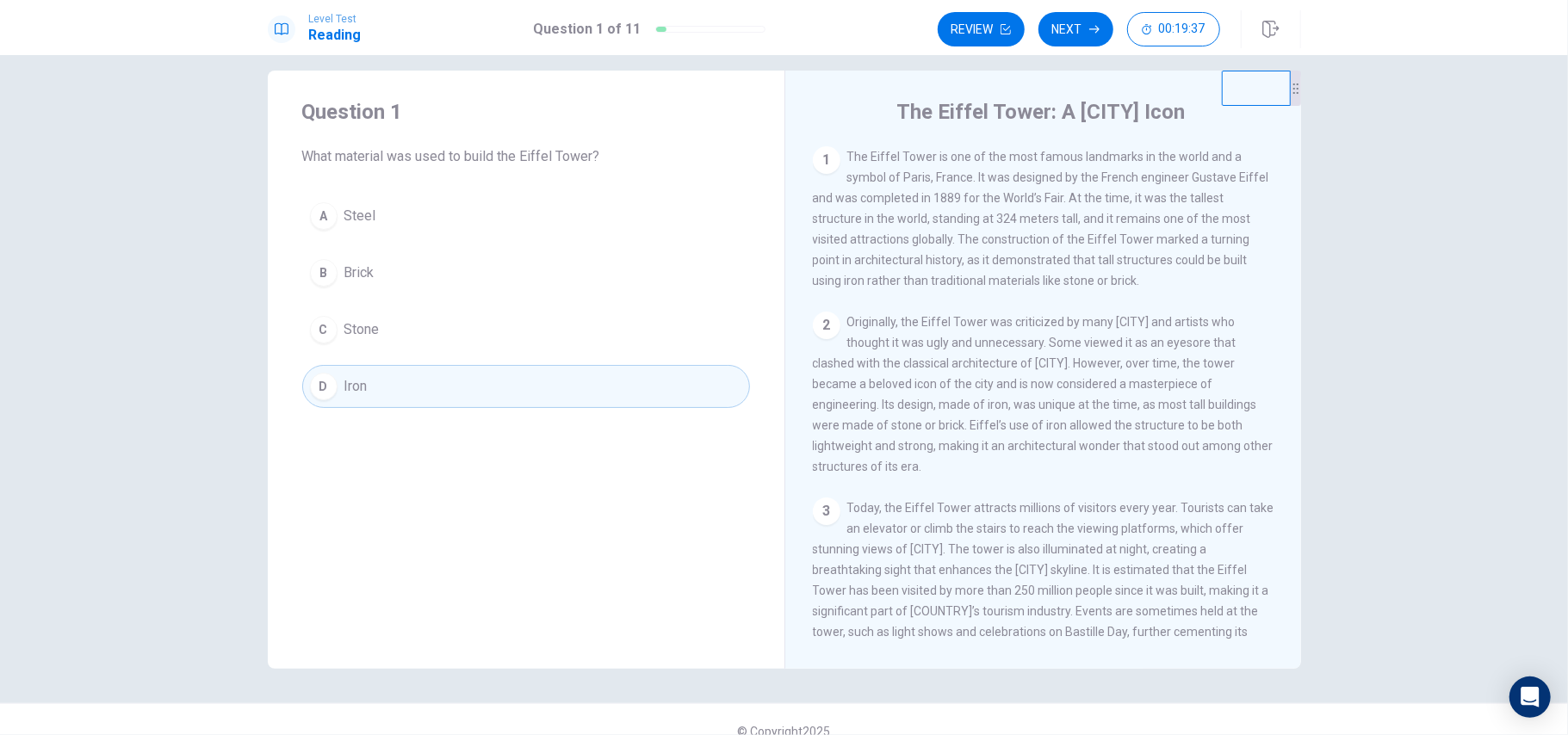 scroll, scrollTop: 0, scrollLeft: 0, axis: both 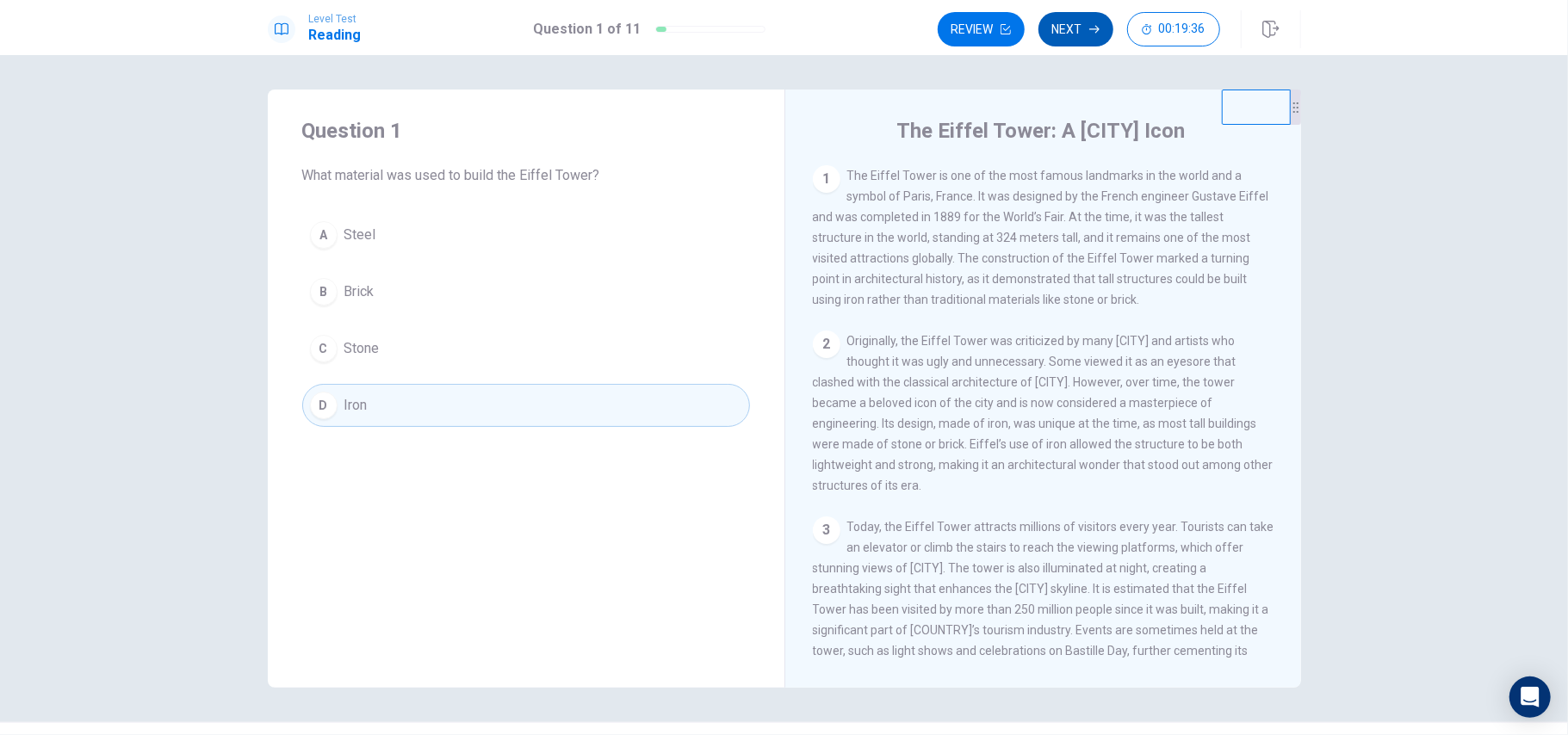 click on "Next" at bounding box center (1075, 29) 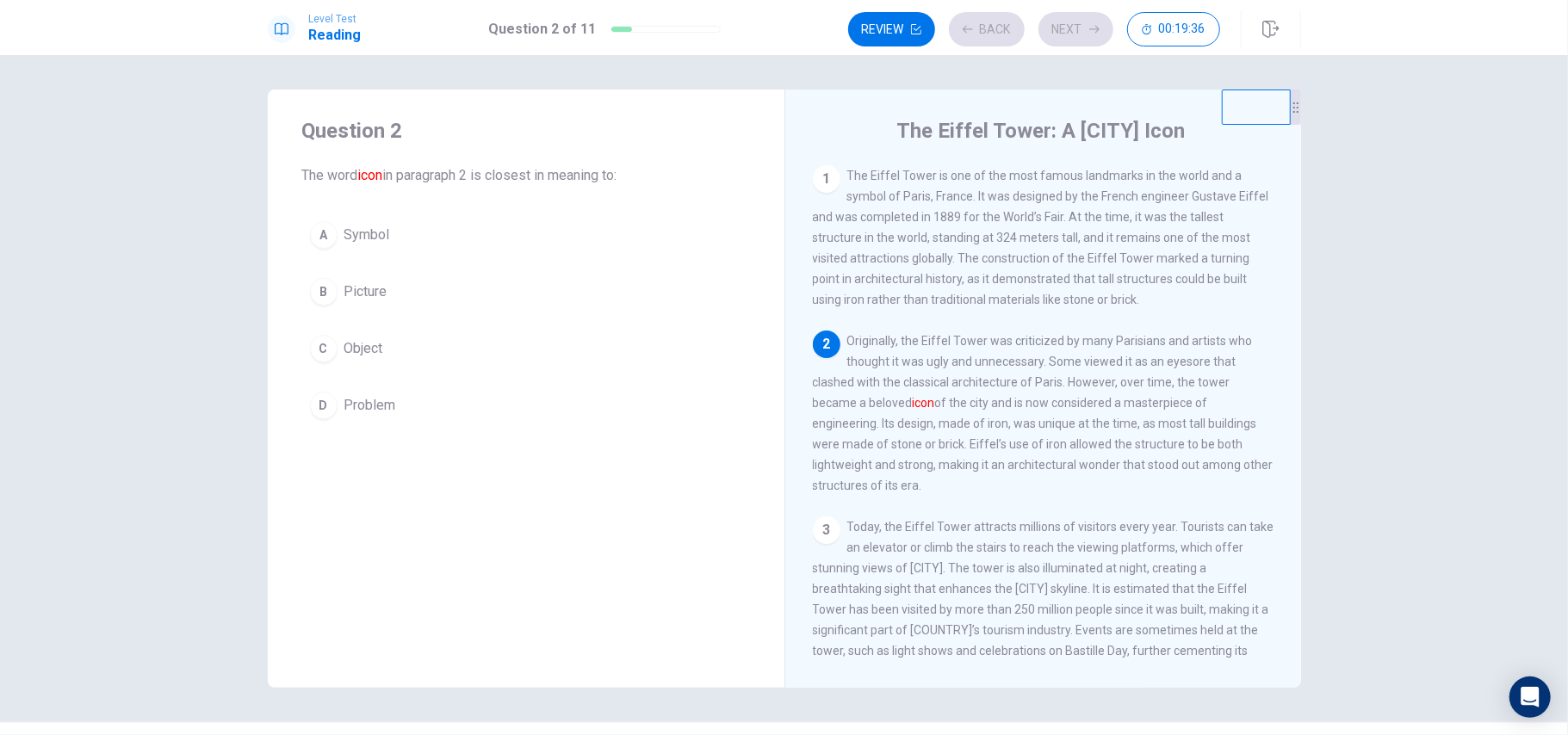 scroll, scrollTop: 25, scrollLeft: 0, axis: vertical 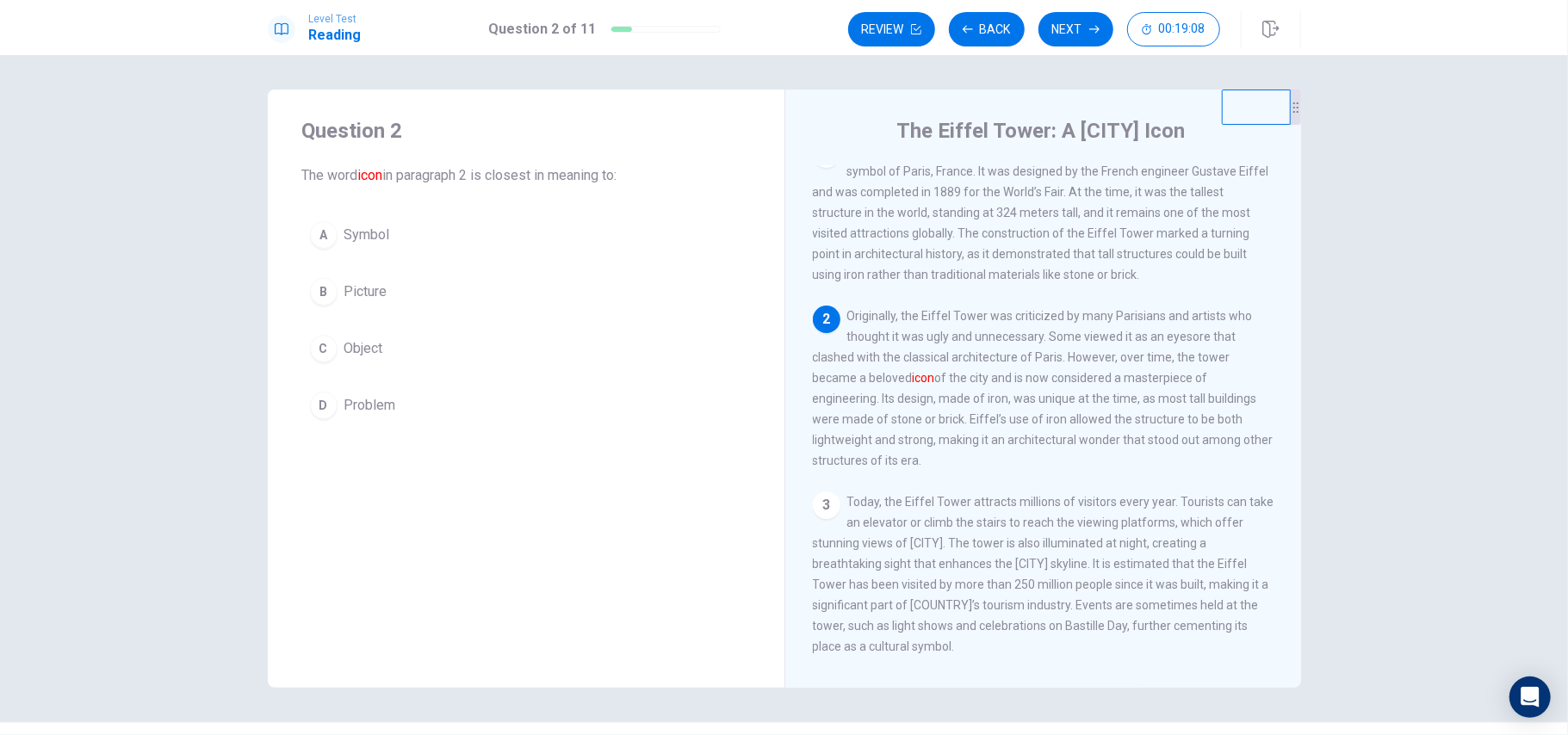 click on "A Symbol" at bounding box center [526, 235] 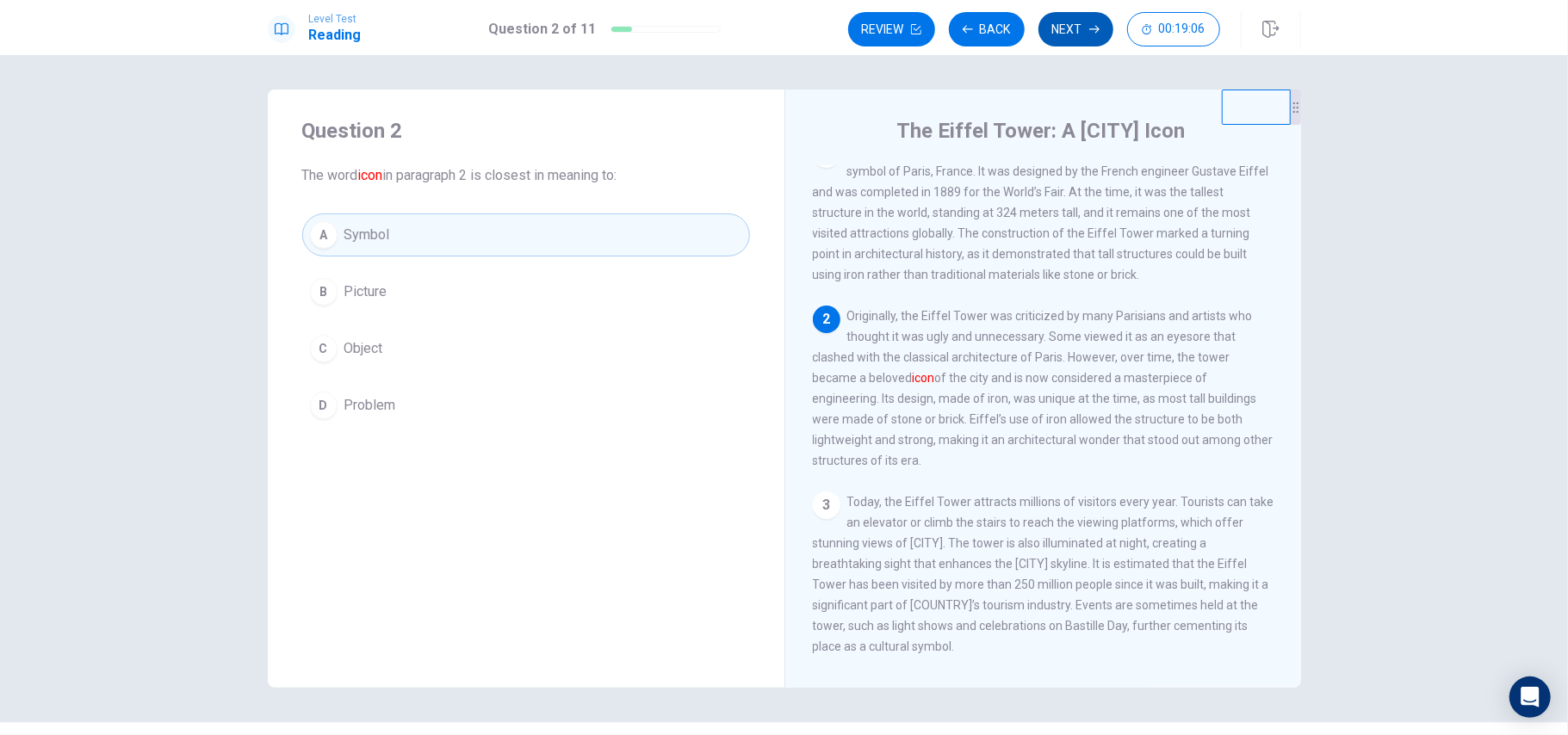 click on "Next" at bounding box center [1075, 29] 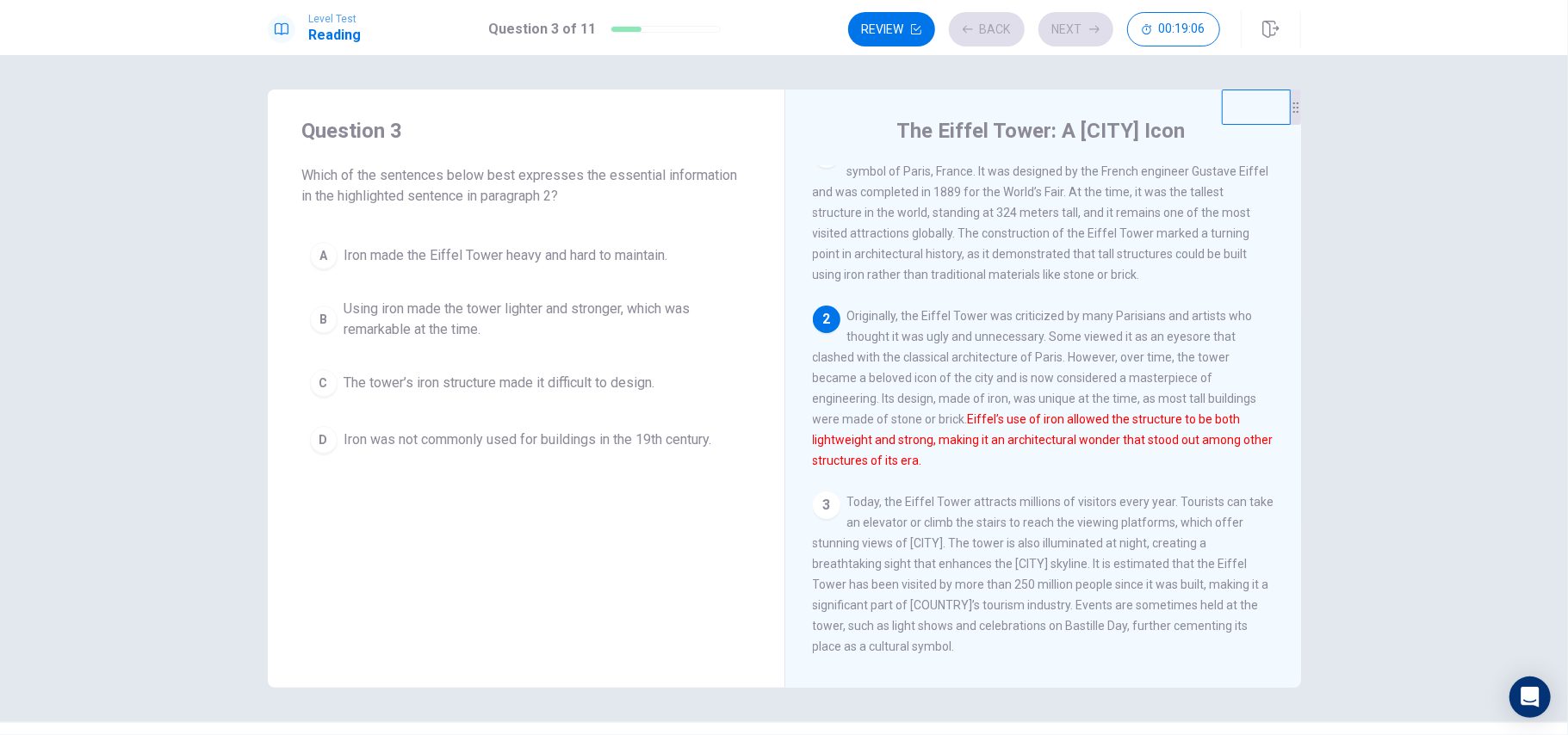 scroll, scrollTop: 173, scrollLeft: 0, axis: vertical 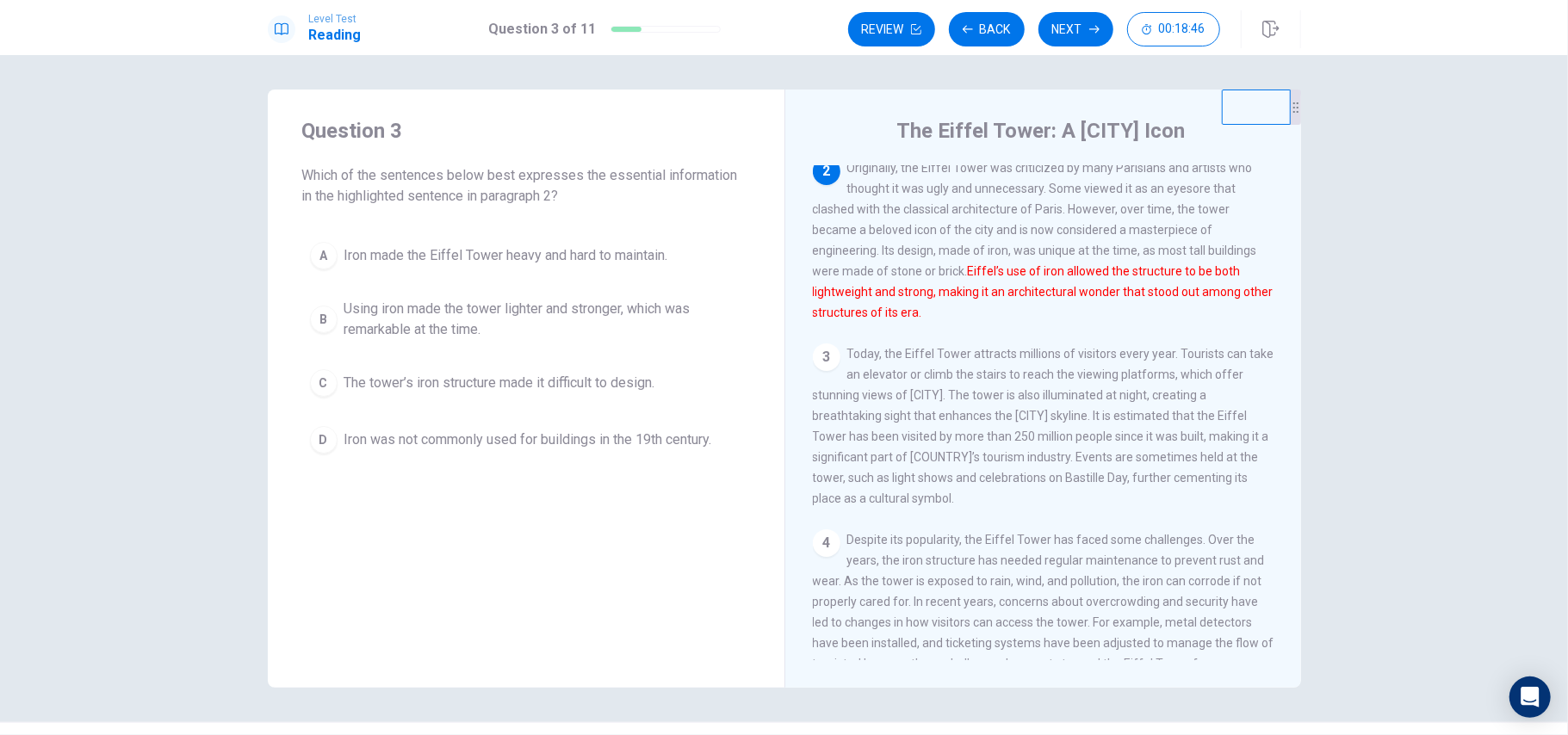 click on "Using iron made the tower lighter and stronger, which was remarkable at the time." at bounding box center (543, 319) 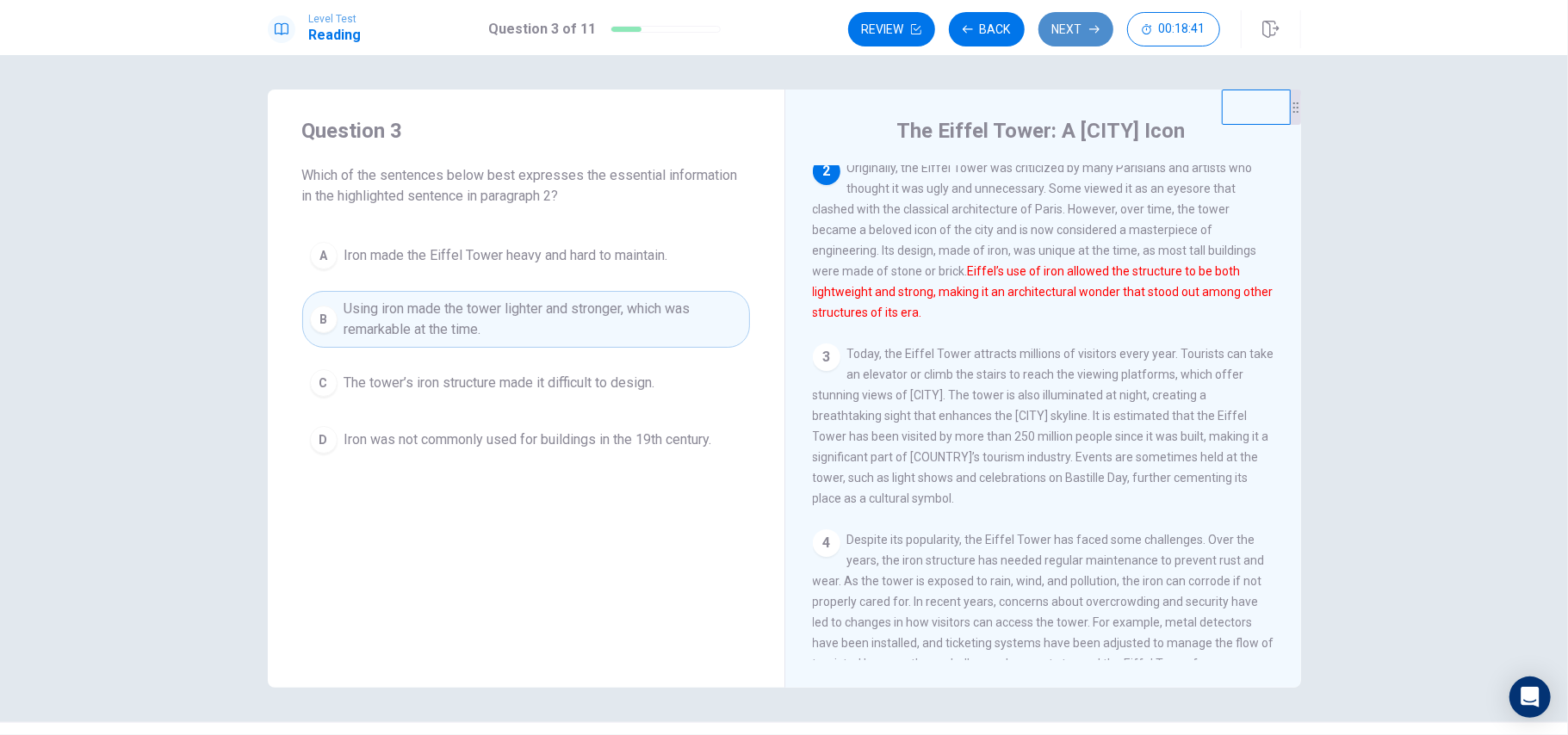 click on "Next" at bounding box center [1075, 29] 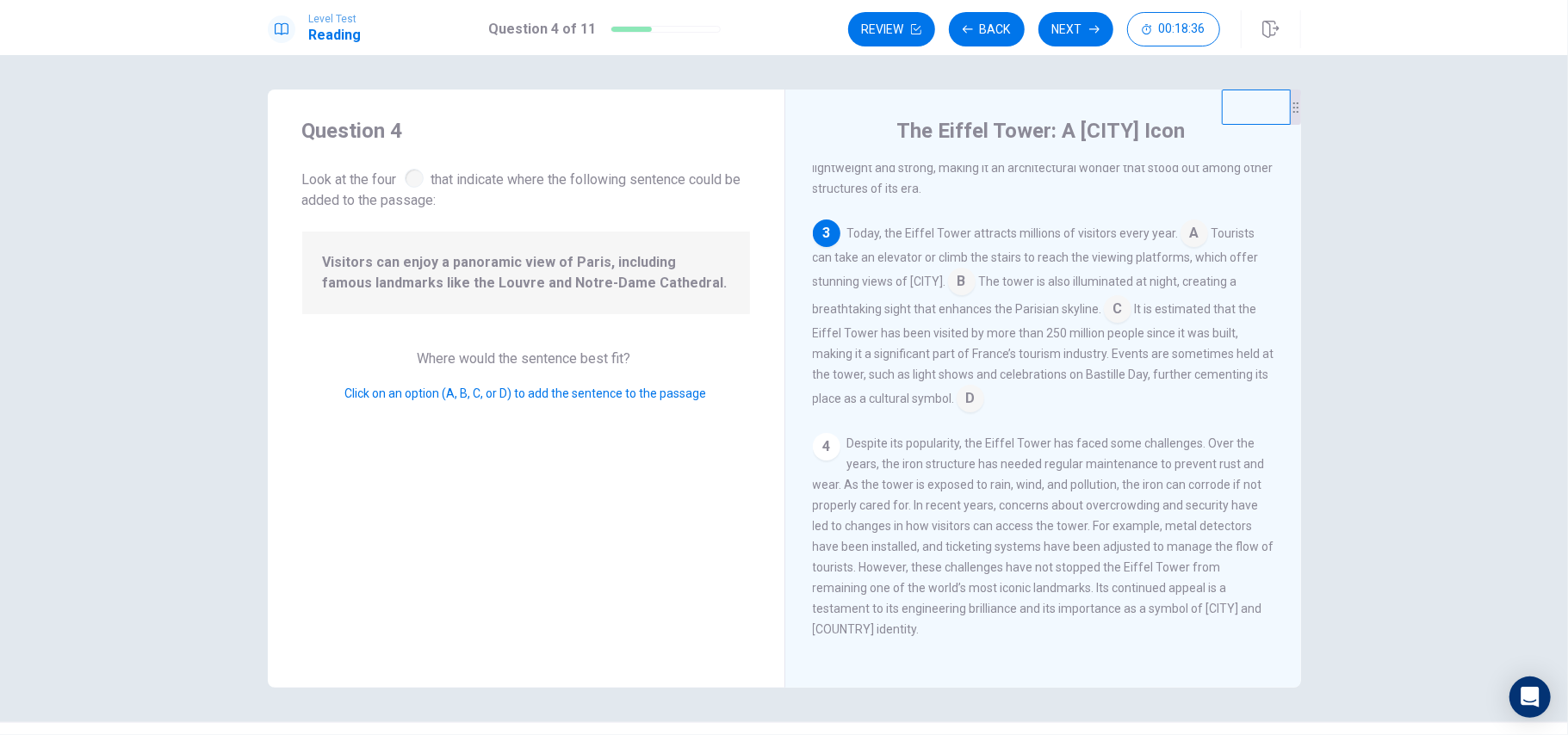 scroll, scrollTop: 325, scrollLeft: 0, axis: vertical 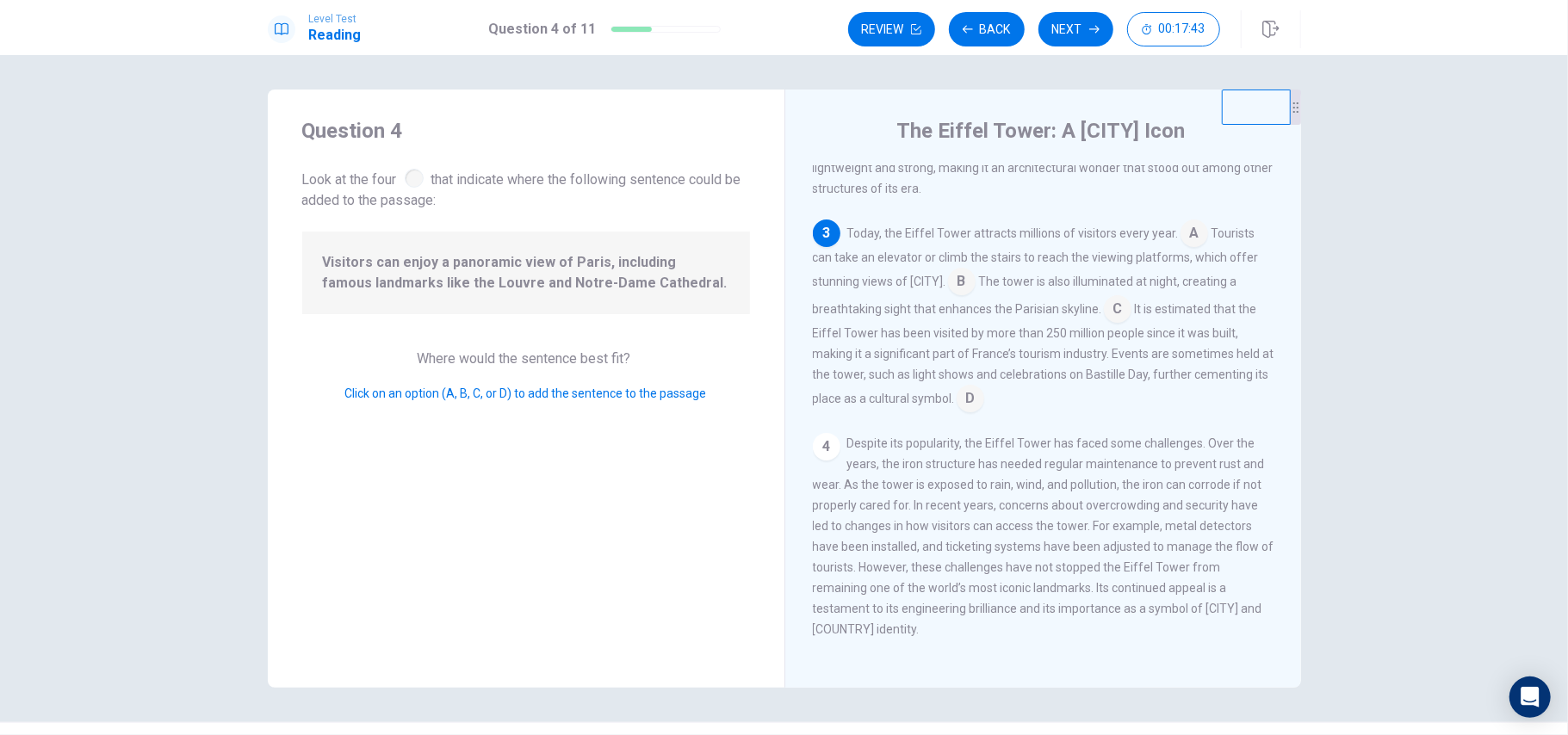 click at bounding box center (1194, 235) 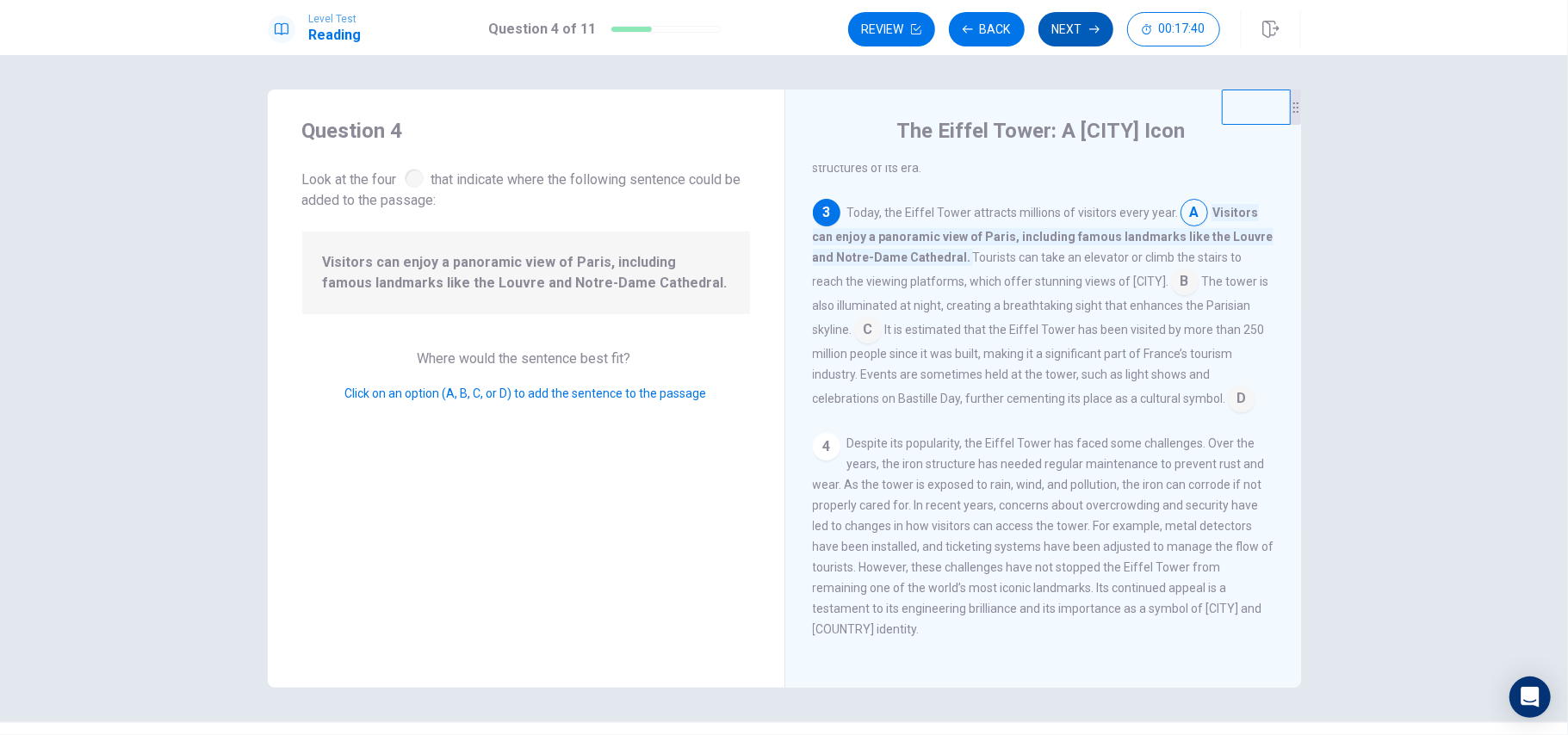 click on "Next" at bounding box center [1075, 29] 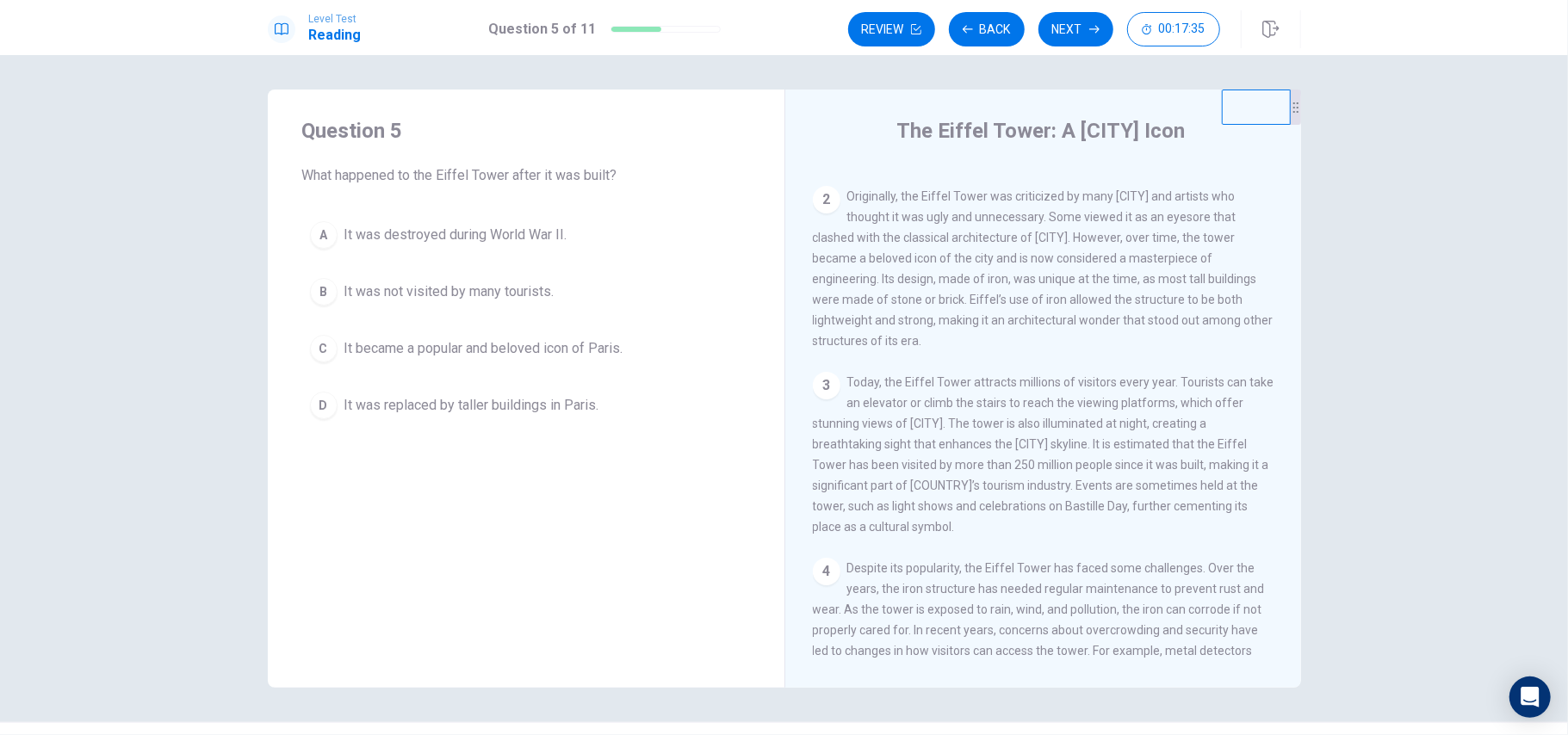 scroll, scrollTop: 307, scrollLeft: 0, axis: vertical 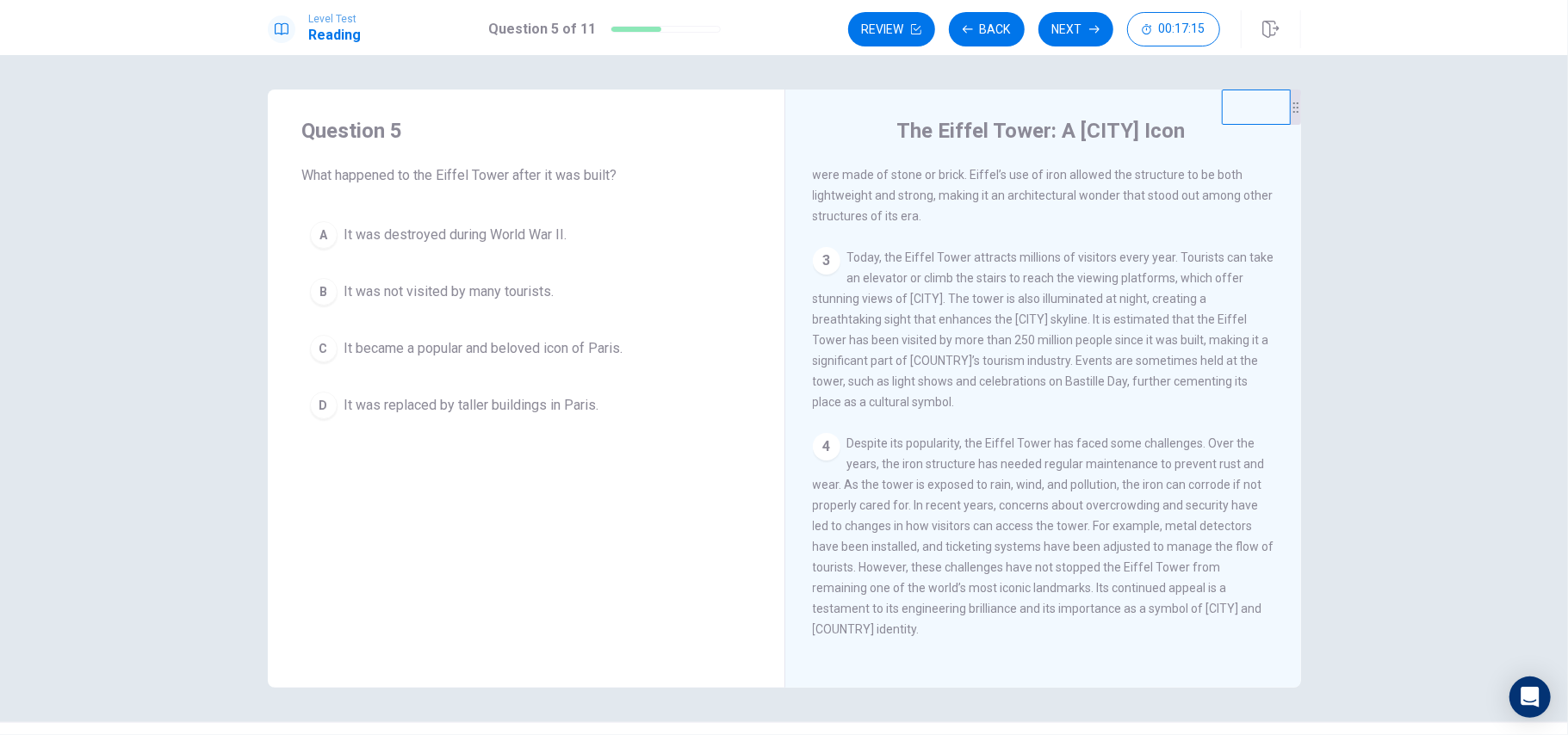 click on "Despite its popularity, the Eiffel Tower has faced some challenges. Over the years, the iron structure has needed regular maintenance to prevent rust and wear. As the tower is exposed to rain, wind, and pollution, the iron can corrode if not properly cared for. In recent years, concerns about overcrowding and security have led to changes in how visitors can access the tower. For example, metal detectors have been installed, and ticketing systems have been adjusted to manage the flow of tourists. However, these challenges have not stopped the Eiffel Tower from remaining one of the world’s most iconic landmarks. Its continued appeal is a testament to its engineering brilliance and its importance as a symbol of [CITY] and [COUNTRY] identity." at bounding box center [1044, 536] 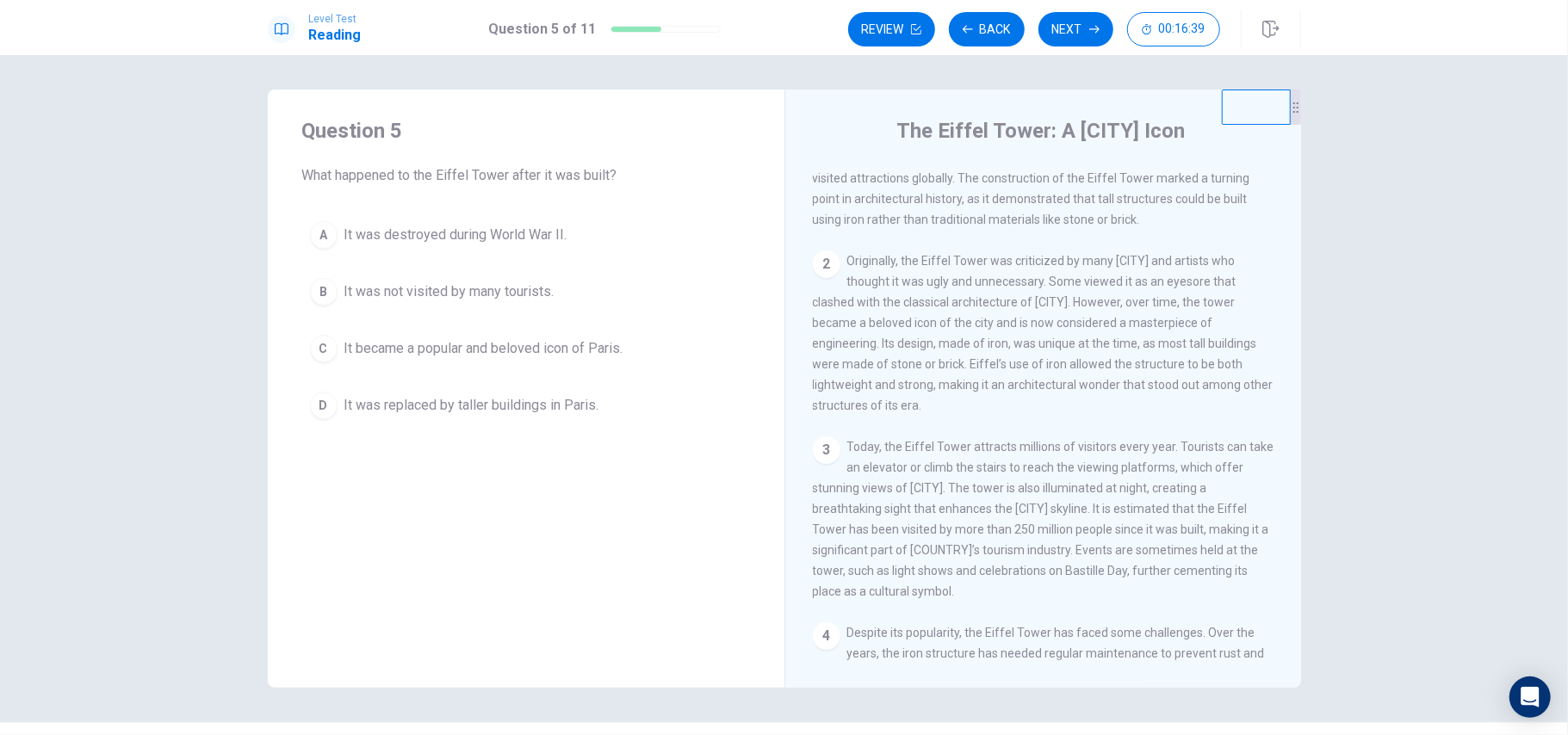 scroll, scrollTop: 114, scrollLeft: 0, axis: vertical 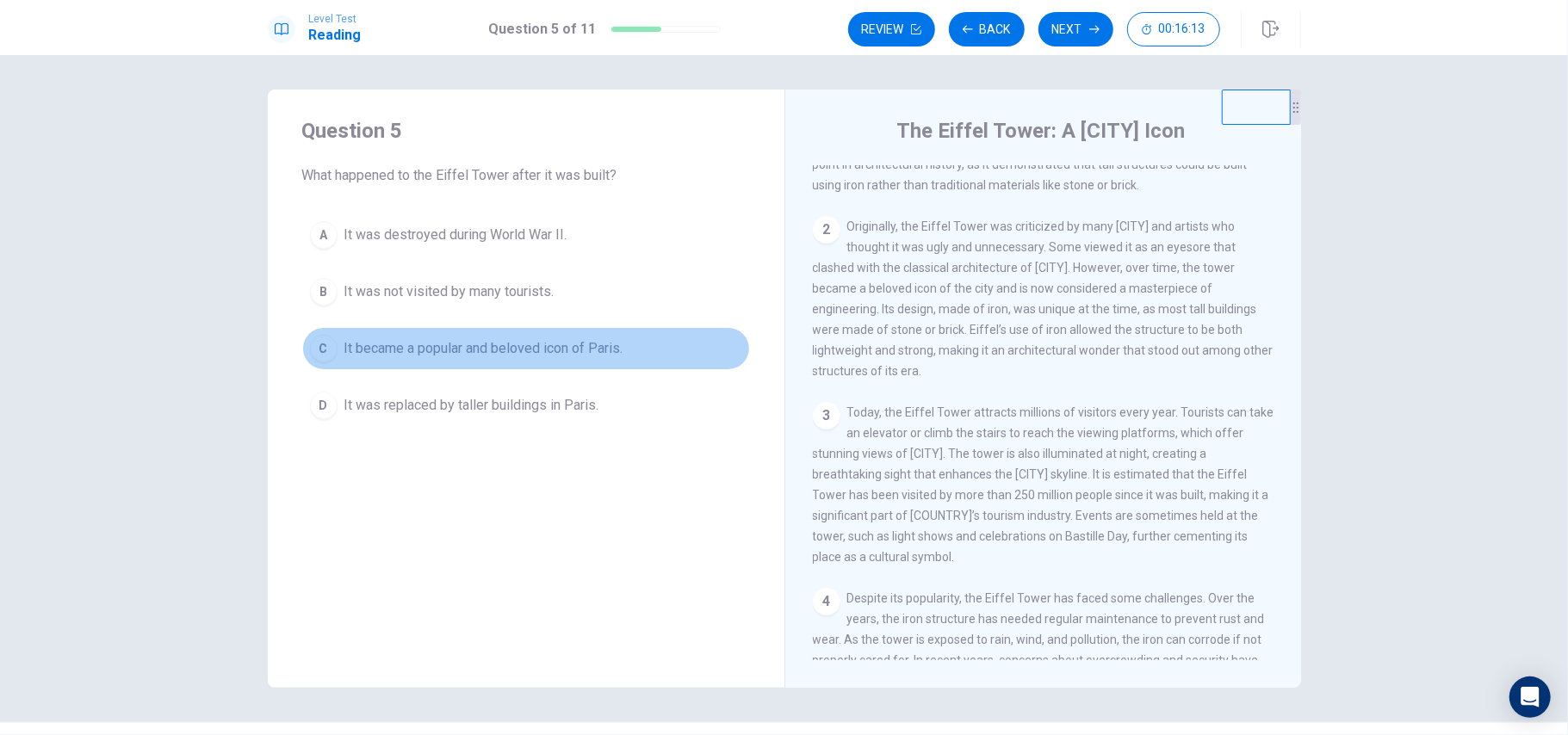 click on "It became a popular and beloved icon of Paris." at bounding box center (484, 349) 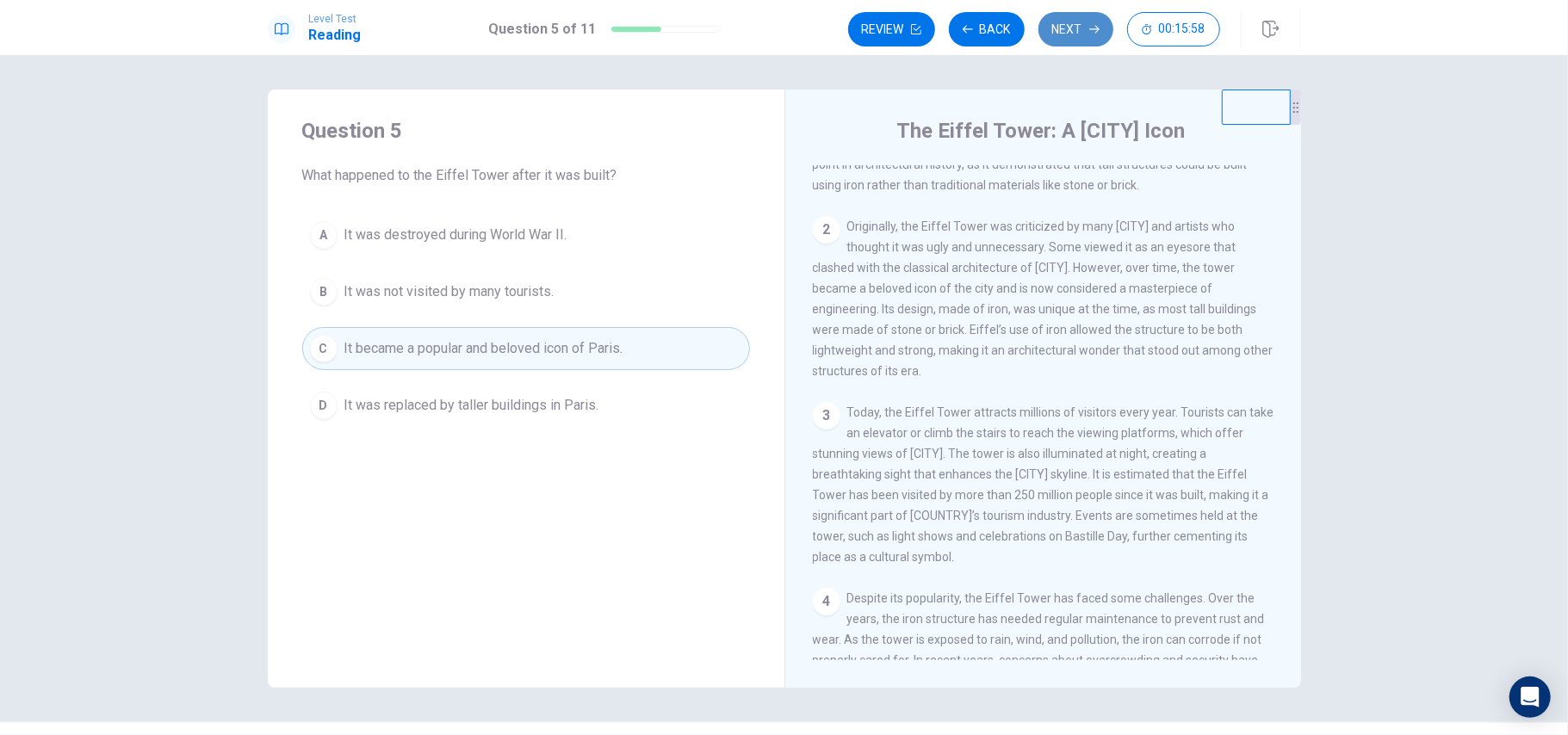click on "Next" at bounding box center [1075, 29] 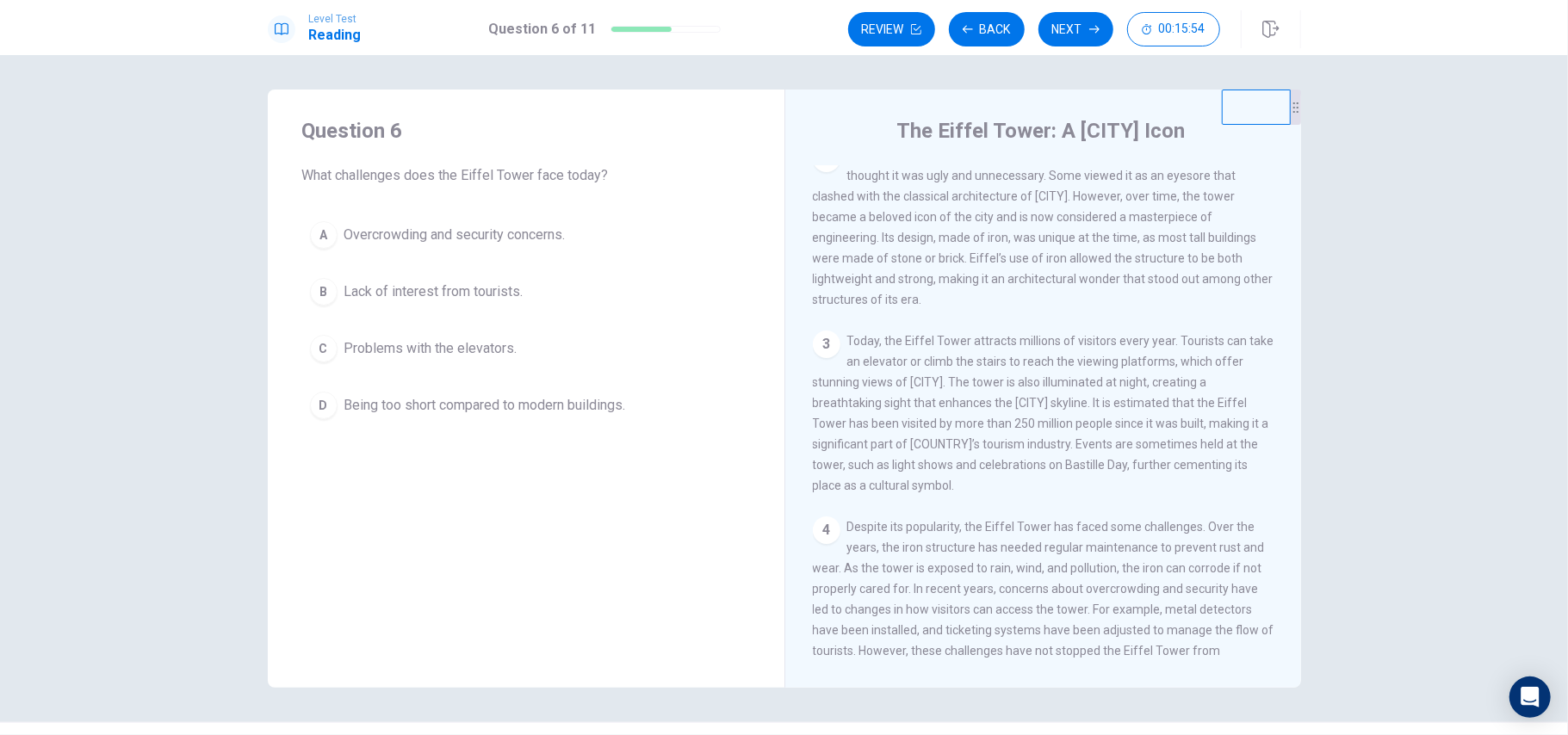 scroll, scrollTop: 307, scrollLeft: 0, axis: vertical 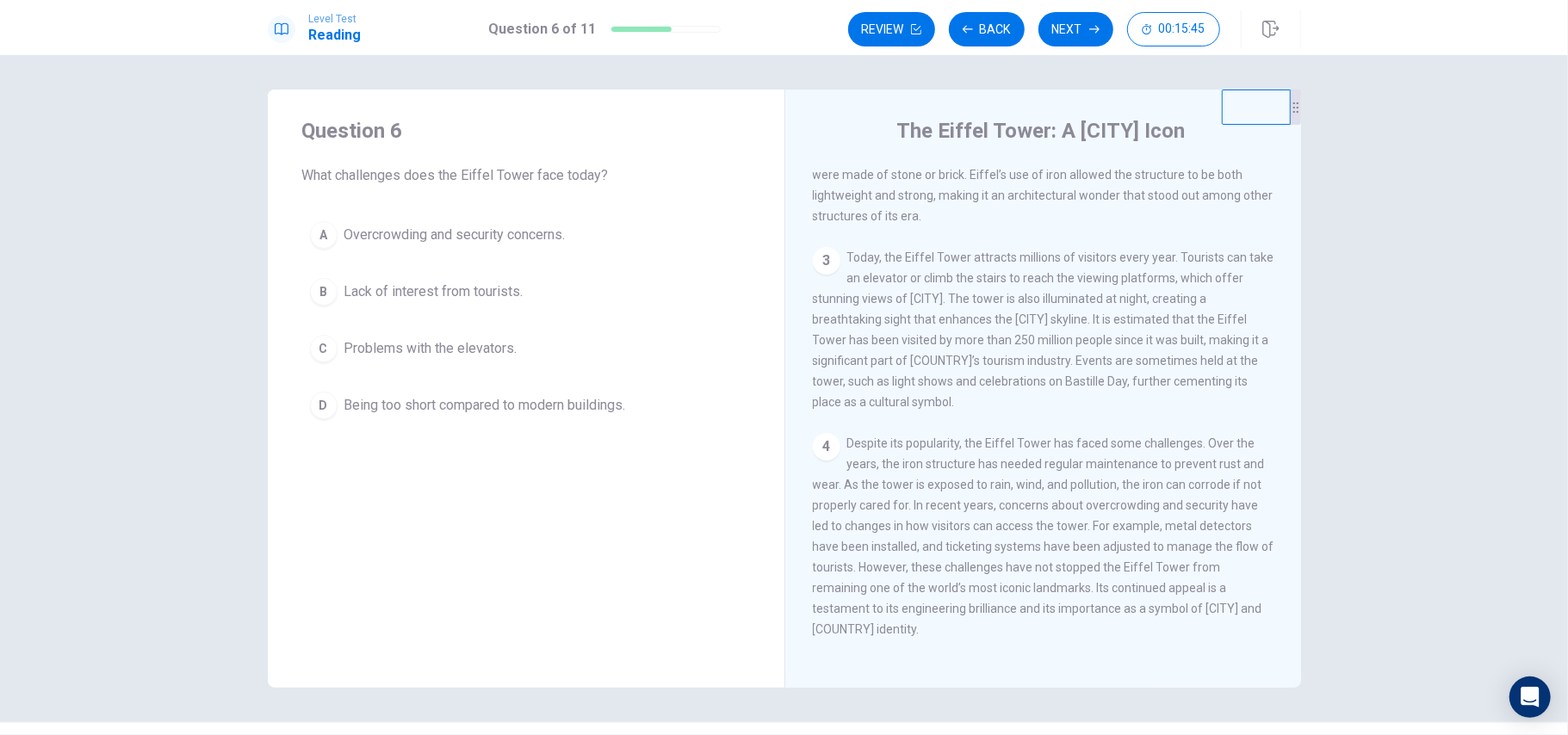 drag, startPoint x: 846, startPoint y: 477, endPoint x: 992, endPoint y: 508, distance: 149.25482 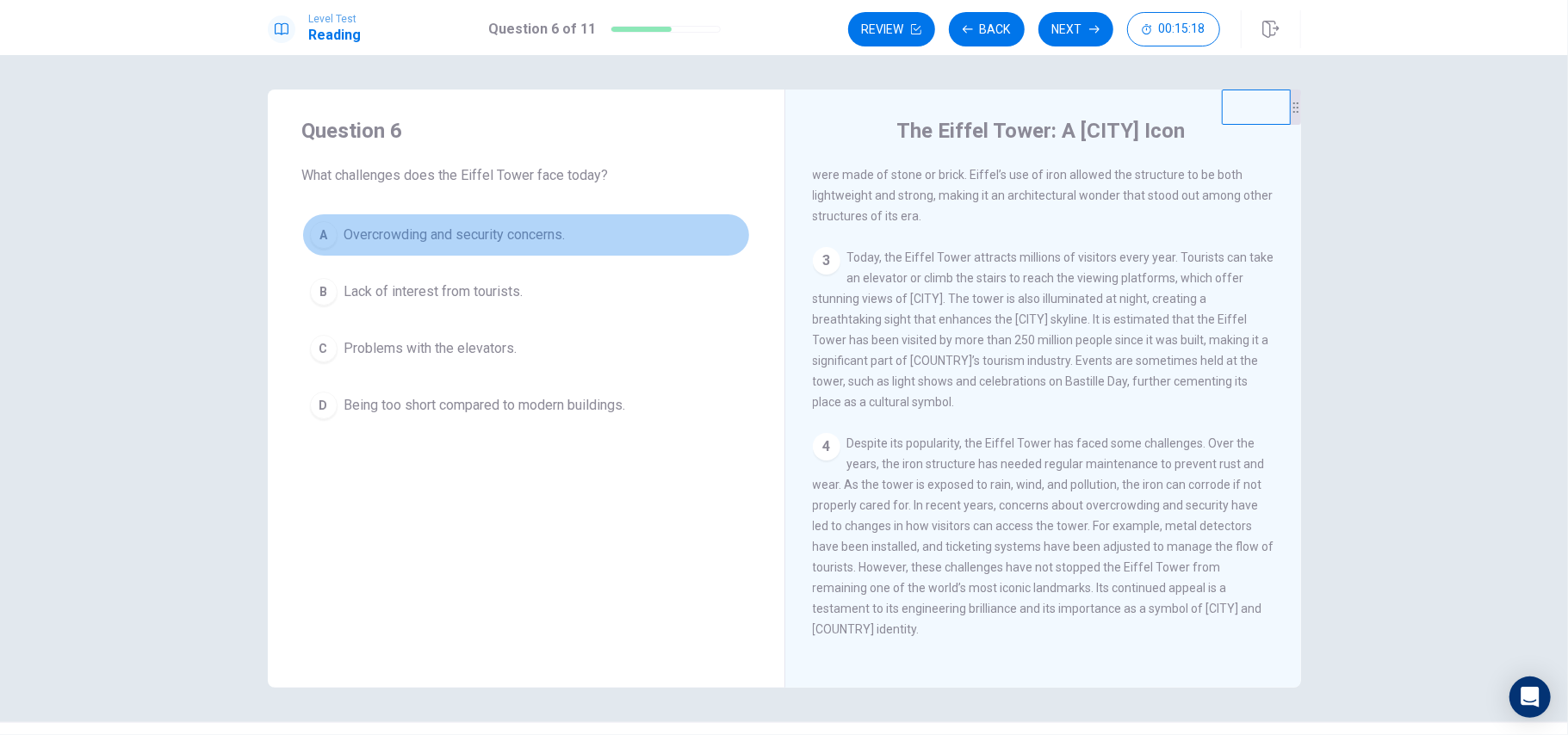 click on "A Overcrowding and security concerns." at bounding box center [526, 235] 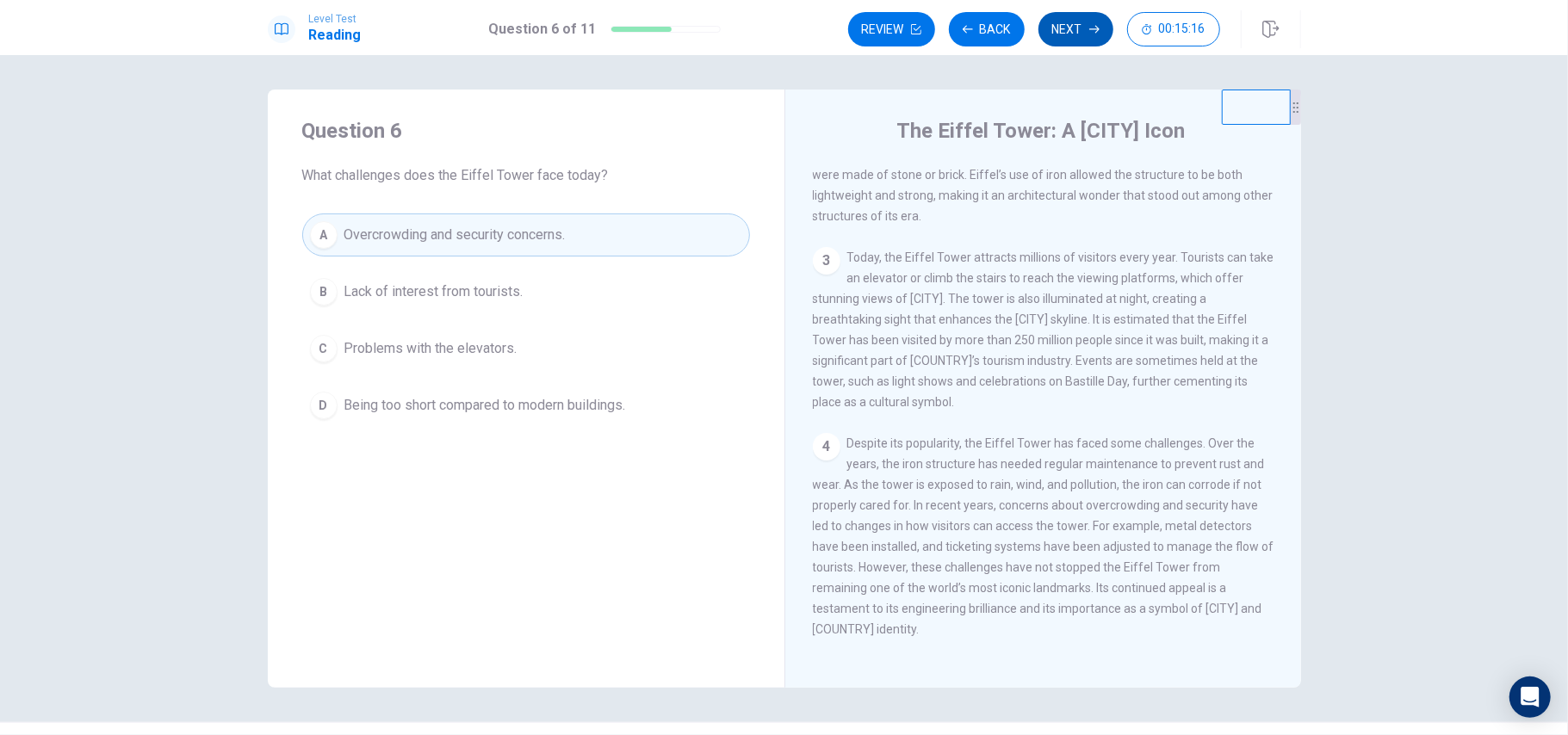 click on "Next" at bounding box center [1075, 29] 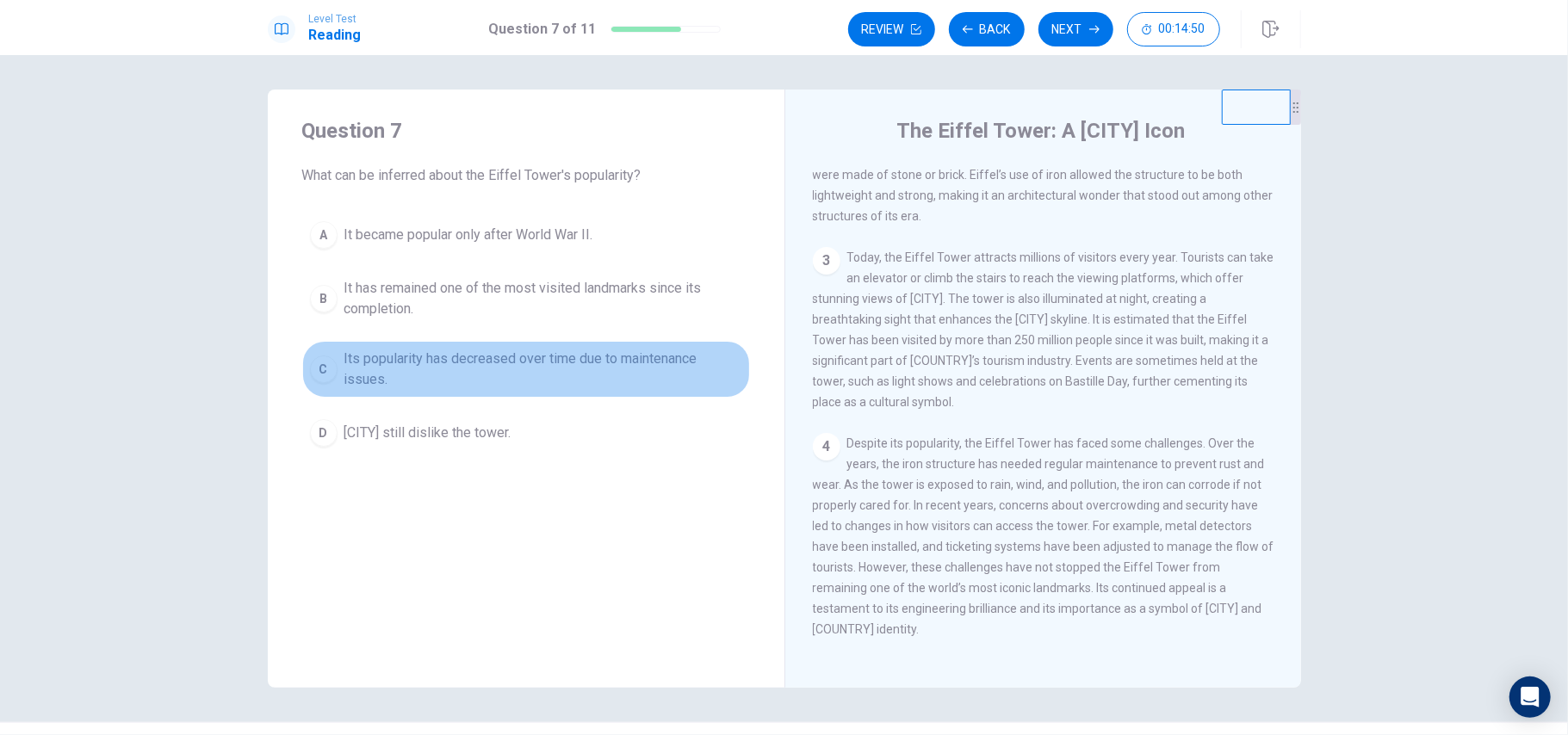 click on "Its popularity has decreased over time due to maintenance issues." at bounding box center [543, 369] 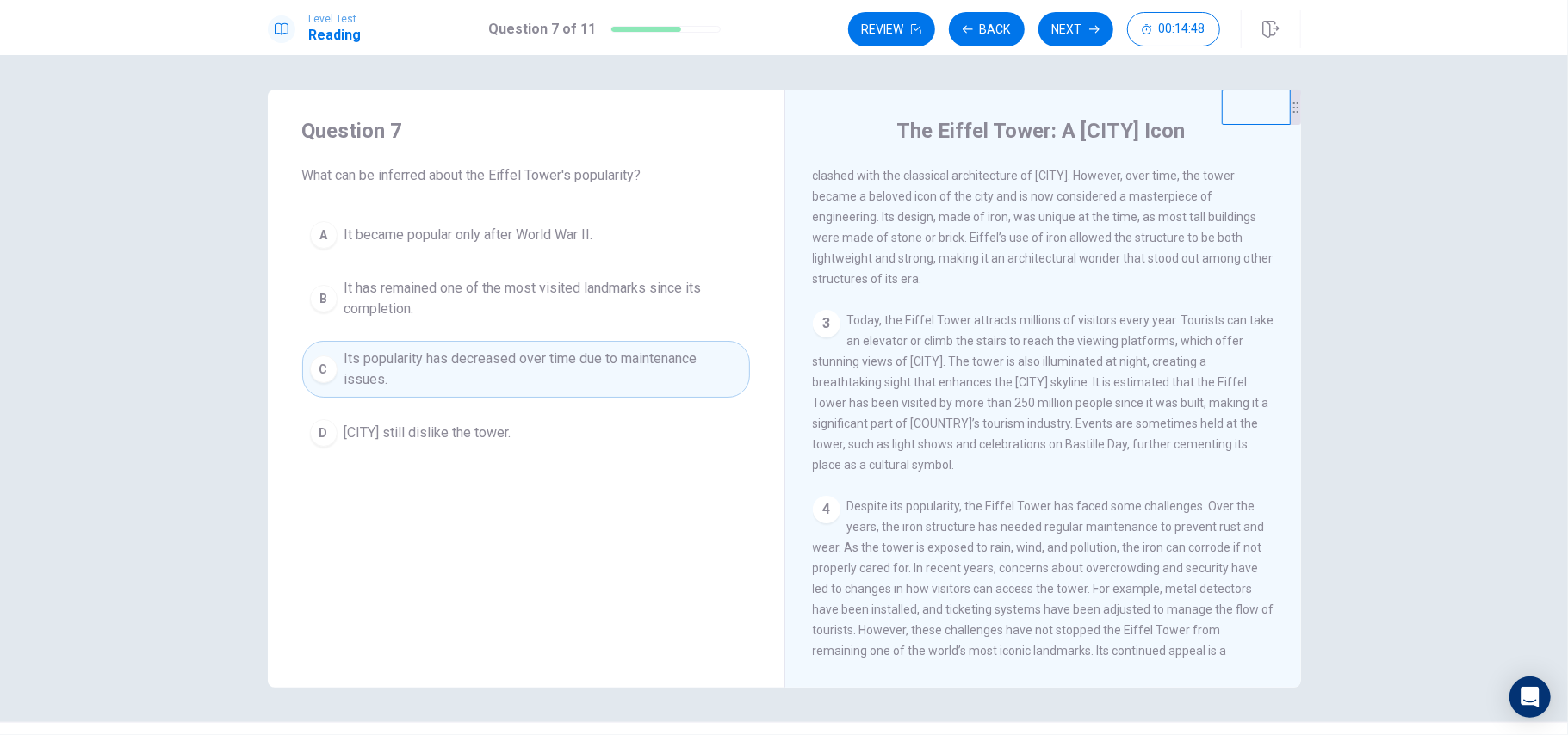 scroll, scrollTop: 307, scrollLeft: 0, axis: vertical 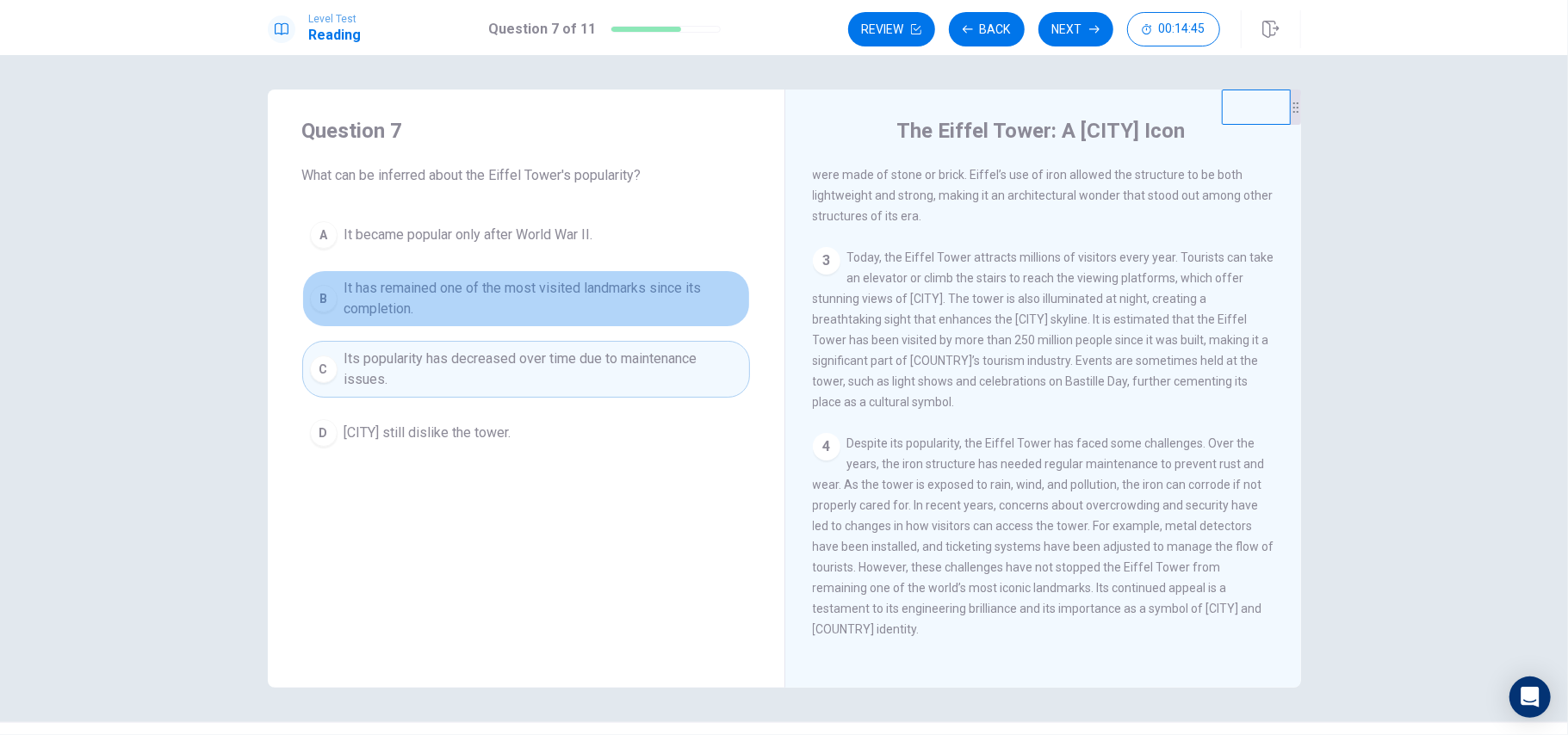 click on "It has remained one of the most visited landmarks since its completion." at bounding box center (543, 299) 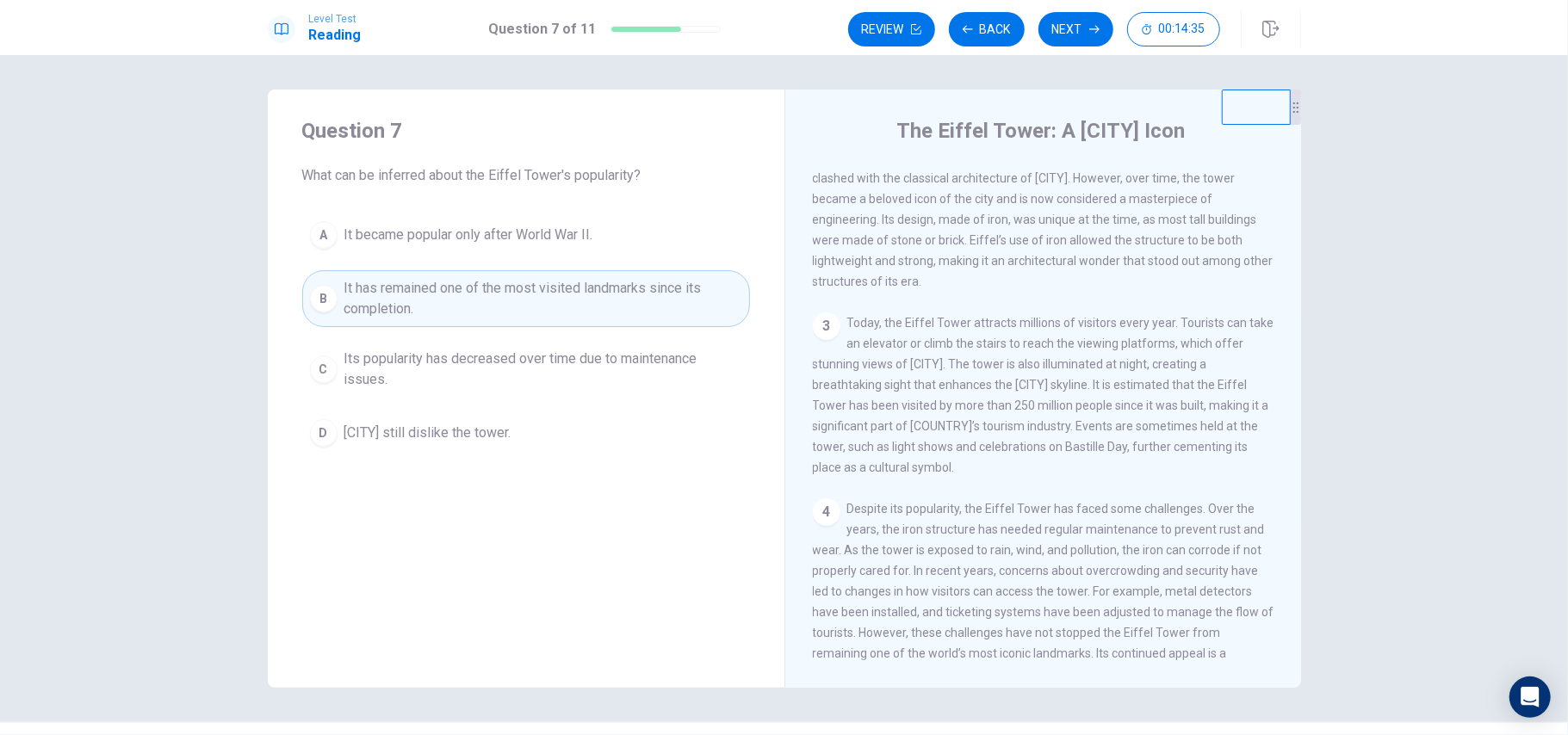 scroll, scrollTop: 307, scrollLeft: 0, axis: vertical 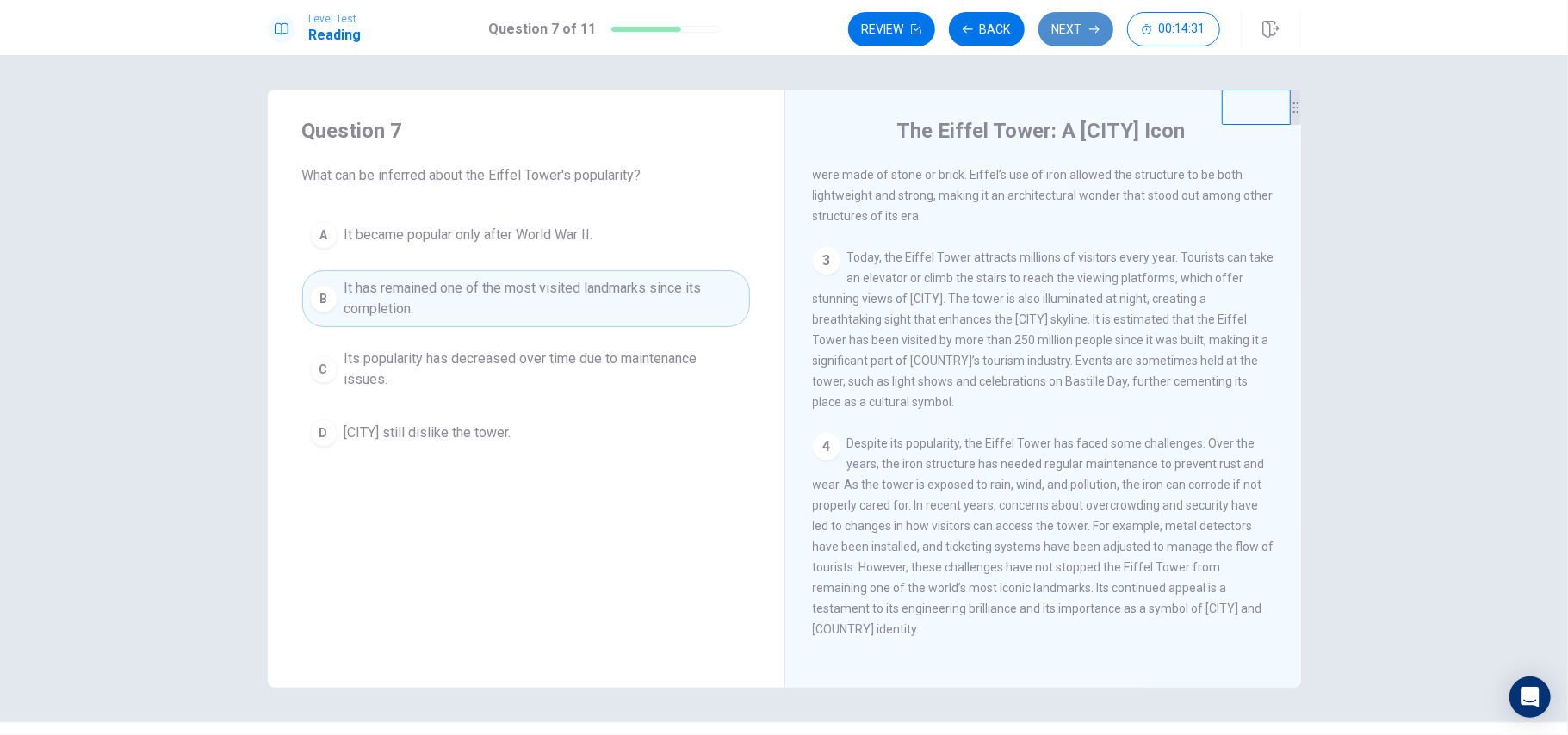 click on "Next" at bounding box center (1075, 29) 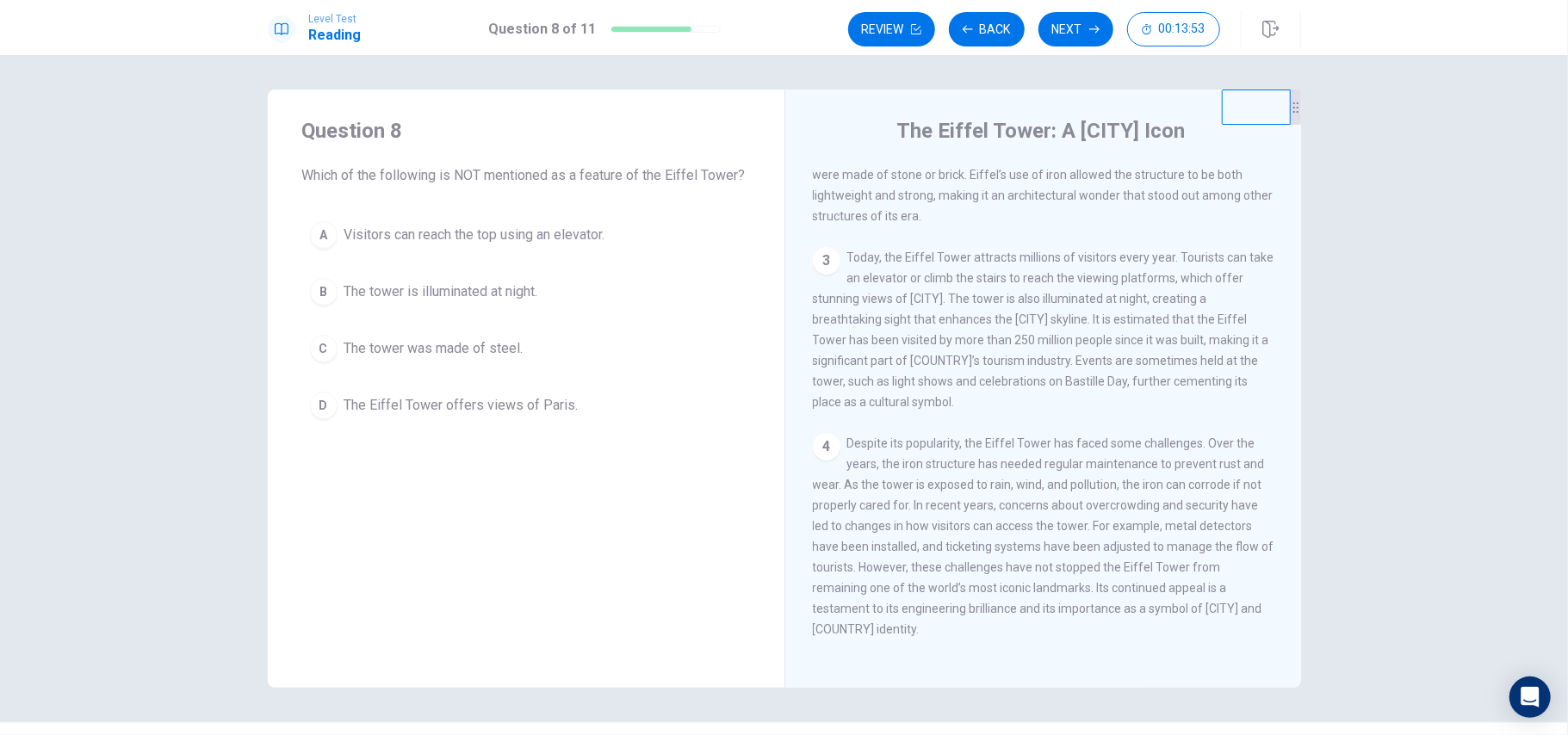 click on "The tower was made of steel." at bounding box center (434, 349) 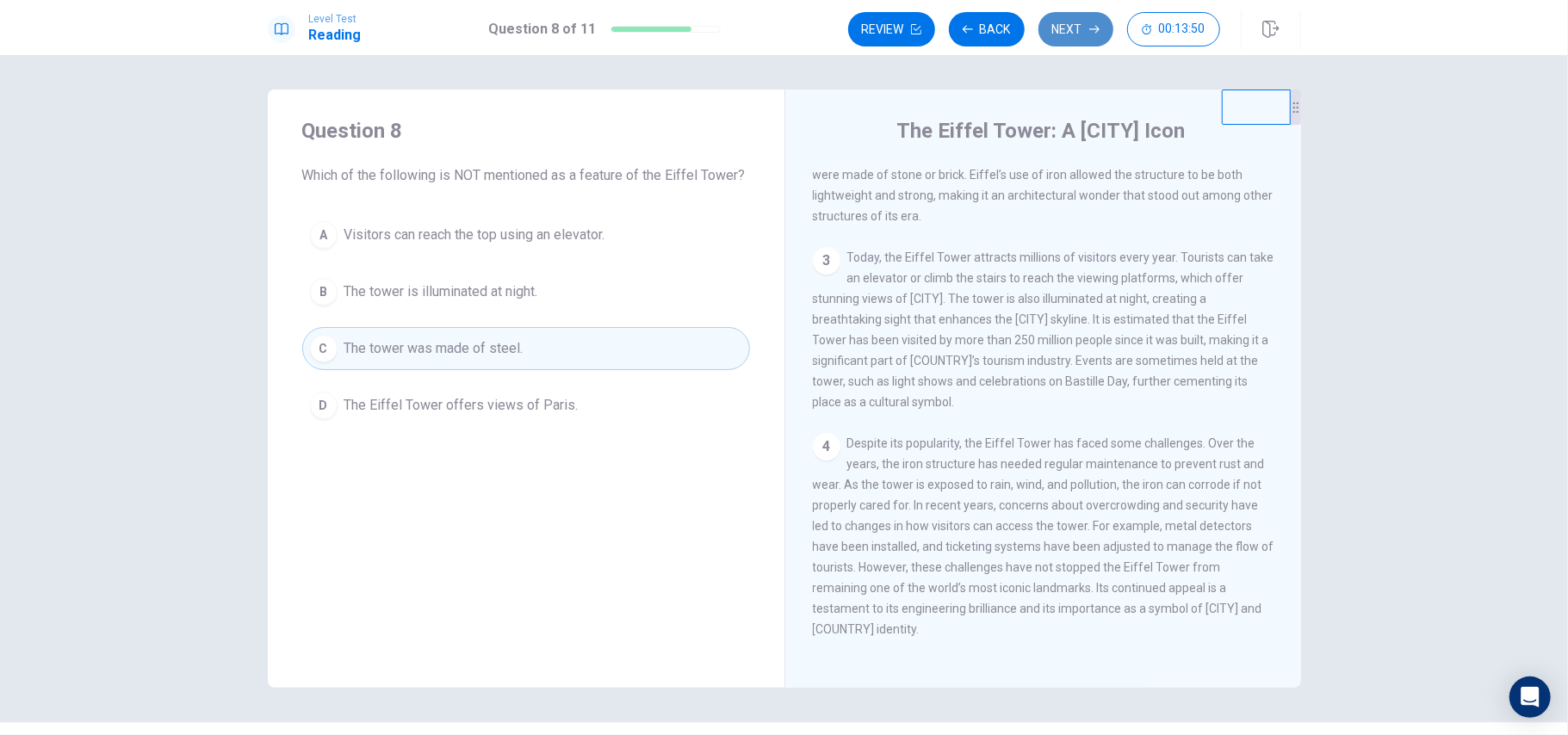 click on "Next" at bounding box center [1075, 29] 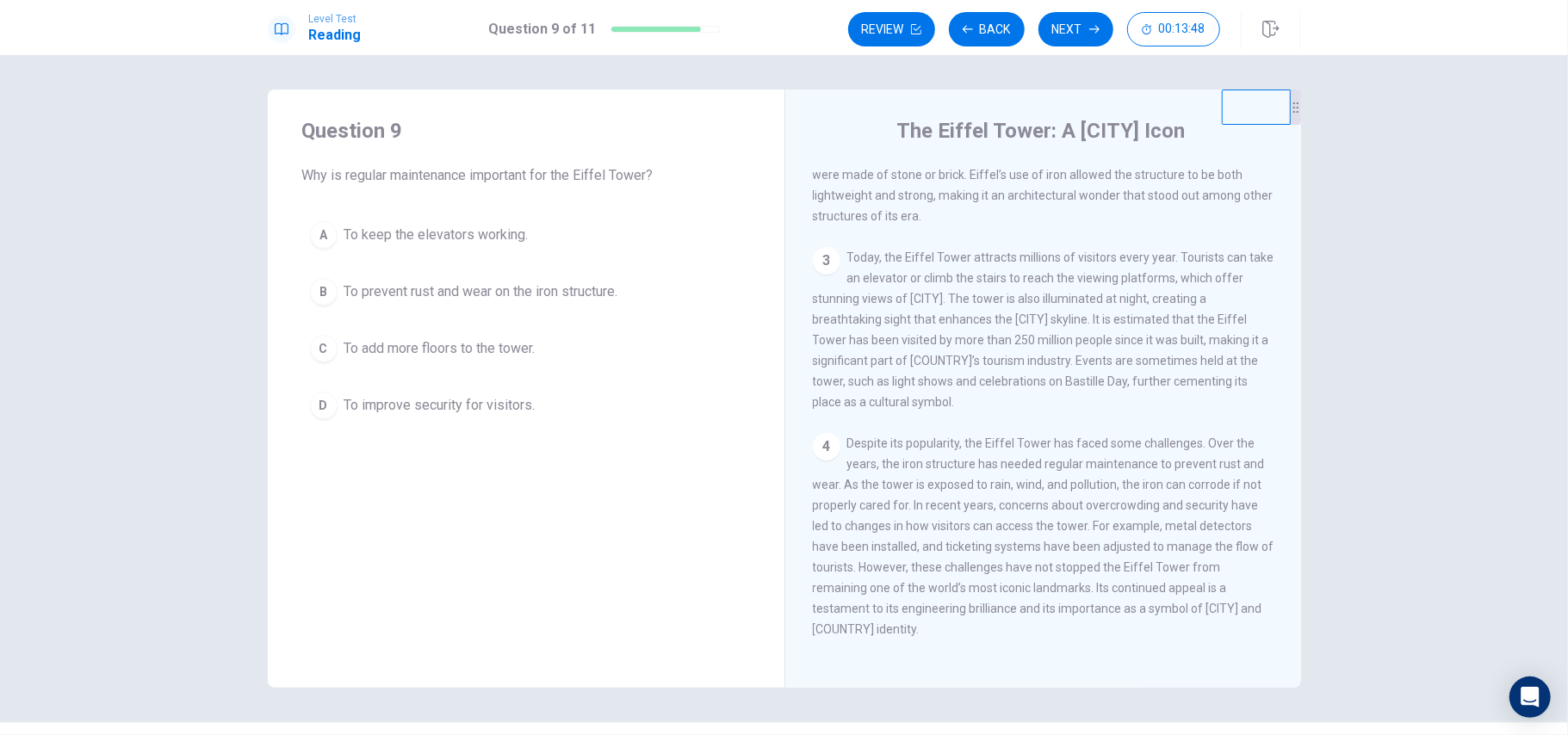 scroll, scrollTop: 41, scrollLeft: 0, axis: vertical 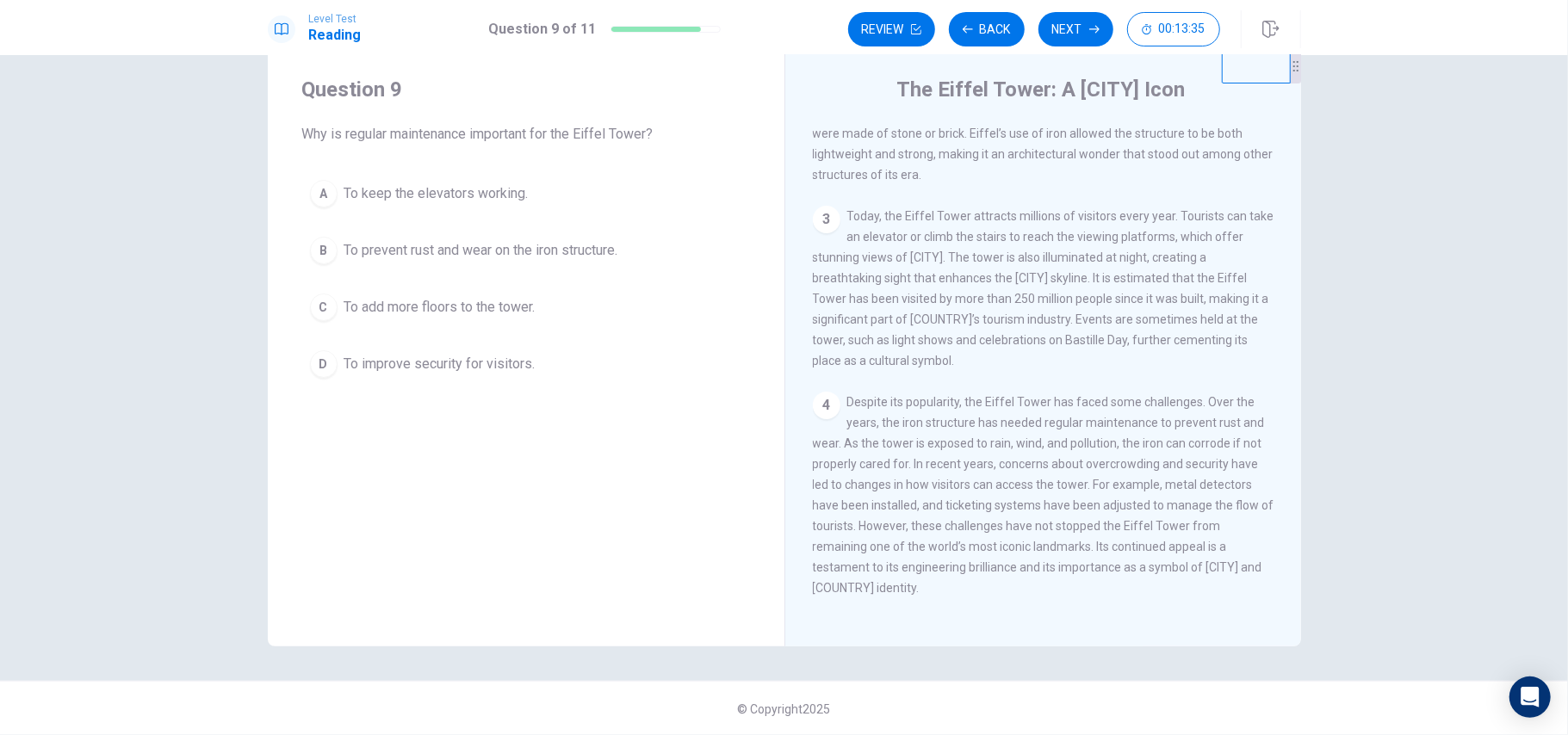 click on "To prevent rust and wear on the iron structure." at bounding box center (481, 250) 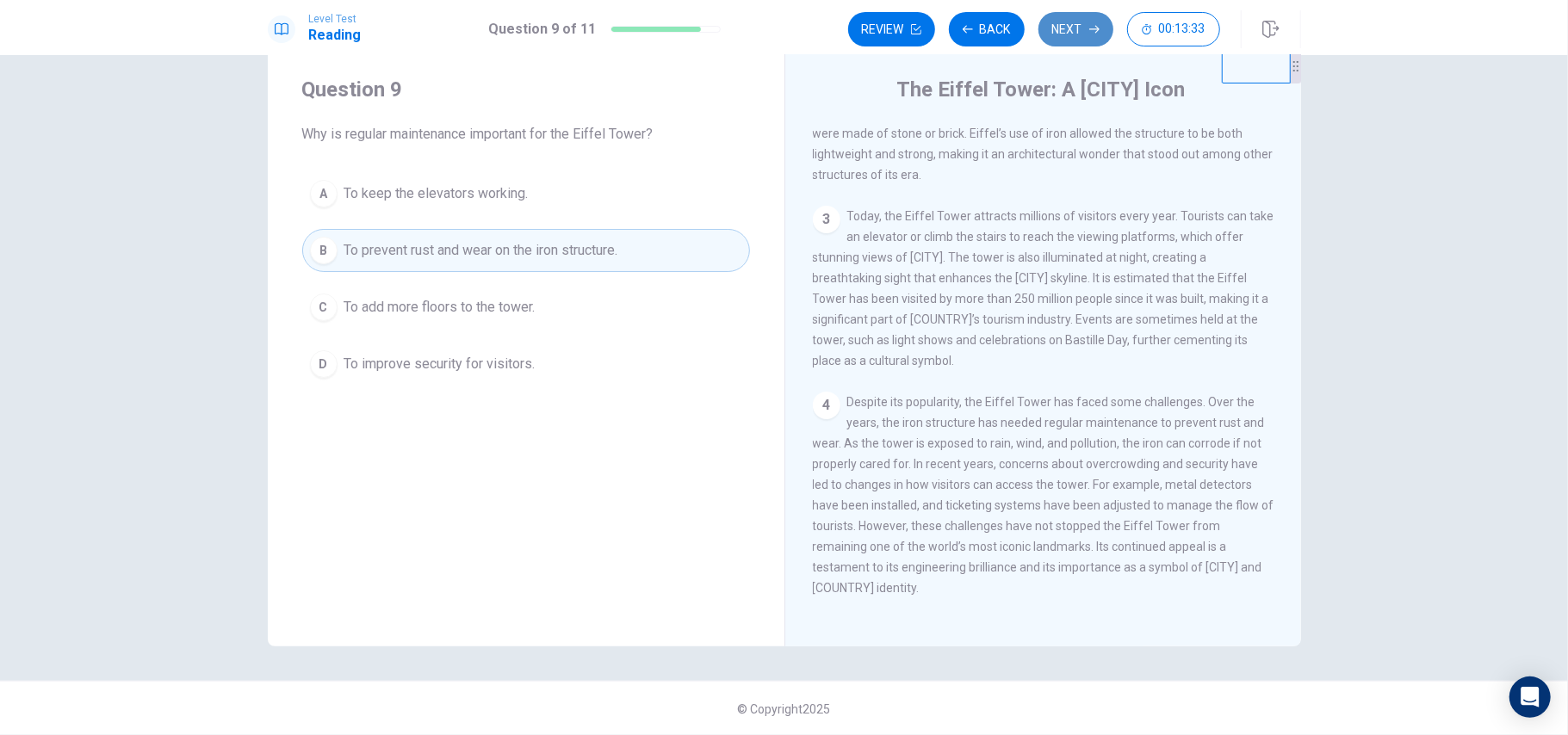 click on "Next" at bounding box center (1075, 29) 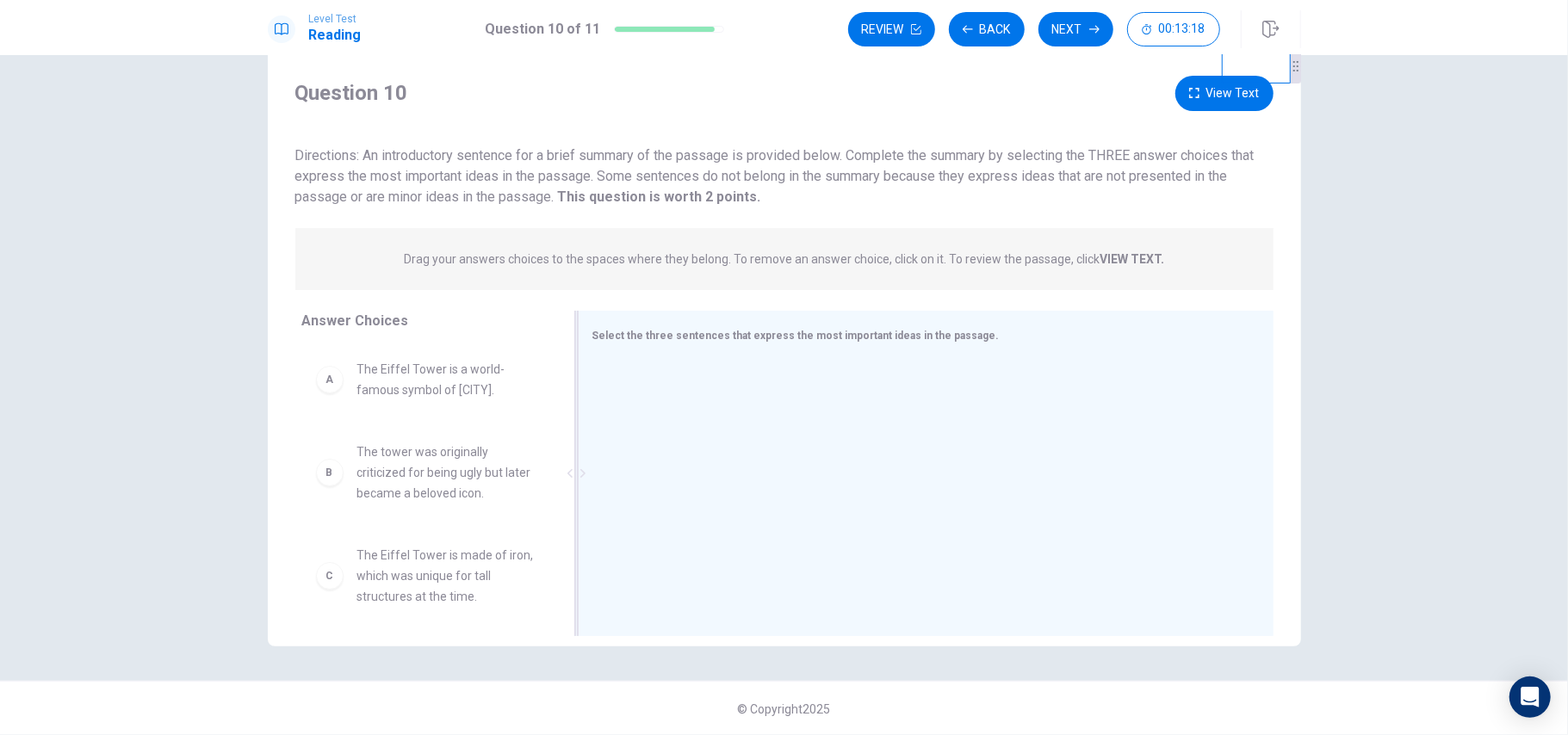 drag, startPoint x: 382, startPoint y: 417, endPoint x: 604, endPoint y: 441, distance: 223.29353 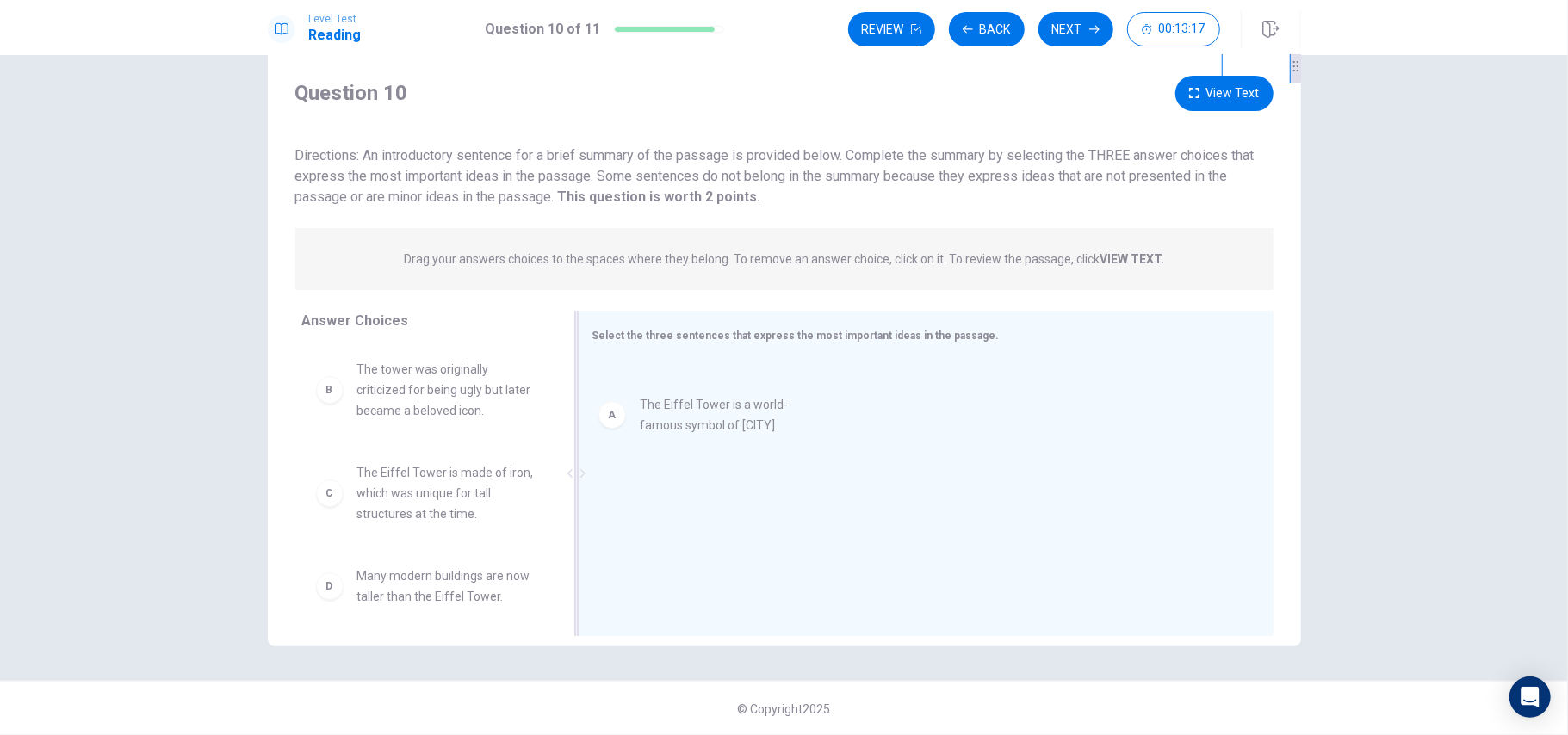 drag, startPoint x: 383, startPoint y: 376, endPoint x: 679, endPoint y: 411, distance: 298.0621 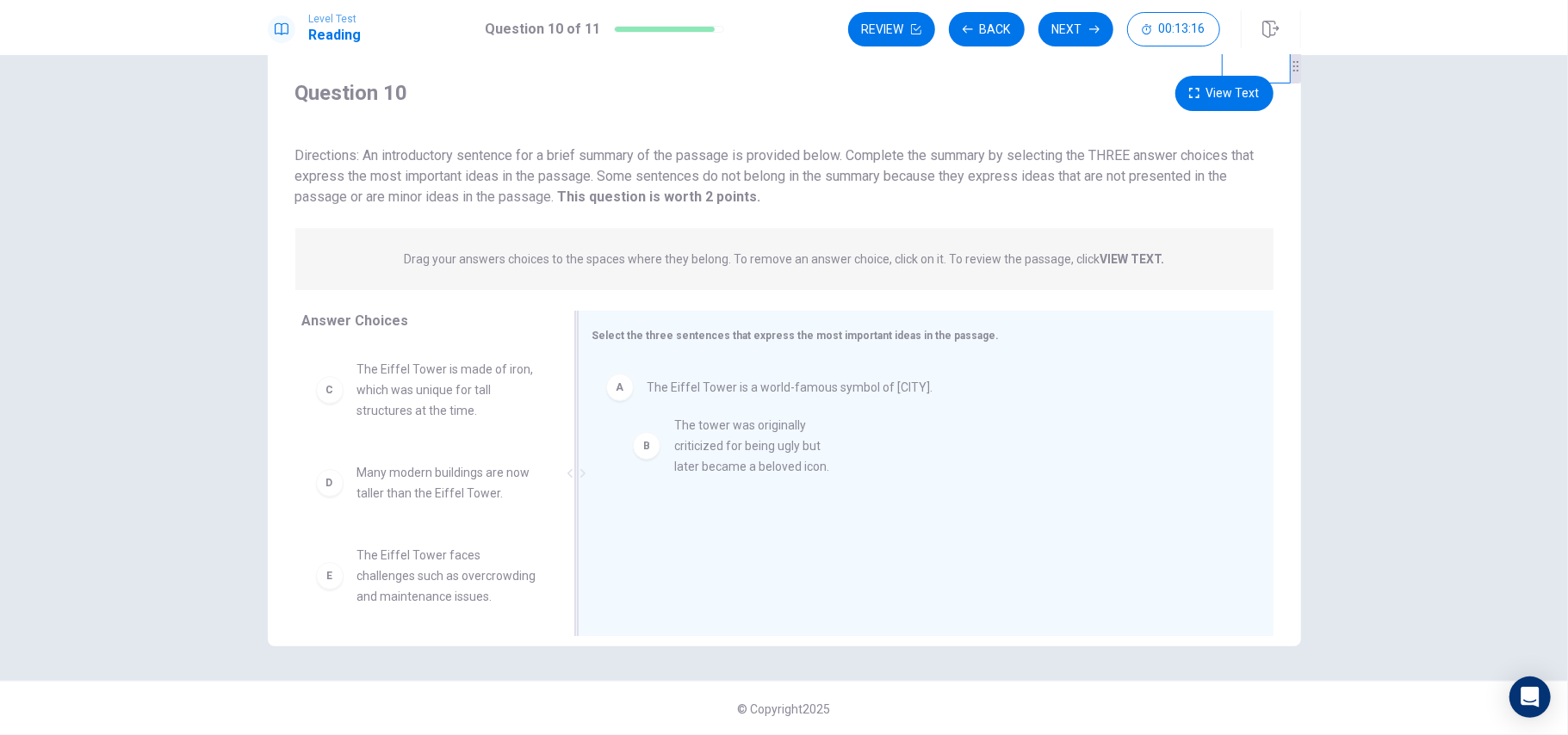 drag, startPoint x: 410, startPoint y: 396, endPoint x: 737, endPoint y: 455, distance: 332.28 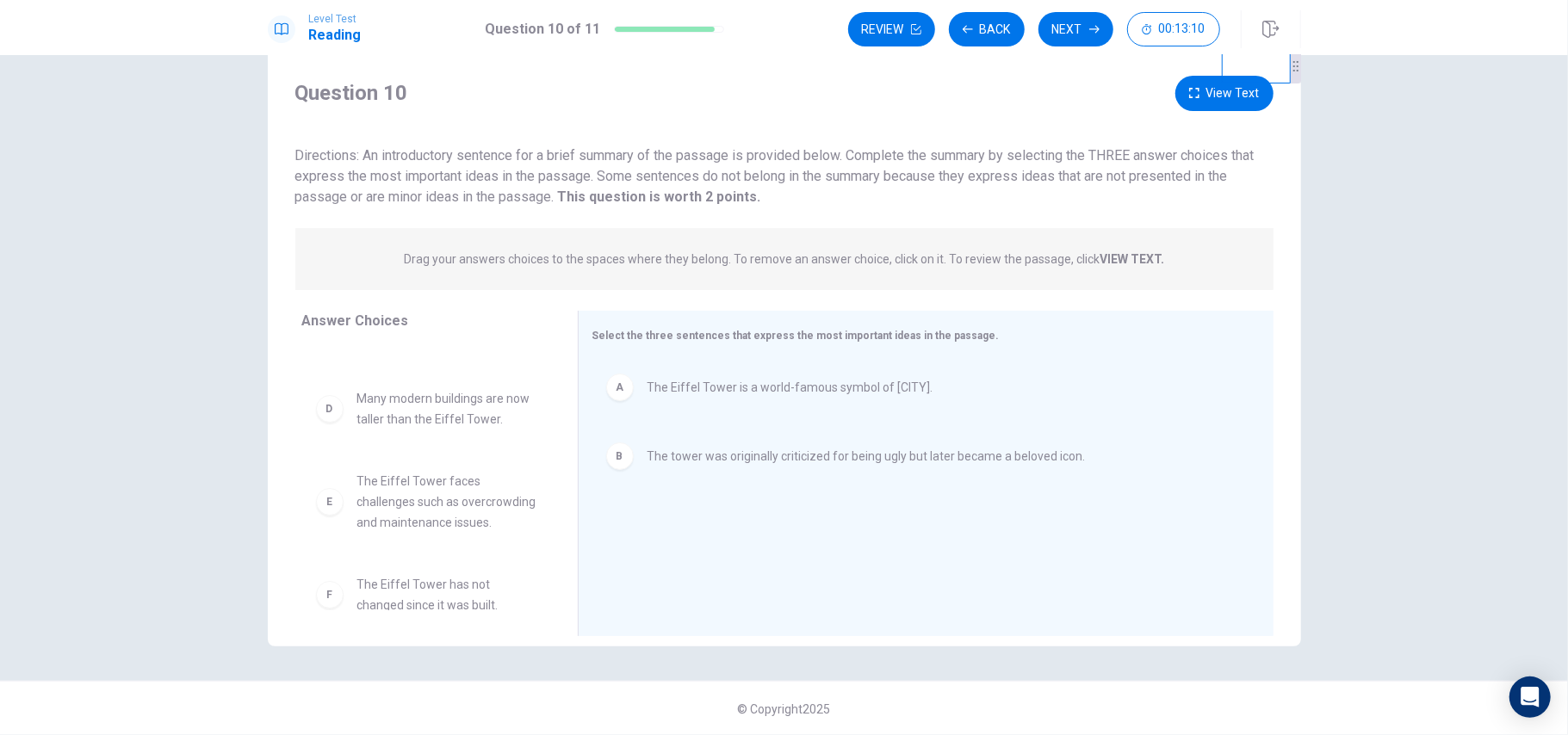 scroll, scrollTop: 114, scrollLeft: 0, axis: vertical 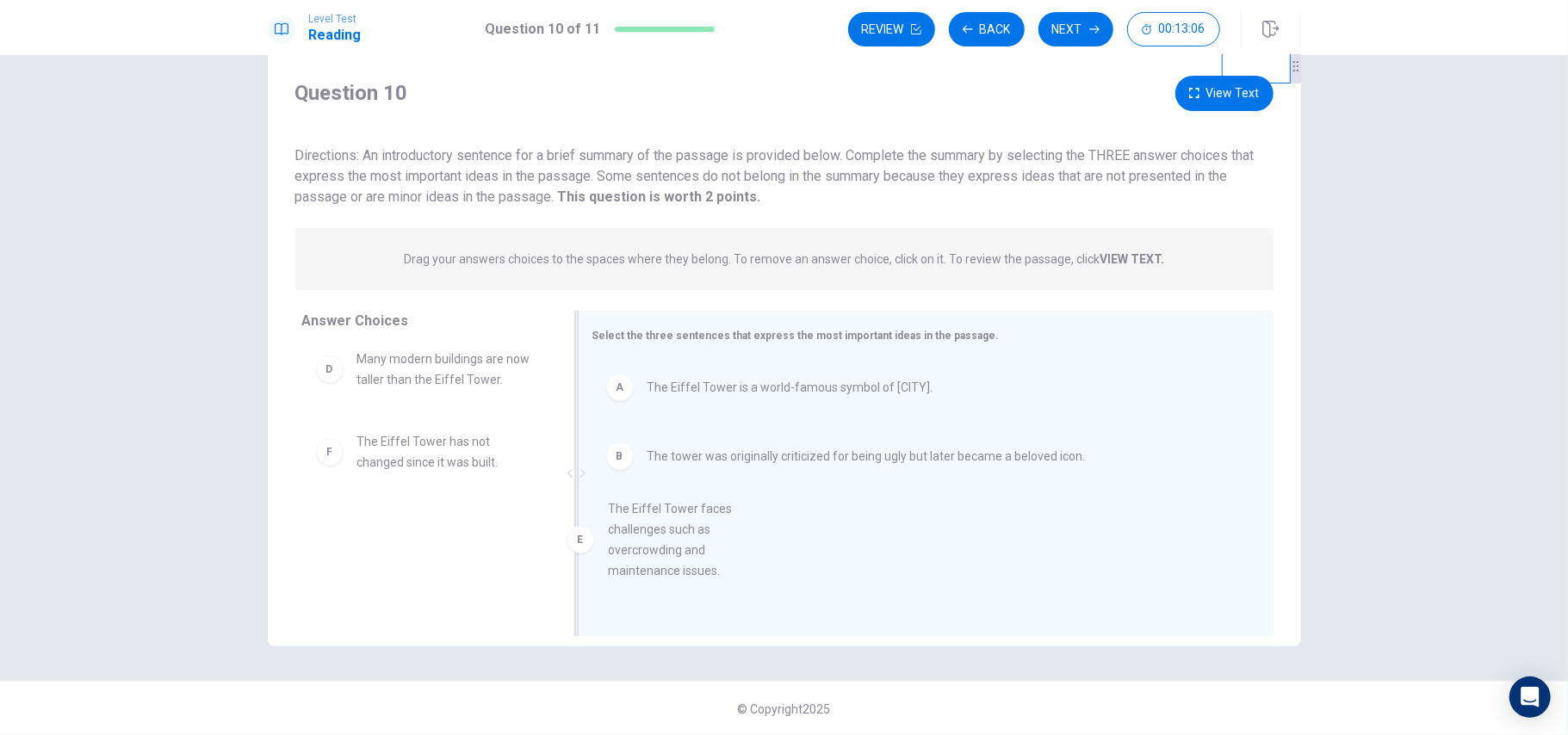 drag, startPoint x: 462, startPoint y: 523, endPoint x: 735, endPoint y: 570, distance: 277.0162 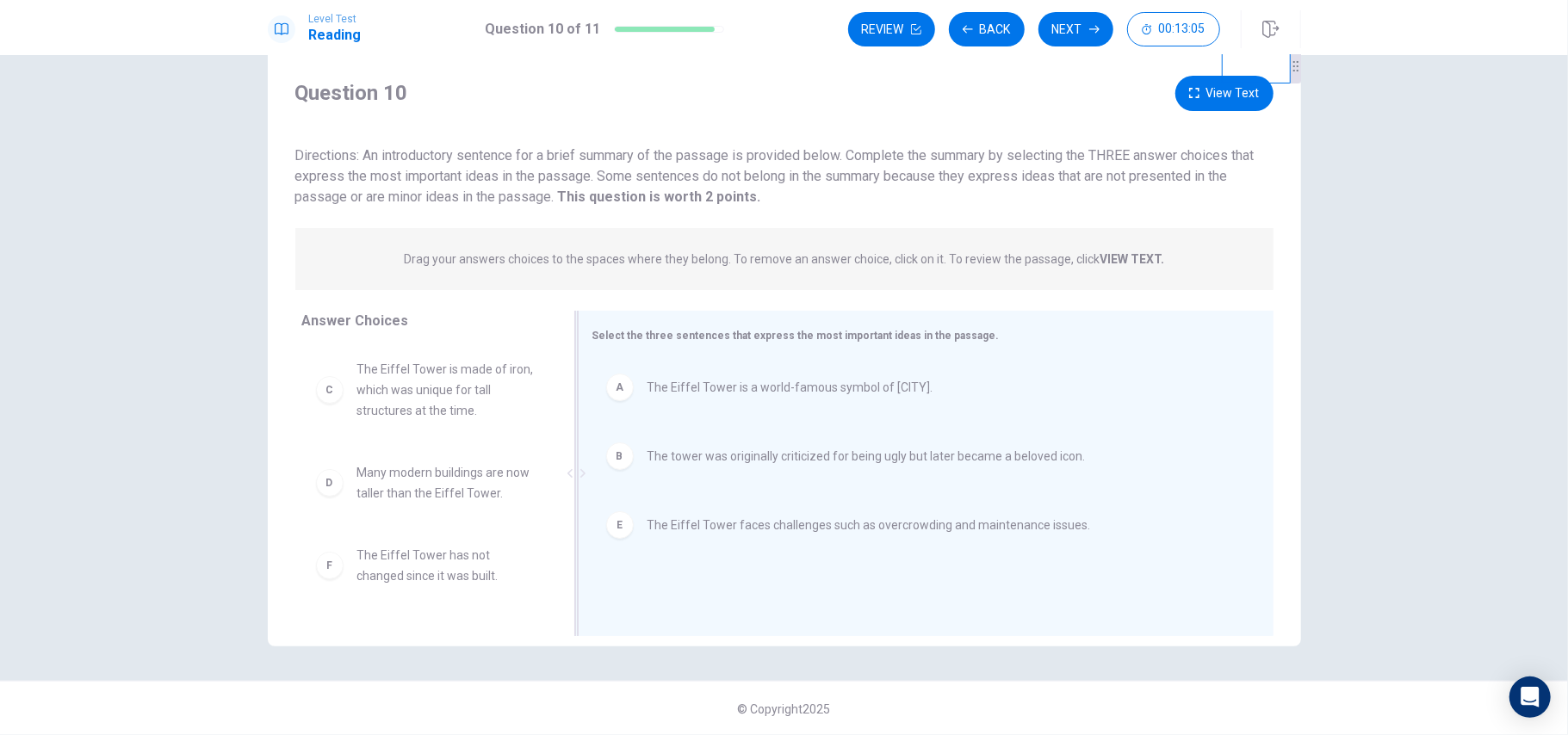 scroll, scrollTop: 10, scrollLeft: 0, axis: vertical 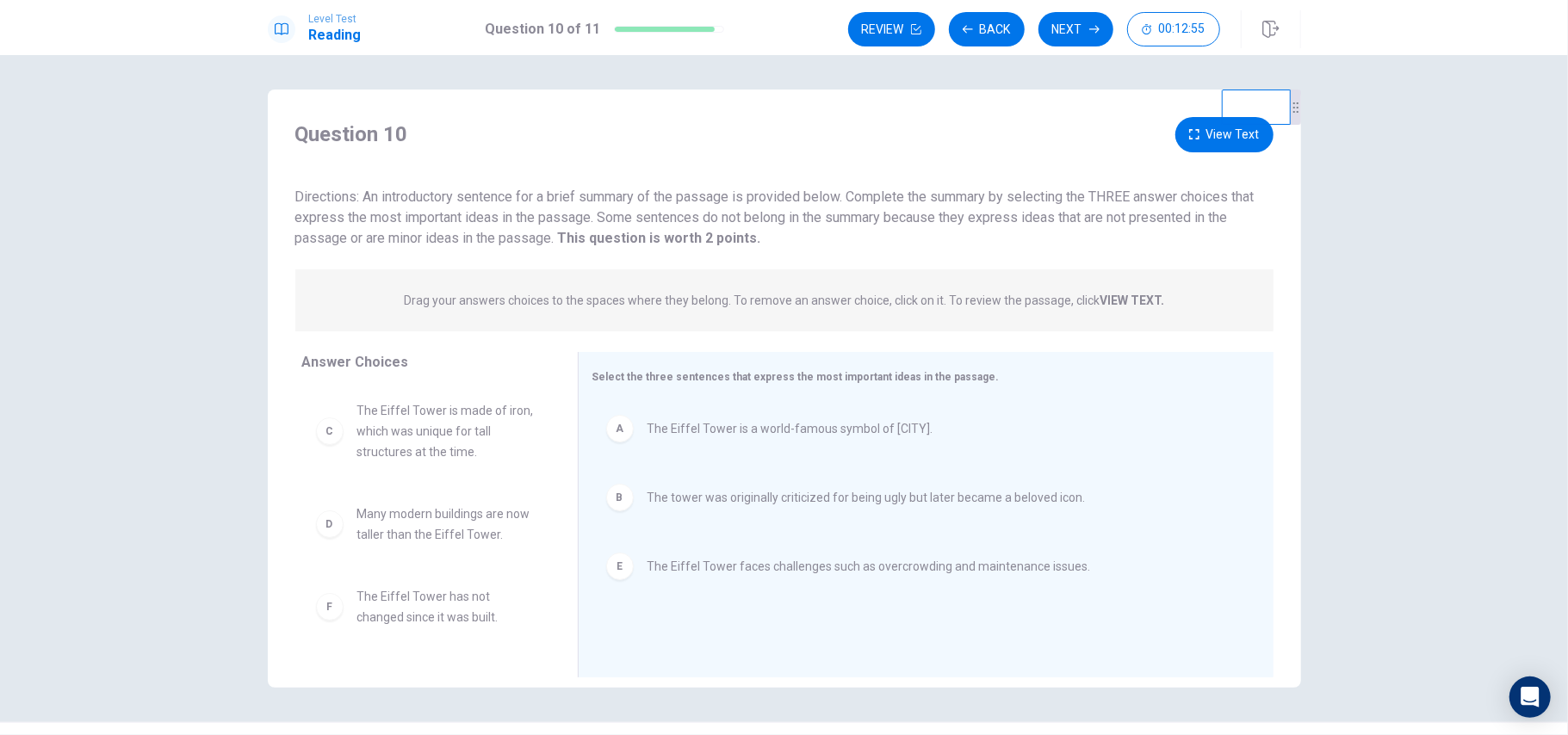 click on "View Text" at bounding box center [1224, 134] 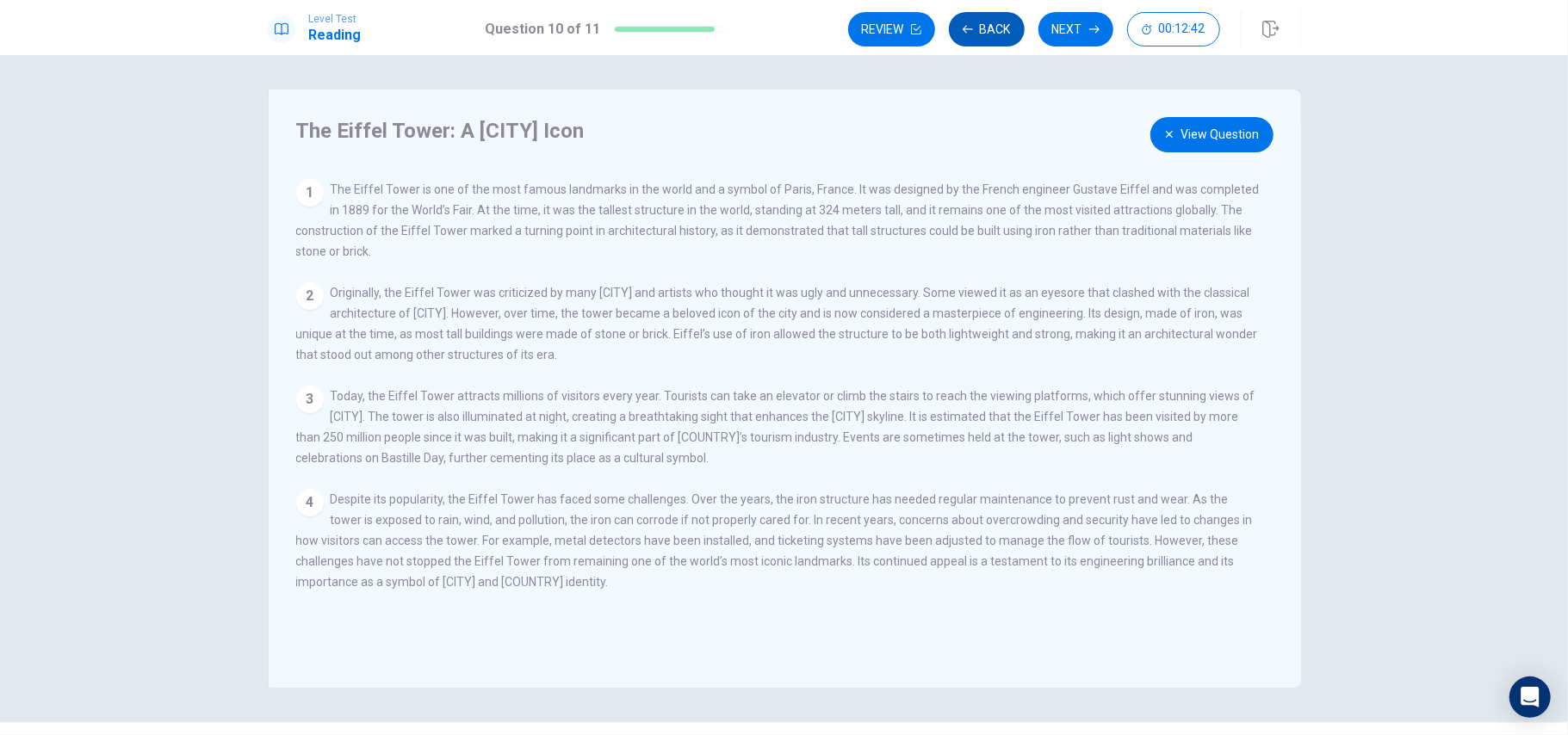 click on "Back" at bounding box center (987, 29) 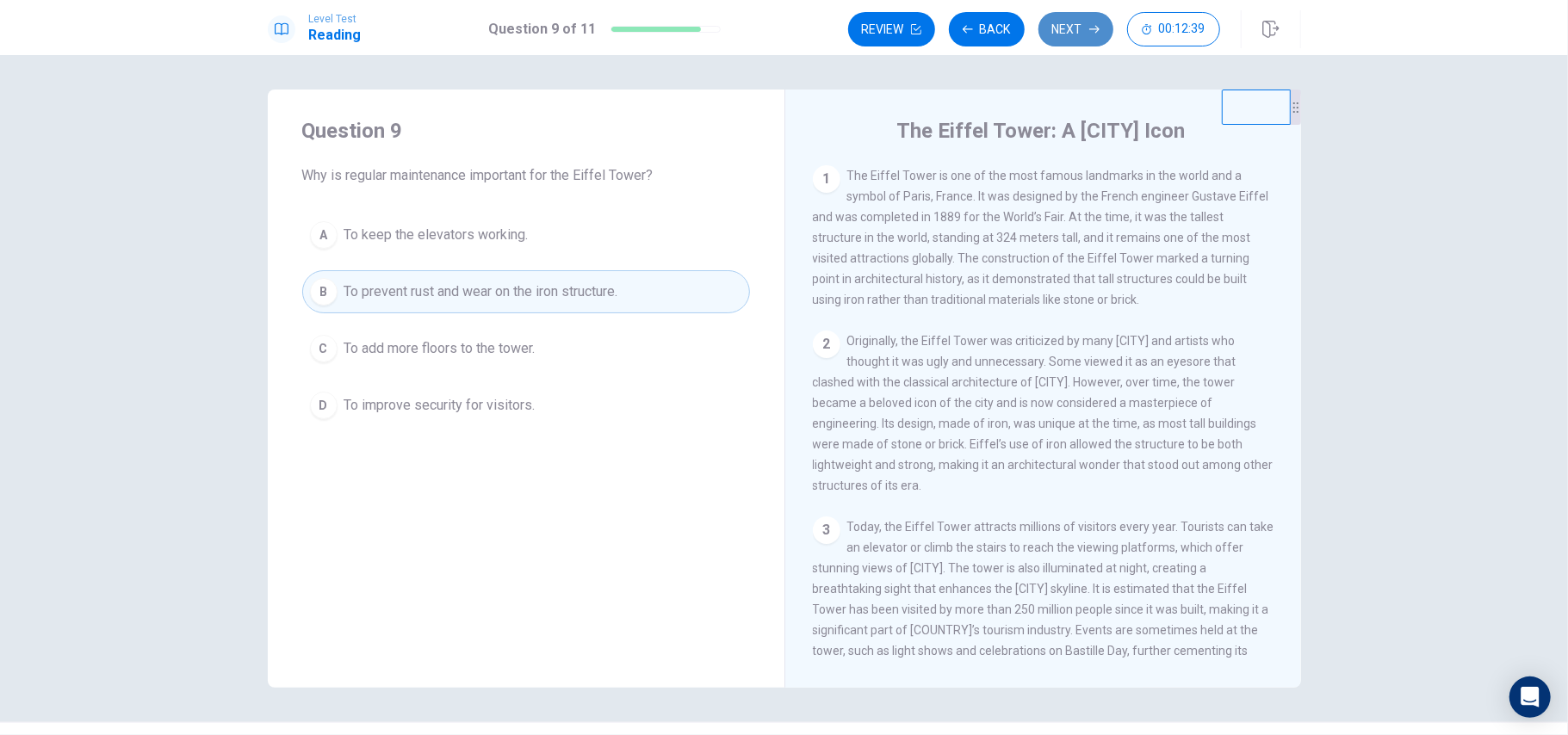 click on "Next" at bounding box center (1075, 29) 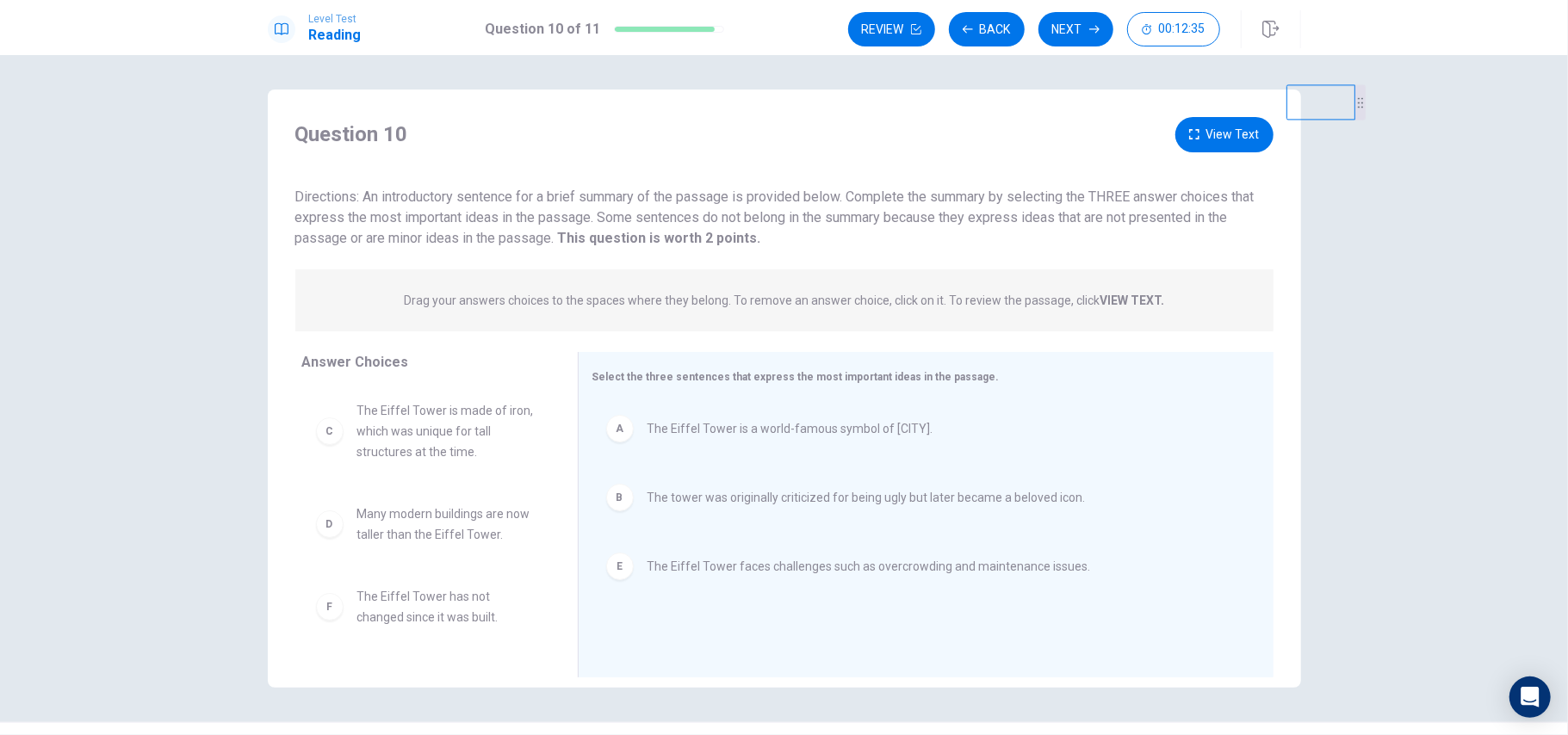 drag, startPoint x: 1292, startPoint y: 128, endPoint x: 1476, endPoint y: 114, distance: 184.53184 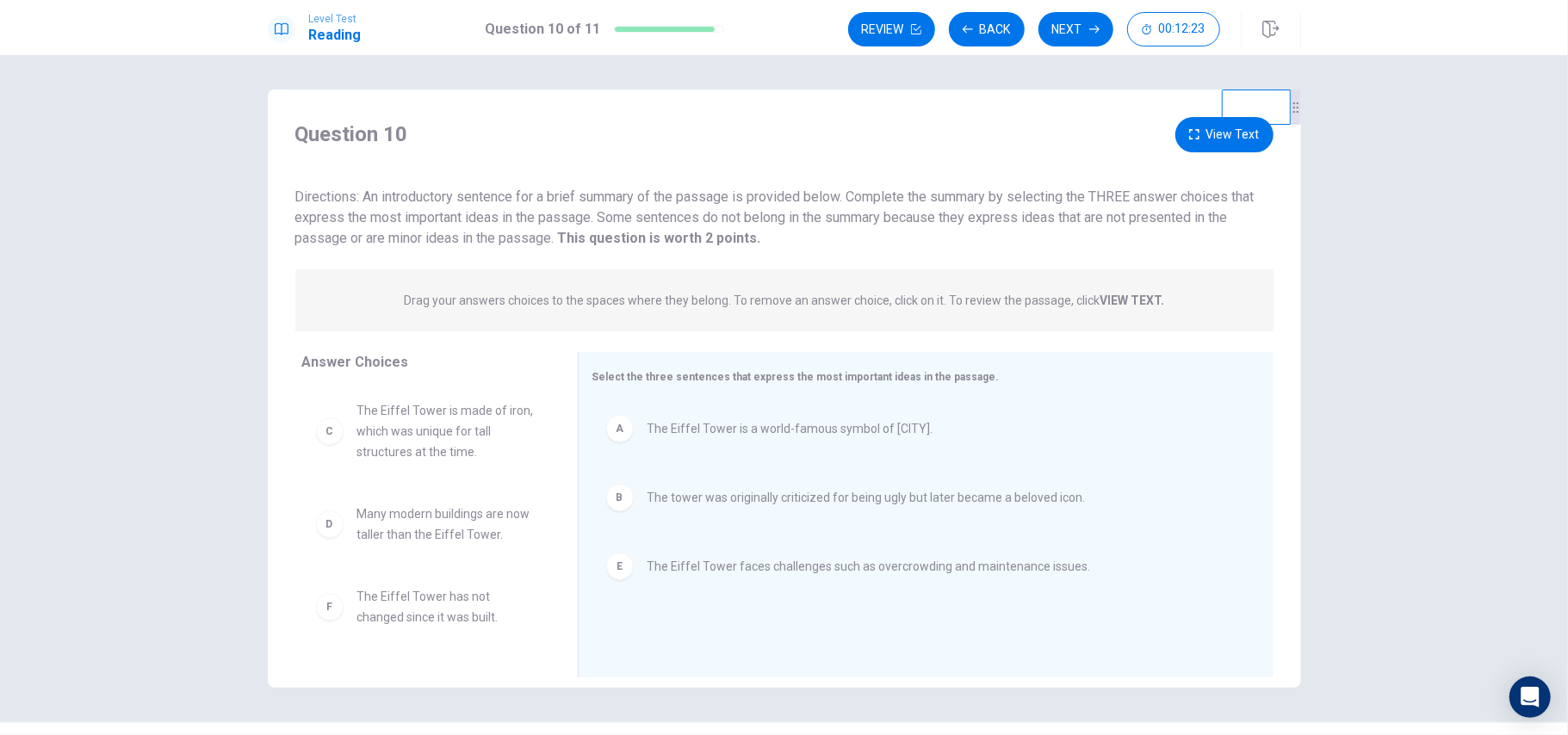 click on "View Text" at bounding box center (1224, 134) 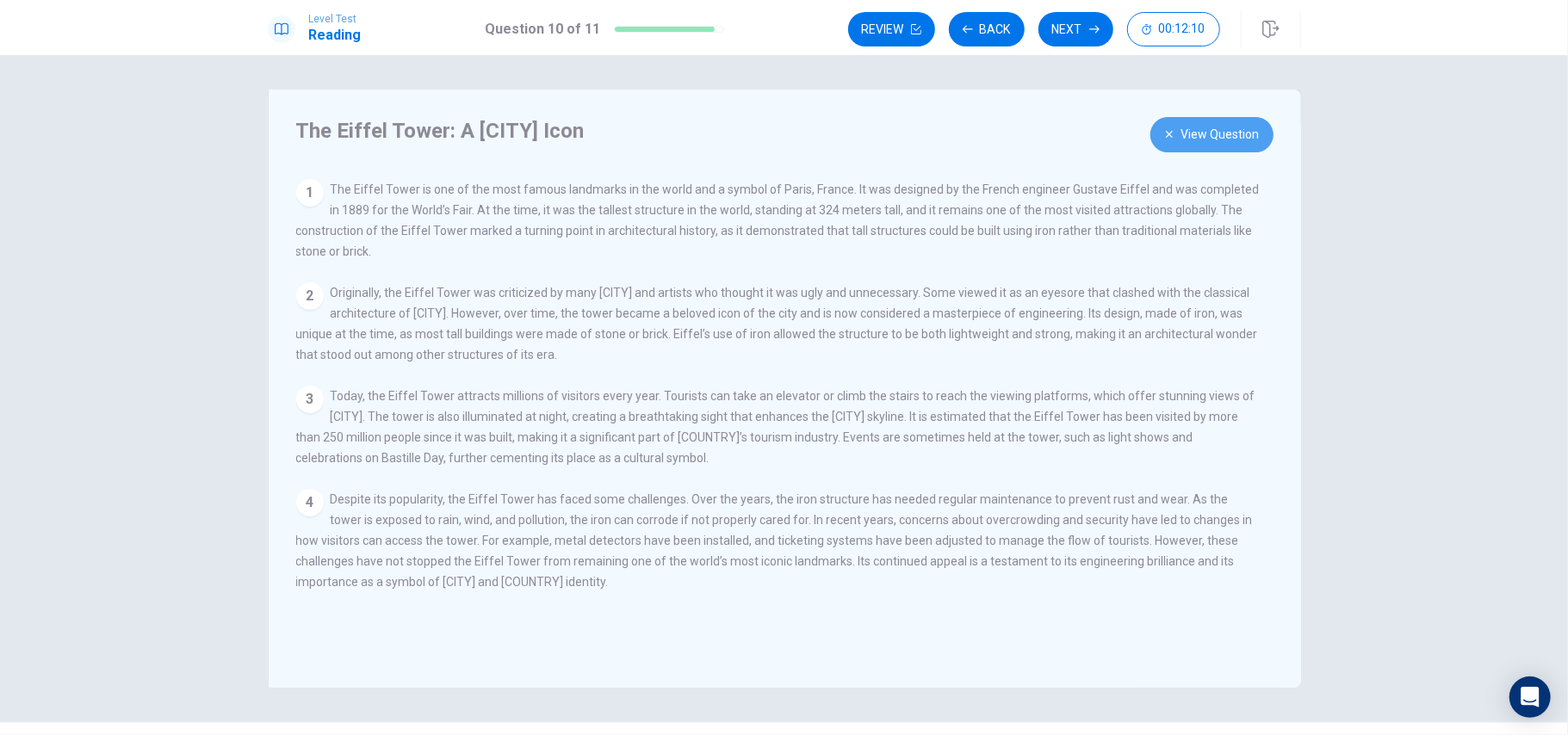 click on "View Question" at bounding box center [1212, 134] 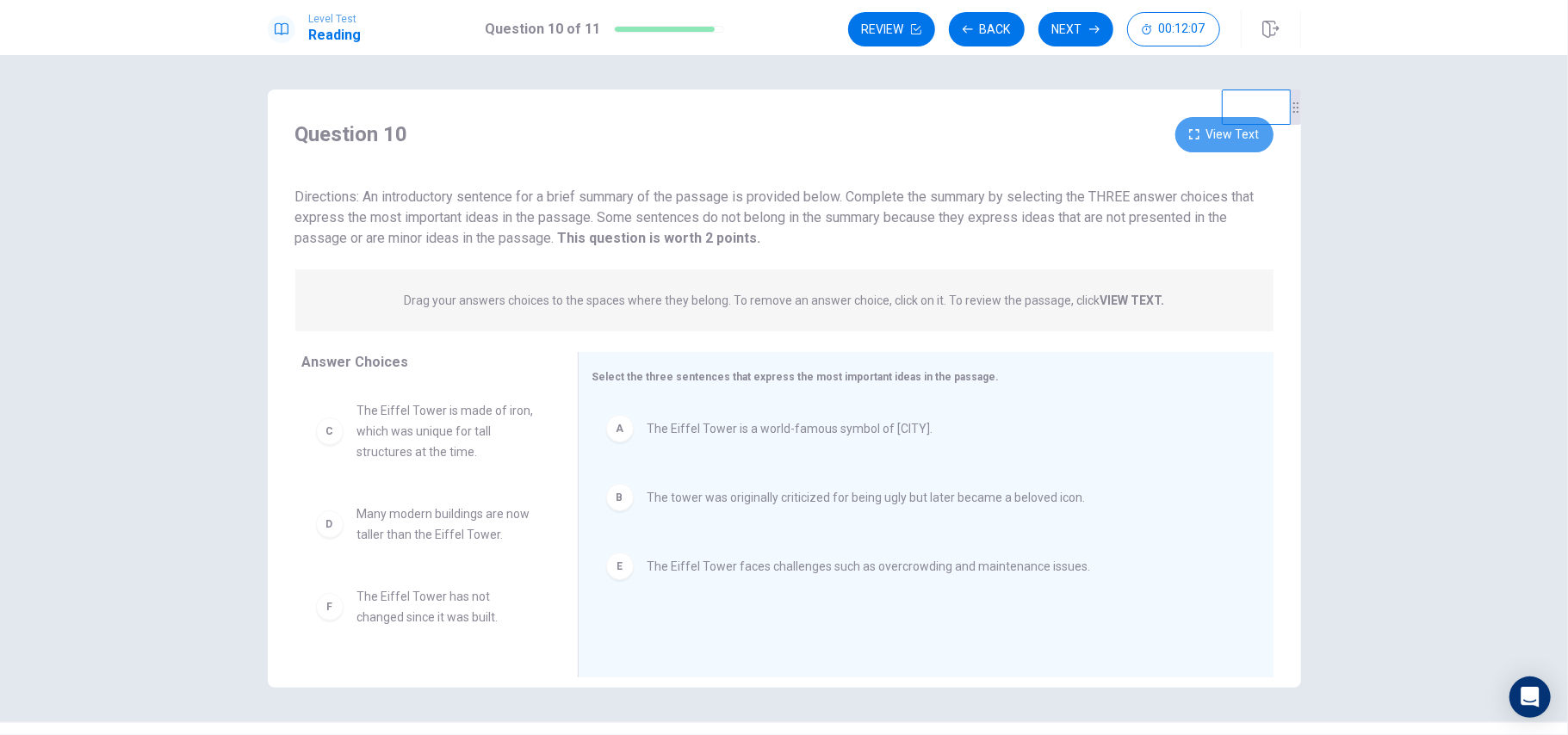click 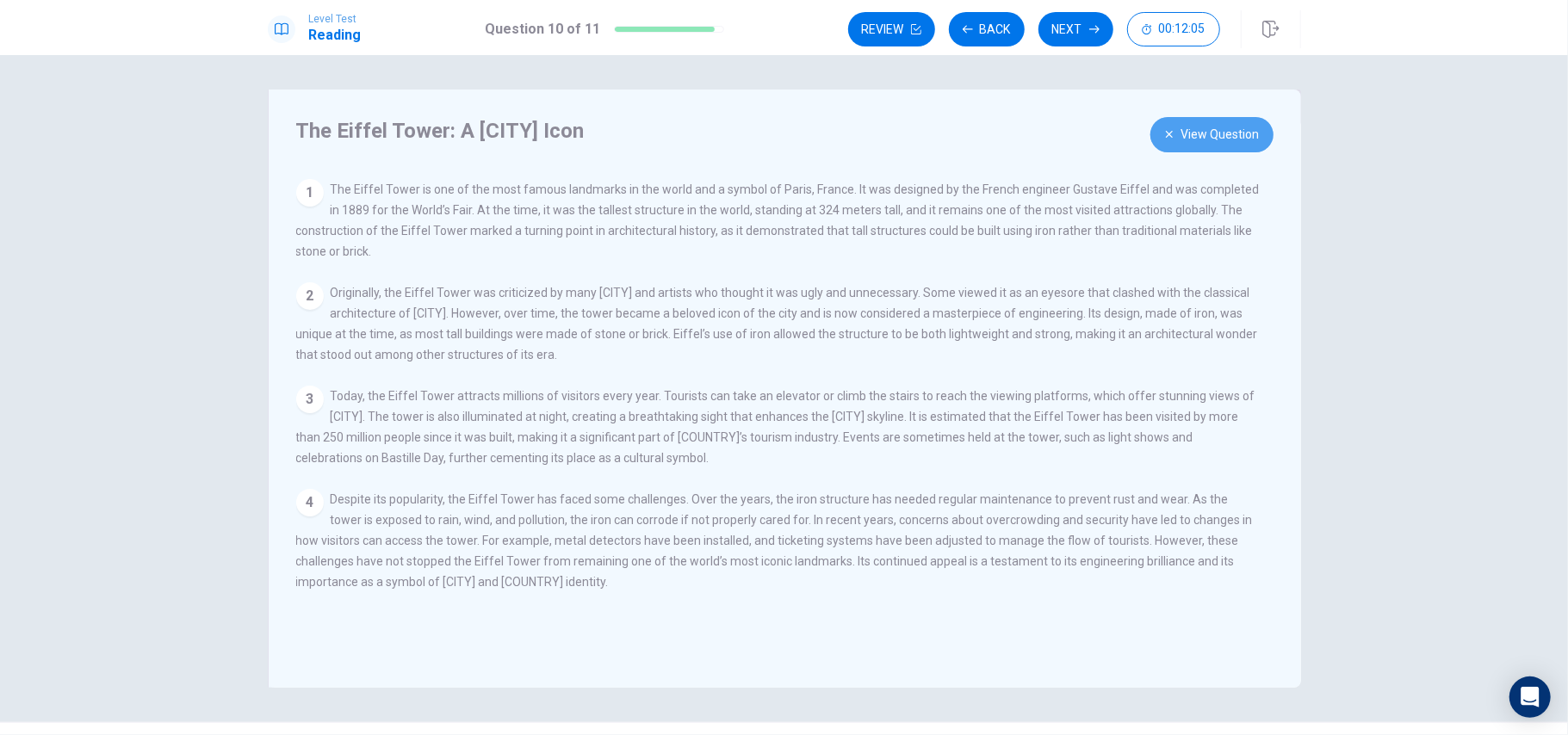 click on "View Question" at bounding box center (1212, 134) 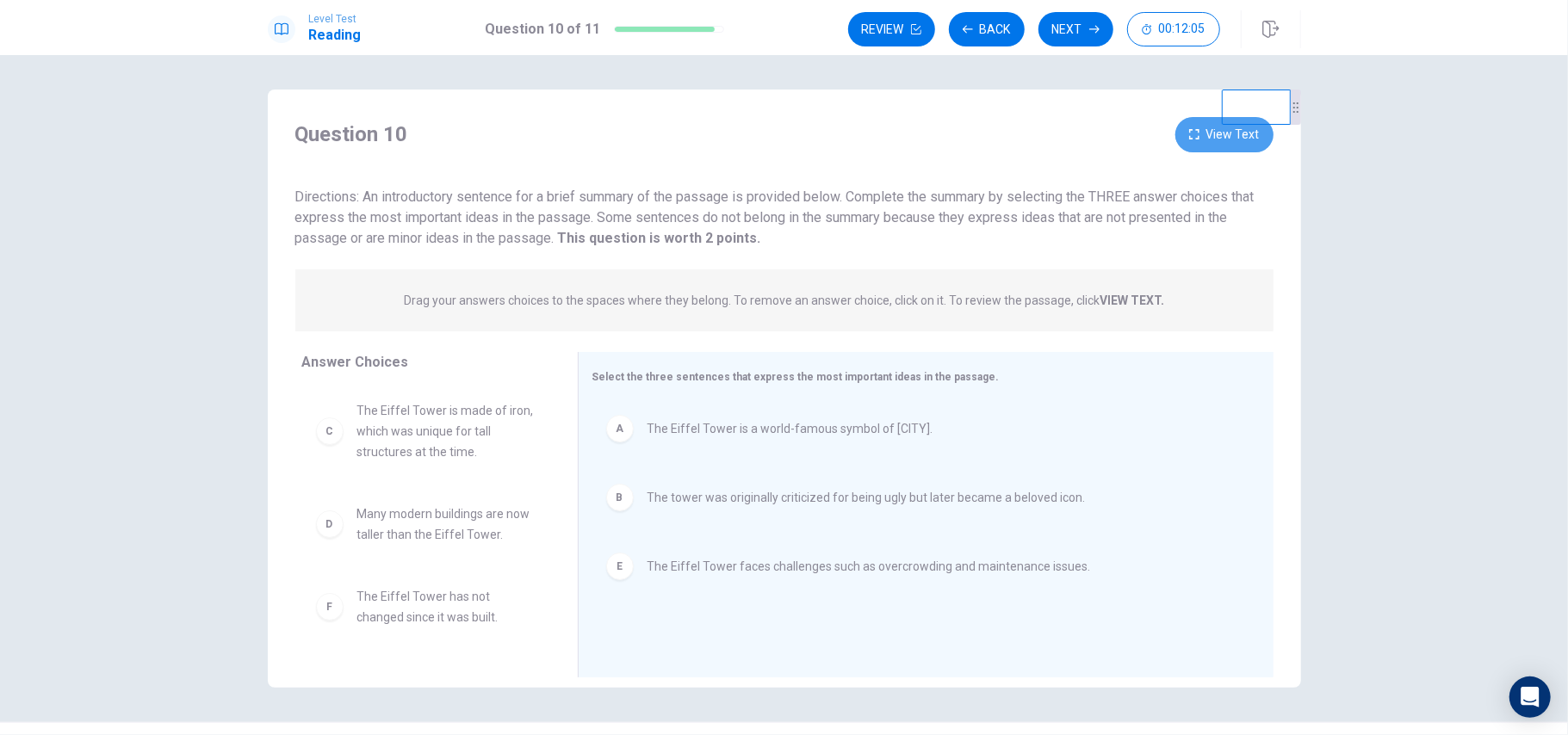 click 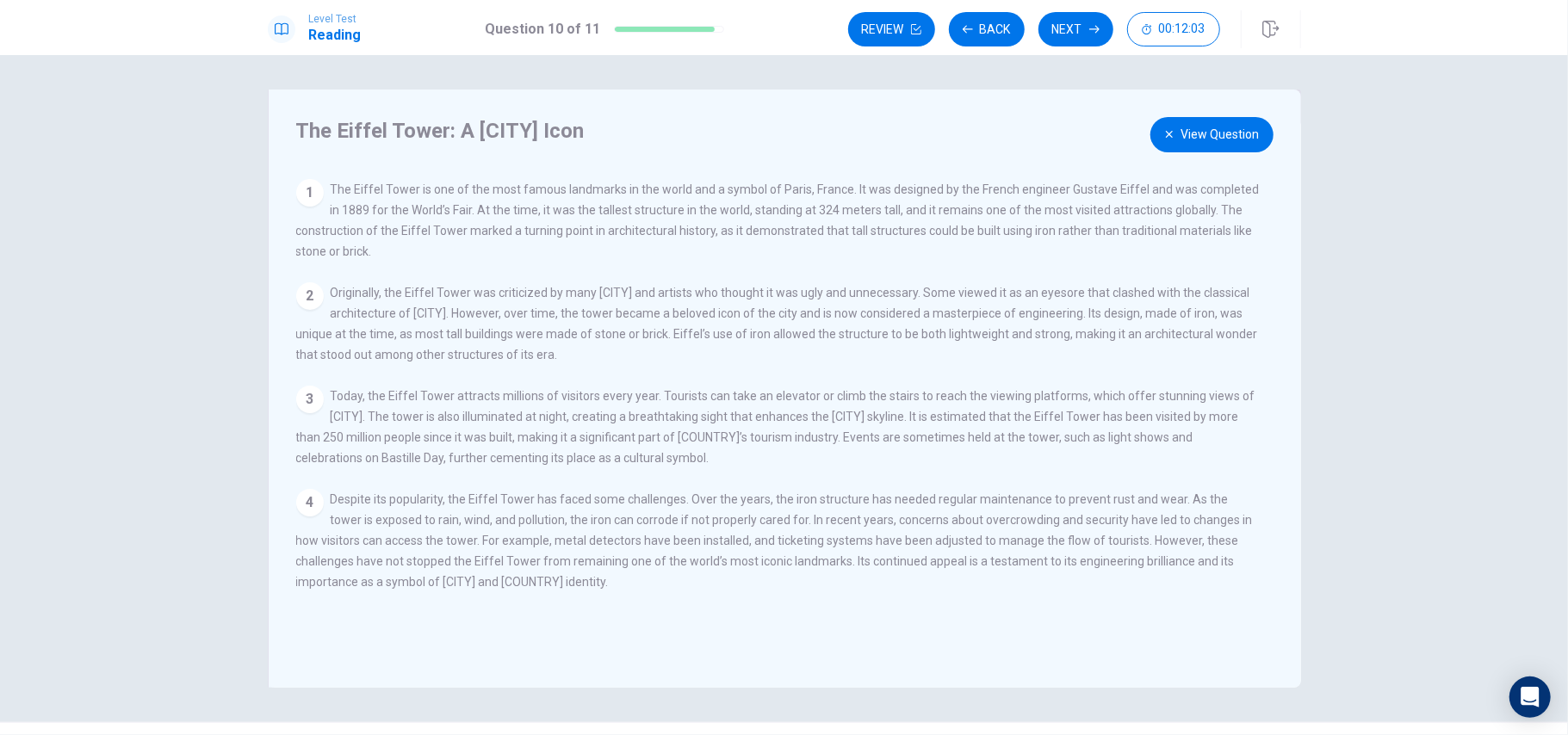 click on "View Question" at bounding box center [1212, 134] 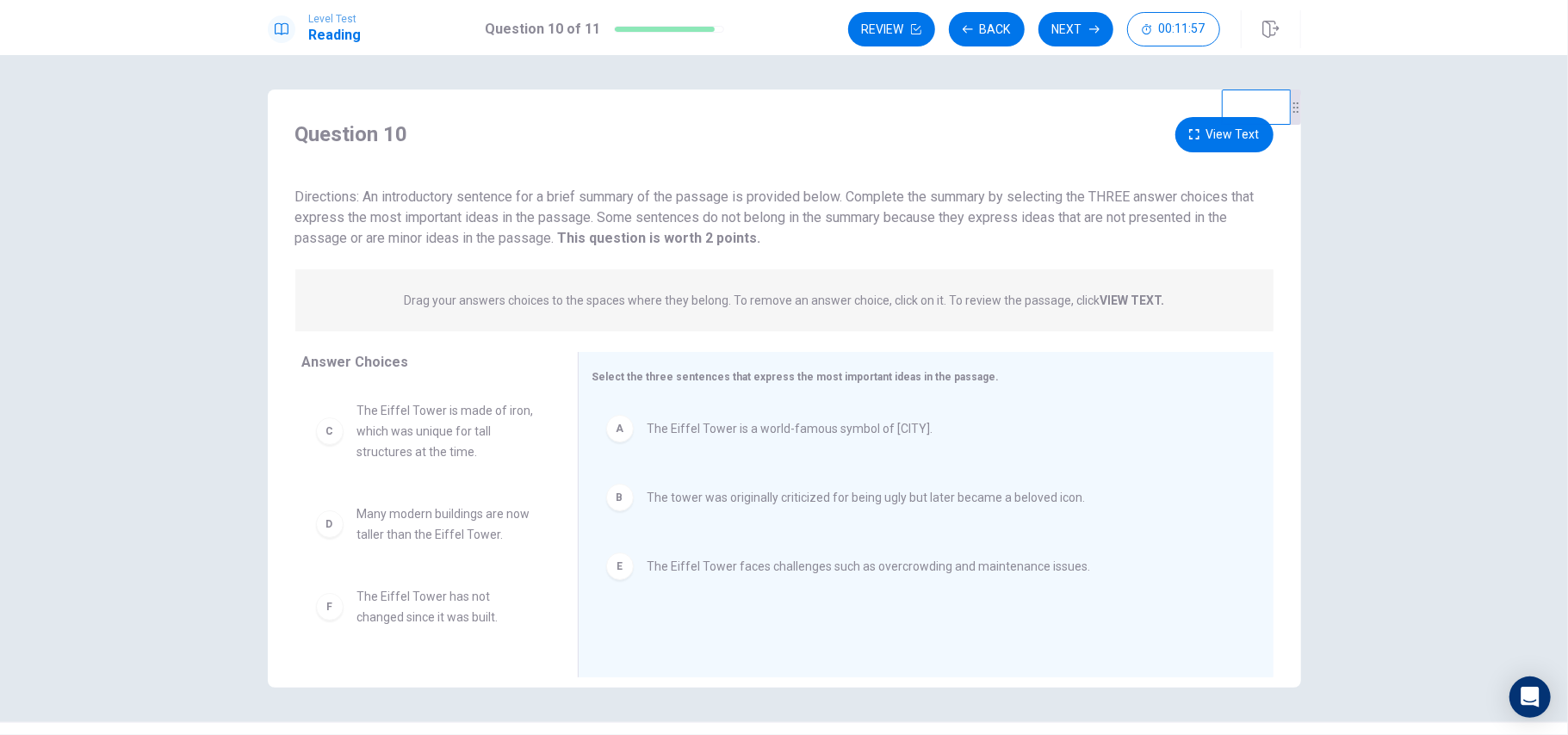 click on "View Text" at bounding box center [1224, 134] 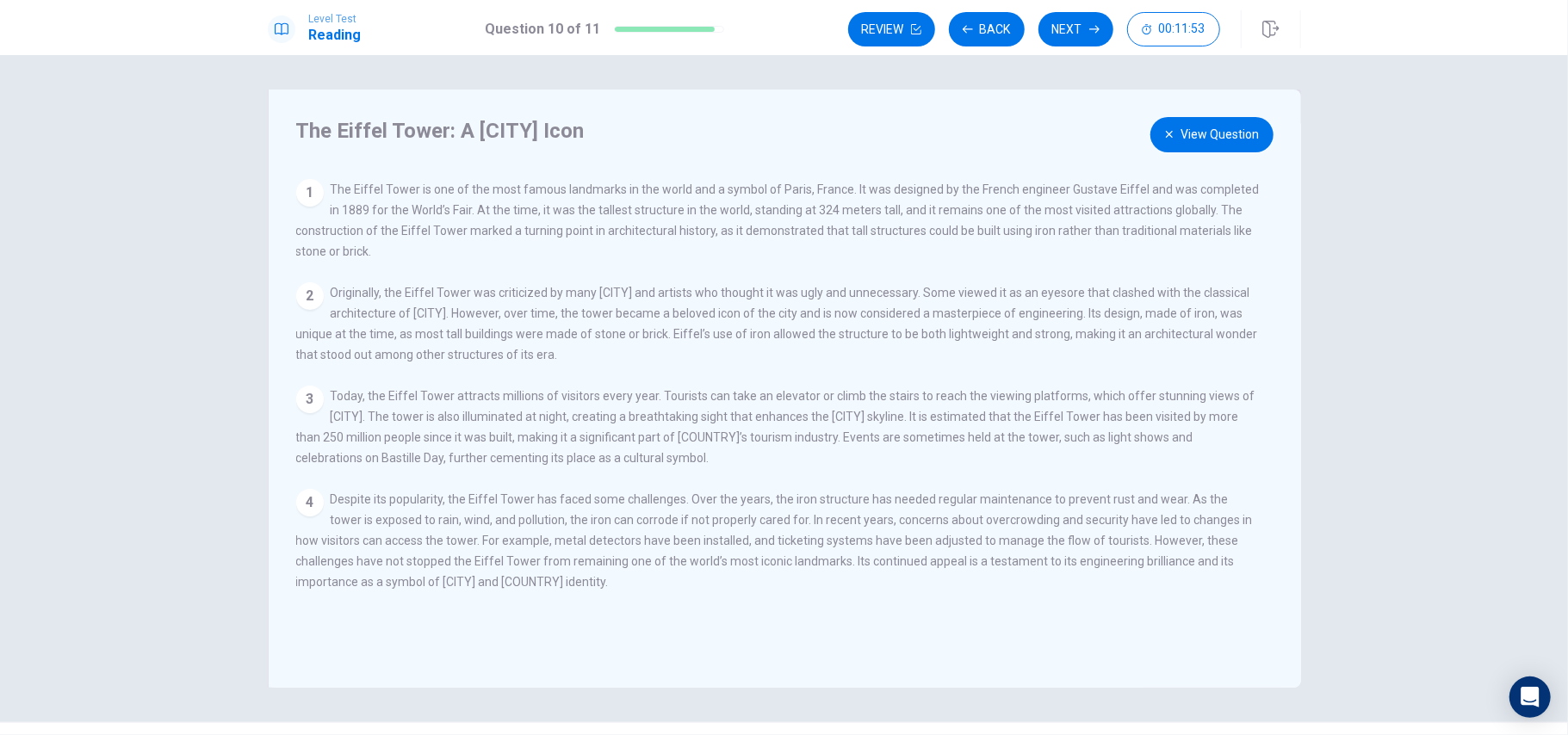 click on "View Question" at bounding box center (1212, 134) 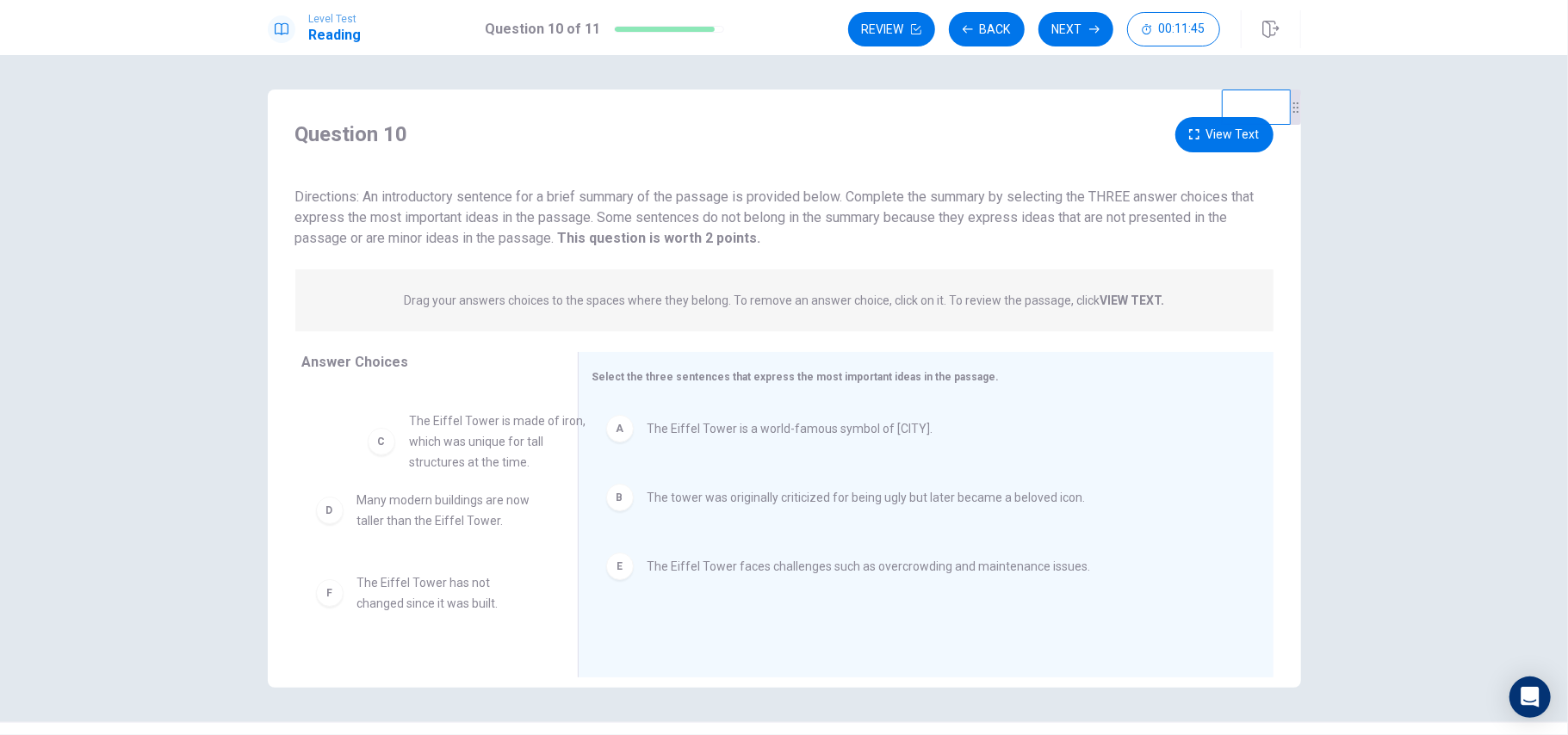 drag, startPoint x: 435, startPoint y: 411, endPoint x: 507, endPoint y: 422, distance: 72.83543 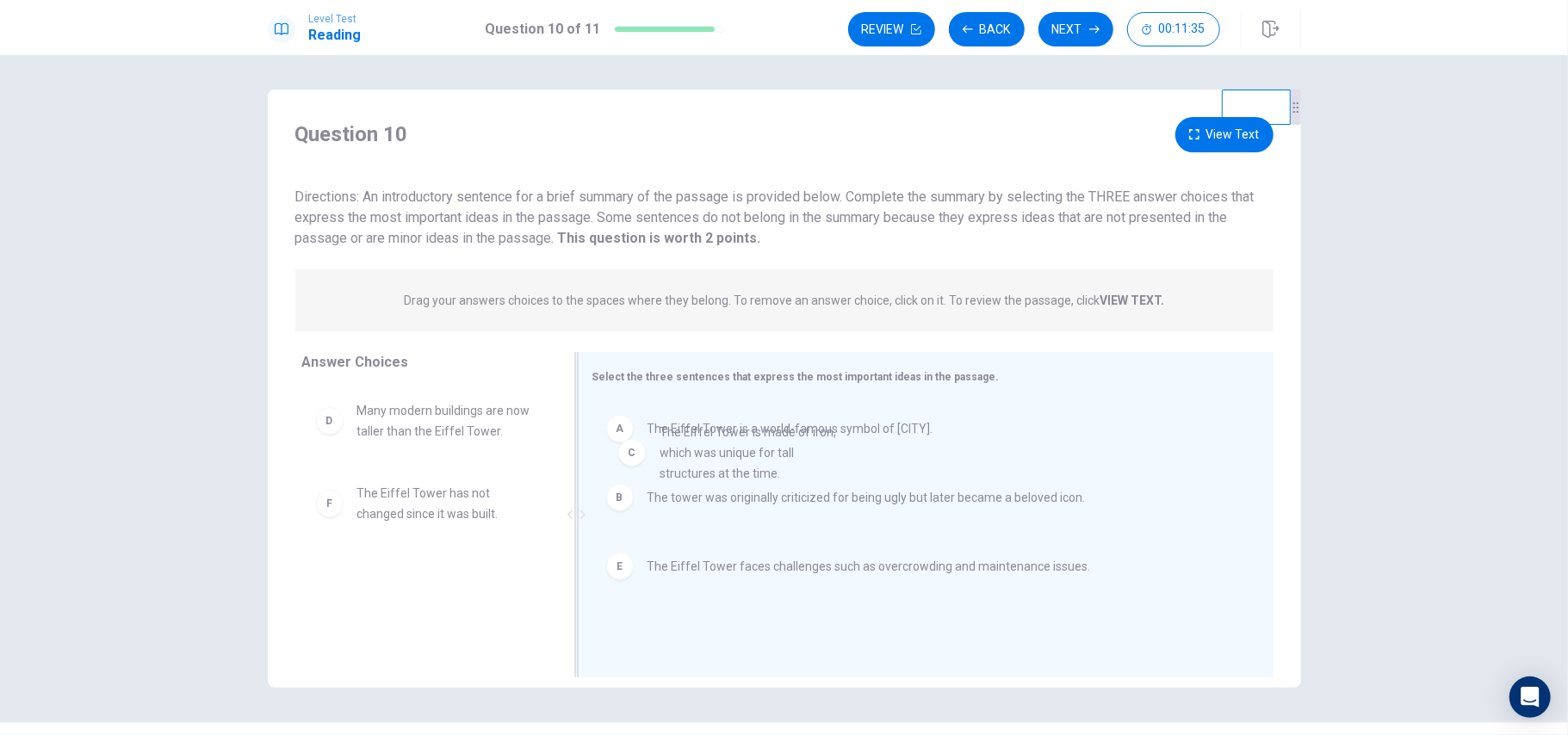 drag, startPoint x: 435, startPoint y: 453, endPoint x: 763, endPoint y: 473, distance: 328.60919 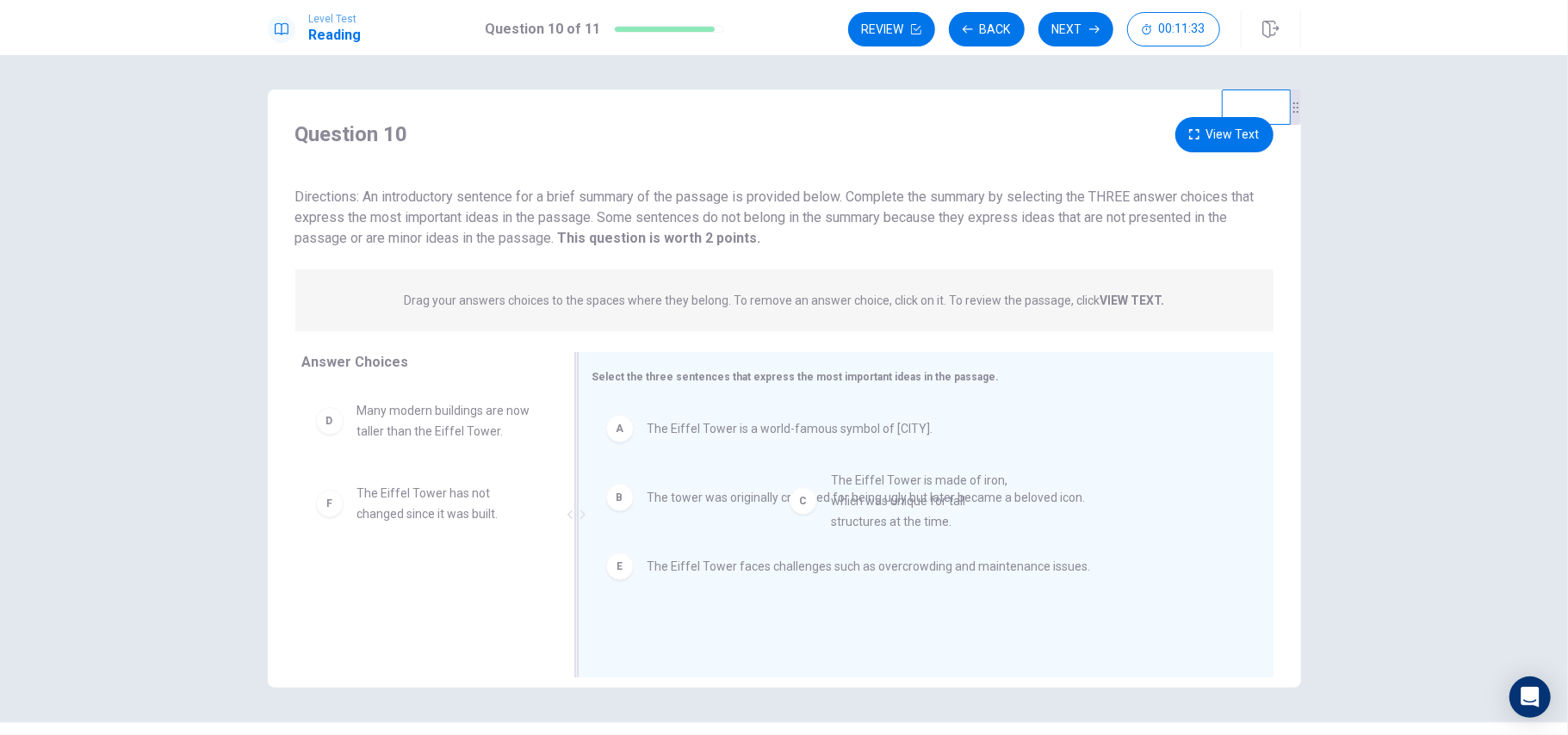 drag, startPoint x: 329, startPoint y: 432, endPoint x: 828, endPoint y: 504, distance: 504.1676 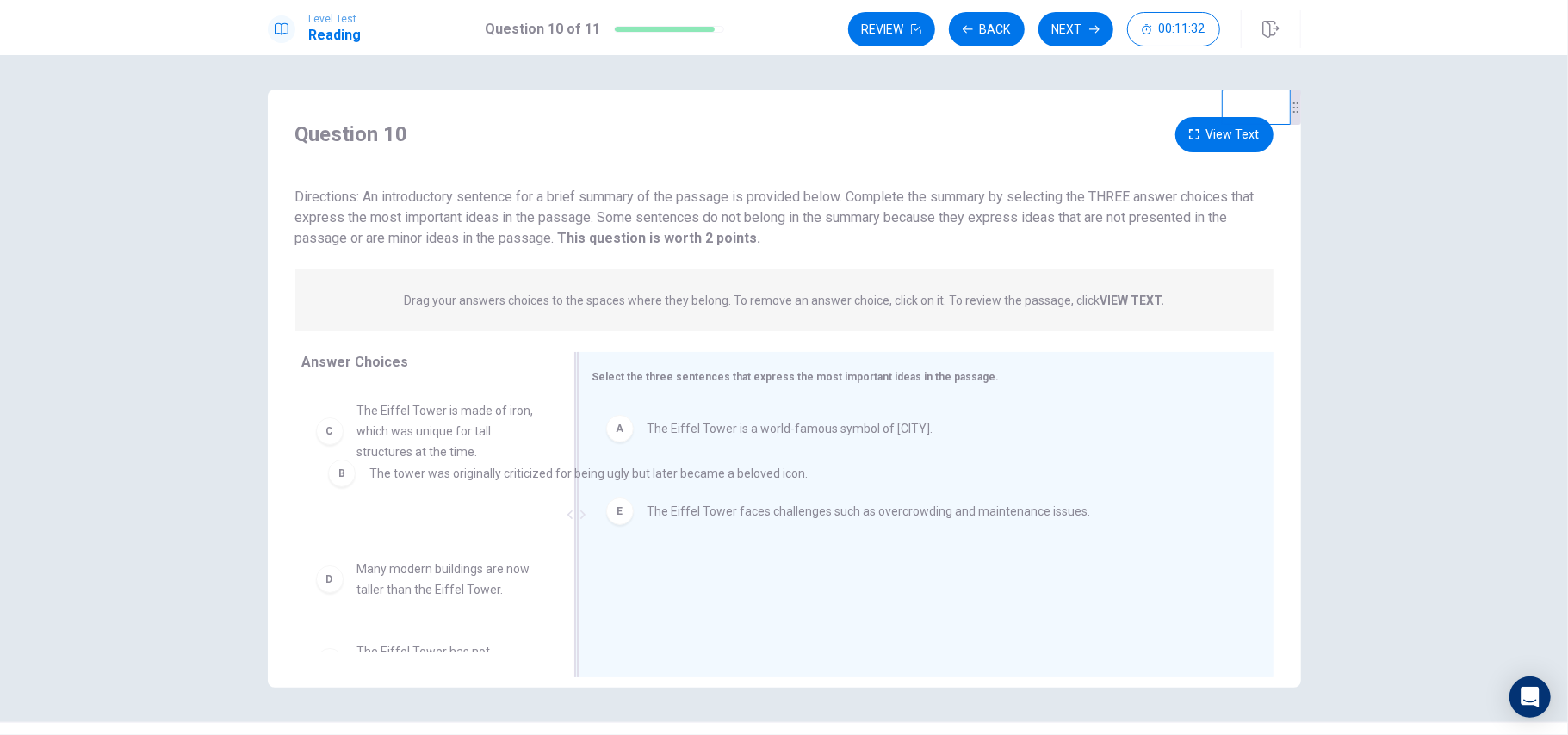 drag, startPoint x: 721, startPoint y: 510, endPoint x: 442, endPoint y: 489, distance: 279.78921 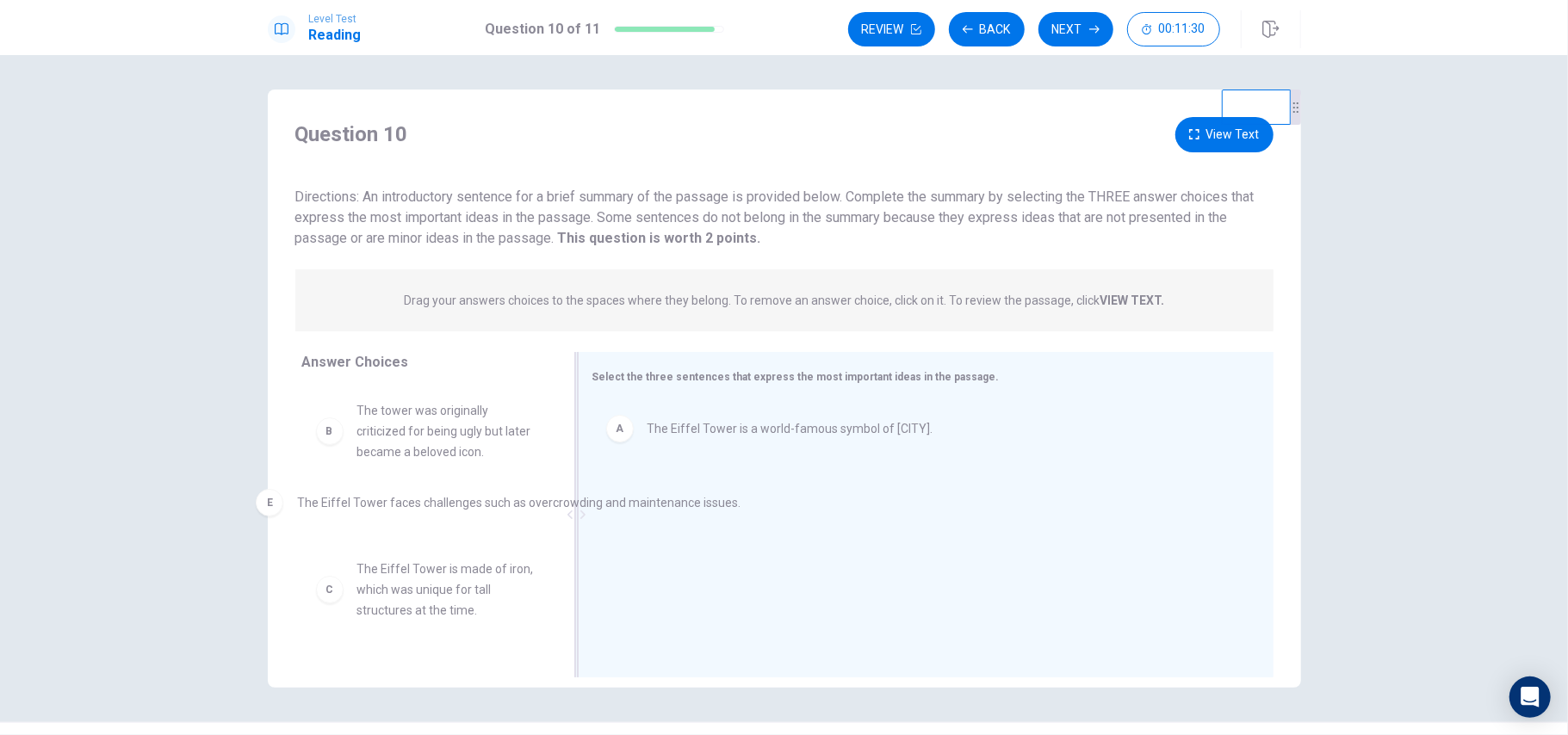 drag, startPoint x: 827, startPoint y: 510, endPoint x: 477, endPoint y: 515, distance: 350.03571 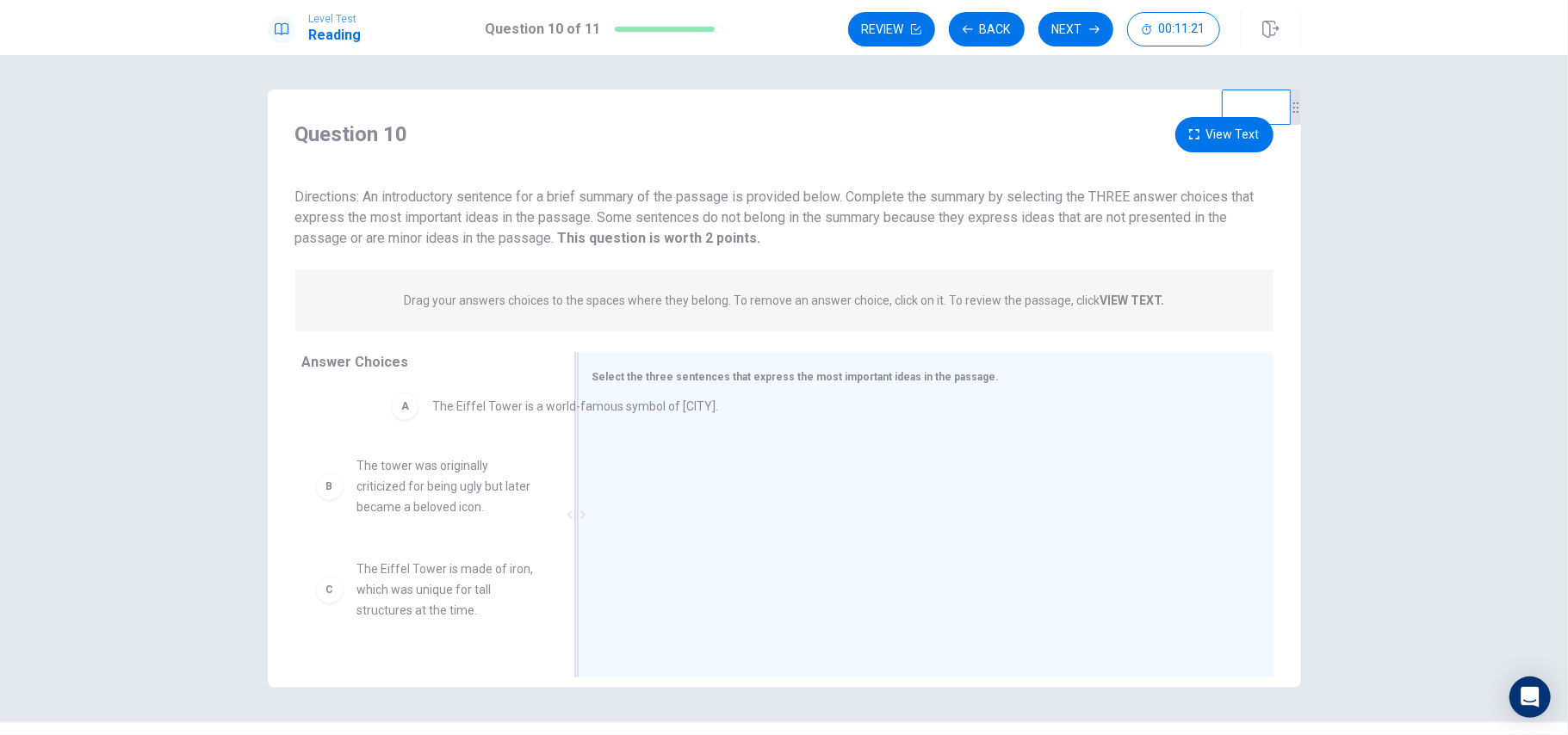 drag, startPoint x: 672, startPoint y: 441, endPoint x: 432, endPoint y: 415, distance: 241.404 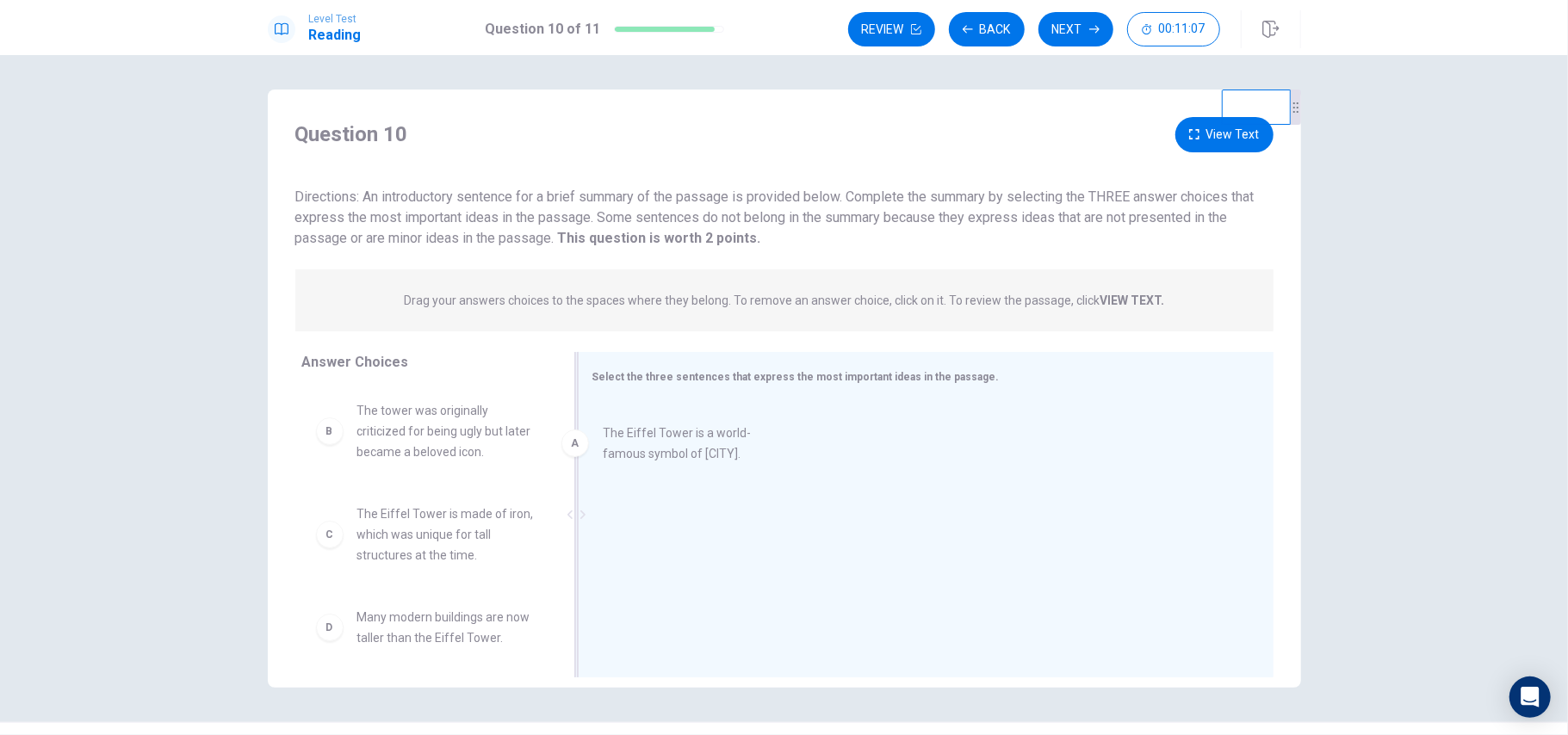 drag, startPoint x: 448, startPoint y: 441, endPoint x: 703, endPoint y: 463, distance: 255.94726 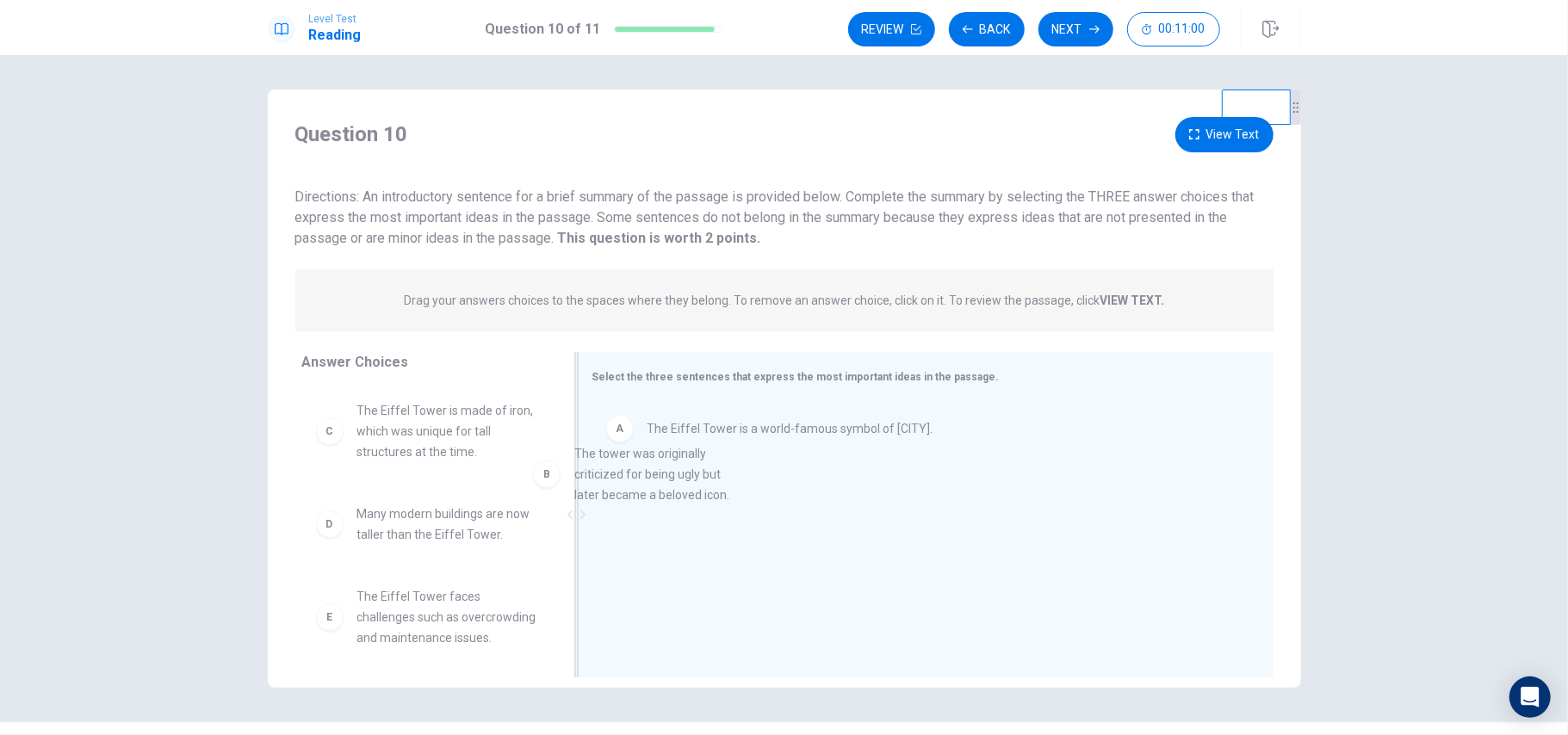 drag, startPoint x: 496, startPoint y: 459, endPoint x: 723, endPoint y: 506, distance: 231.8146 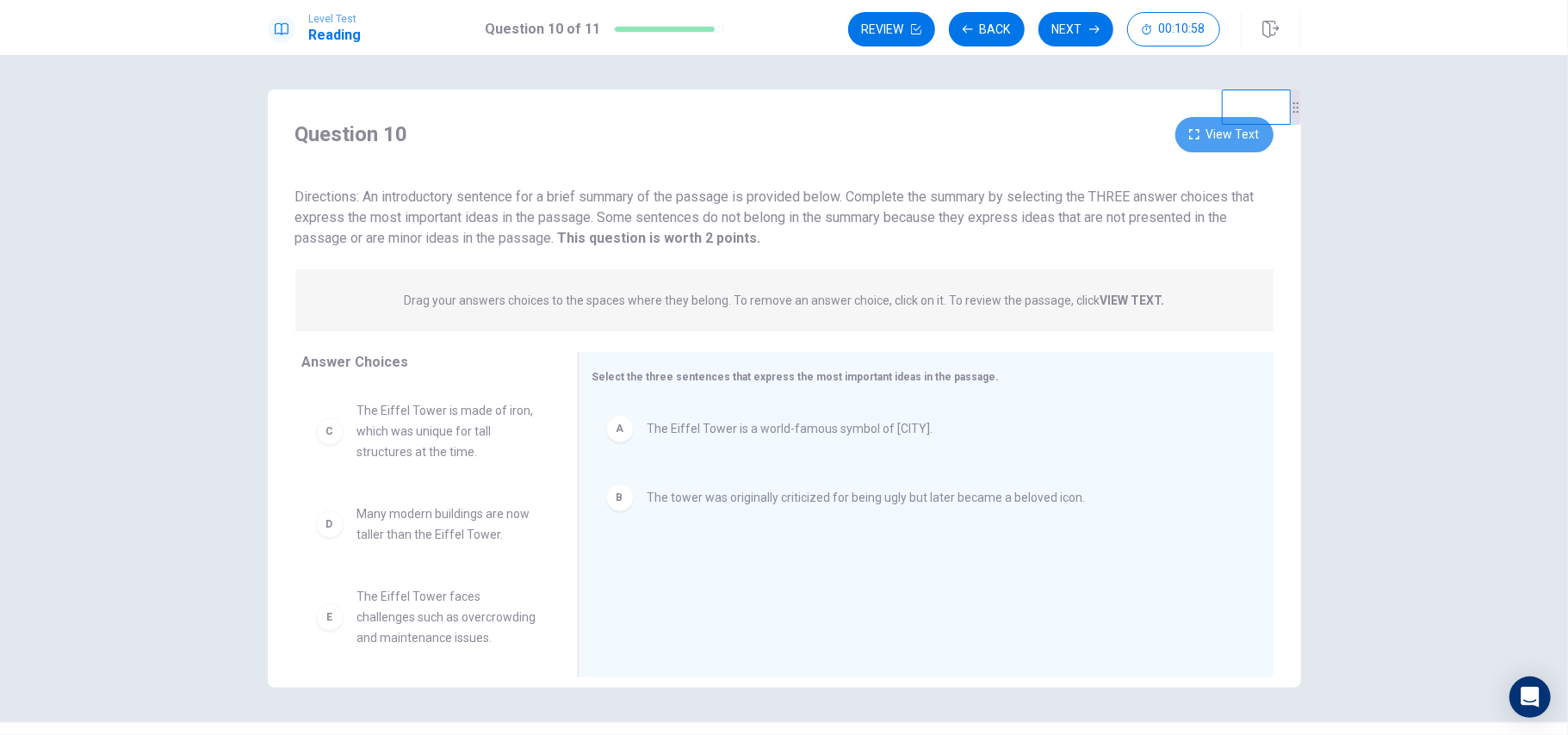 click on "View Text" at bounding box center [1224, 134] 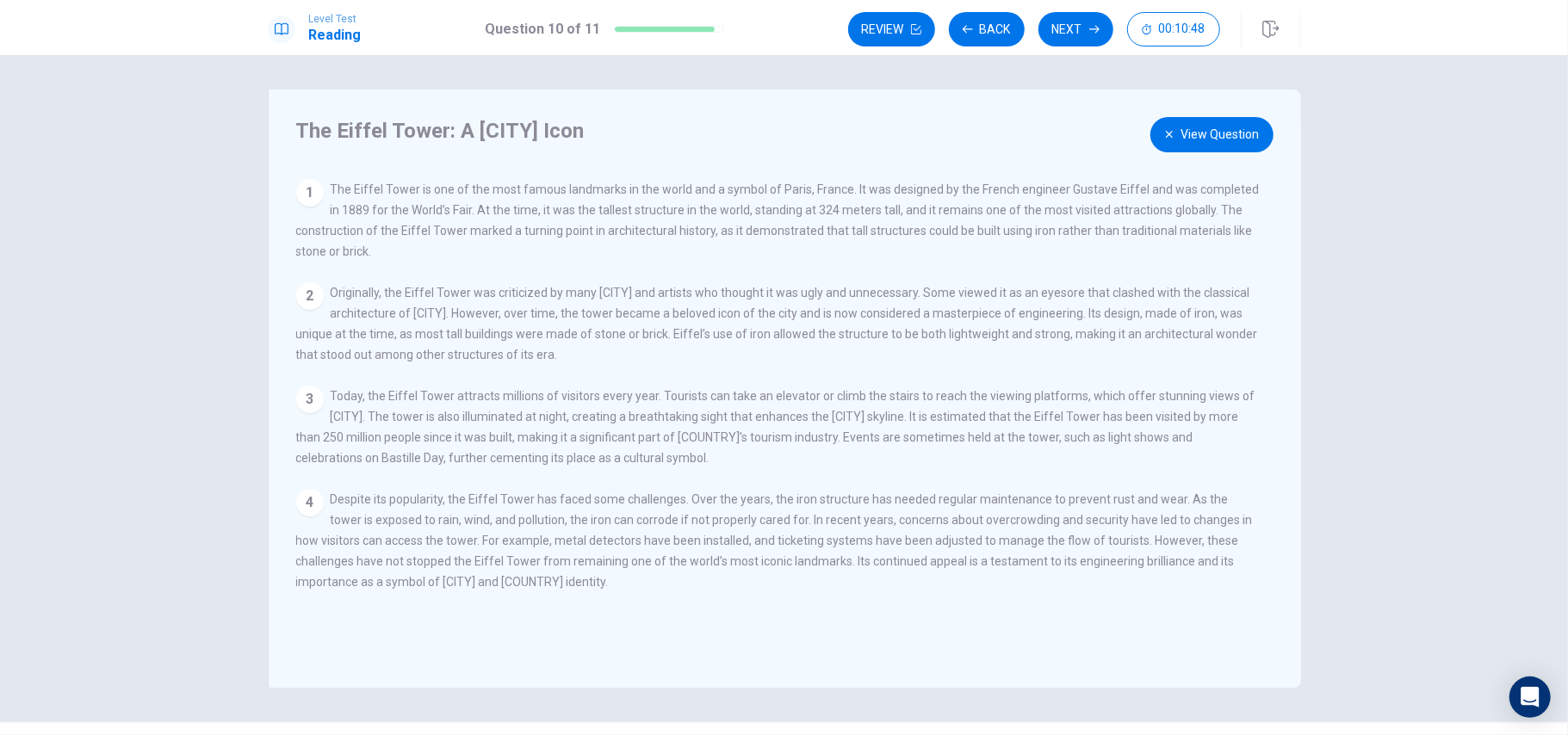 click on "View Question" at bounding box center [1212, 134] 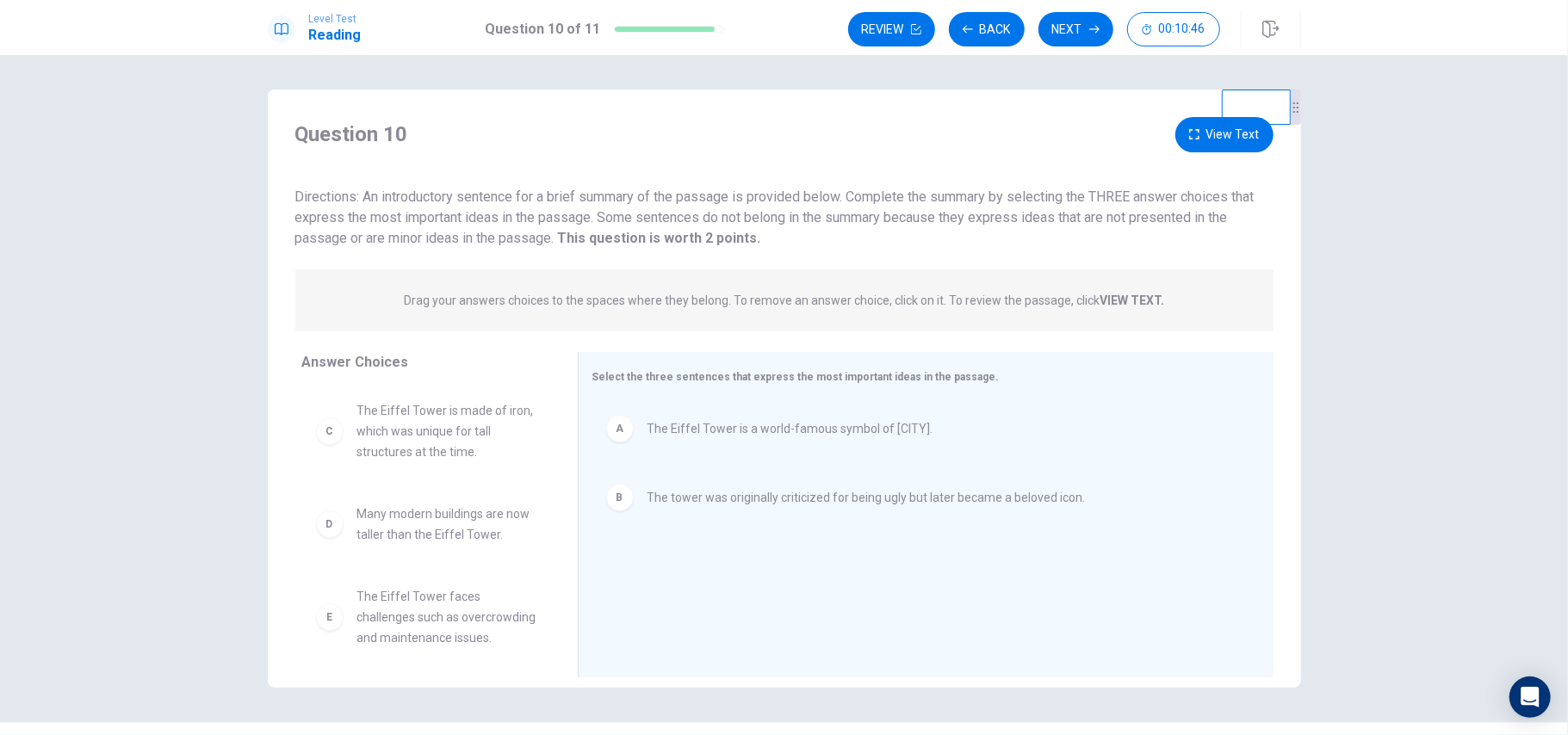 click on "View Text" at bounding box center [1224, 134] 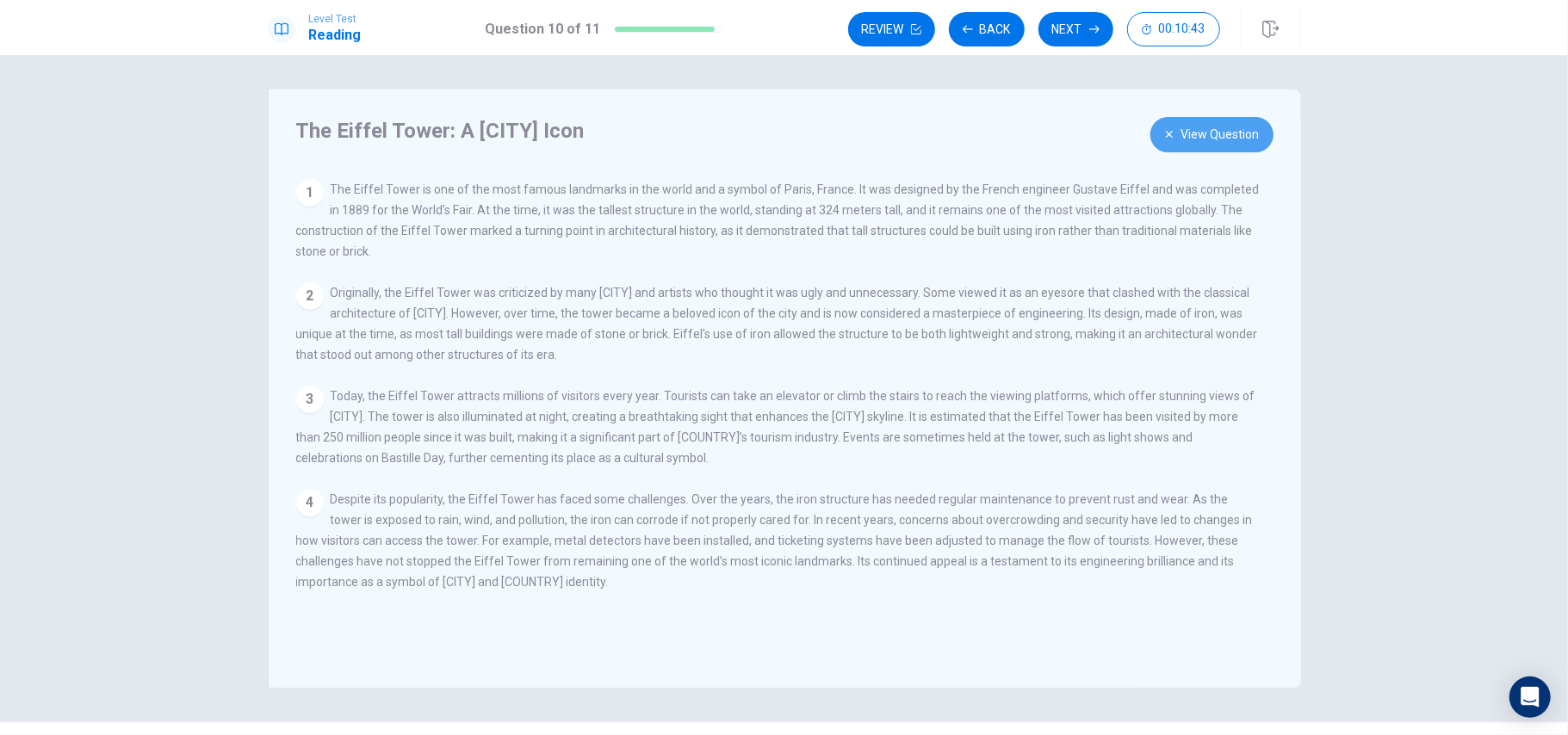 click on "View Question" at bounding box center (1212, 134) 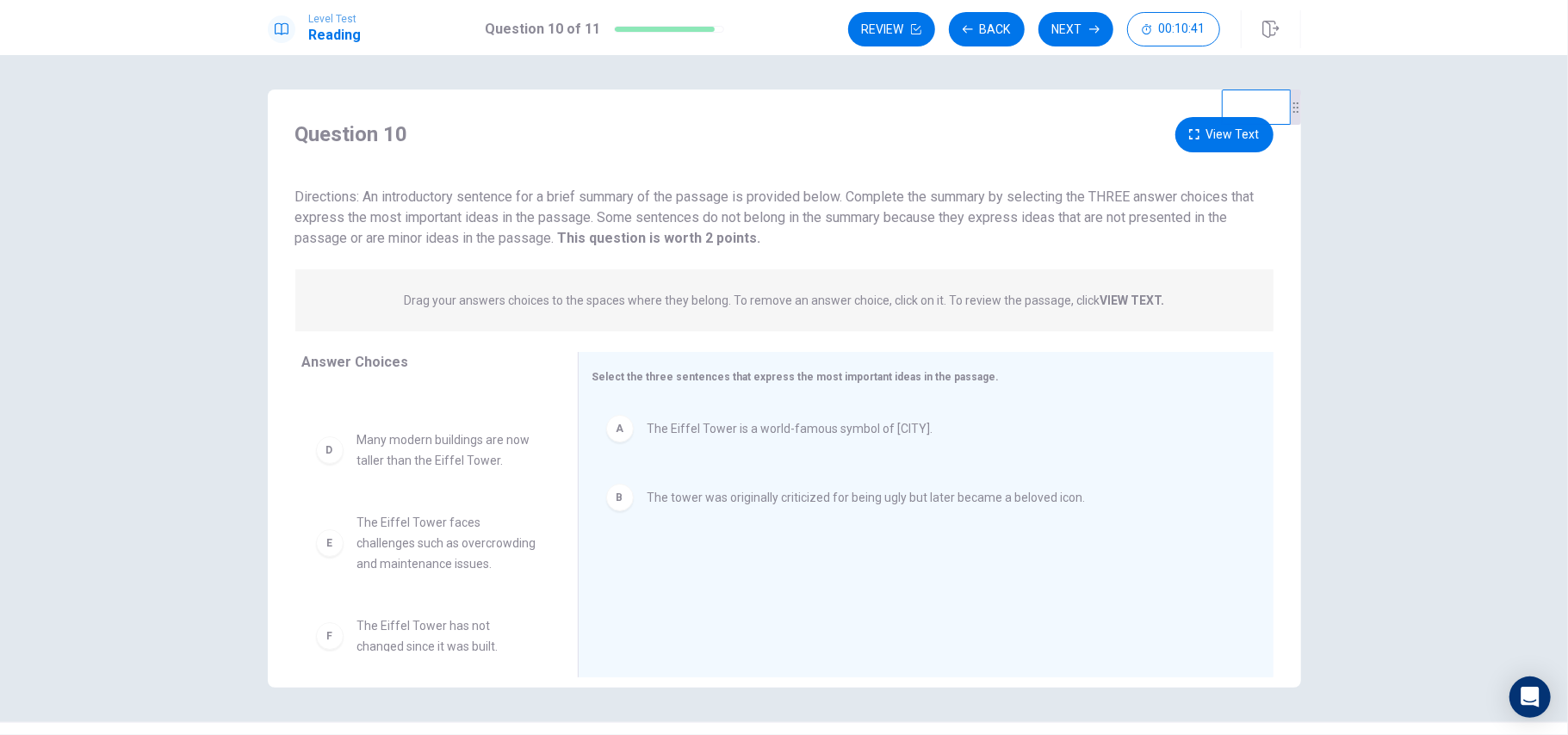 scroll, scrollTop: 114, scrollLeft: 0, axis: vertical 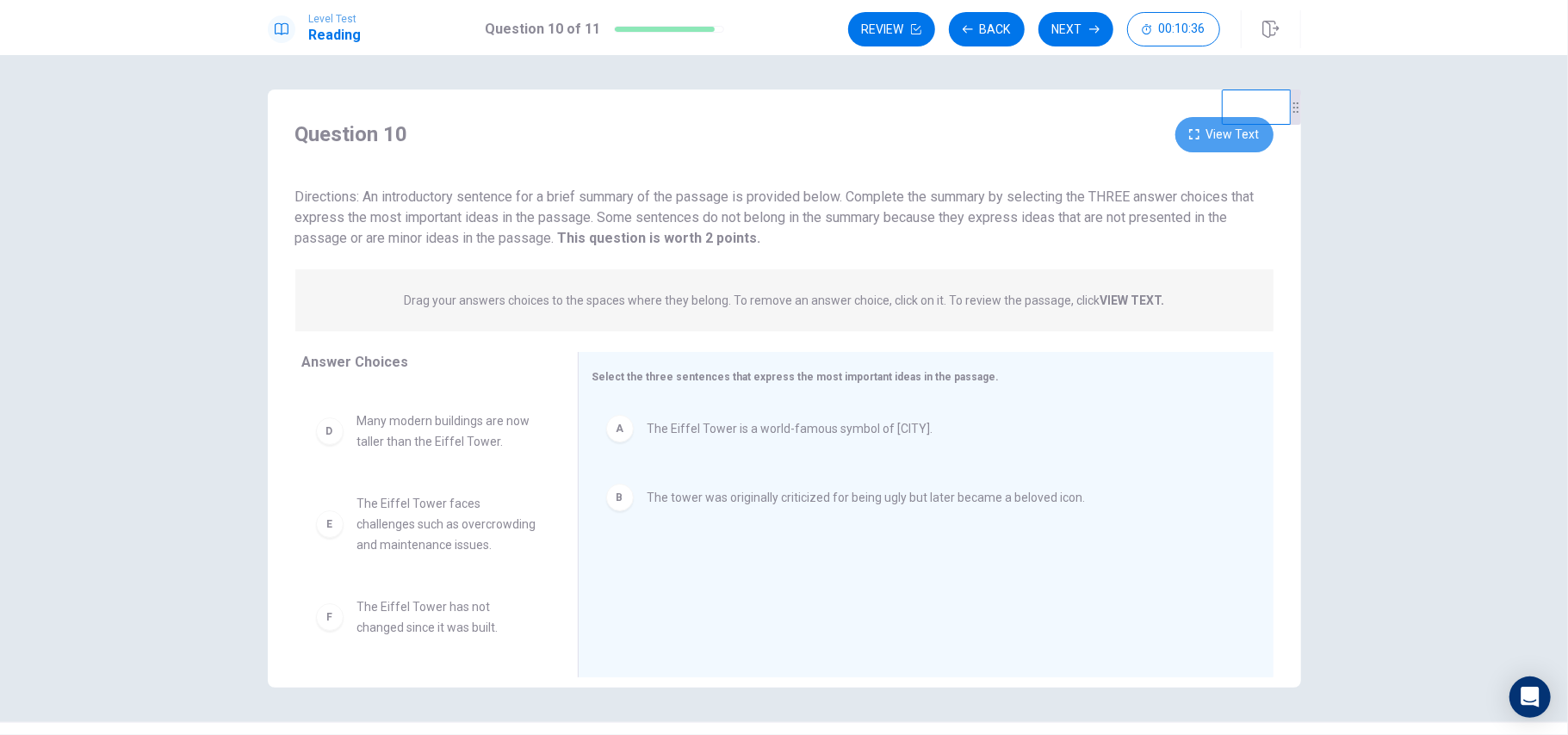 click on "View Text" at bounding box center [1224, 134] 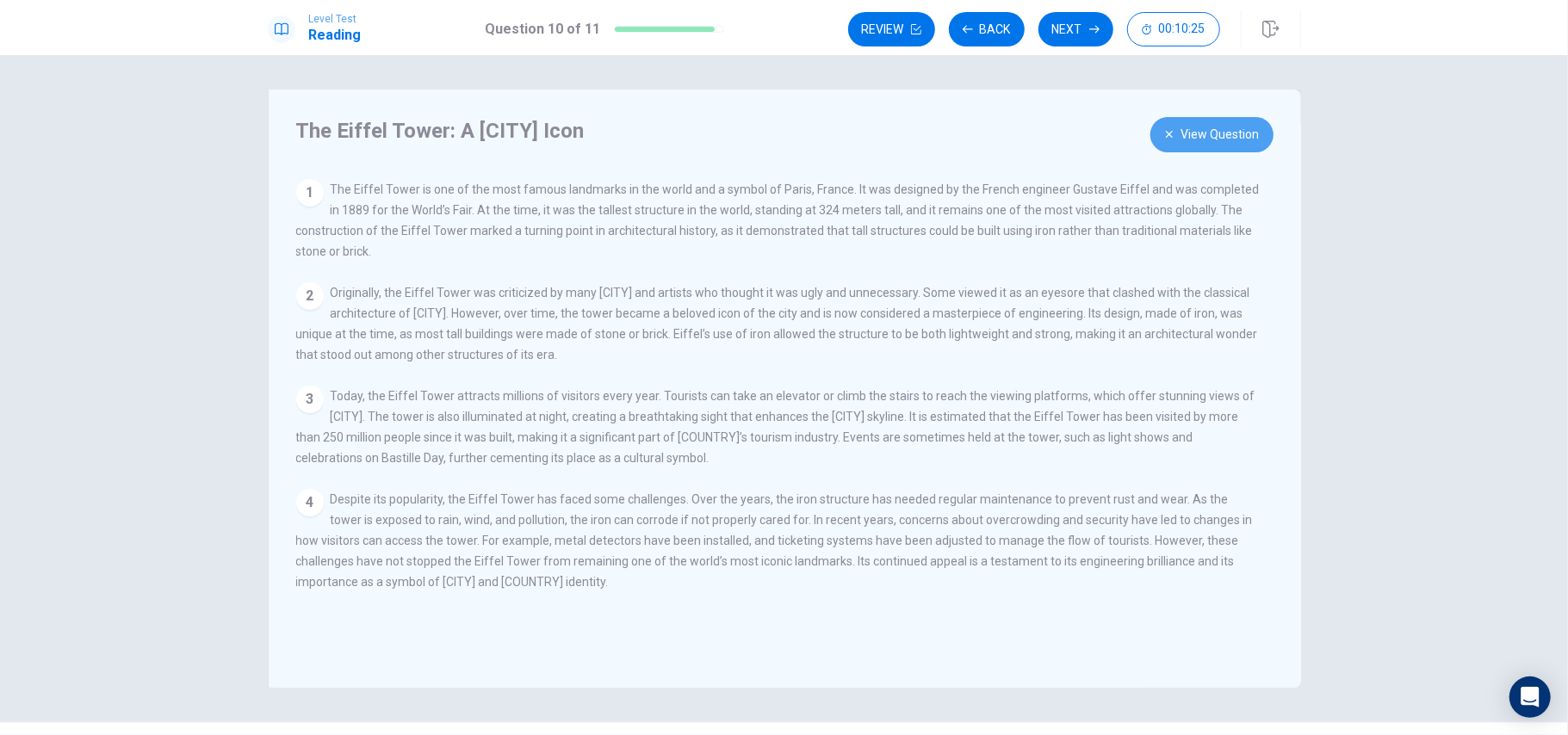 click on "View Question" at bounding box center [1212, 134] 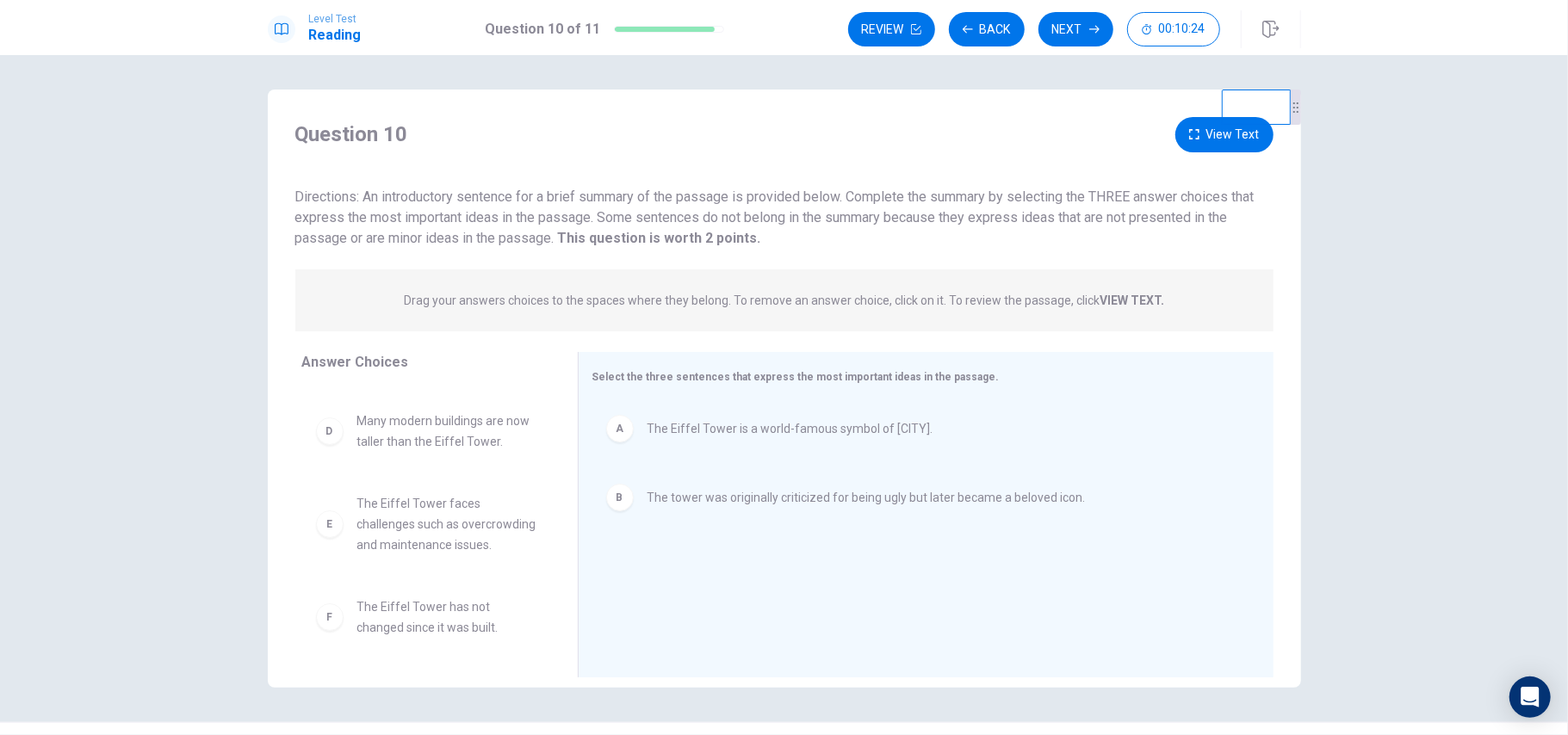 scroll, scrollTop: 134, scrollLeft: 0, axis: vertical 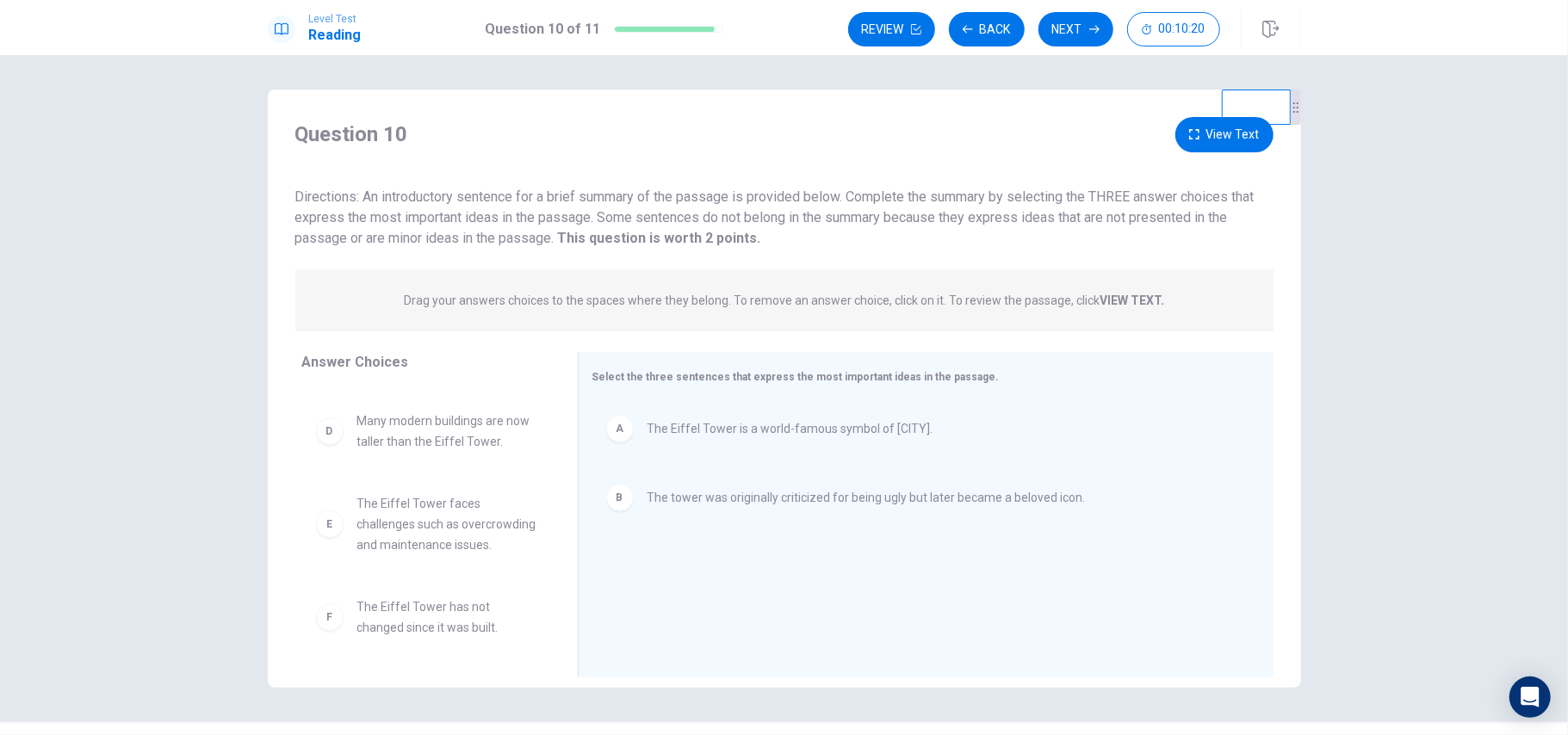 click 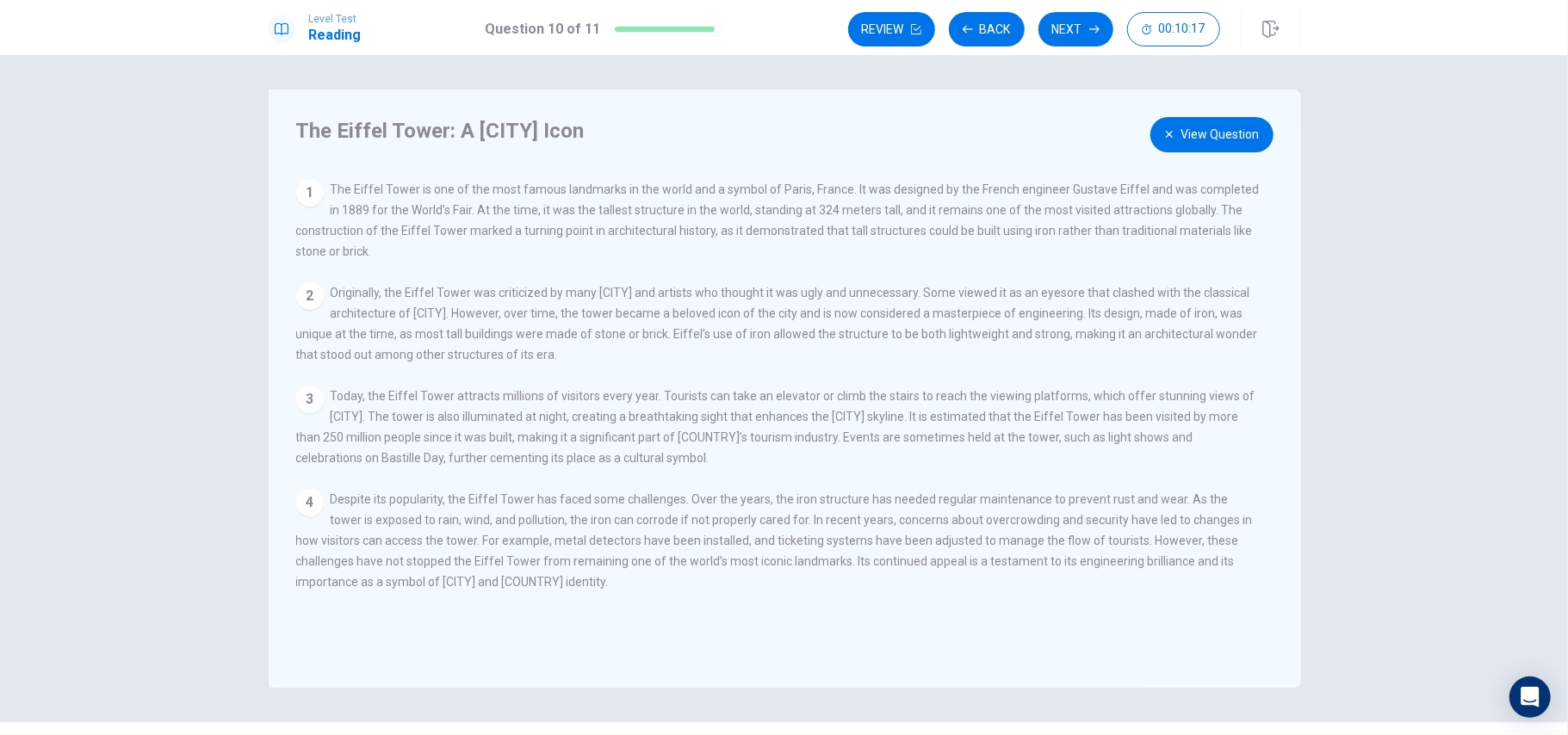 click on "The Eiffel Tower: A Paris Icon View Question 1 The Eiffel Tower is one of the most famous landmarks in the world and a symbol of [CITY], [COUNTRY]. It was designed by the French engineer Gustave Eiffel and was completed in 1889 for the World’s Fair. At the time, it was the tallest structure in the world, standing at 324 meters tall, and it remains one of the most visited attractions globally. The construction of the Eiffel Tower marked a turning point in architectural history, as it demonstrated that tall structures could be built using iron rather than traditional materials like stone or brick. 2 3 4" at bounding box center [784, 388] 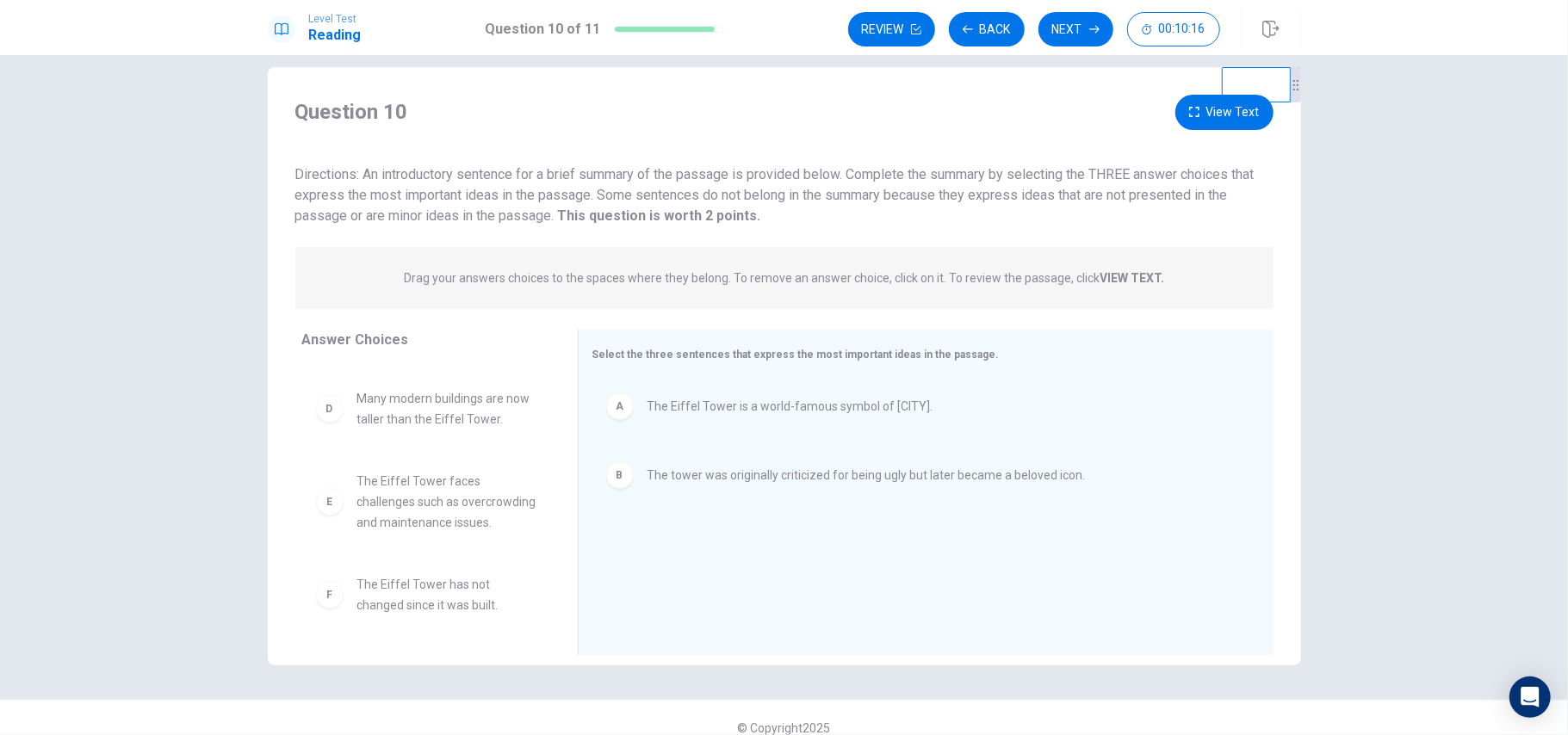 scroll, scrollTop: 41, scrollLeft: 0, axis: vertical 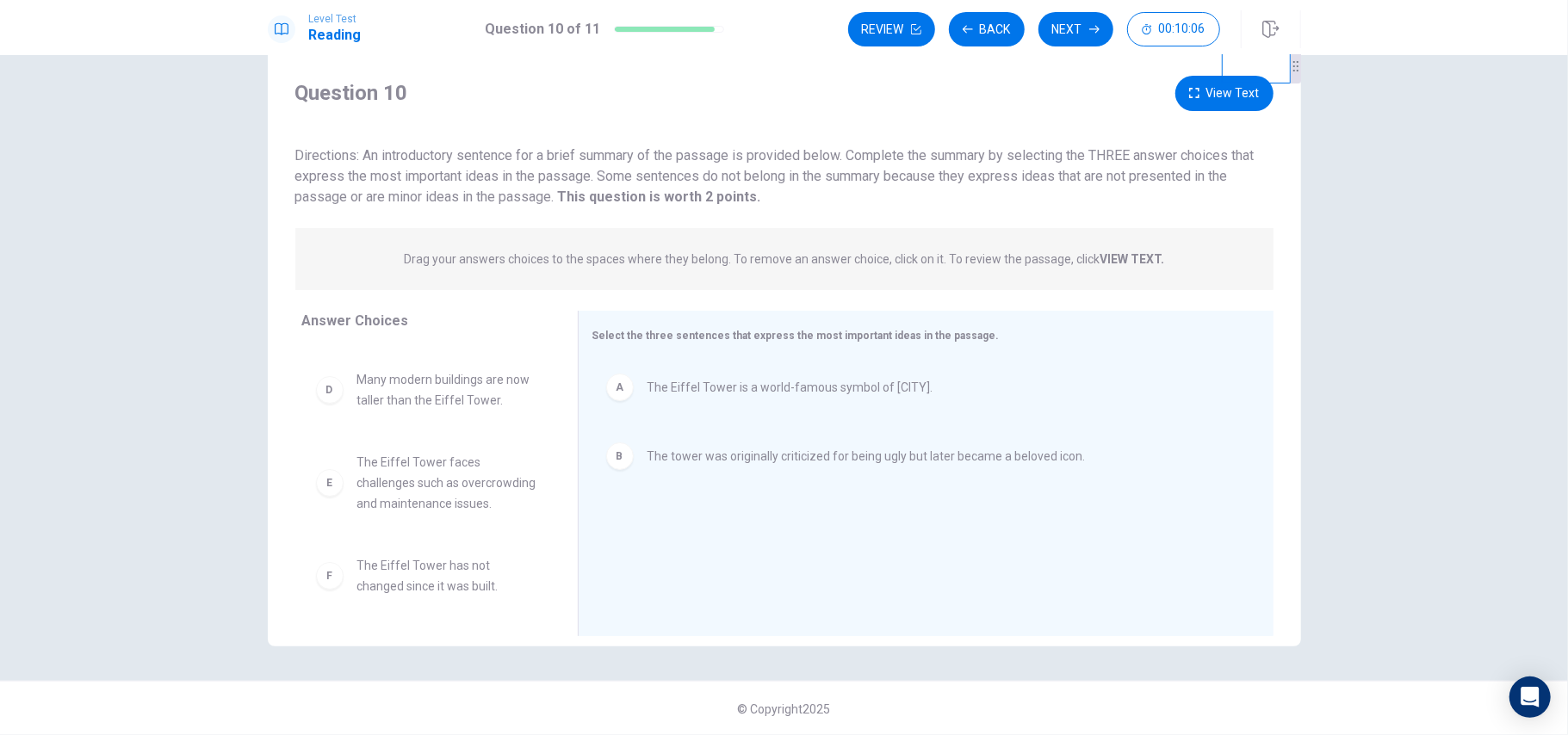 click on "View Text" at bounding box center (1224, 93) 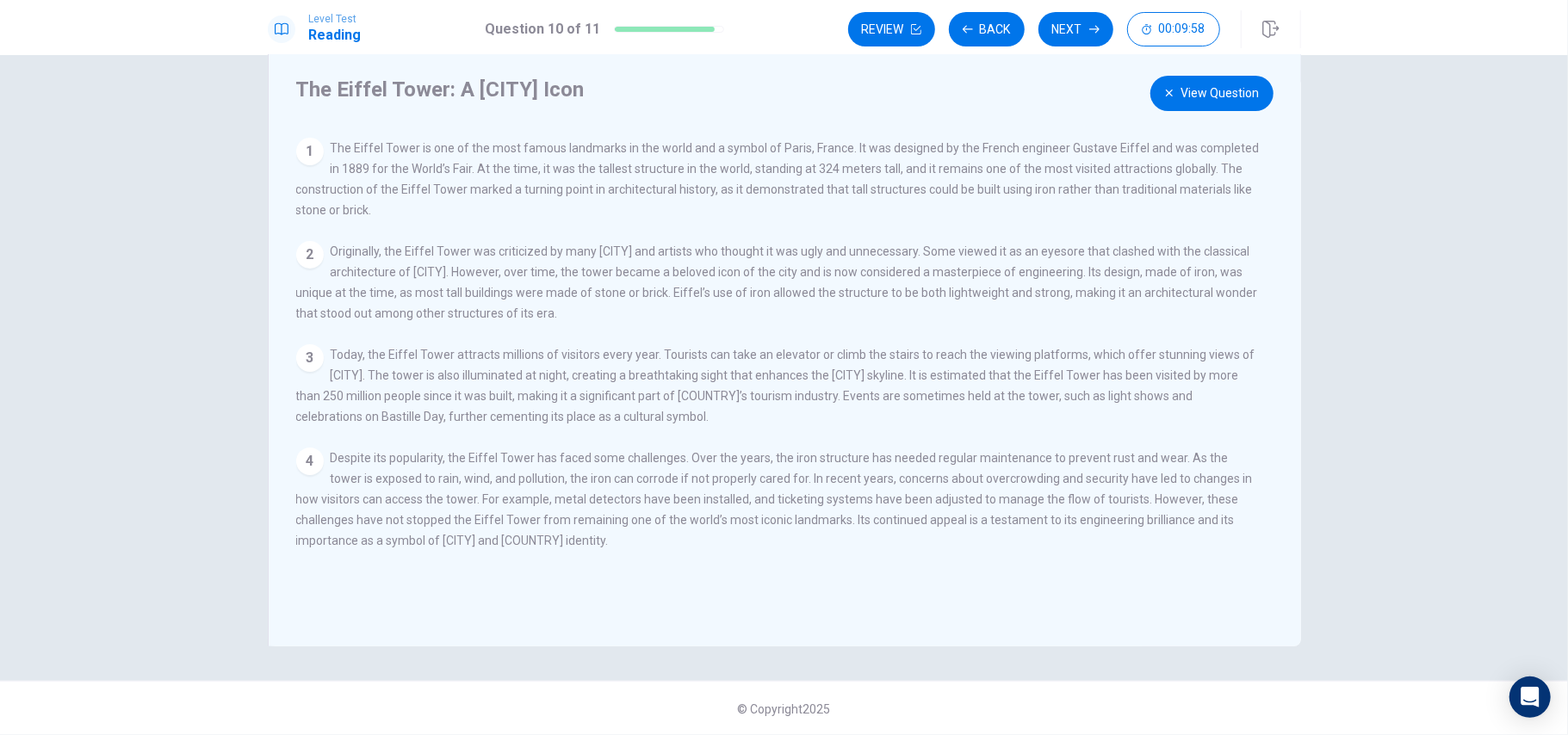 click on "View Question" at bounding box center [1212, 93] 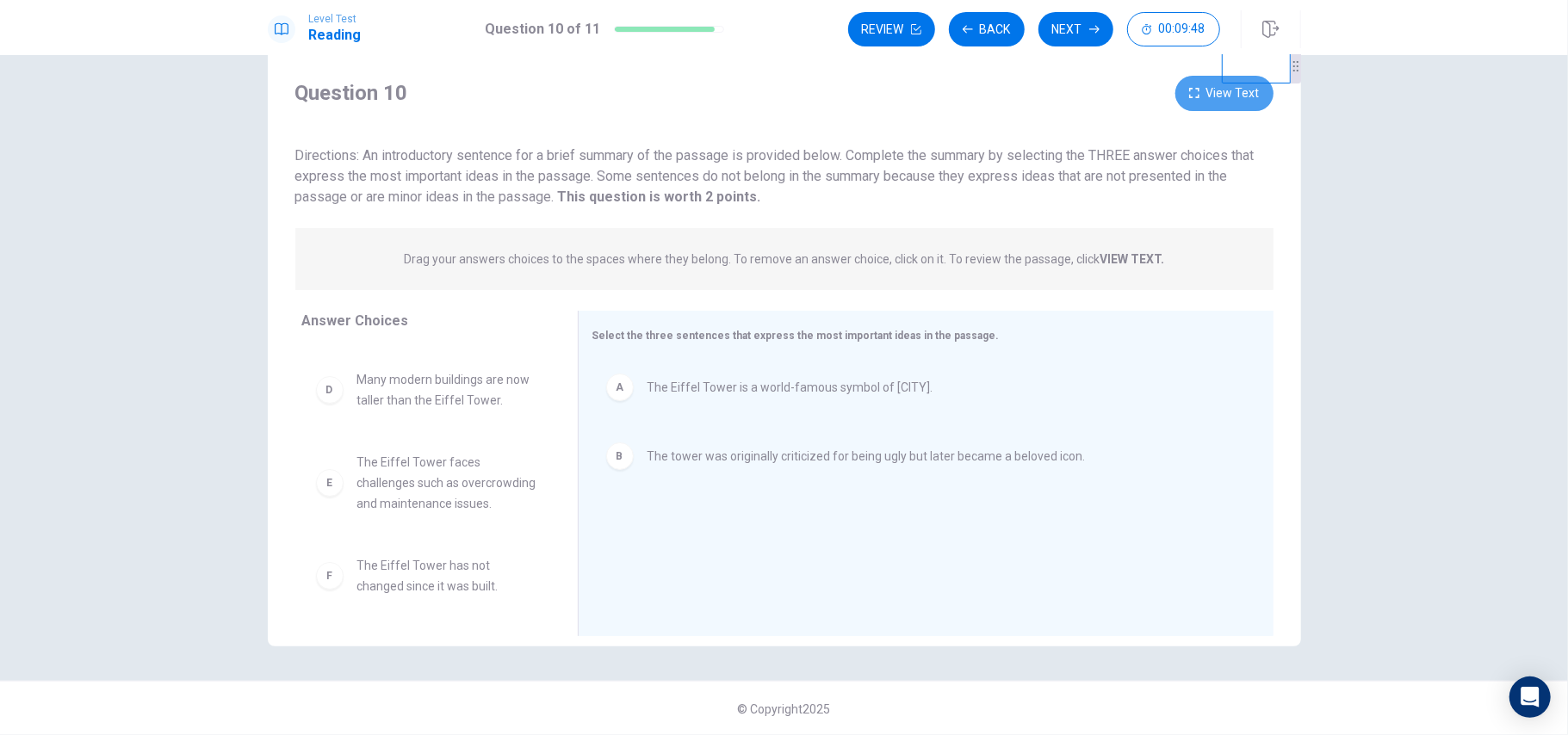 click on "View Text" at bounding box center [1224, 93] 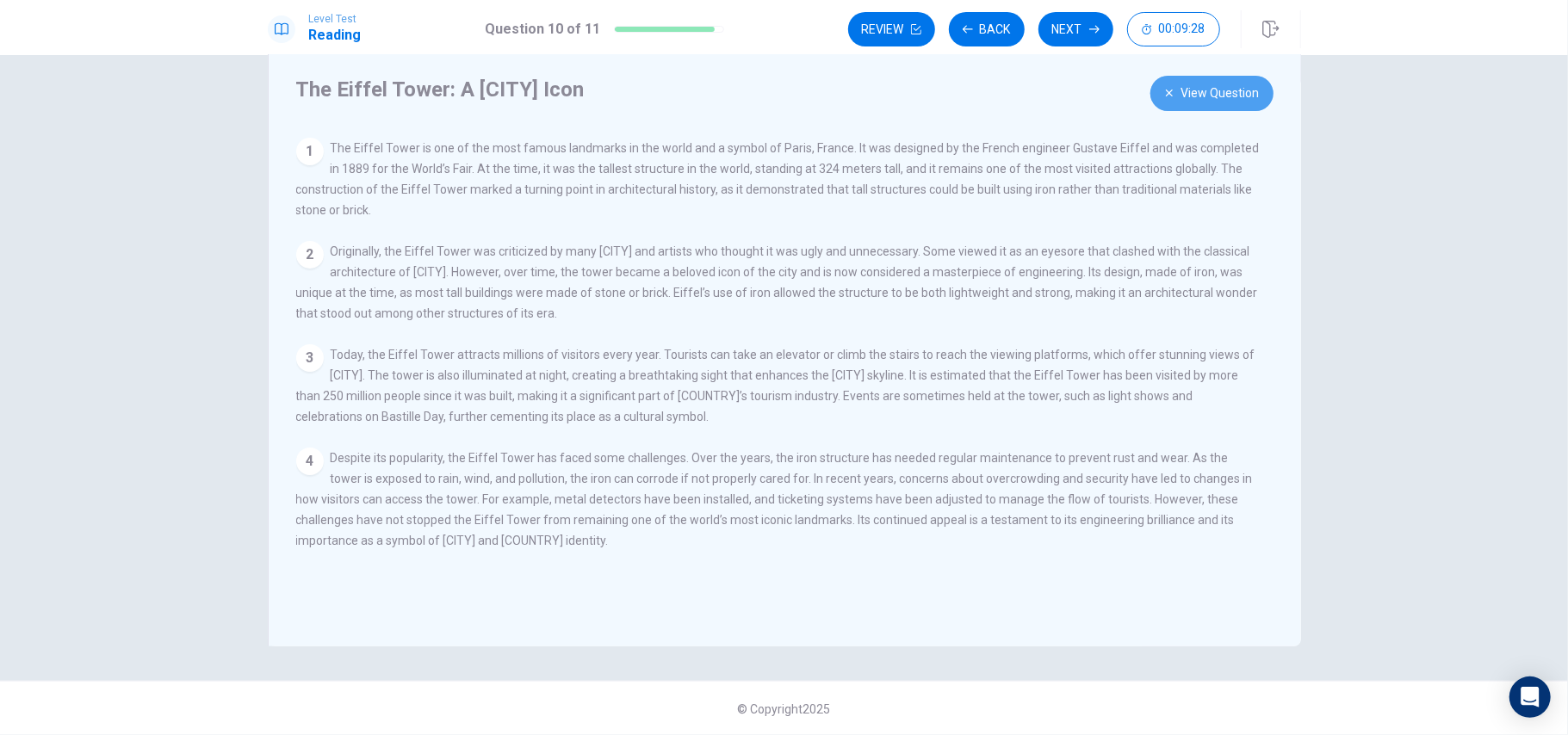 click on "View Question" at bounding box center [1212, 93] 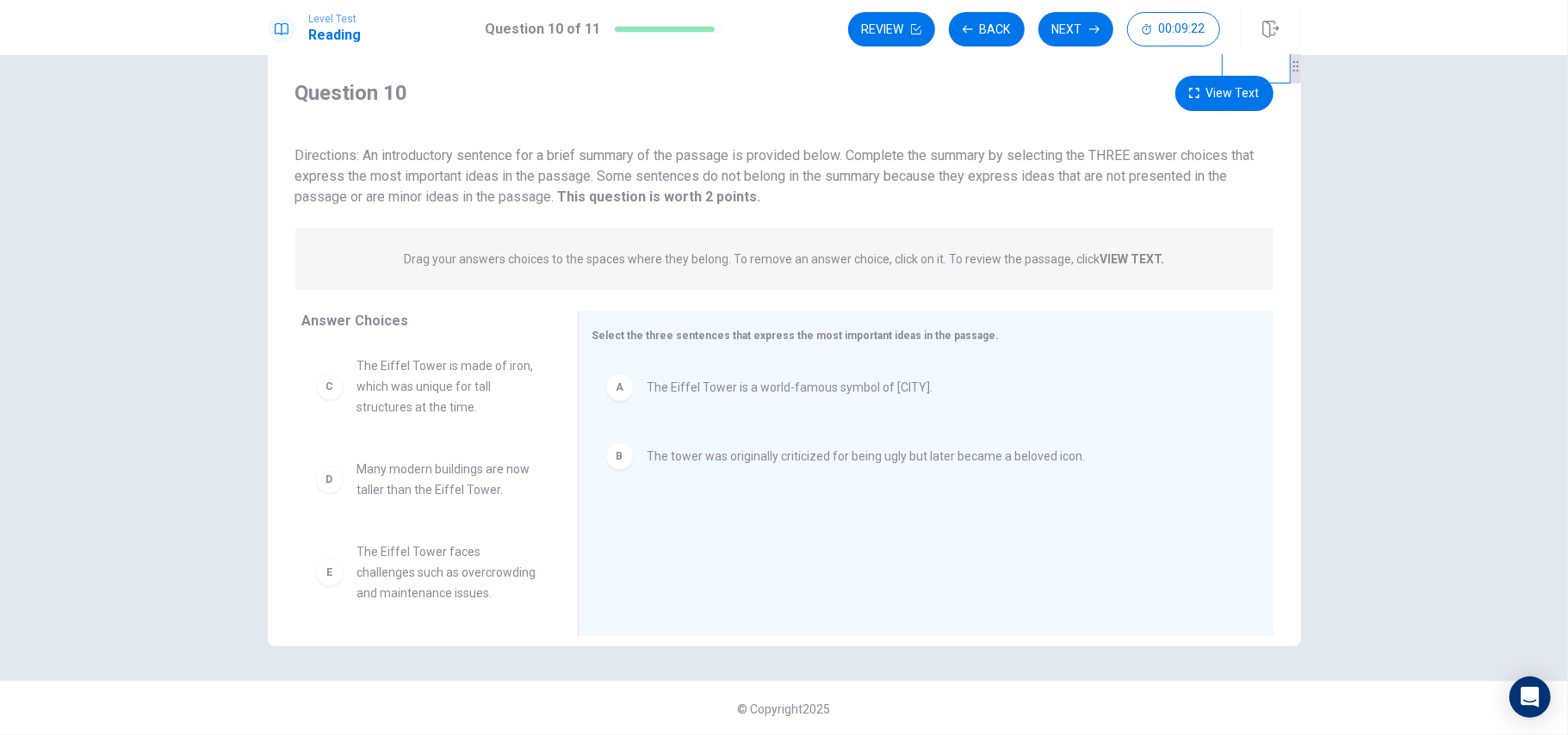 scroll, scrollTop: 0, scrollLeft: 0, axis: both 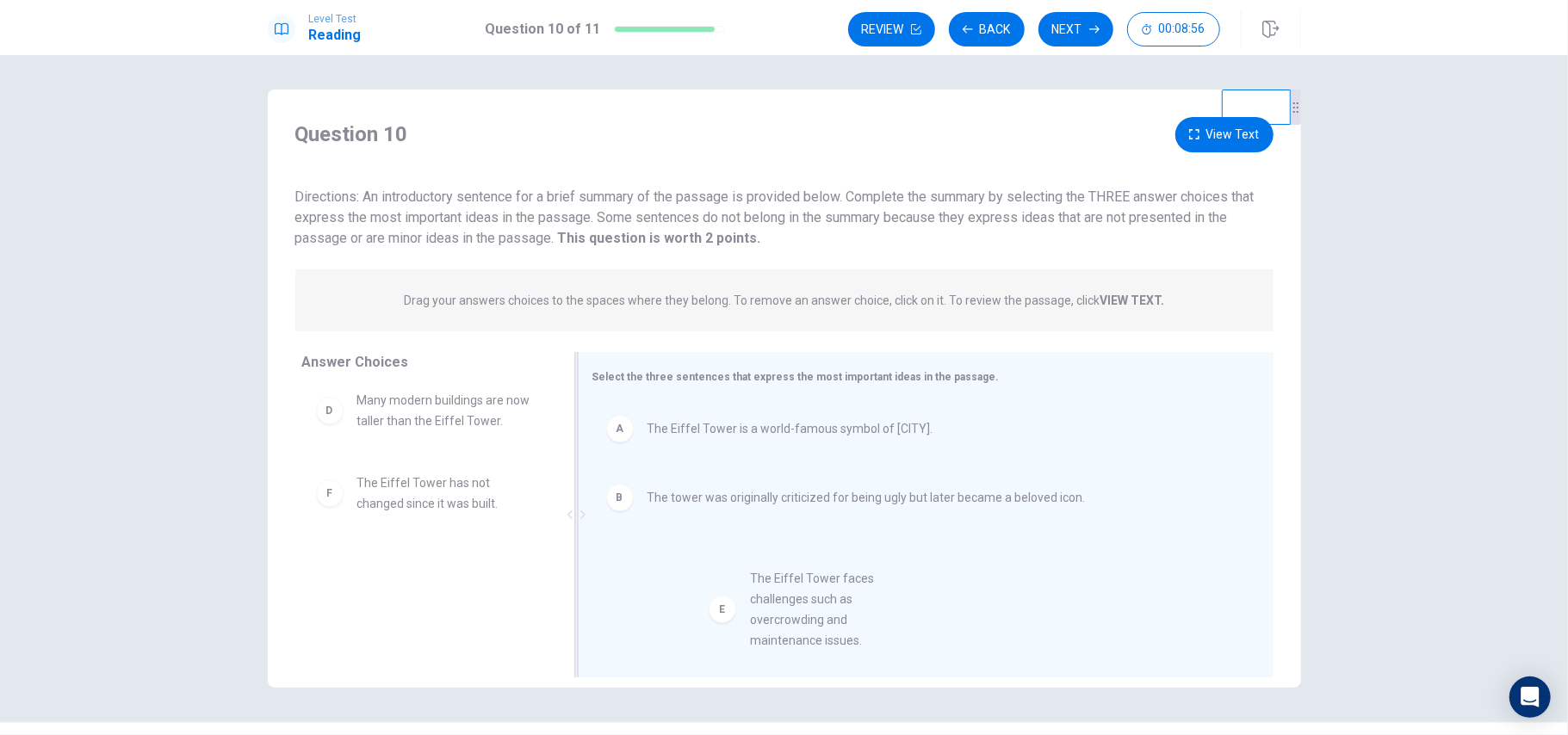 drag, startPoint x: 405, startPoint y: 518, endPoint x: 841, endPoint y: 620, distance: 447.77226 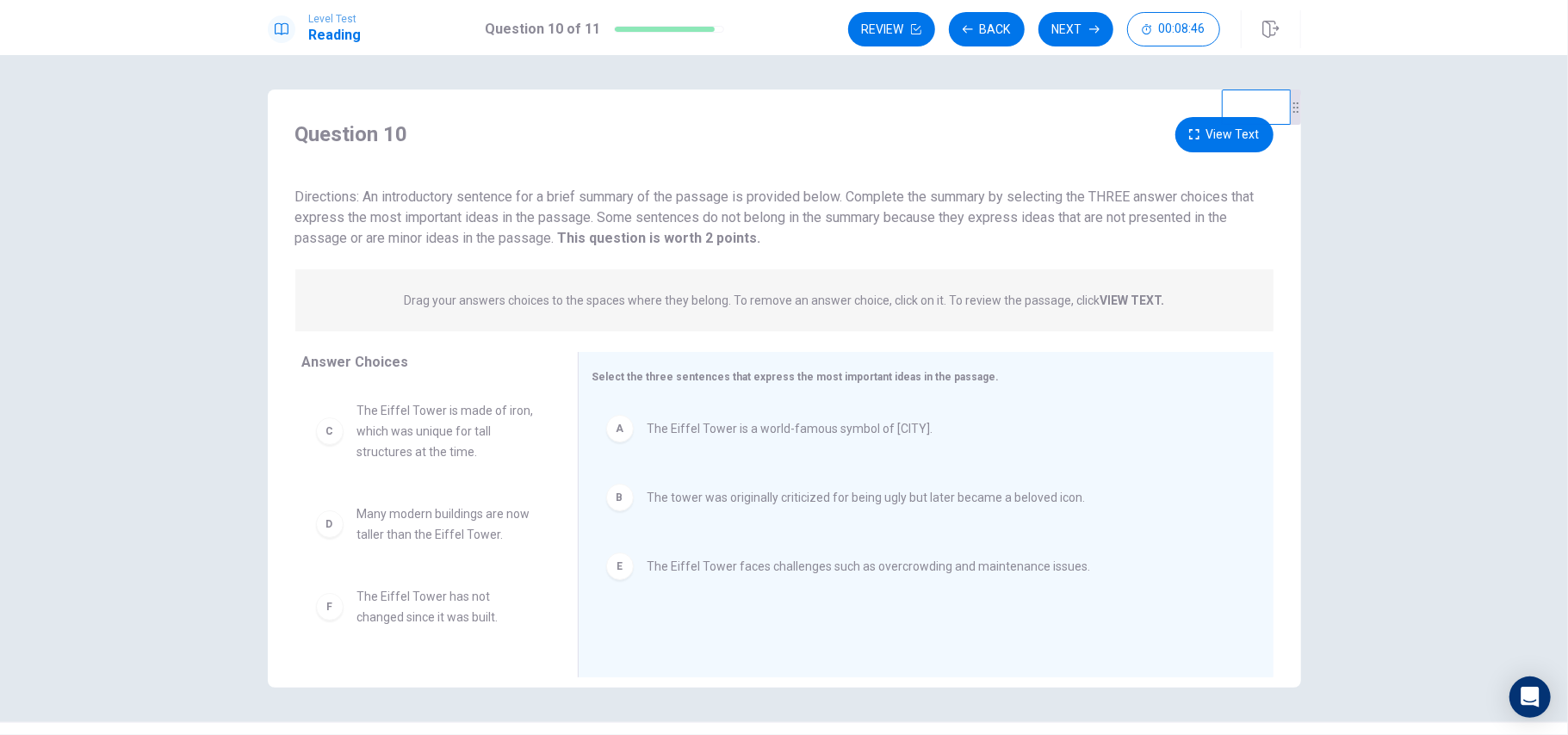 scroll, scrollTop: 0, scrollLeft: 0, axis: both 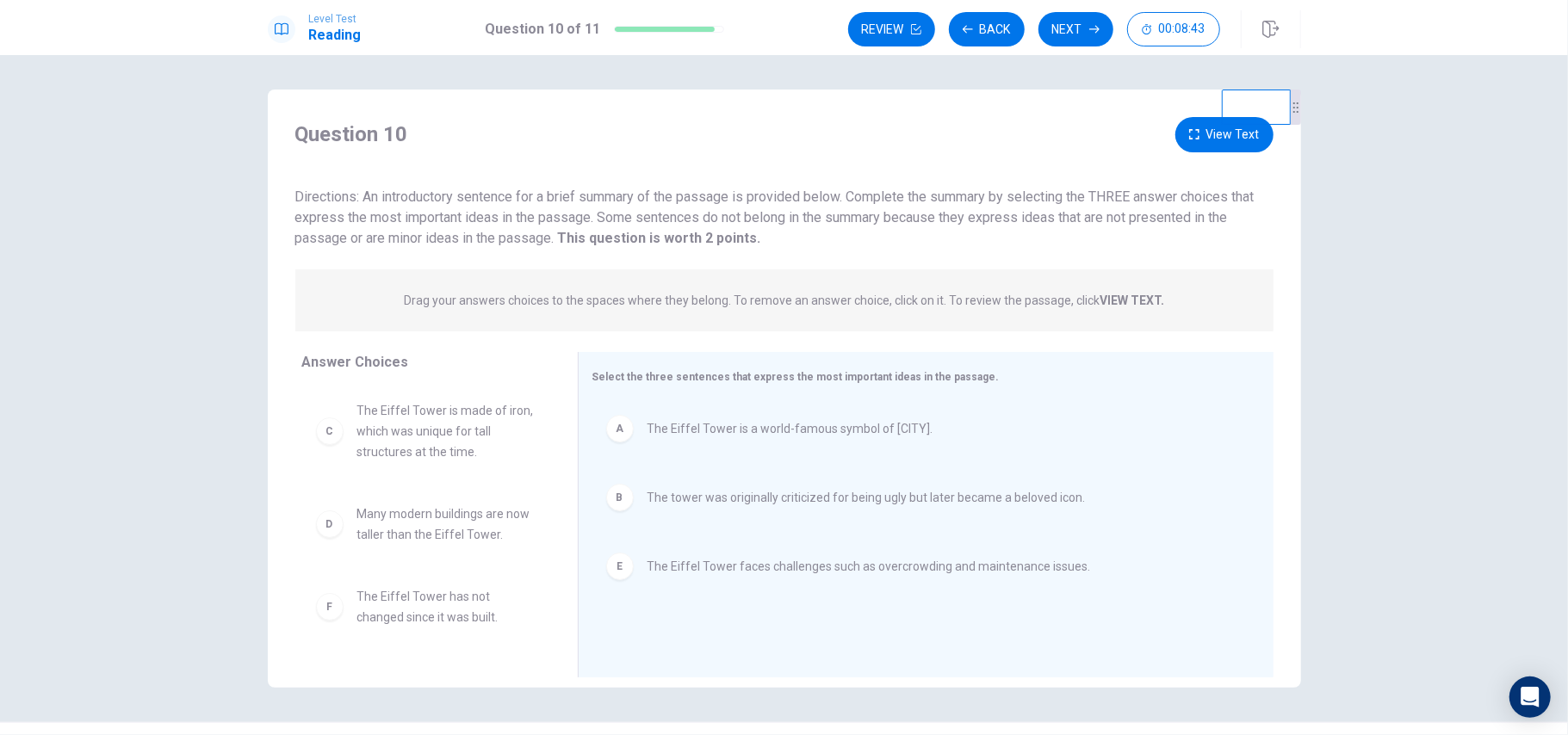 click on "View Text" at bounding box center [1224, 134] 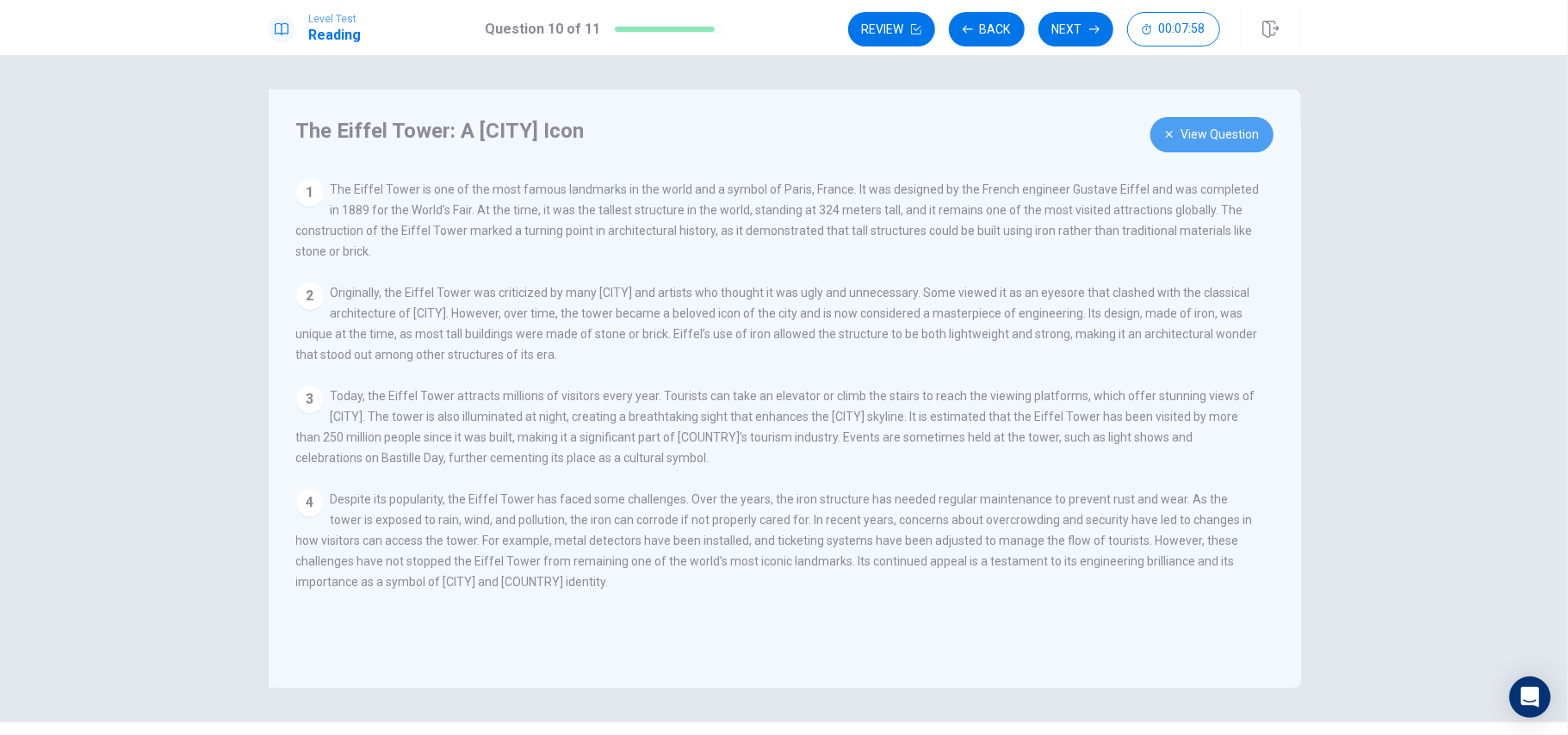 click on "View Question" at bounding box center [1212, 134] 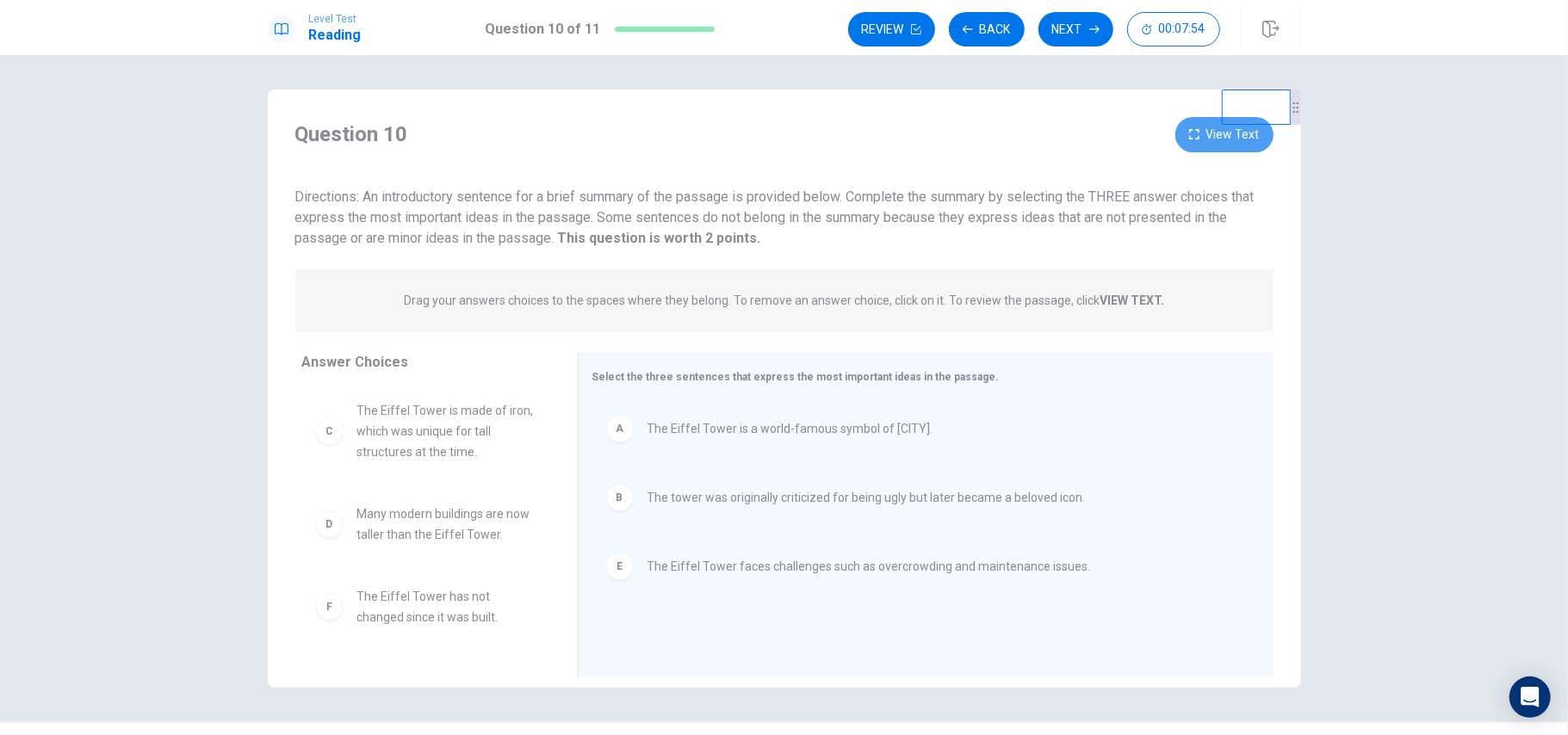 click on "View Text" at bounding box center (1224, 134) 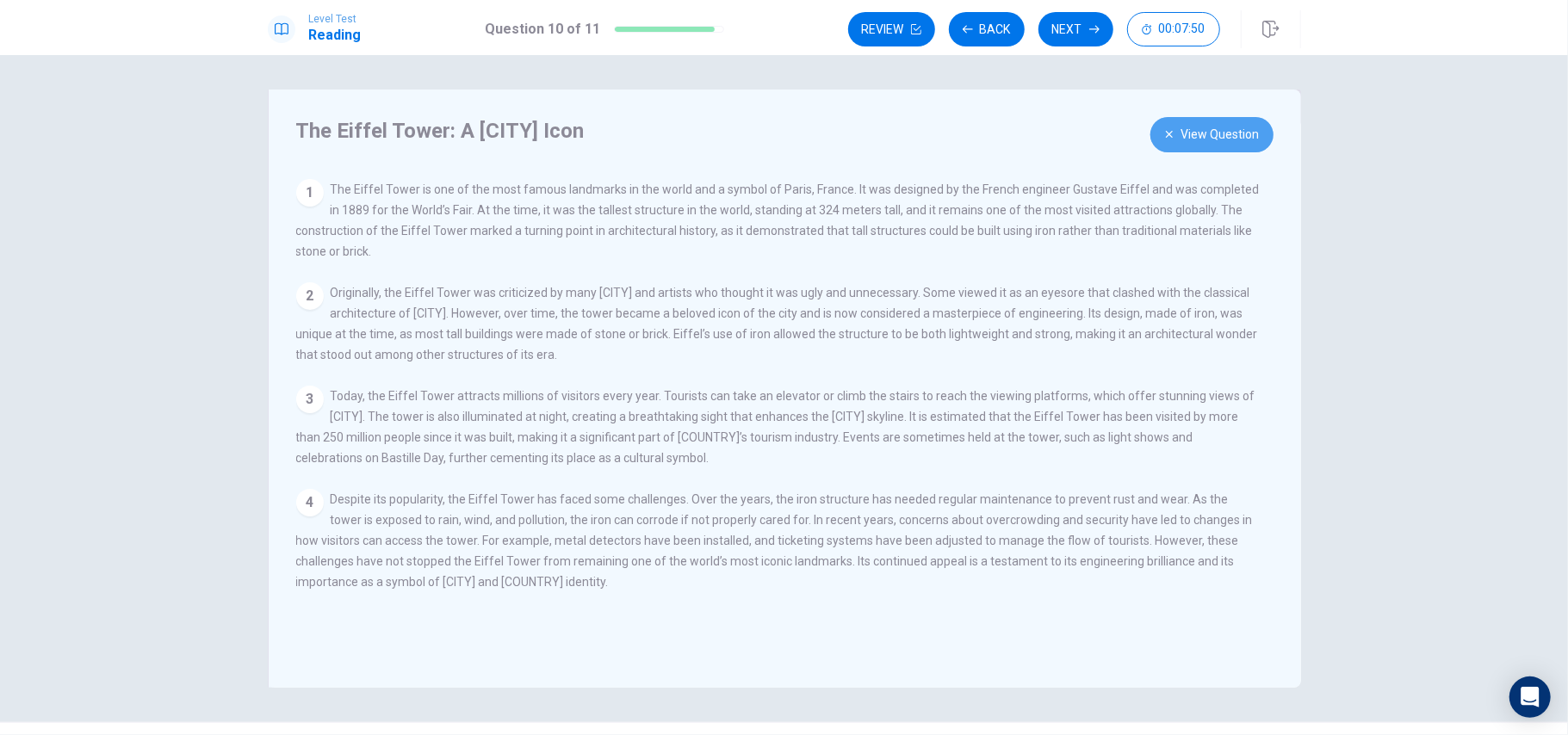 click on "View Question" at bounding box center (1212, 134) 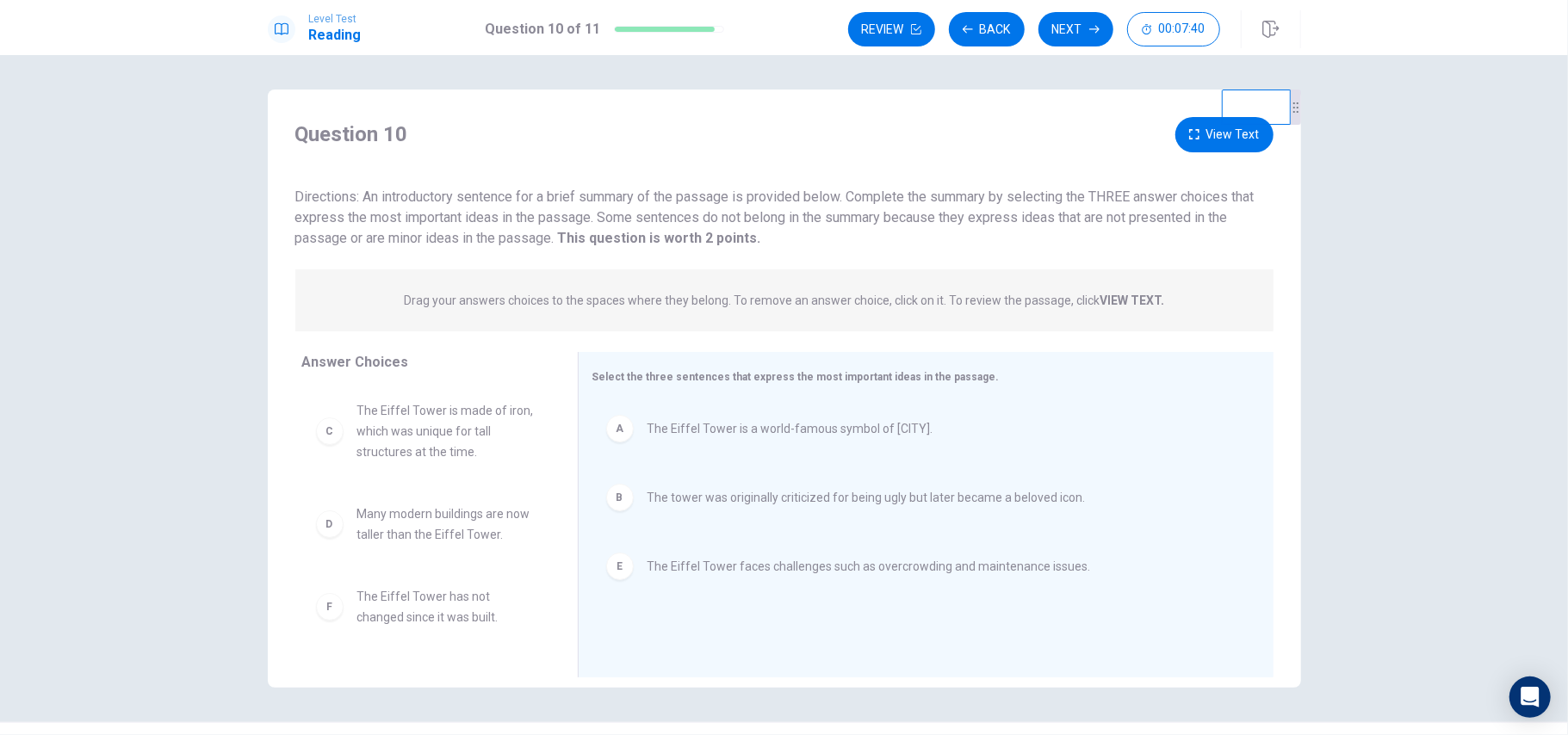 click on "View Text" at bounding box center [1224, 134] 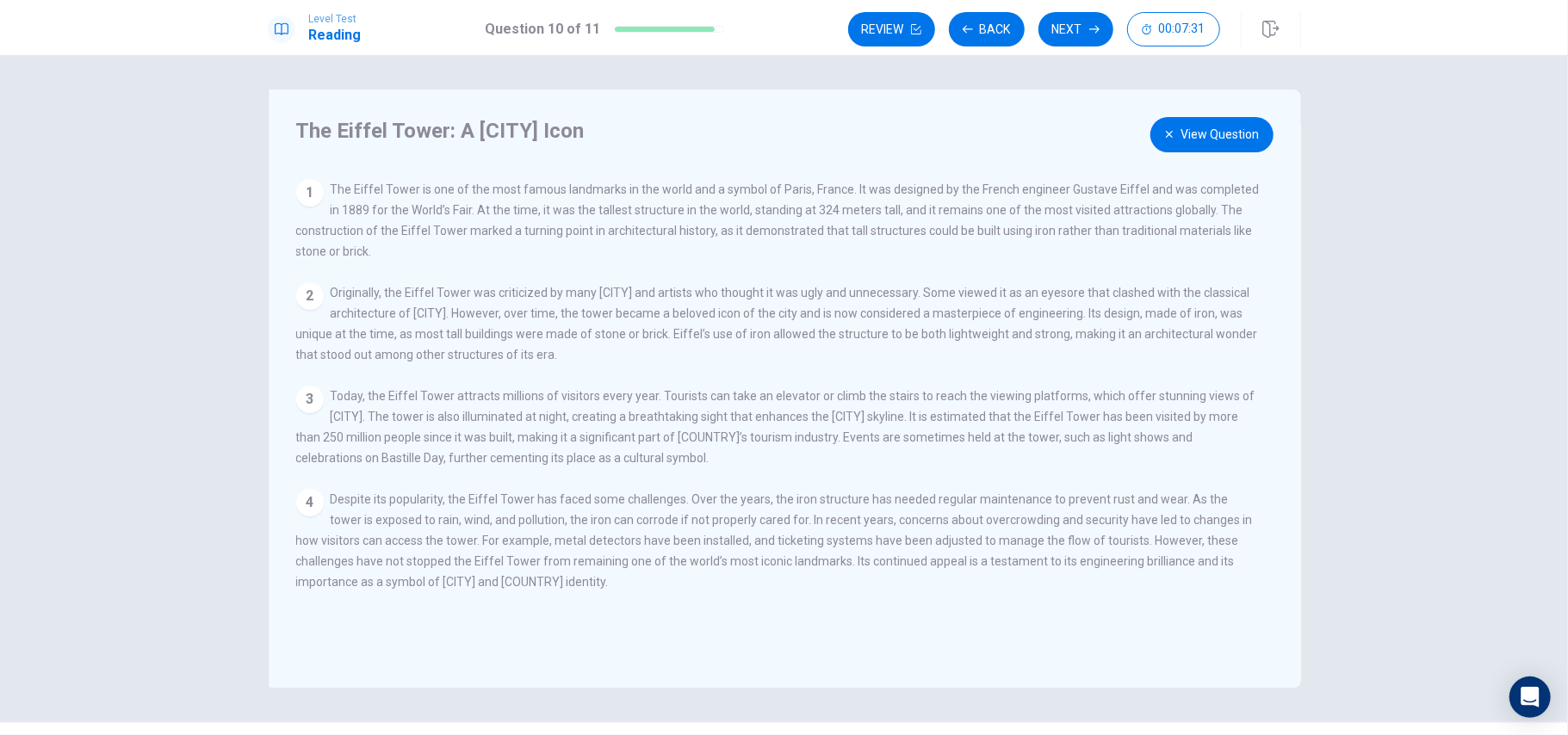 click on "View Question" at bounding box center [1212, 134] 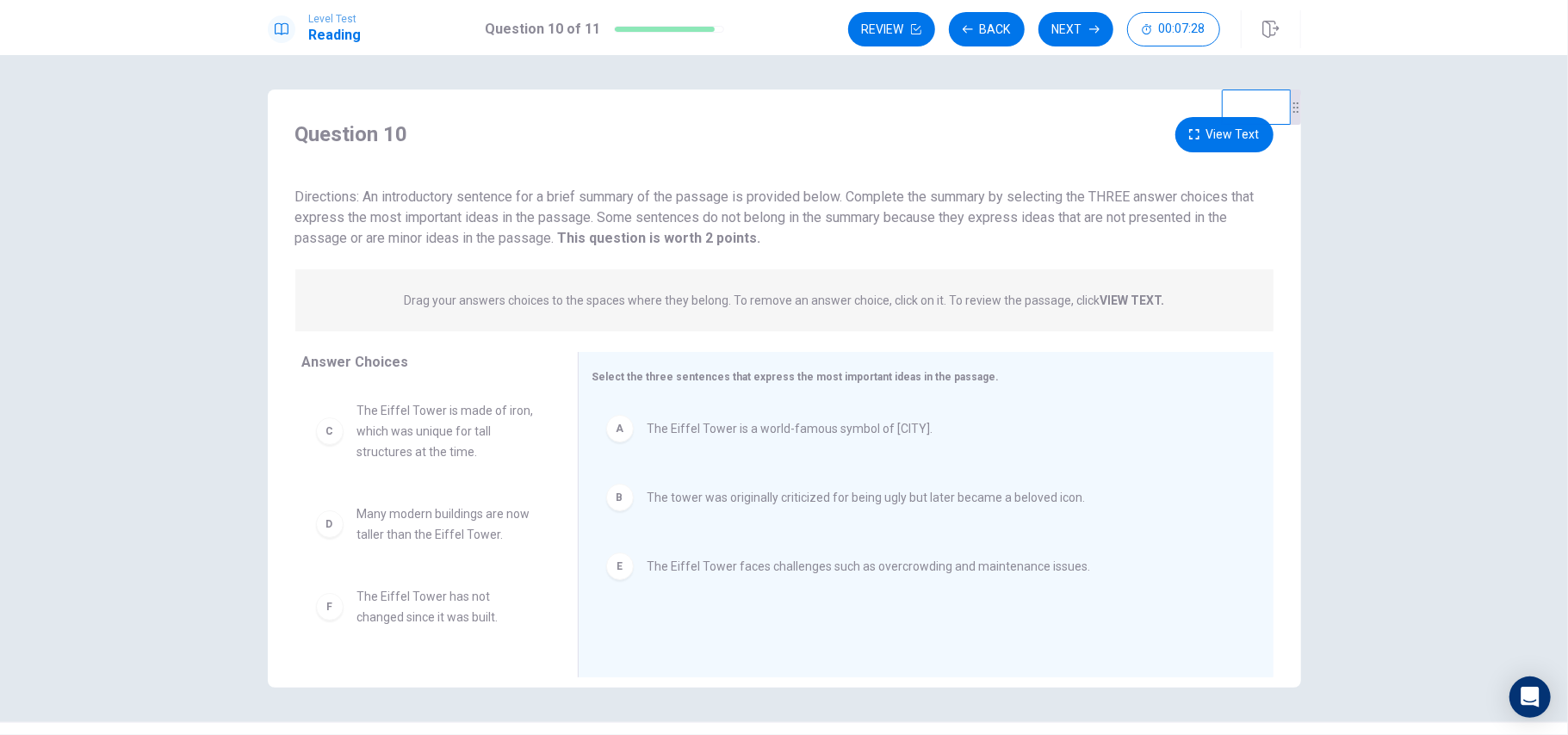 click on "View Text" at bounding box center (1224, 134) 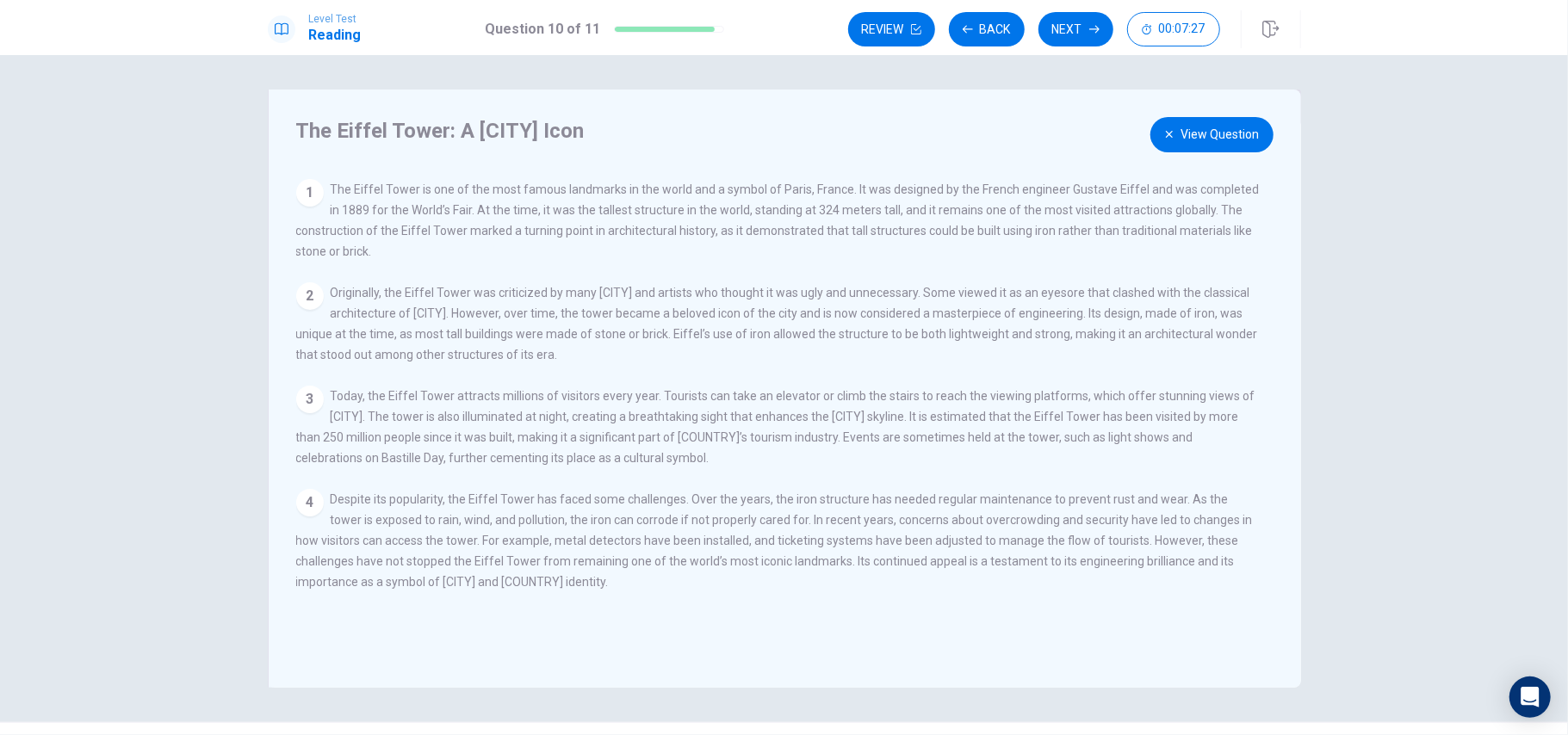 click on "View Question" at bounding box center (1212, 134) 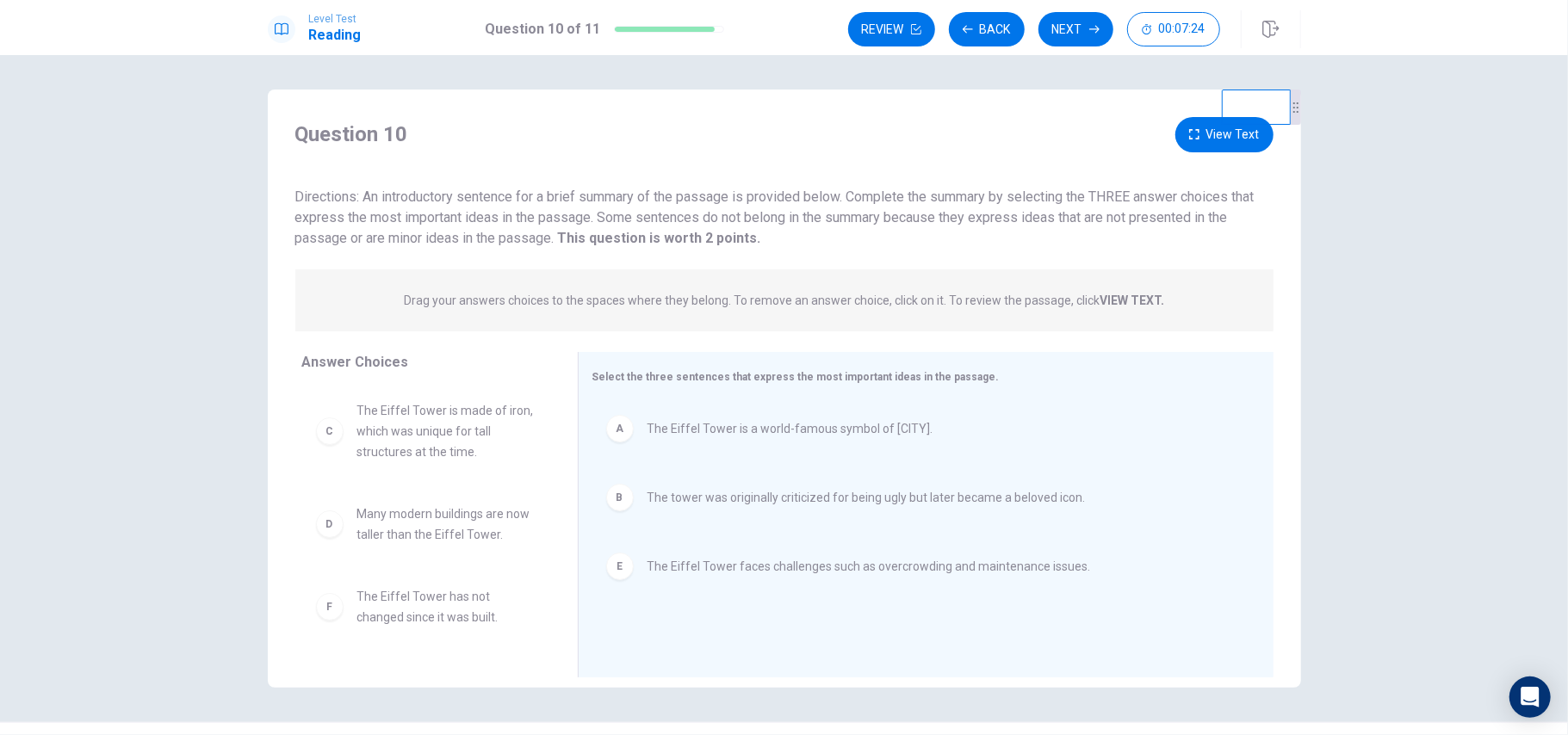 click on "View Text" at bounding box center [1224, 134] 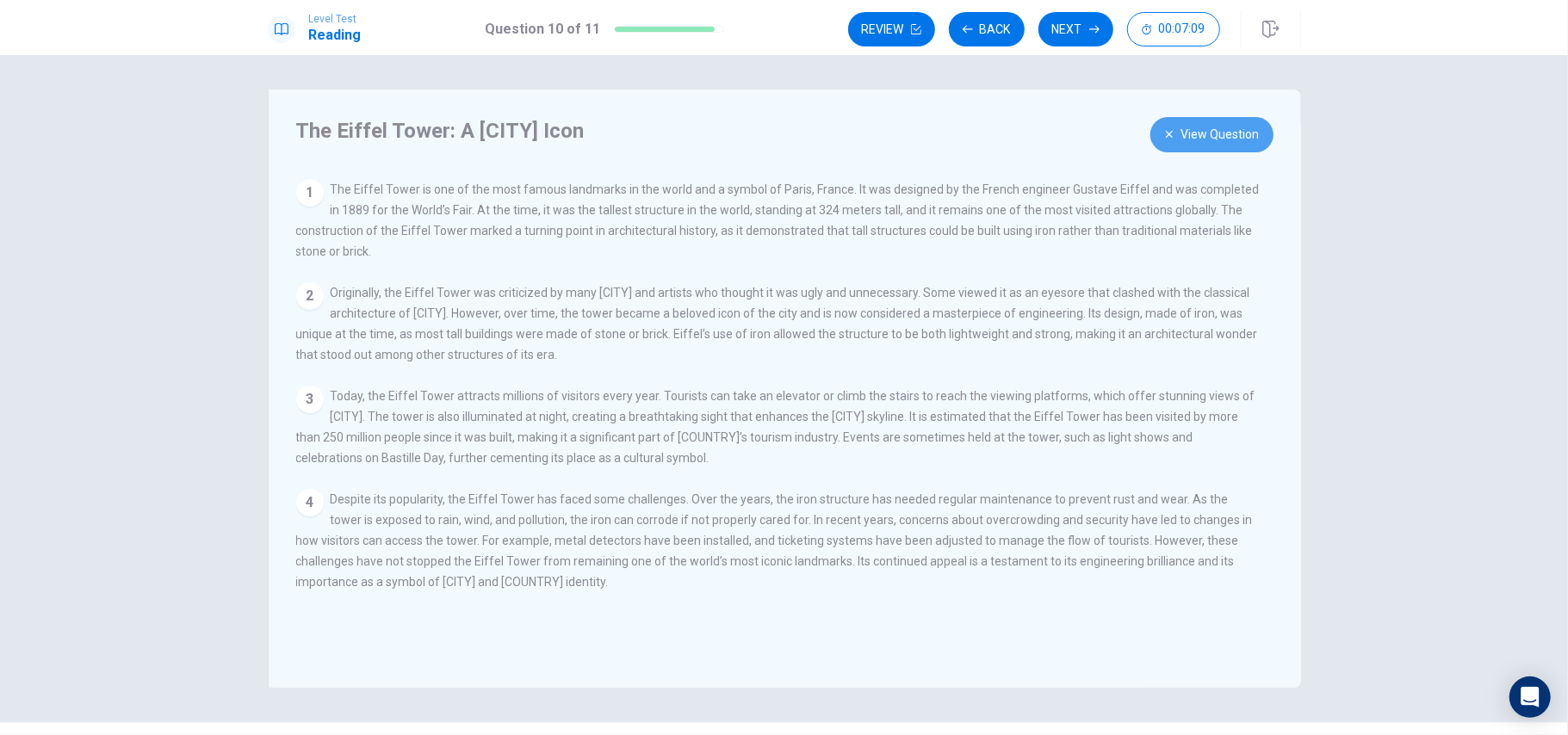 click on "View Question" at bounding box center [1212, 134] 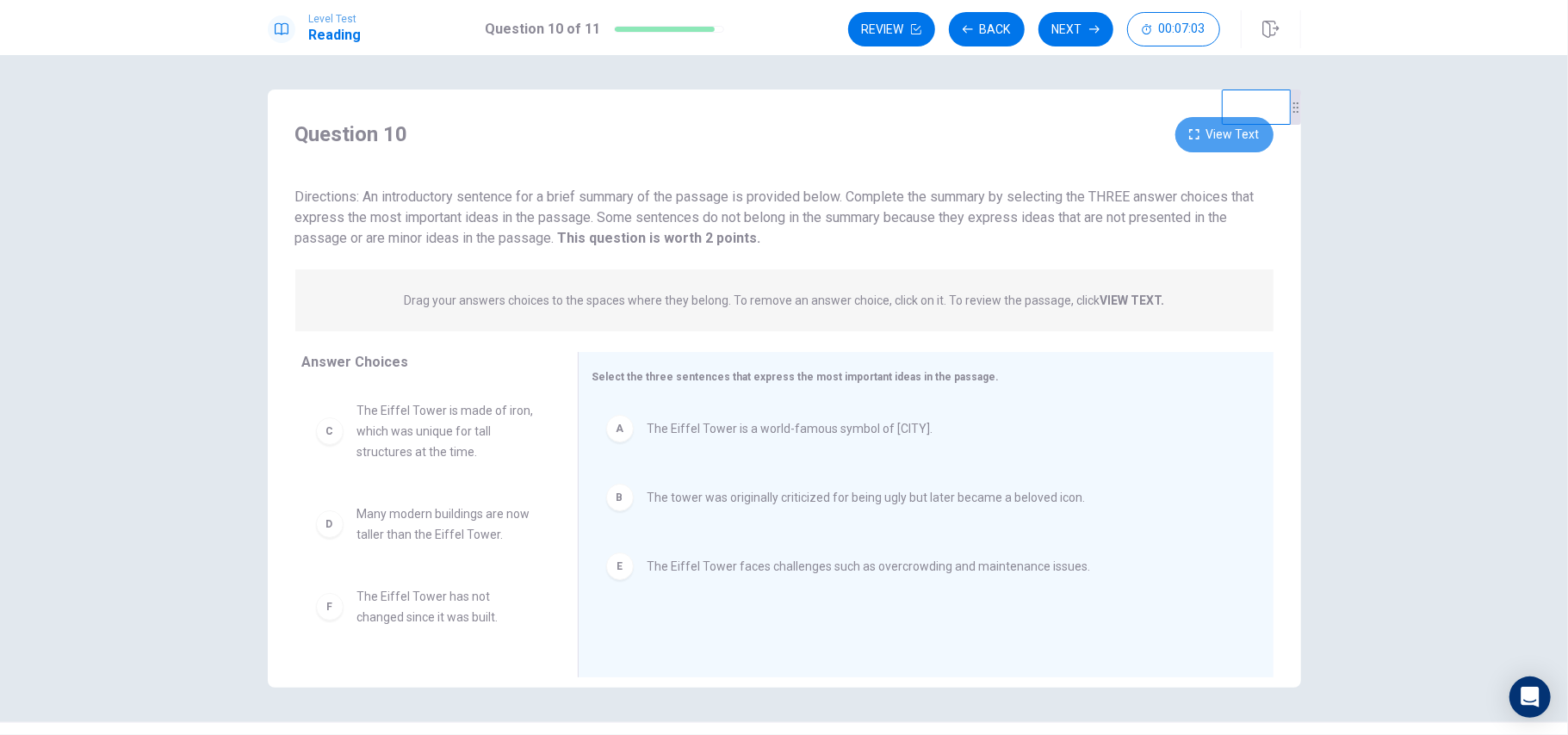 click on "View Text" at bounding box center (1224, 134) 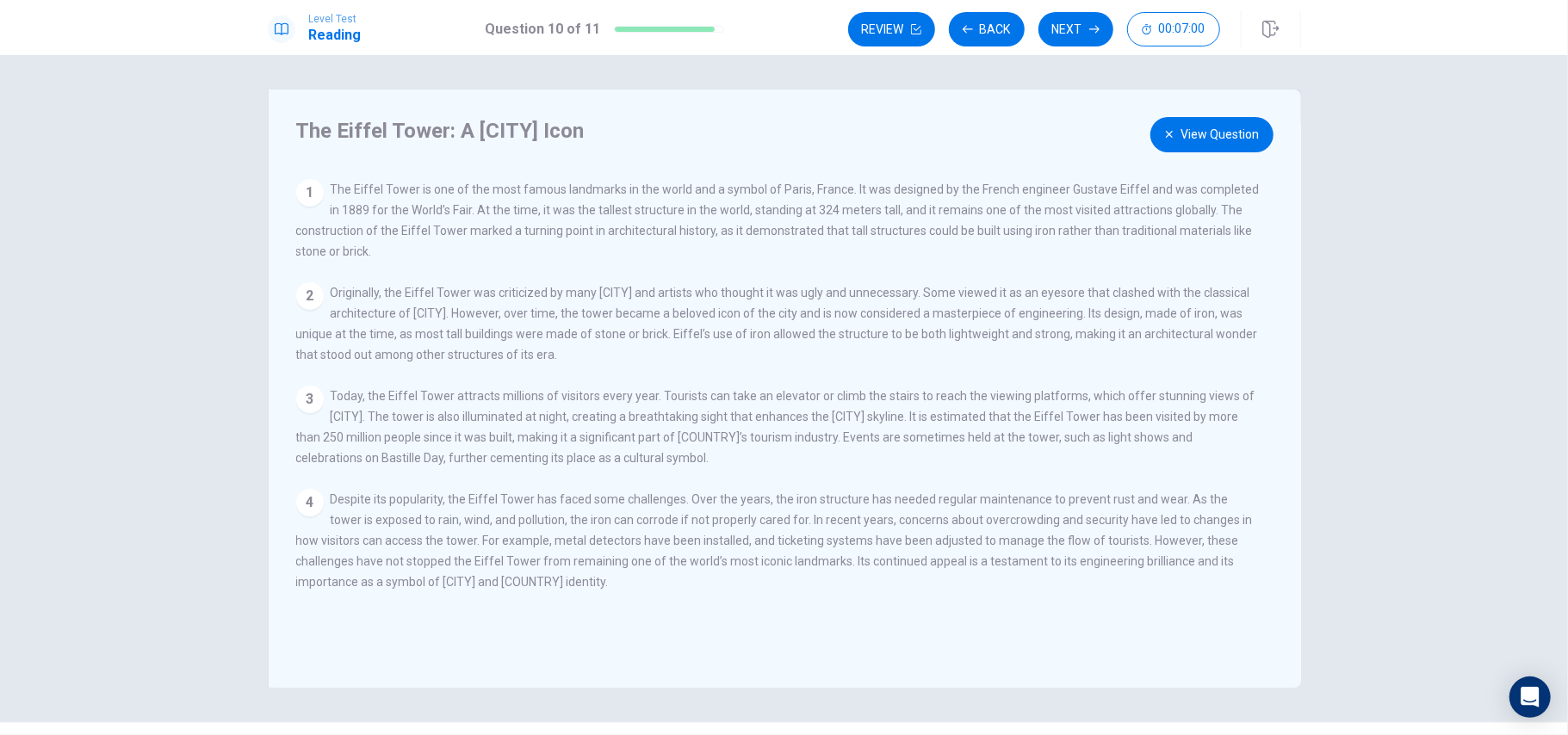 click on "View Question" at bounding box center (1212, 134) 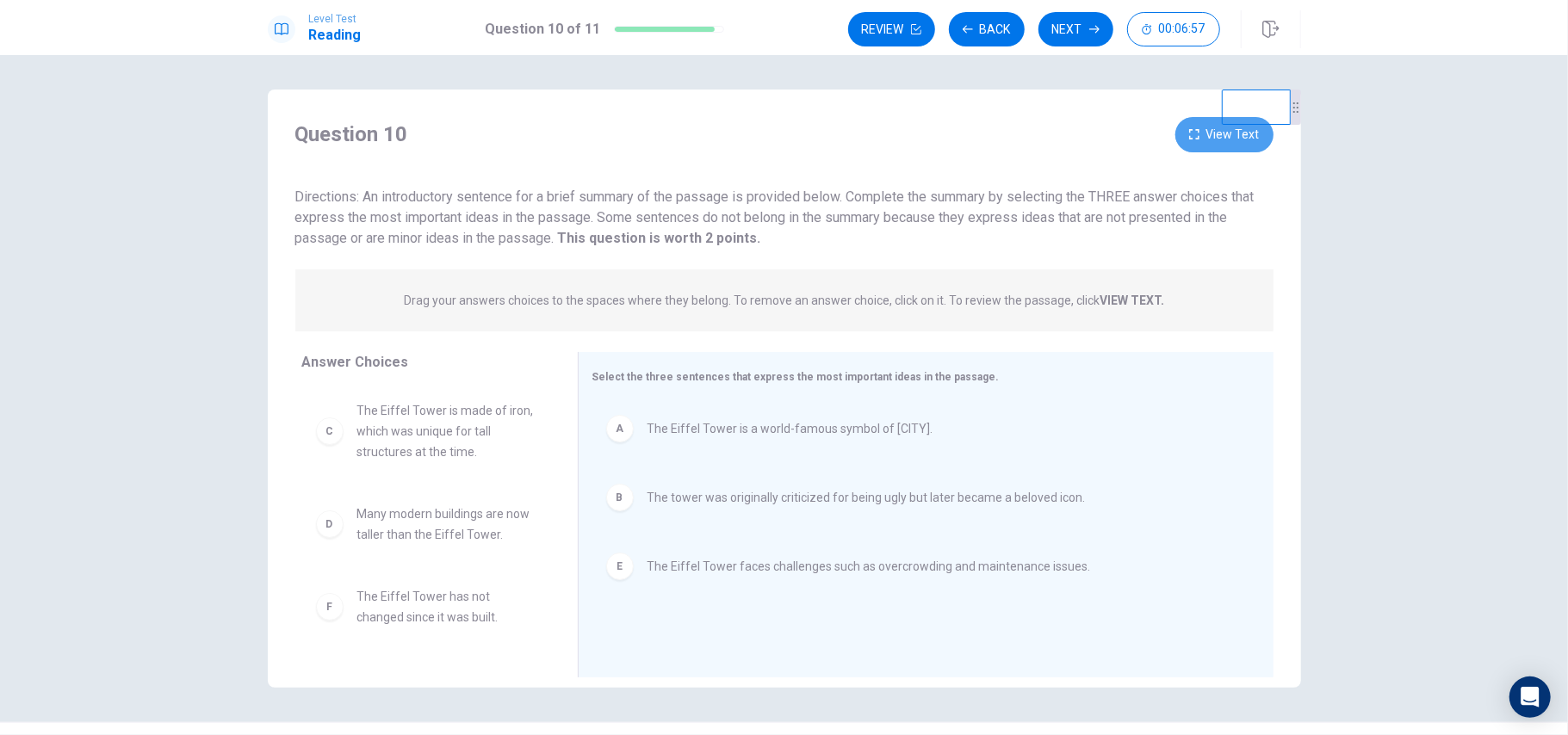 click on "View Text" at bounding box center [1224, 134] 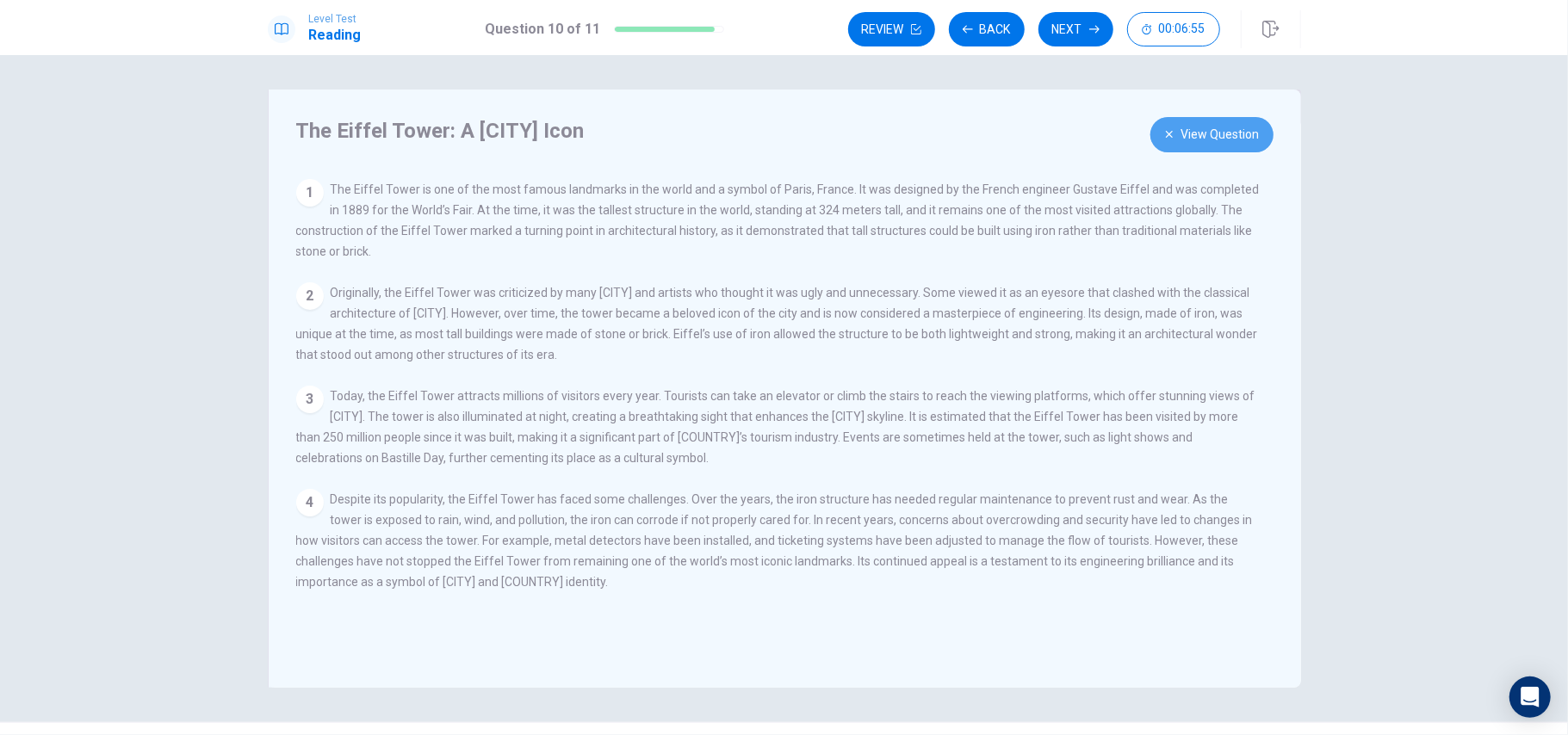 click on "View Question" at bounding box center (1212, 134) 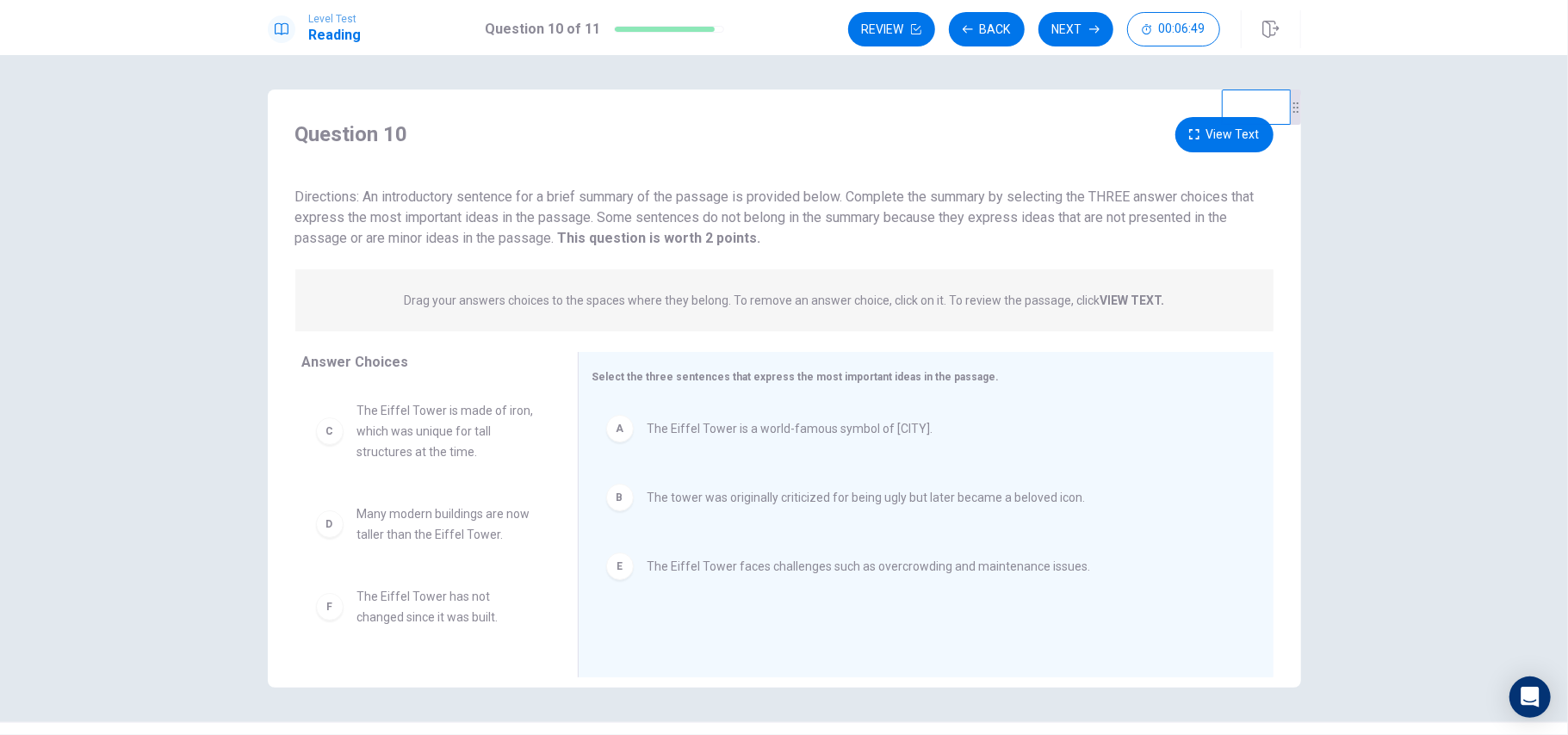 scroll, scrollTop: 41, scrollLeft: 0, axis: vertical 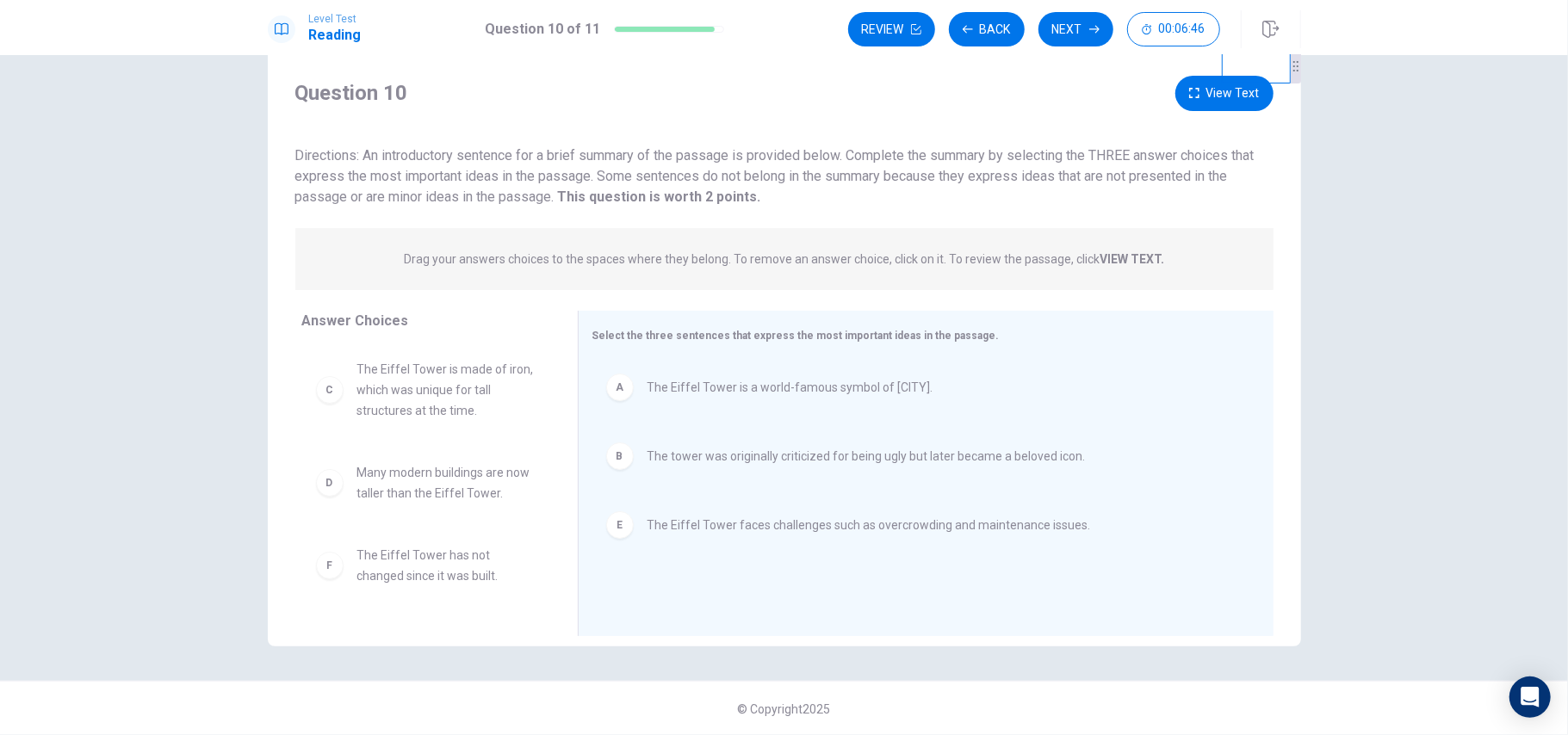click 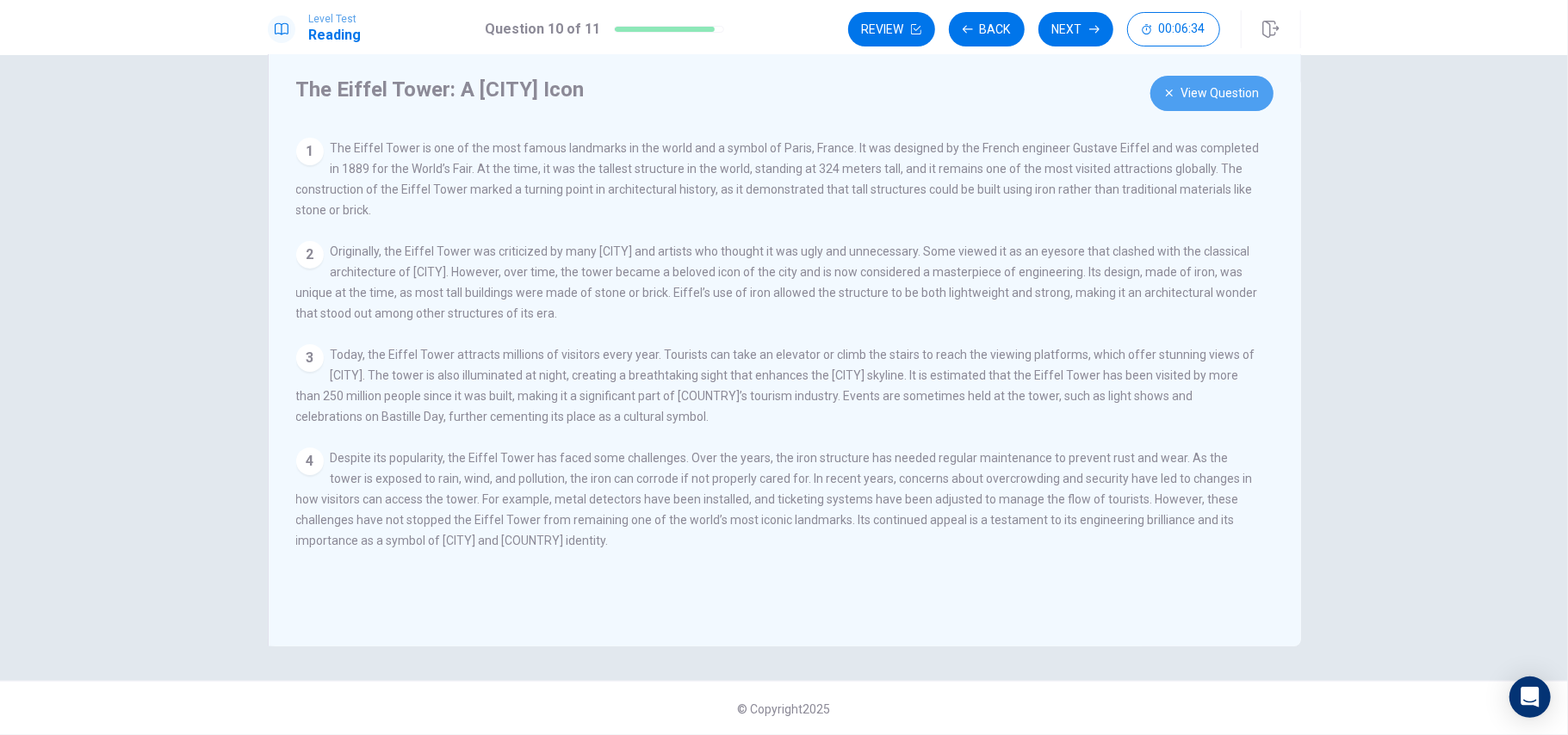 click on "View Question" at bounding box center (1212, 93) 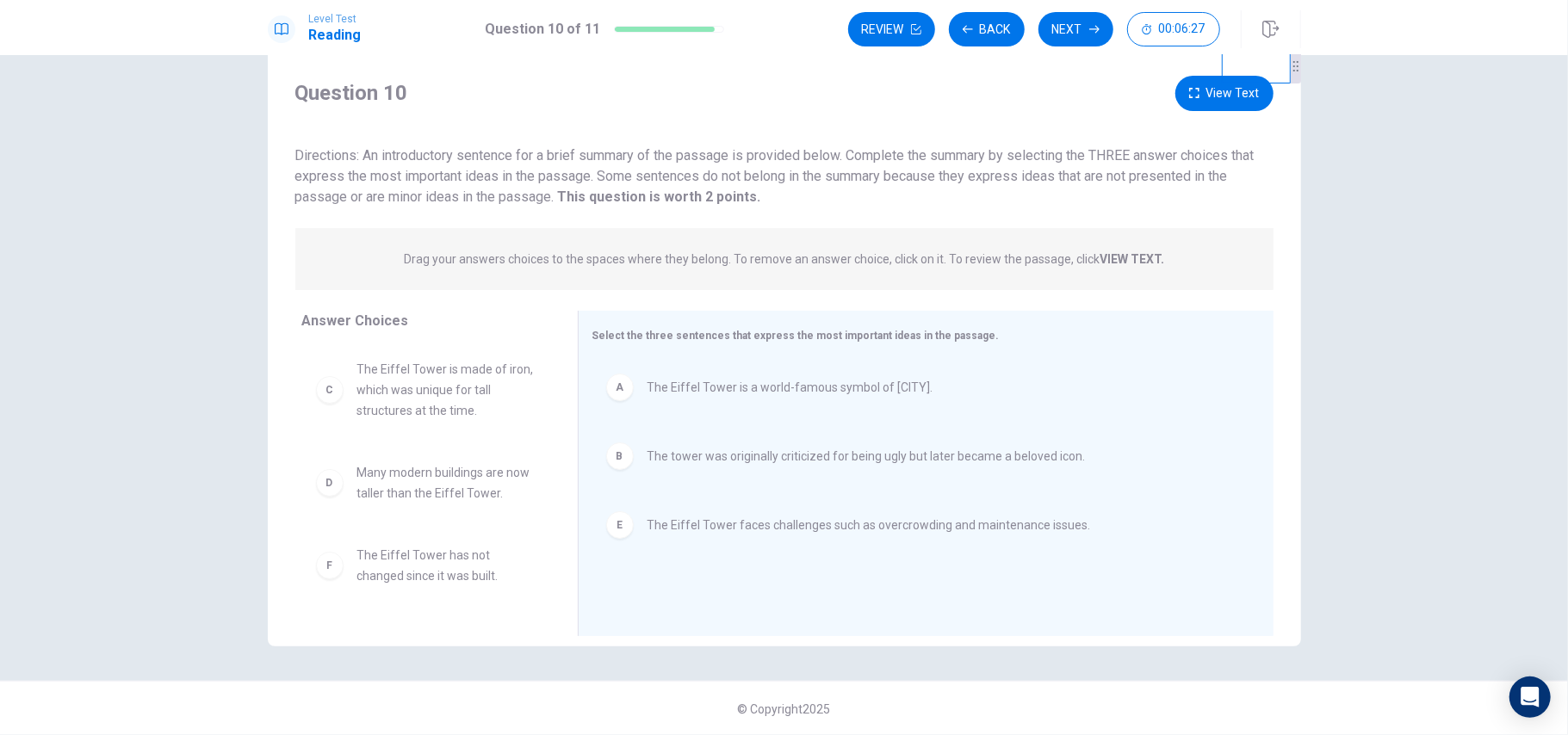 scroll, scrollTop: 0, scrollLeft: 0, axis: both 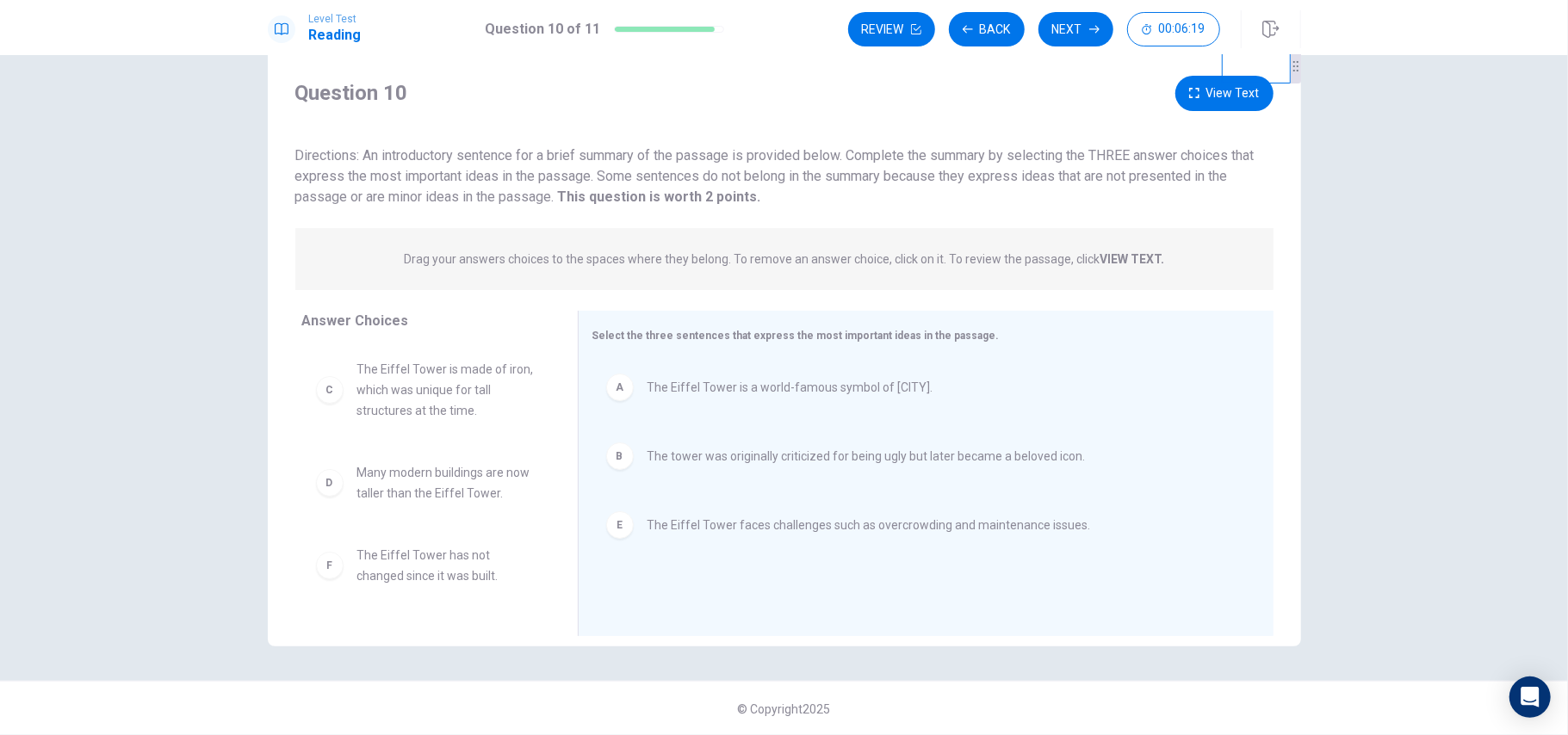click on "View Text" at bounding box center (1224, 93) 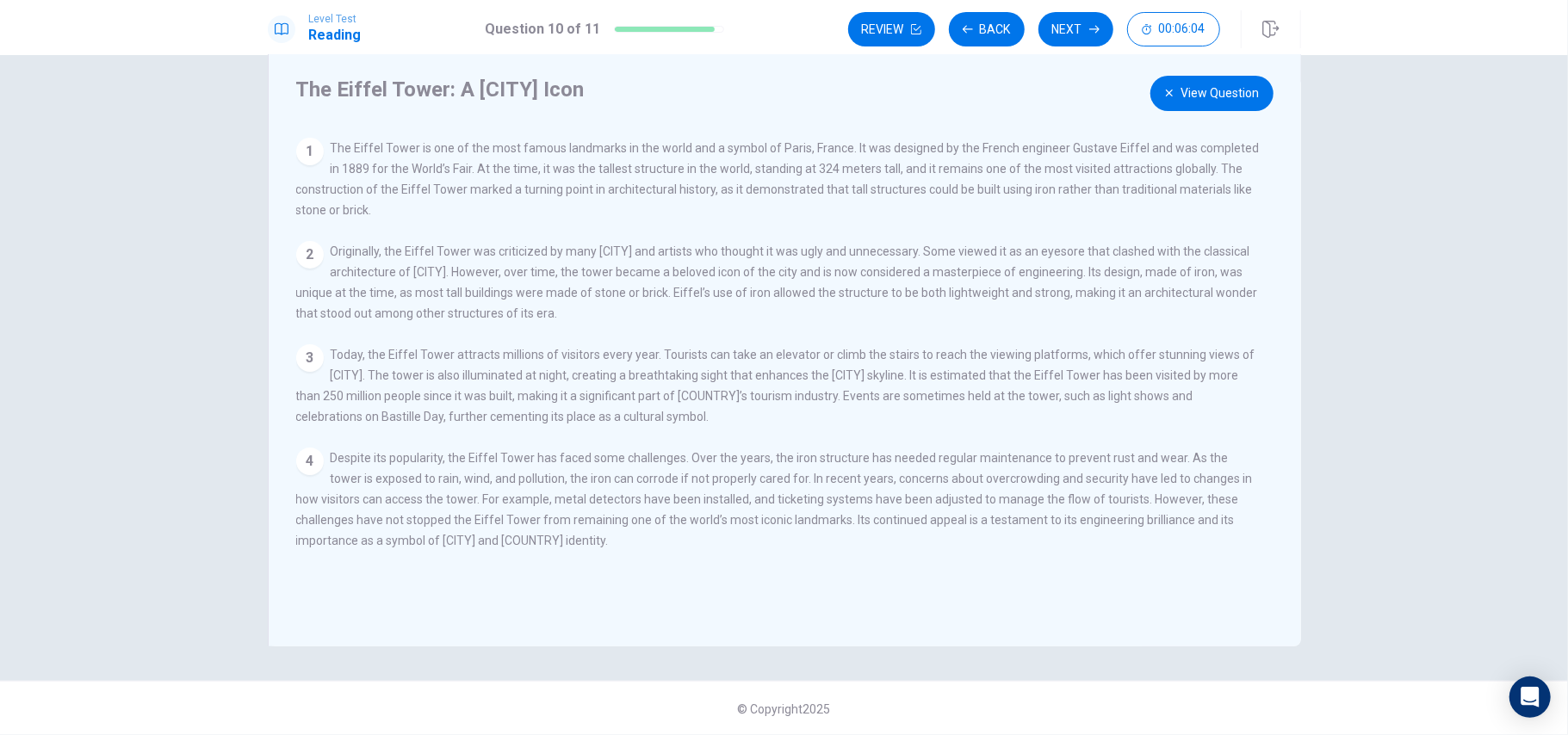 click on "View Question" at bounding box center (1212, 93) 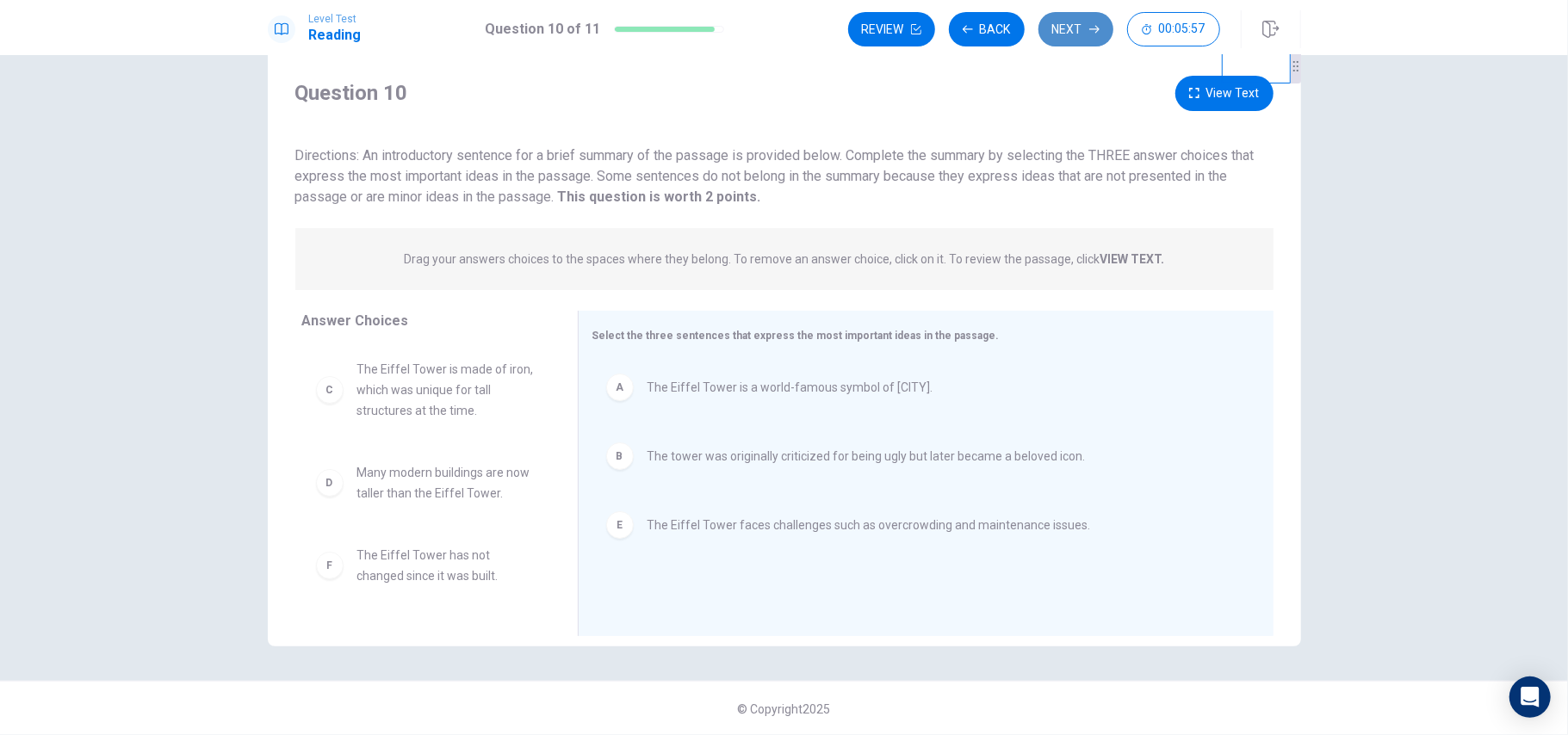 click on "Next" at bounding box center [1075, 29] 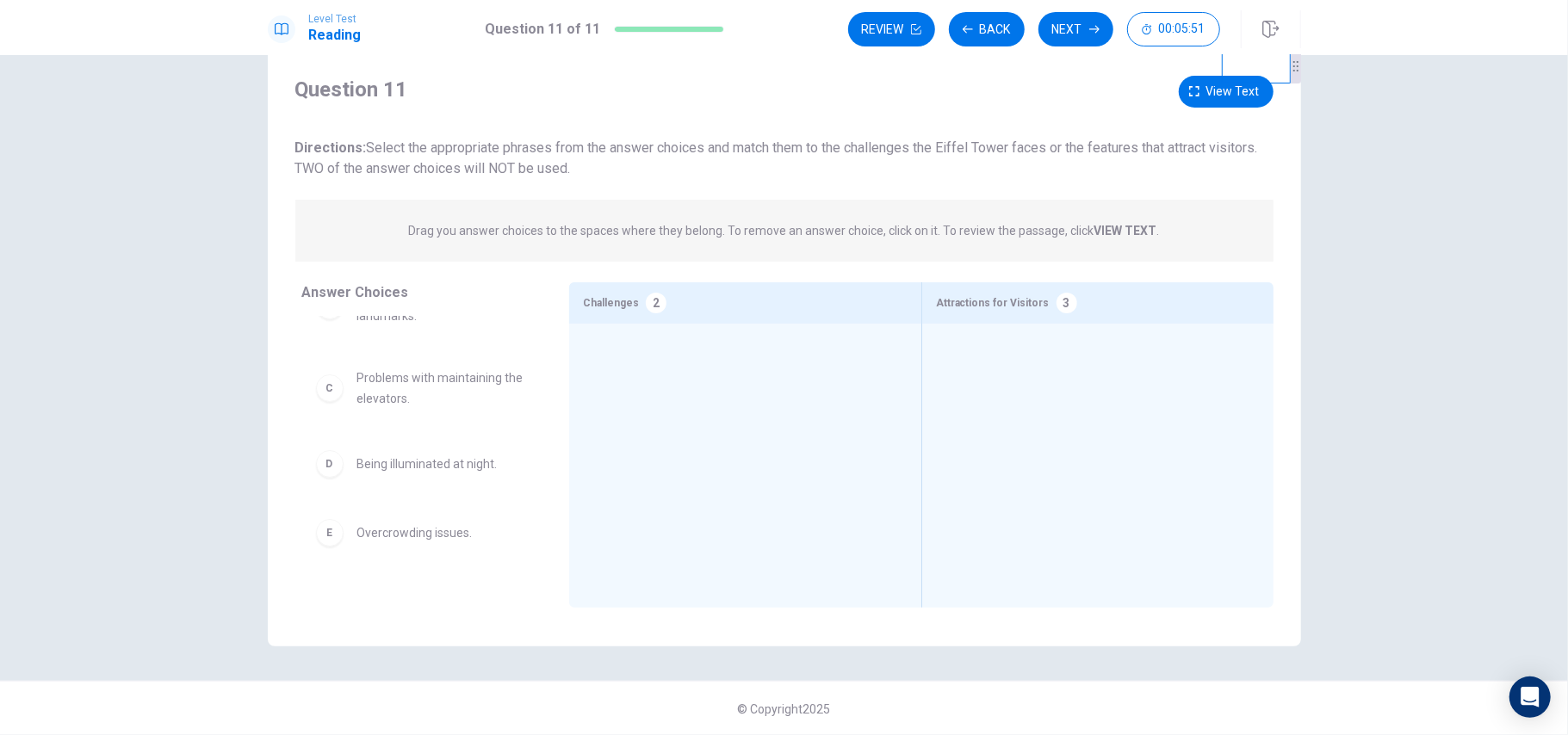 scroll, scrollTop: 0, scrollLeft: 0, axis: both 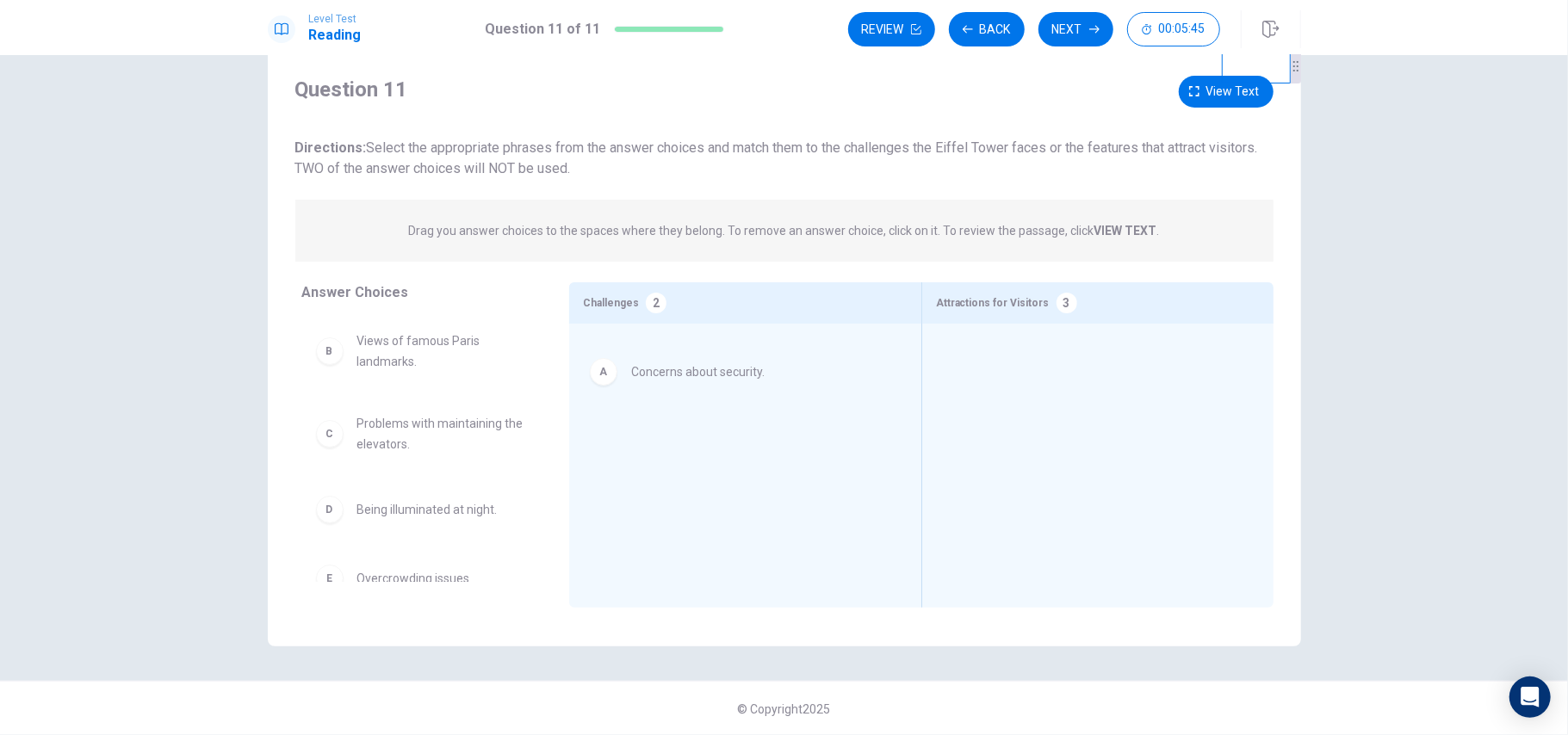 drag, startPoint x: 476, startPoint y: 356, endPoint x: 765, endPoint y: 382, distance: 290.16719 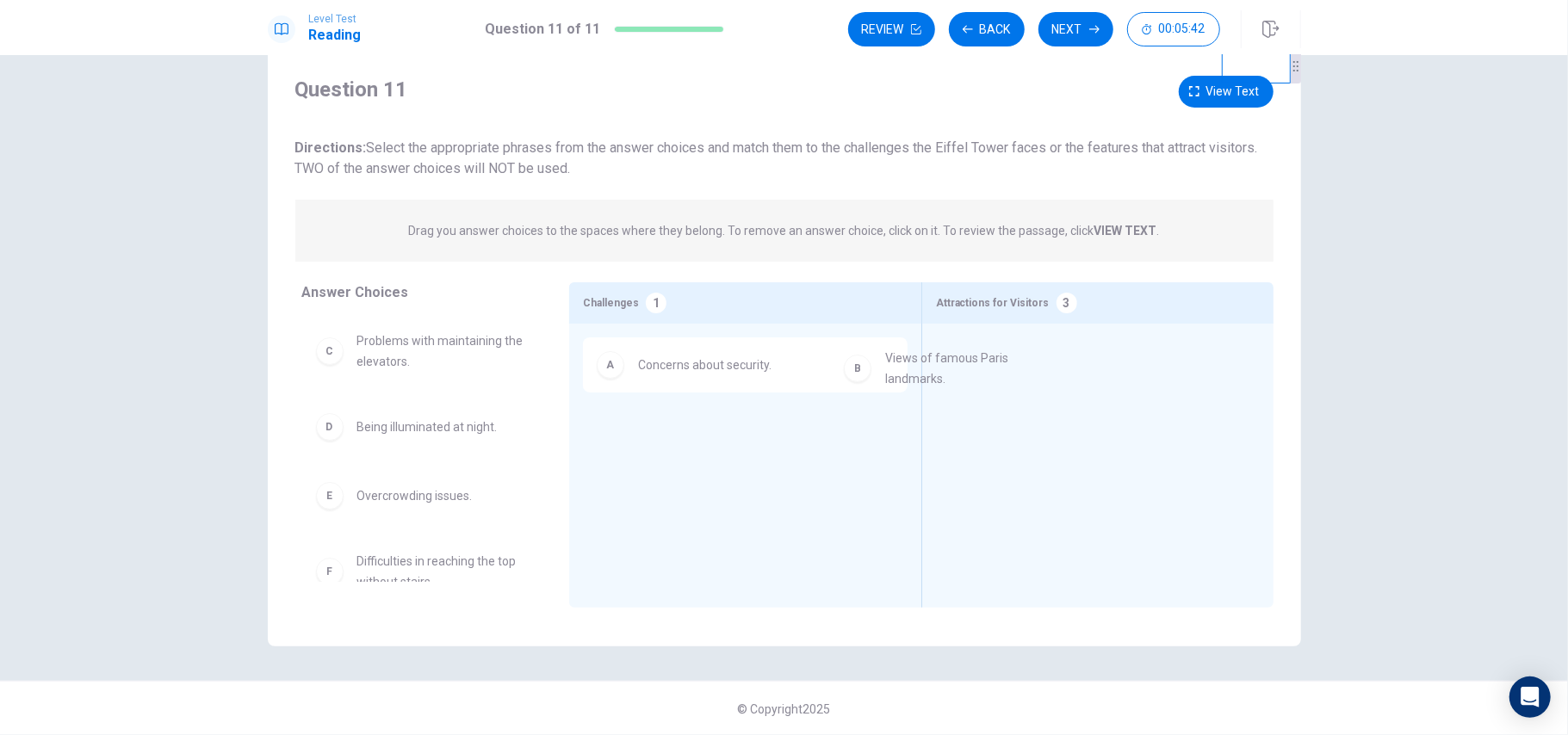 drag, startPoint x: 466, startPoint y: 366, endPoint x: 1013, endPoint y: 380, distance: 547.17913 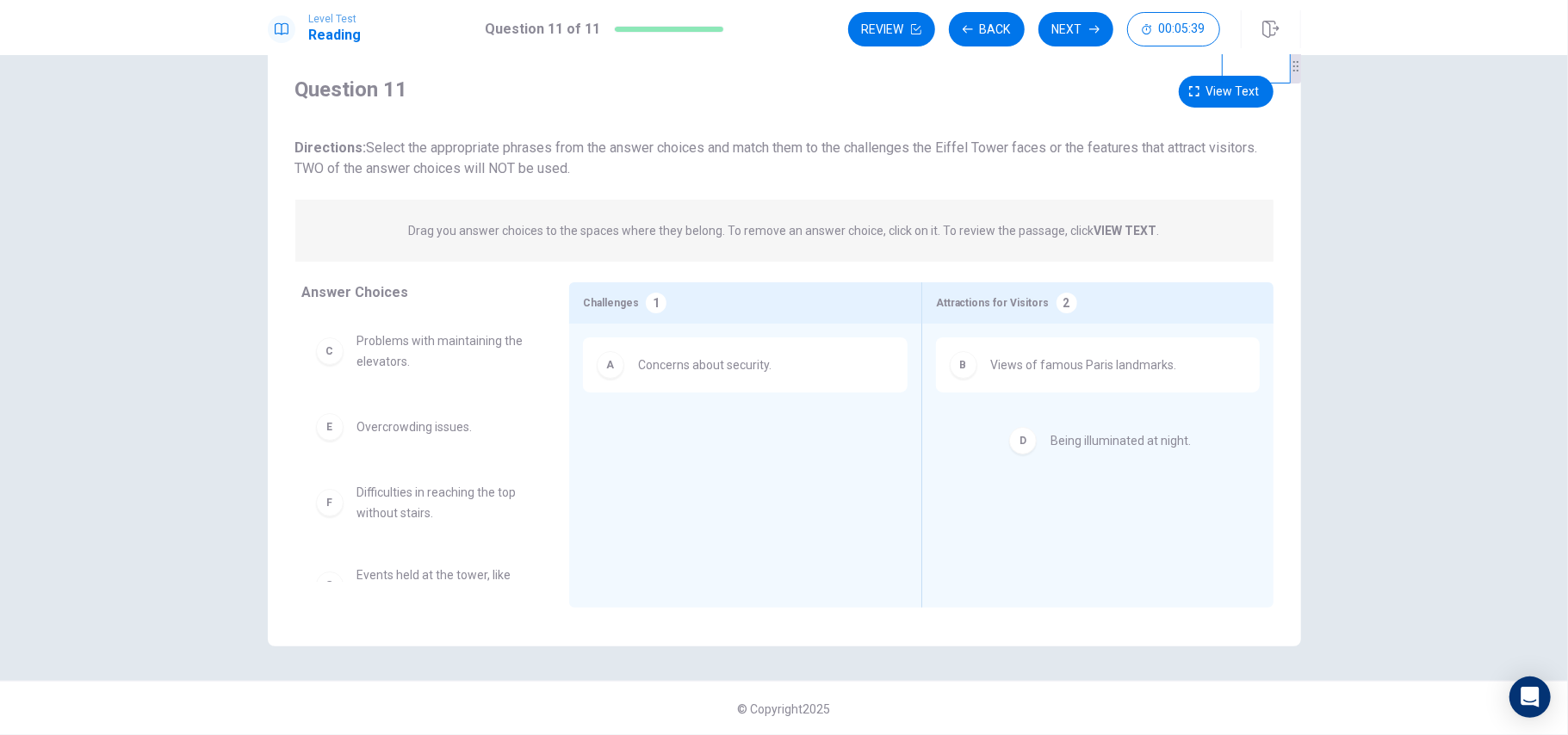 drag, startPoint x: 504, startPoint y: 428, endPoint x: 1214, endPoint y: 444, distance: 710.18026 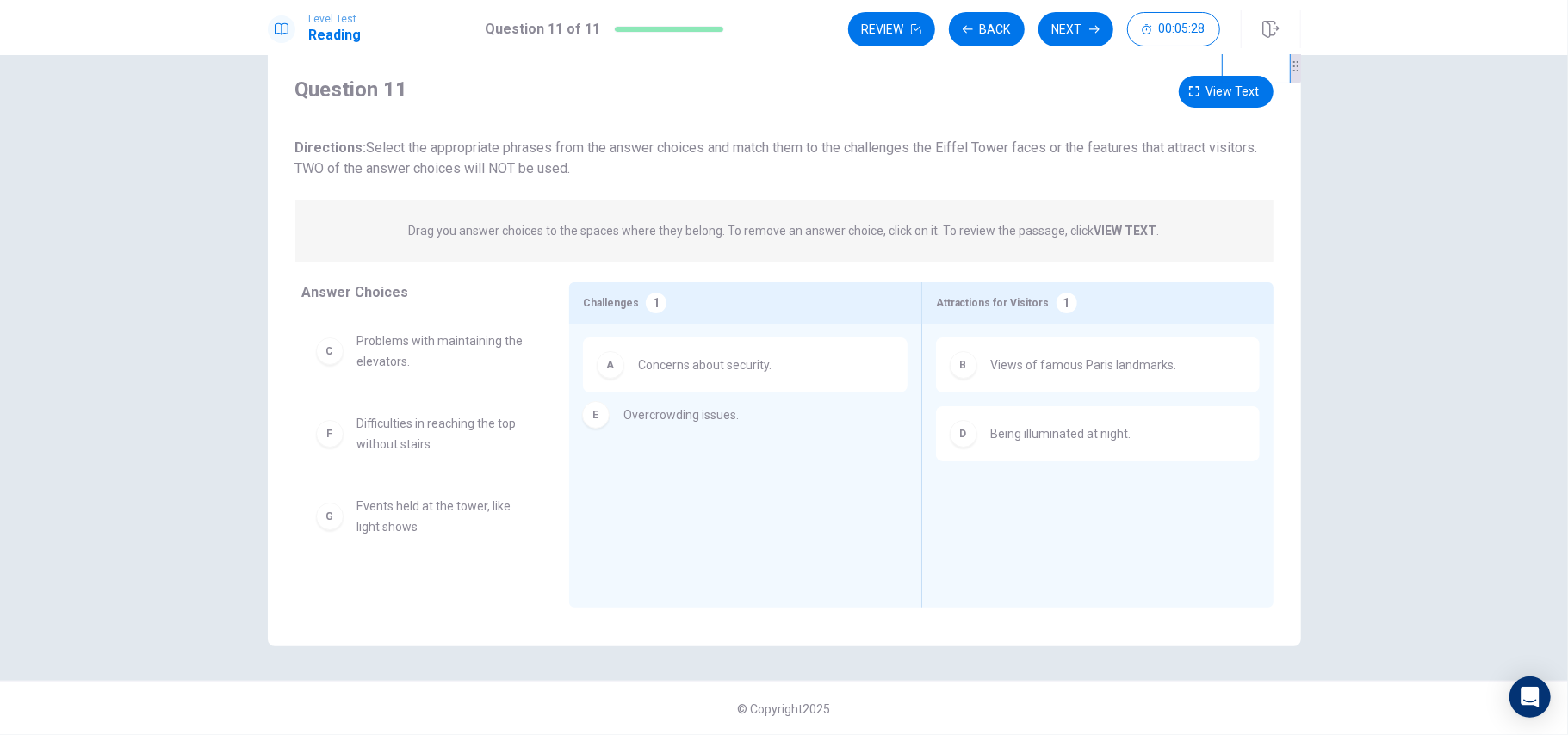 drag, startPoint x: 446, startPoint y: 422, endPoint x: 723, endPoint y: 411, distance: 277.2183 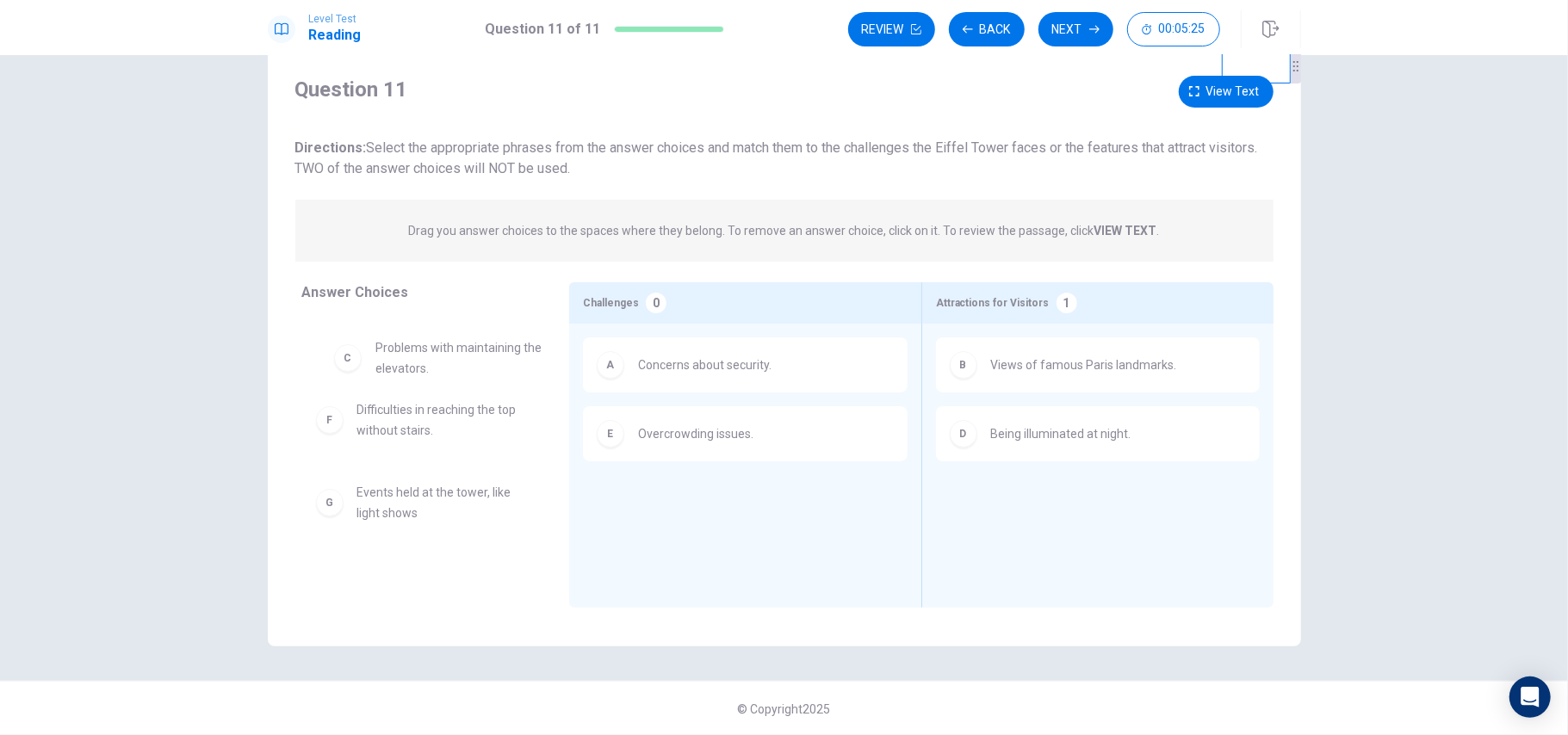 drag, startPoint x: 438, startPoint y: 370, endPoint x: 470, endPoint y: 376, distance: 32.55764 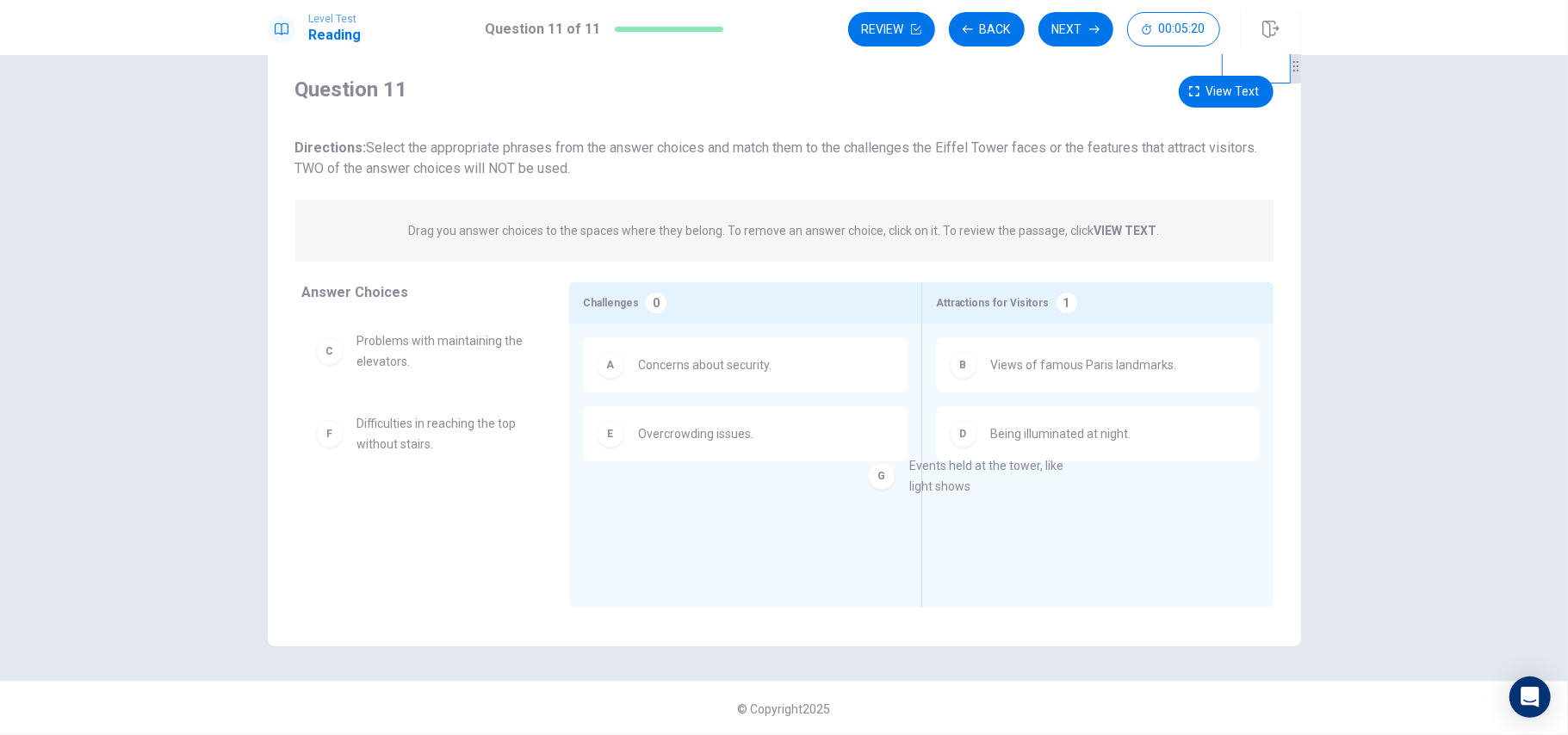 drag, startPoint x: 487, startPoint y: 527, endPoint x: 1051, endPoint y: 486, distance: 565.4883 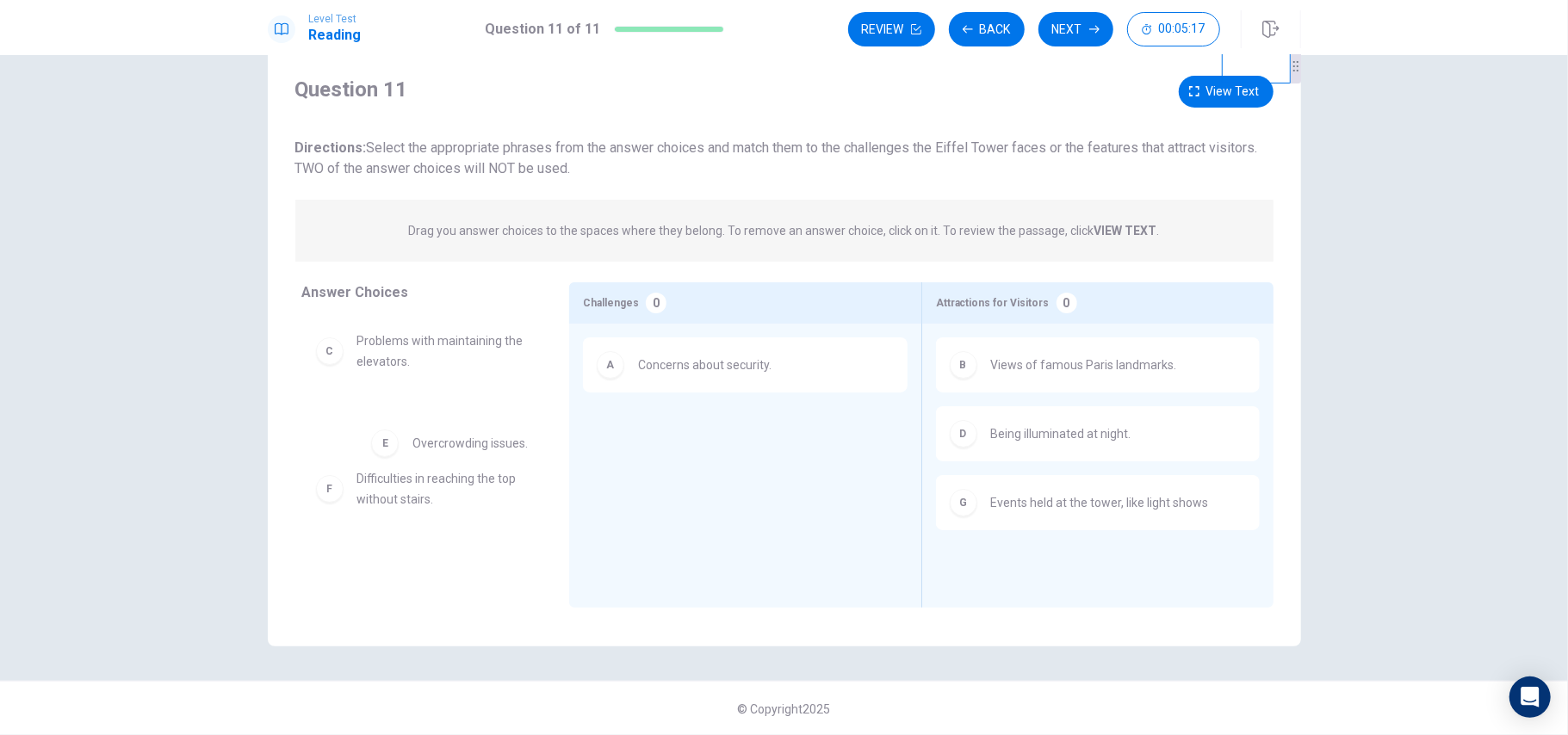 drag, startPoint x: 661, startPoint y: 442, endPoint x: 307, endPoint y: 486, distance: 356.724 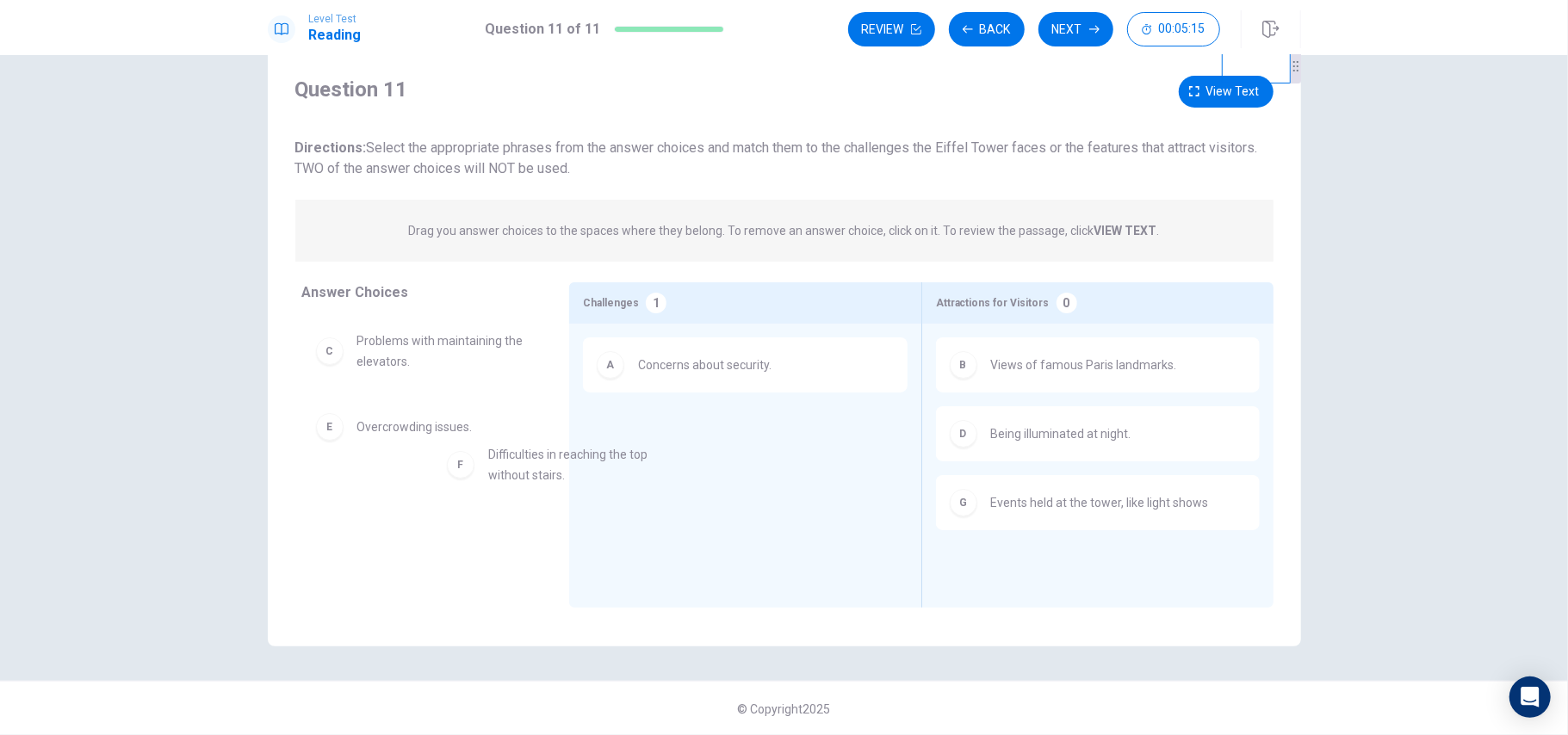 drag, startPoint x: 394, startPoint y: 513, endPoint x: 537, endPoint y: 475, distance: 147.96283 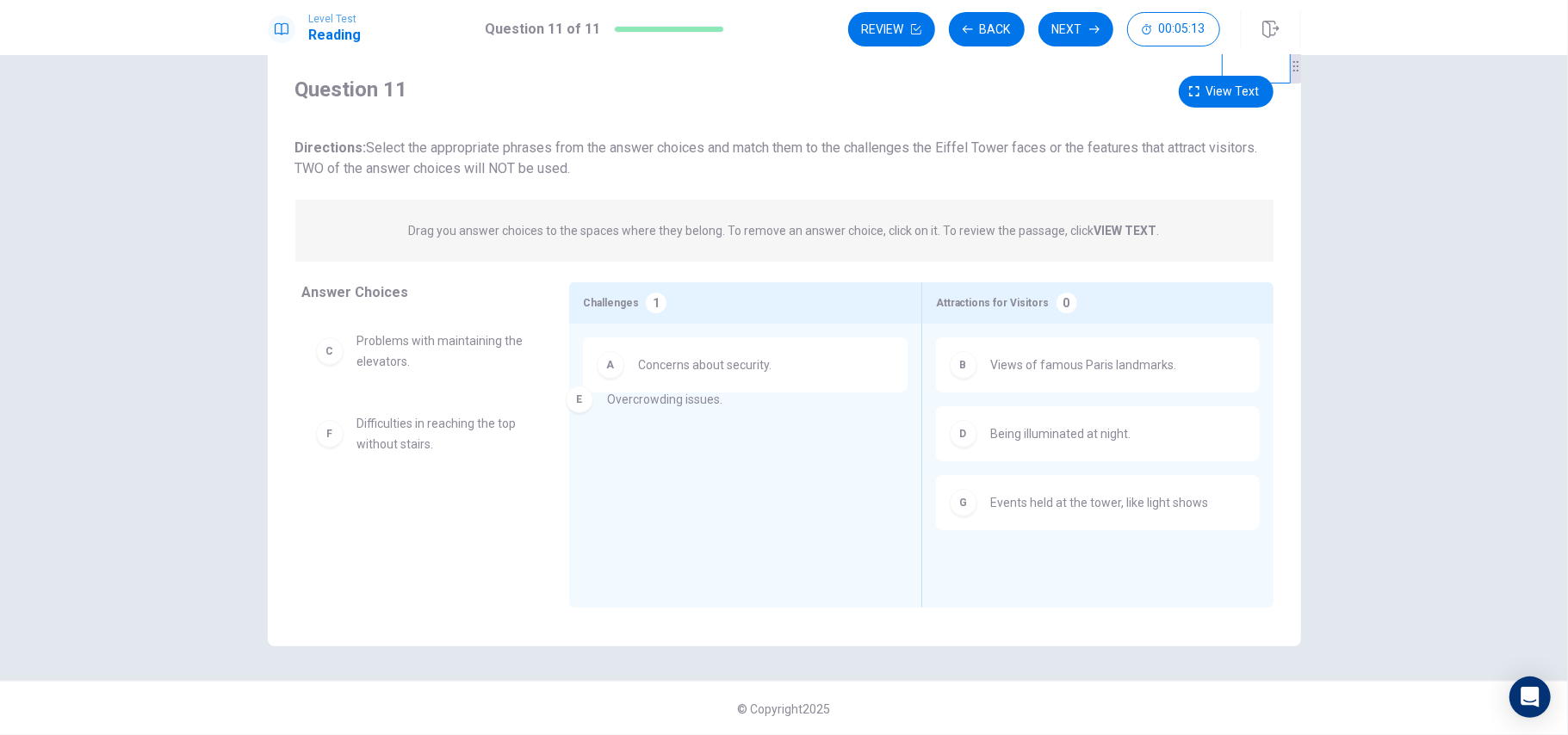 drag, startPoint x: 443, startPoint y: 444, endPoint x: 708, endPoint y: 410, distance: 267.17223 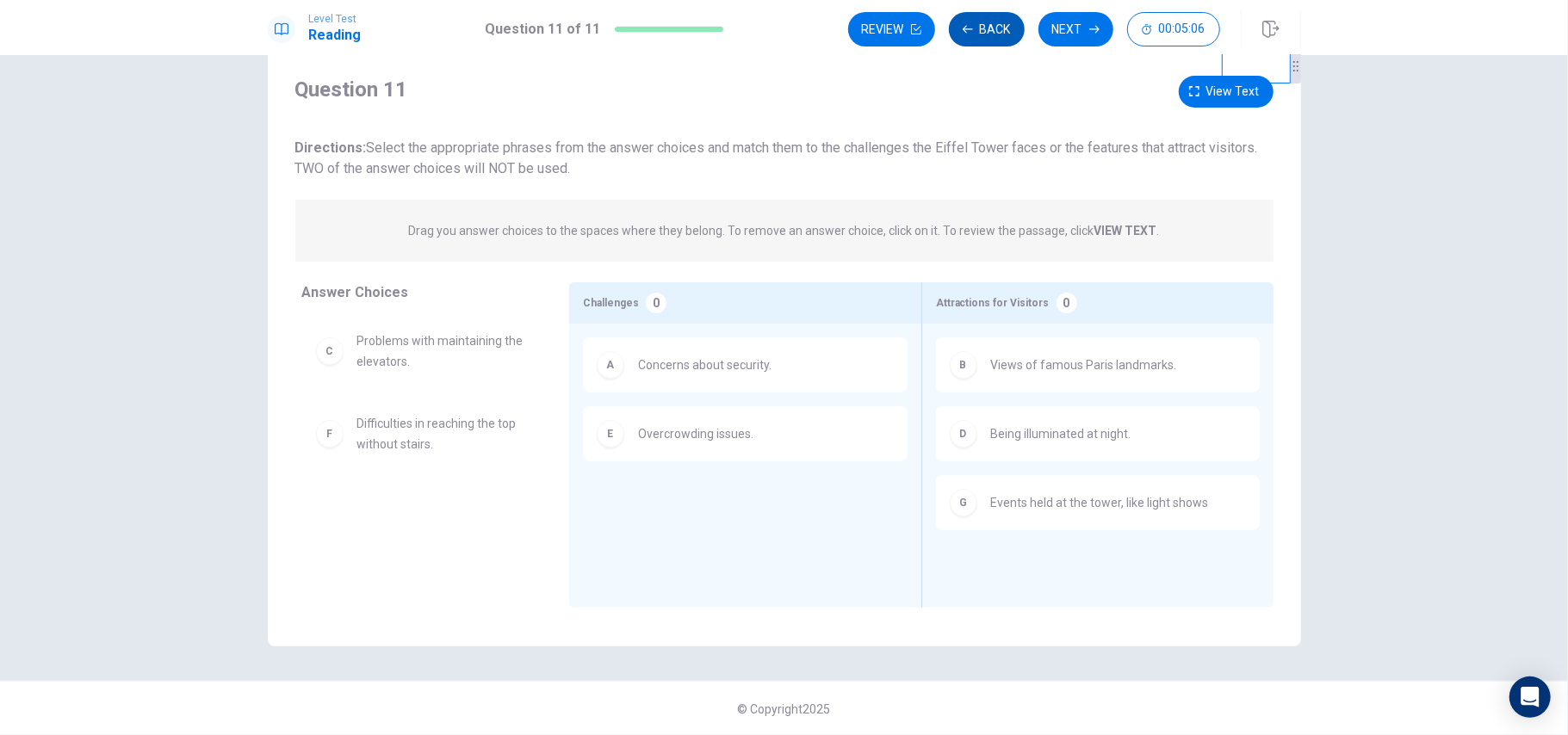 click on "Back" at bounding box center (987, 29) 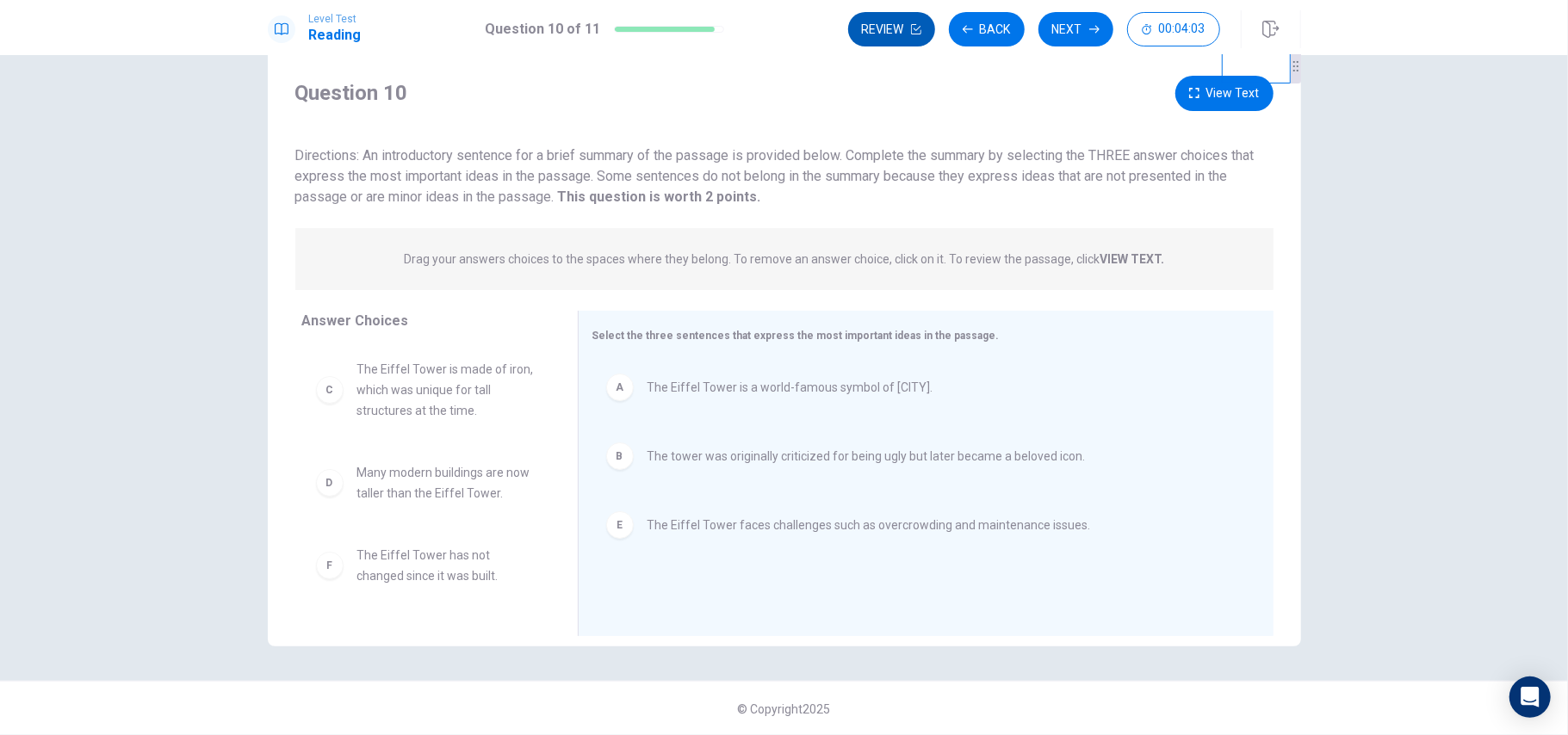 click on "Review" at bounding box center [891, 29] 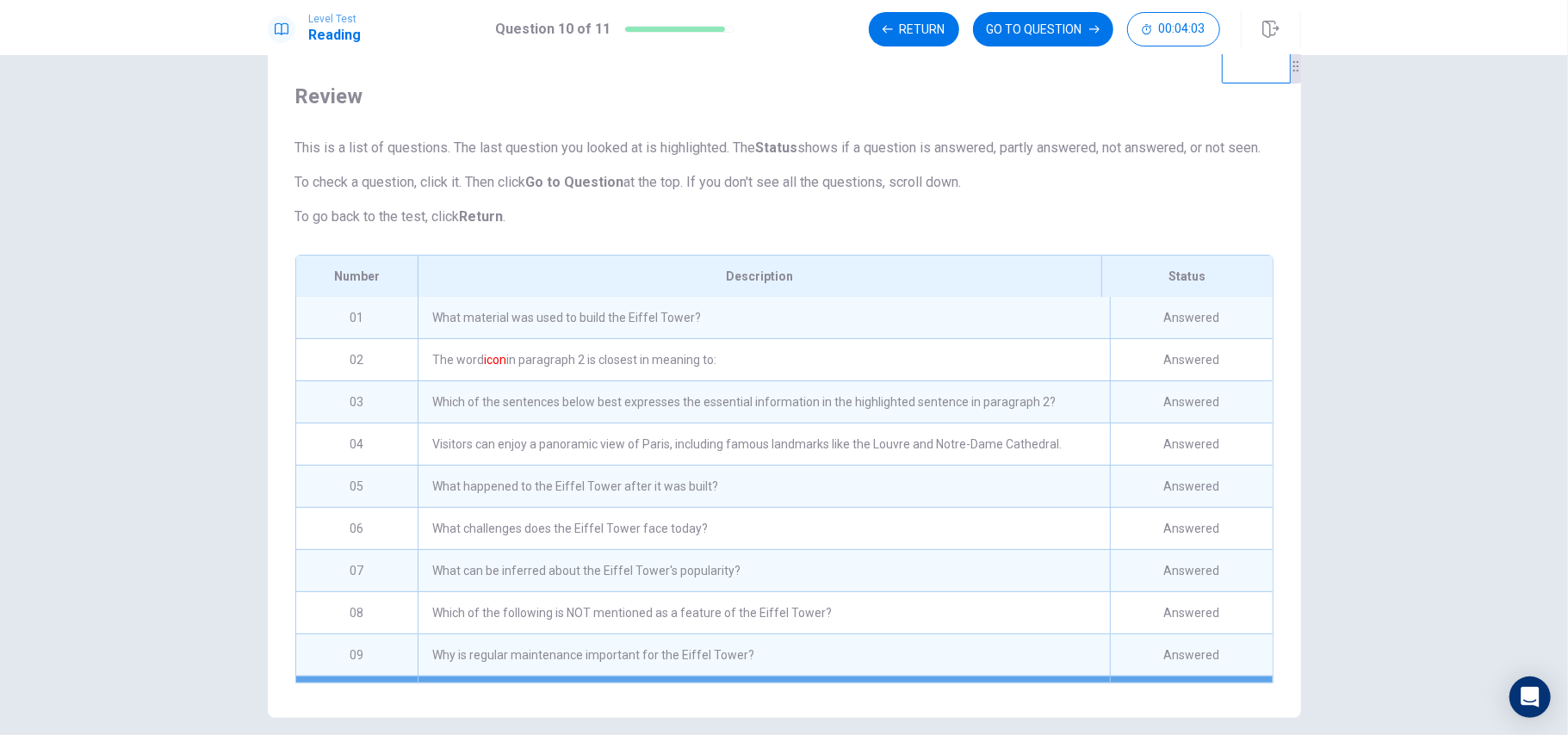 scroll, scrollTop: 105, scrollLeft: 0, axis: vertical 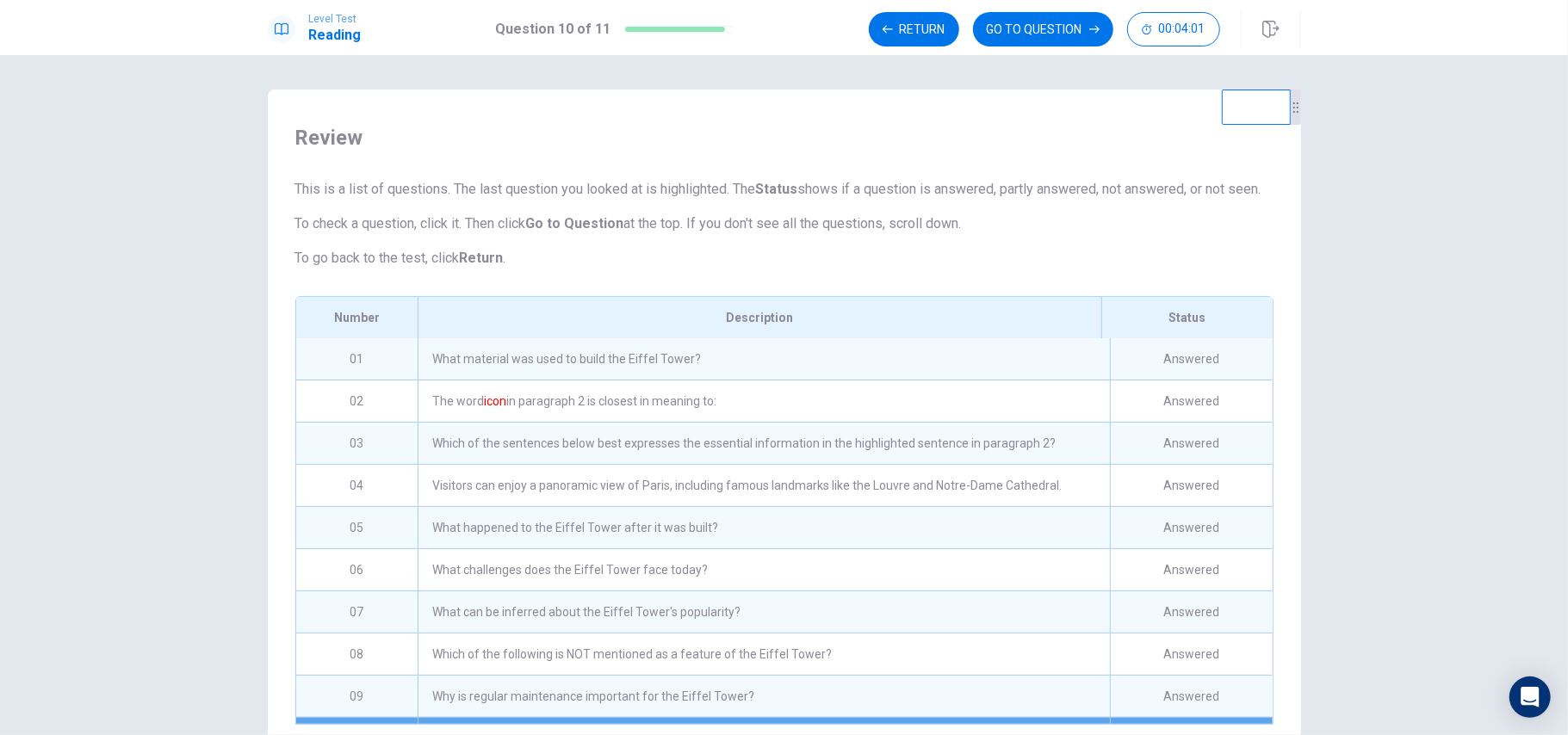 click on "What material was used to build the Eiffel Tower?" at bounding box center (763, 359) 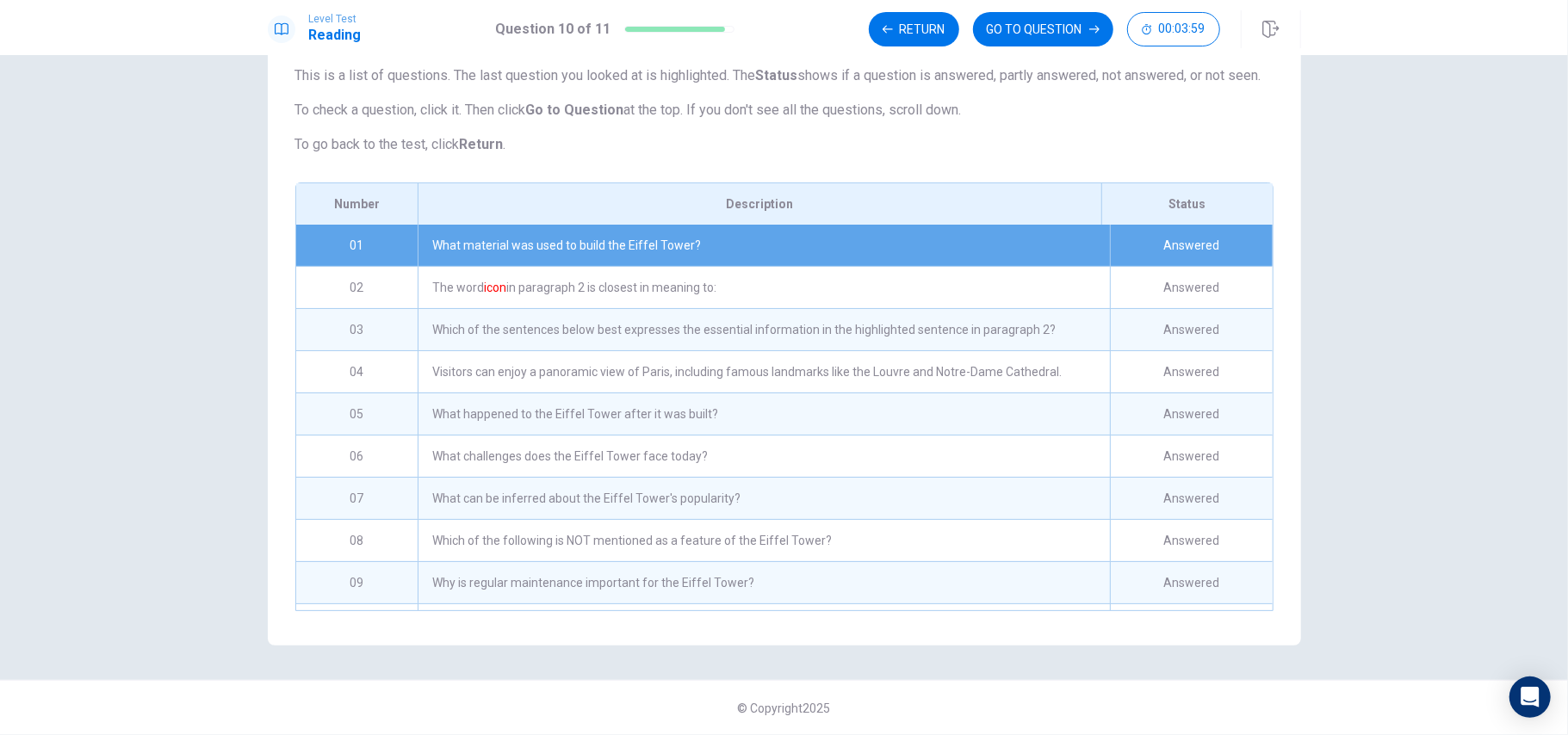 scroll, scrollTop: 134, scrollLeft: 0, axis: vertical 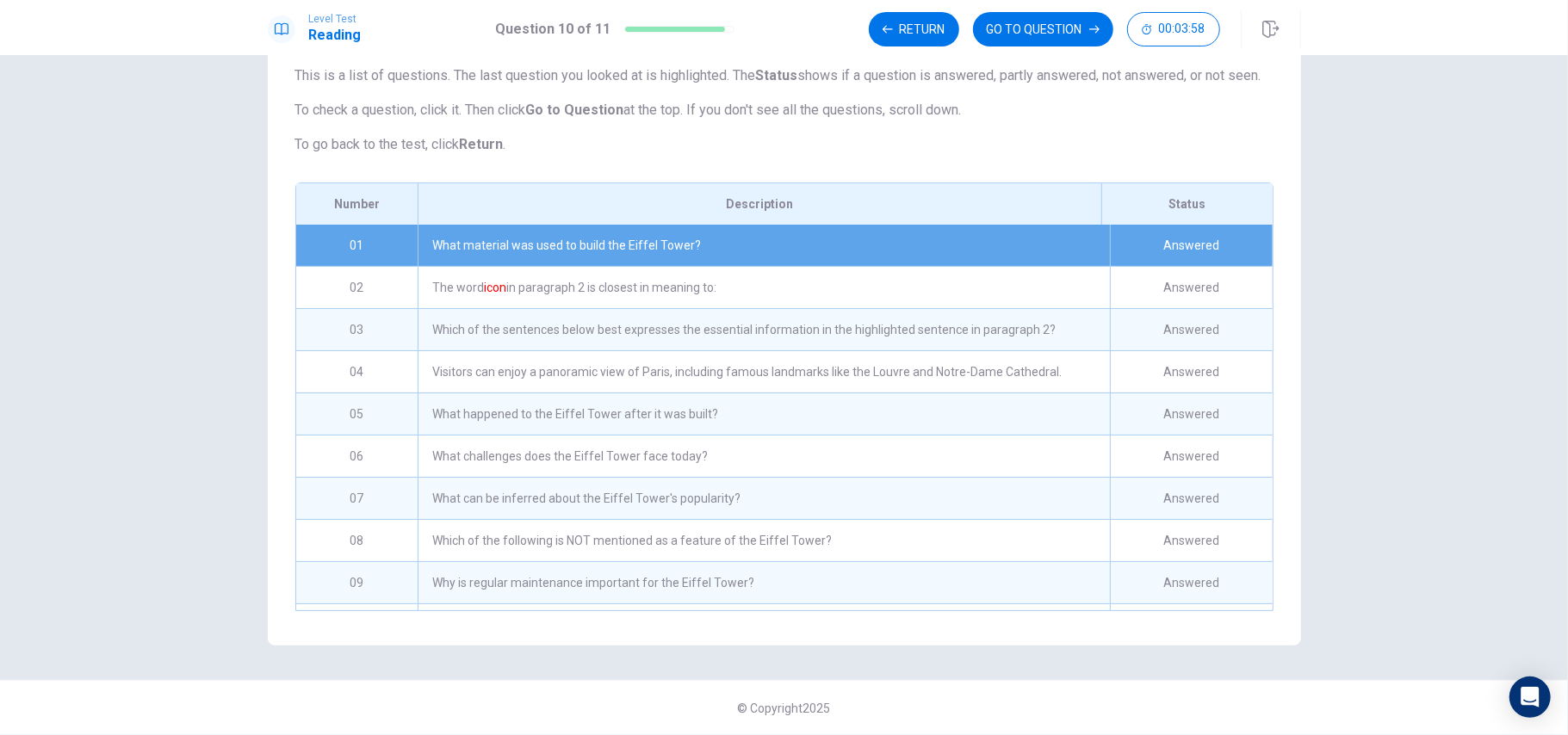 click on "Answered" at bounding box center (1191, 245) 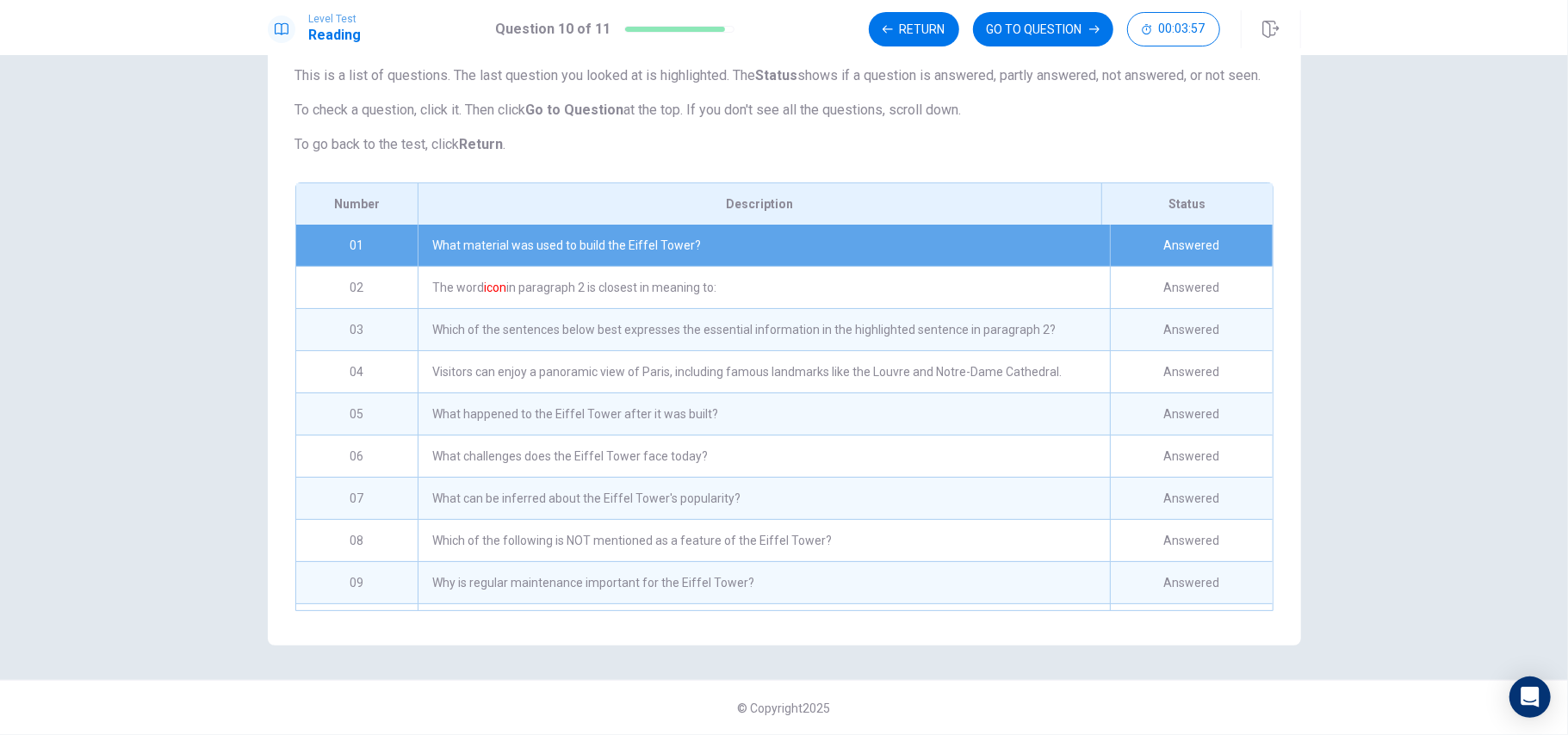 click on "01" at bounding box center (357, 245) 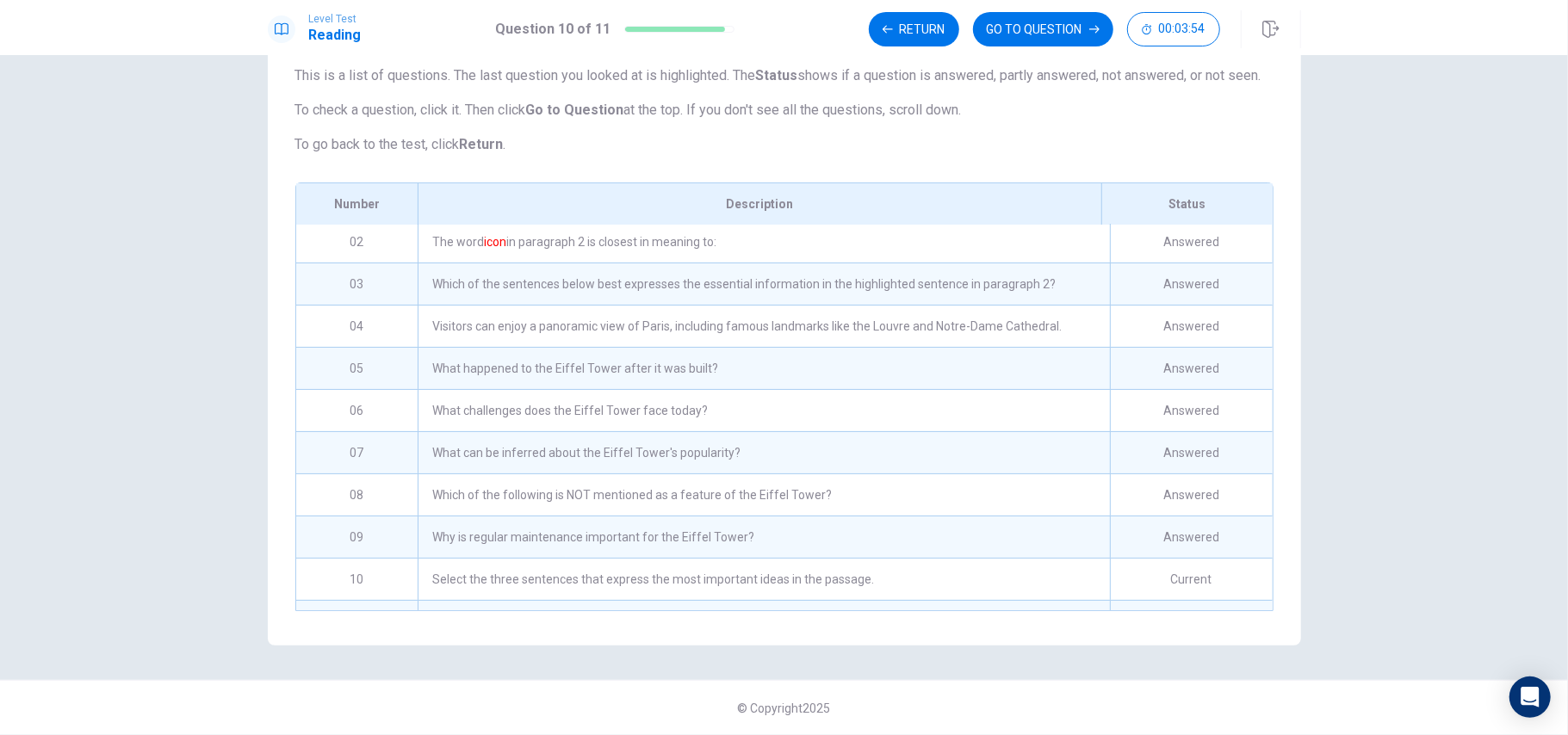 scroll, scrollTop: 0, scrollLeft: 0, axis: both 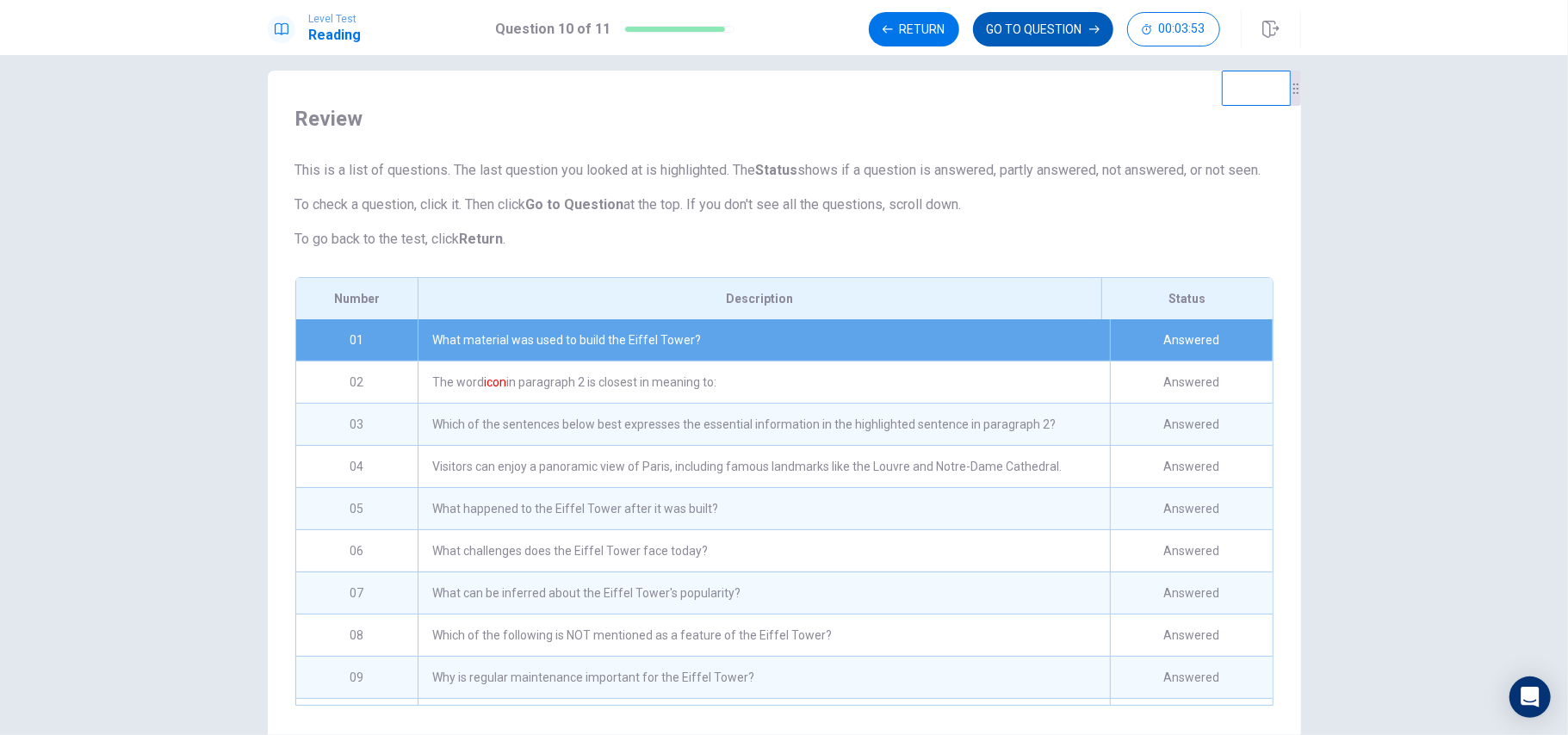 click on "GO TO QUESTION" at bounding box center (1043, 29) 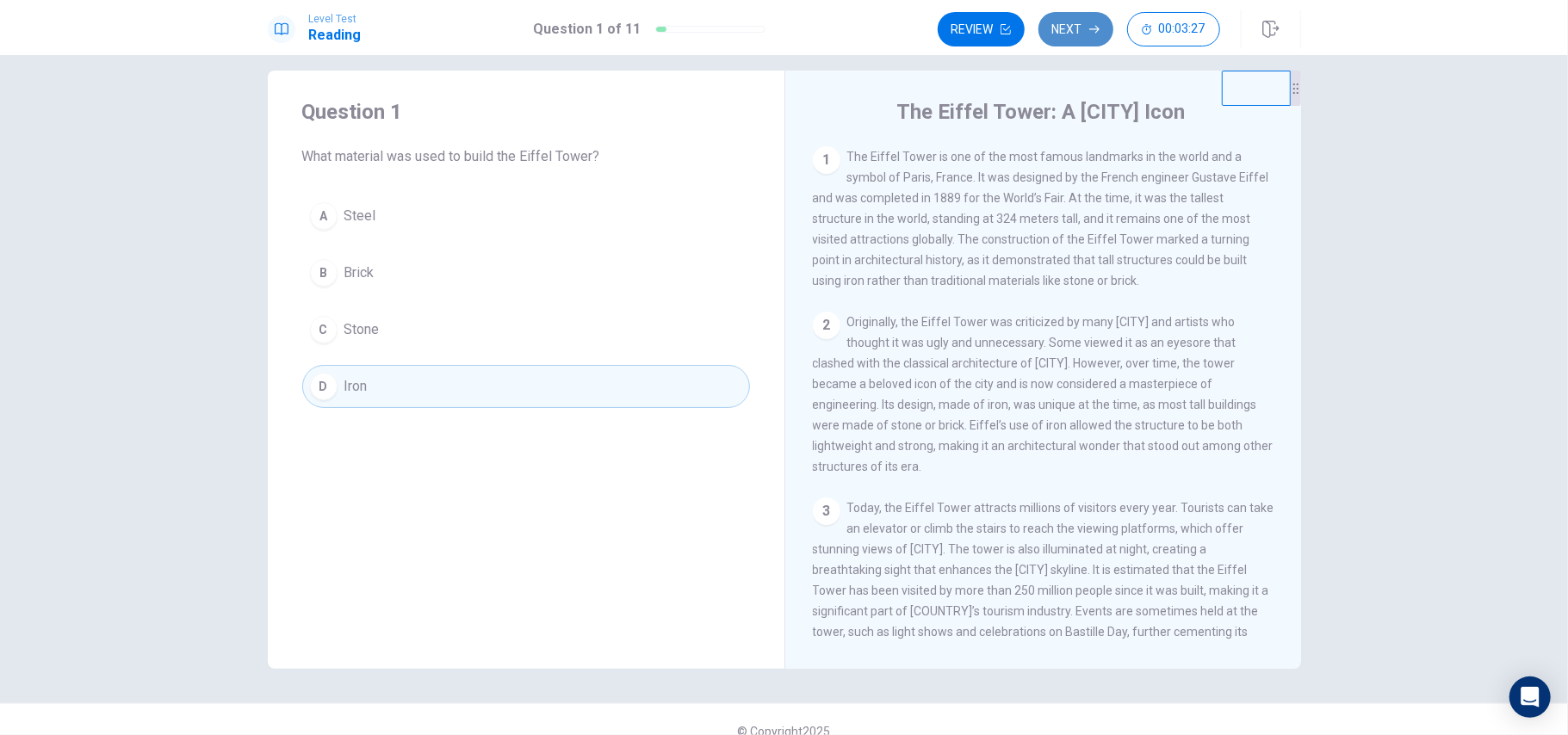 click on "Next" at bounding box center (1075, 29) 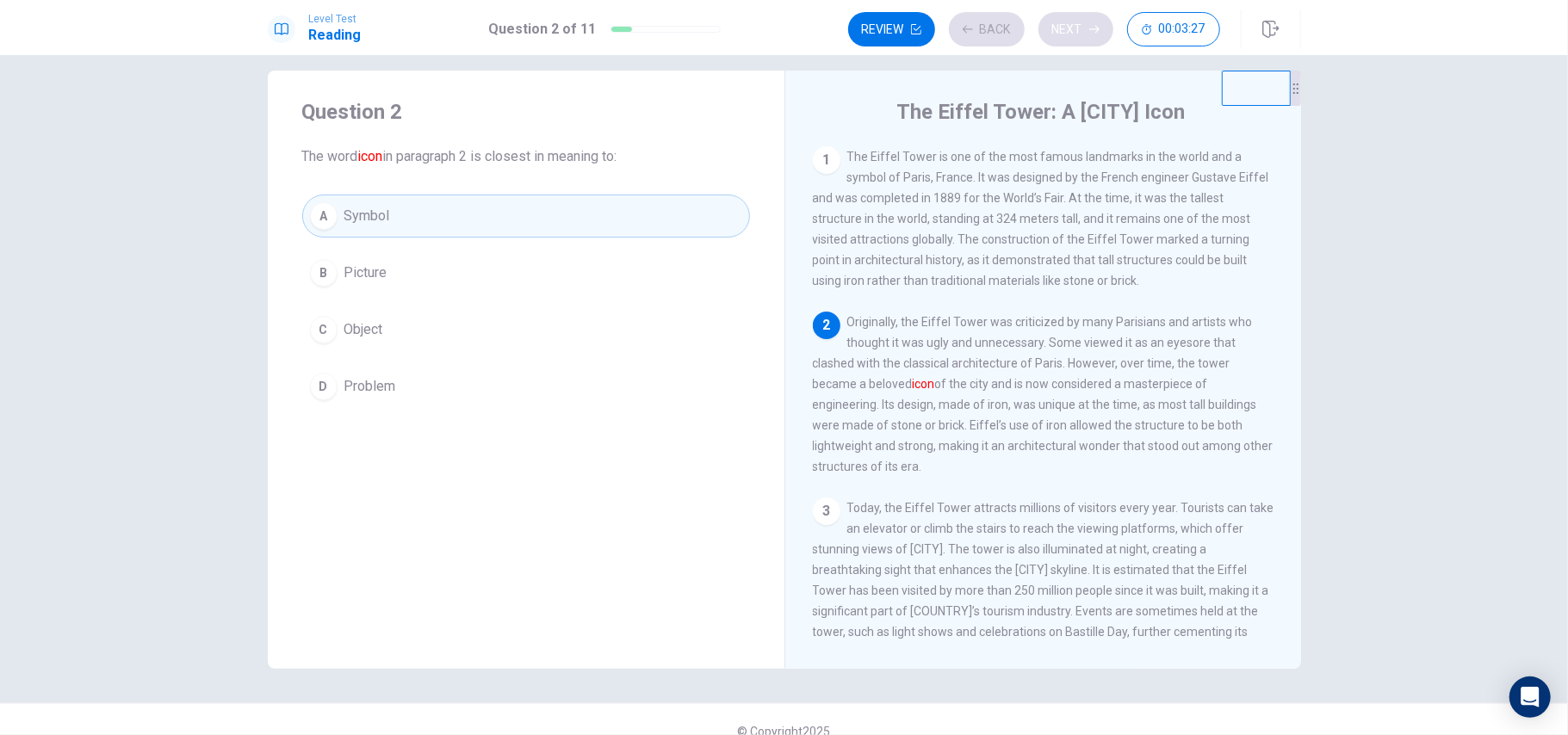 scroll, scrollTop: 25, scrollLeft: 0, axis: vertical 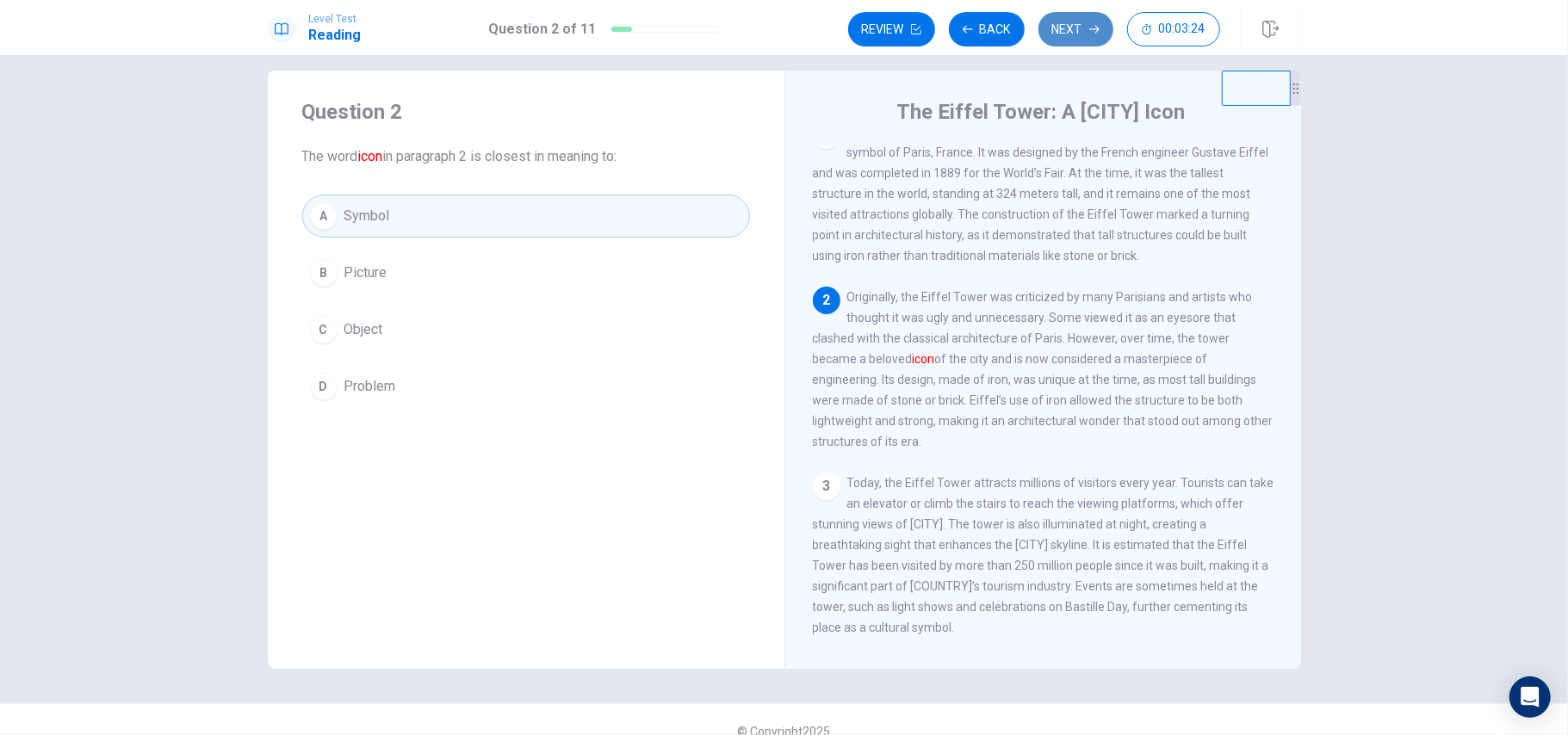 click on "Next" at bounding box center (1075, 29) 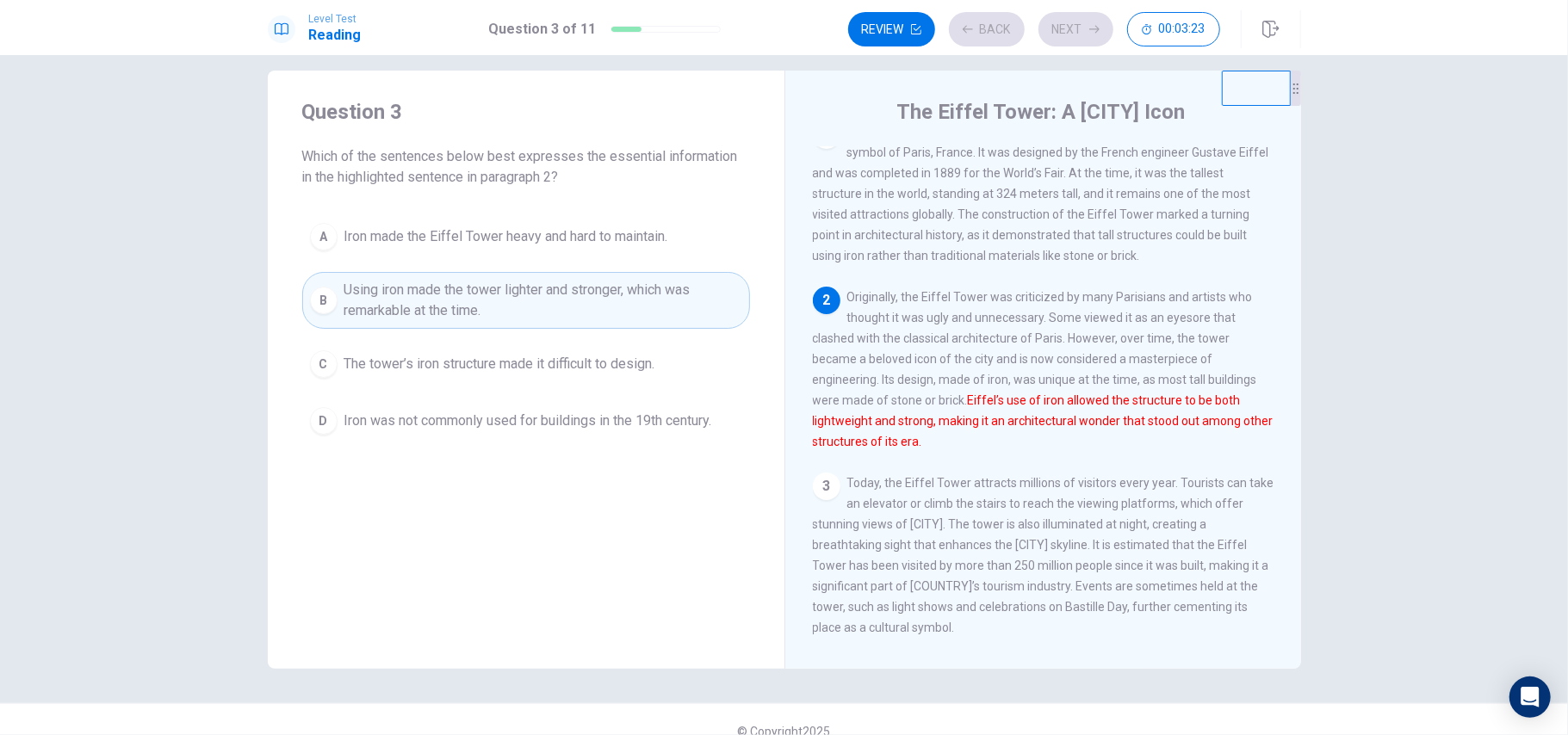 scroll, scrollTop: 173, scrollLeft: 0, axis: vertical 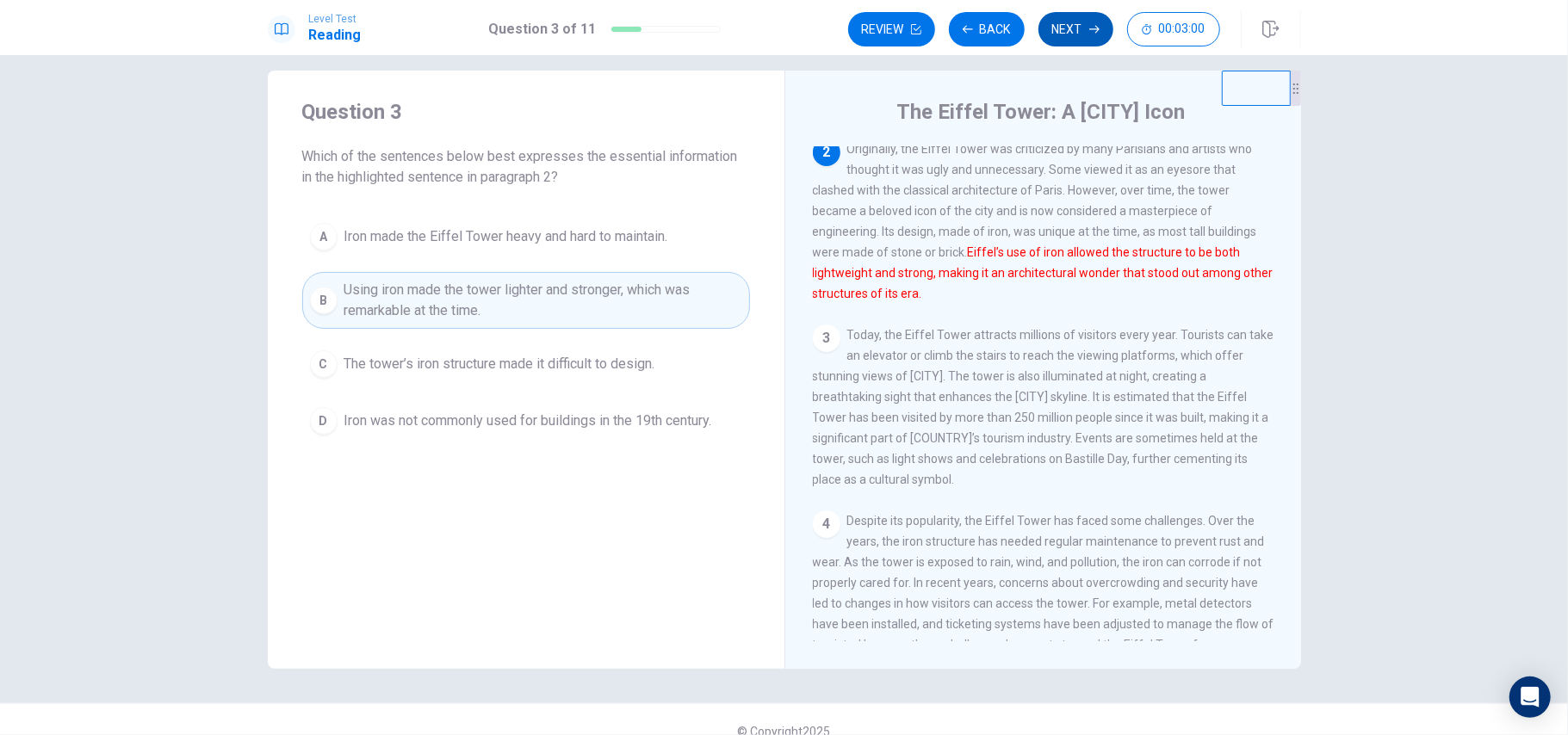 click on "Next" at bounding box center [1075, 29] 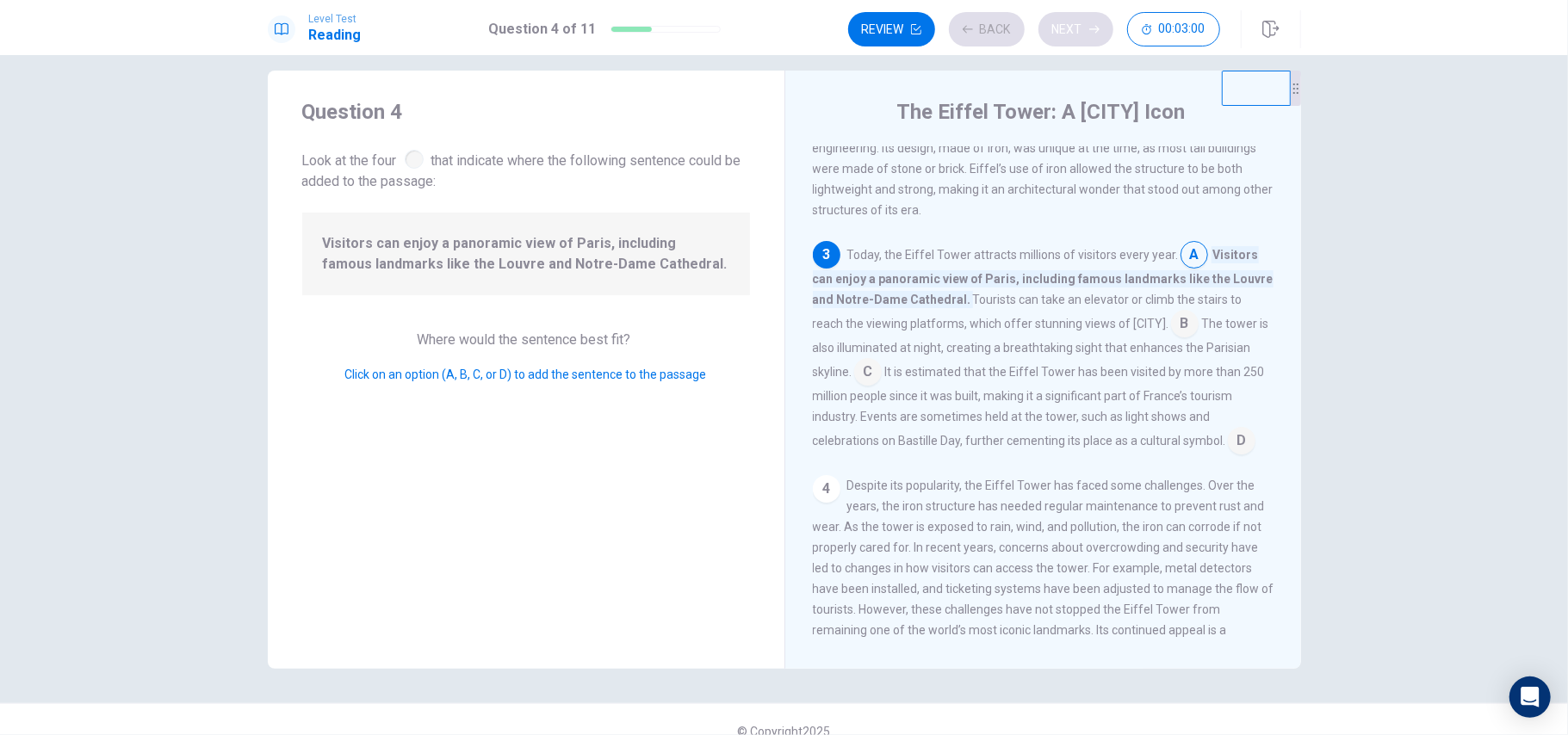 scroll, scrollTop: 259, scrollLeft: 0, axis: vertical 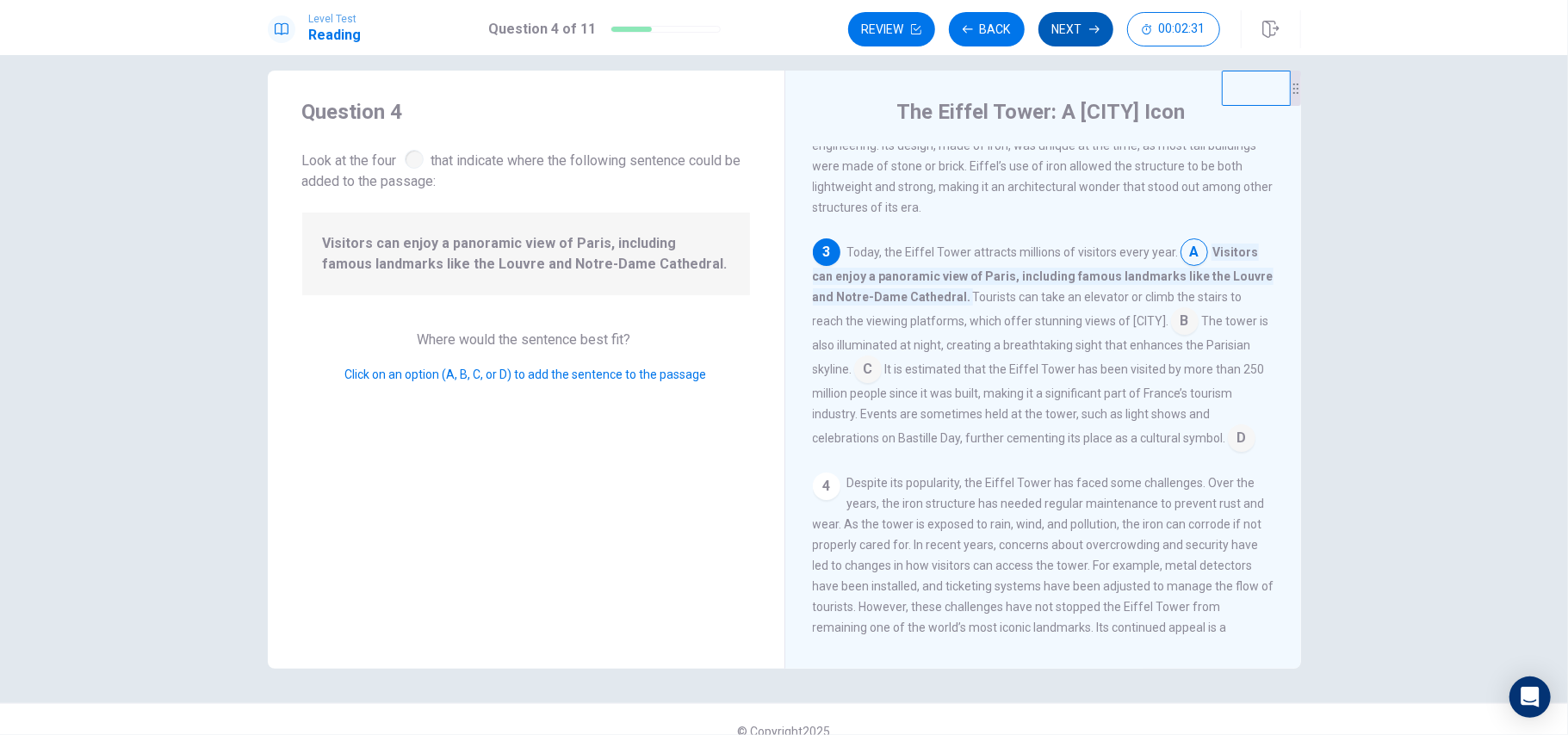 click on "Next" at bounding box center (1075, 29) 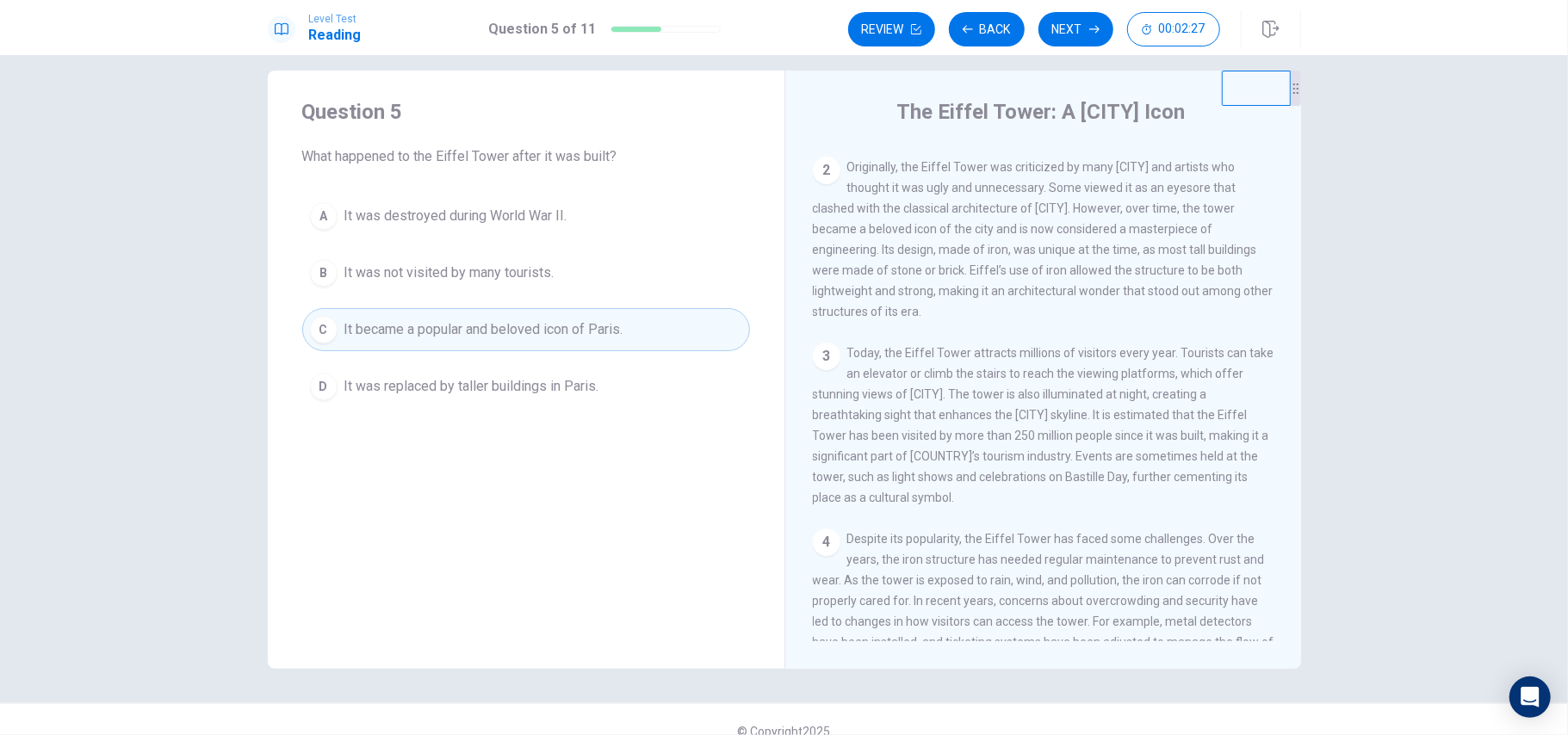 scroll, scrollTop: 114, scrollLeft: 0, axis: vertical 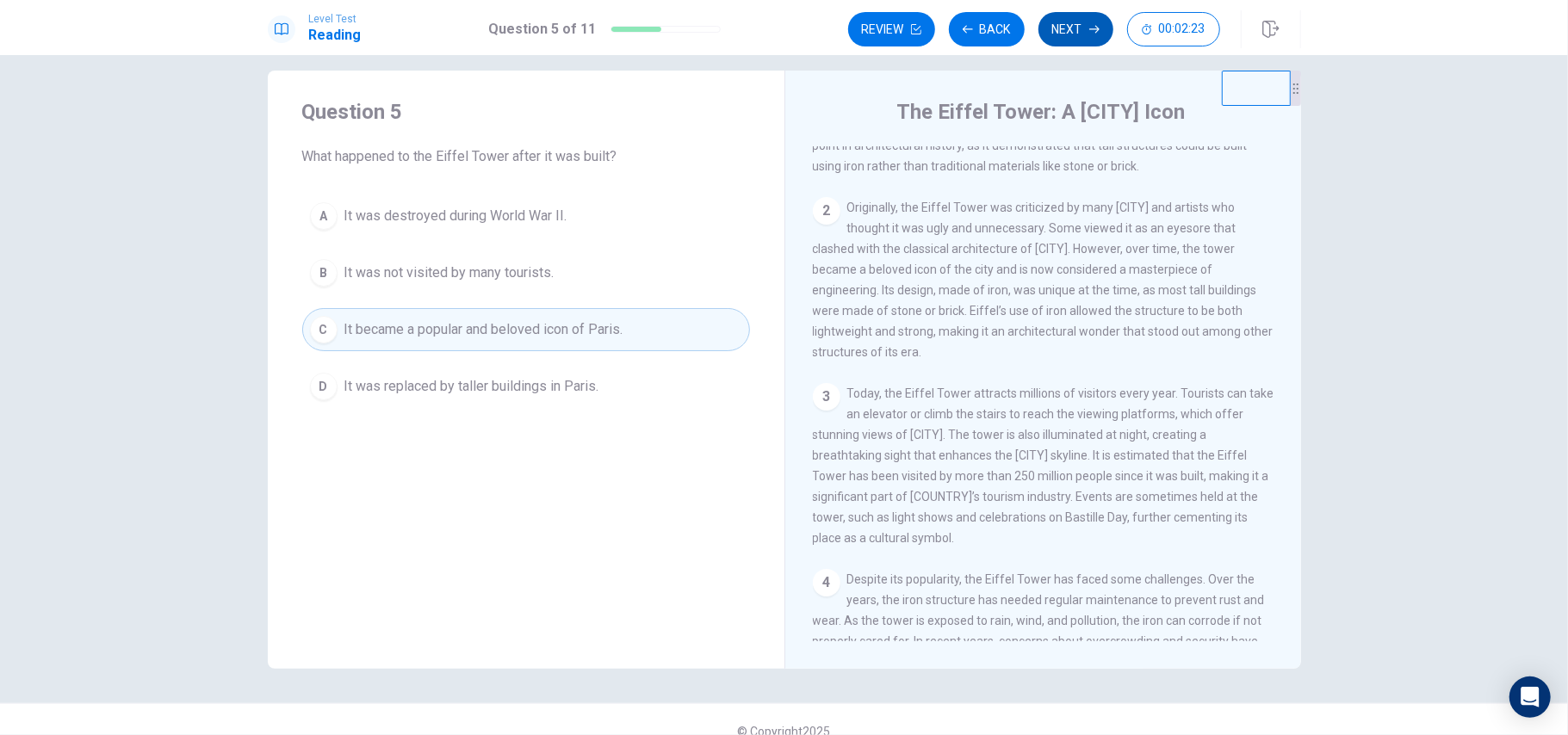 click on "Next" at bounding box center (1075, 29) 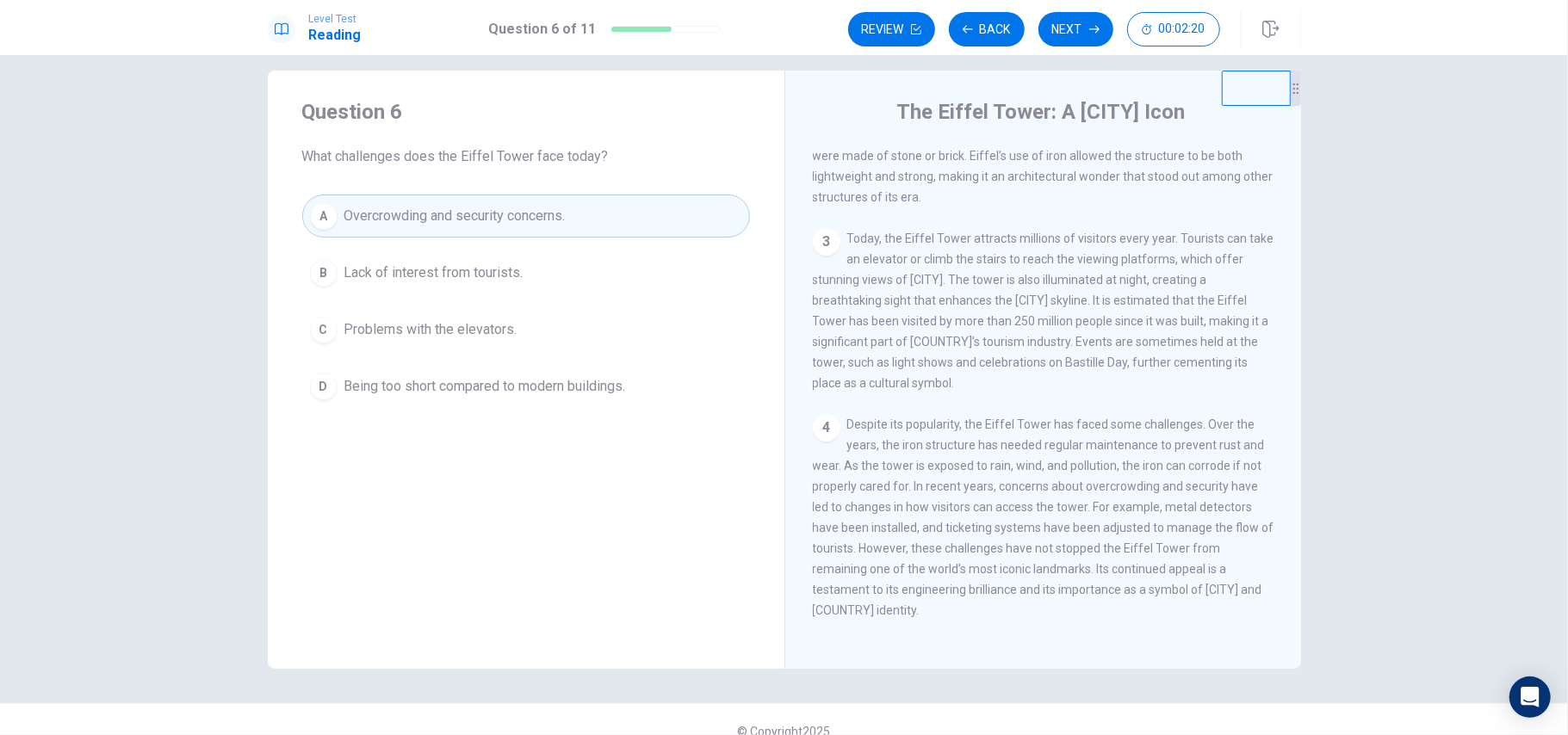 scroll, scrollTop: 307, scrollLeft: 0, axis: vertical 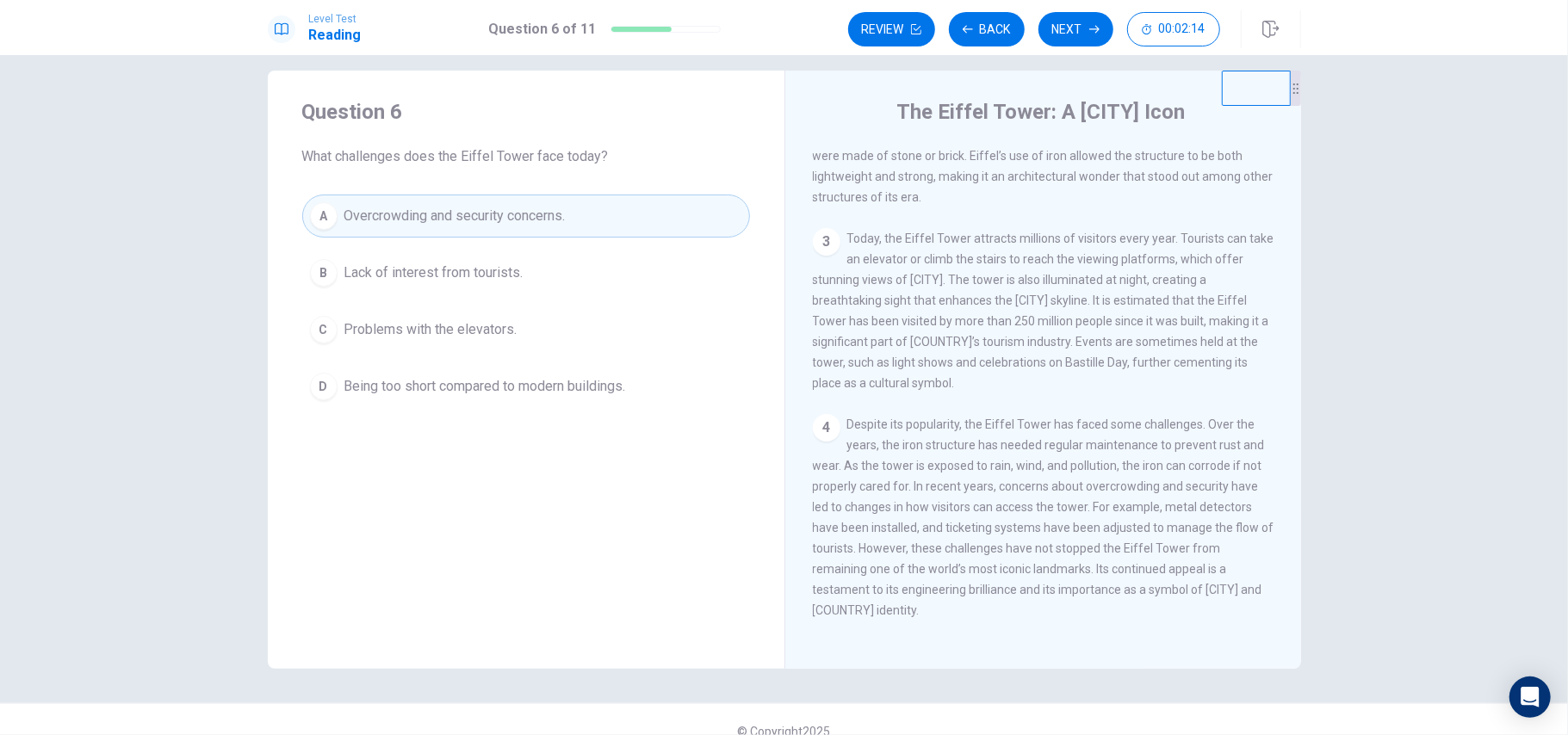click on "Question 6 What challenges does the Eiffel Tower face today? A Overcrowding and security concerns.
B Lack of interest from tourists.
C Problems with the elevators.
D Being too short compared to modern buildings." at bounding box center (526, 253) 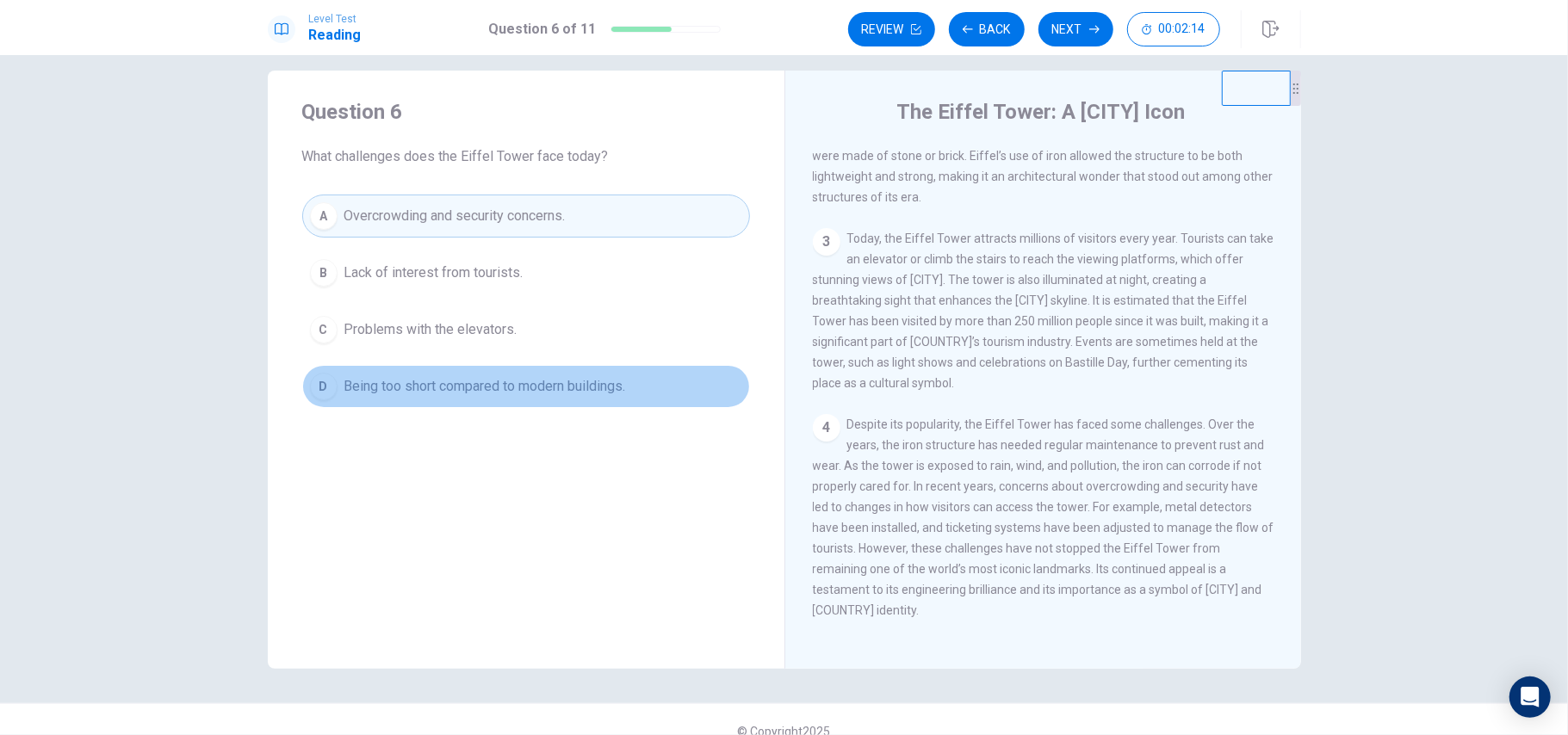 click on "Being too short compared to modern buildings." at bounding box center [485, 386] 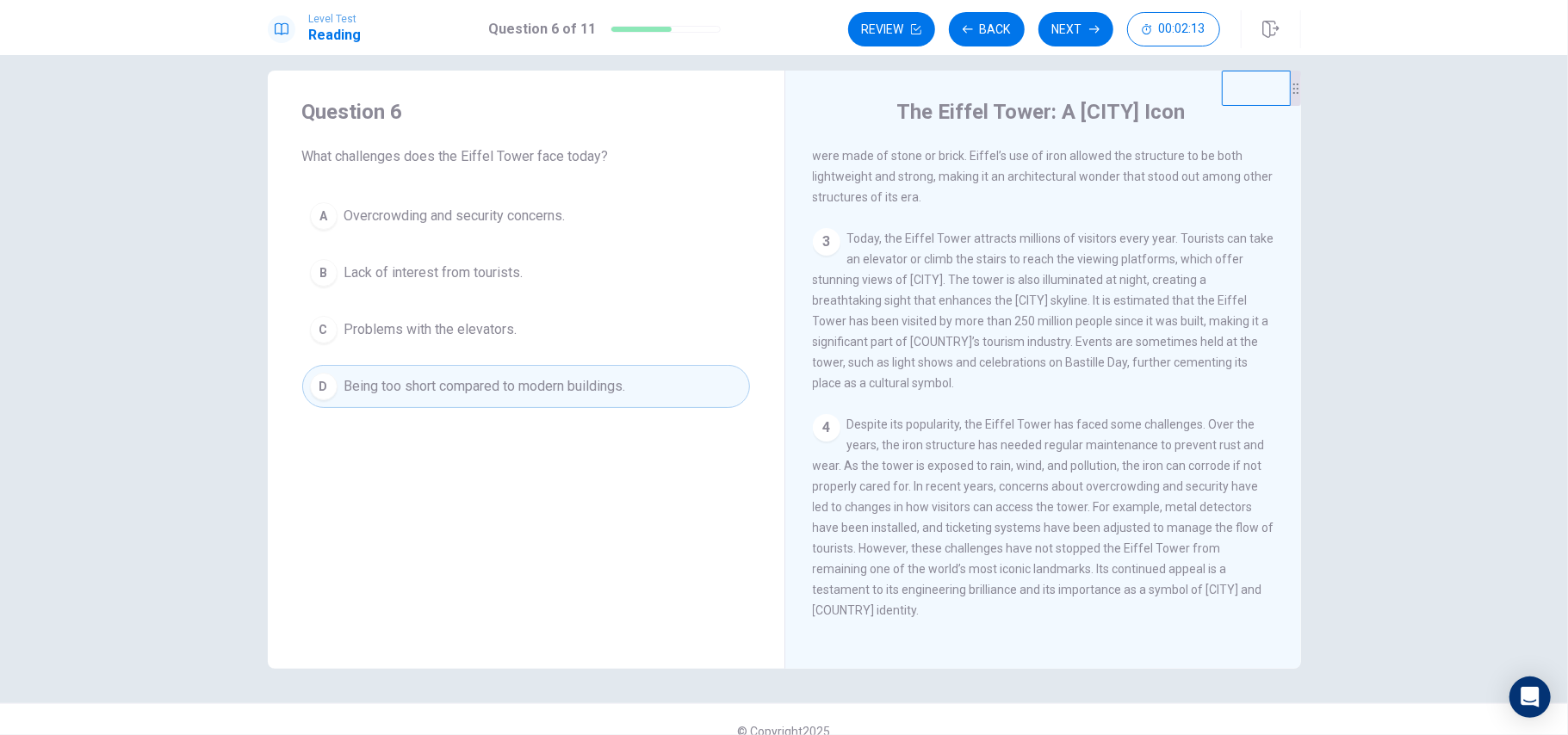 click on "Overcrowding and security concerns." at bounding box center [455, 216] 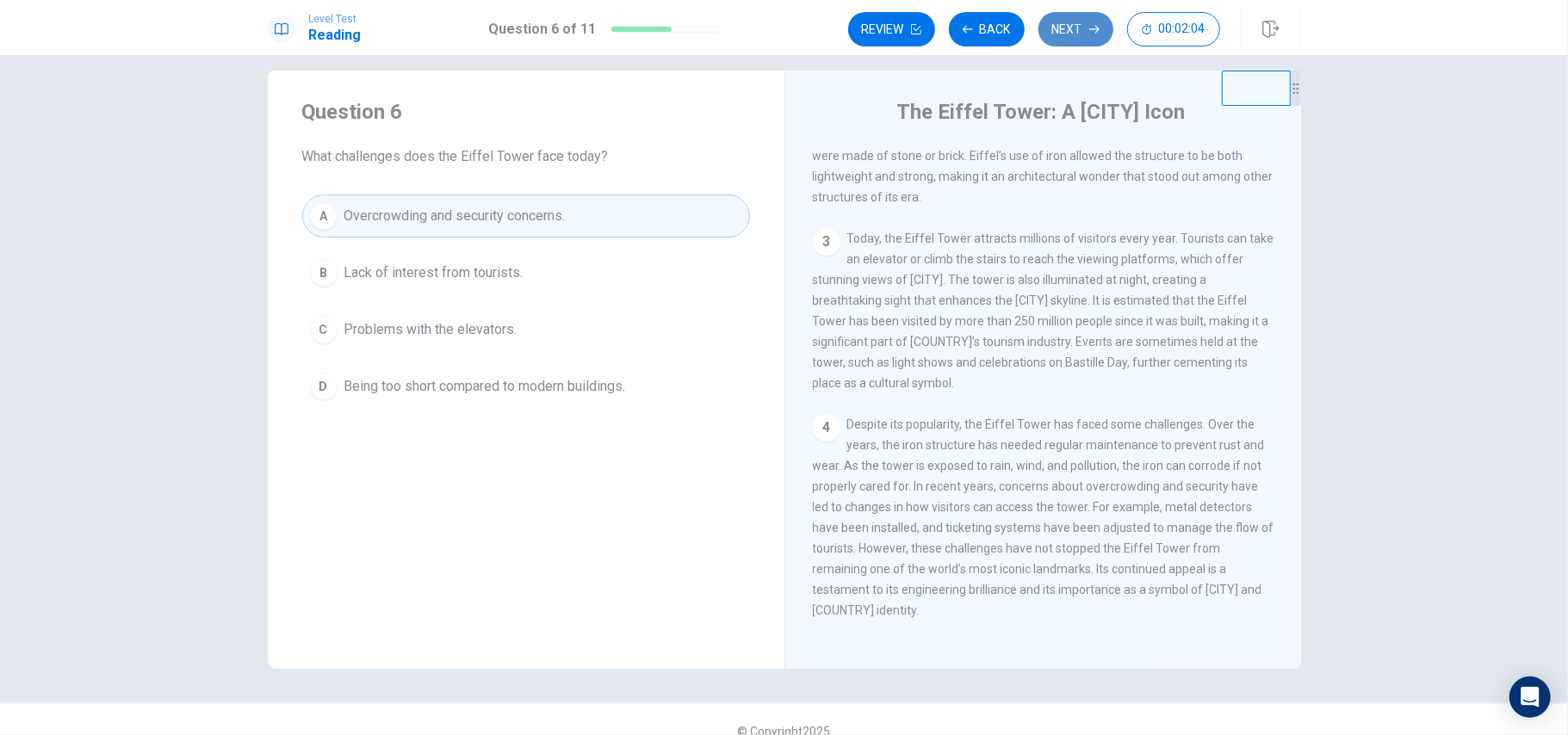 click on "Next" at bounding box center [1075, 29] 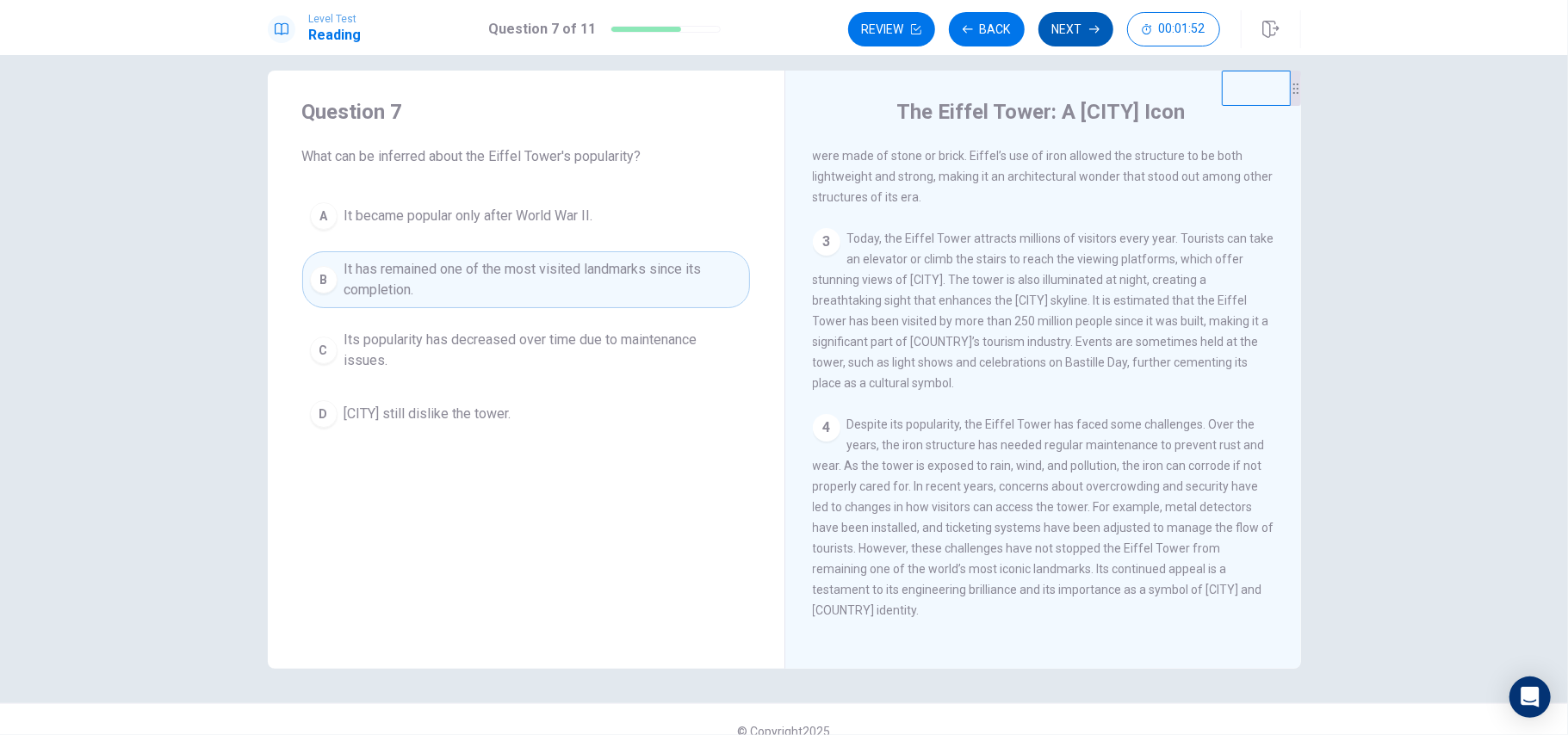 click on "Next" at bounding box center (1075, 29) 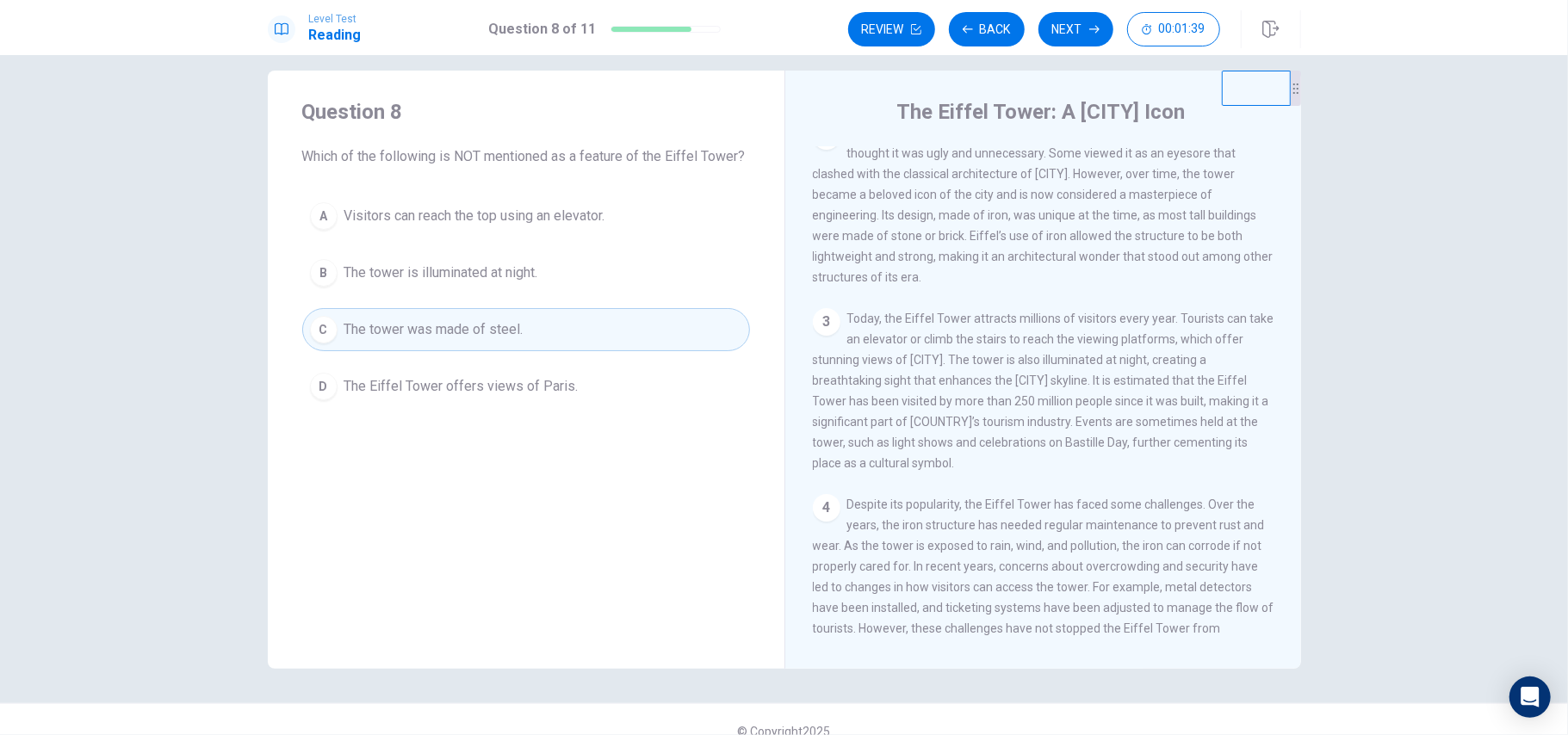 scroll, scrollTop: 229, scrollLeft: 0, axis: vertical 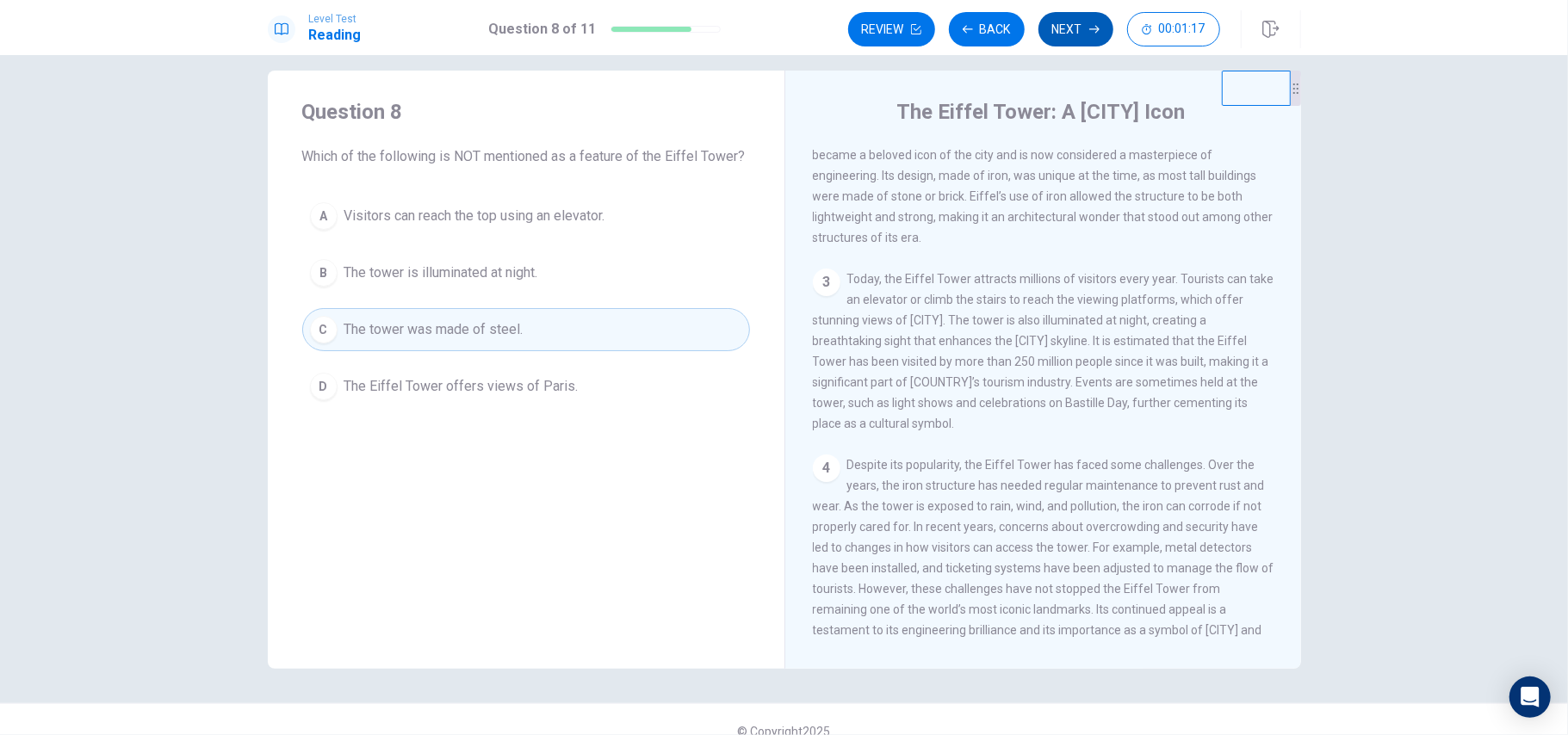 click on "Next" at bounding box center [1075, 29] 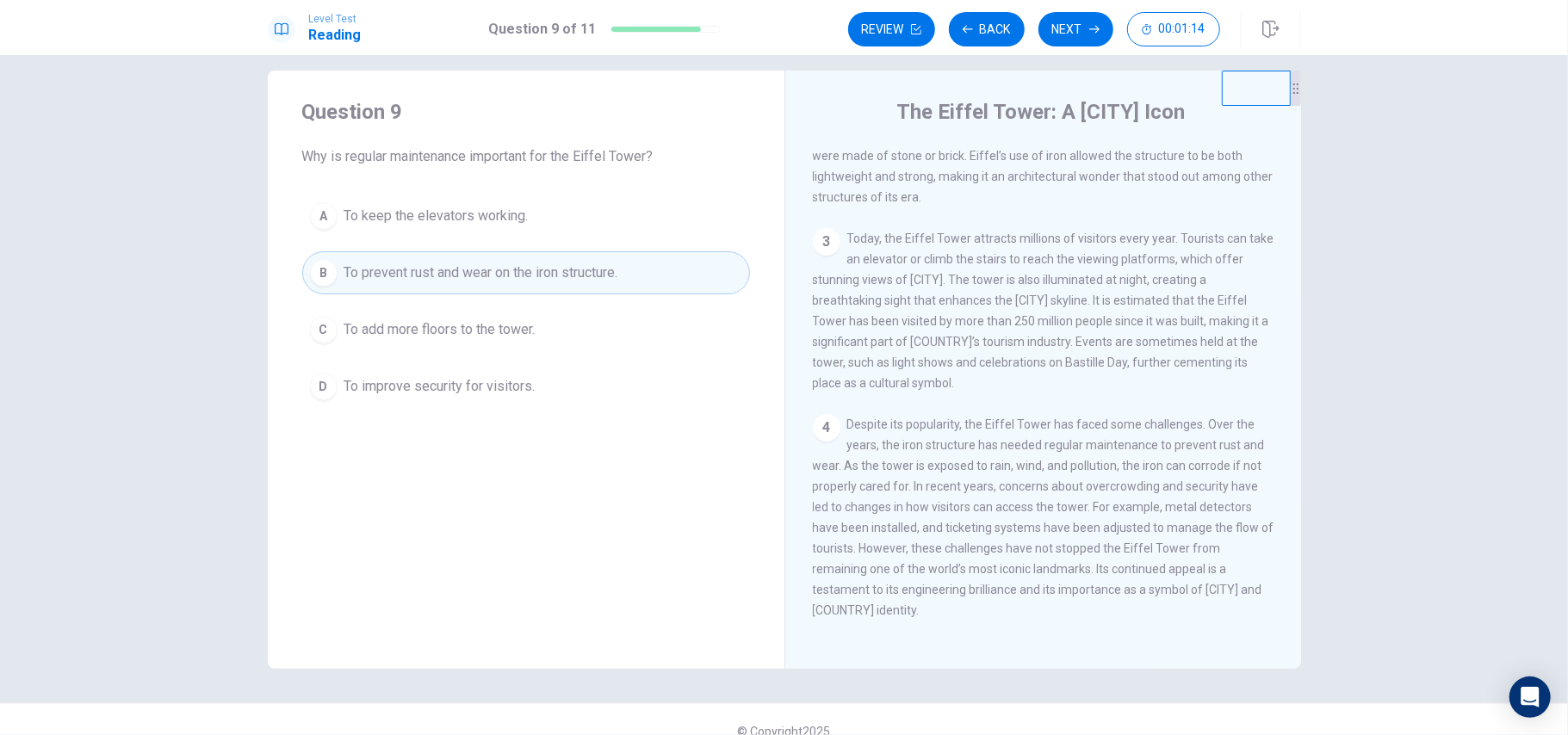 scroll, scrollTop: 307, scrollLeft: 0, axis: vertical 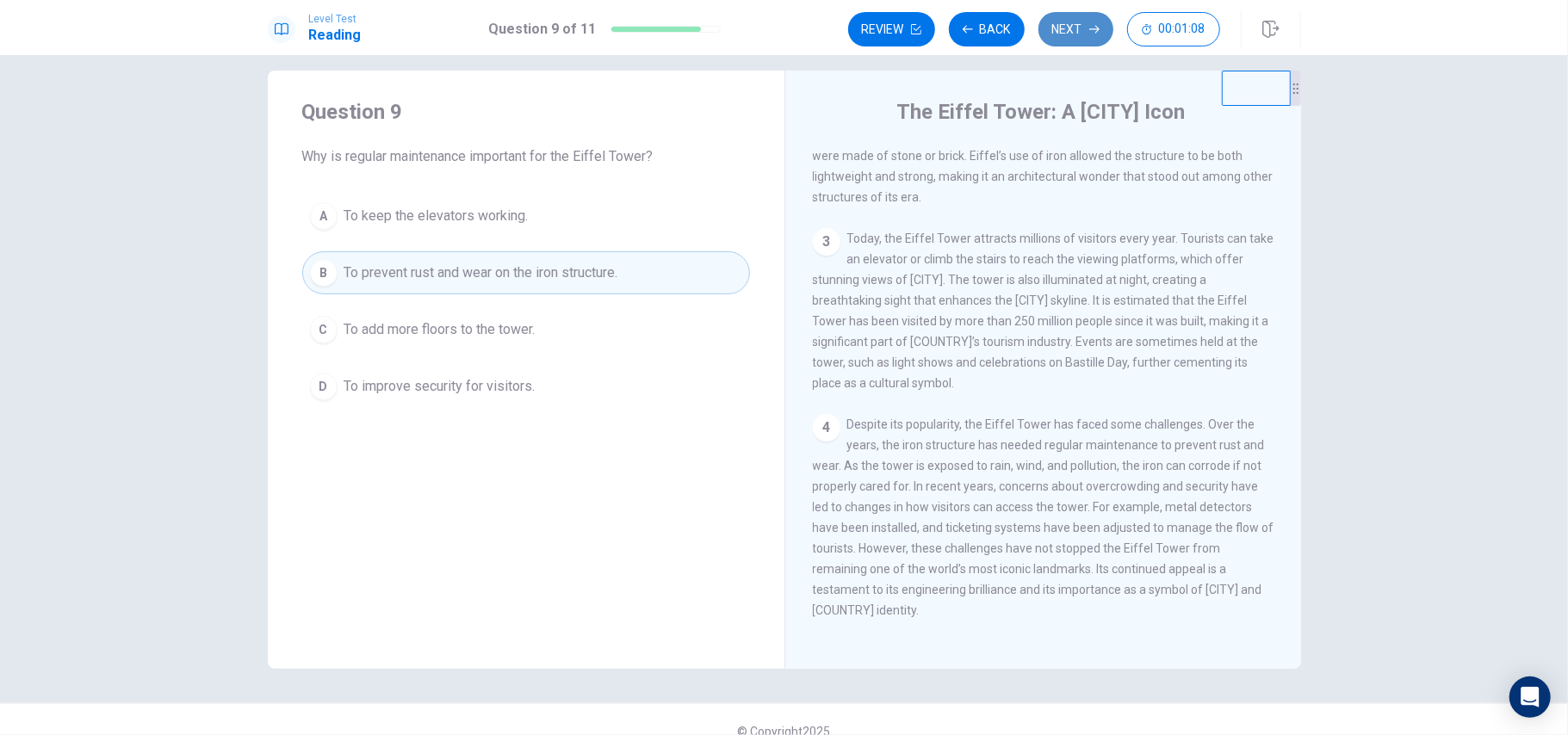 click on "Next" at bounding box center (1075, 29) 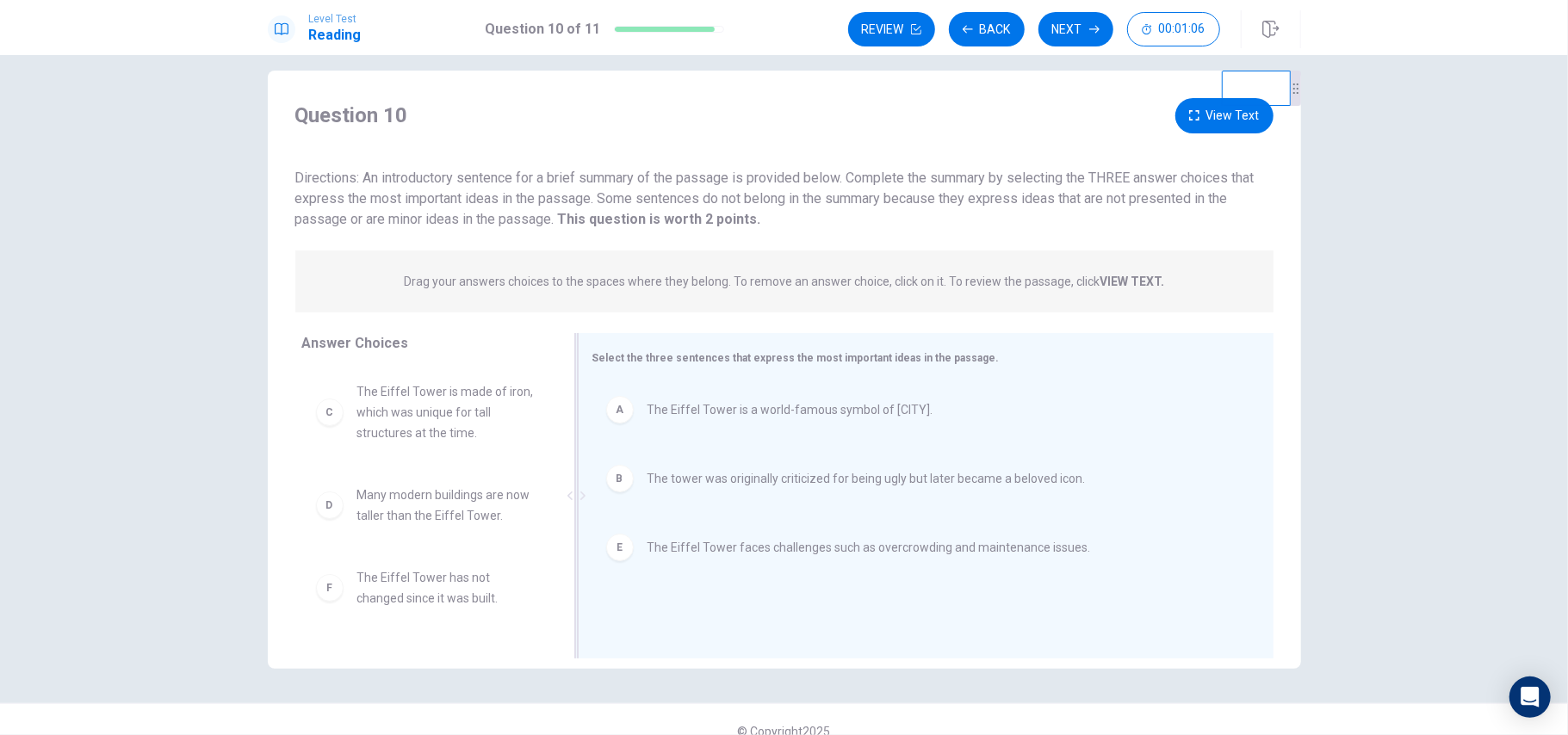 scroll, scrollTop: 41, scrollLeft: 0, axis: vertical 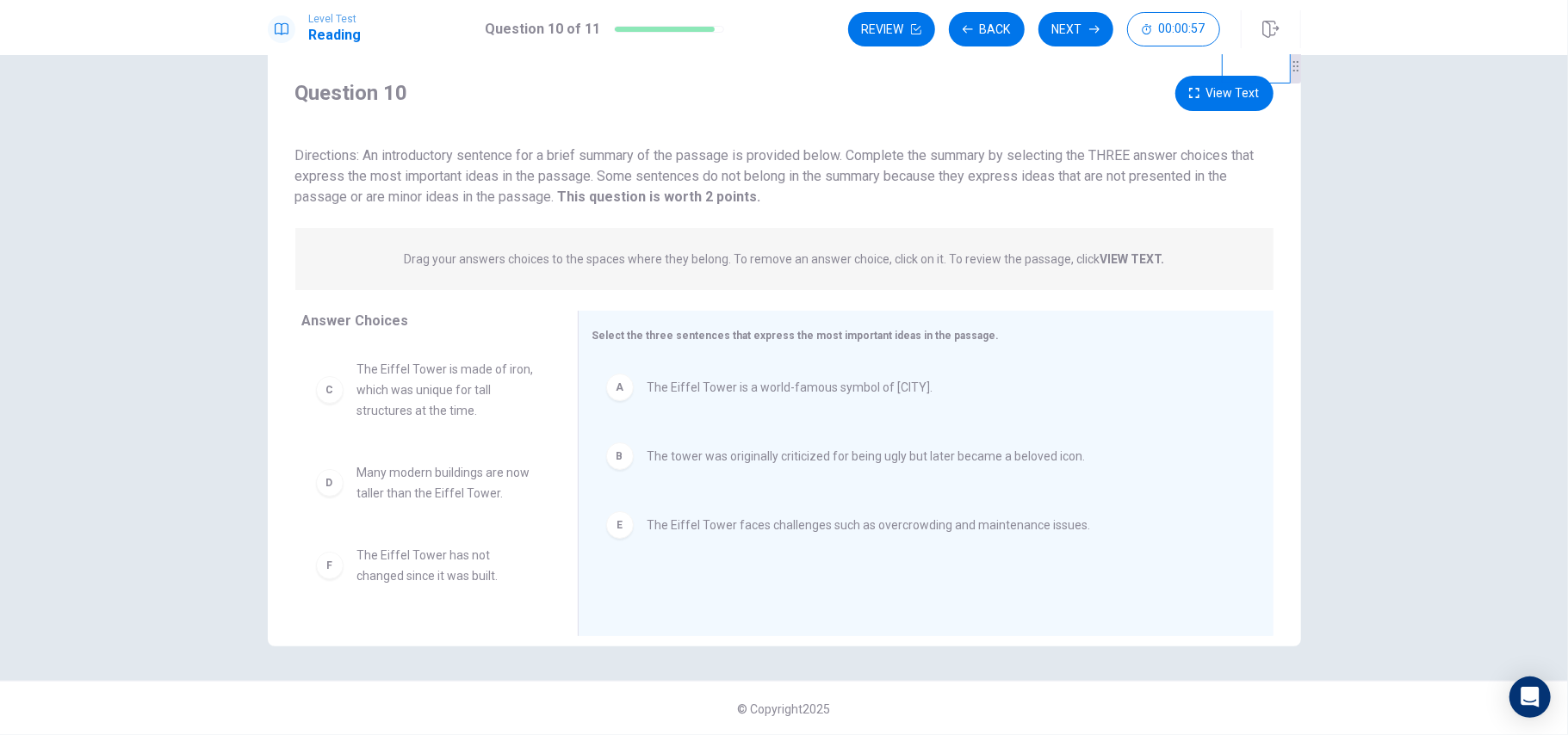 click on "View Text" at bounding box center [1224, 93] 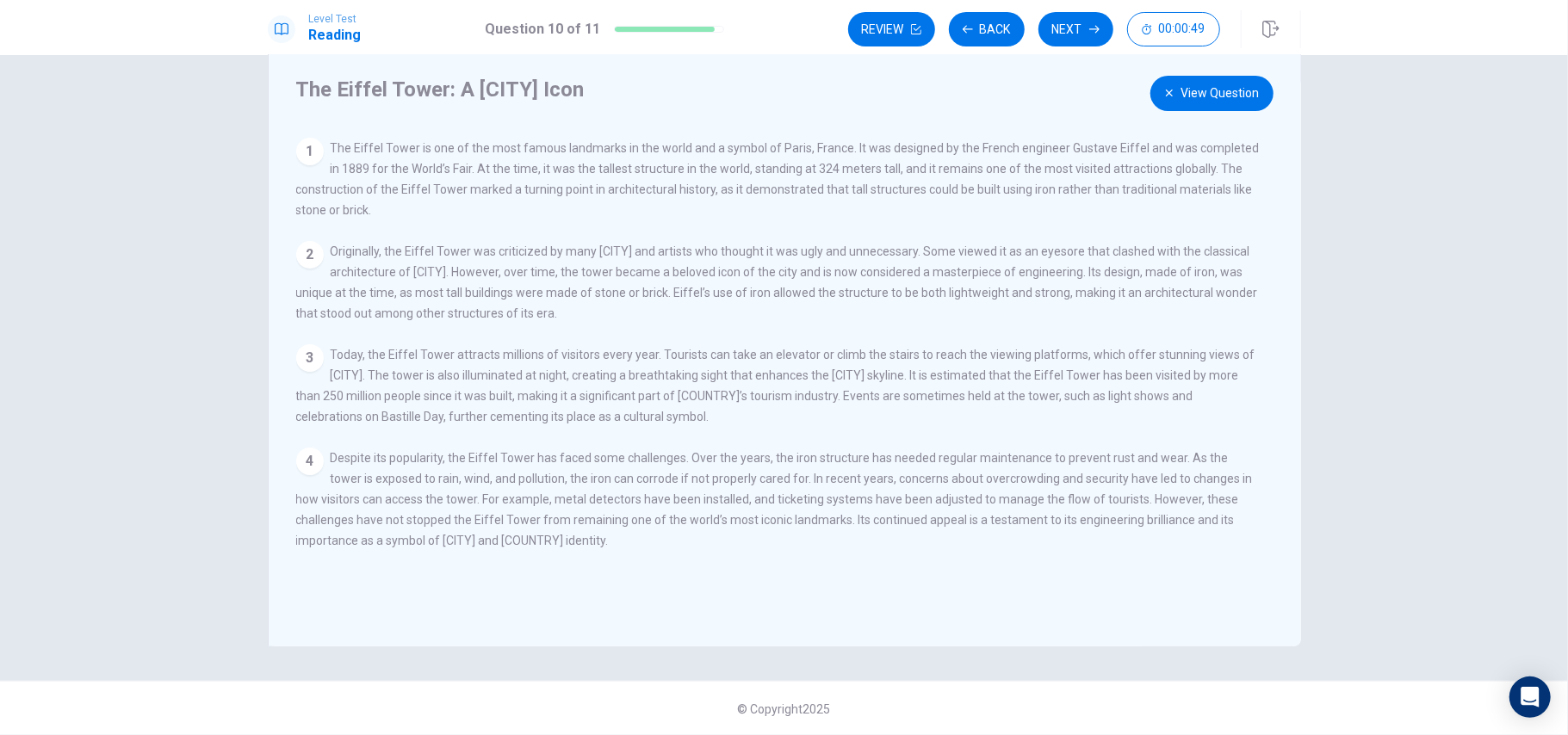 click on "View Question" at bounding box center [1212, 93] 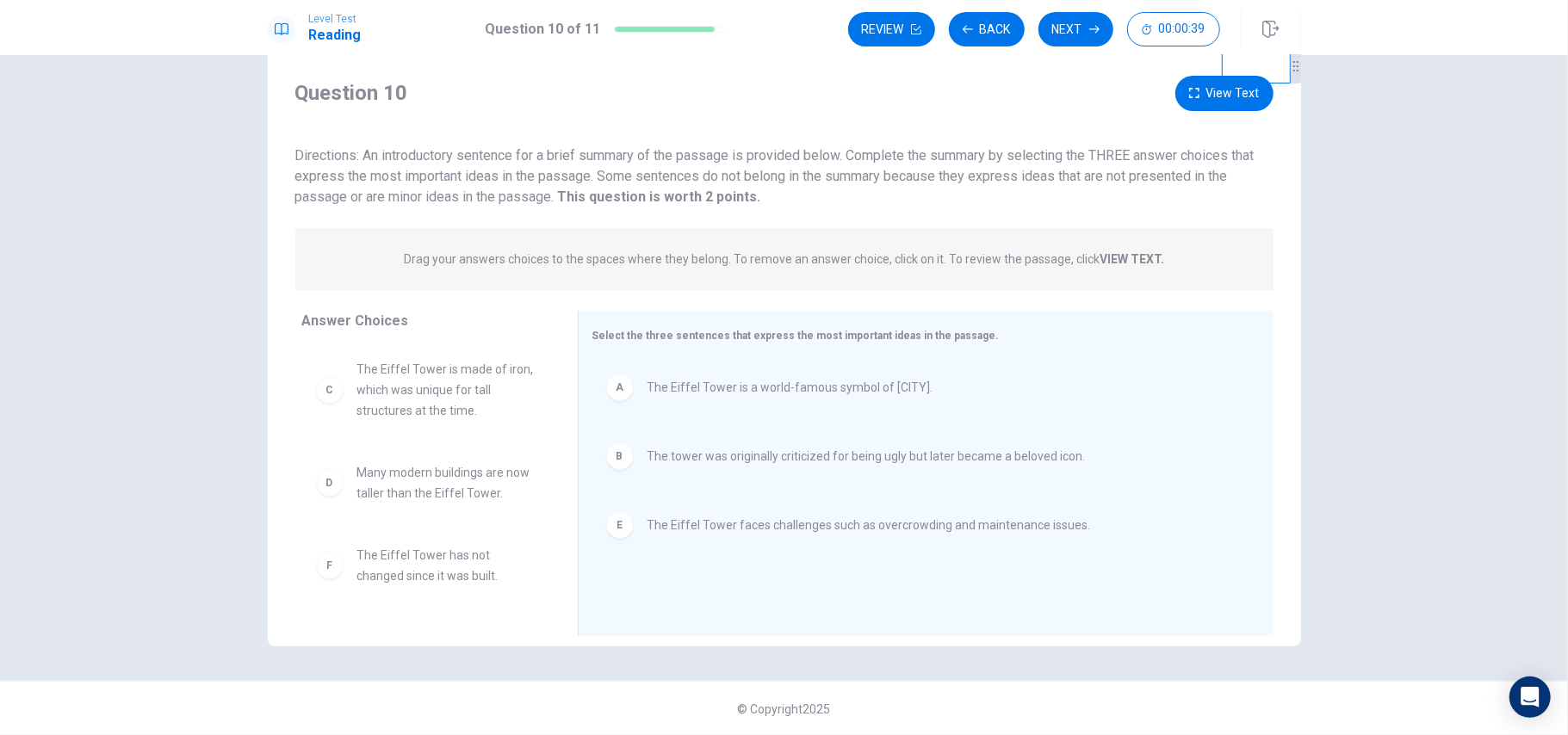 click on "Next" at bounding box center (1075, 29) 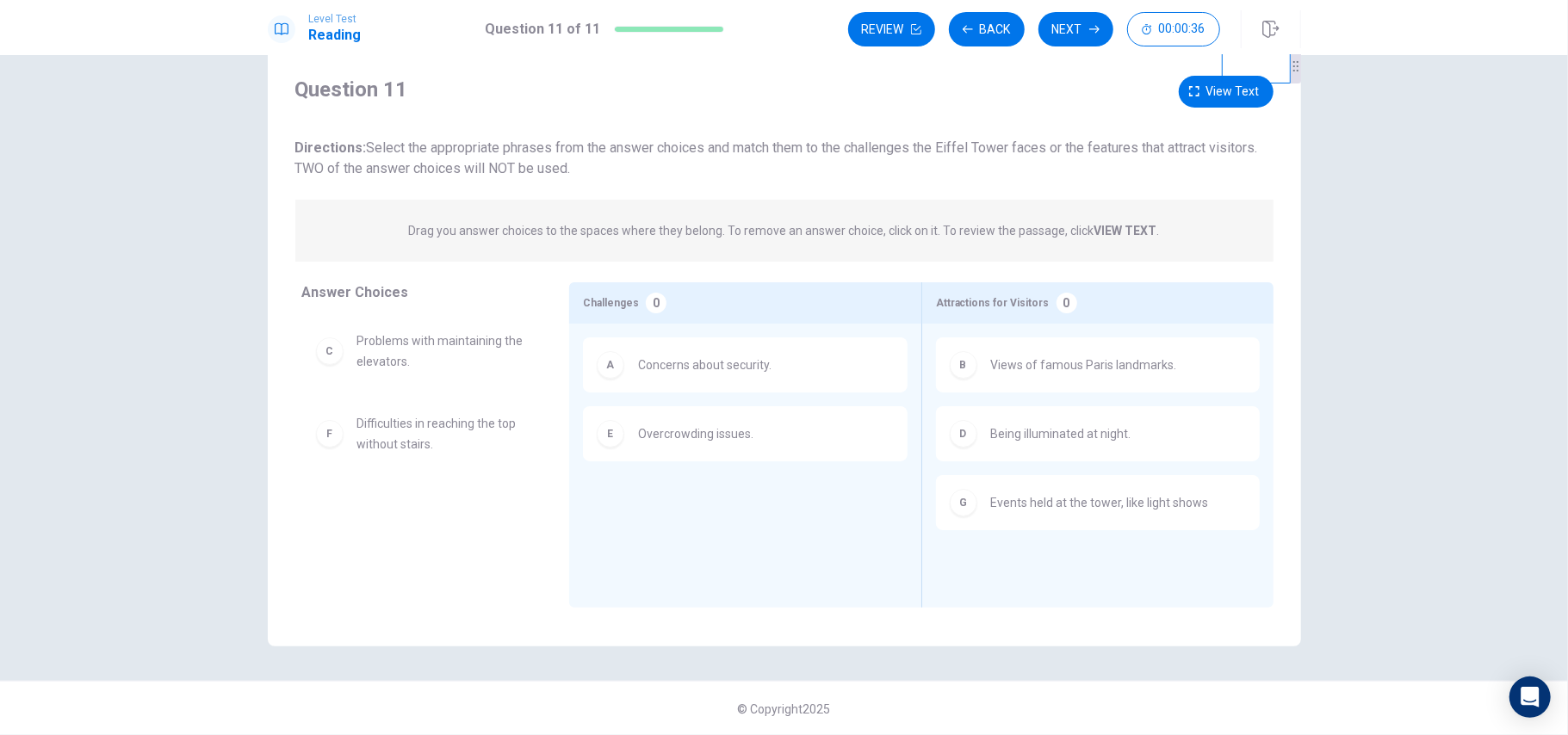 click on "Next" at bounding box center (1075, 29) 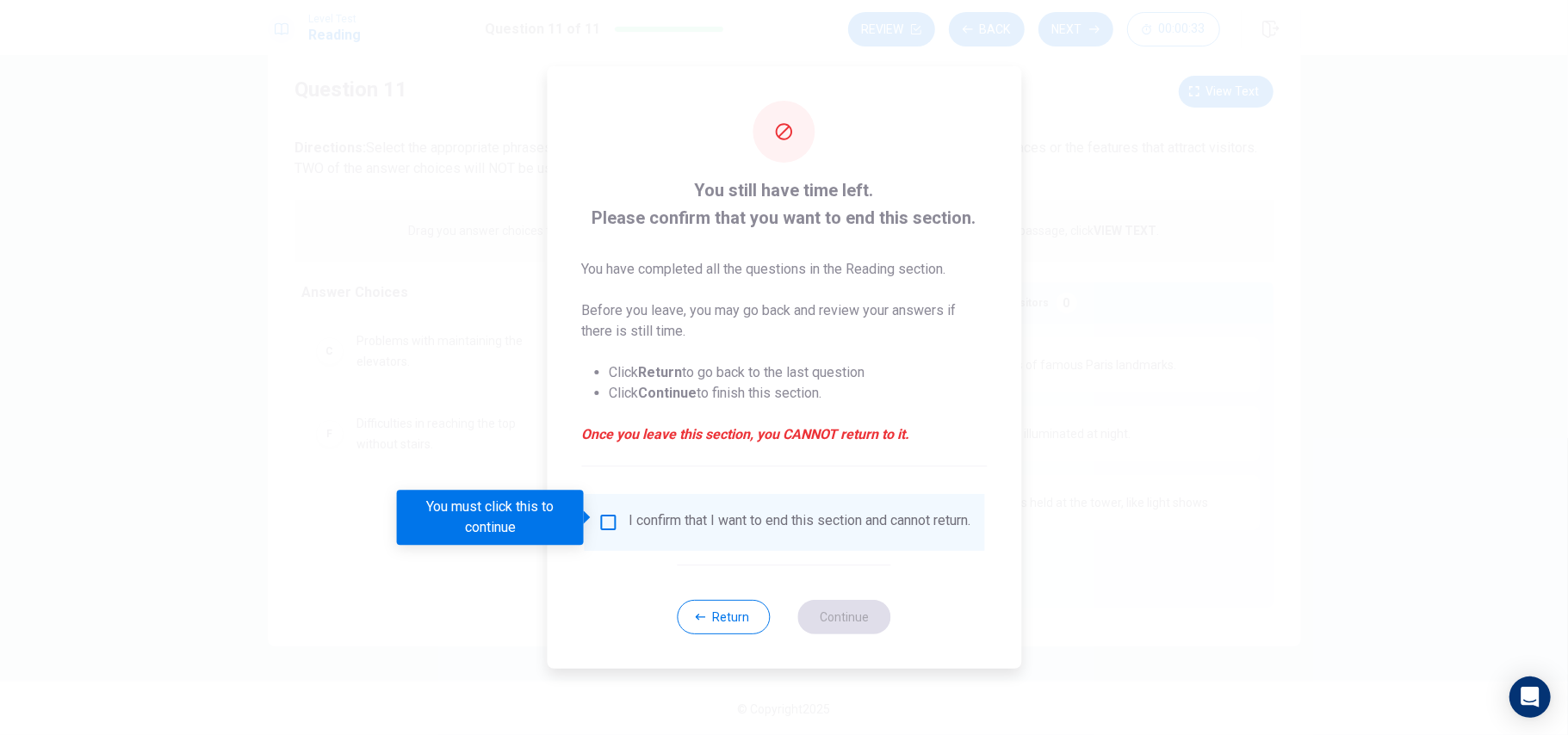 click on "I confirm that I want to end this section and cannot return." at bounding box center [784, 522] 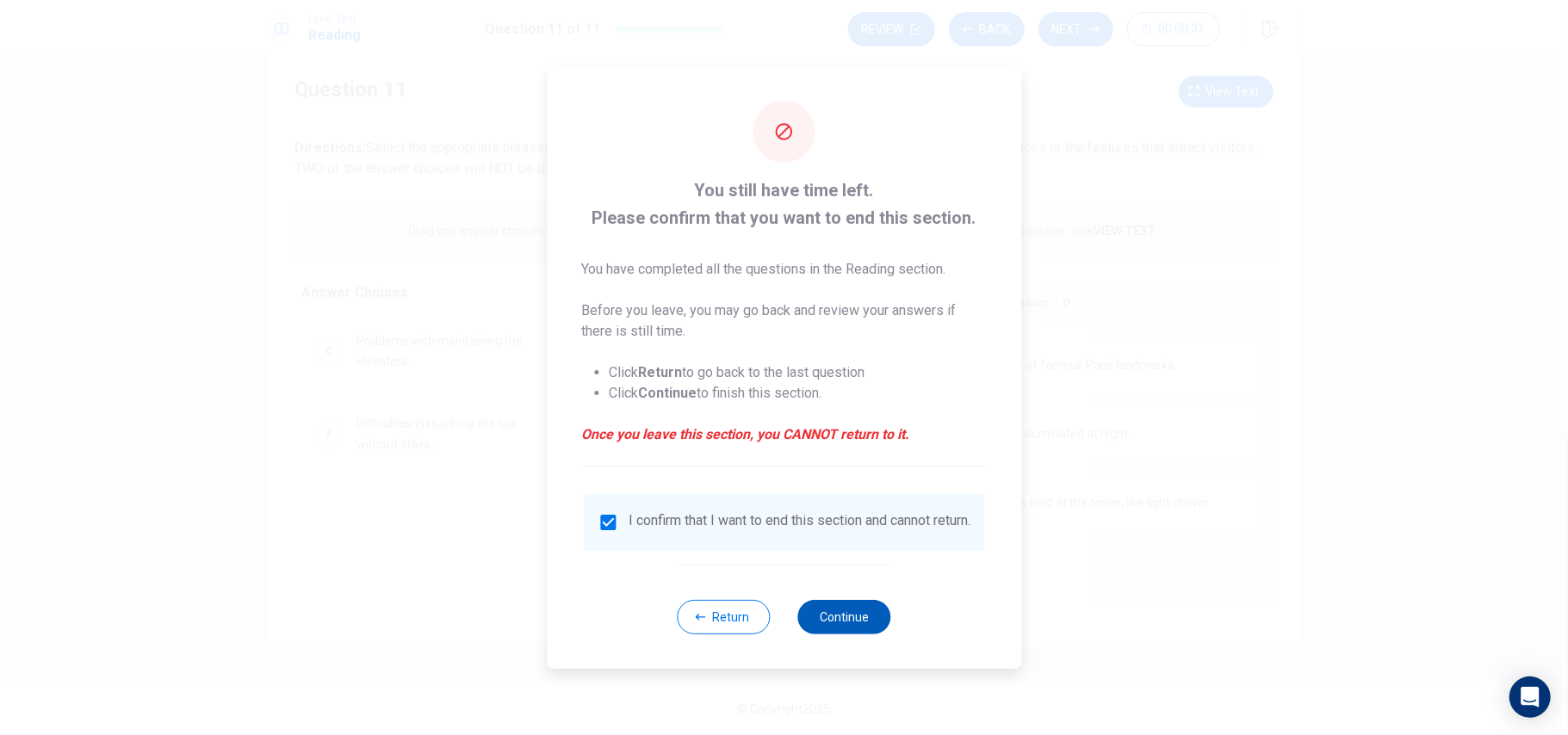 click on "Continue" at bounding box center [845, 617] 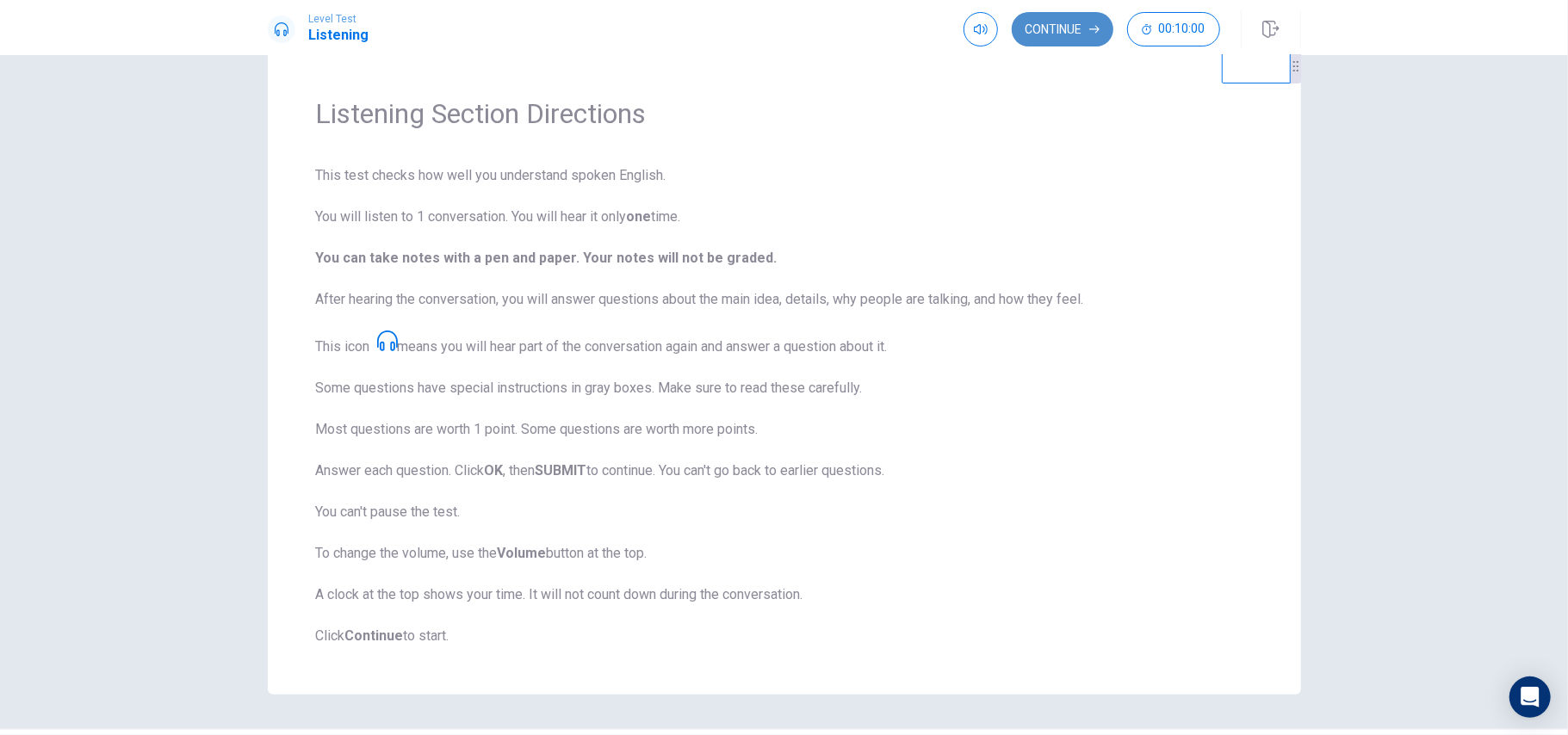 click on "Continue" at bounding box center [1063, 29] 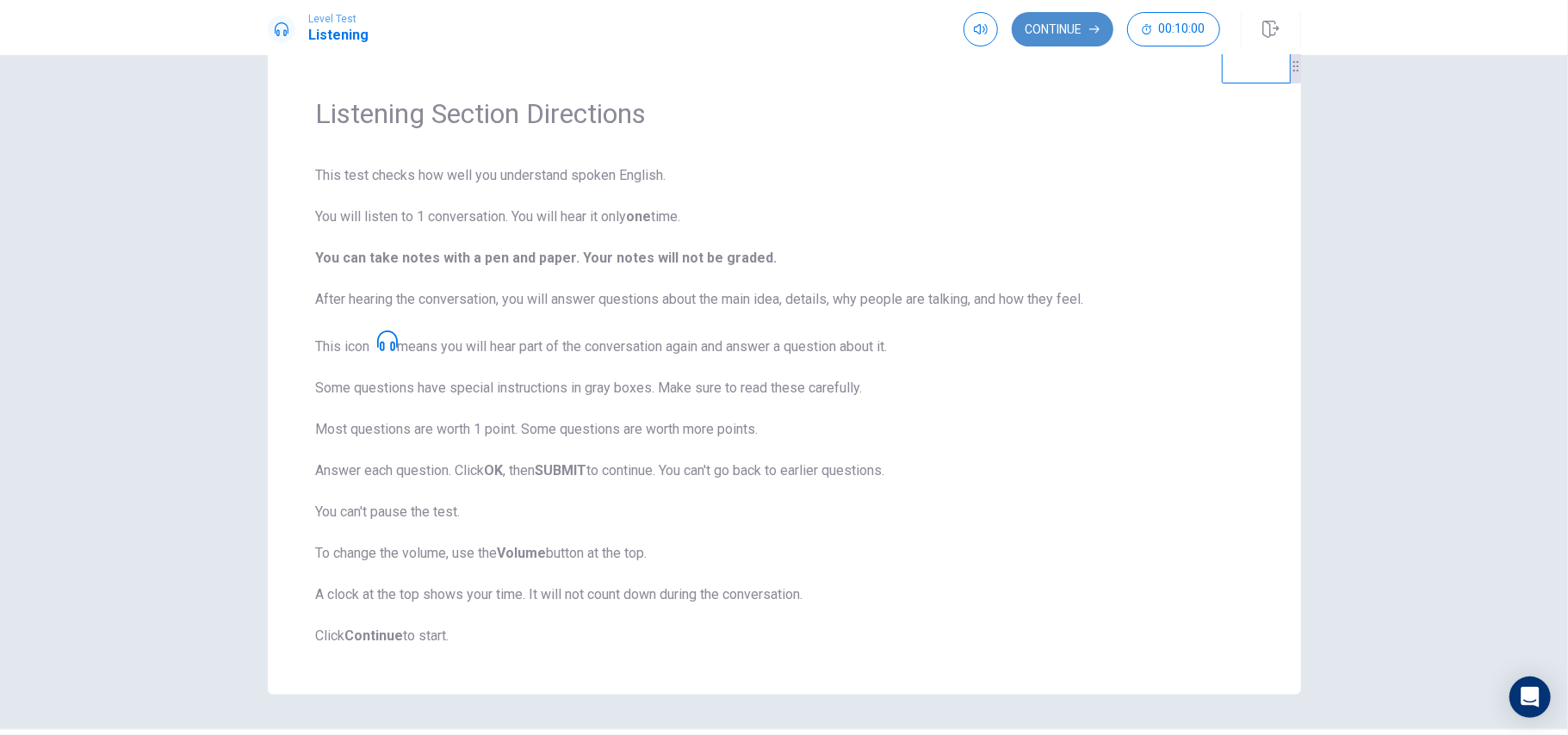 scroll, scrollTop: 0, scrollLeft: 0, axis: both 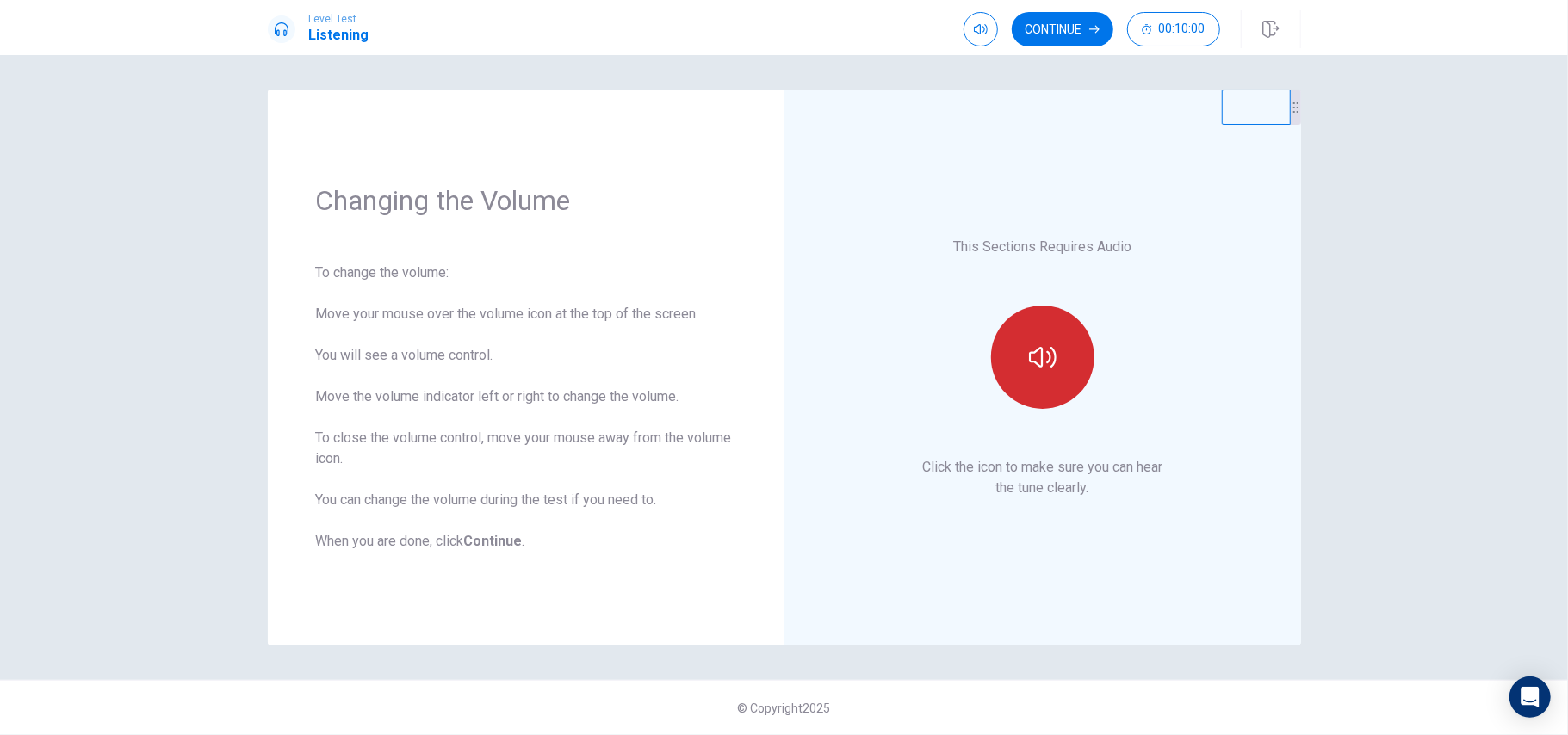 click 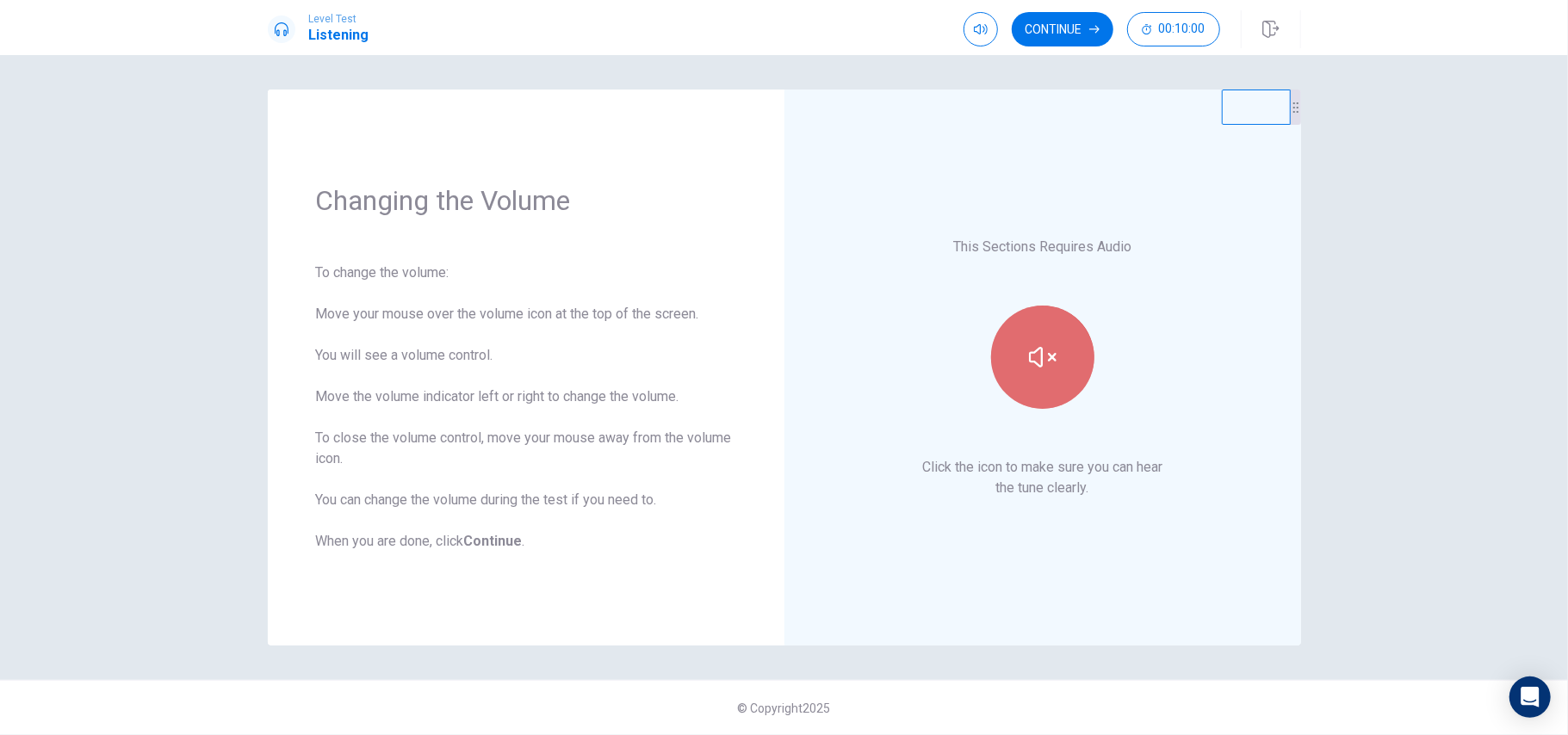 click 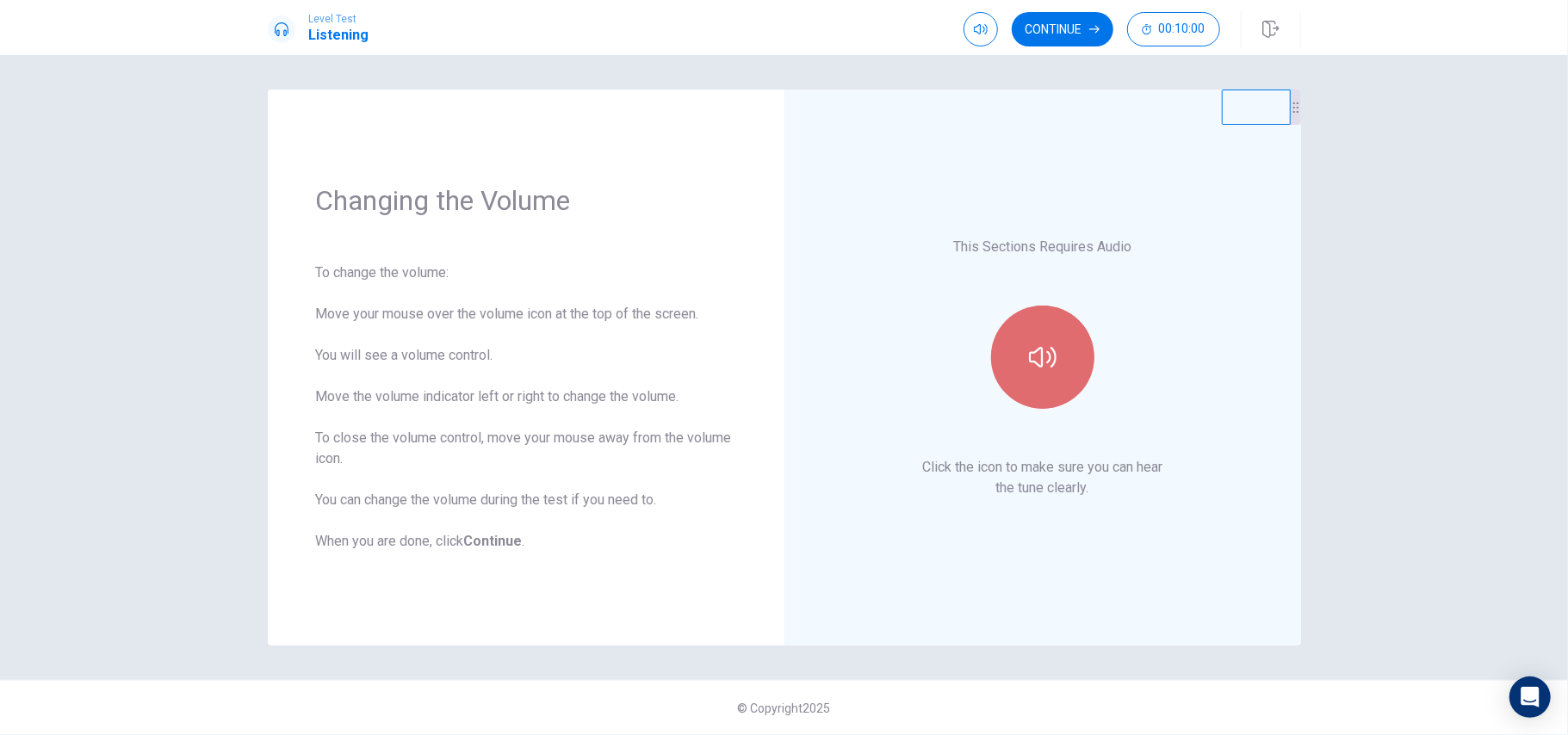 click at bounding box center (1043, 357) 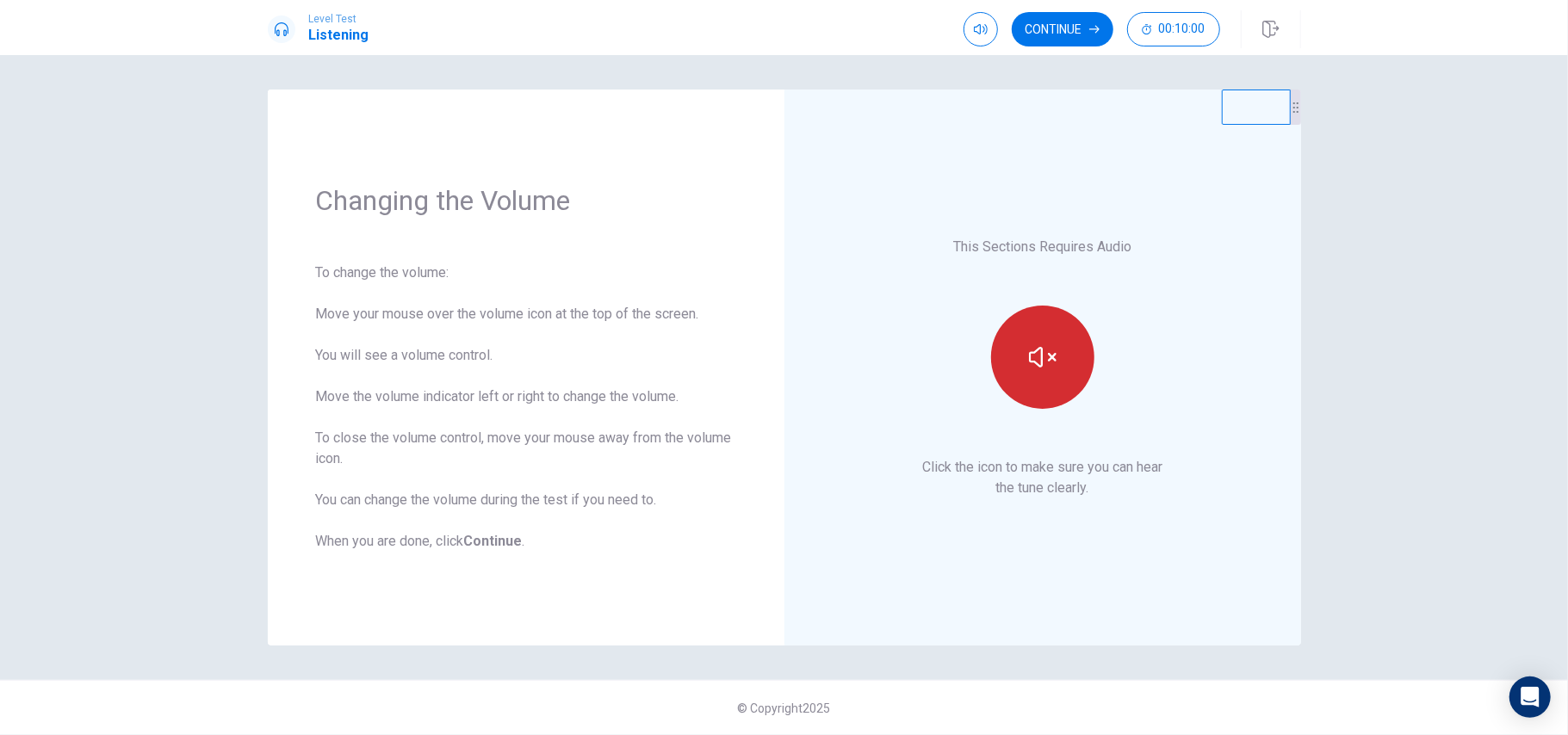 click at bounding box center [1043, 357] 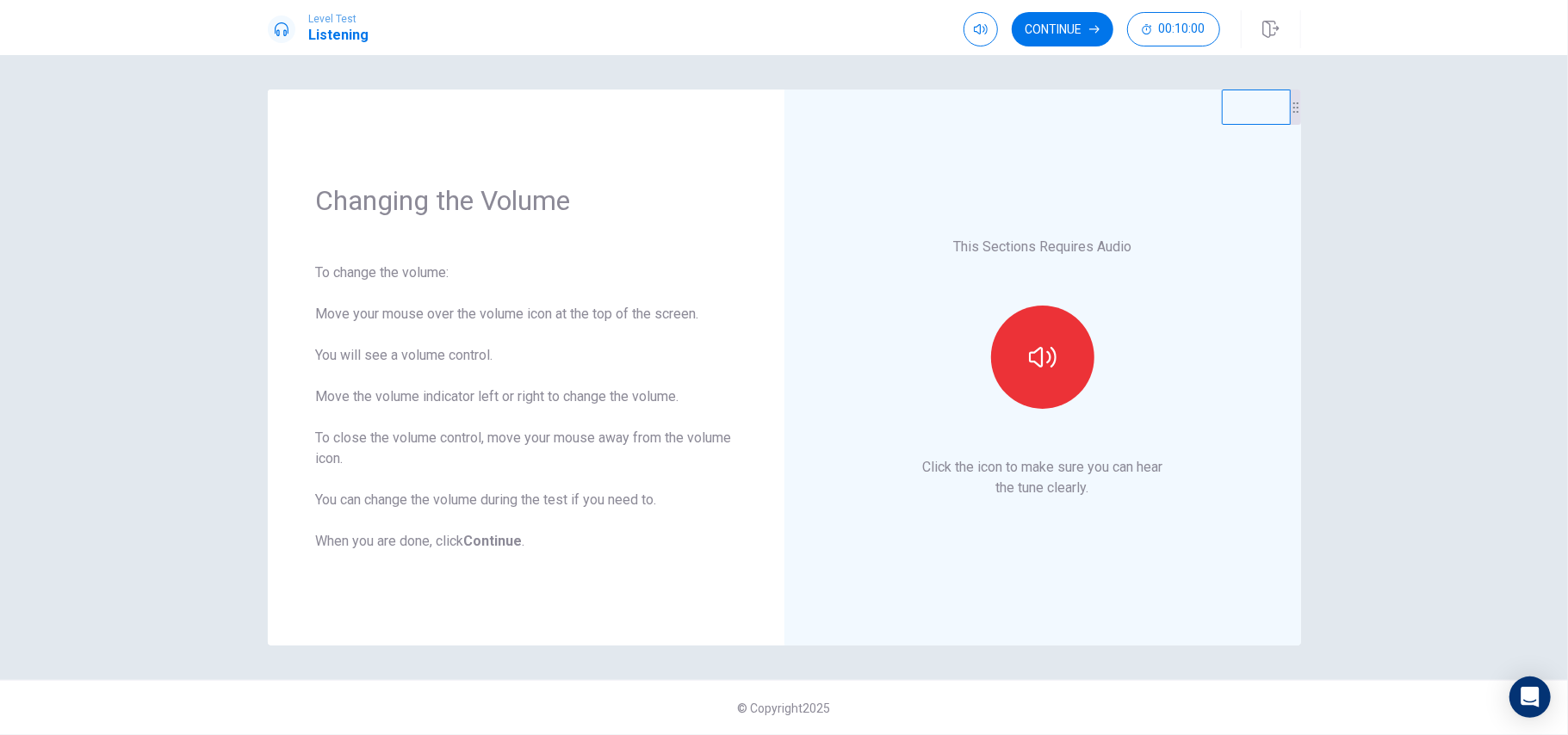 click on "Level Test   Listening Continue 00:10:00" at bounding box center (784, 28) 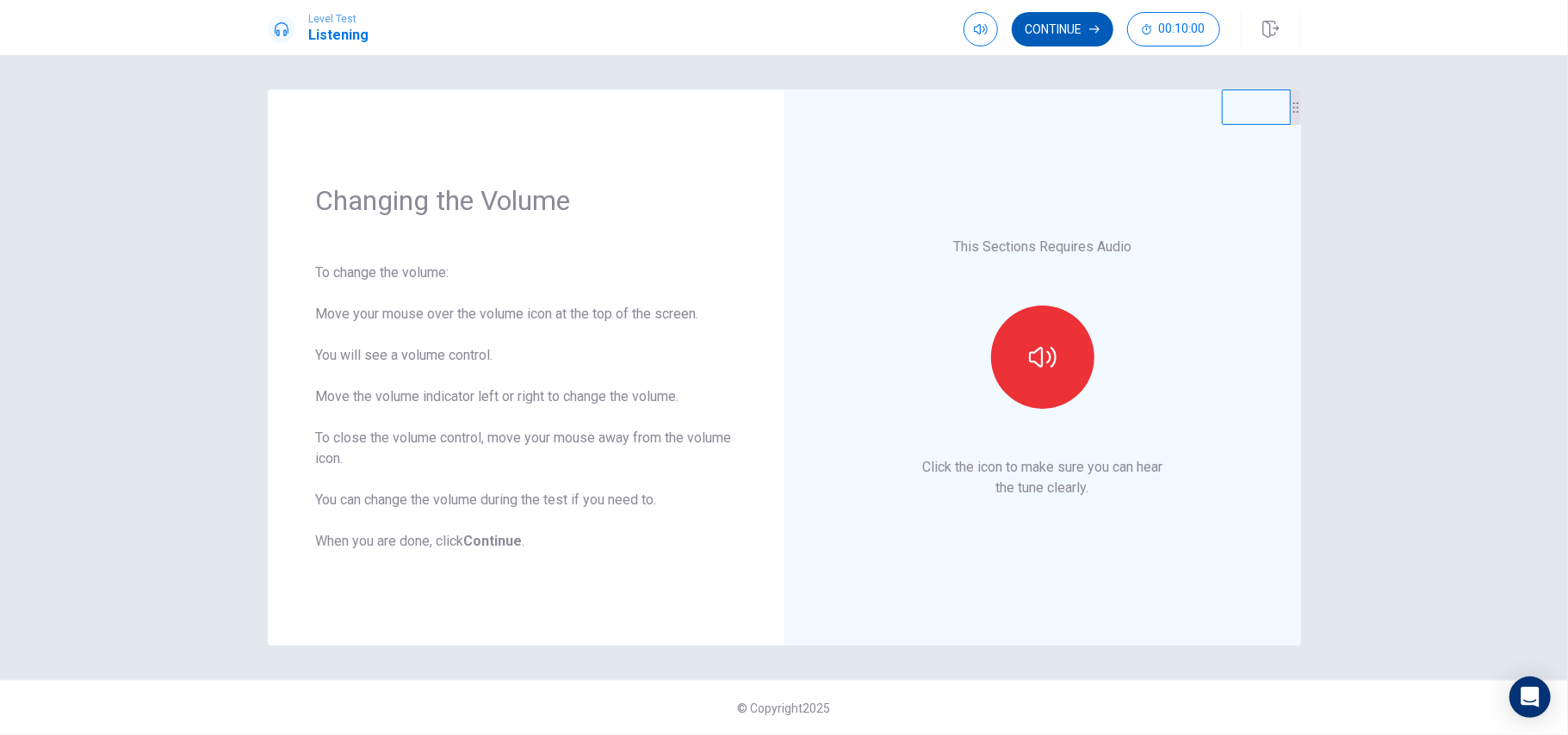 click on "Continue" at bounding box center [1063, 29] 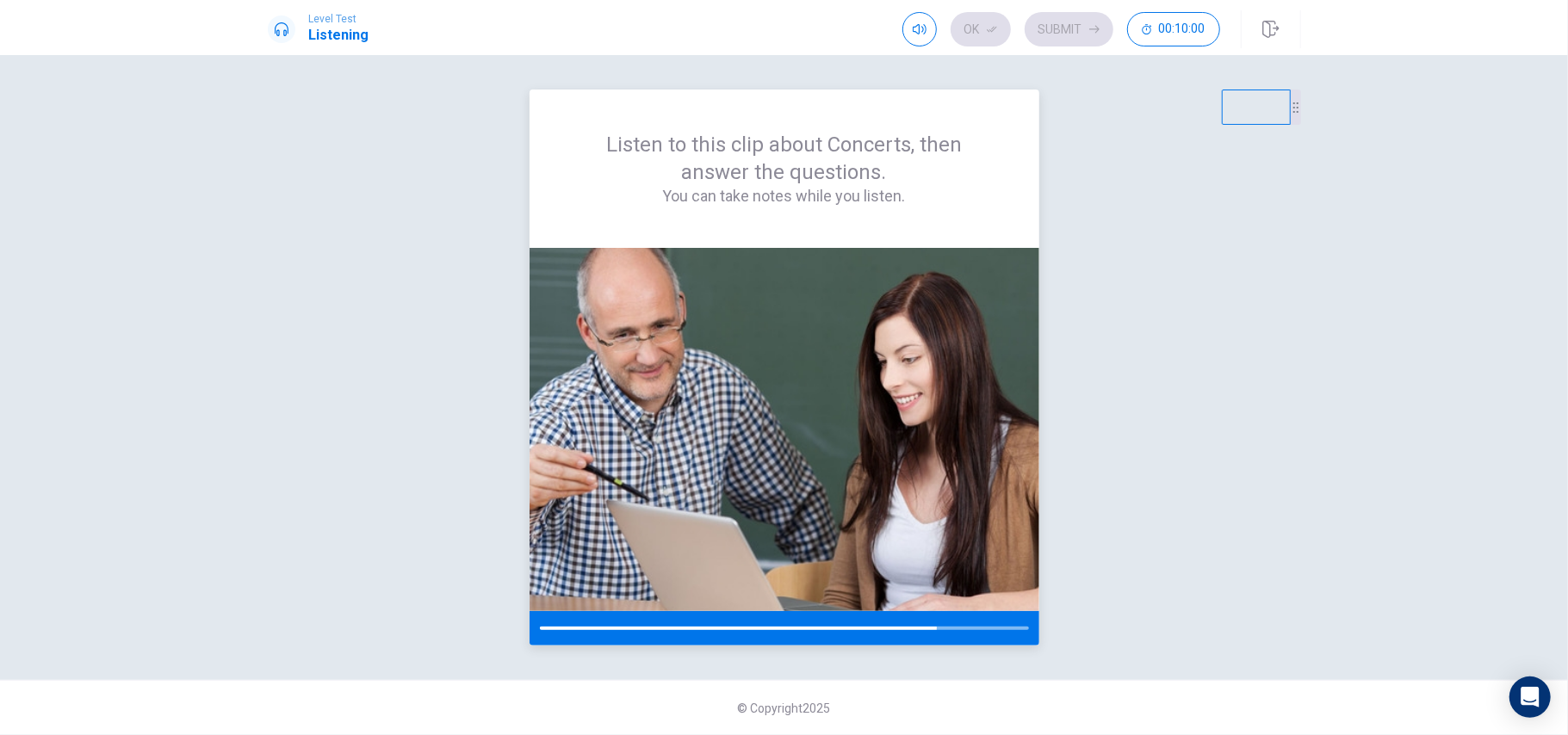 click on "Listen to this clip about Concerts, then answer the questions.  You can take notes while you listen." at bounding box center (784, 169) 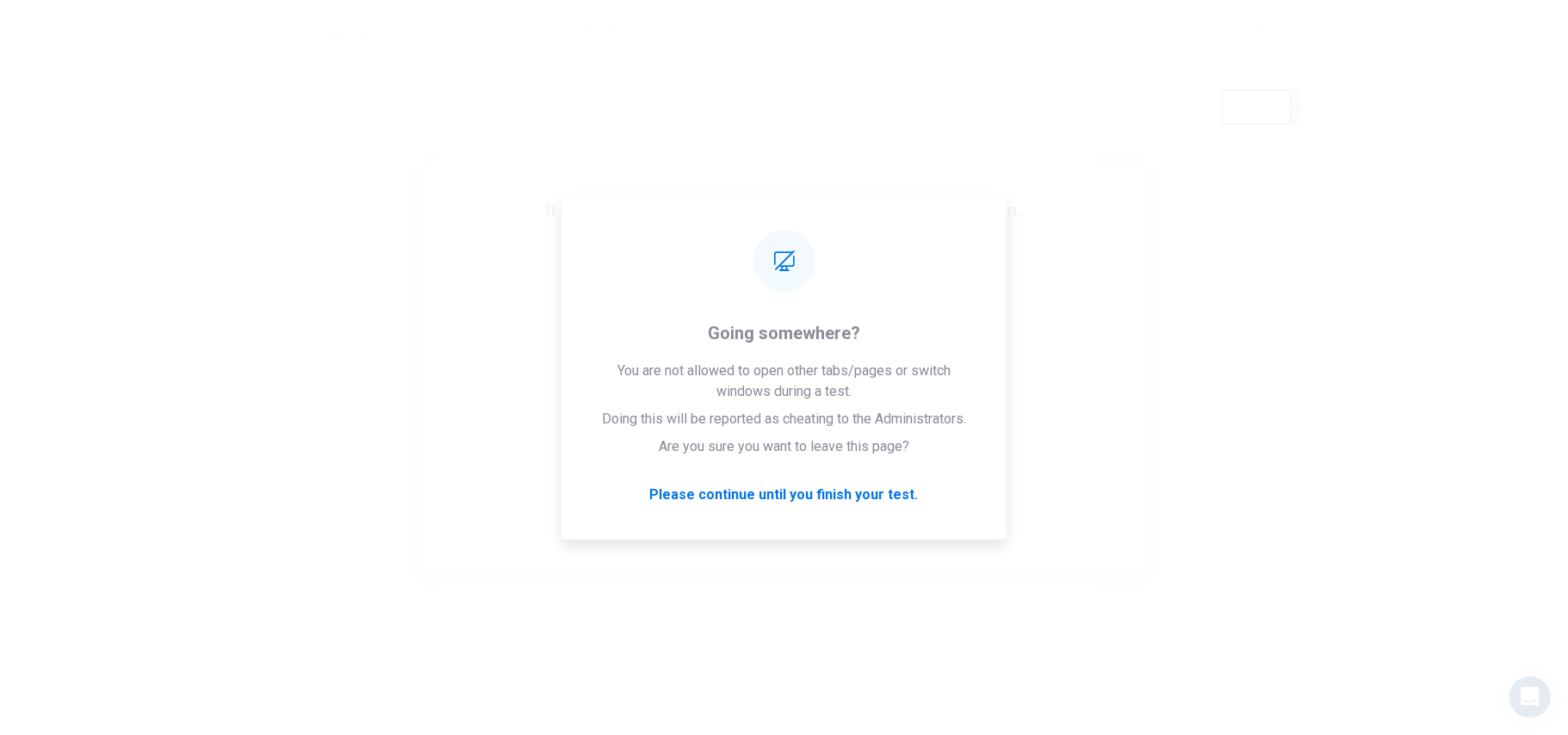 click on "It looks like there is a problem with your internet connection. You have 9 minutes to reconnect. [TIME] Click to reconnect WARNING:  If you lose connection for more than 10 minute(s), you will need to contact us for another exam." at bounding box center [784, 368] 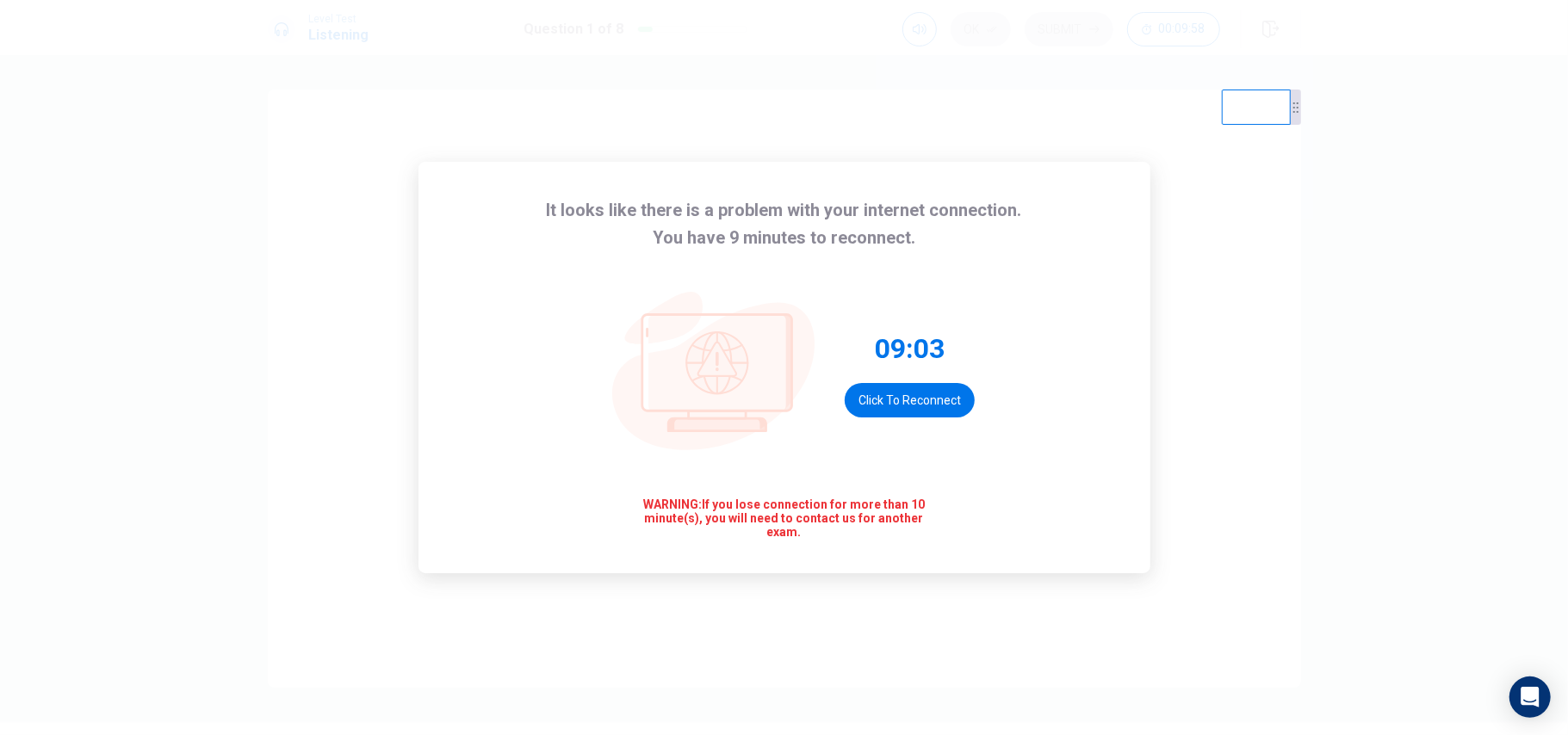 click on "It looks like there is a problem with your internet connection. You have 9 minutes to reconnect. [TIME] Click to reconnect WARNING:  If you lose connection for more than 10 minute(s), you will need to contact us for another exam." at bounding box center [784, 368] 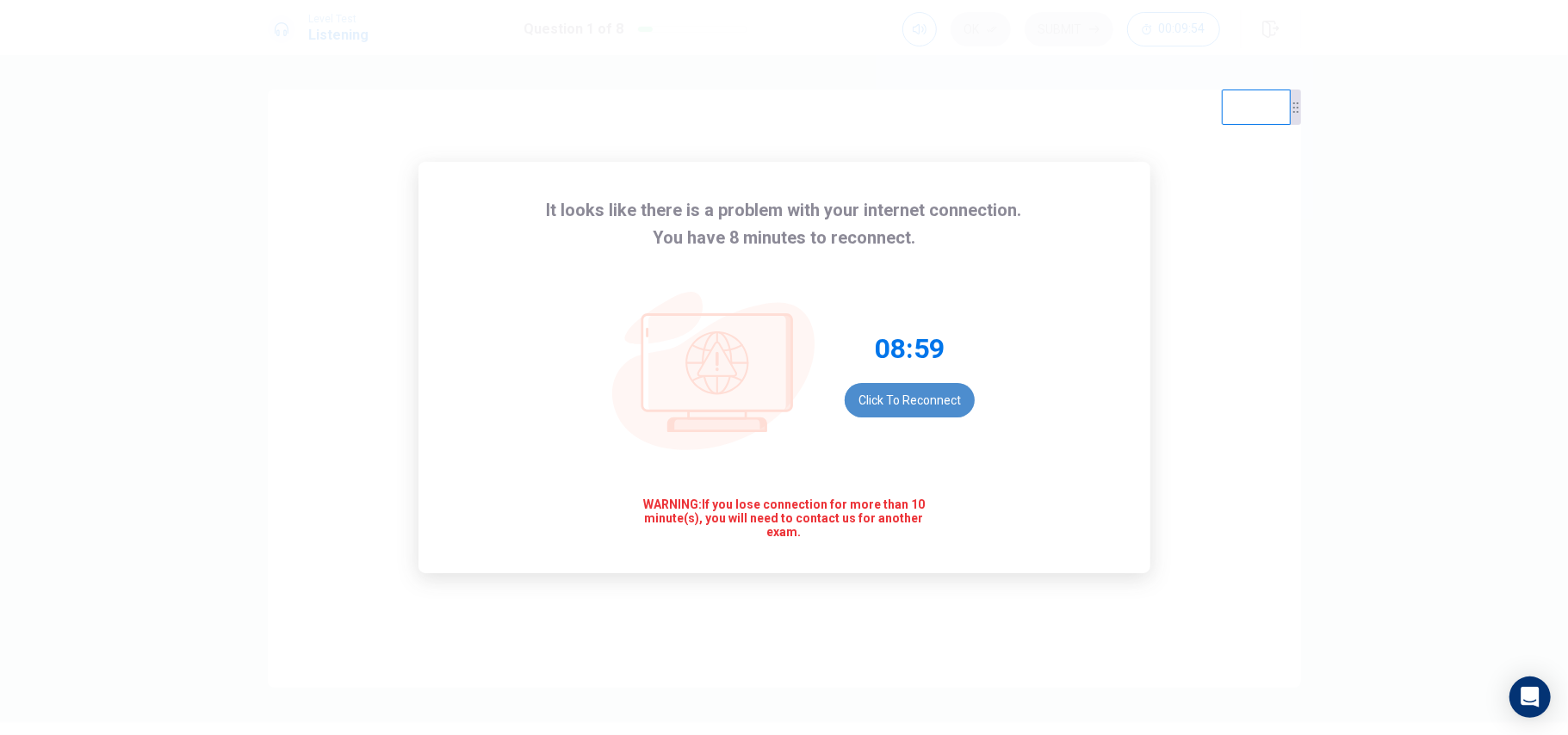 click on "Click to reconnect" at bounding box center [909, 400] 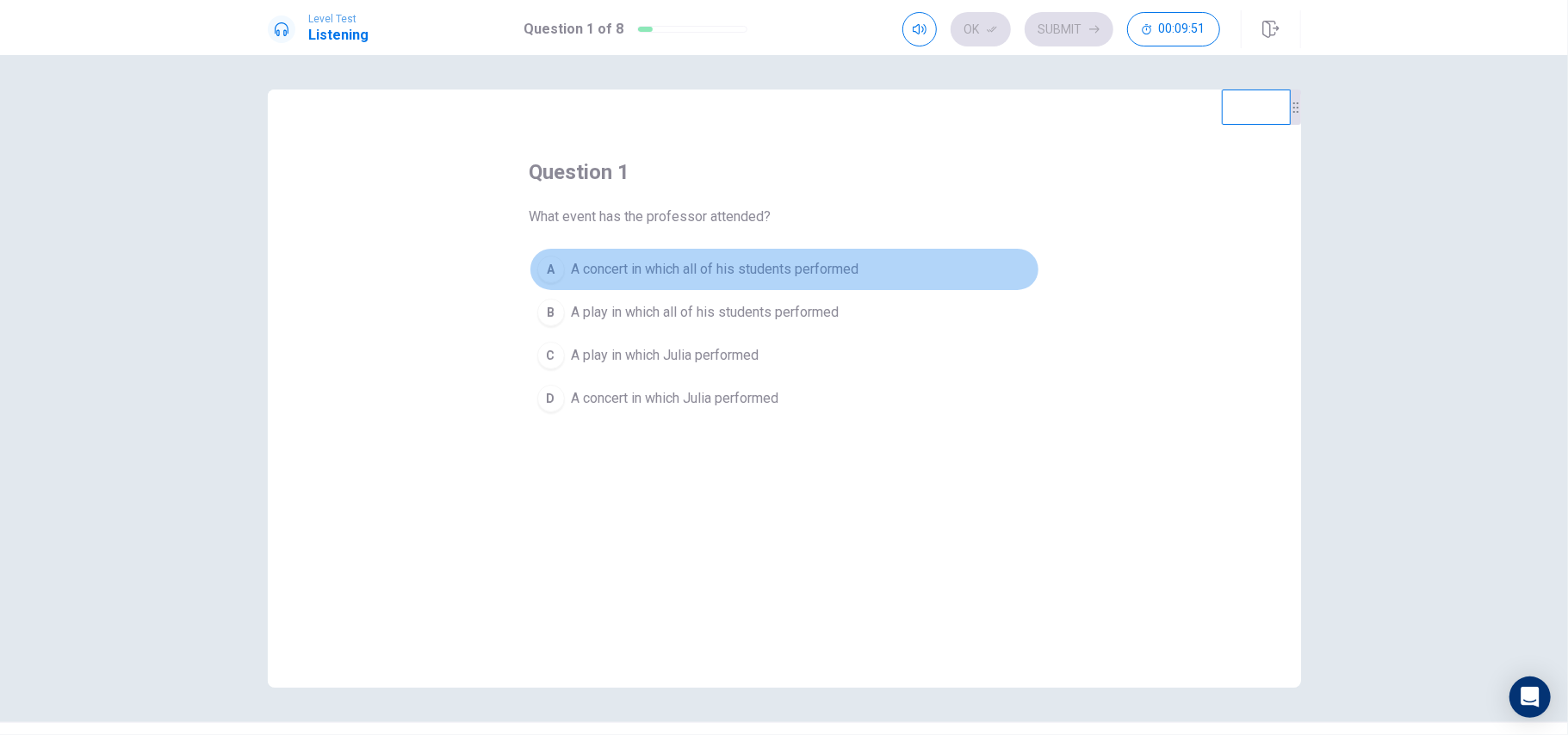 click on "A concert in which all of his students performed" at bounding box center [716, 269] 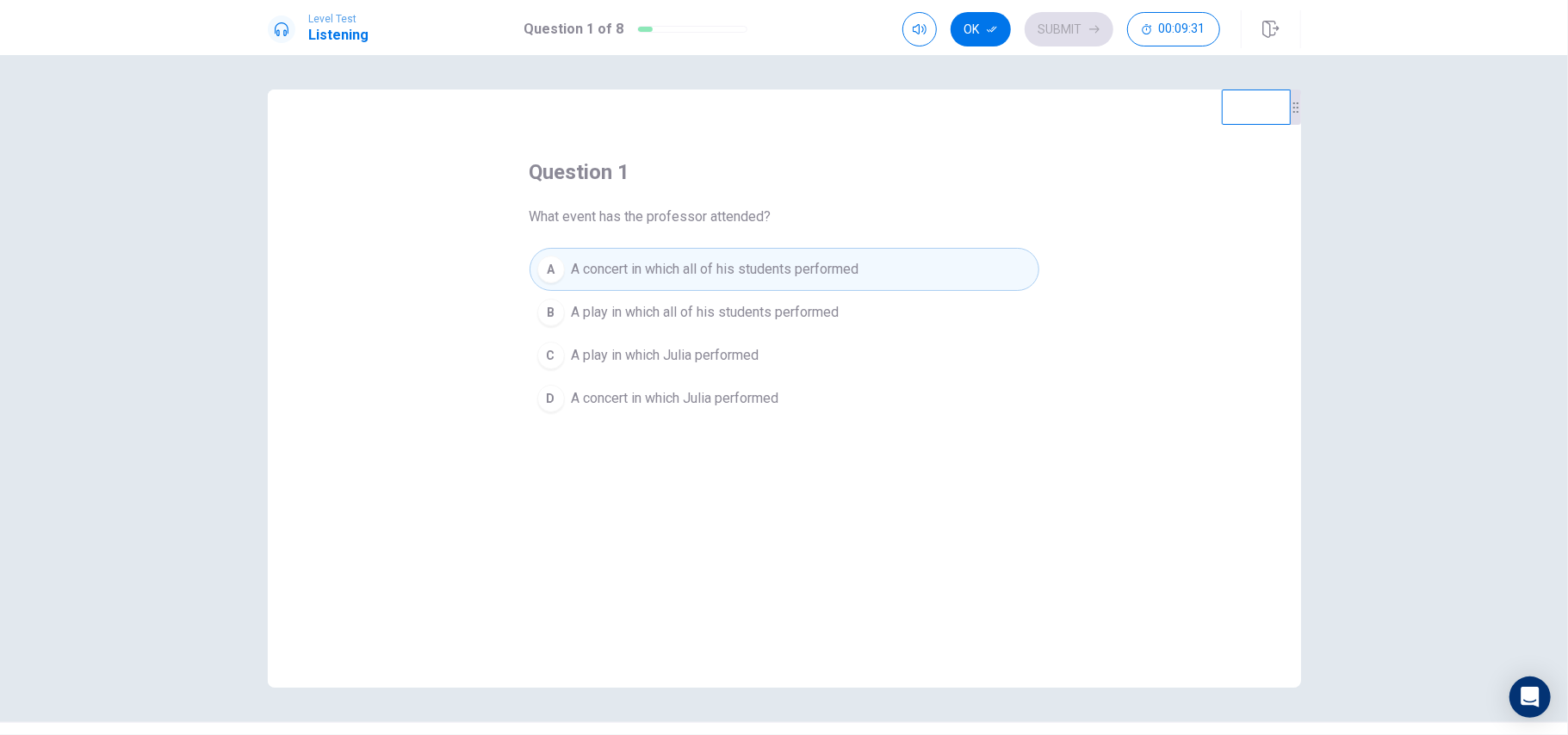 click on "A concert in which Julia performed" at bounding box center [675, 398] 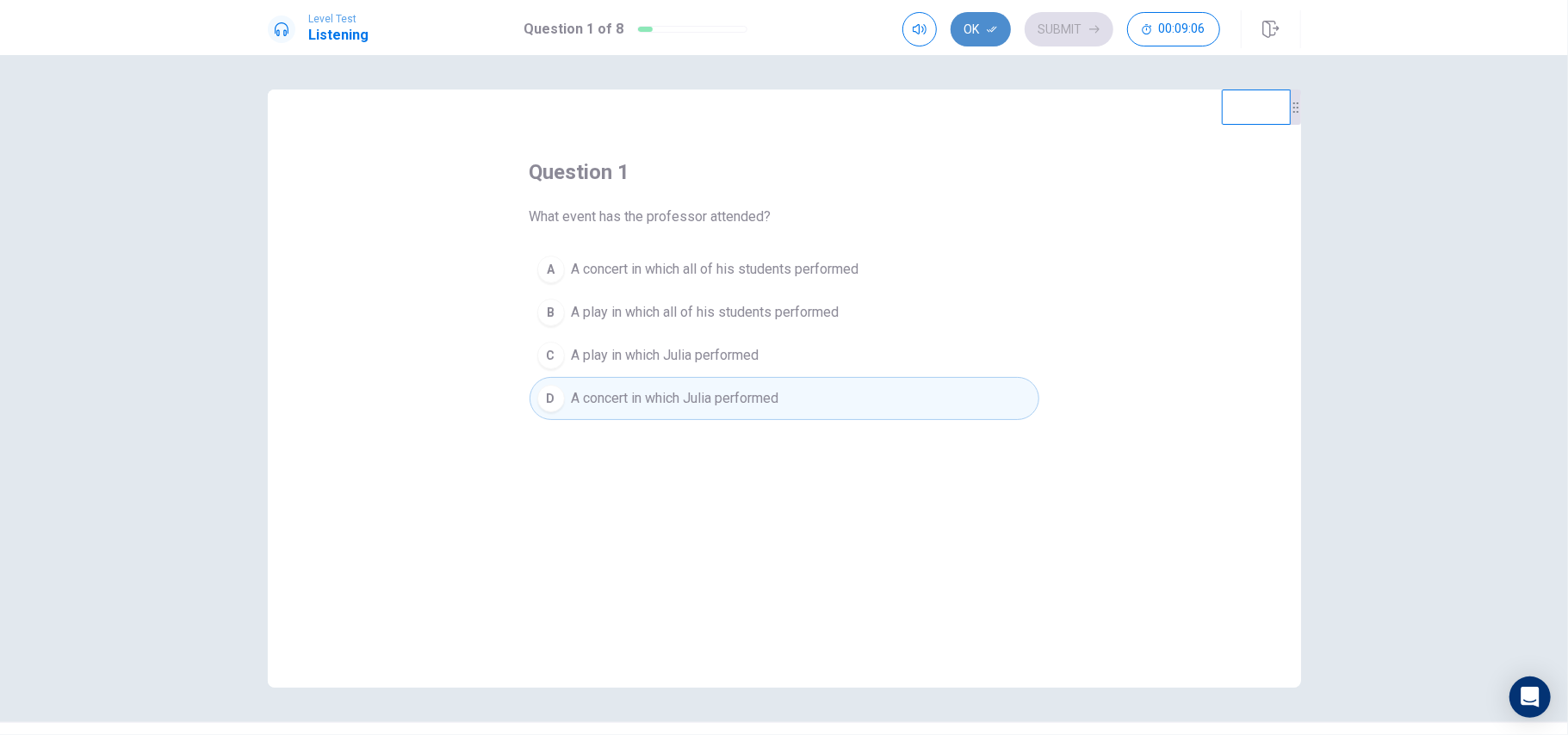 click on "Ok" at bounding box center [981, 29] 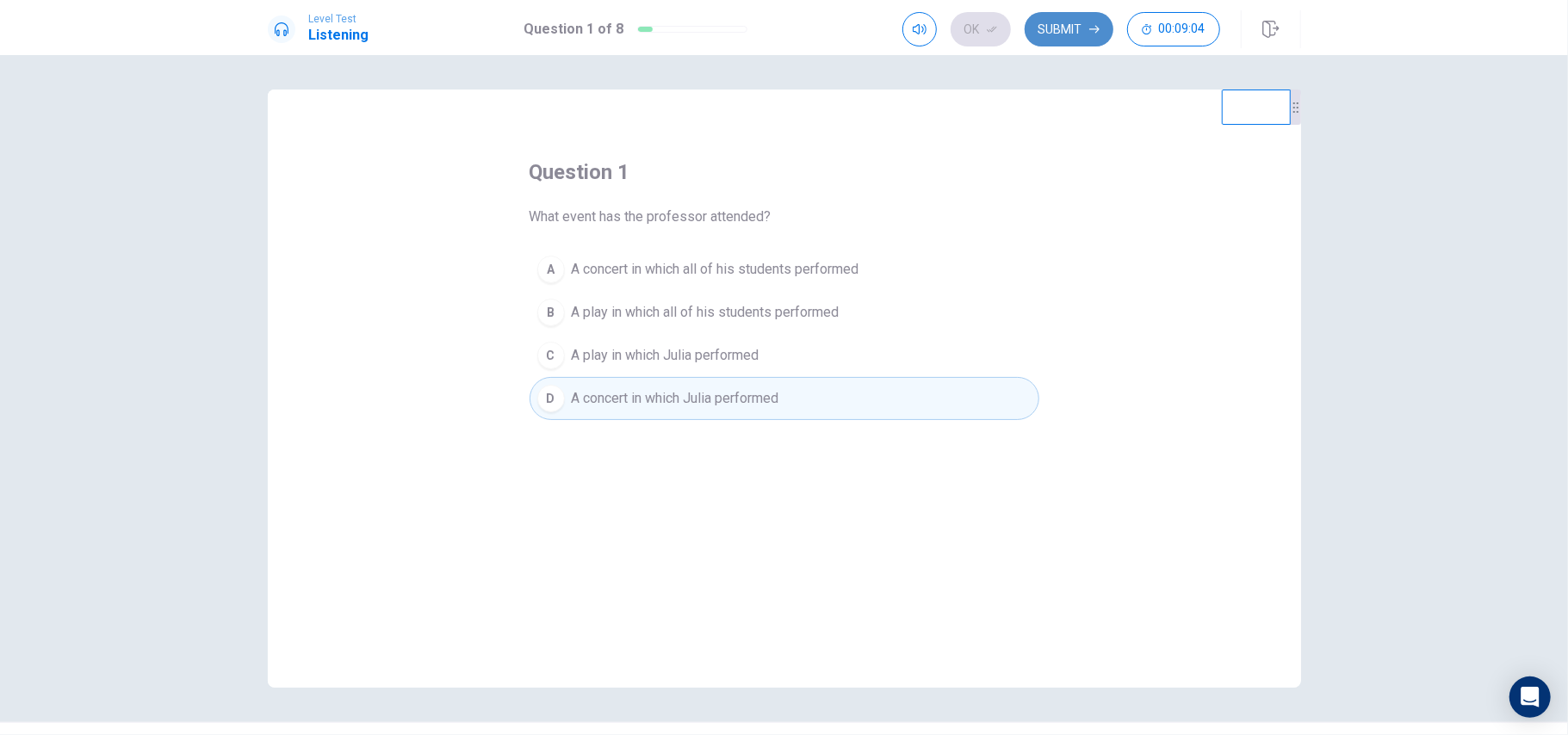 click on "Submit" at bounding box center (1069, 29) 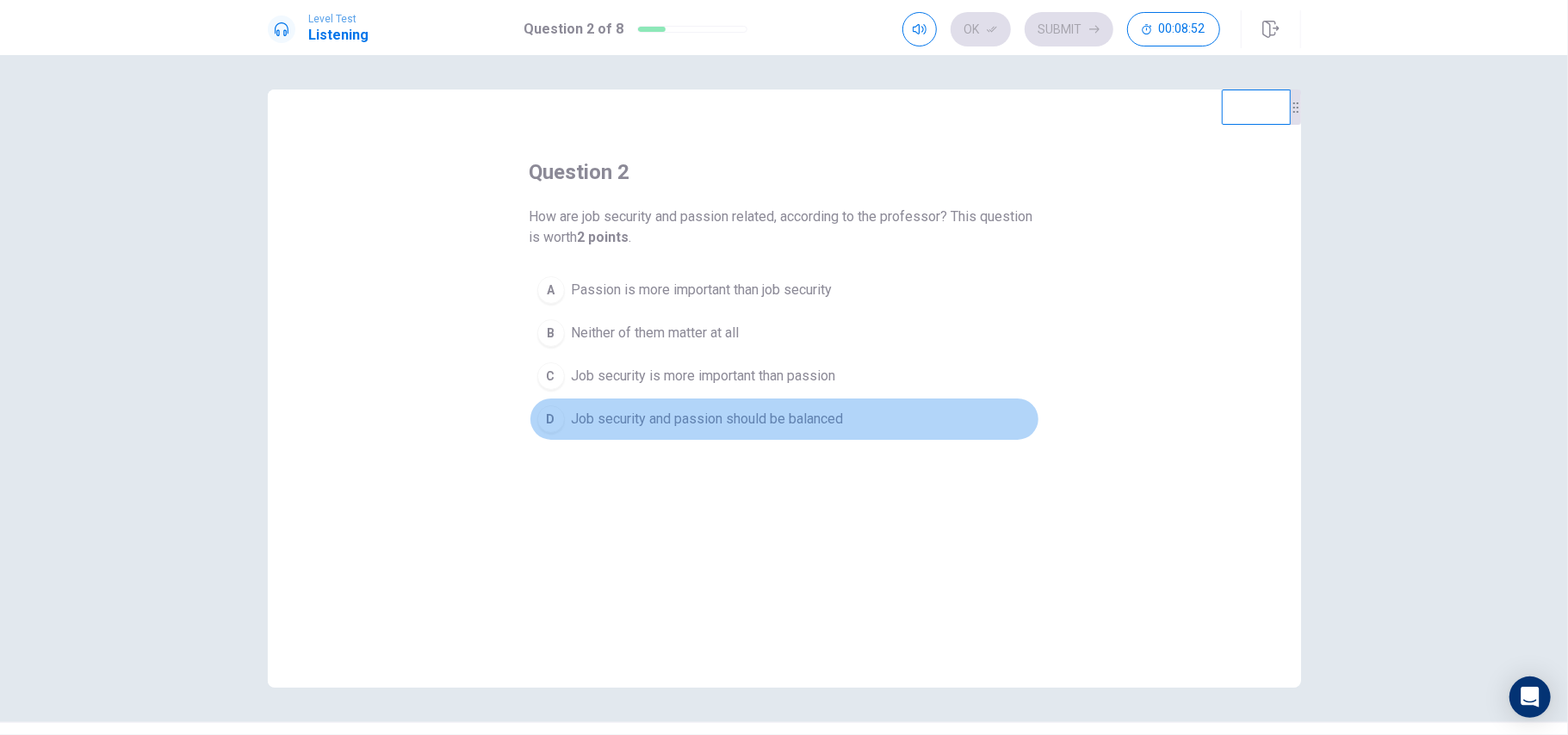 click on "Job security and passion should be balanced" at bounding box center [708, 419] 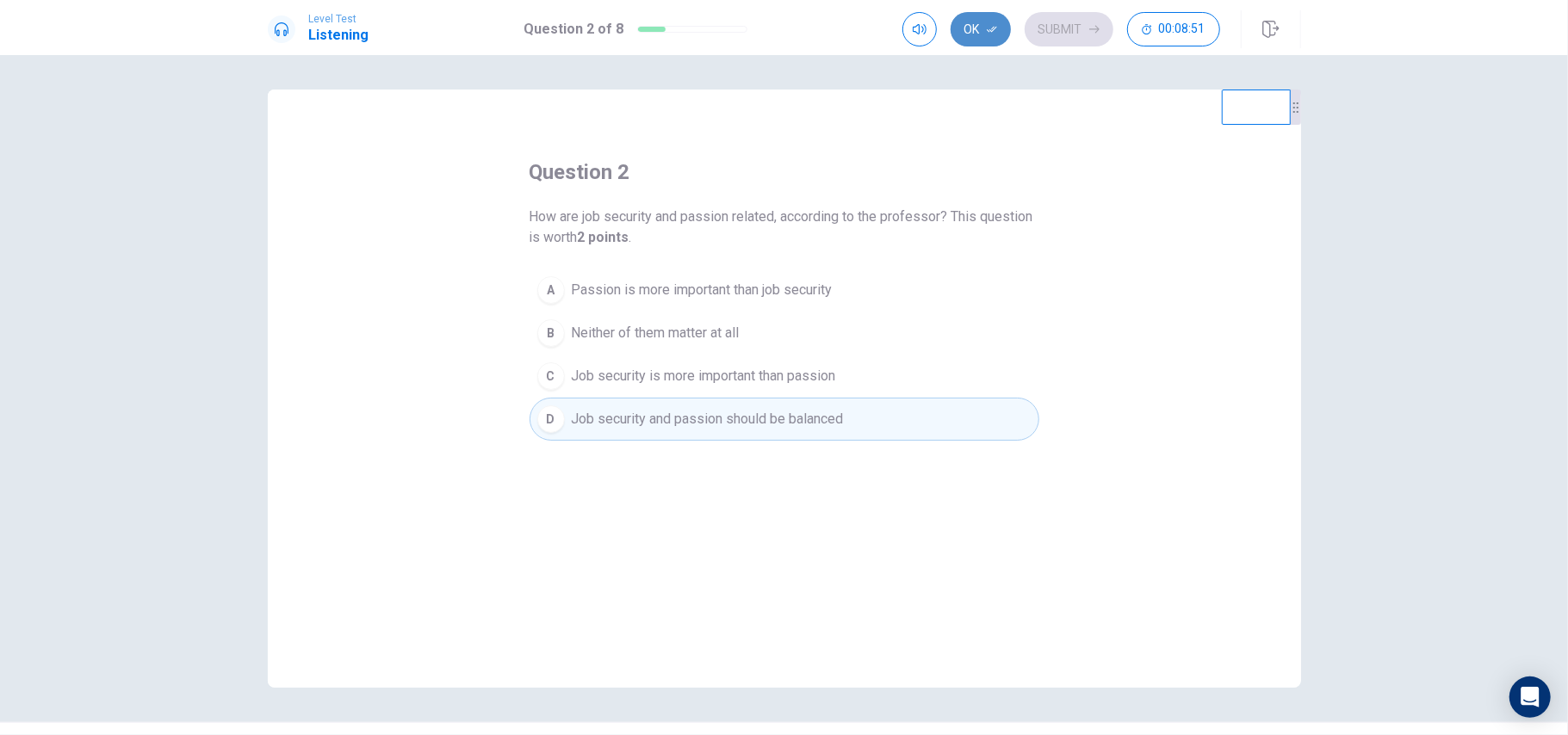 click on "Ok" at bounding box center [981, 29] 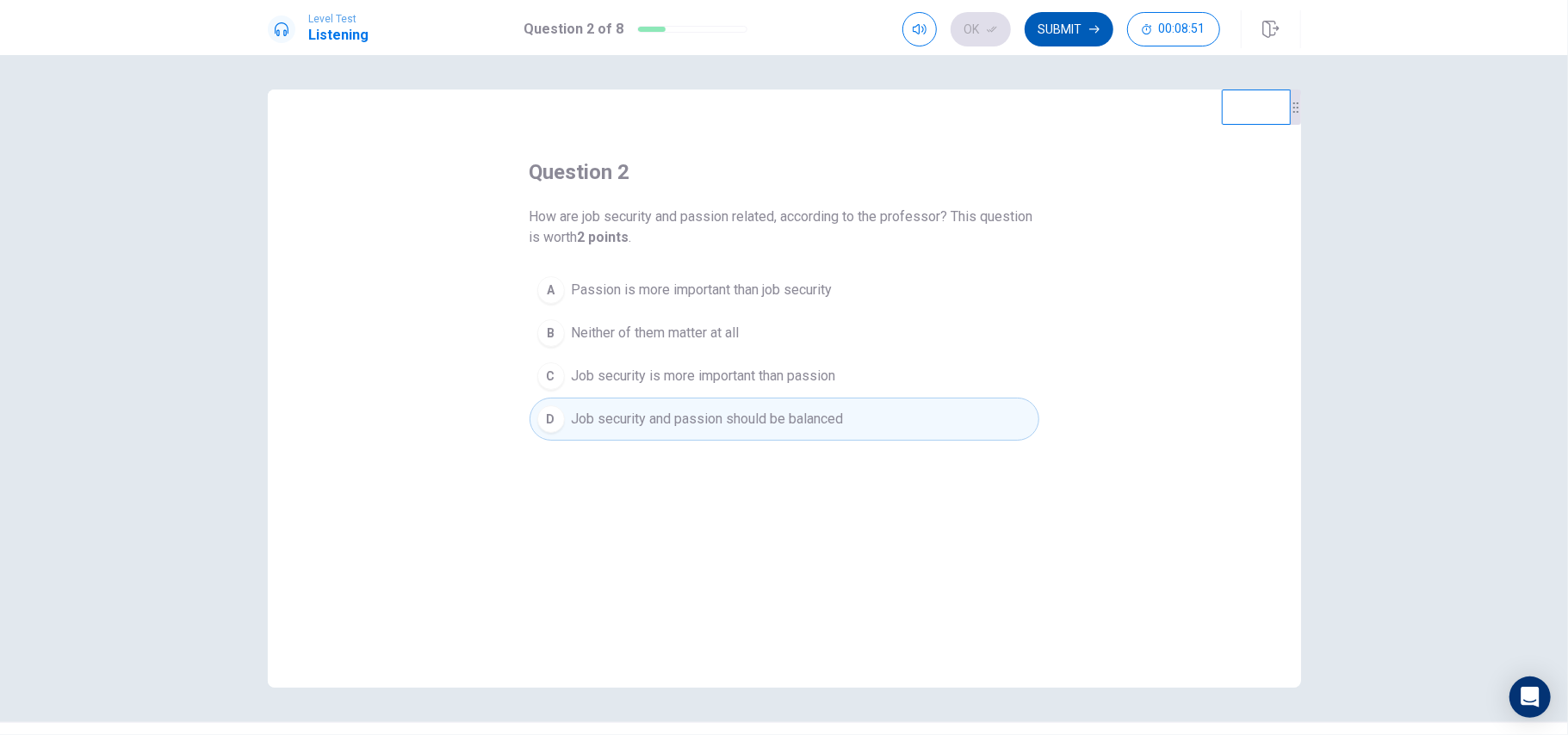 click on "Submit" at bounding box center (1069, 29) 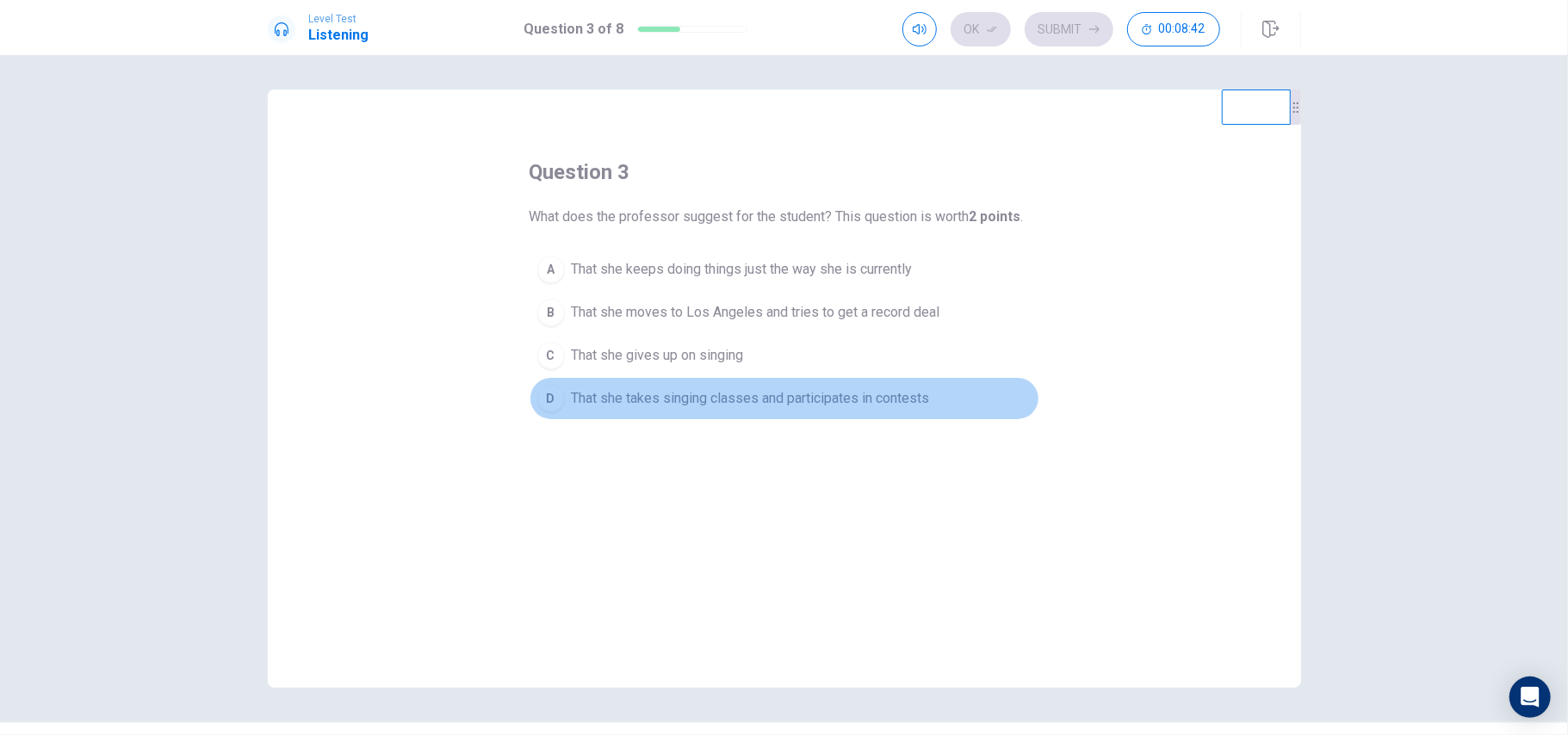 click on "That she takes singing classes and participates in contests" at bounding box center (751, 398) 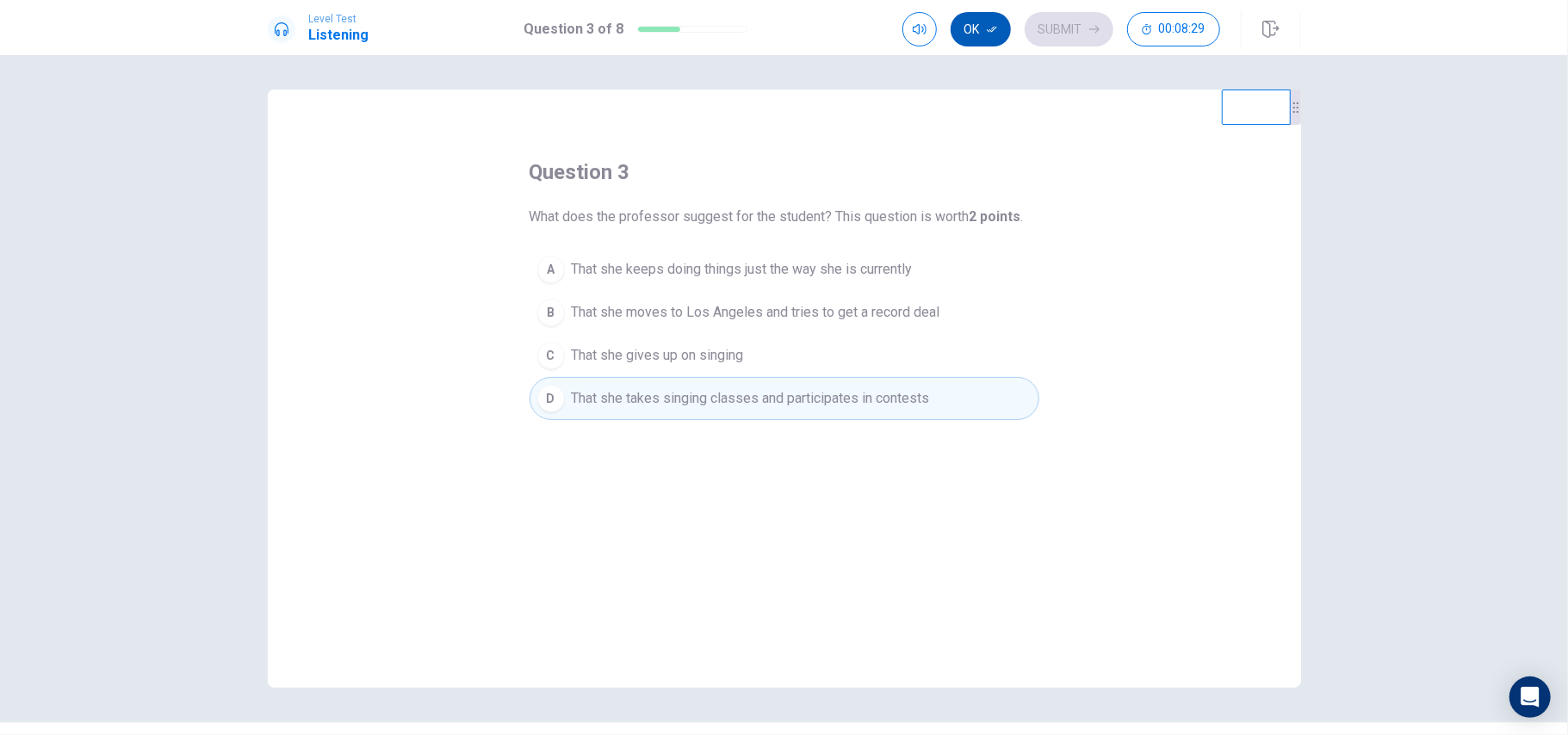 click on "Ok" at bounding box center (981, 29) 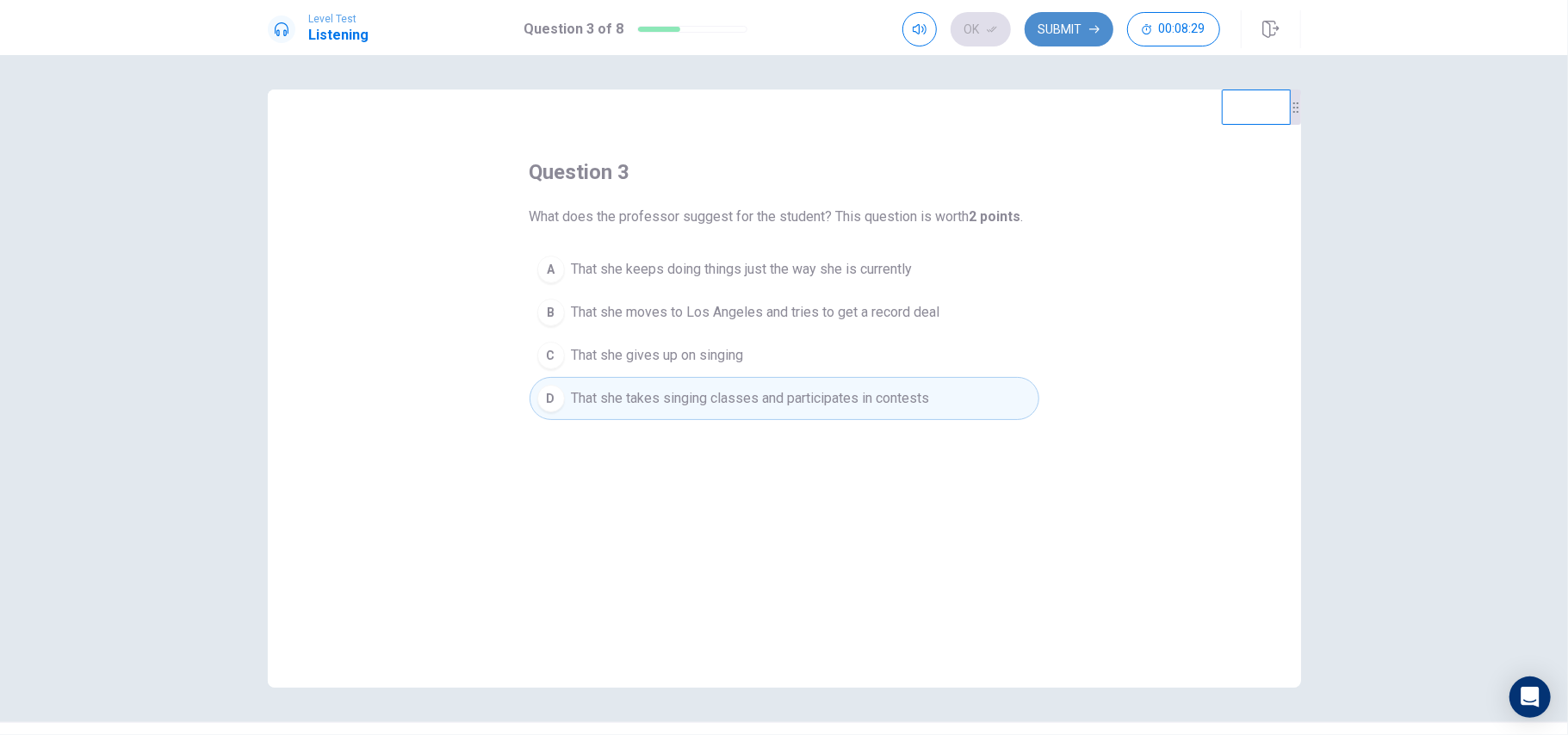 click on "Submit" at bounding box center [1069, 29] 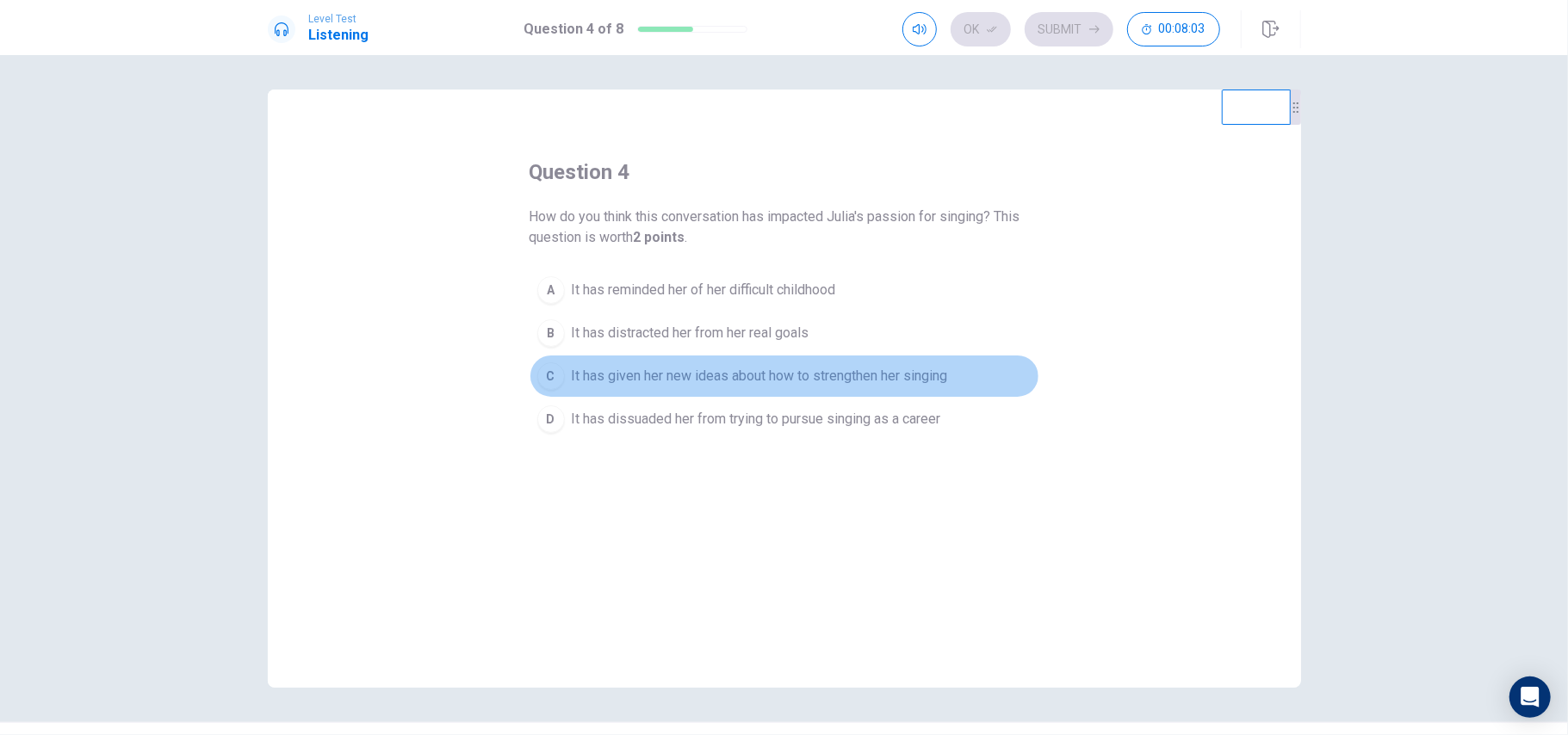 click on "It has given her new ideas about how to strengthen her singing" at bounding box center [759, 376] 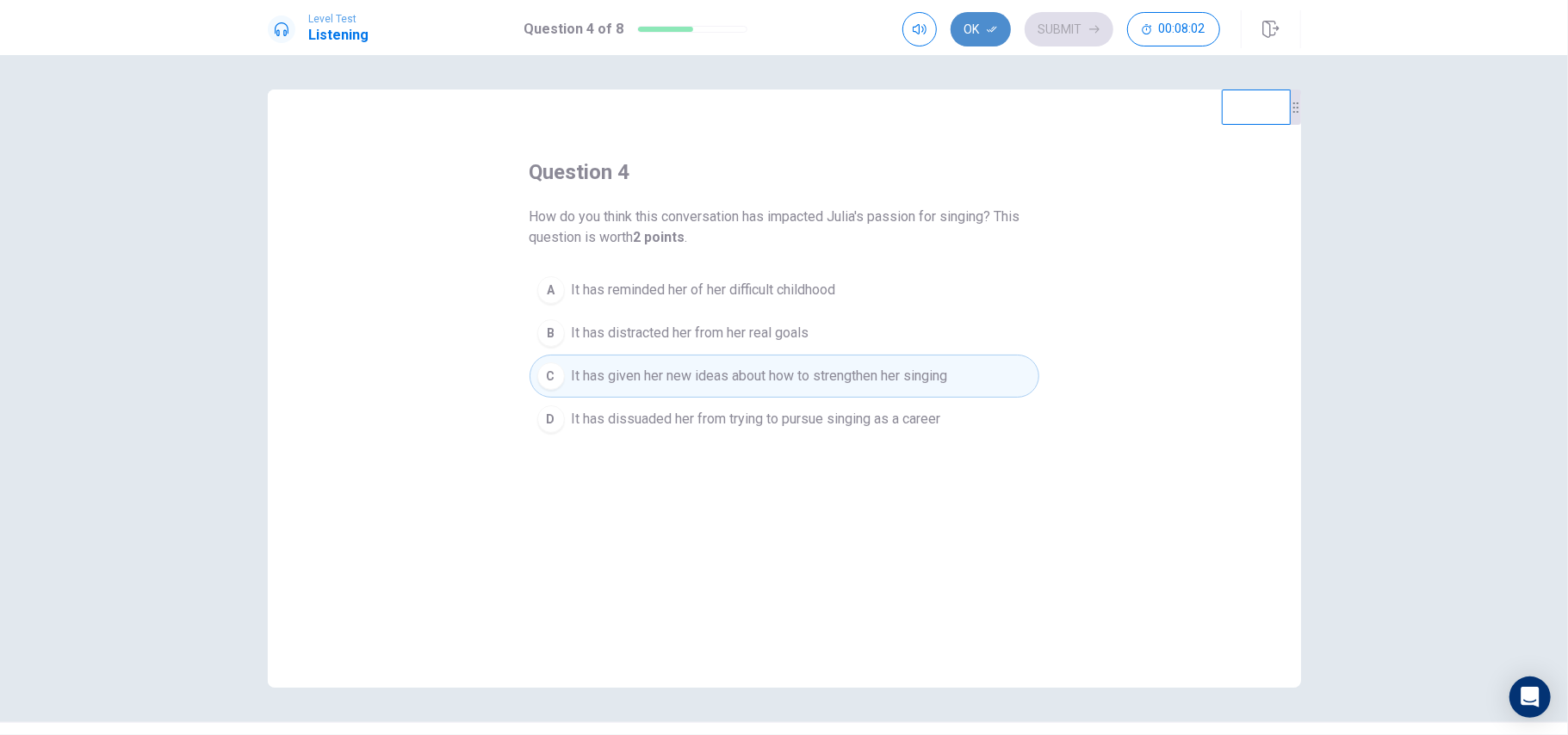 click on "Ok" at bounding box center [981, 29] 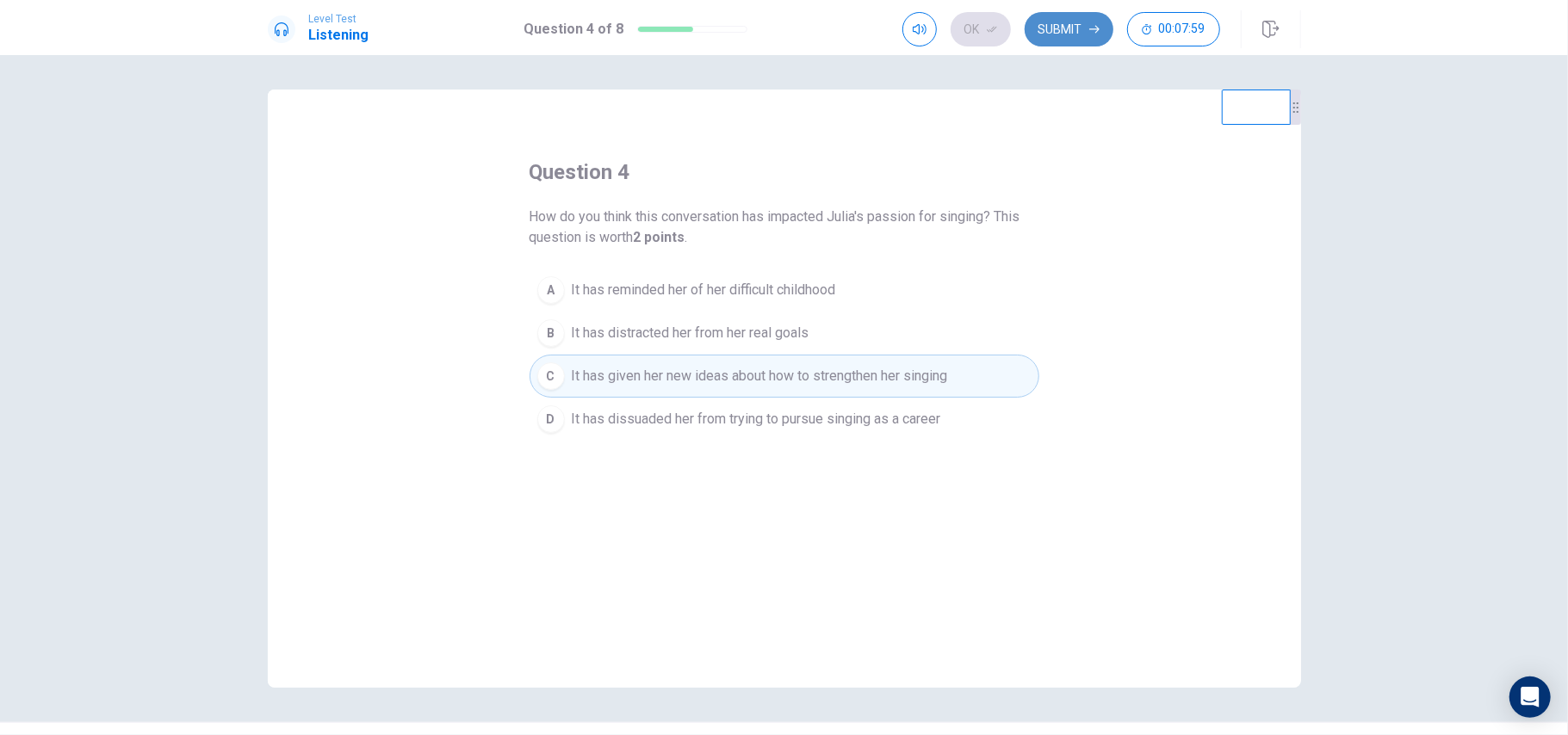 click on "Submit" at bounding box center (1069, 29) 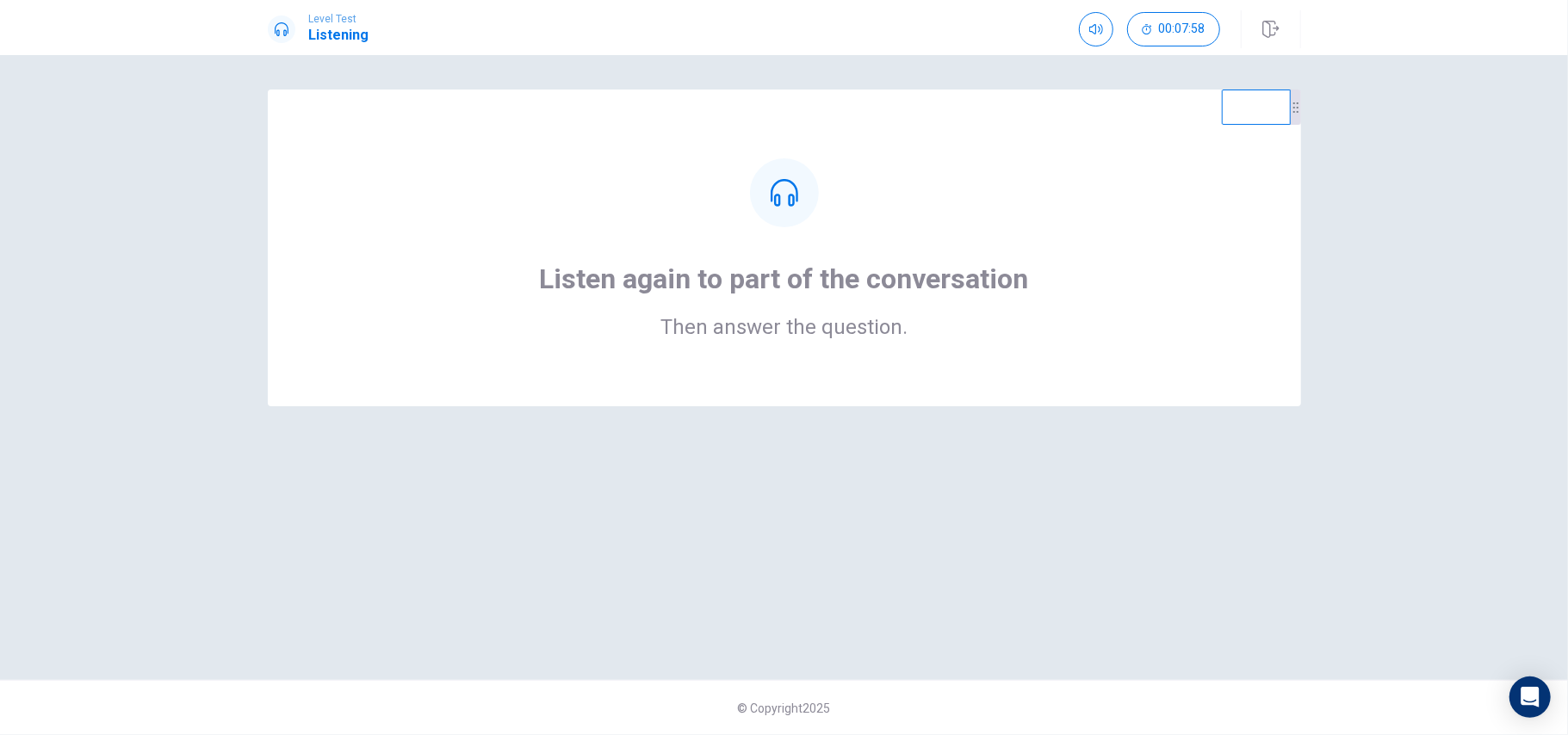 click 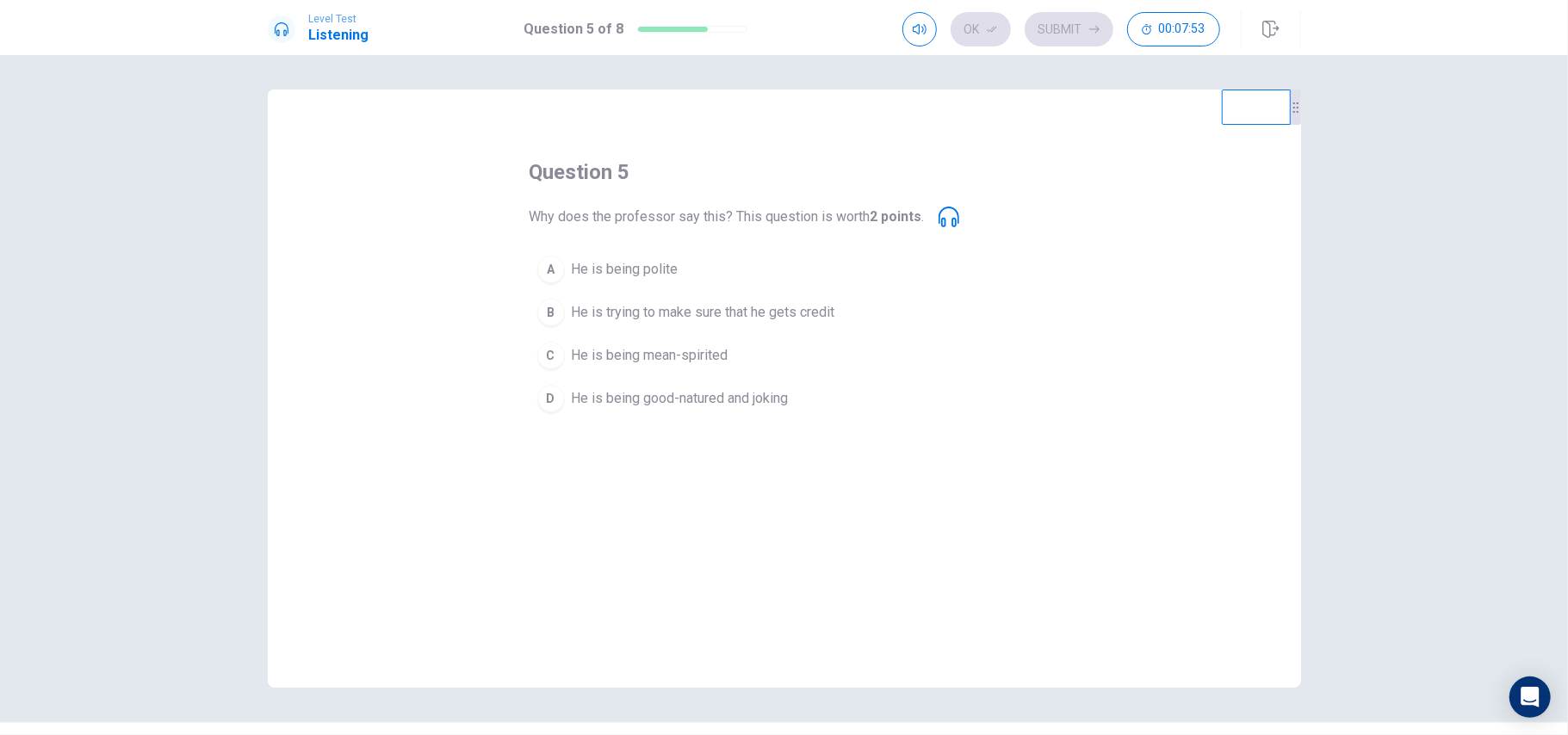 click on "D He is being good-natured and joking" at bounding box center [784, 398] 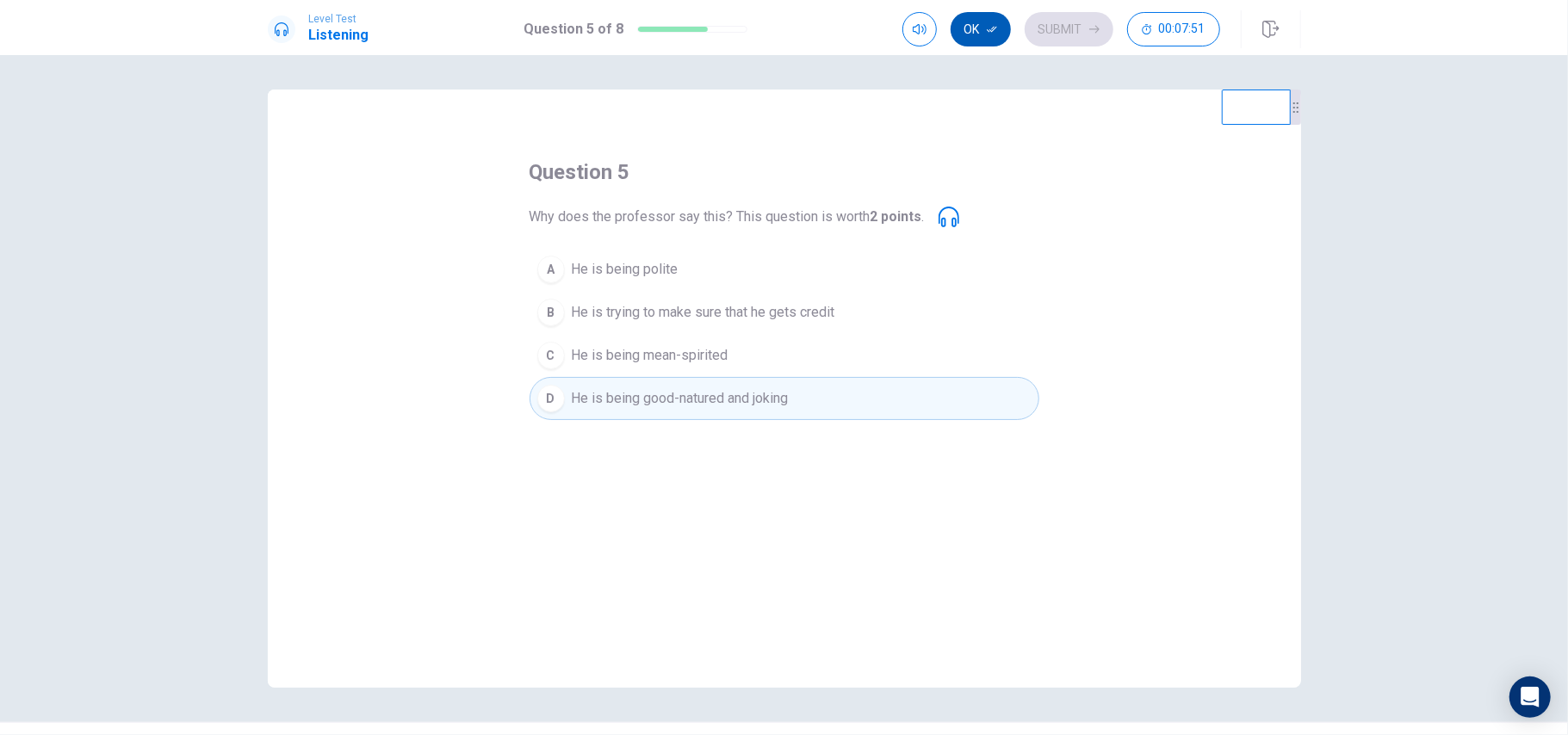 click on "Ok" at bounding box center (981, 29) 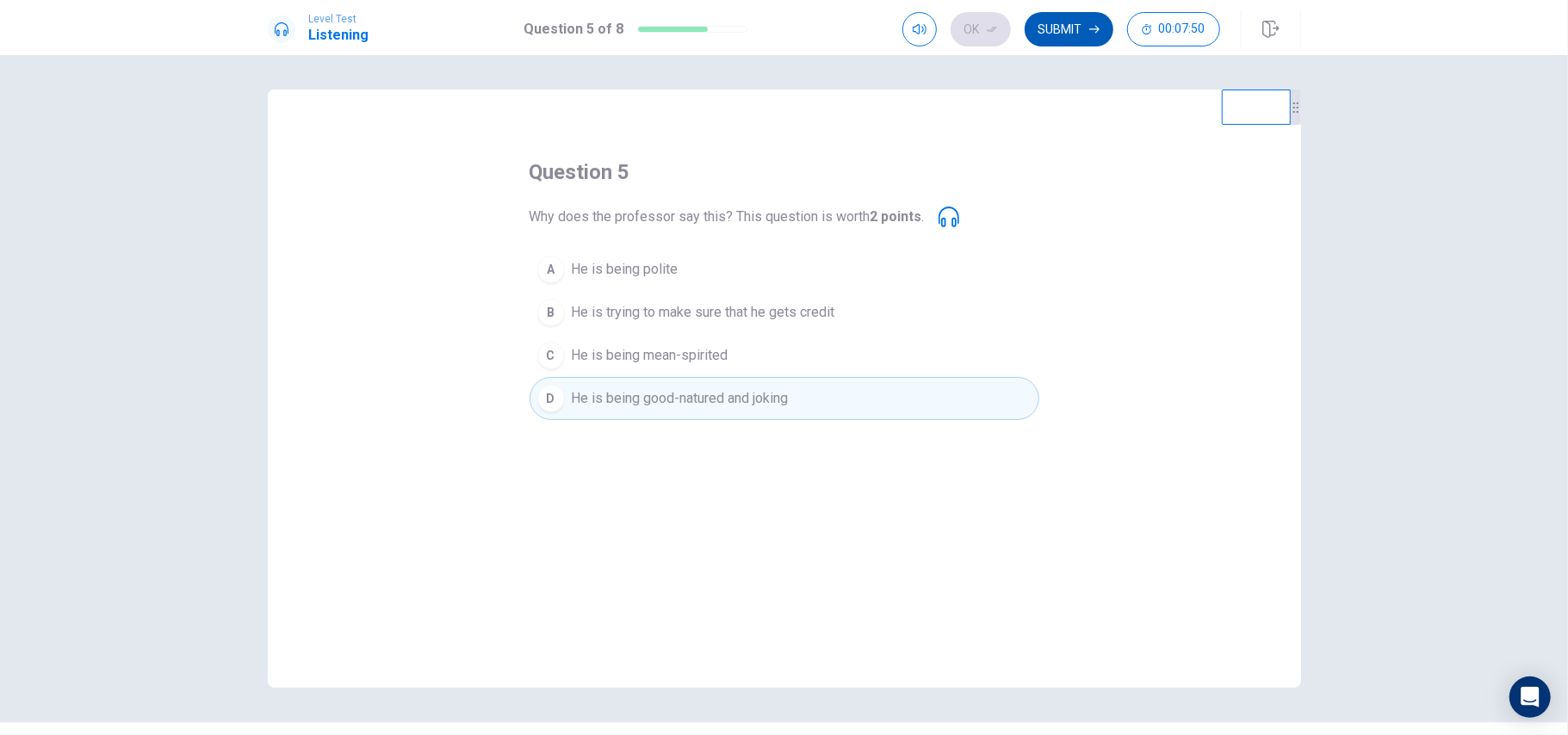 click on "Submit" at bounding box center (1069, 29) 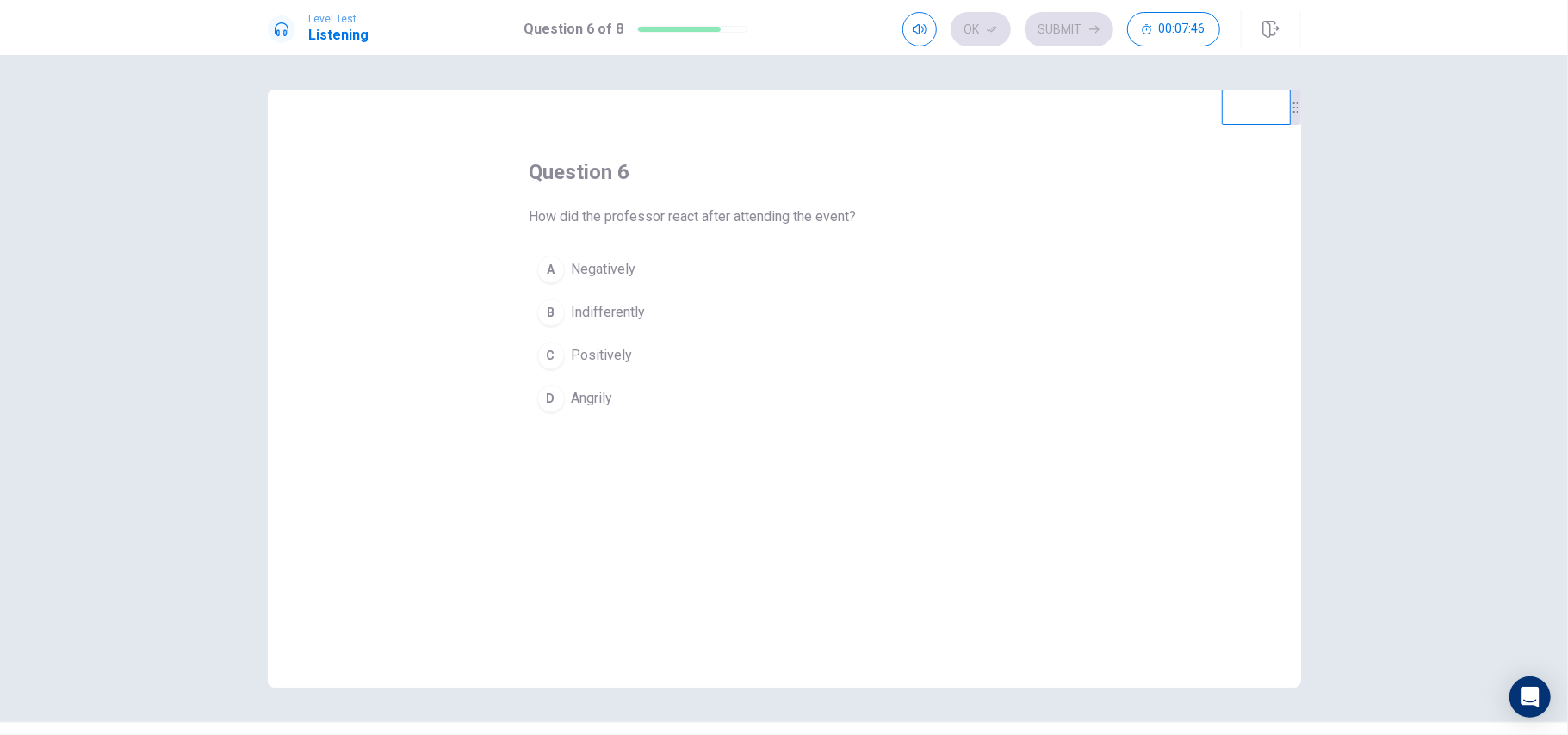 click on "C Positively" at bounding box center [784, 355] 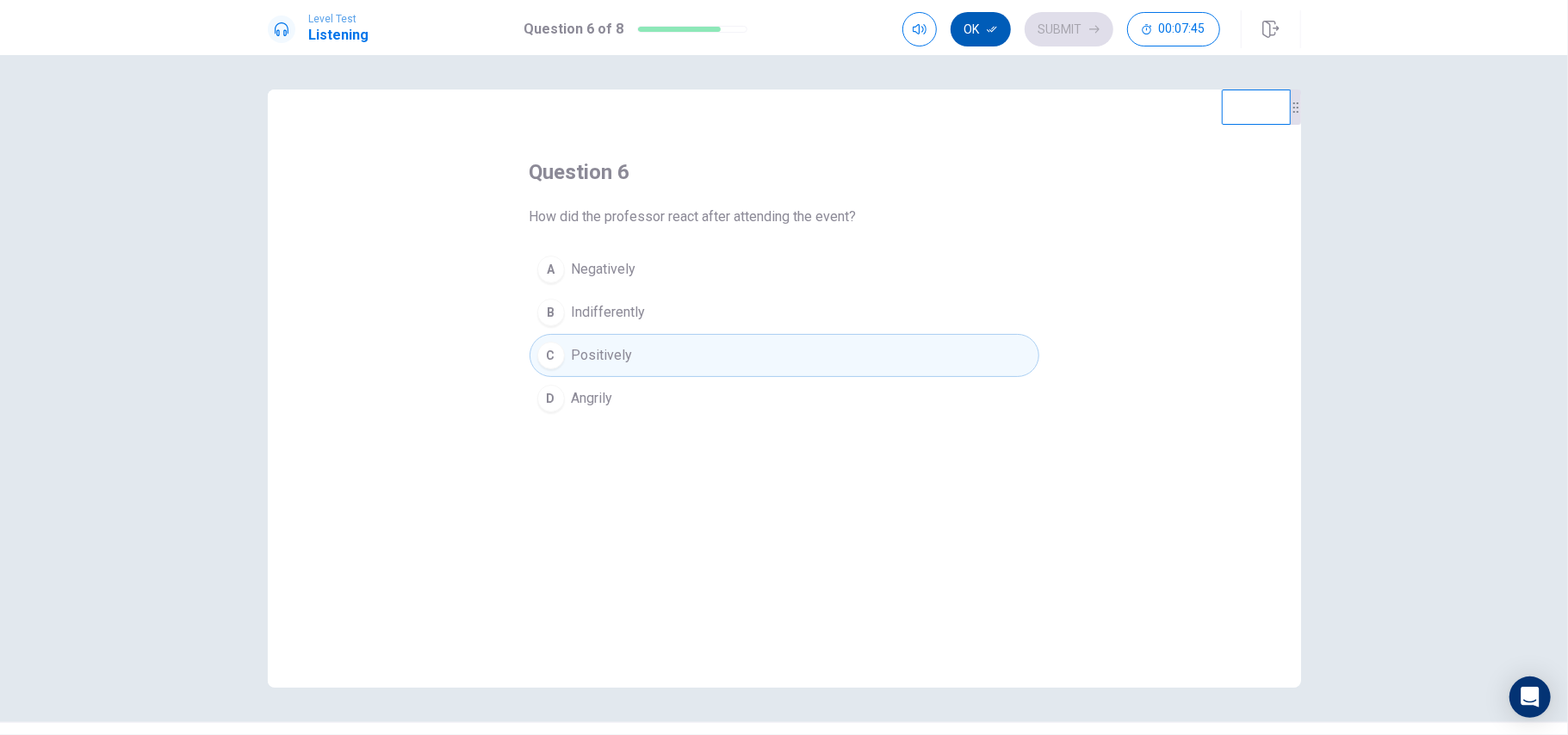 click on "Ok" at bounding box center [981, 29] 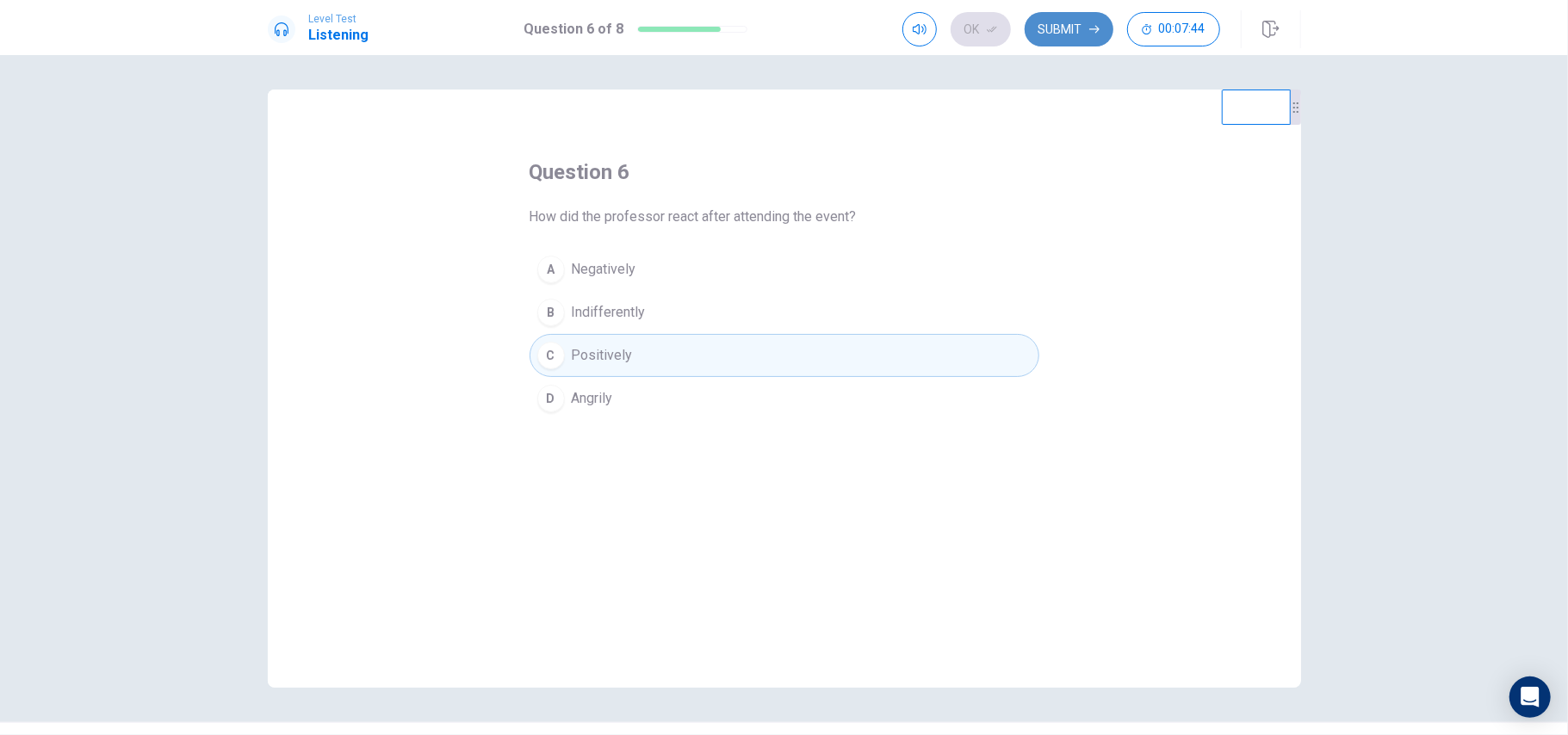 click on "Submit" at bounding box center (1069, 29) 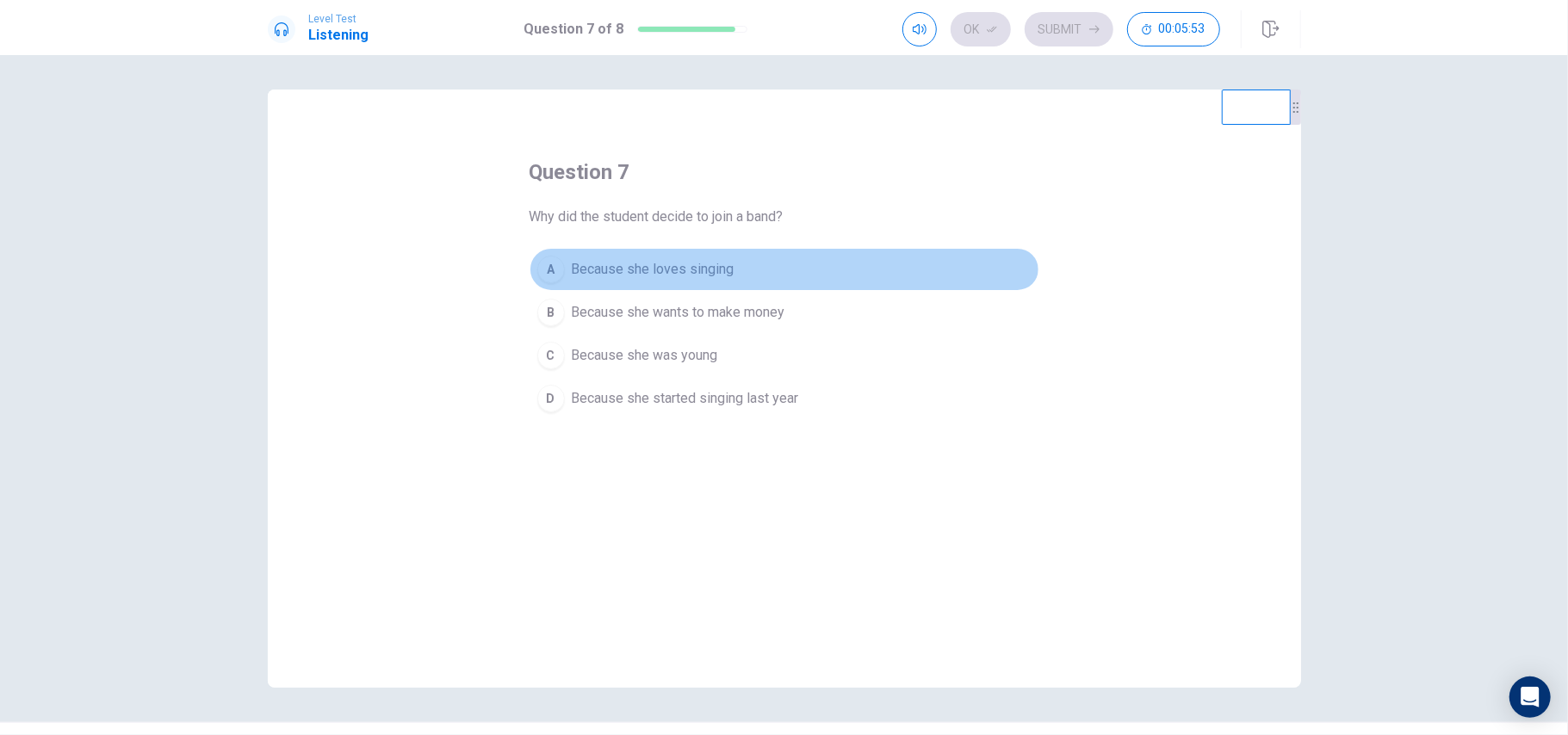 click on "Because she loves singing" at bounding box center (653, 269) 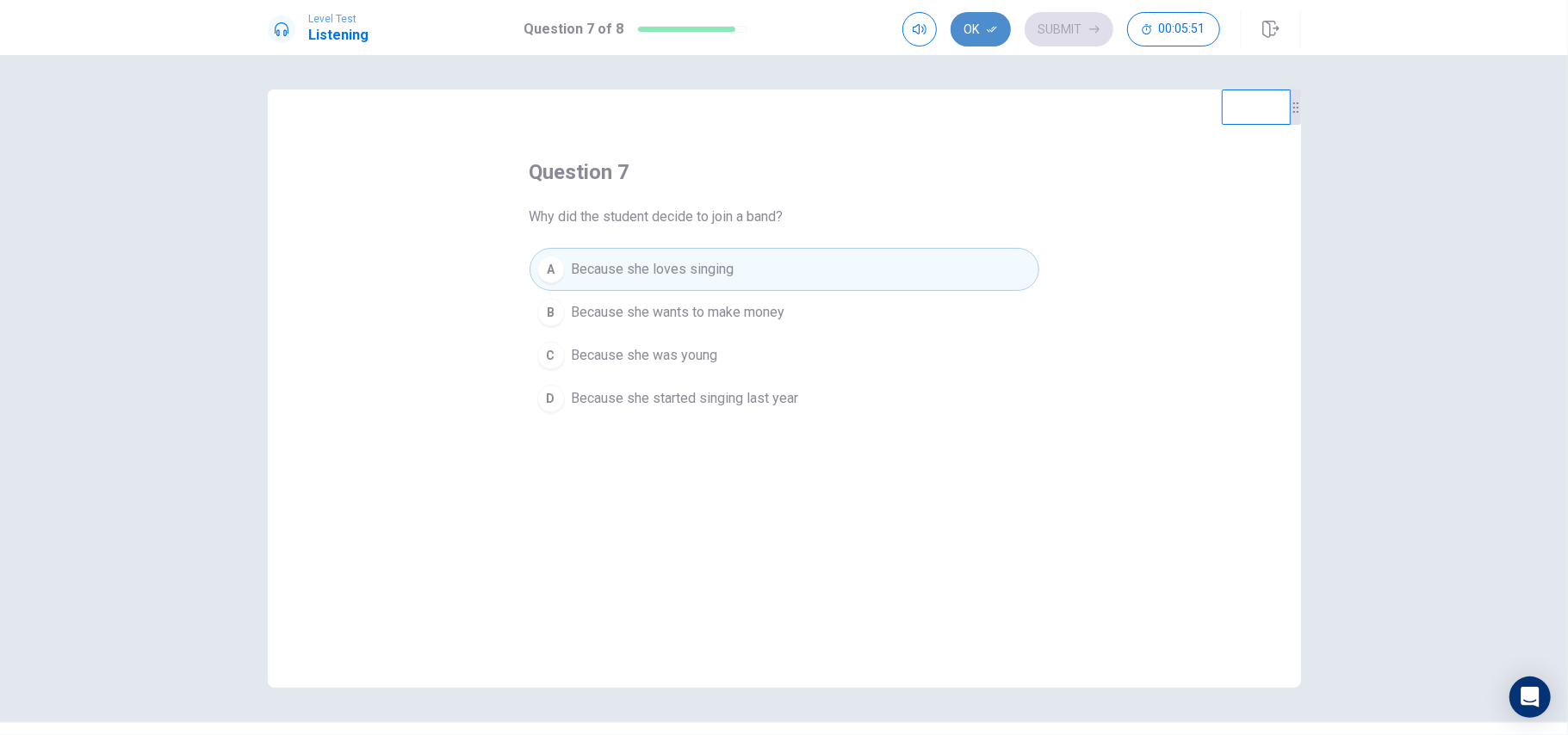 click on "Ok" at bounding box center (981, 29) 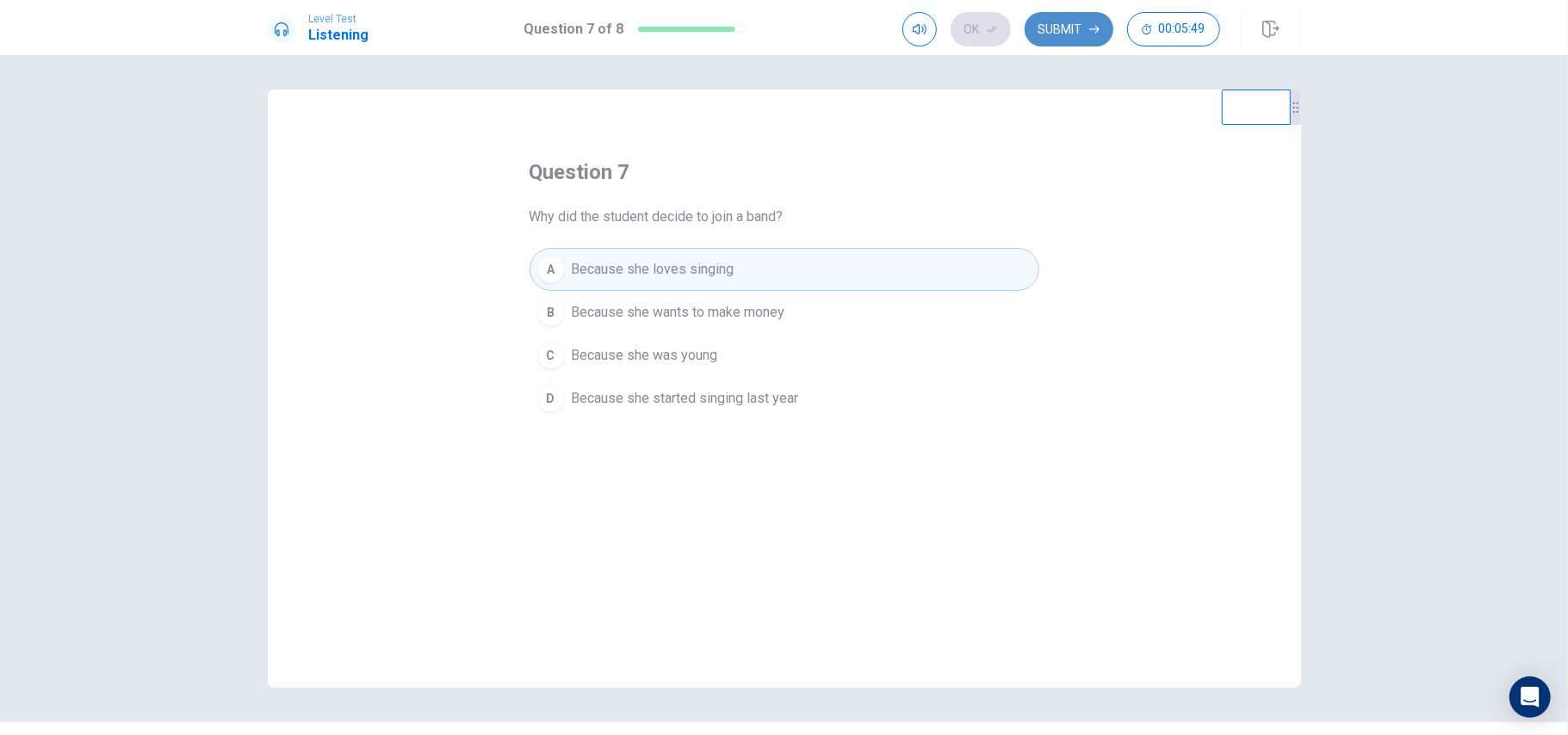 click on "Submit" at bounding box center [1069, 29] 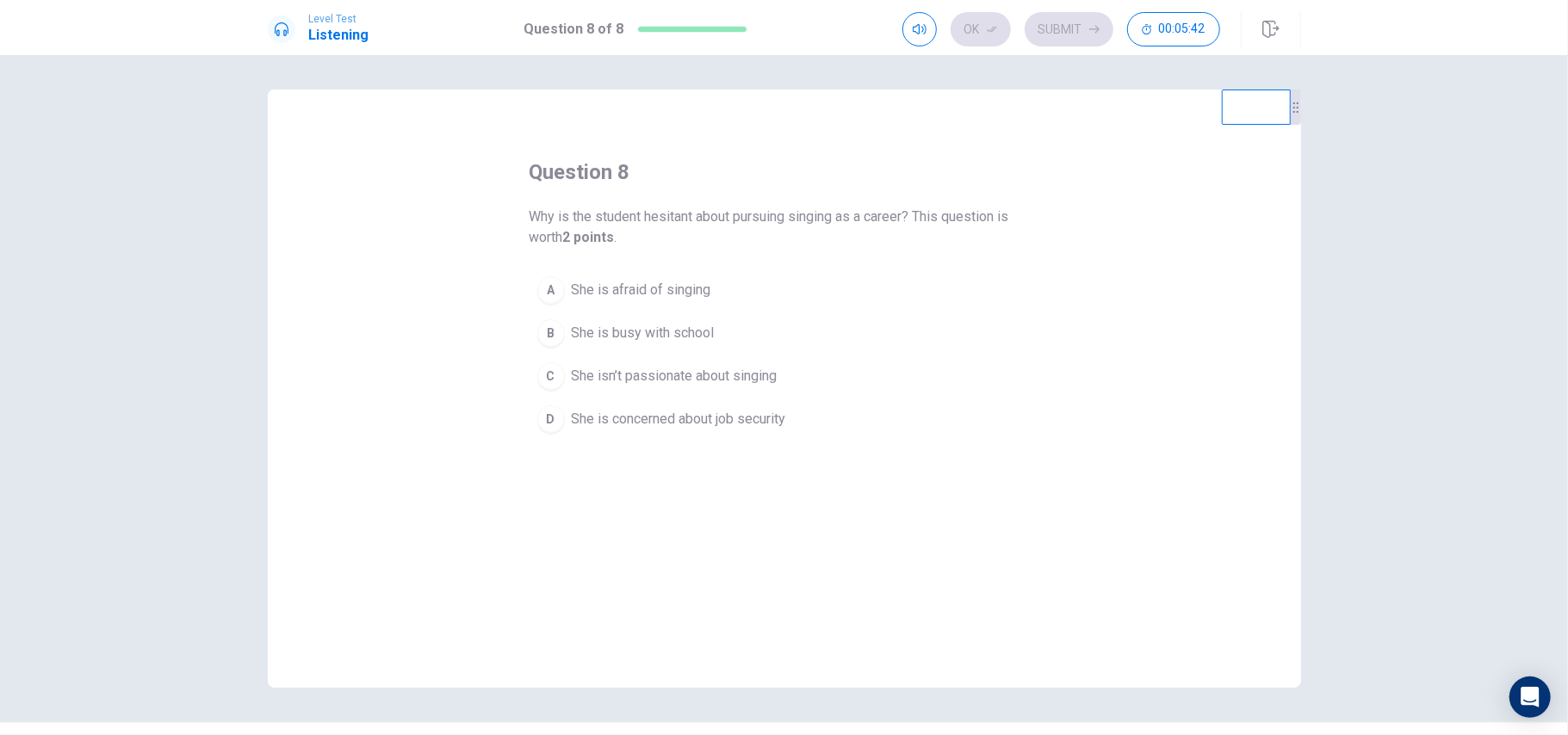 click on "D She is concerned about job security" at bounding box center [784, 419] 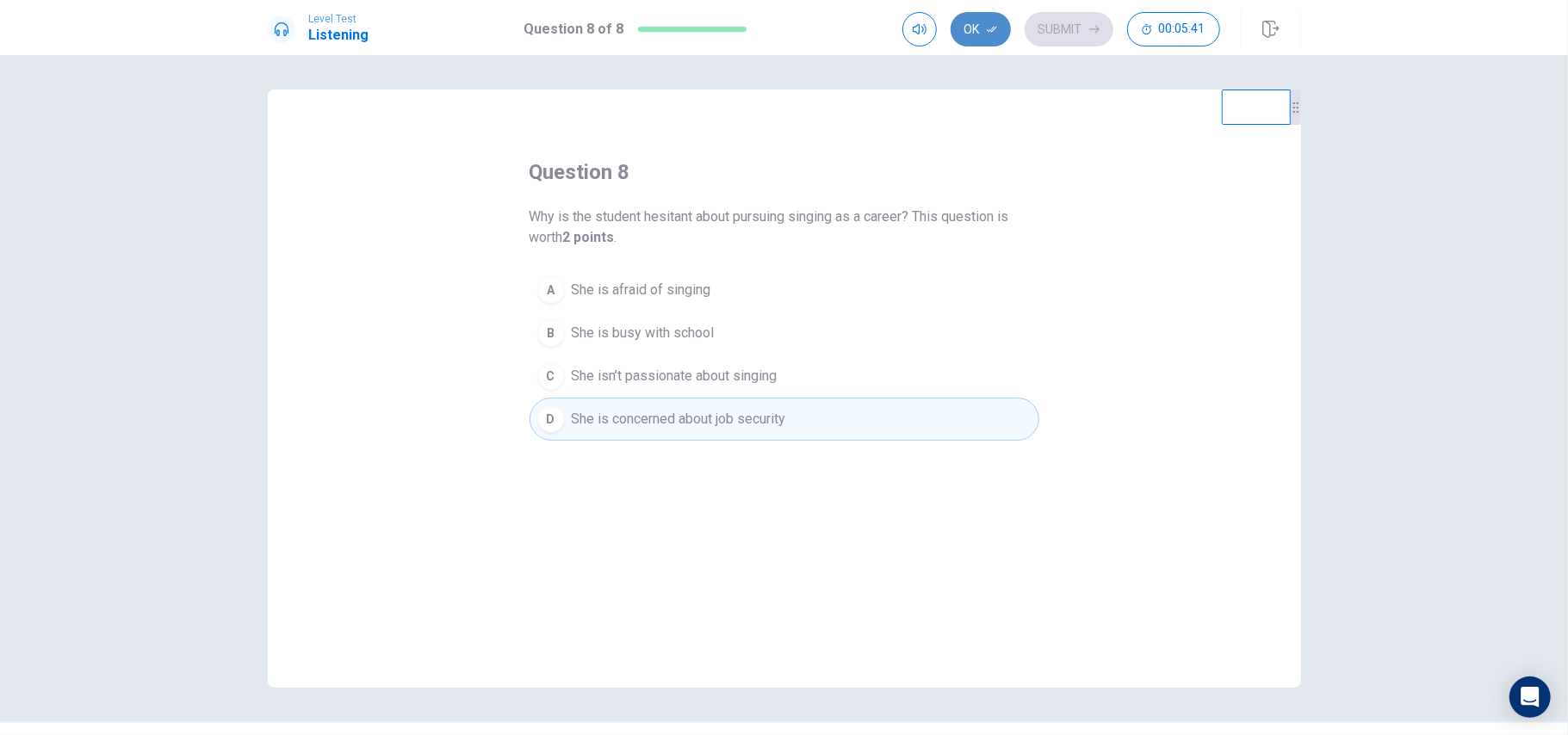 click 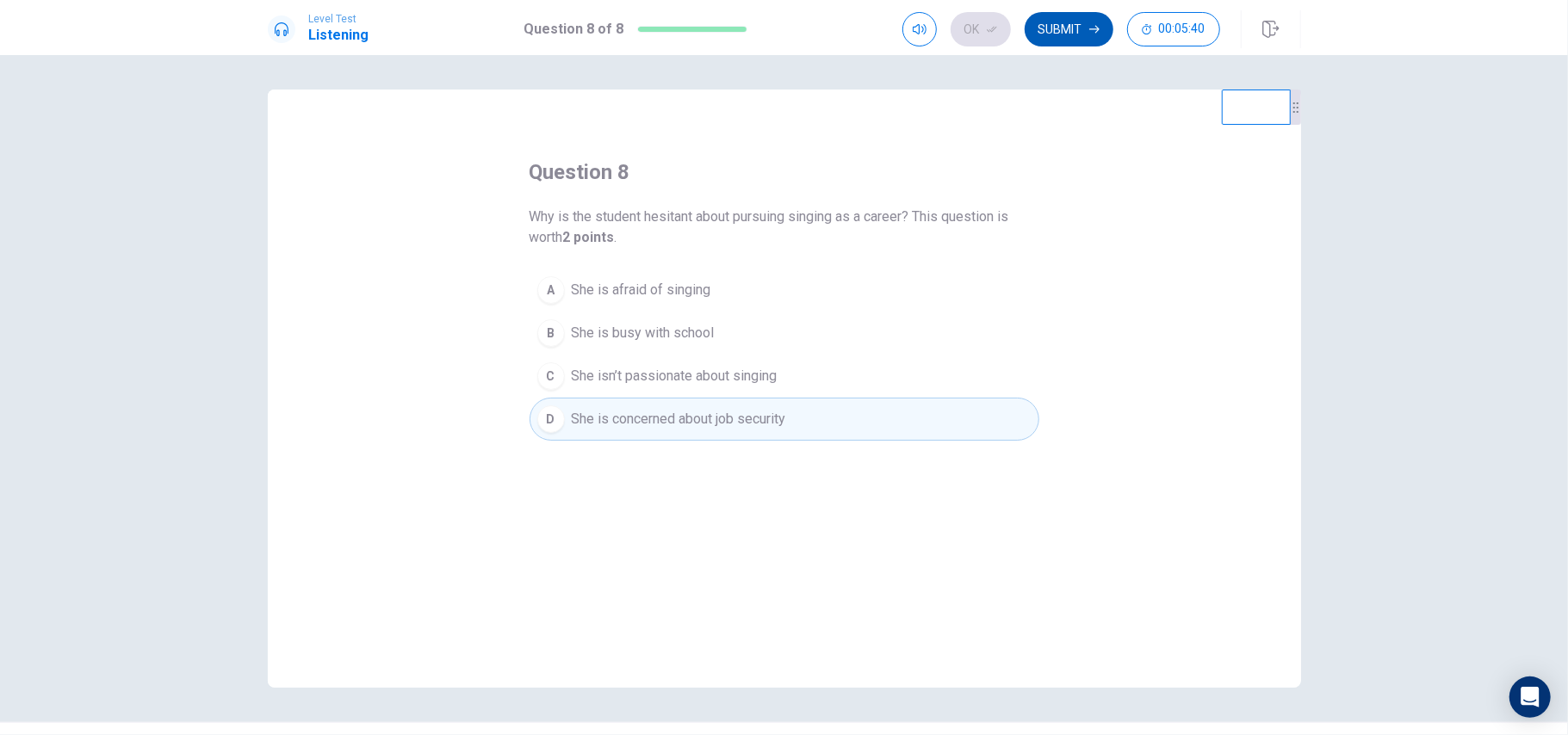 click 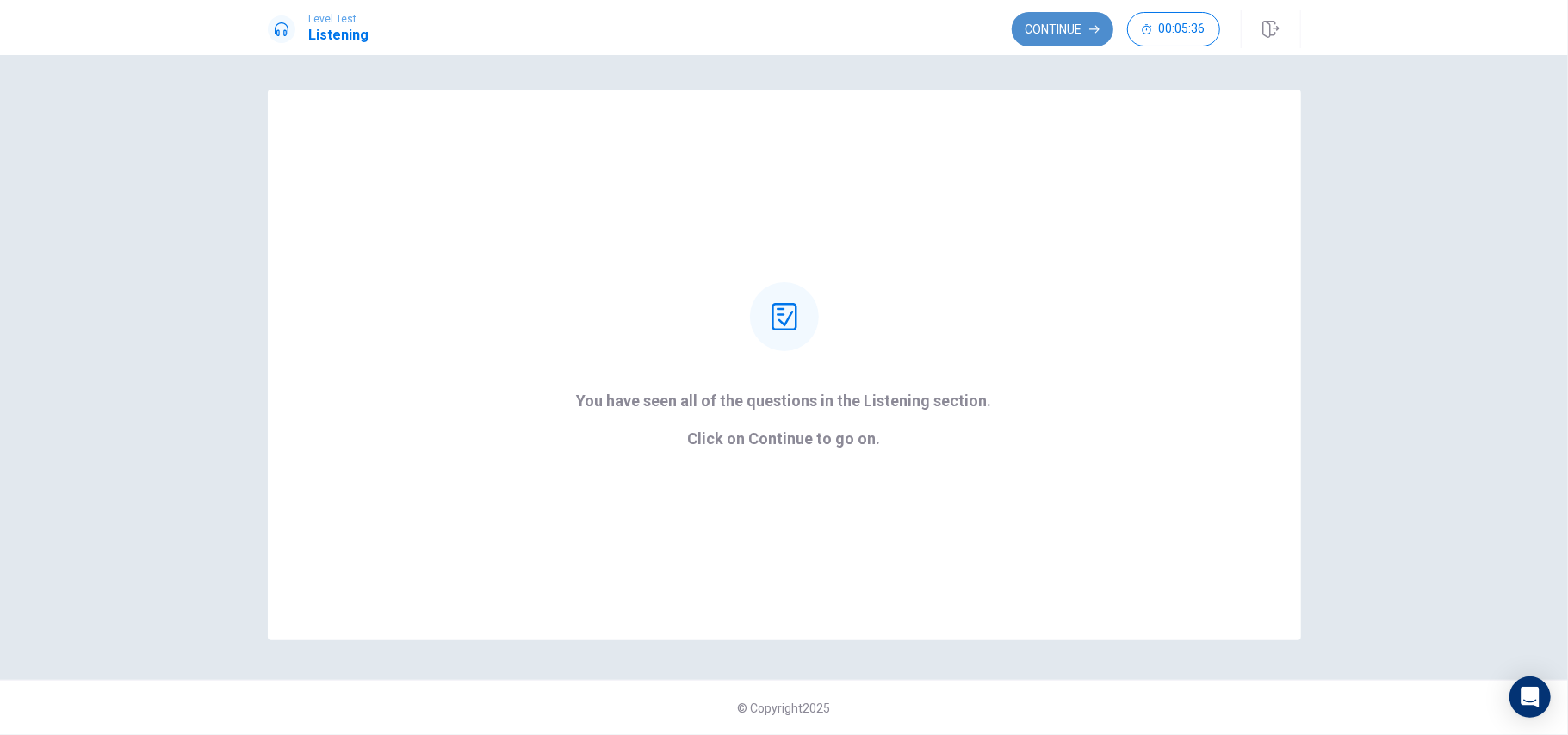 click on "Continue" at bounding box center (1063, 29) 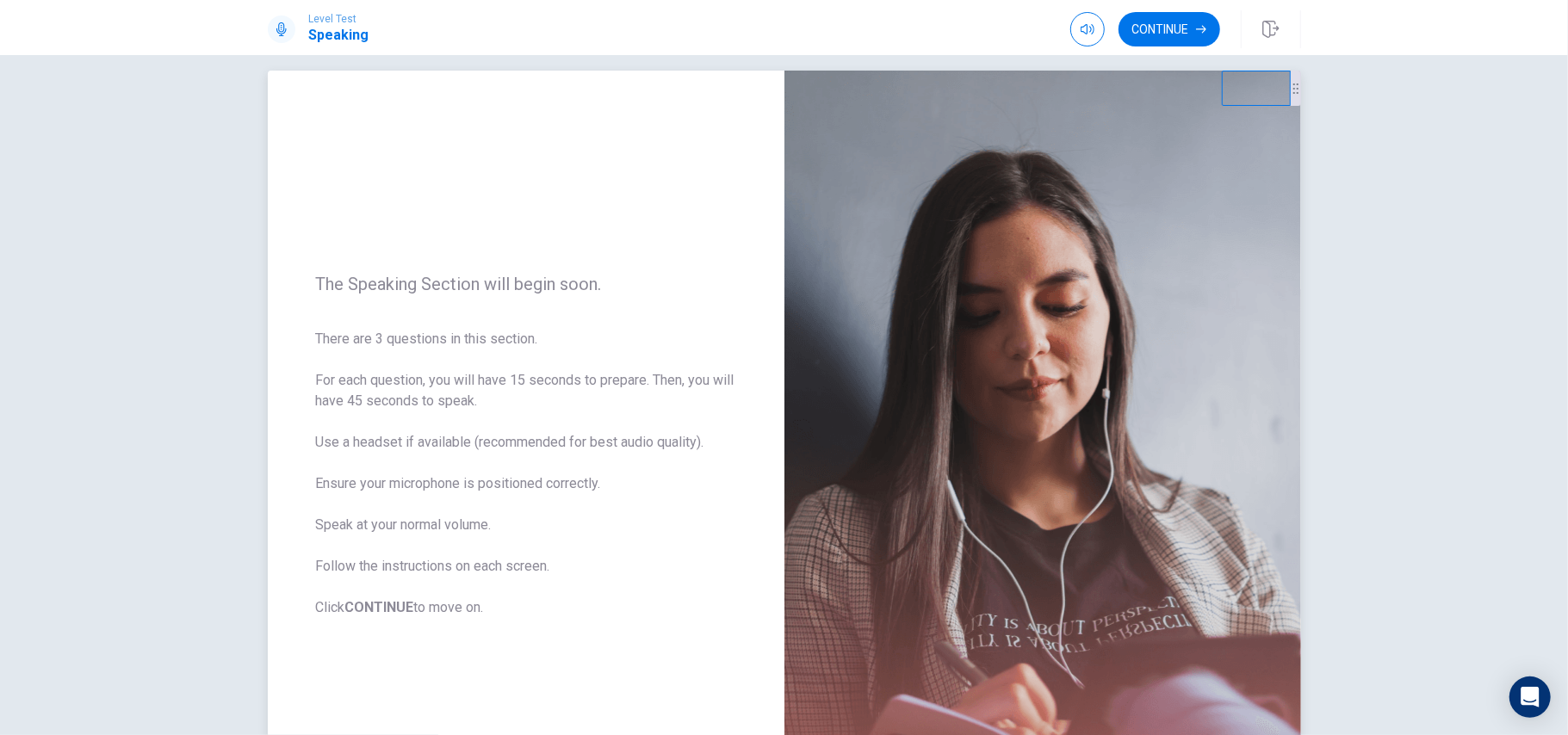 scroll, scrollTop: 0, scrollLeft: 0, axis: both 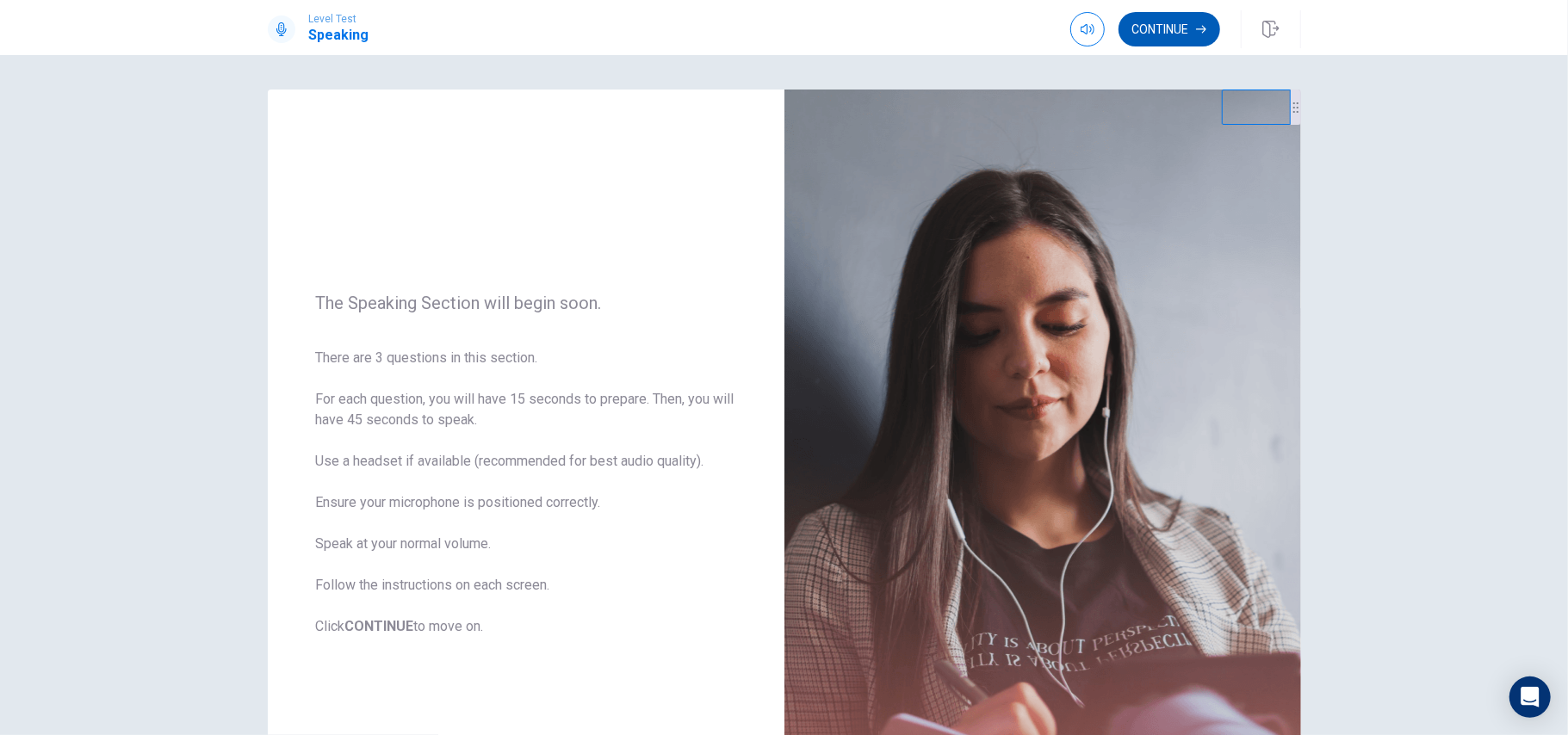 click on "Continue" at bounding box center (1169, 29) 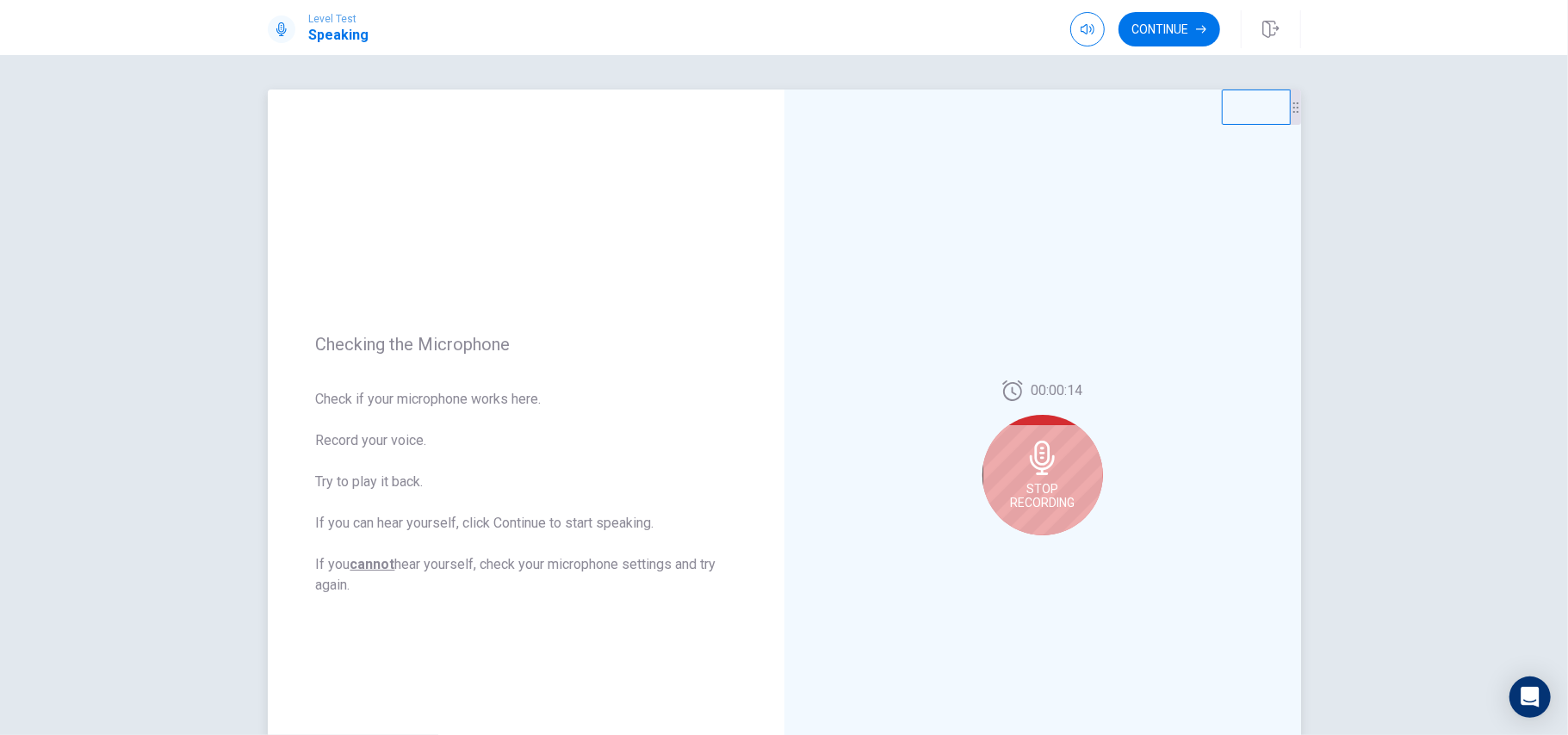 click 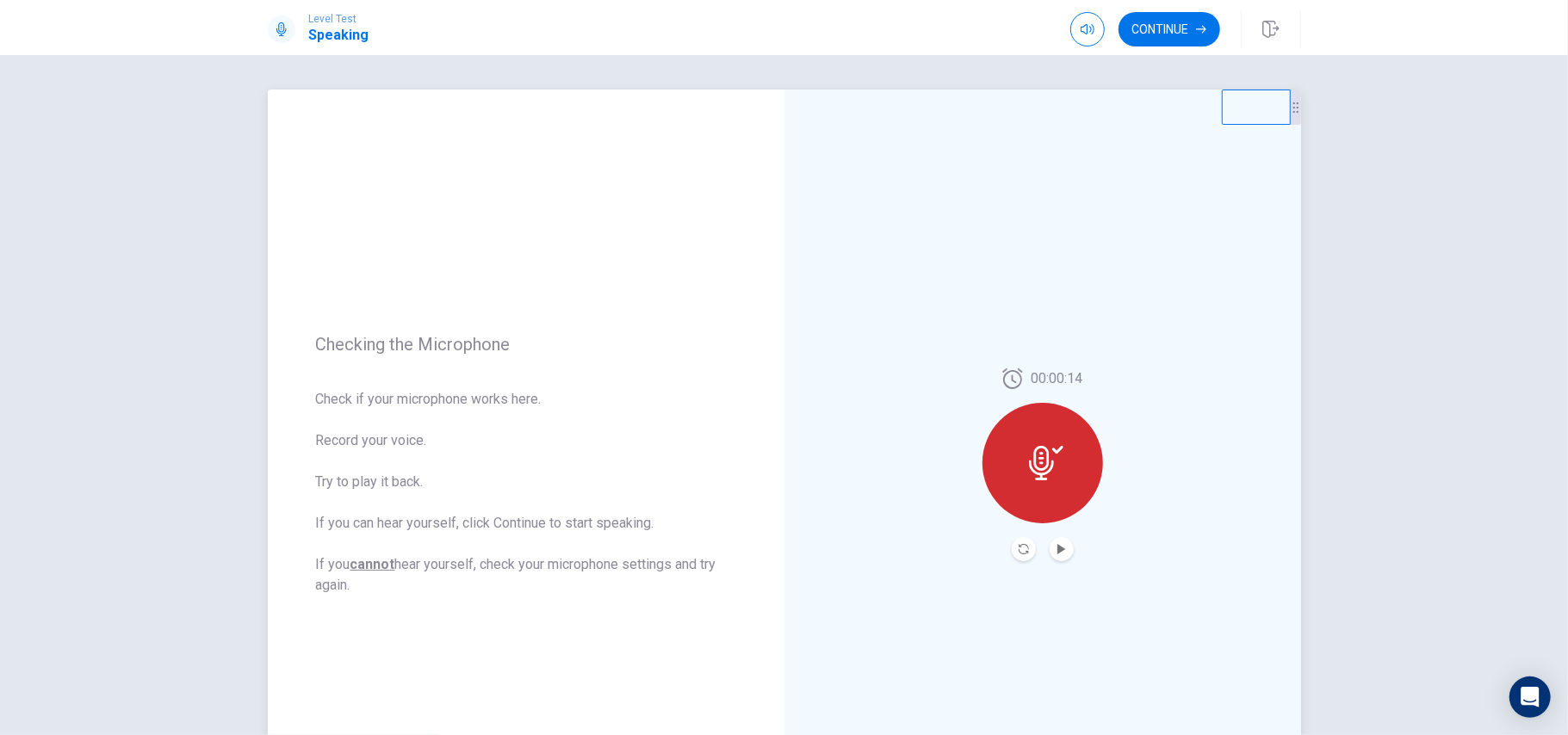 click 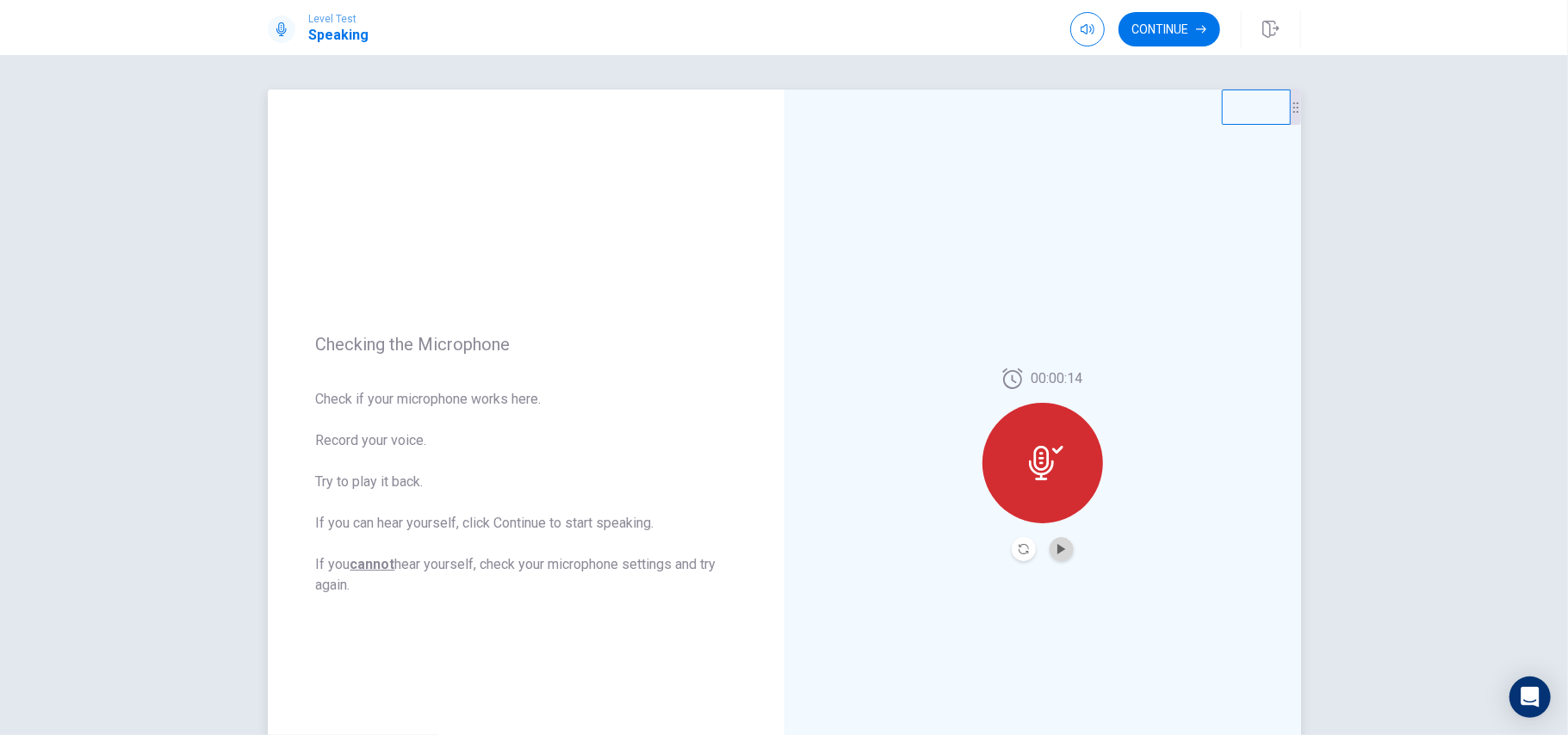 click at bounding box center (1062, 549) 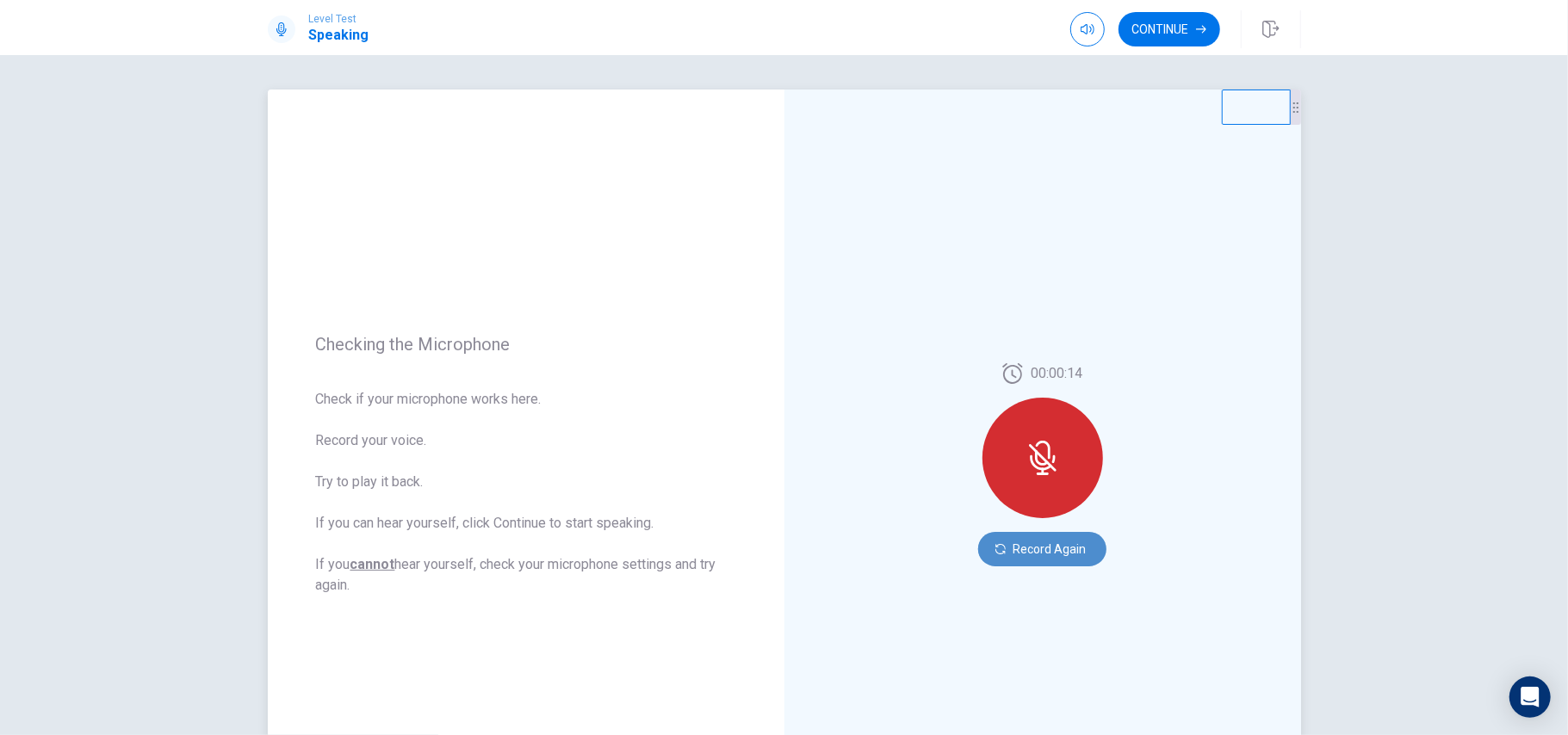 click on "Record Again" at bounding box center (1042, 549) 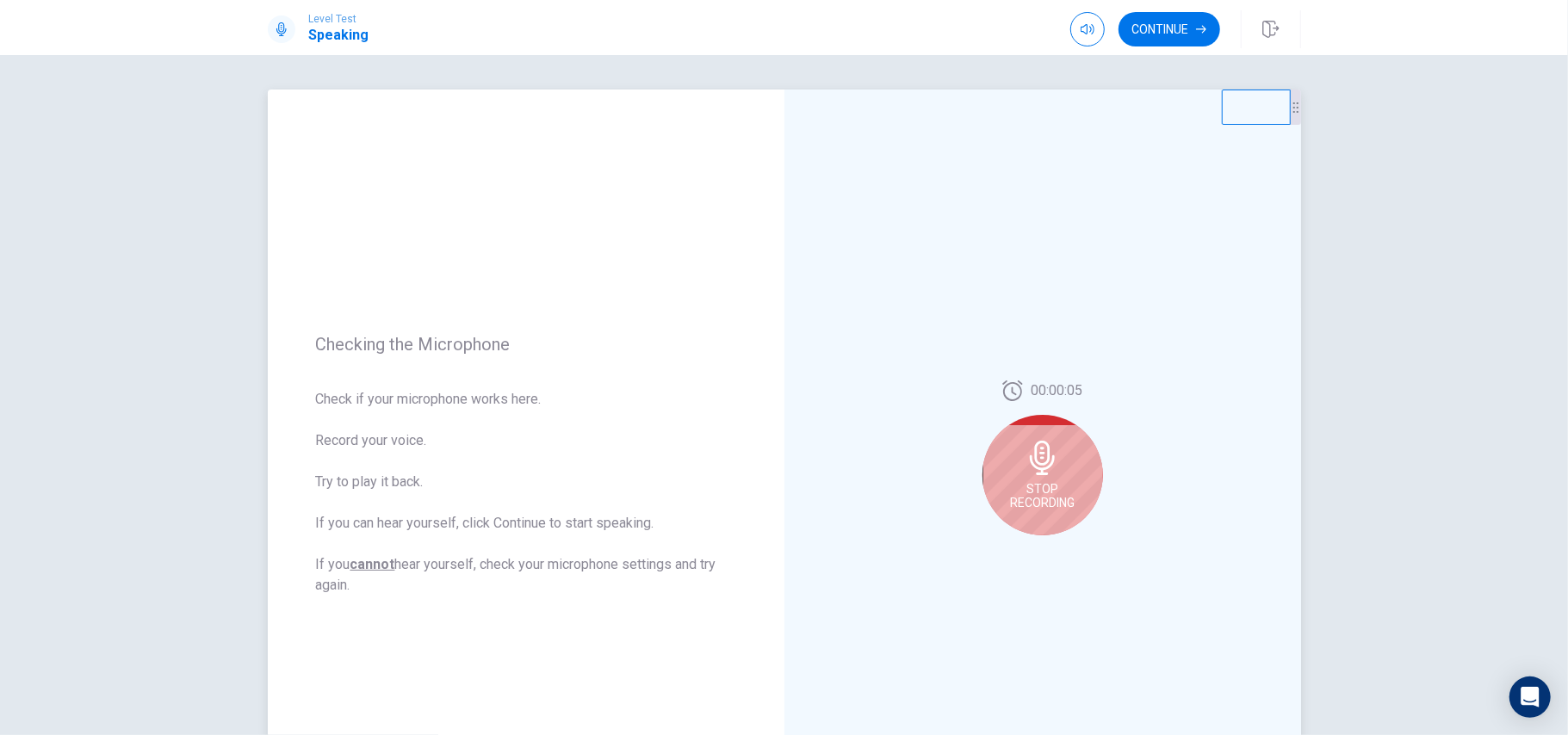 click on "Stop   Recording" at bounding box center [1043, 475] 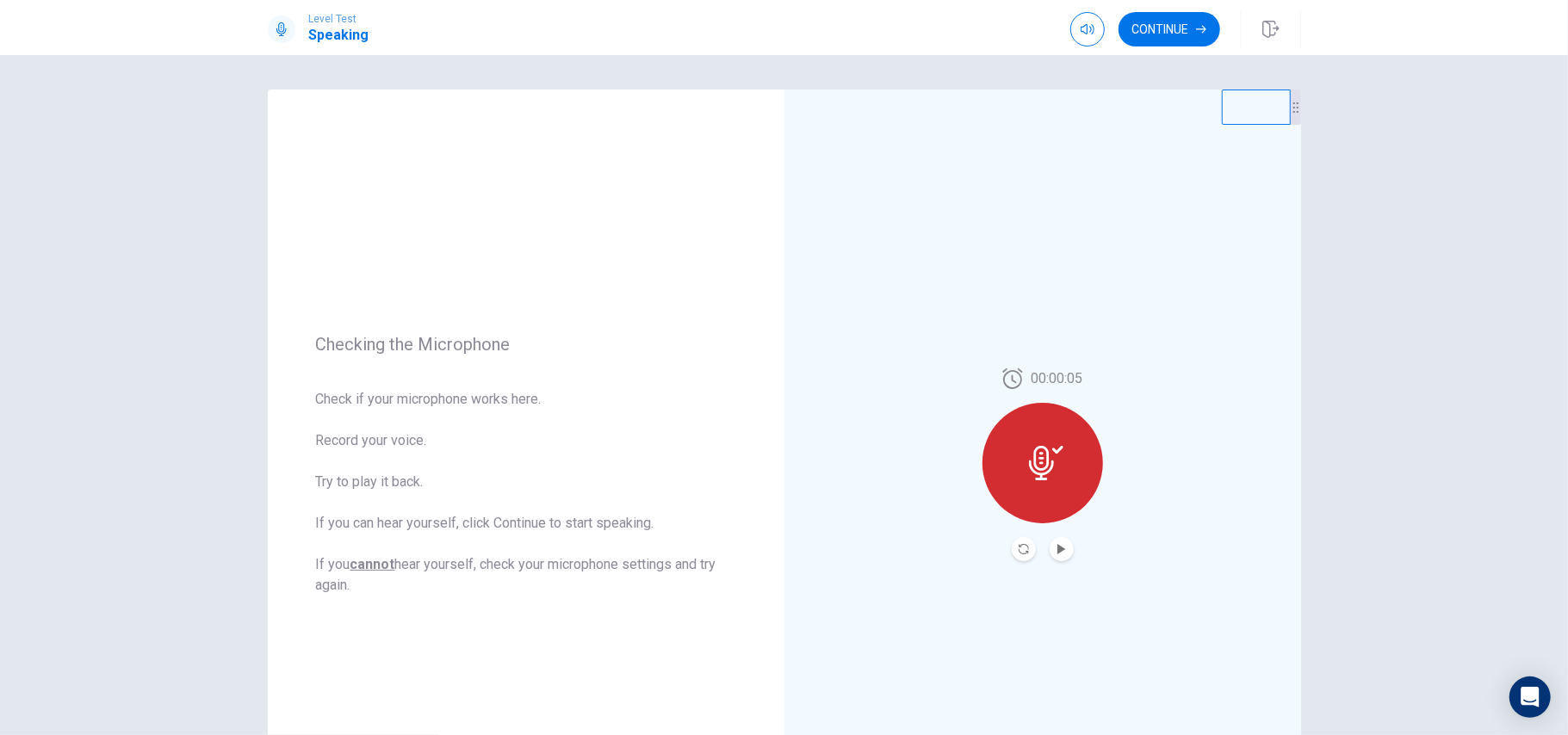 click at bounding box center (1062, 549) 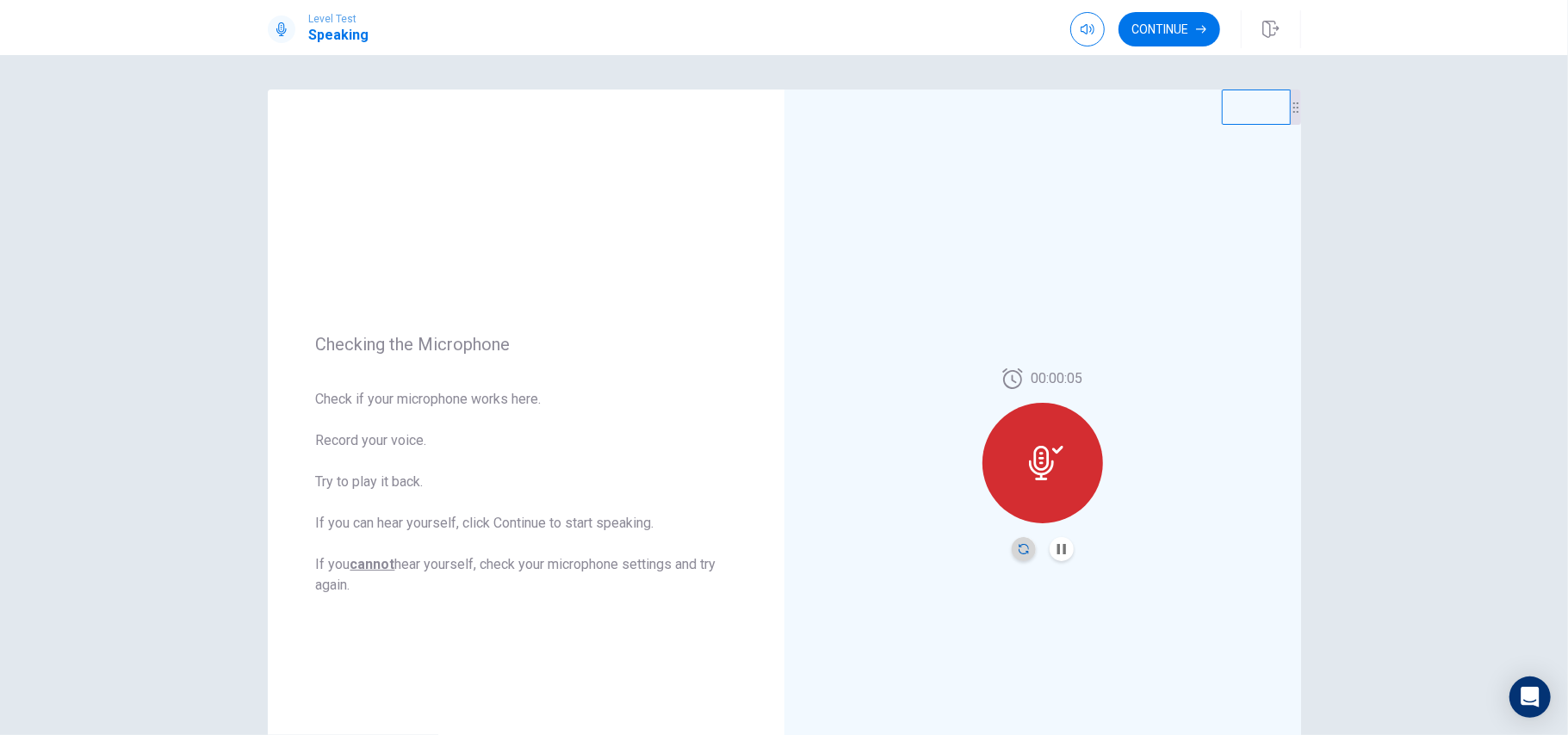 click 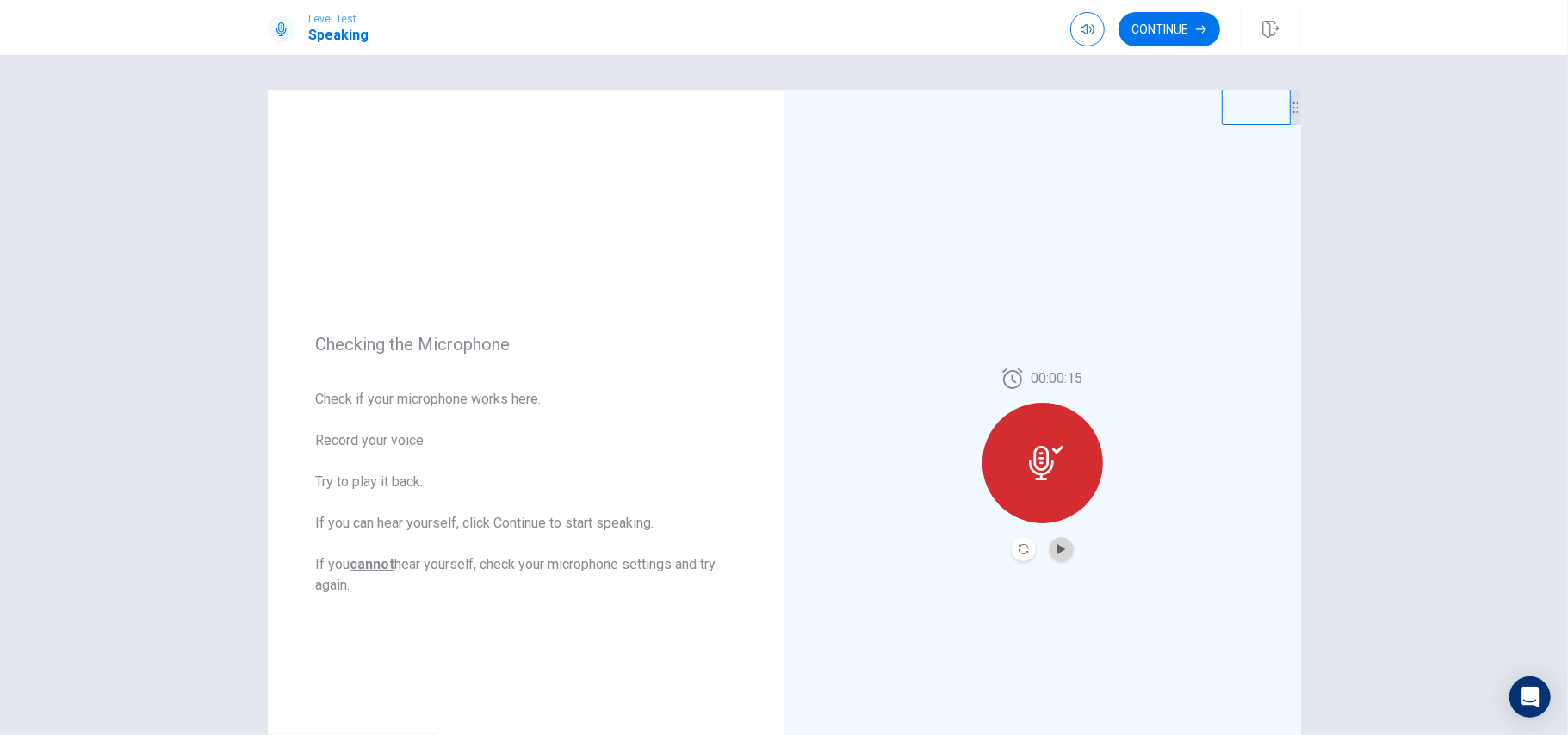 click at bounding box center (1062, 549) 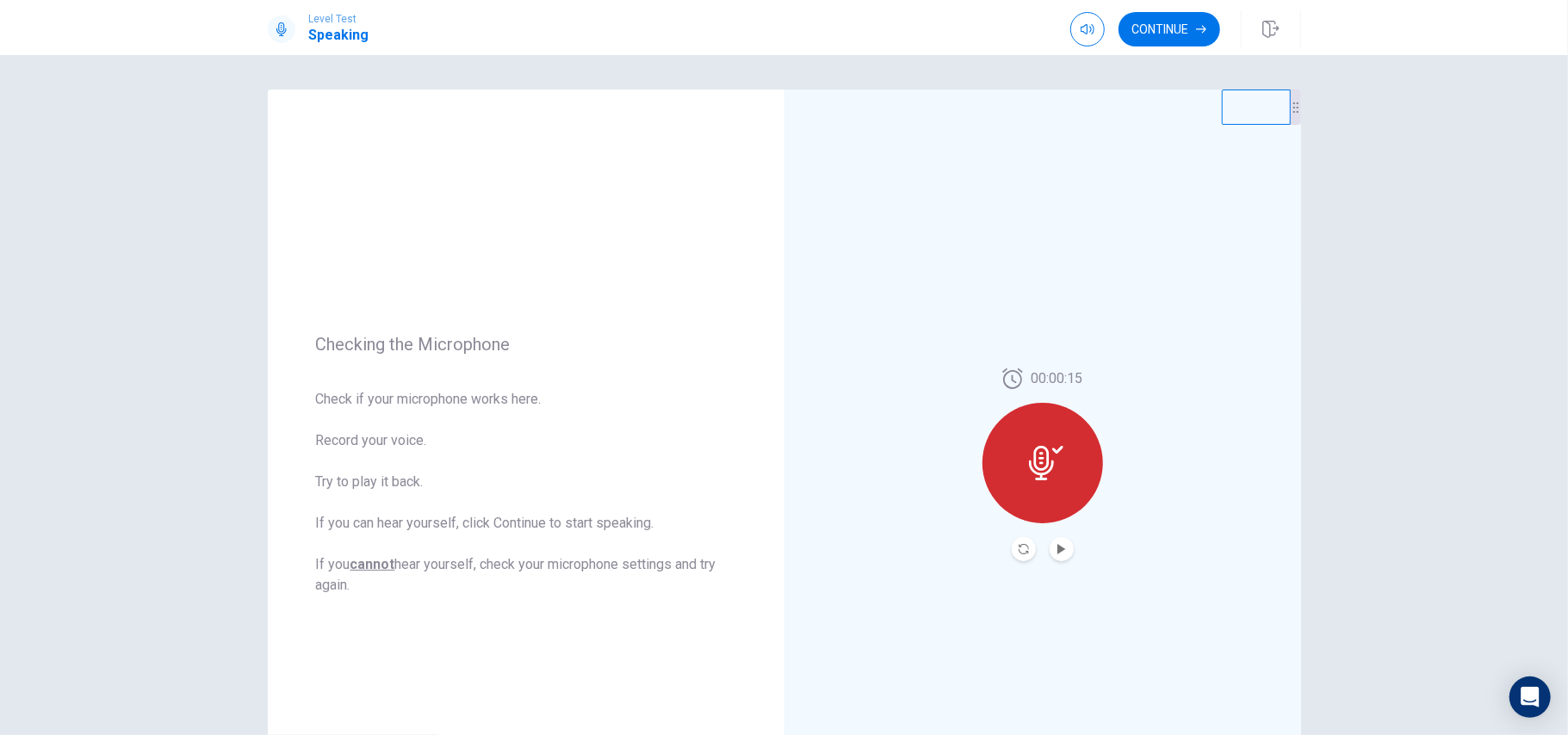 click at bounding box center (1043, 463) 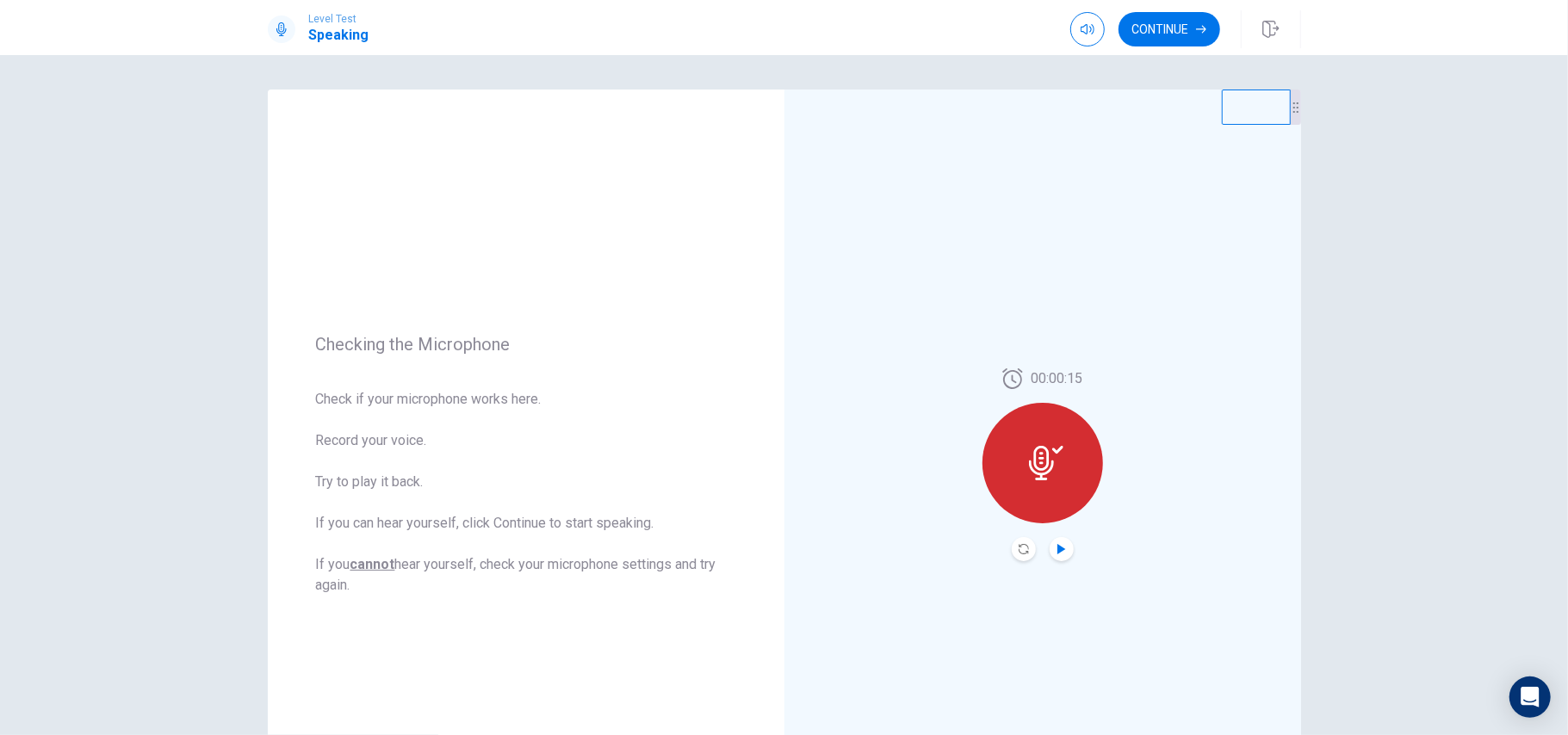 click 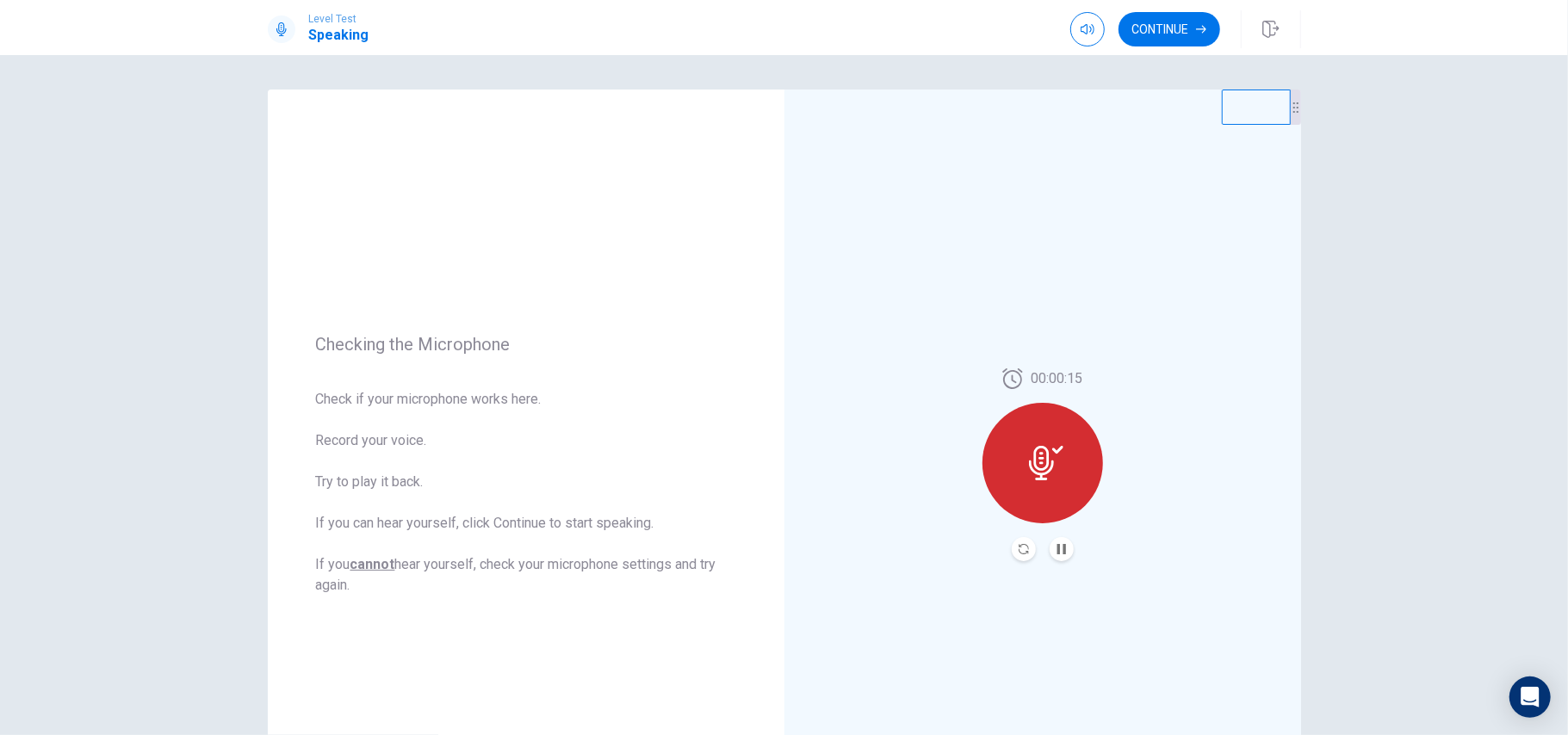 click at bounding box center [1024, 549] 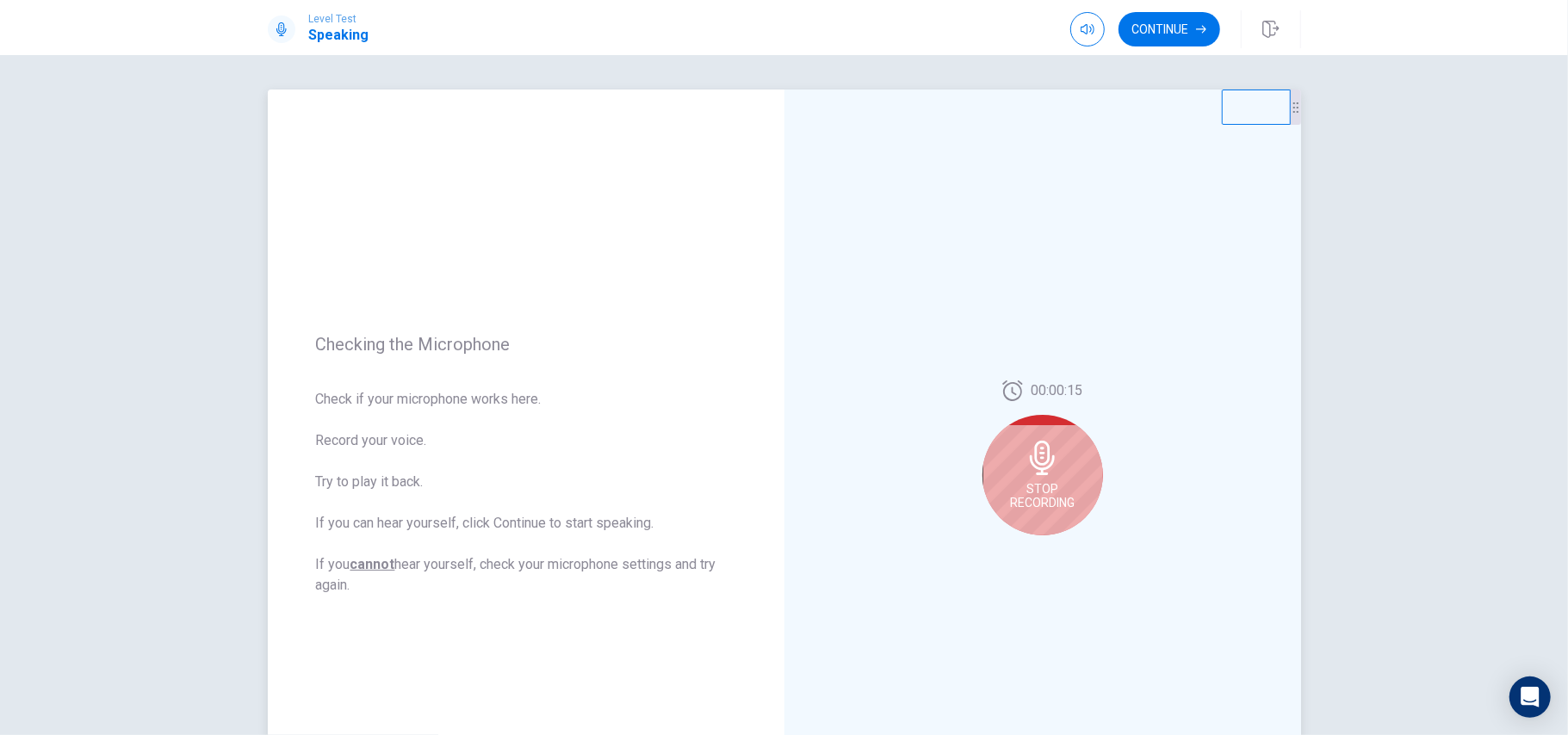 click on "Stop   Recording" at bounding box center [1043, 475] 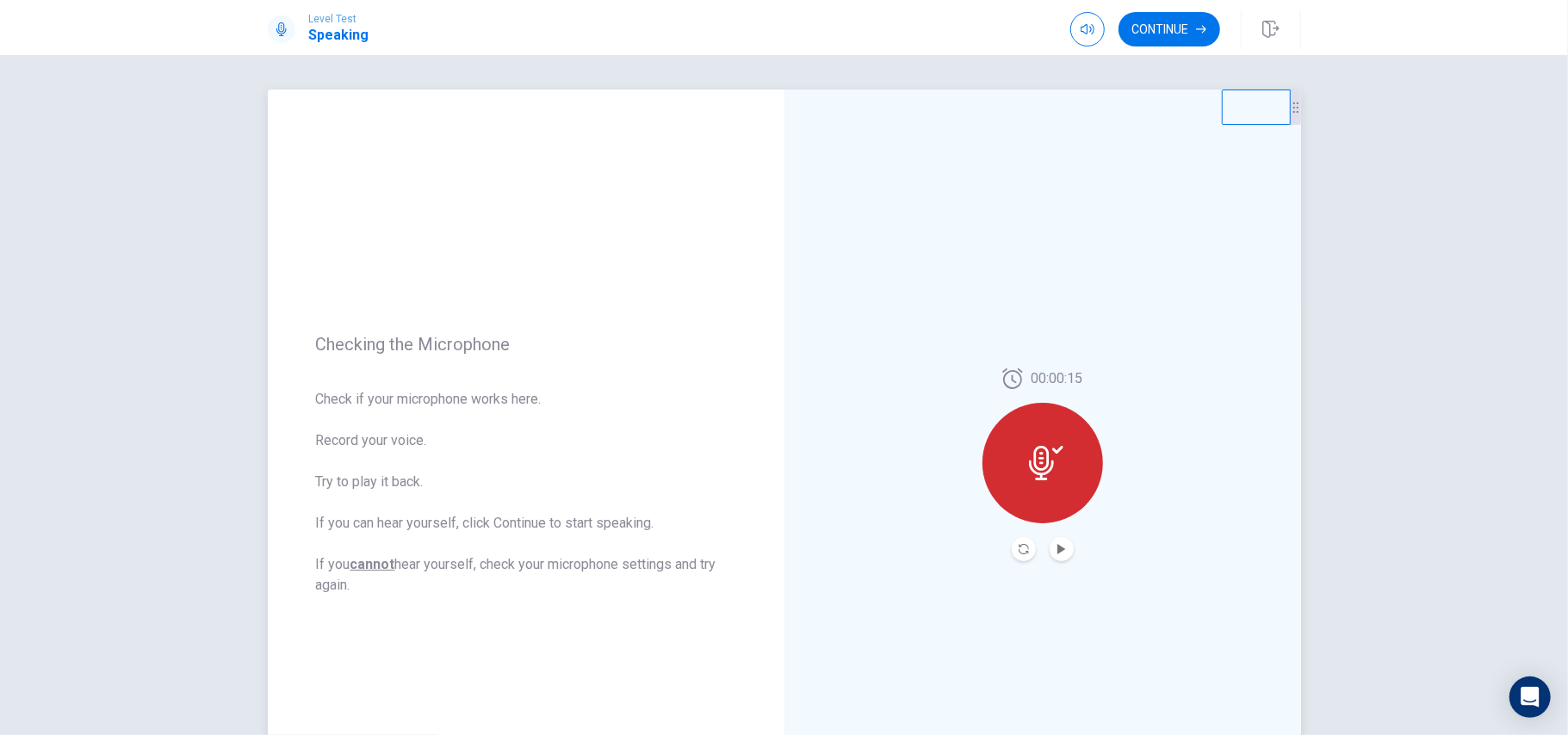 click at bounding box center [1043, 463] 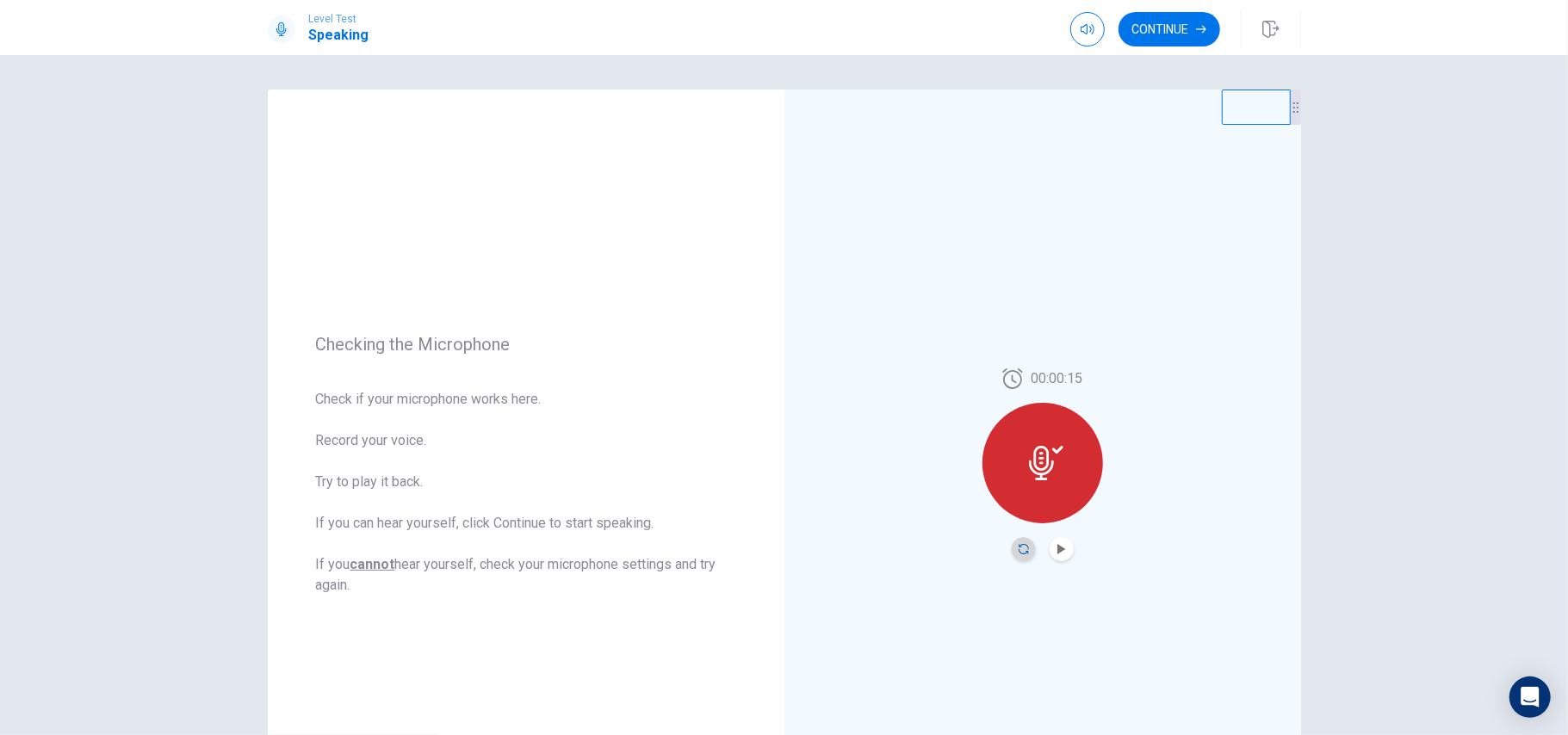 click 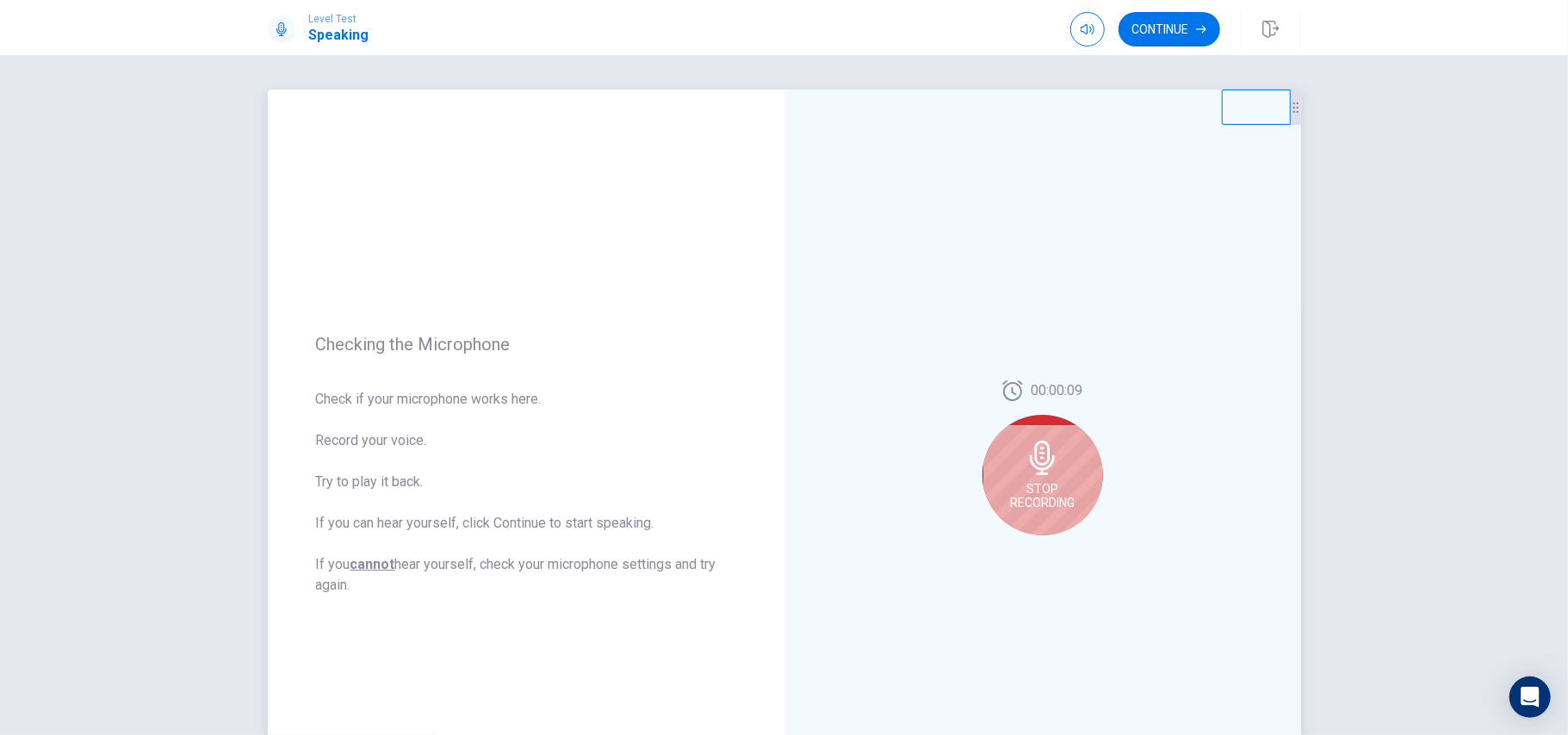 click on "Stop   Recording" at bounding box center (1042, 496) 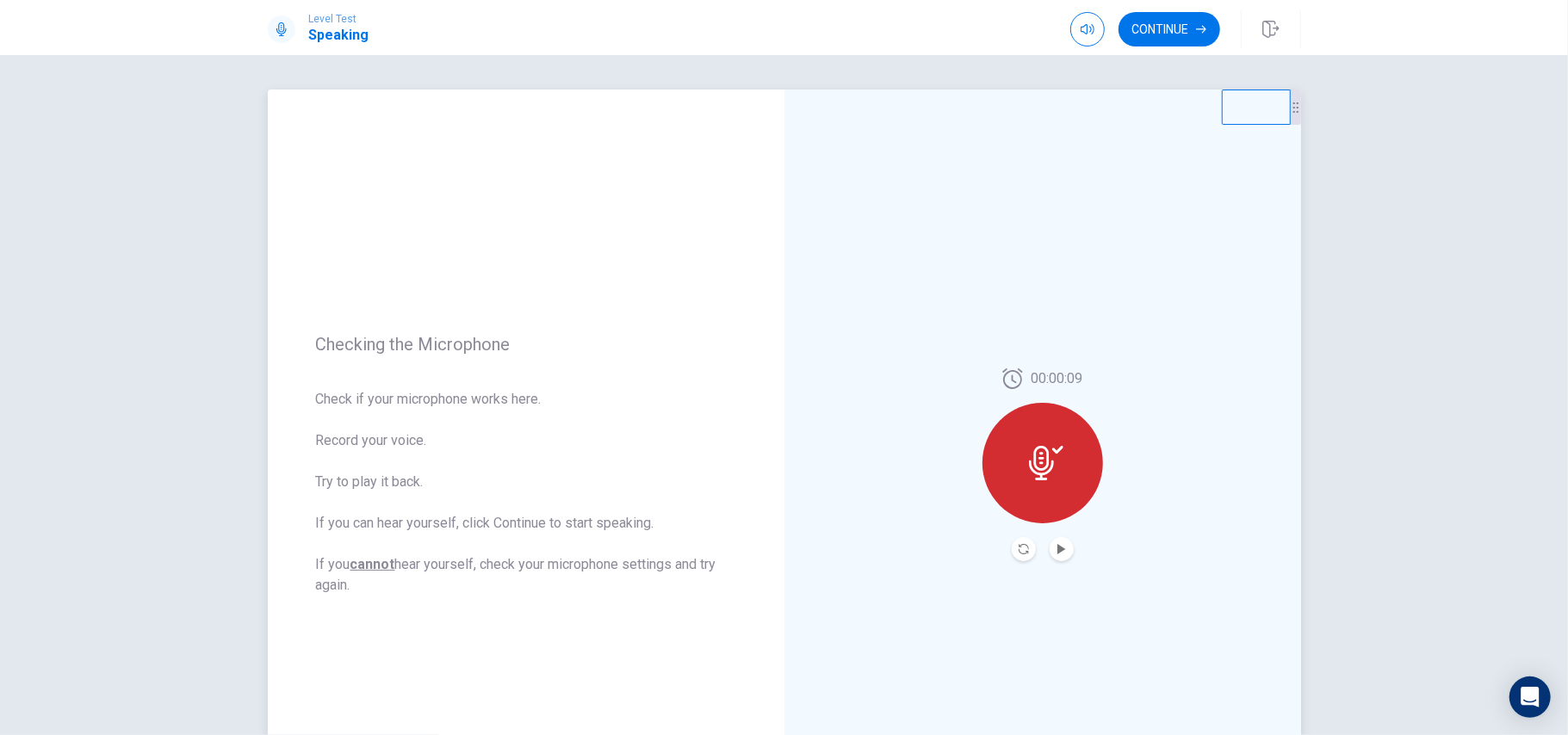 click at bounding box center (1062, 549) 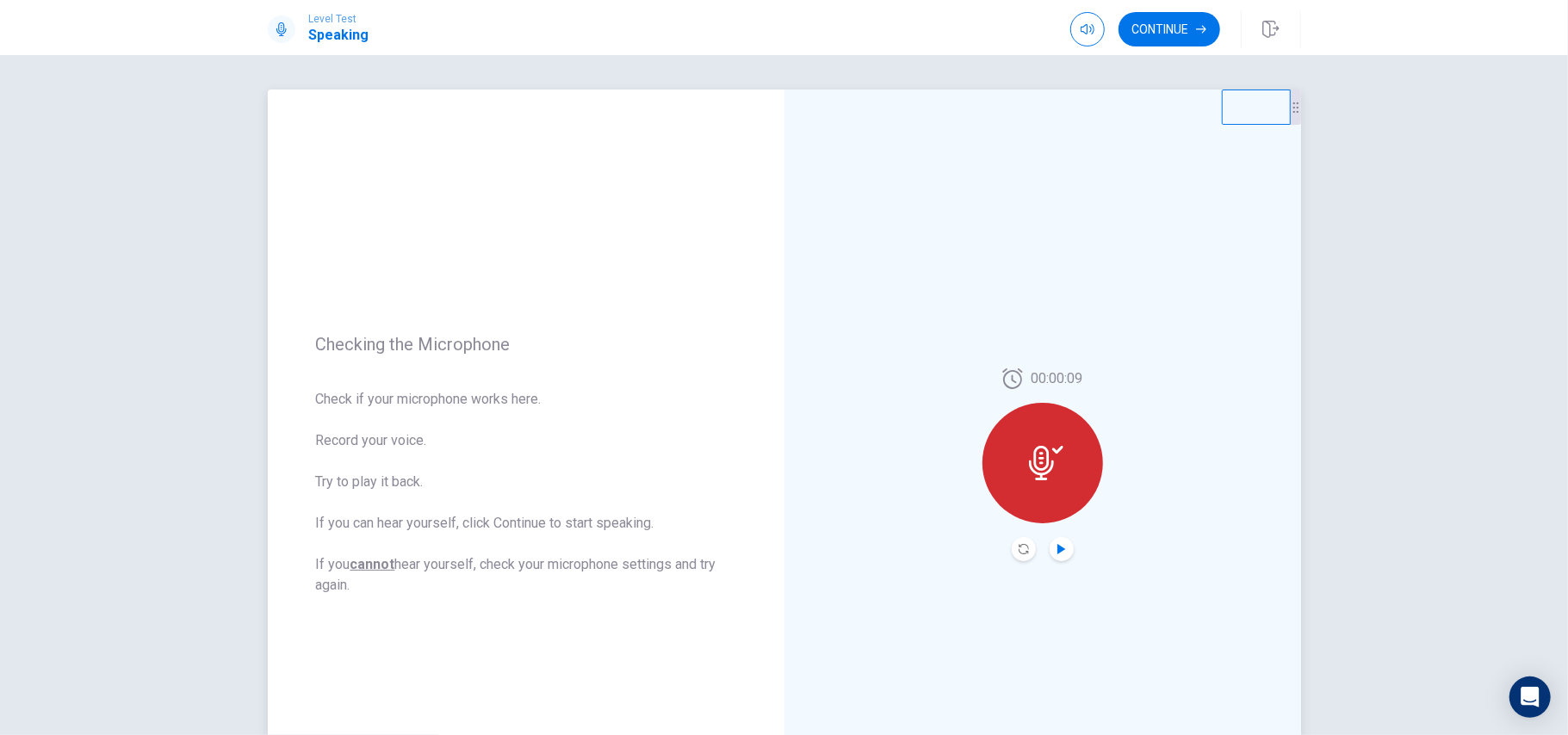 click 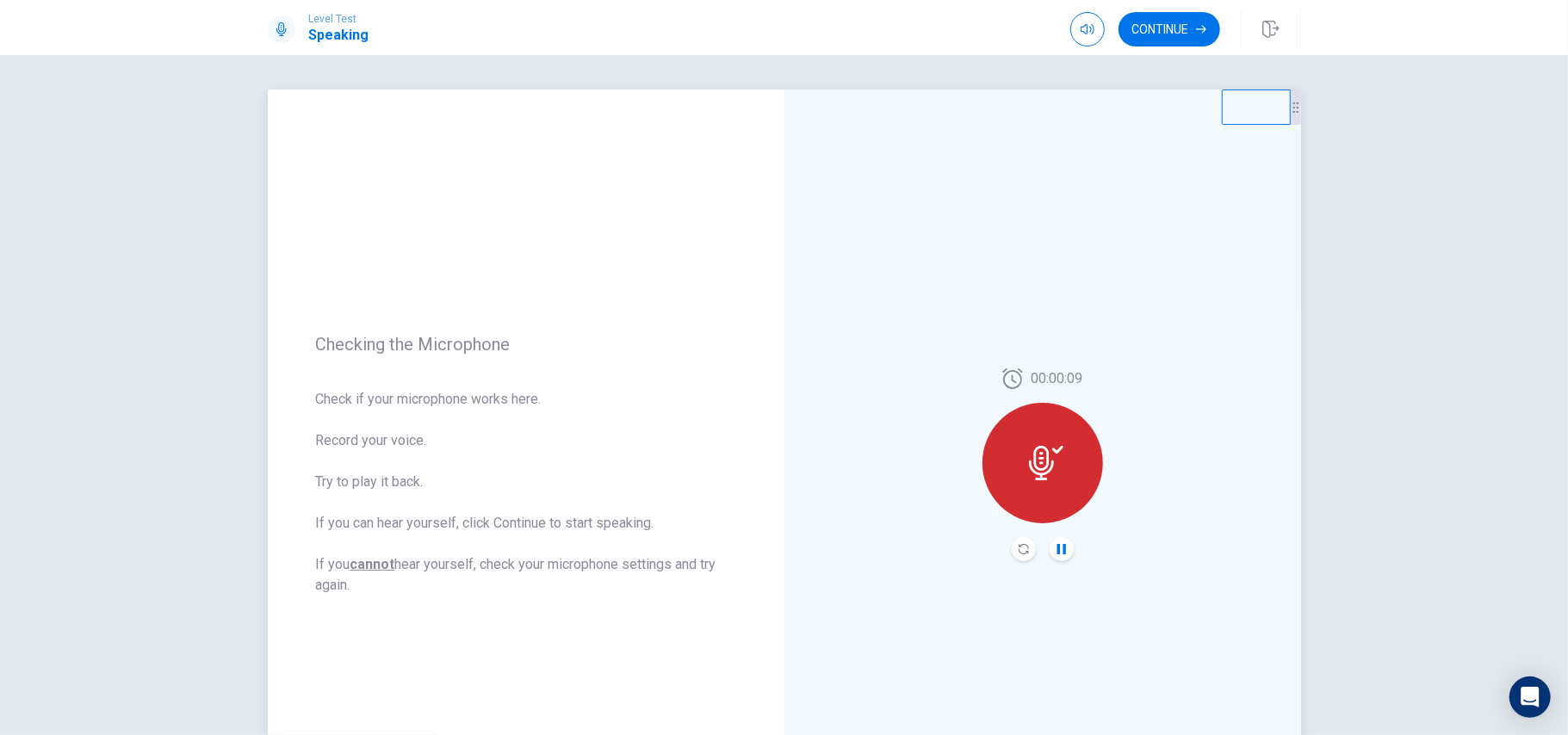 click at bounding box center (1043, 463) 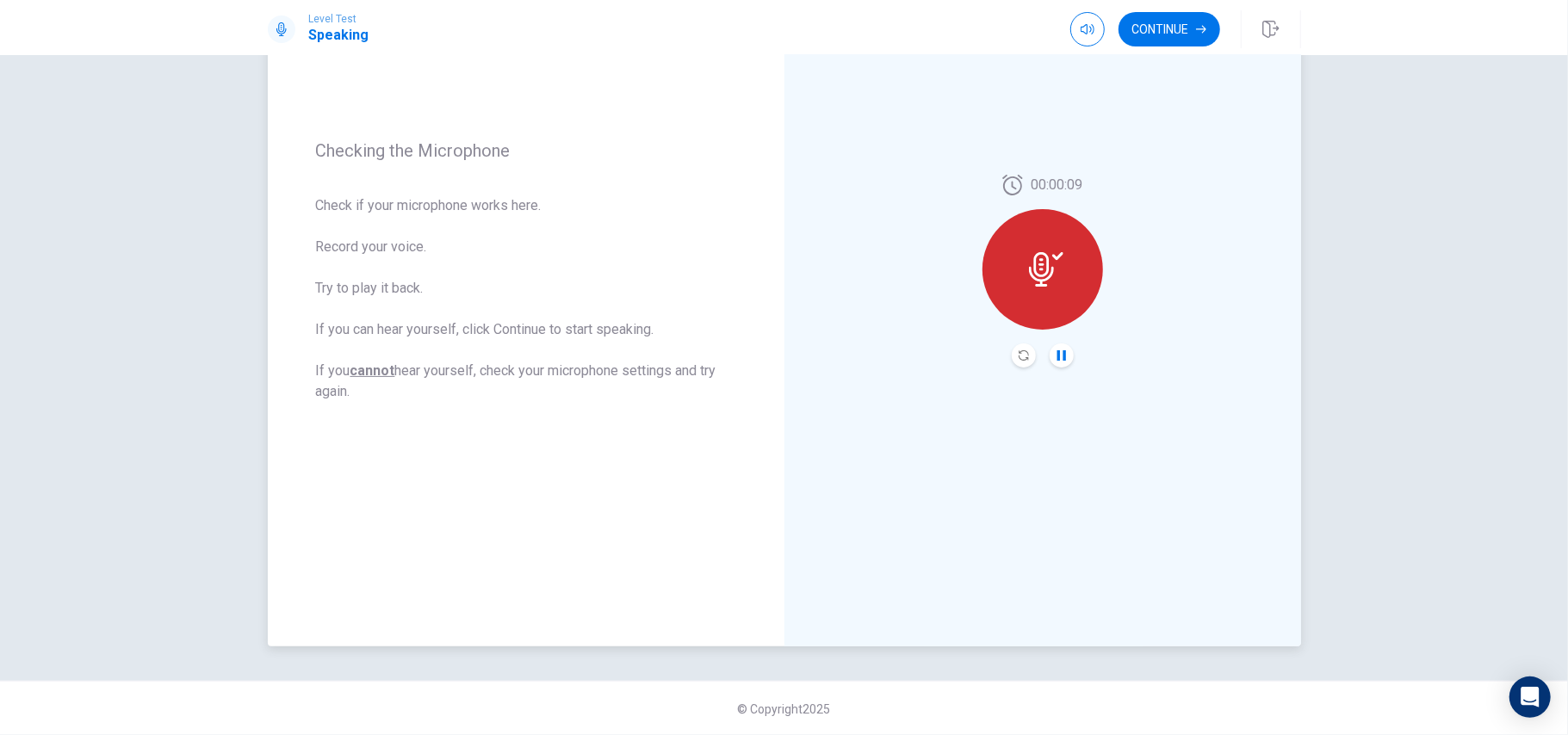 scroll, scrollTop: 0, scrollLeft: 0, axis: both 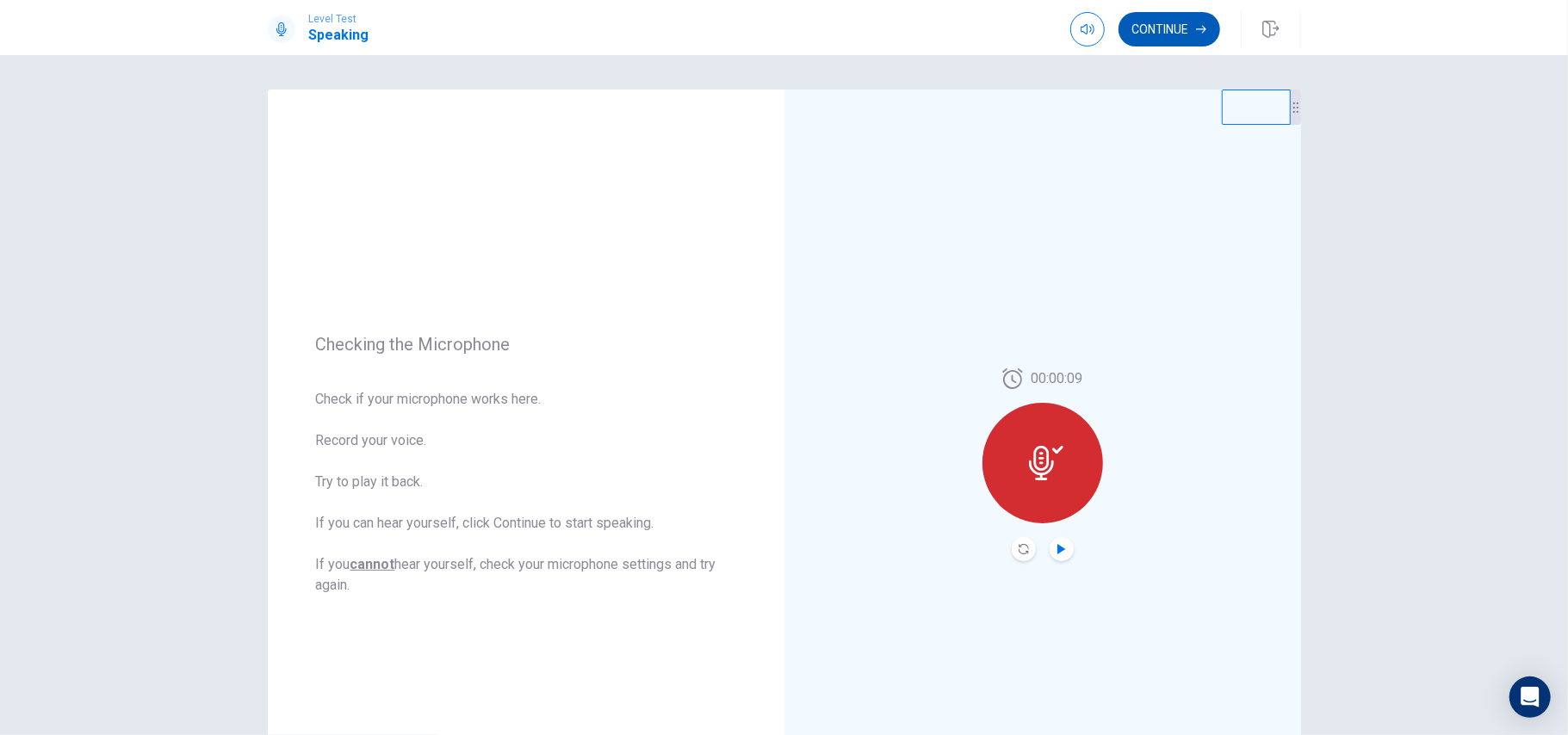click on "Continue" at bounding box center [1169, 29] 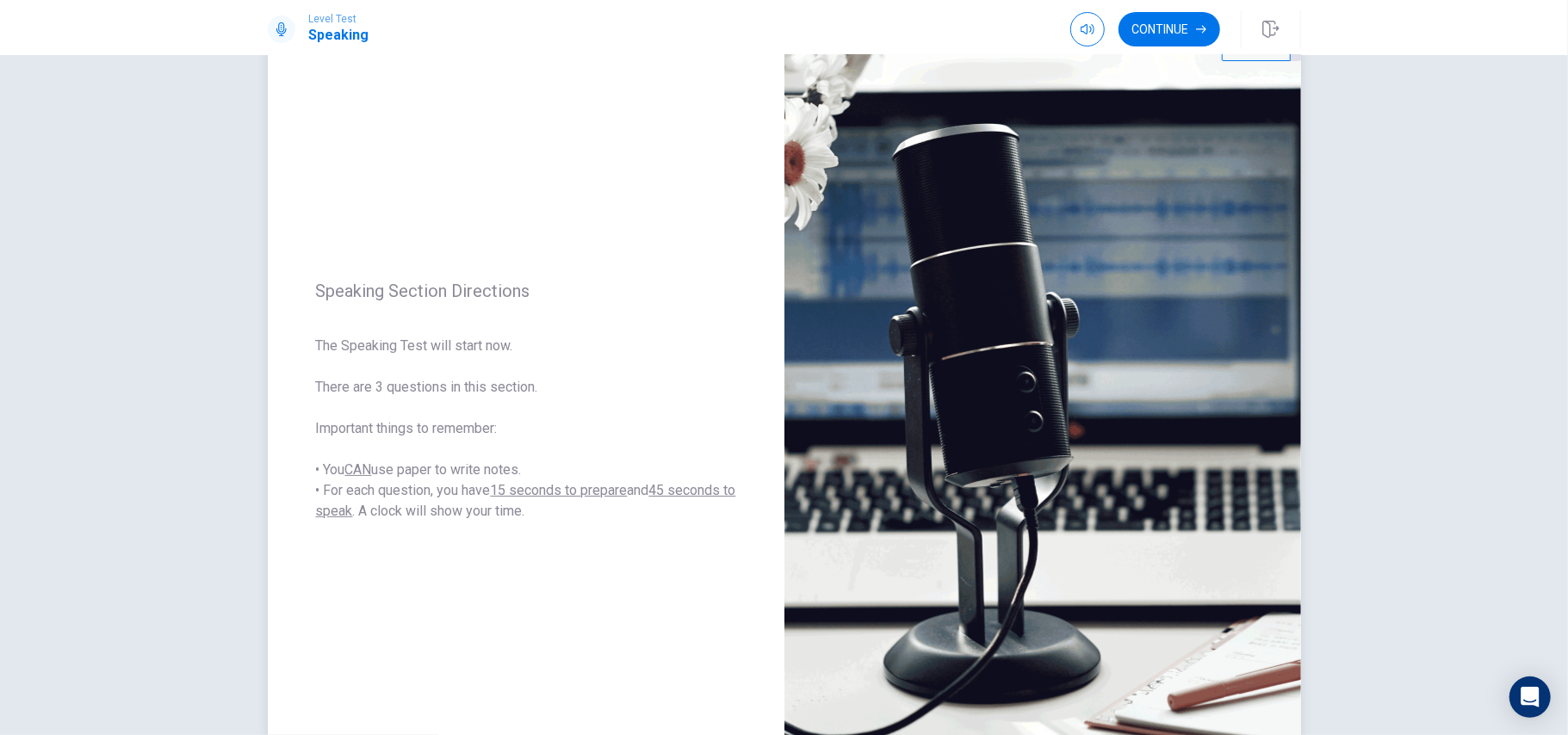 scroll, scrollTop: 114, scrollLeft: 0, axis: vertical 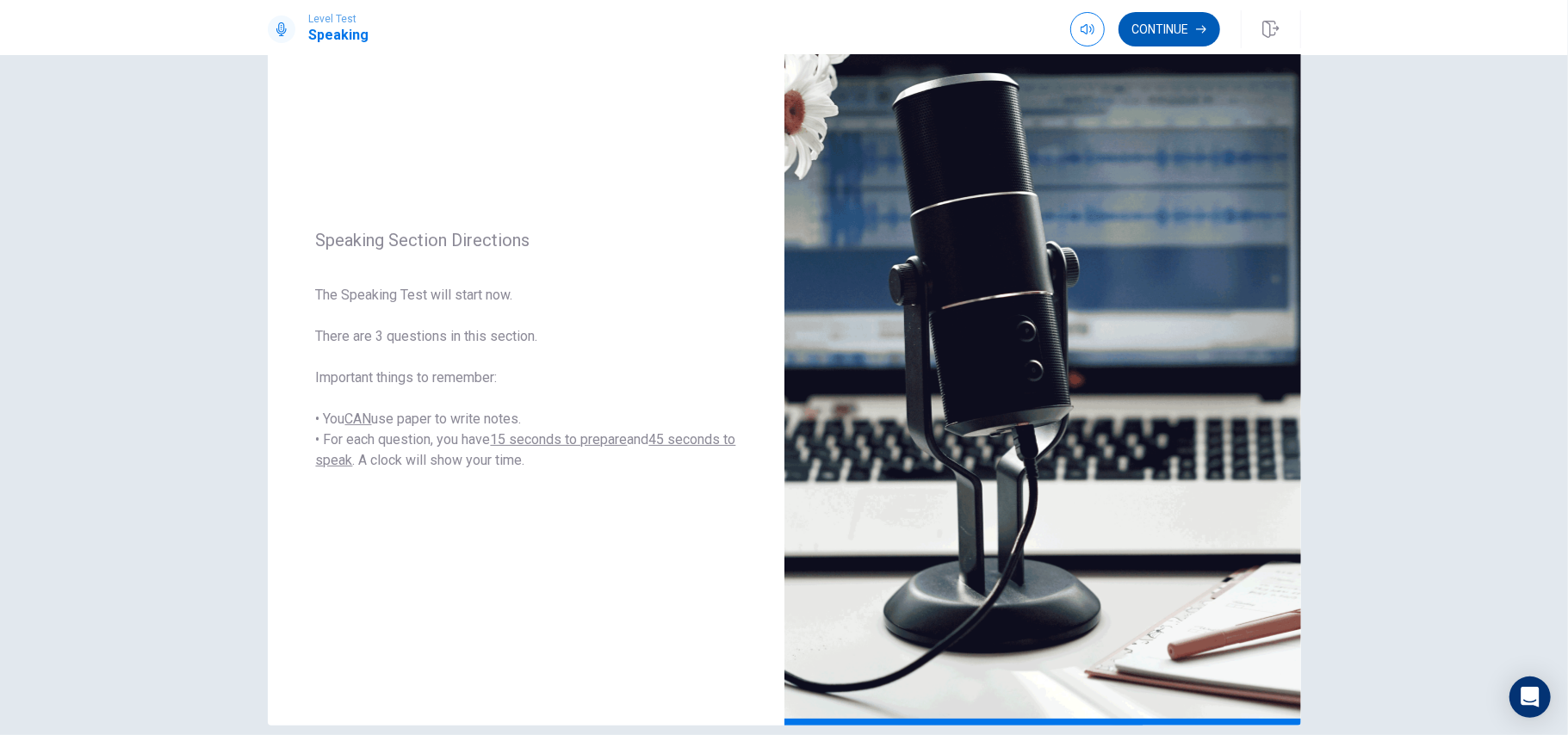 click on "Continue" at bounding box center (1169, 29) 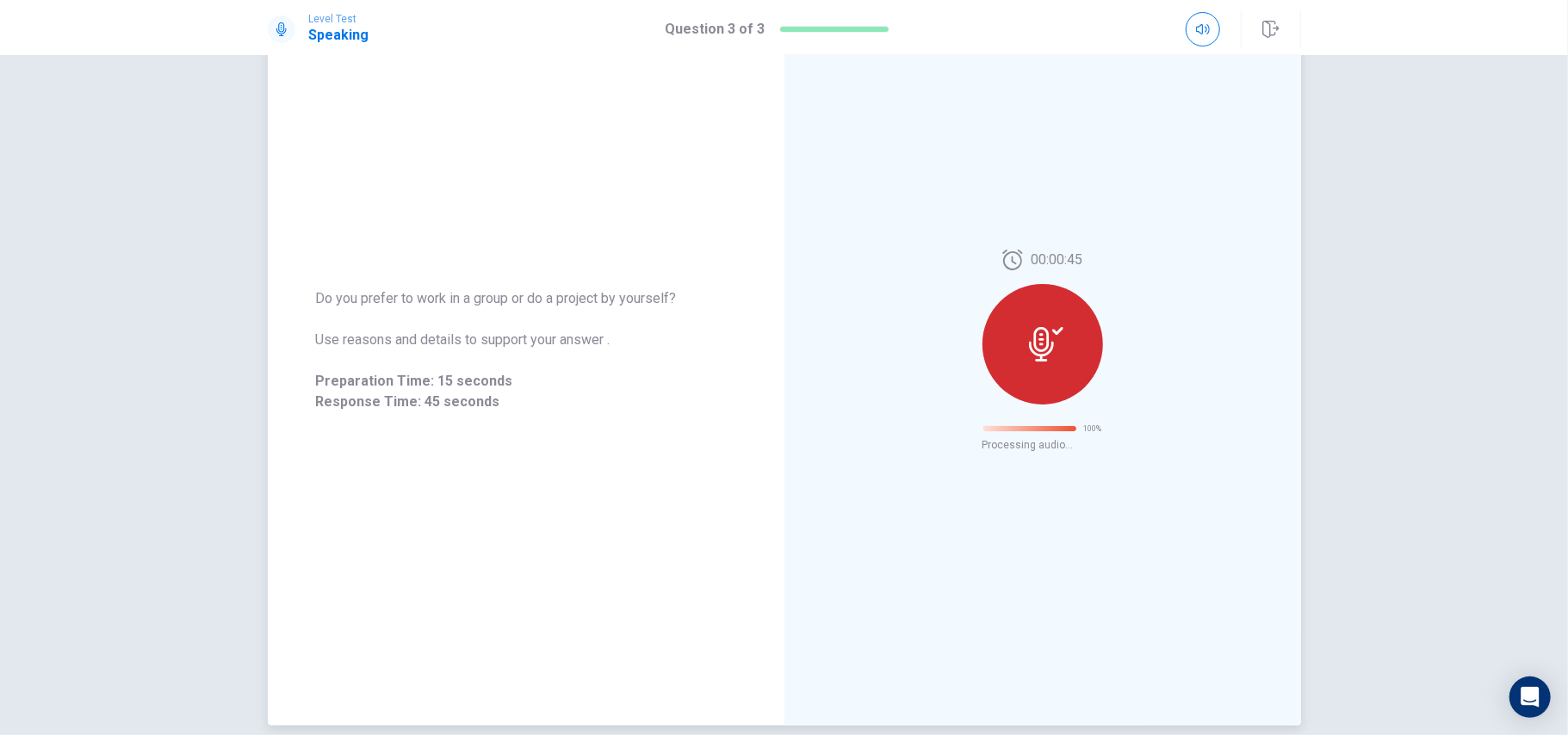 scroll, scrollTop: 0, scrollLeft: 0, axis: both 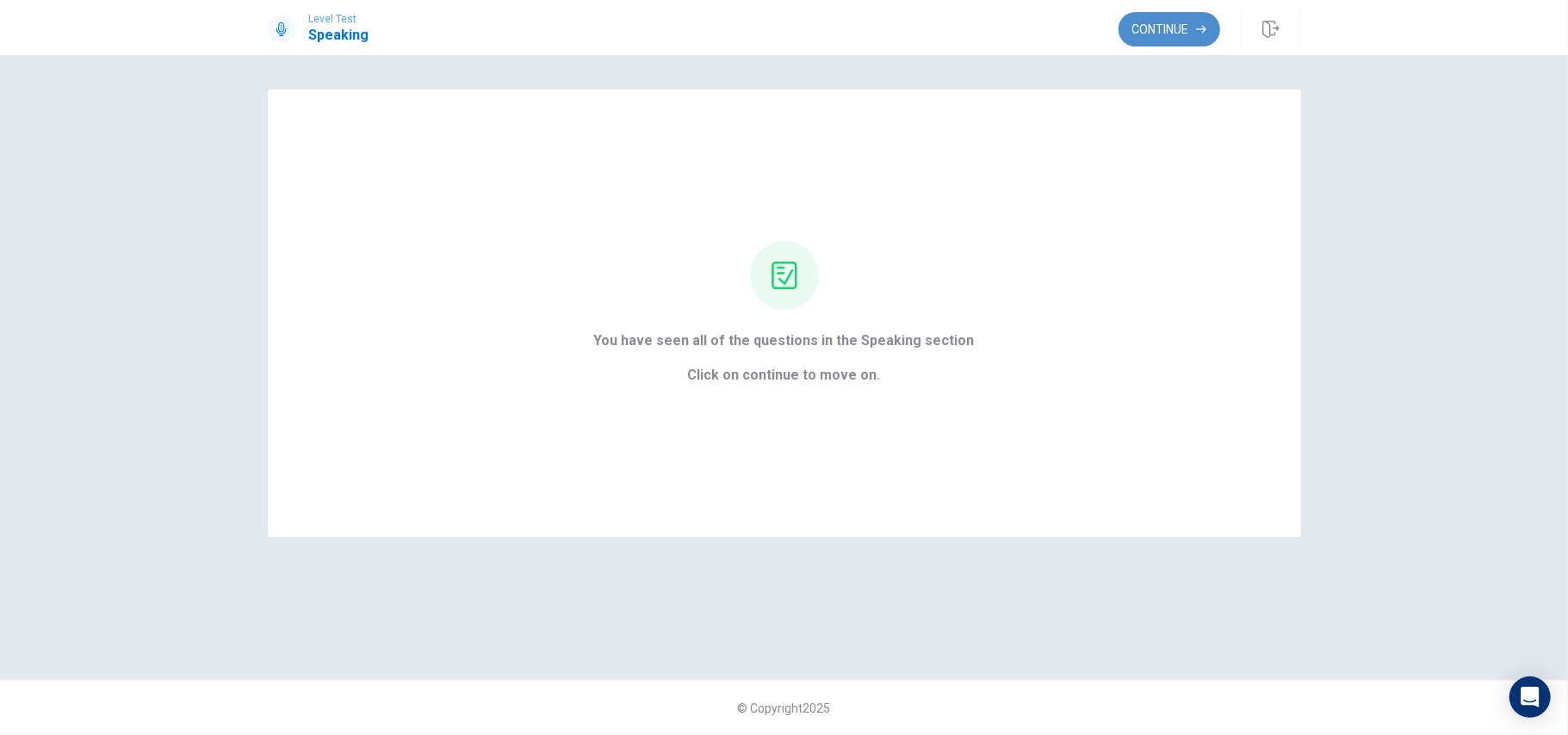 click on "Continue" at bounding box center (1169, 29) 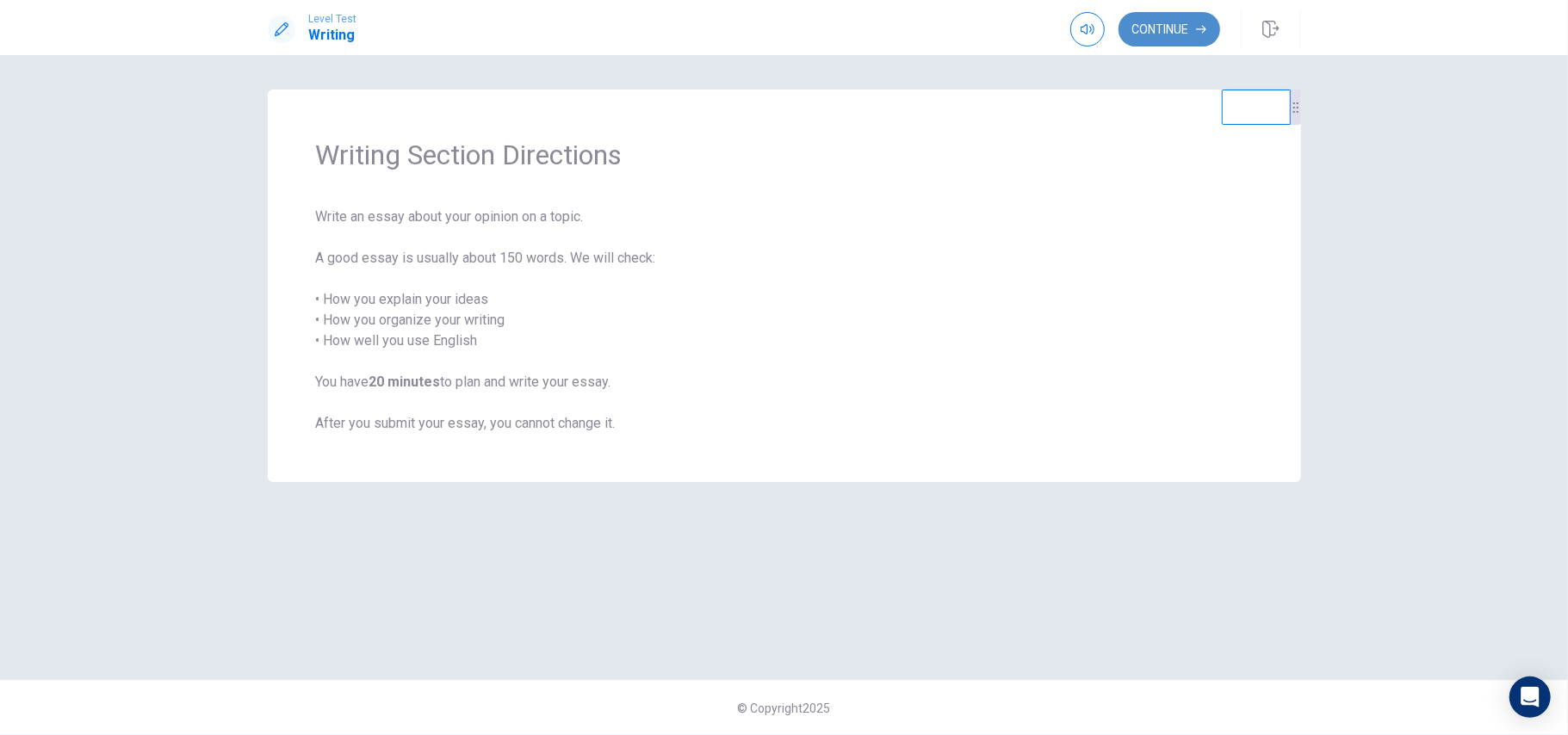 click on "Continue" at bounding box center (1169, 29) 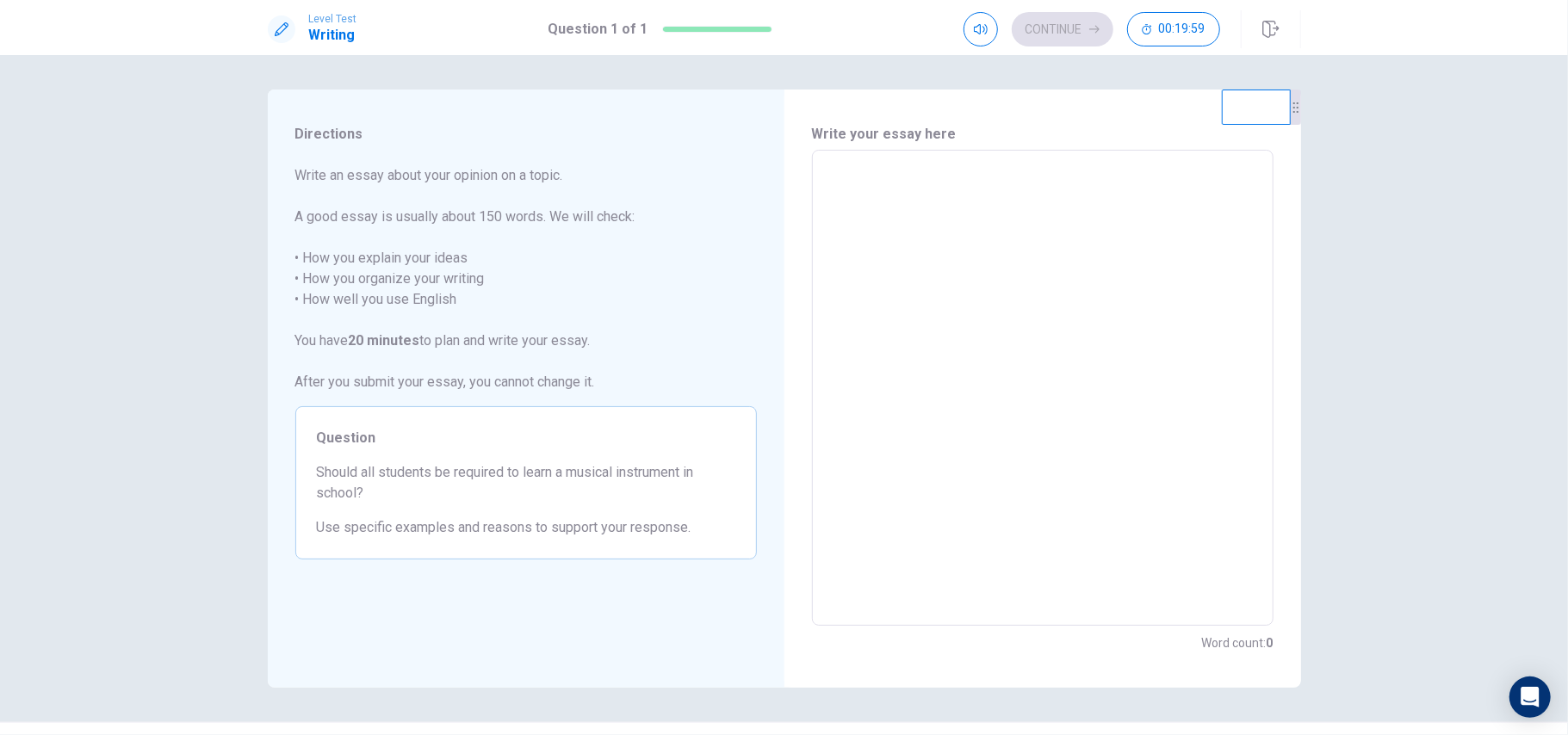 click at bounding box center (1043, 388) 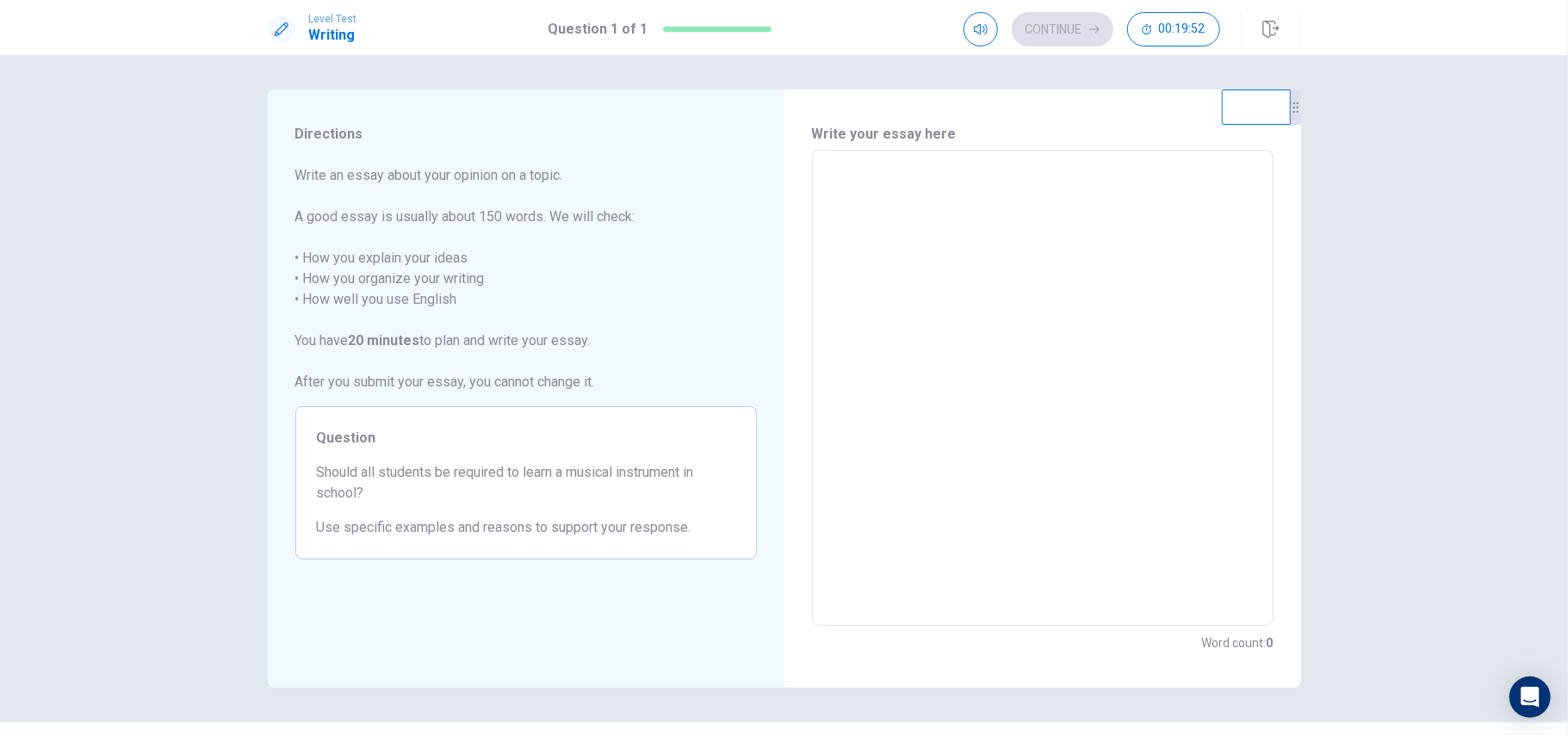 type on "*" 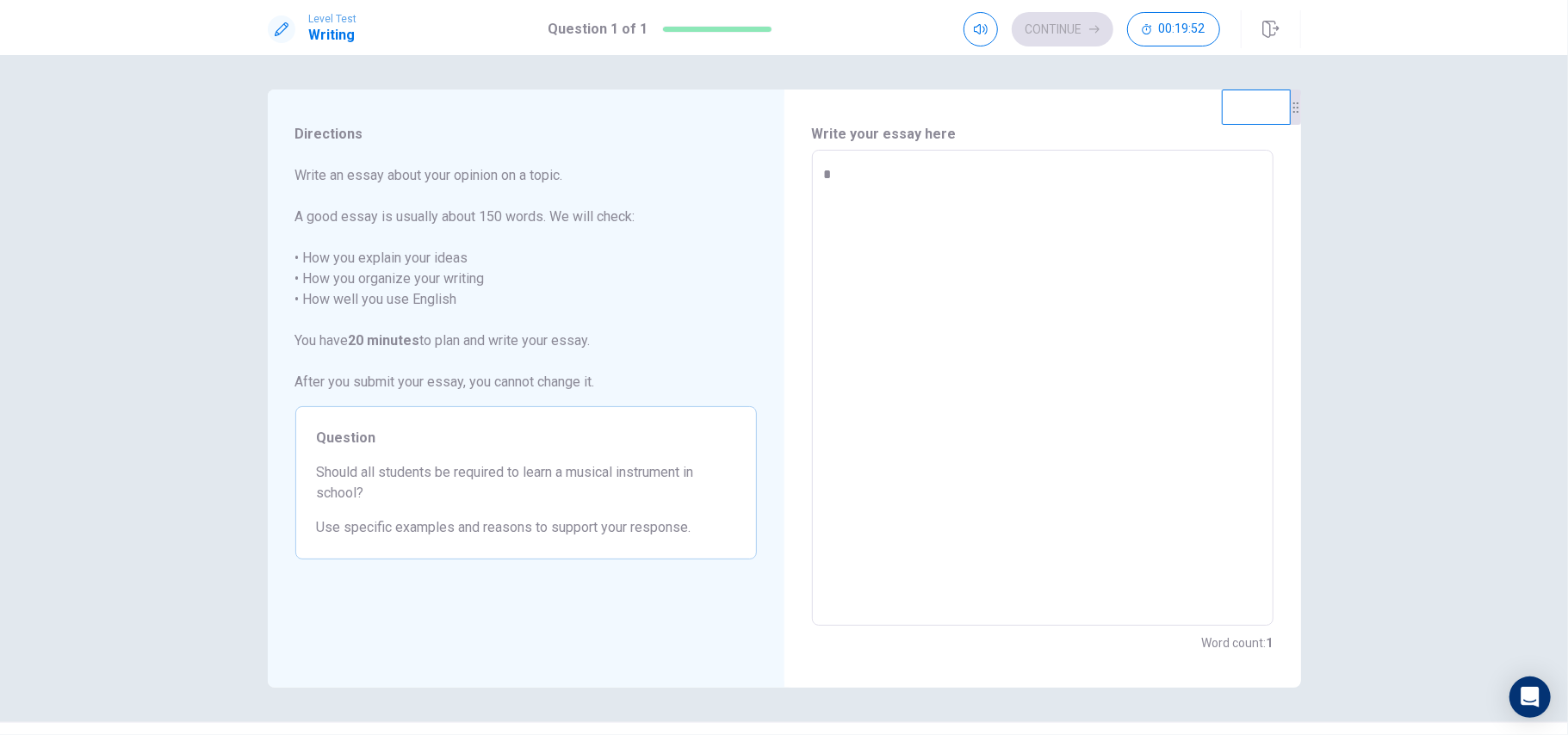 type on "*" 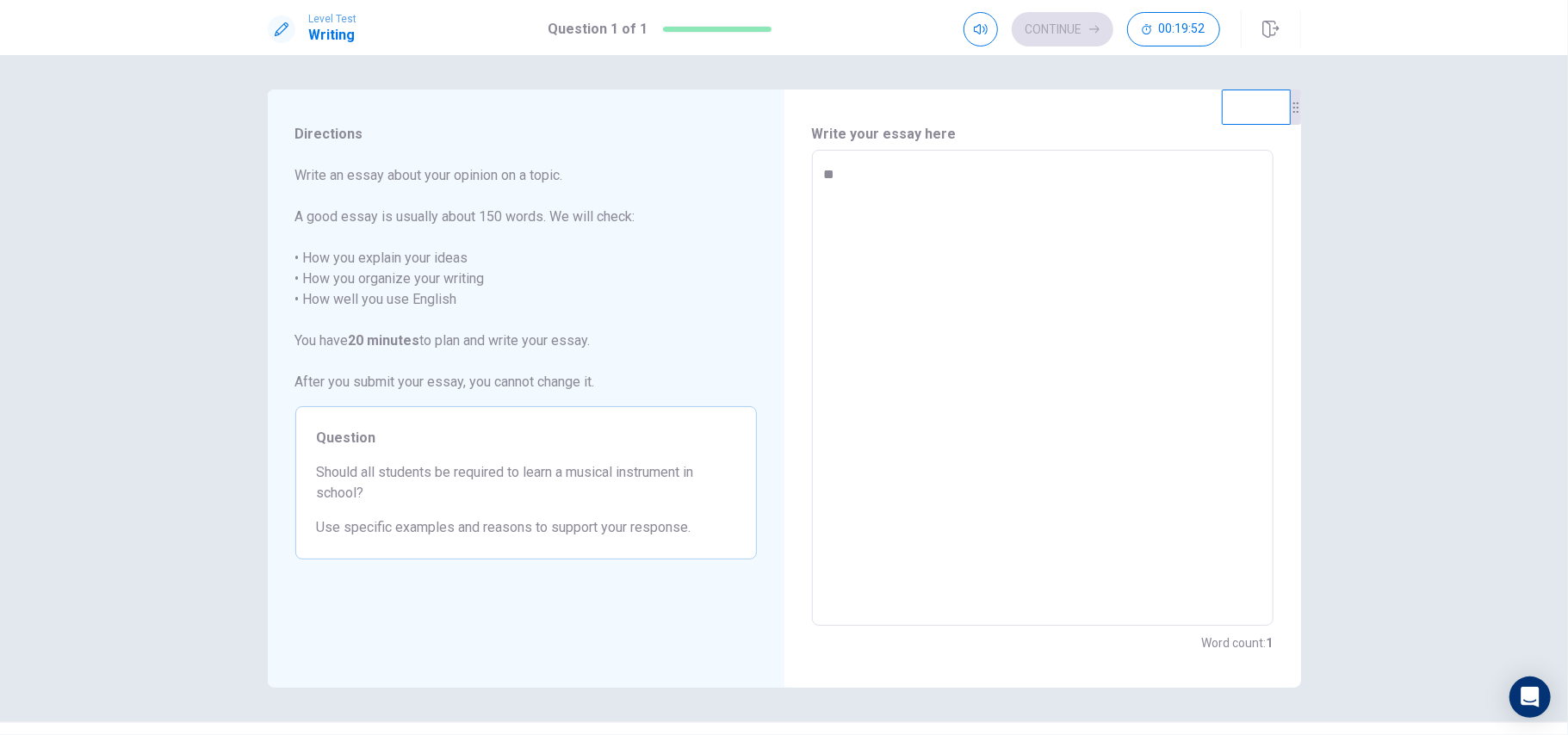 type on "*" 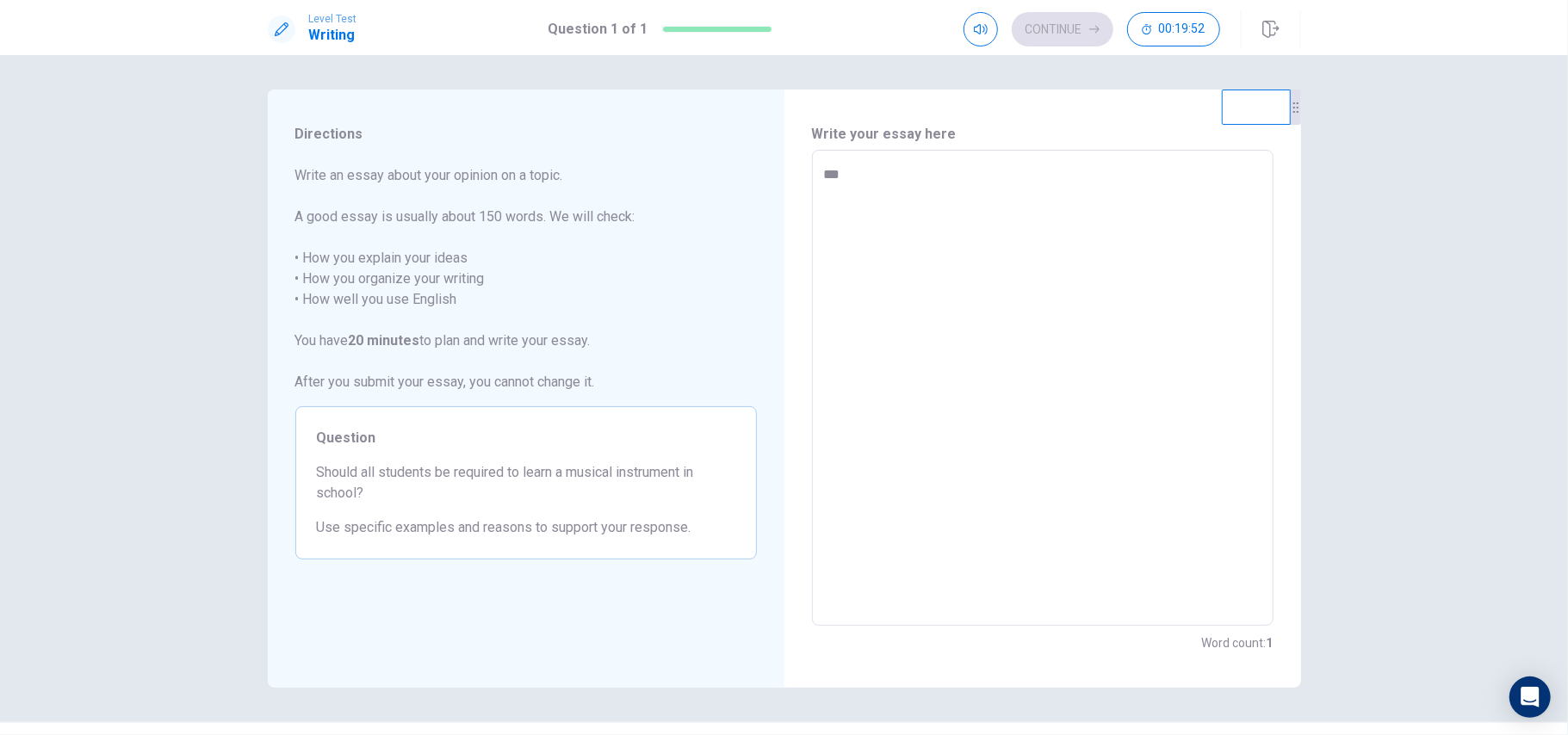 type on "*" 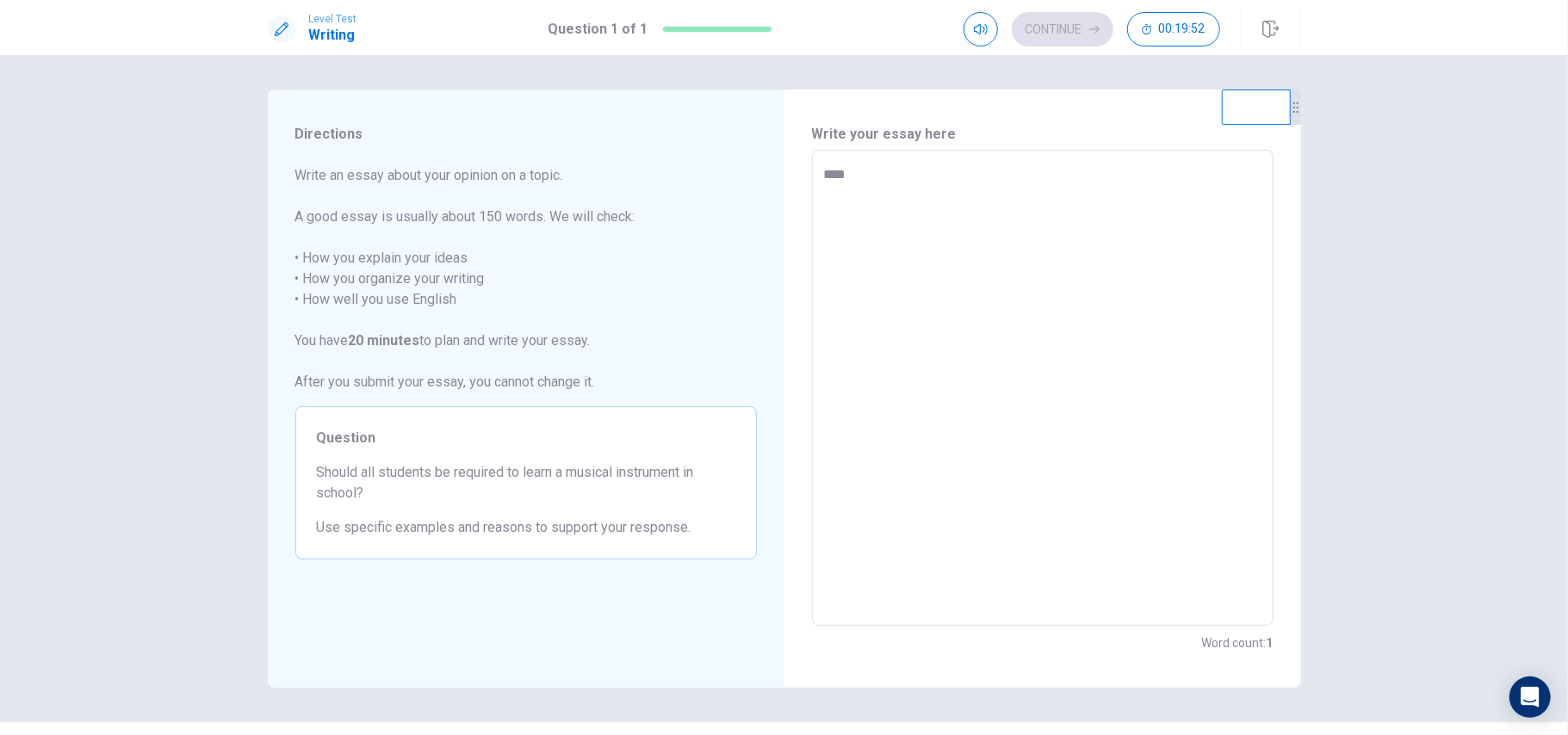 type on "*" 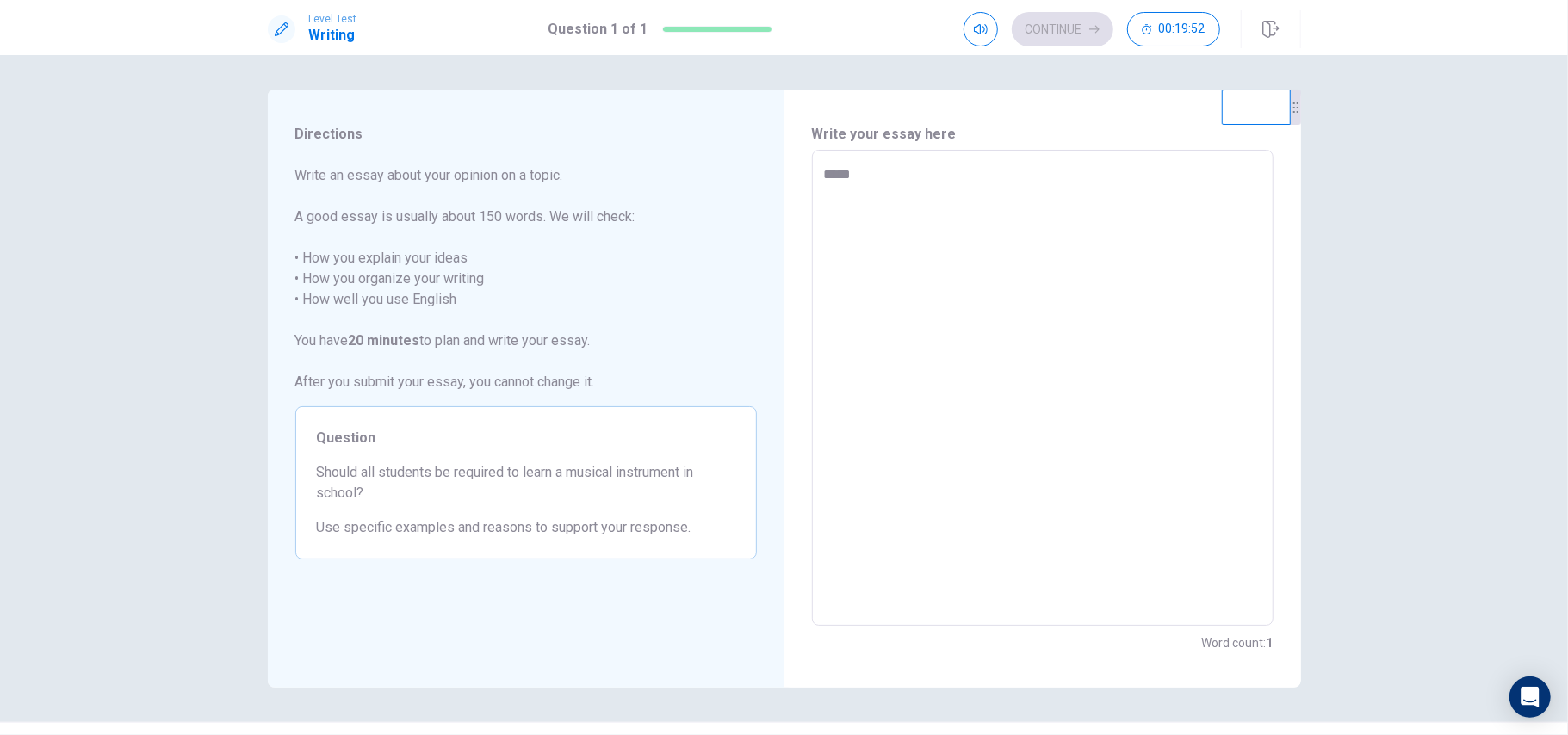 type on "*" 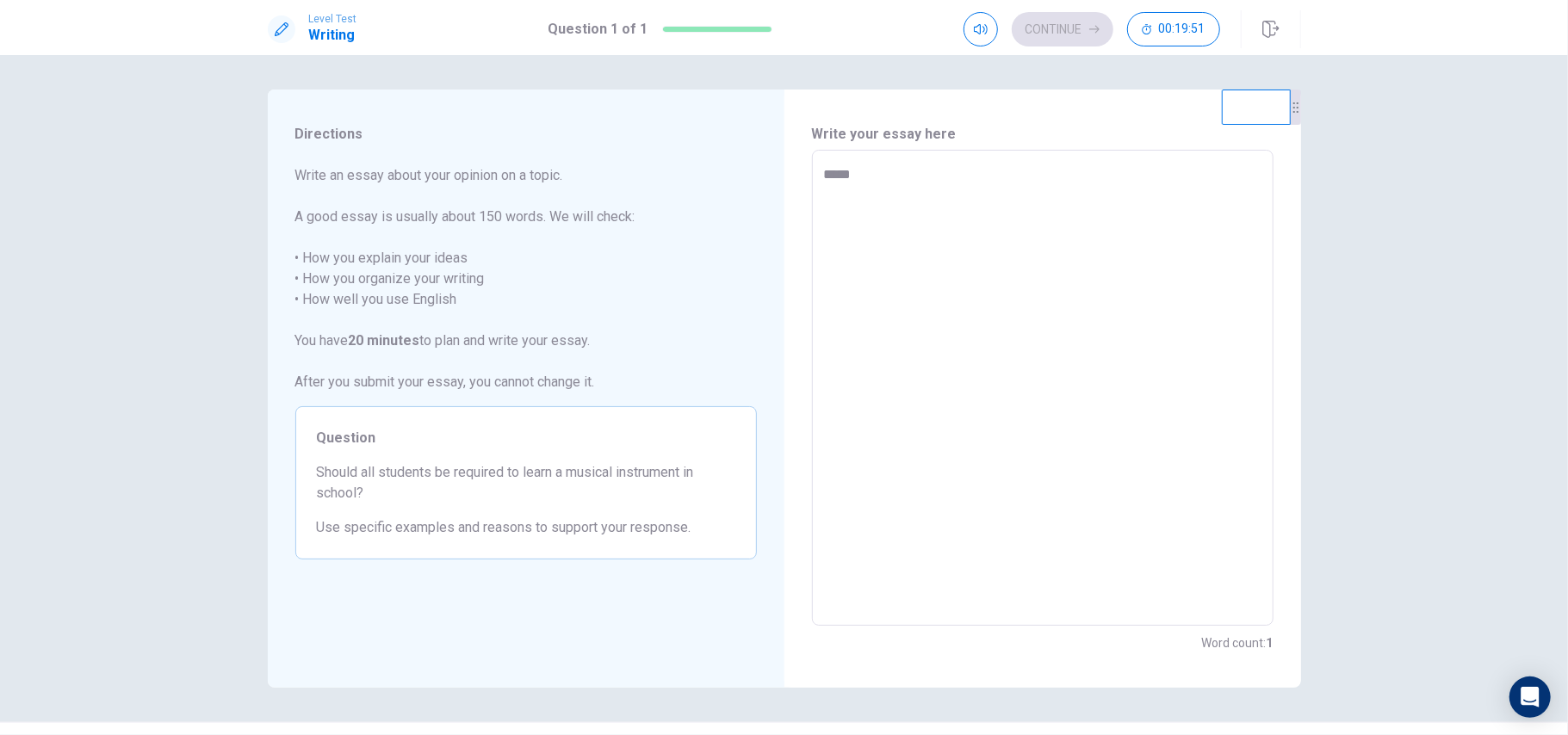 type on "******" 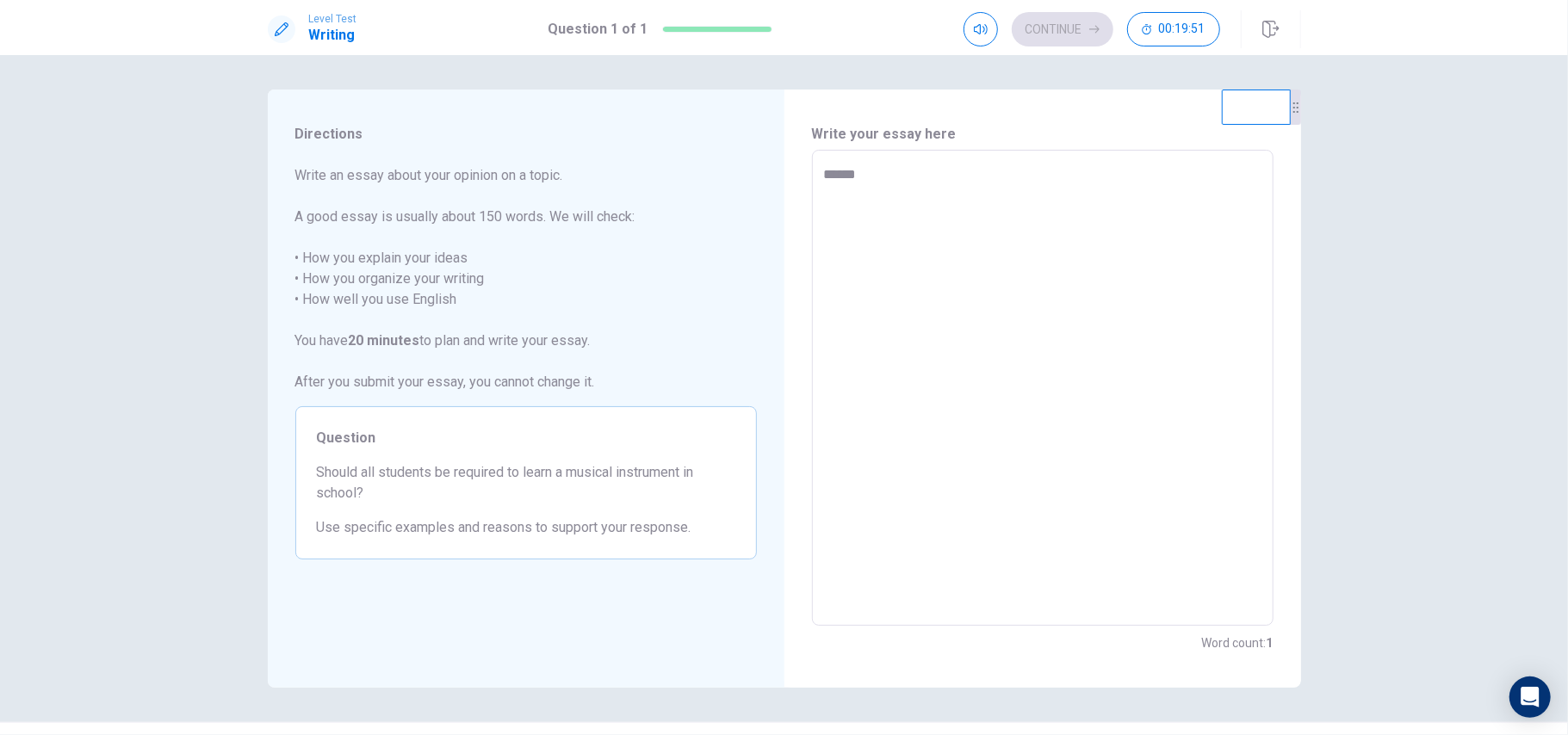 type on "*" 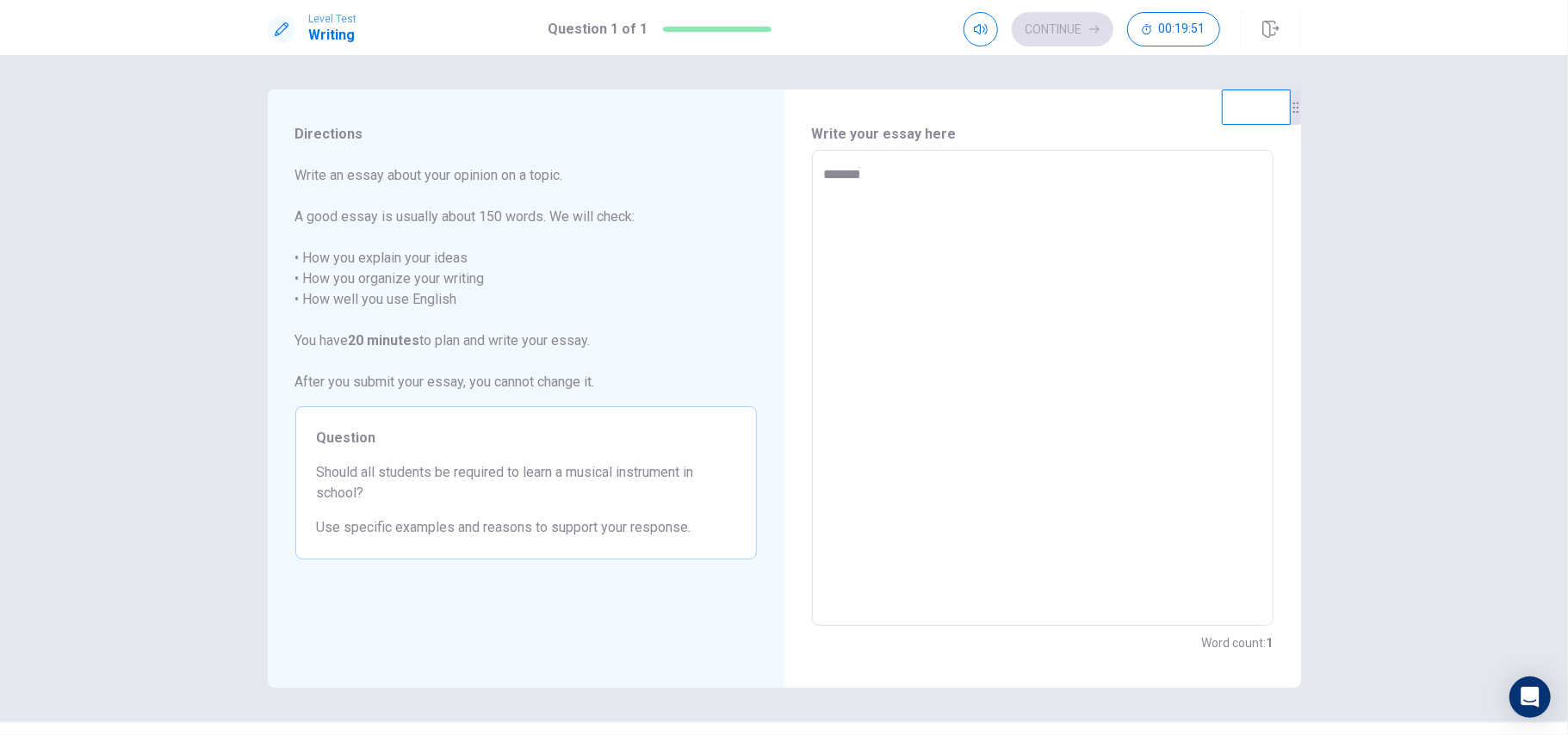 type on "*" 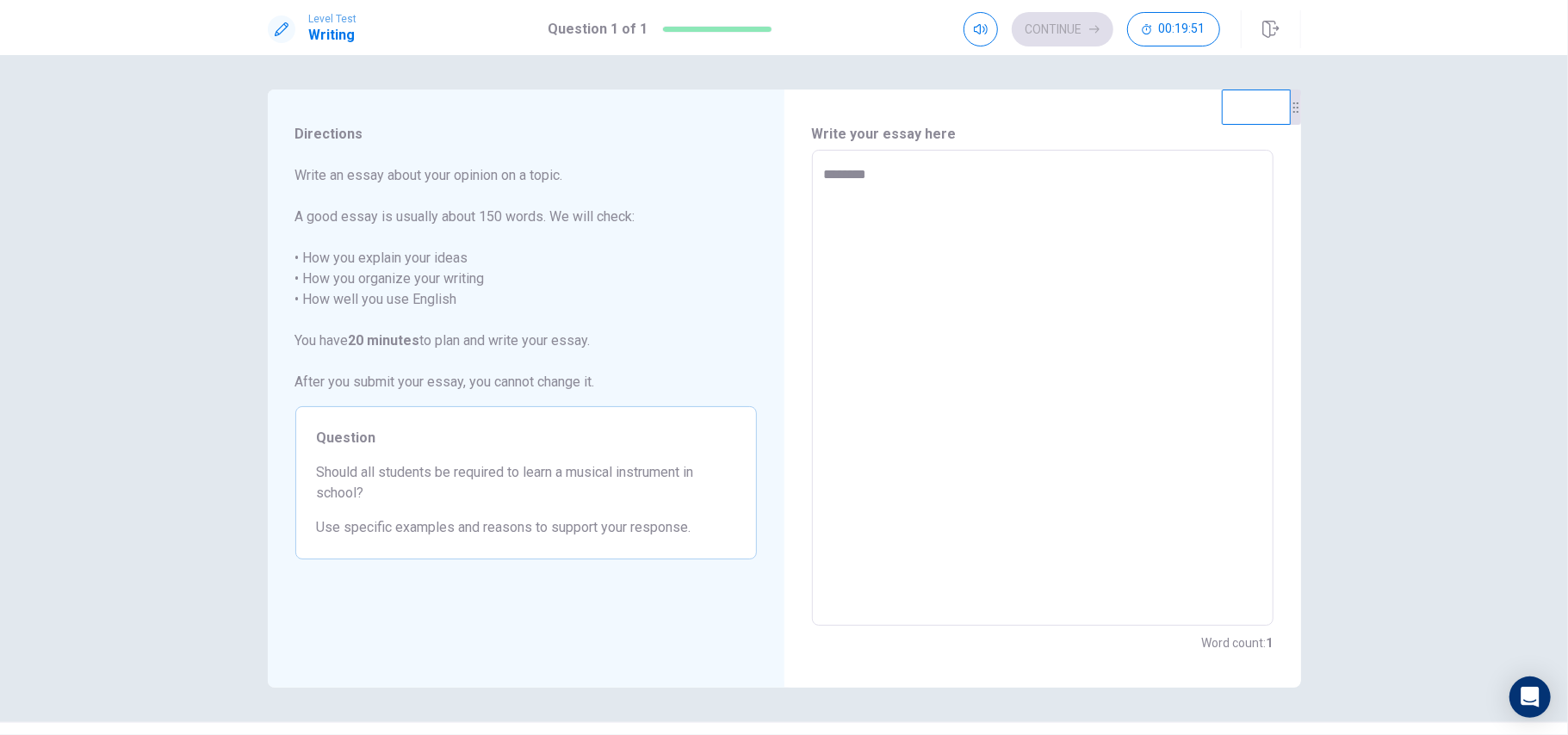 type on "*" 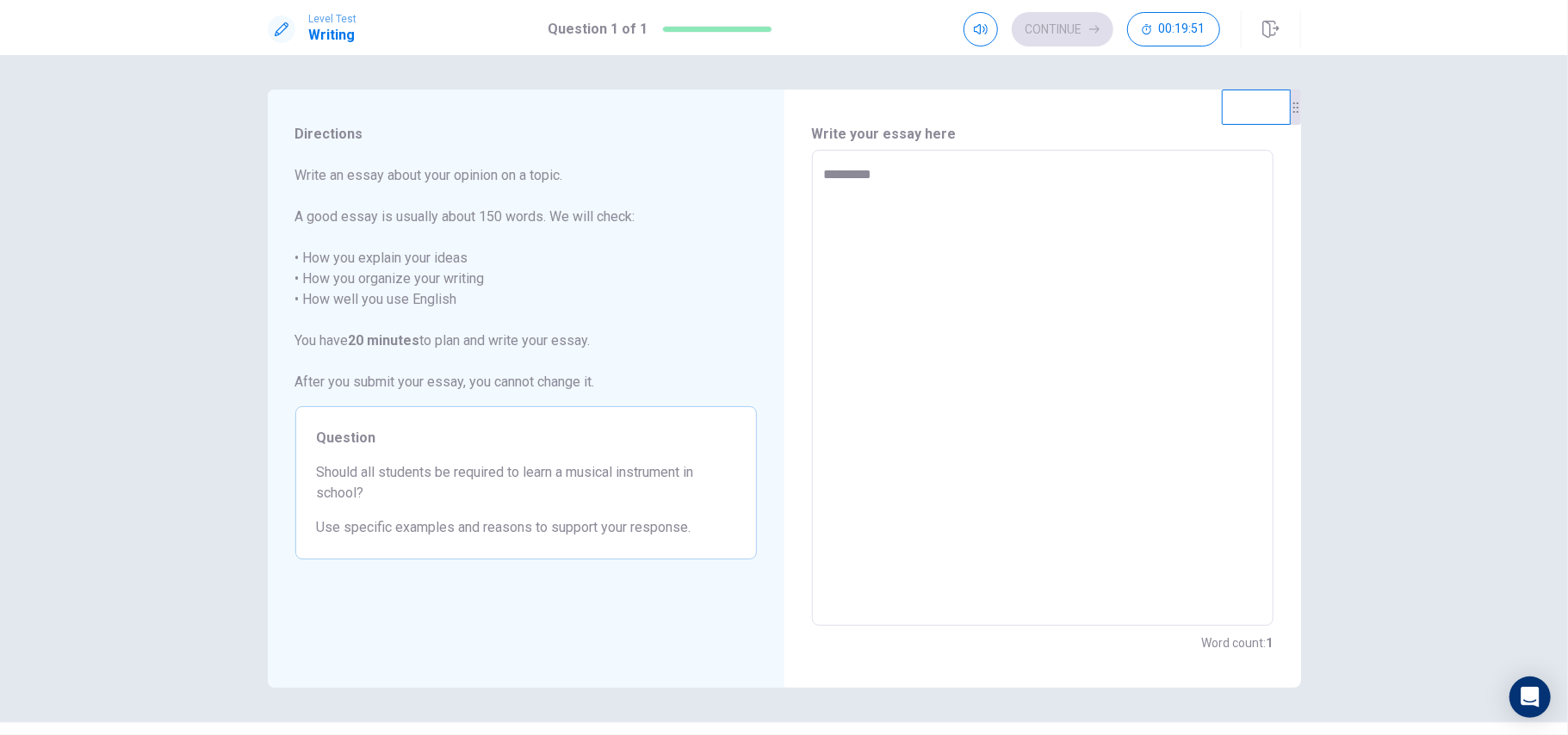 type on "*" 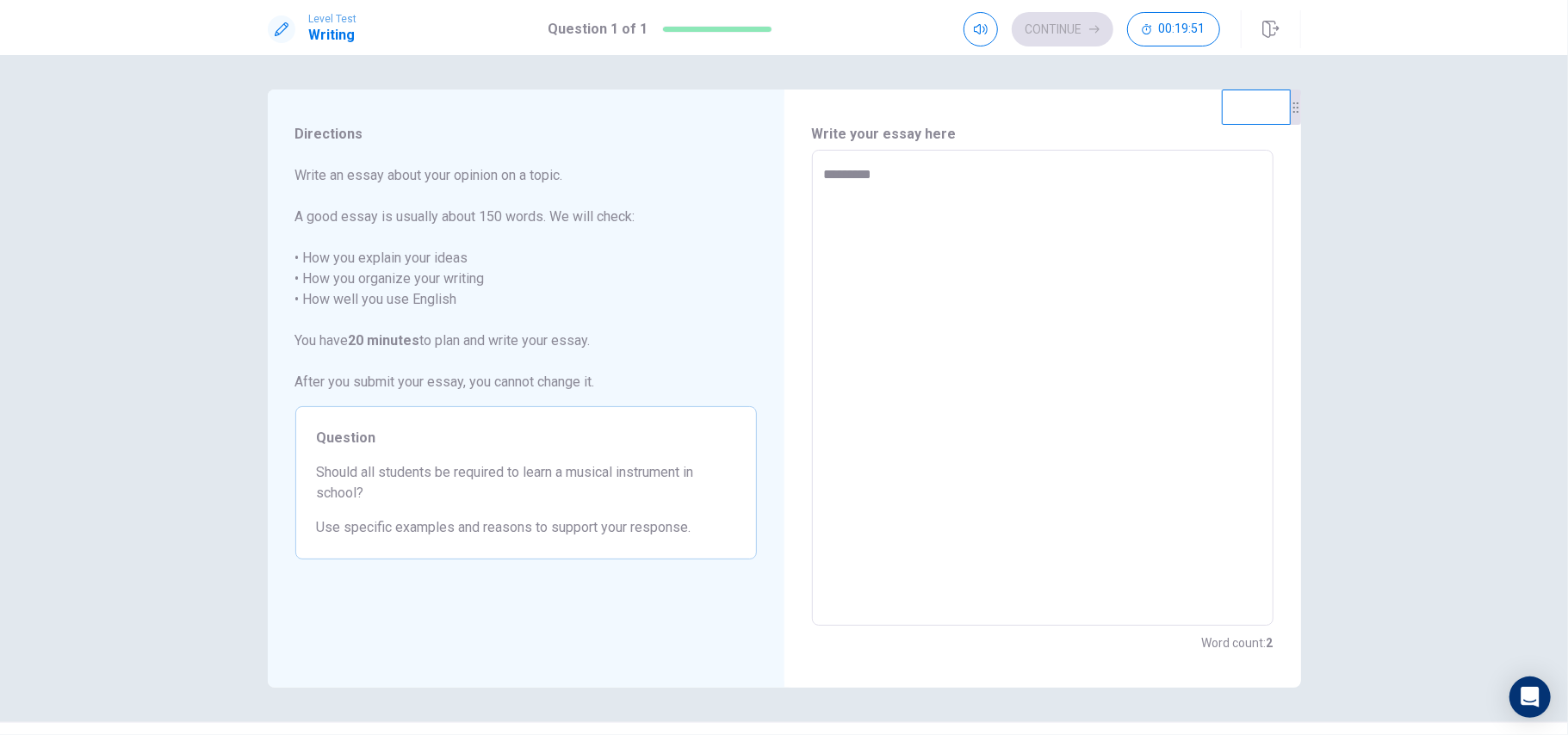 type on "**********" 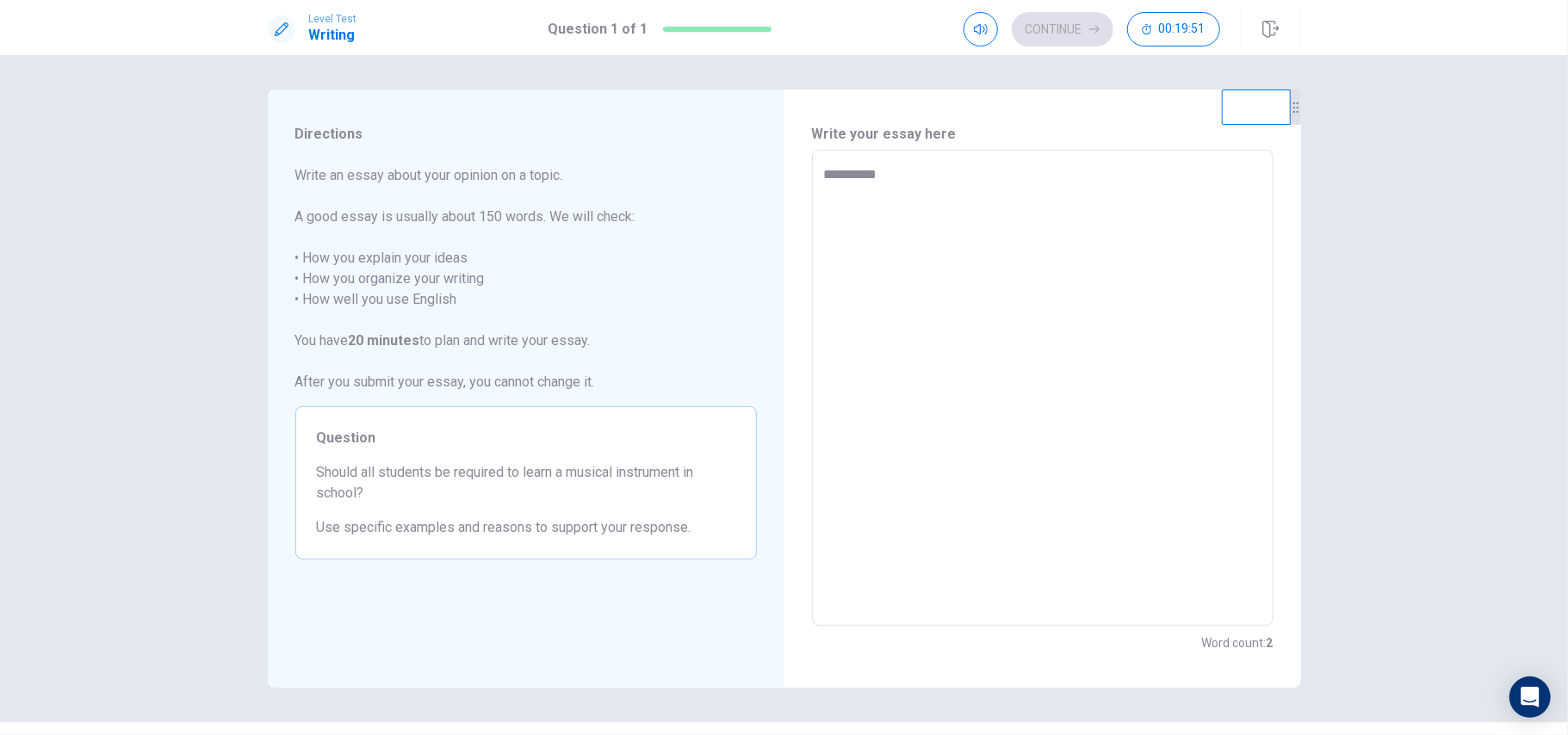 type on "*" 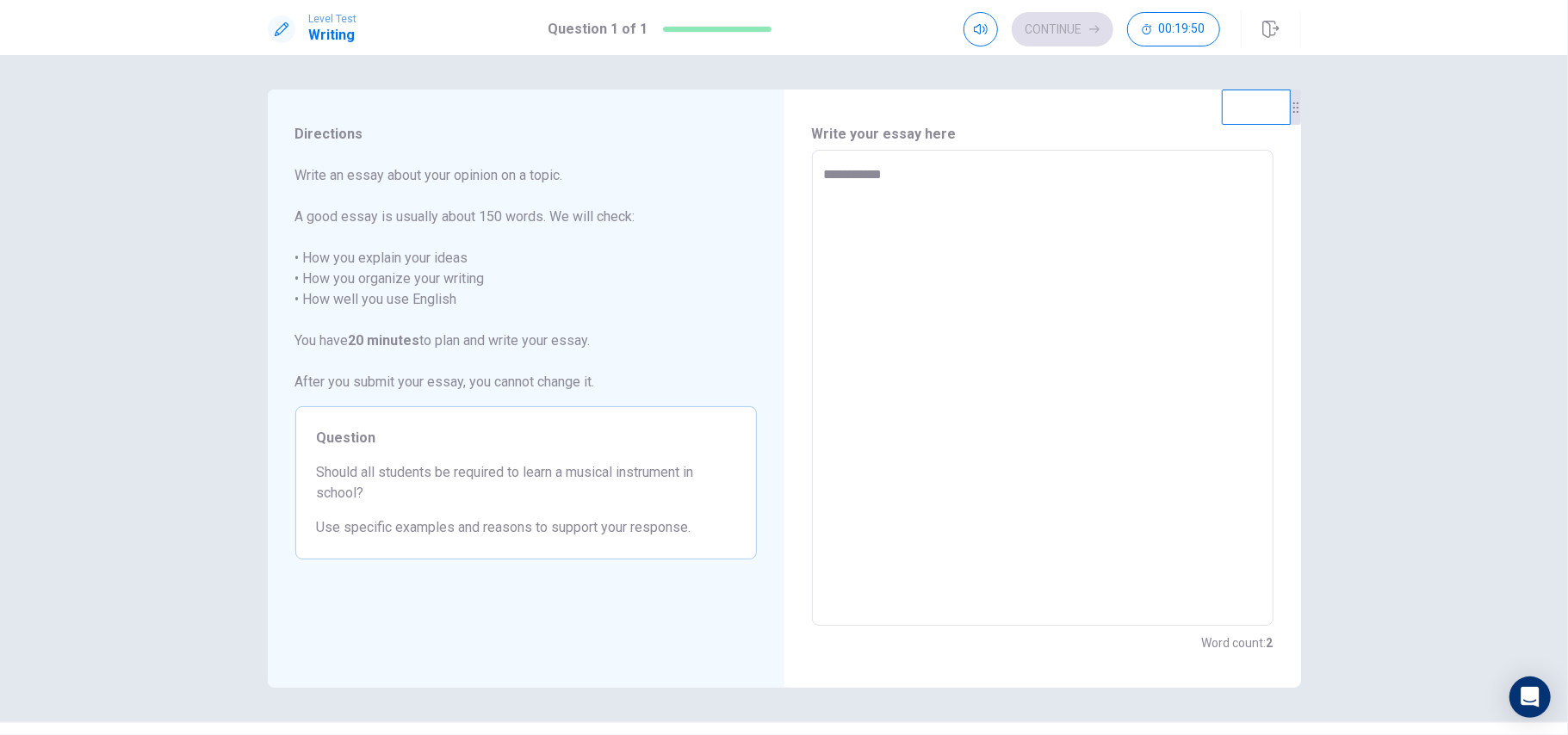 type on "**********" 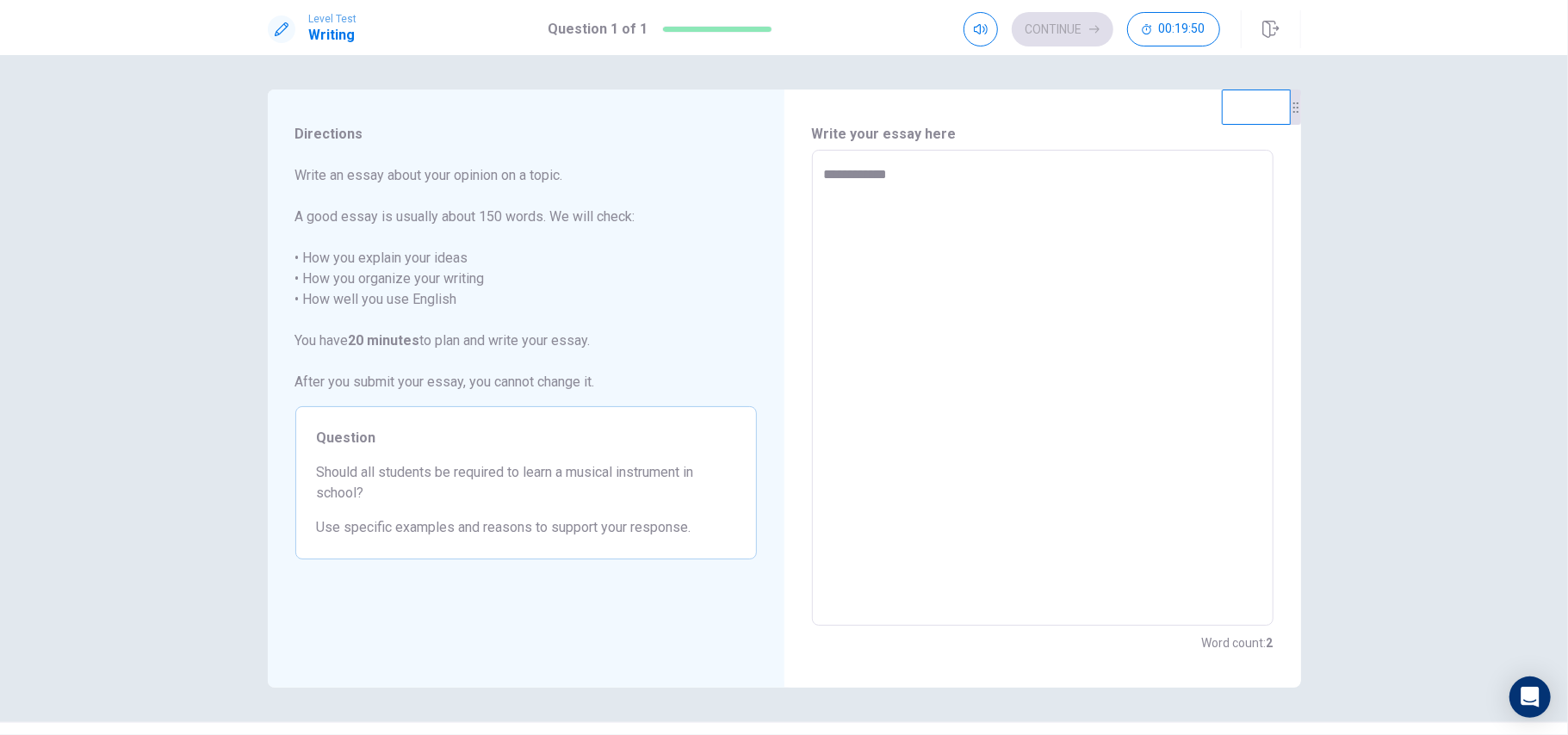 type on "*" 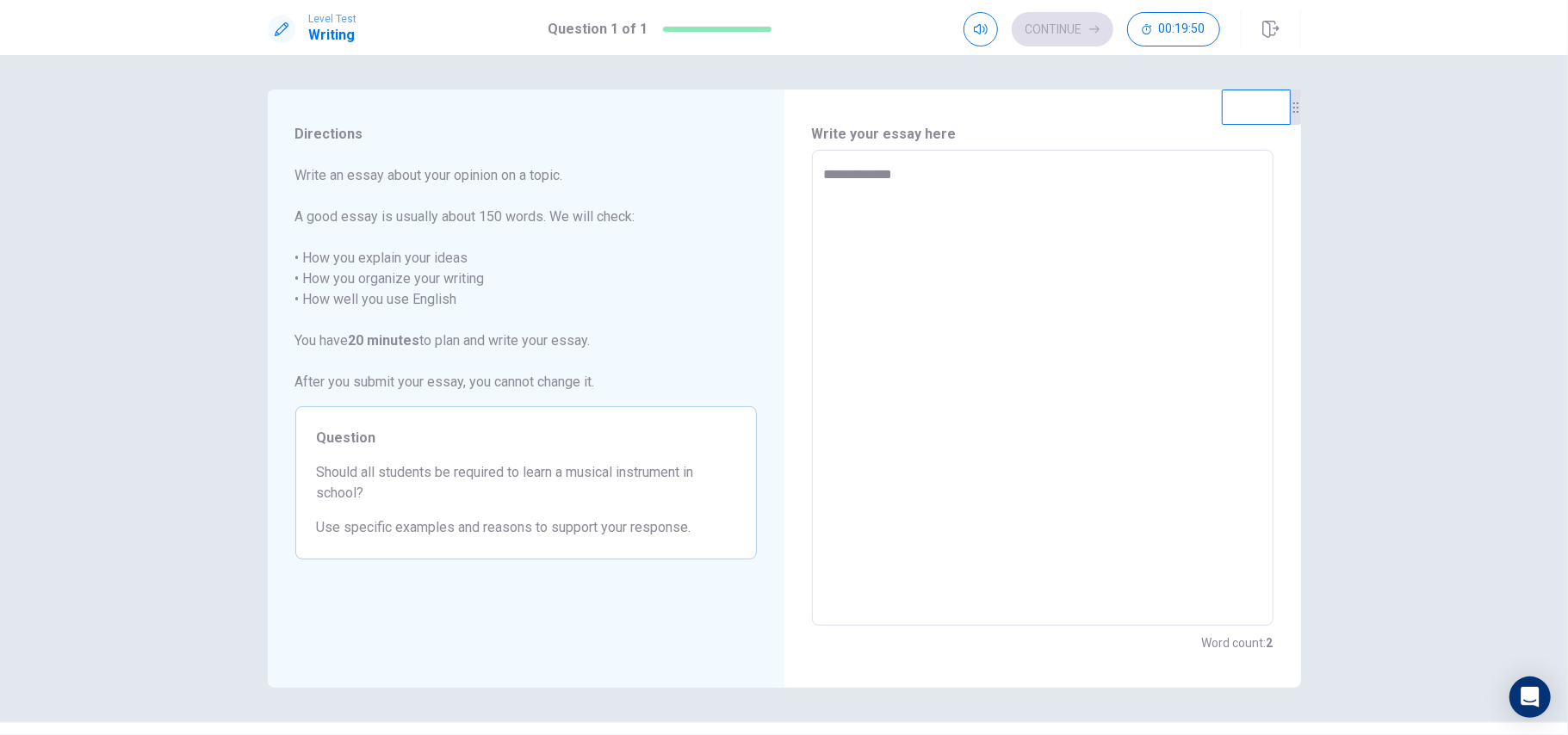 type on "*" 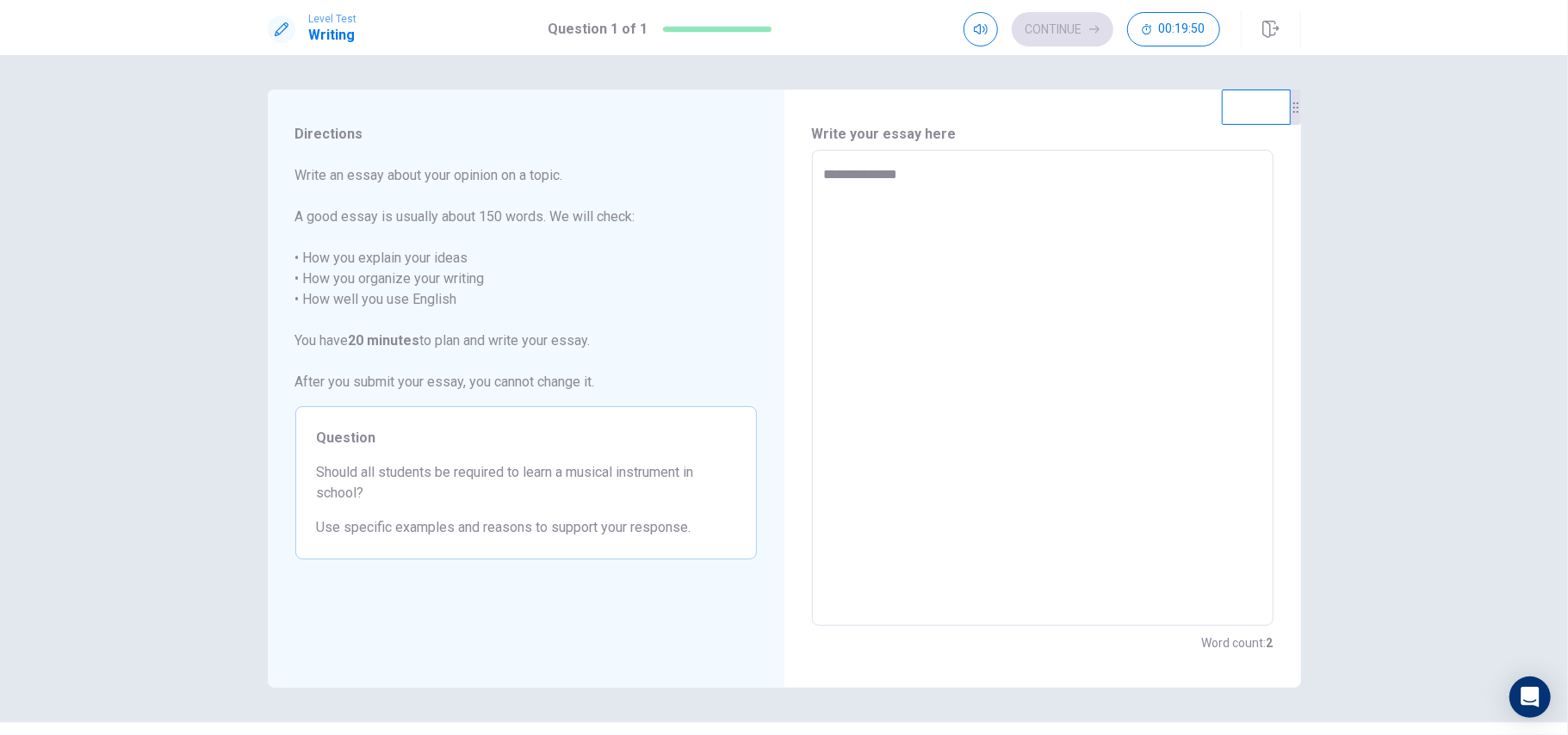 type on "*" 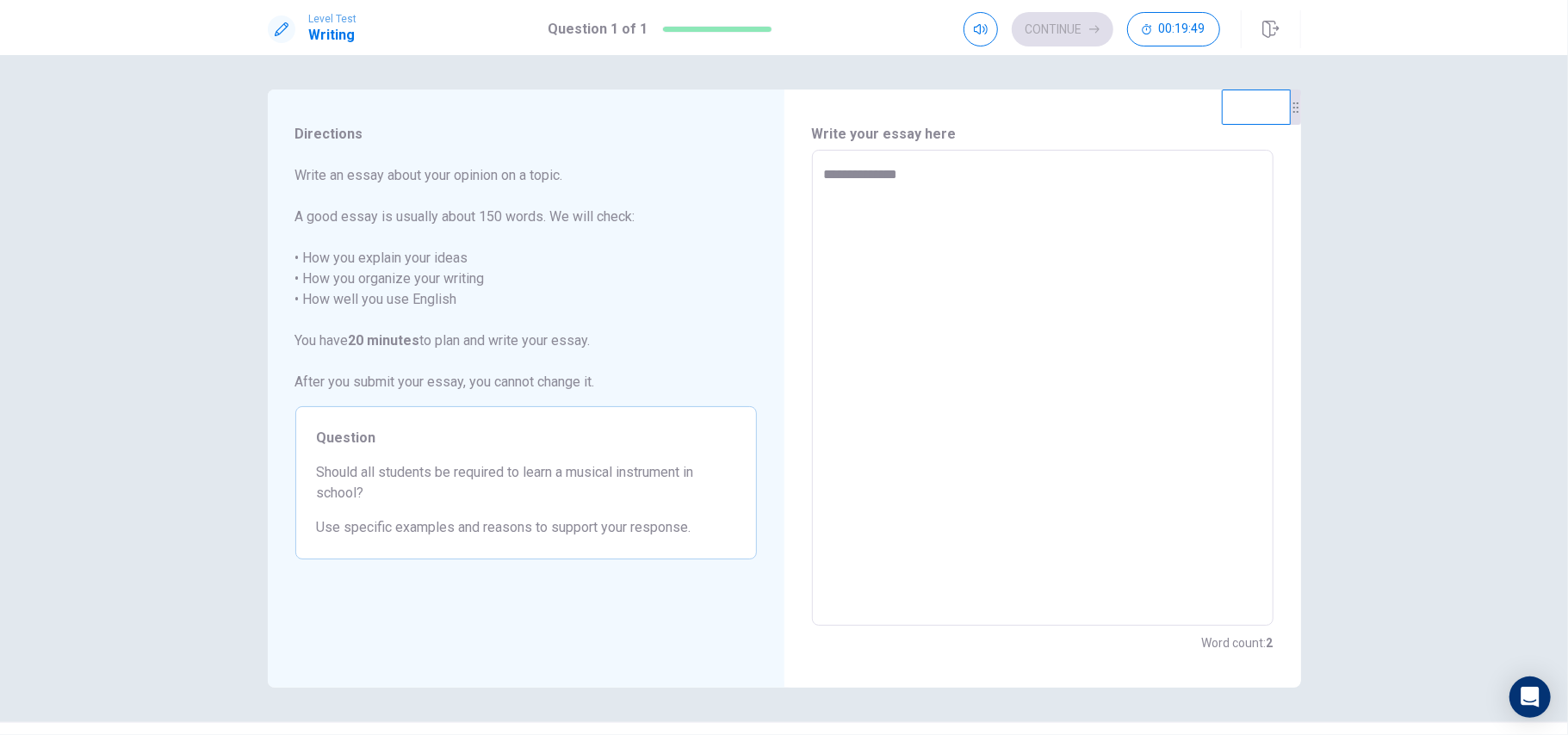type on "**********" 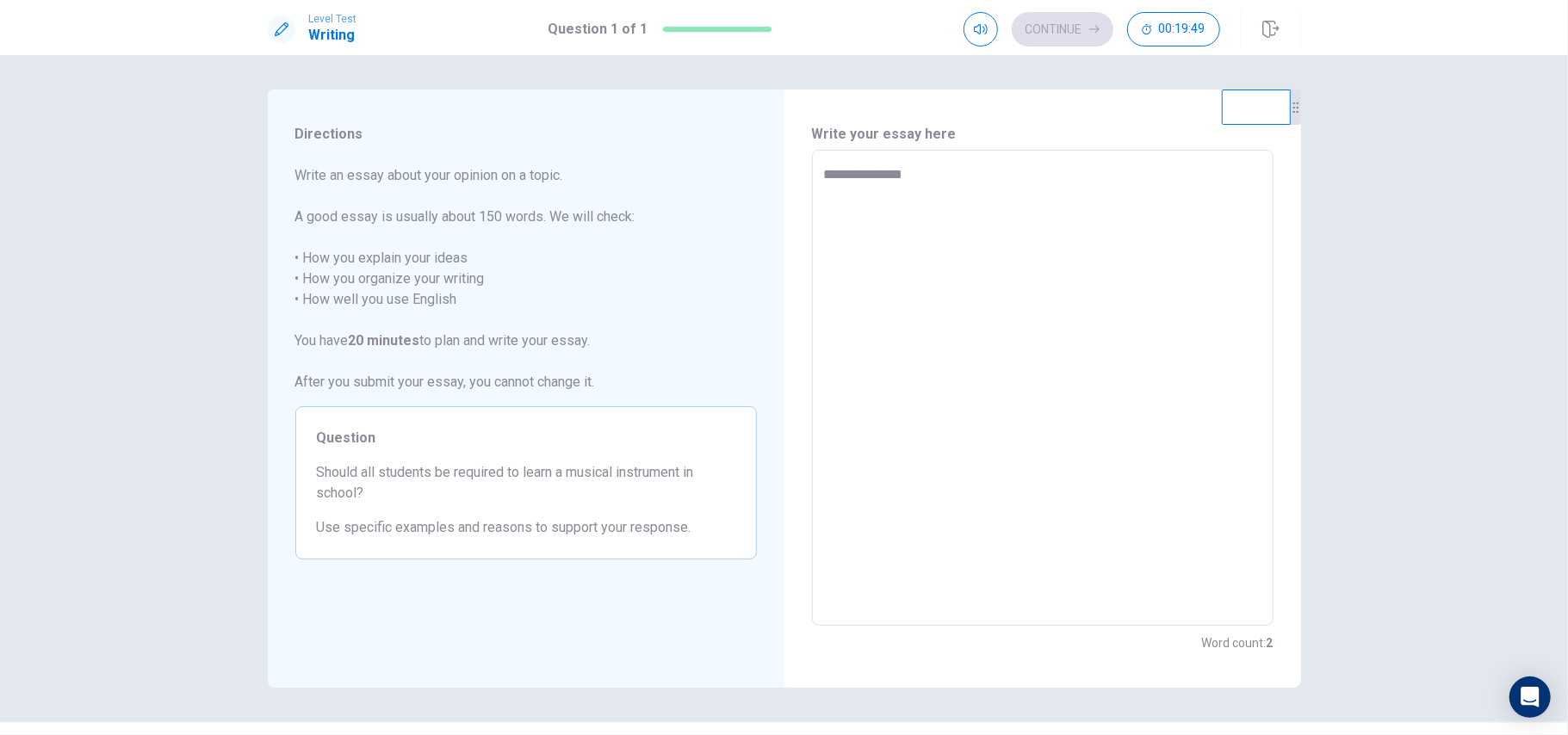 type on "*" 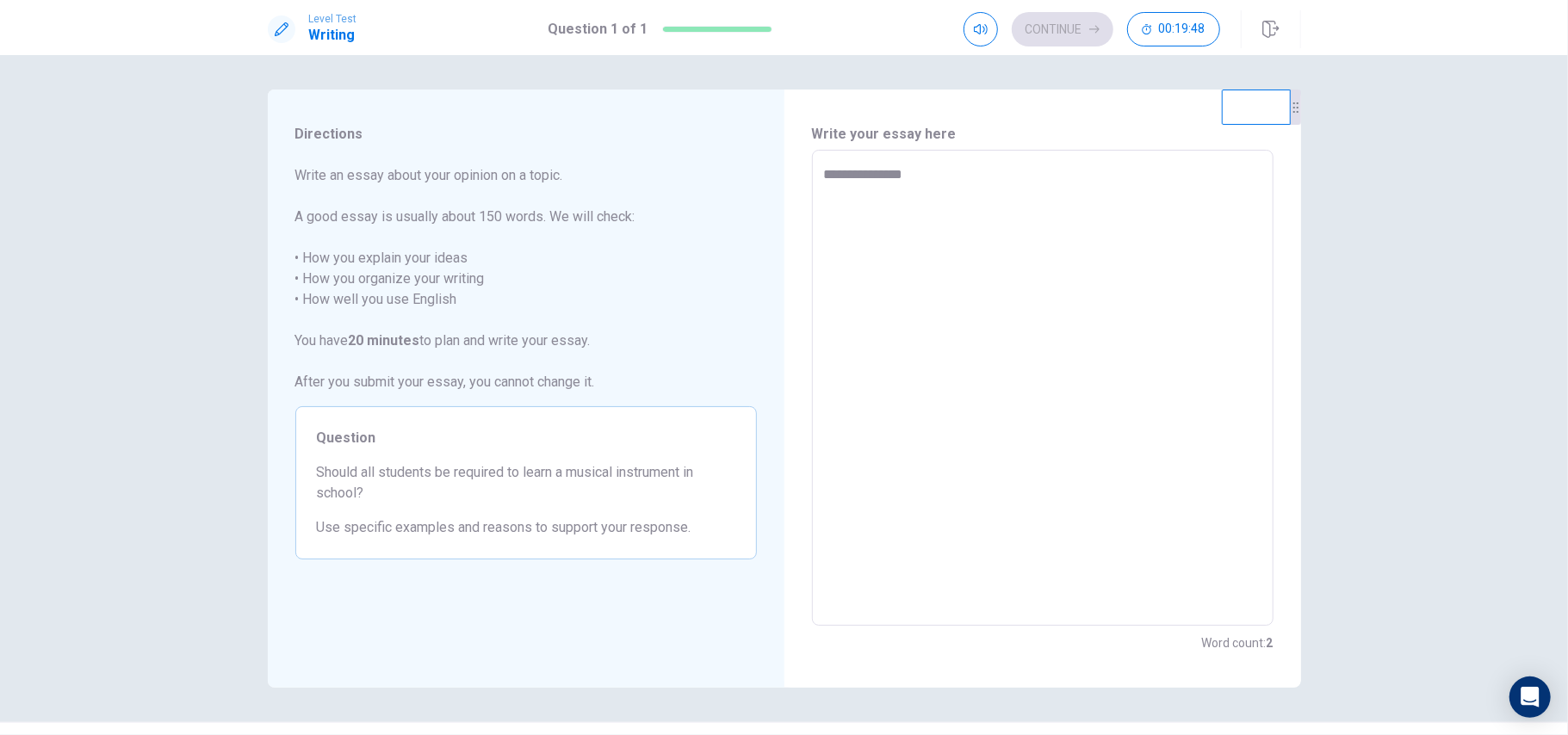 type on "**********" 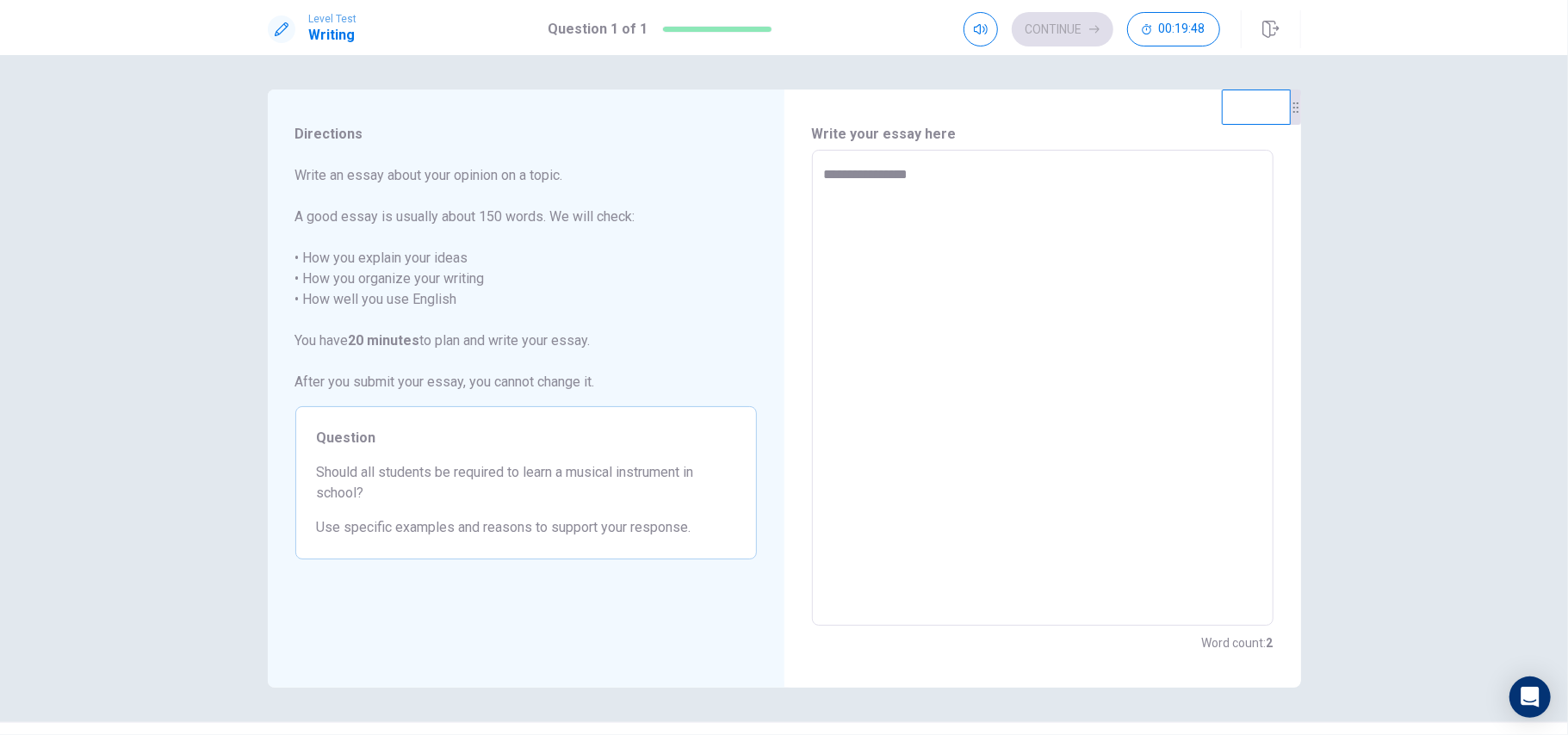 type on "*" 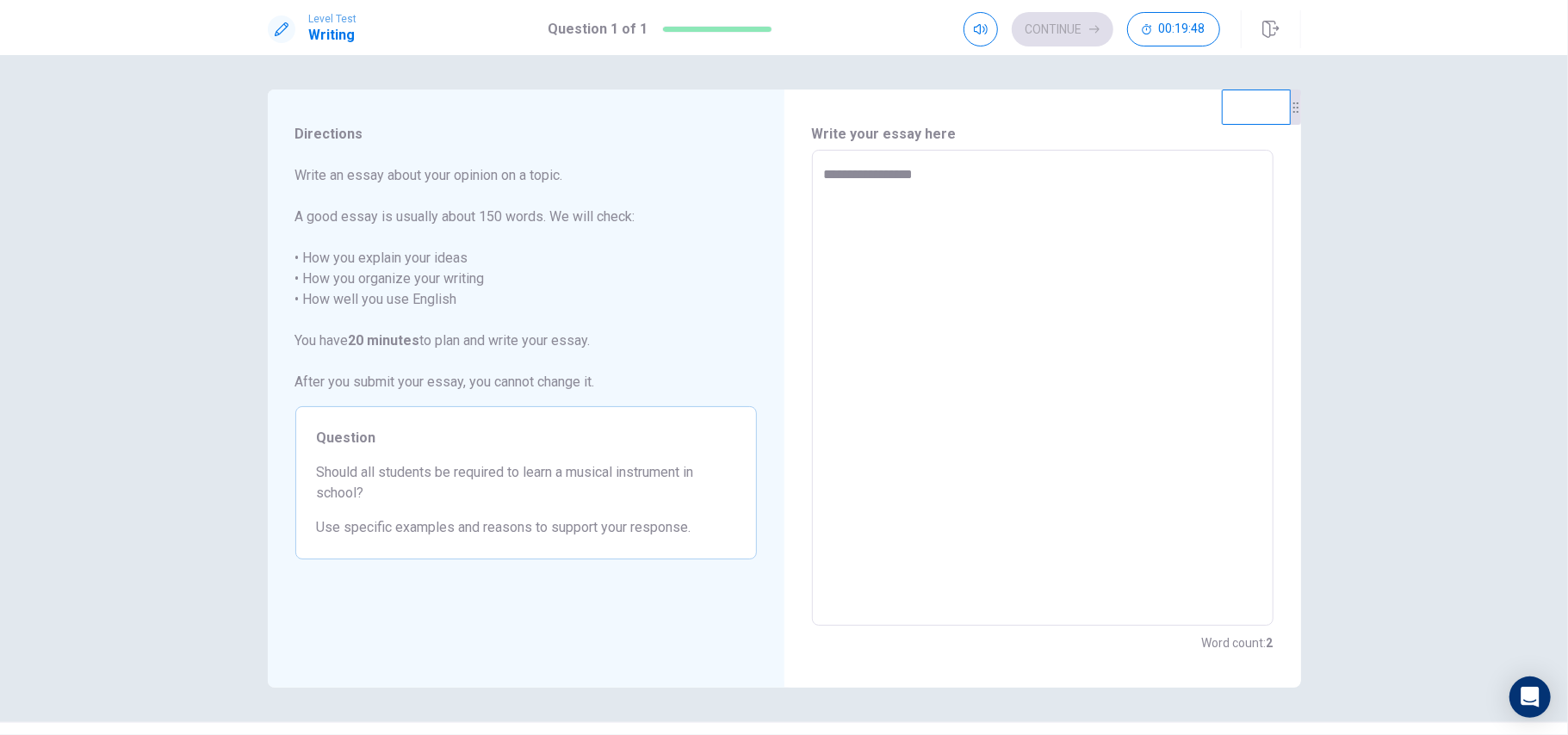 type on "*" 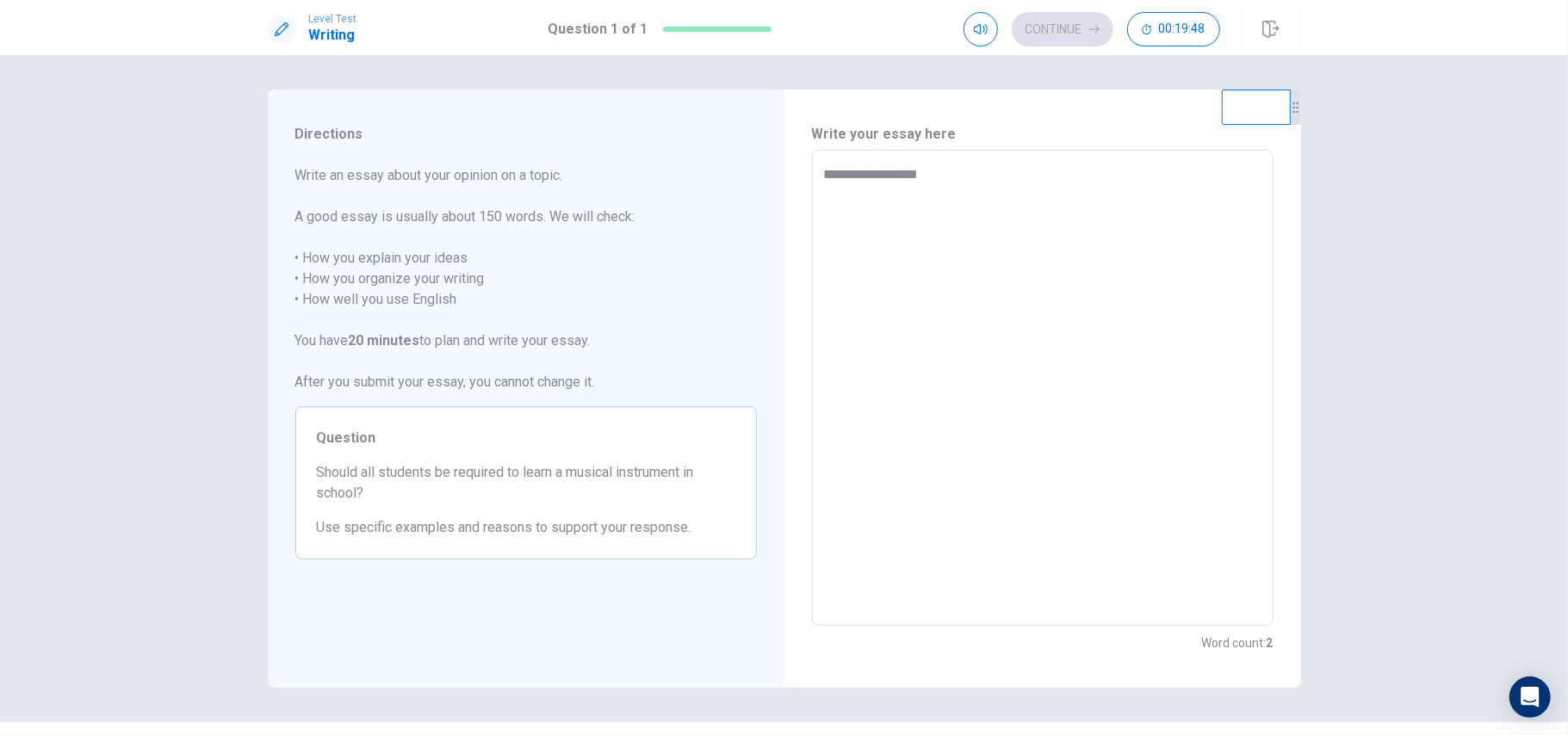 type on "**********" 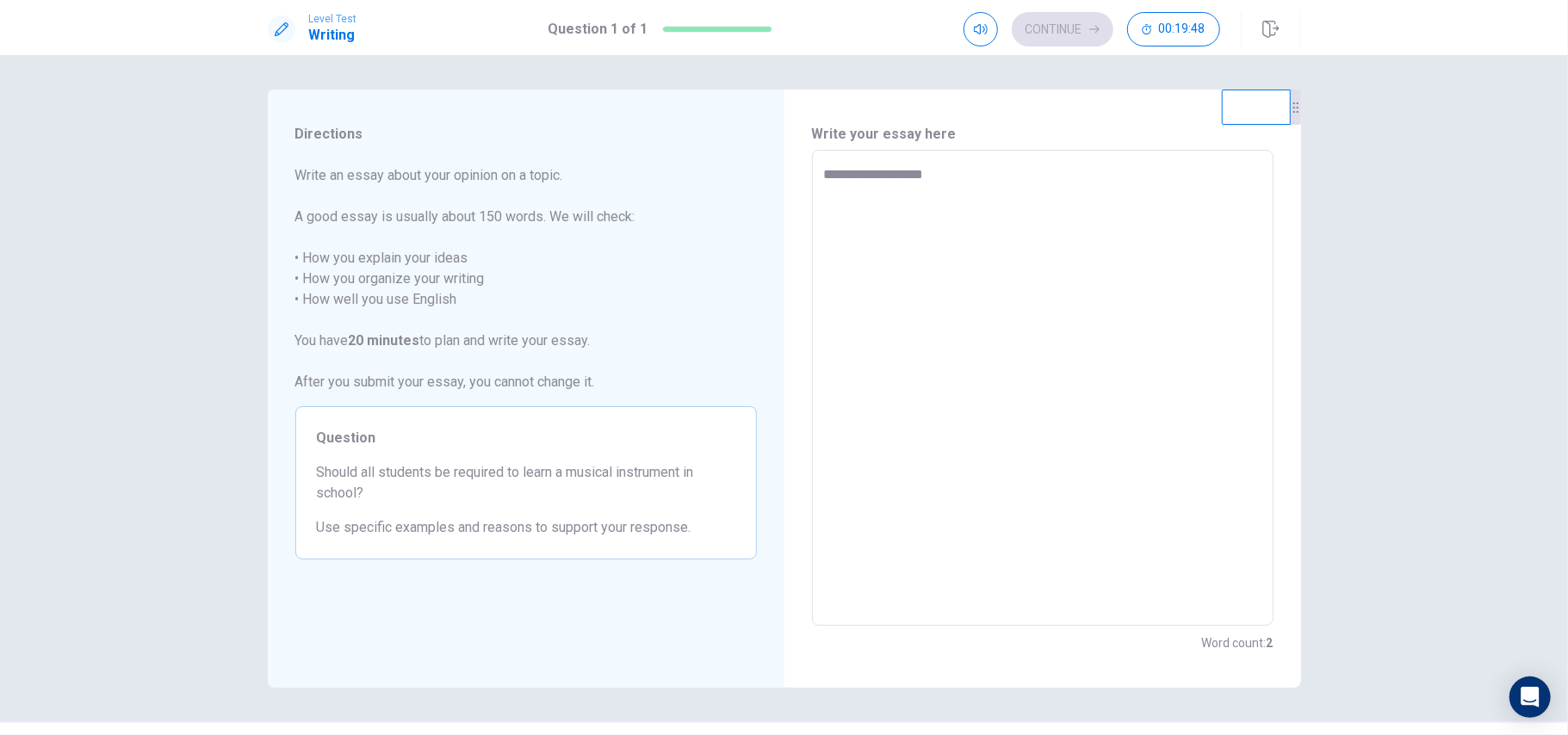 type on "*" 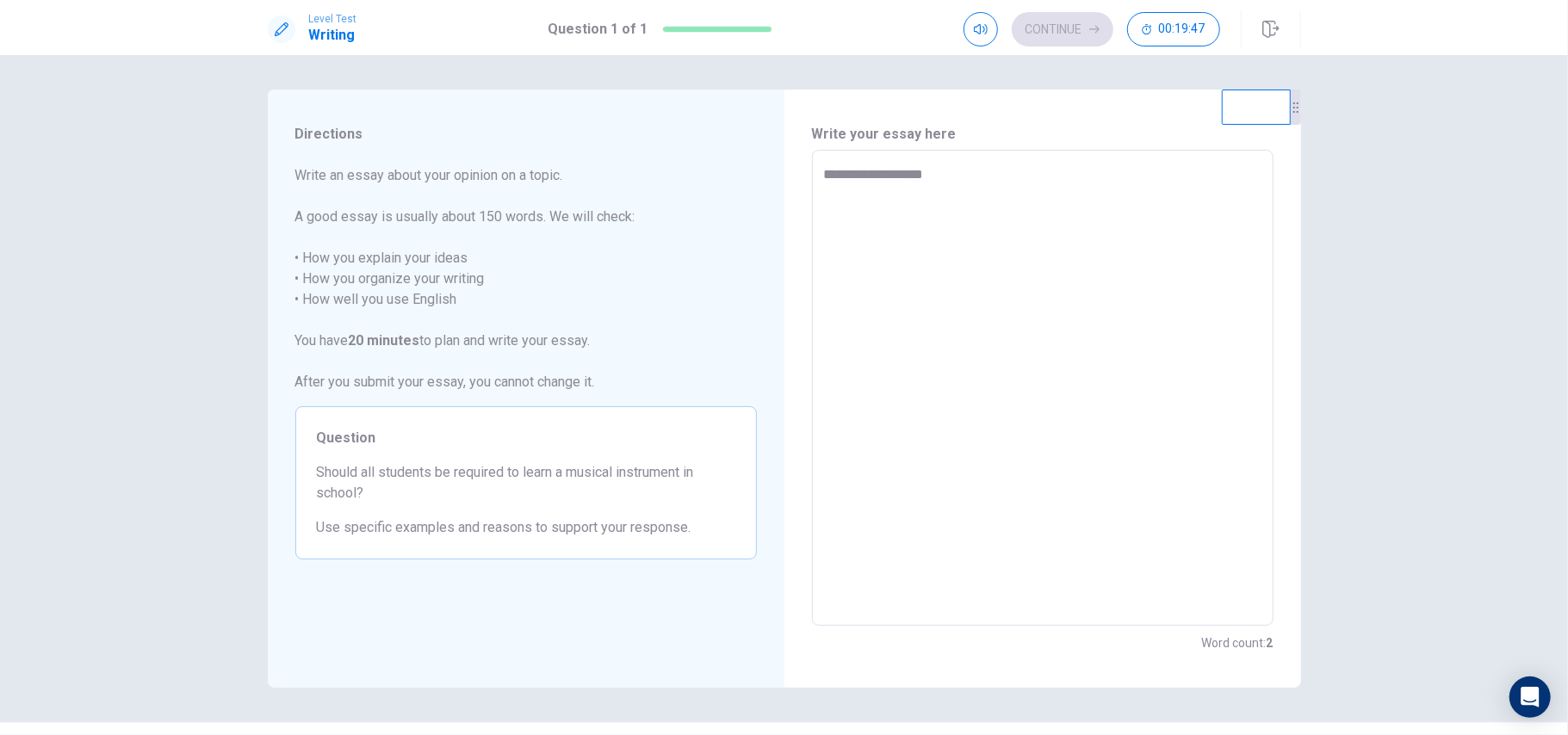 type on "**********" 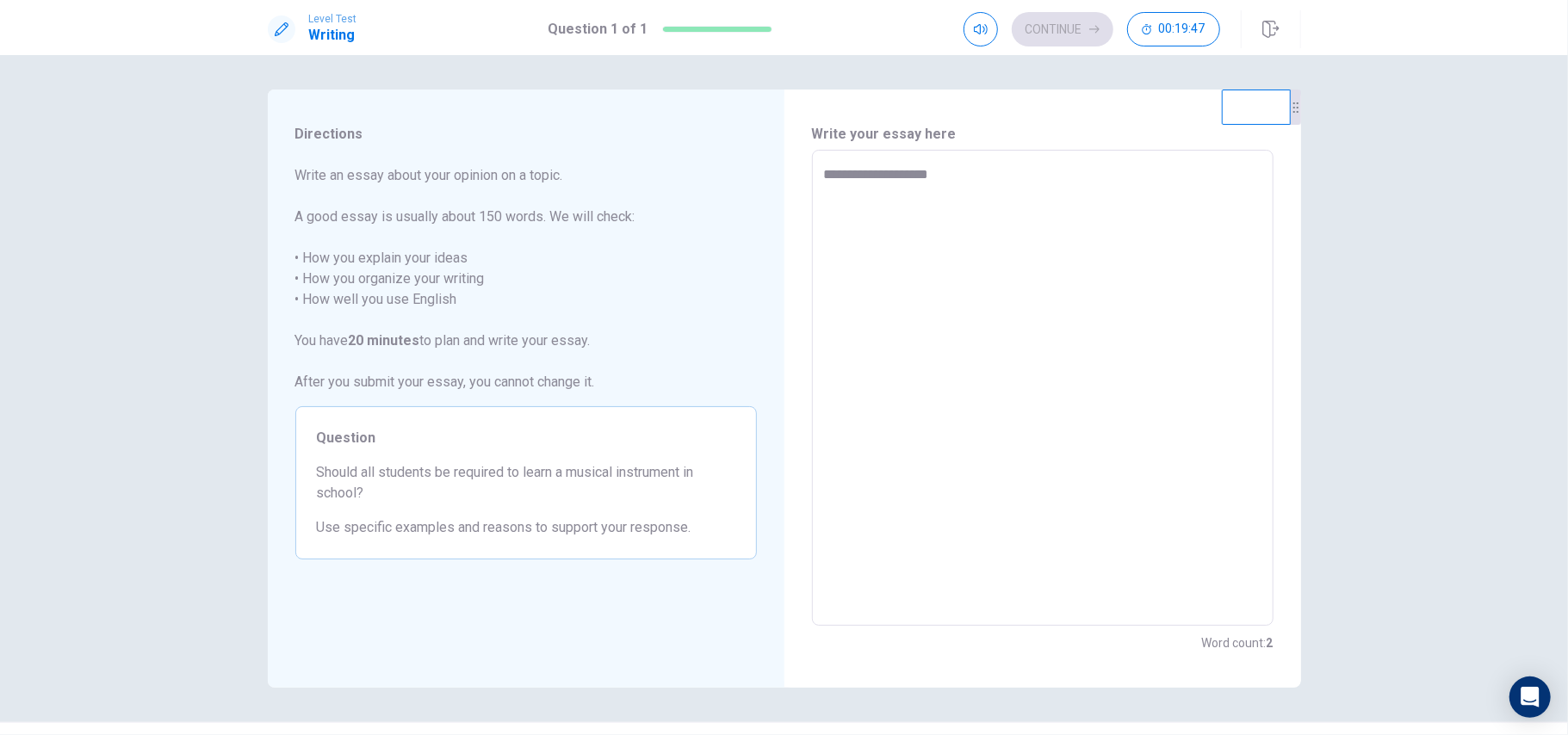 type on "*" 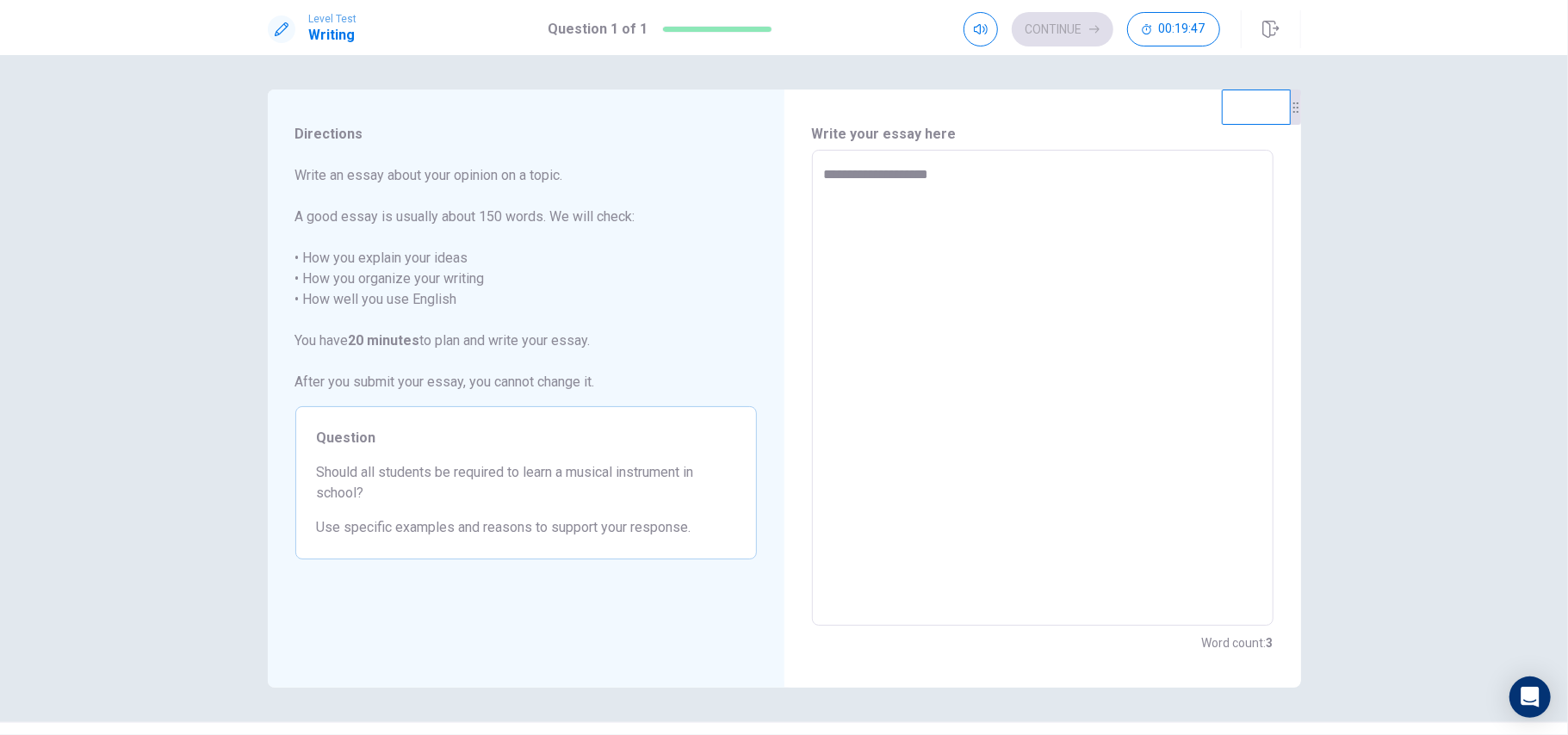 type on "**********" 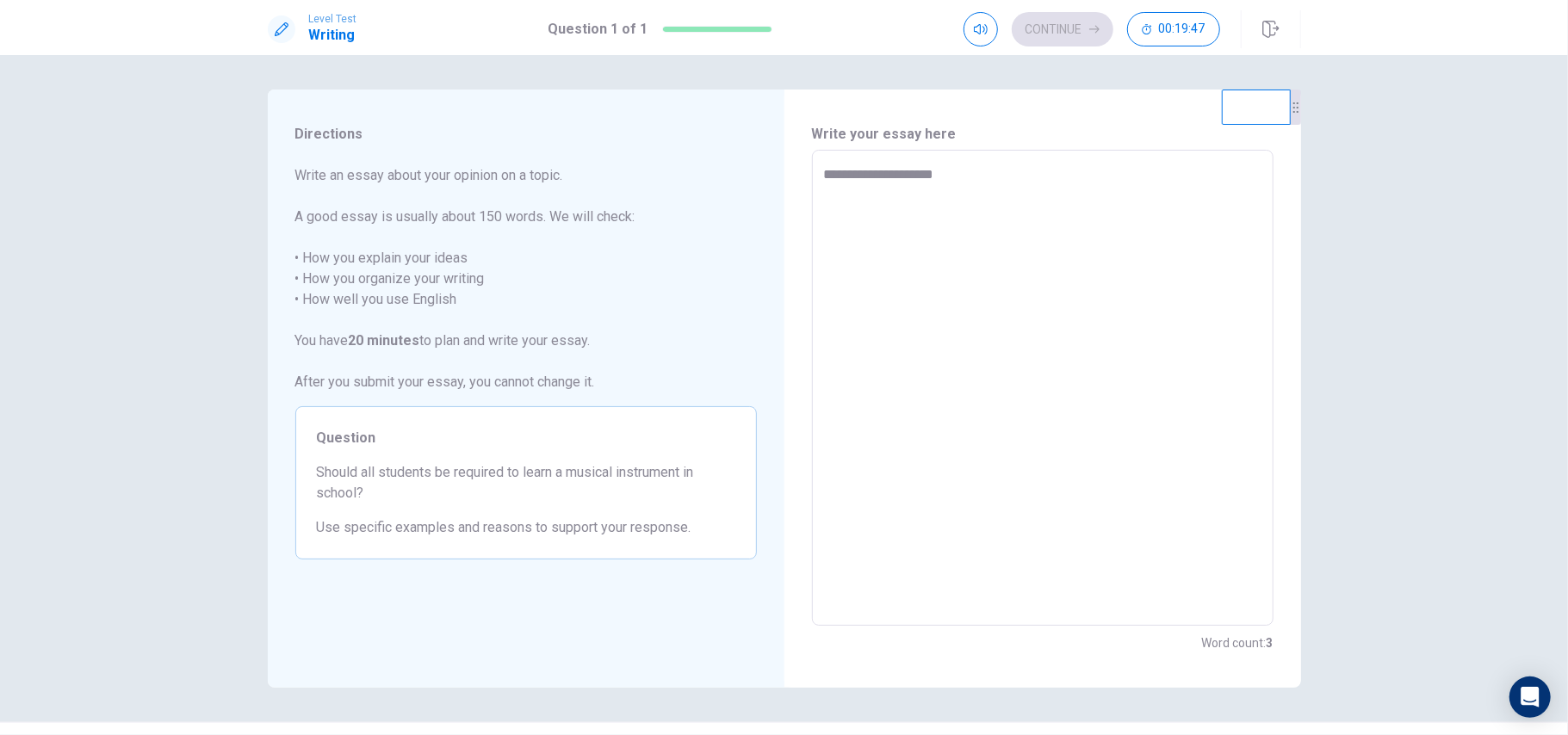 type on "*" 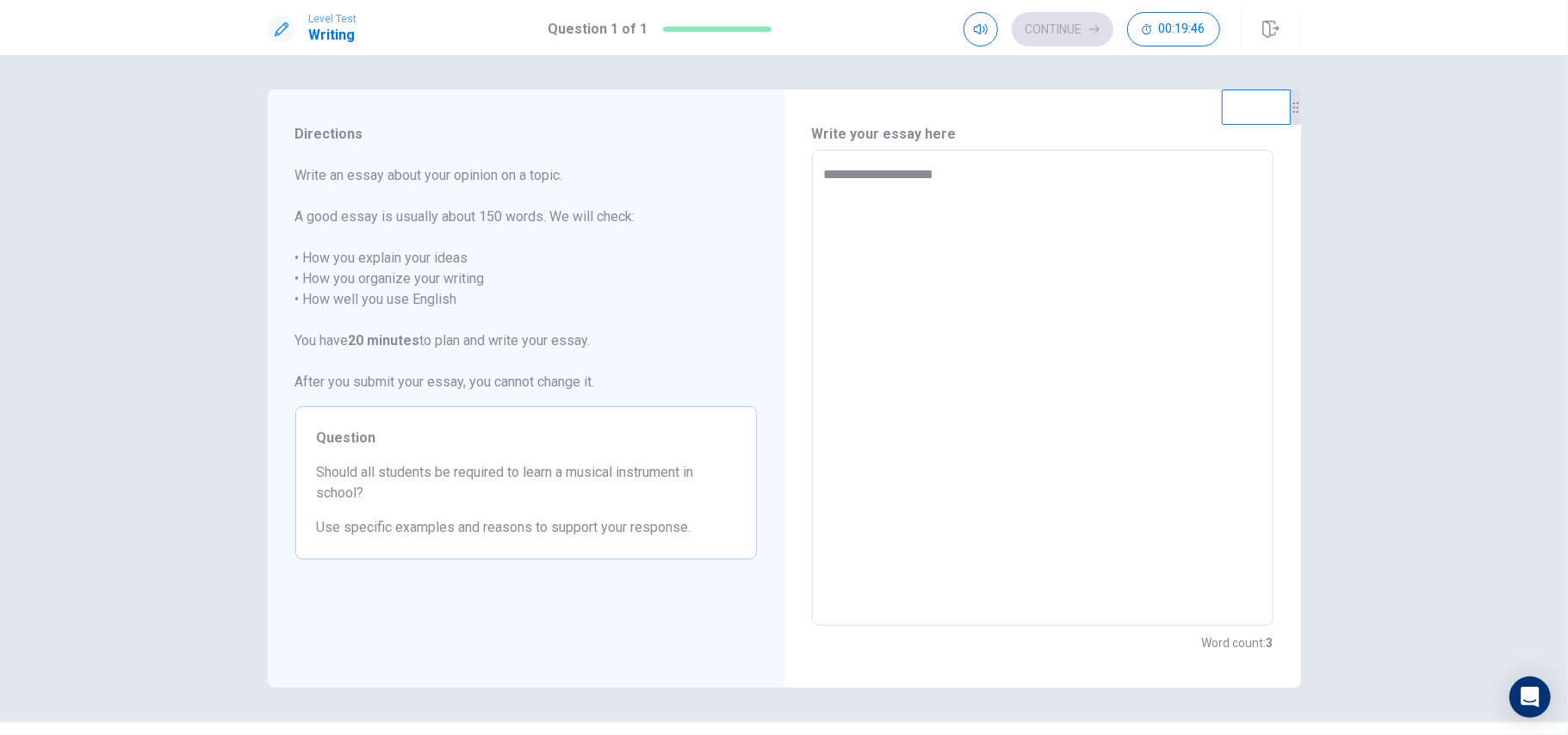 type on "**********" 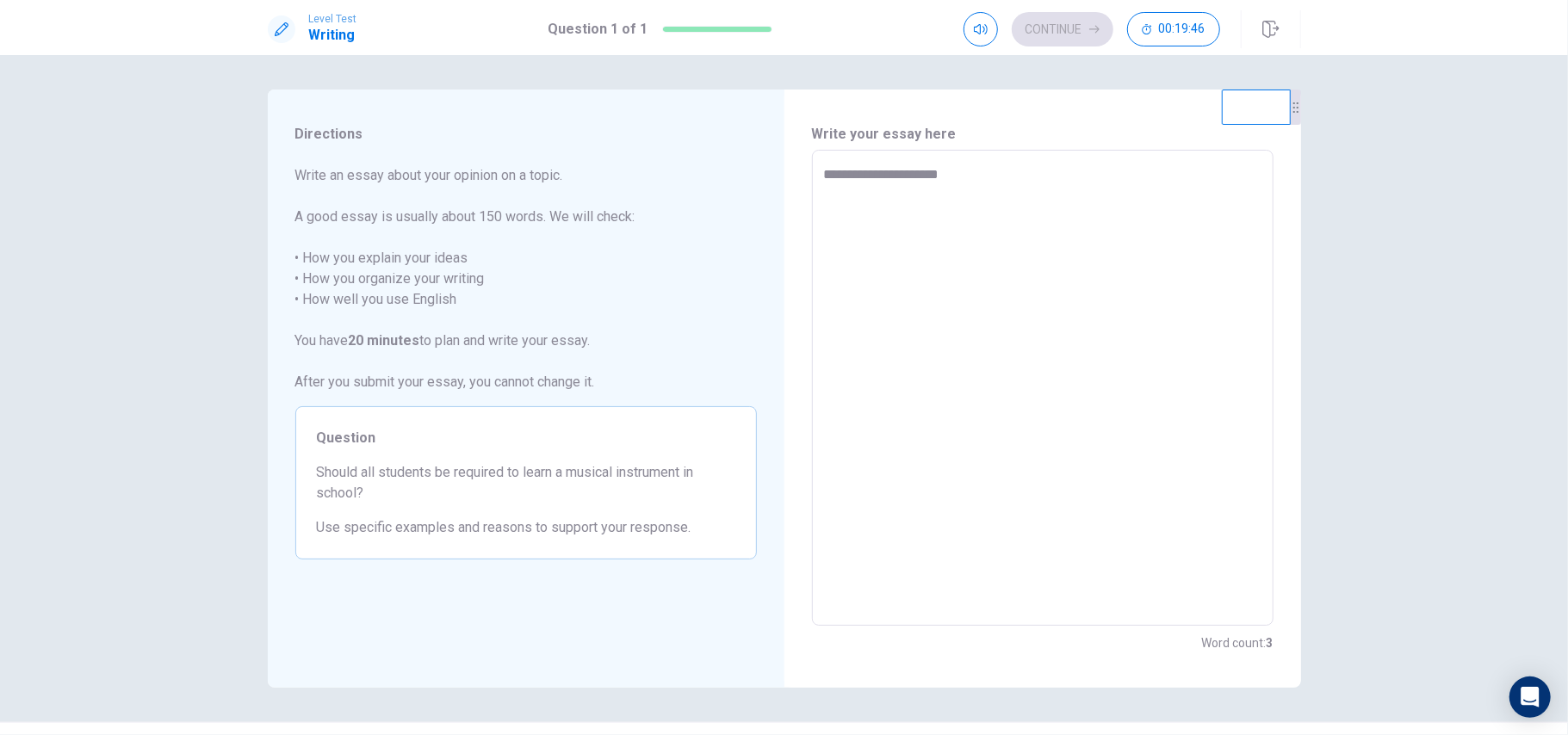 type on "*" 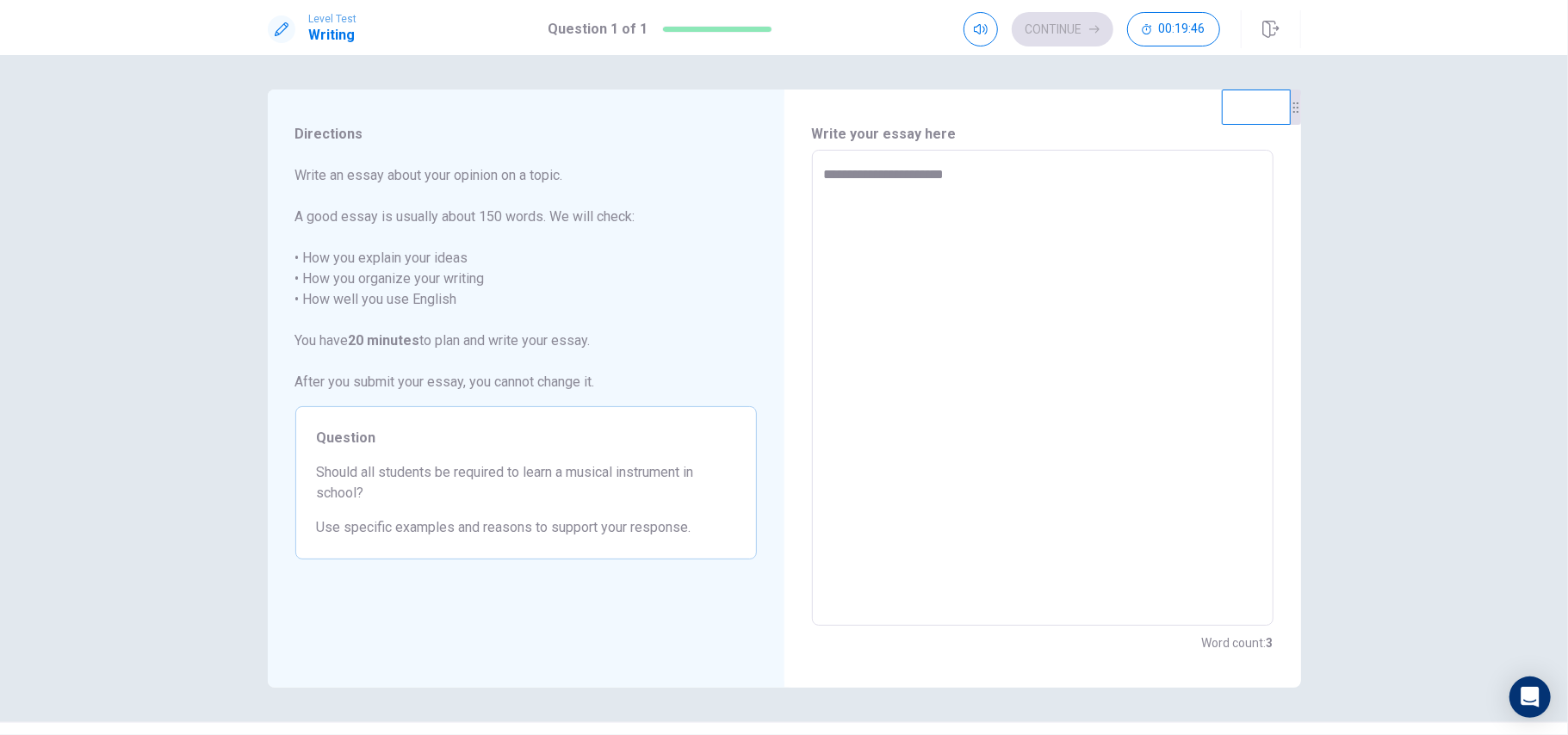 type on "*" 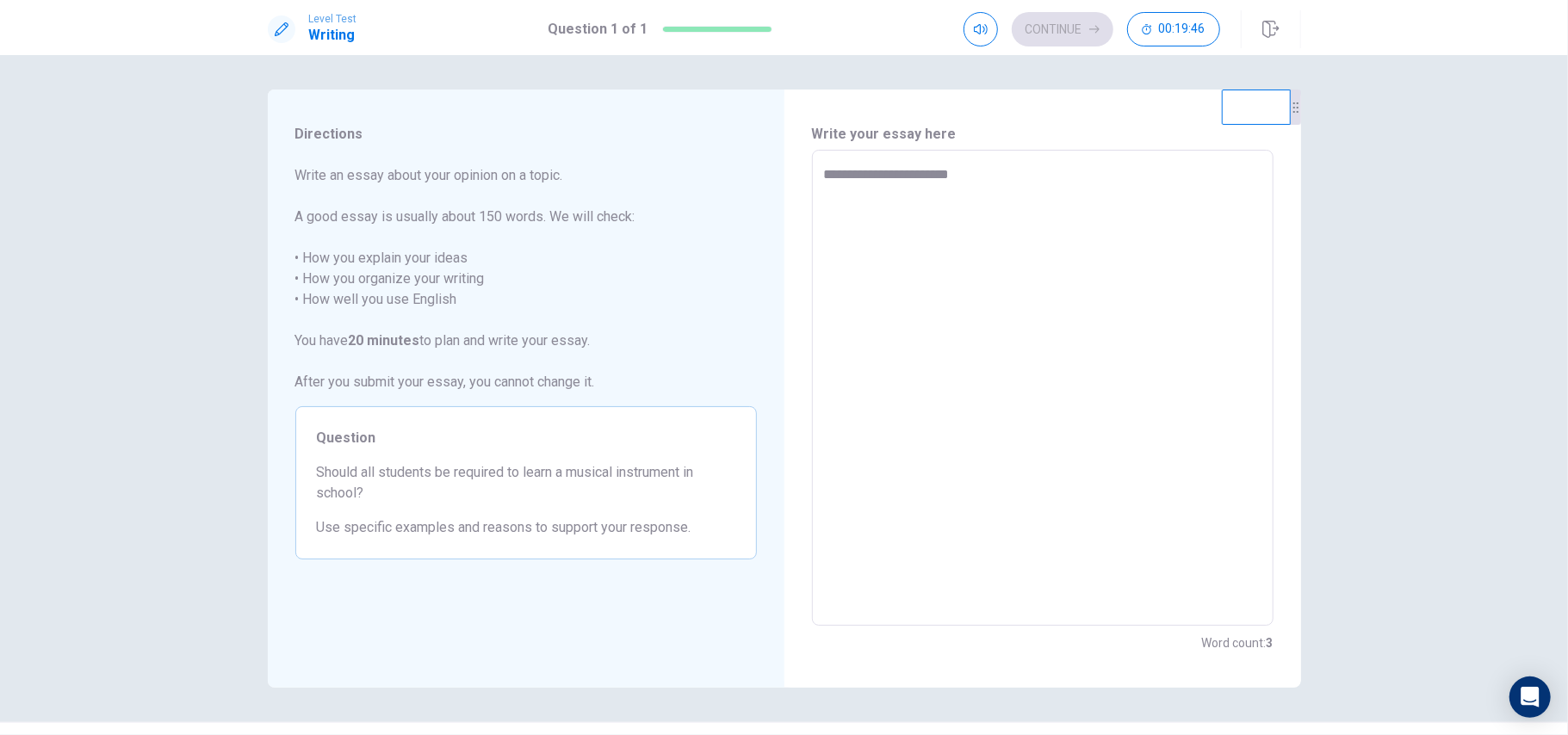 type on "*" 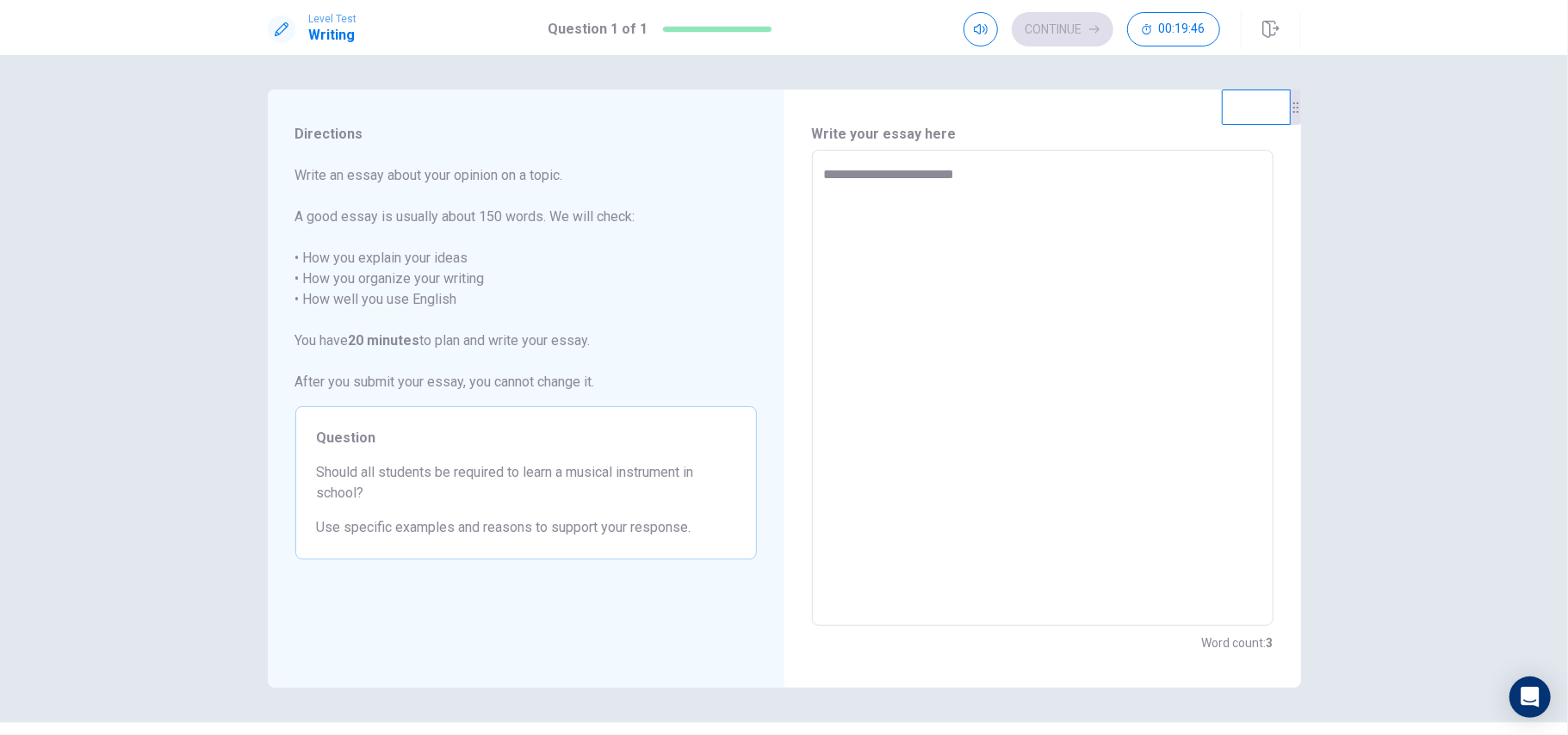 type on "**********" 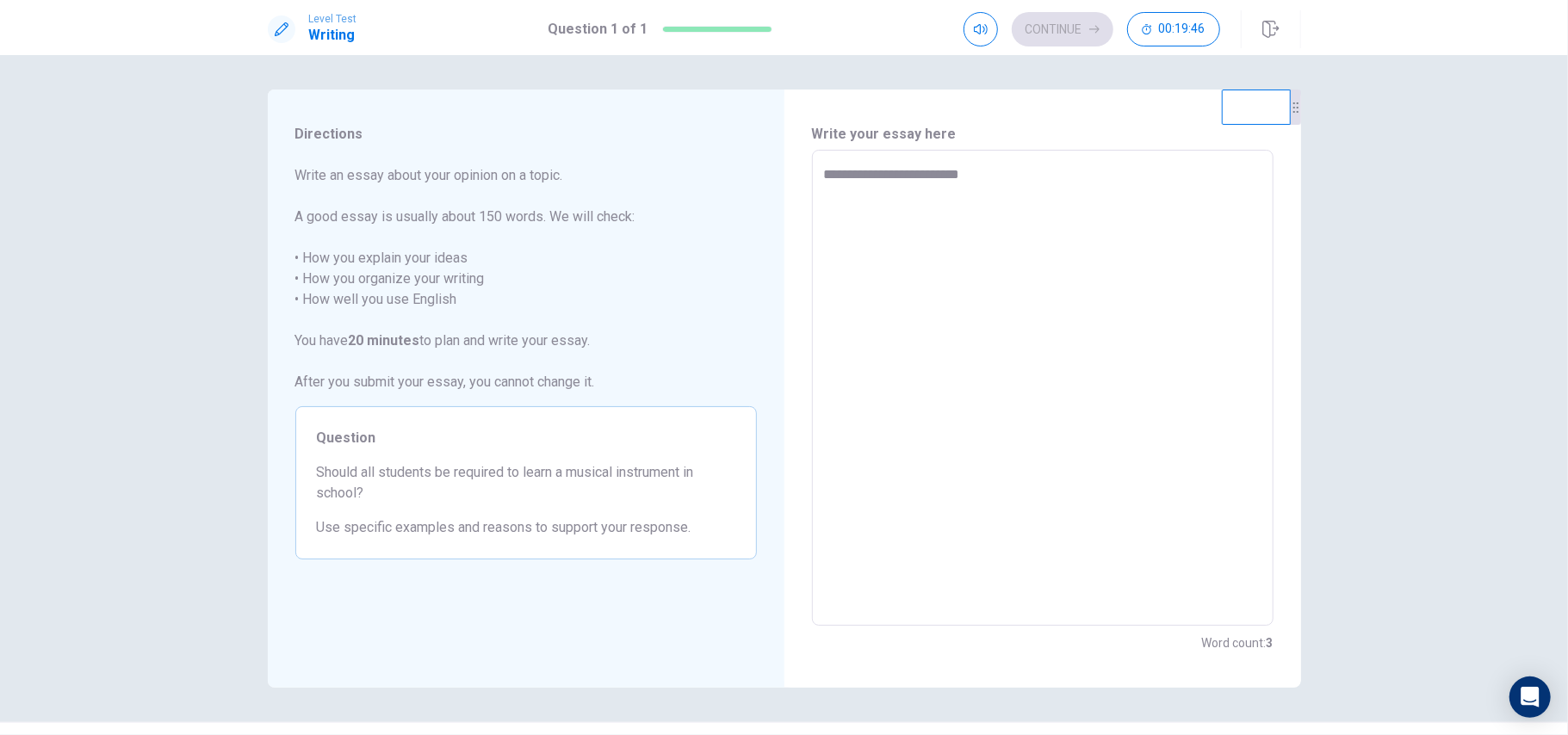 type on "*" 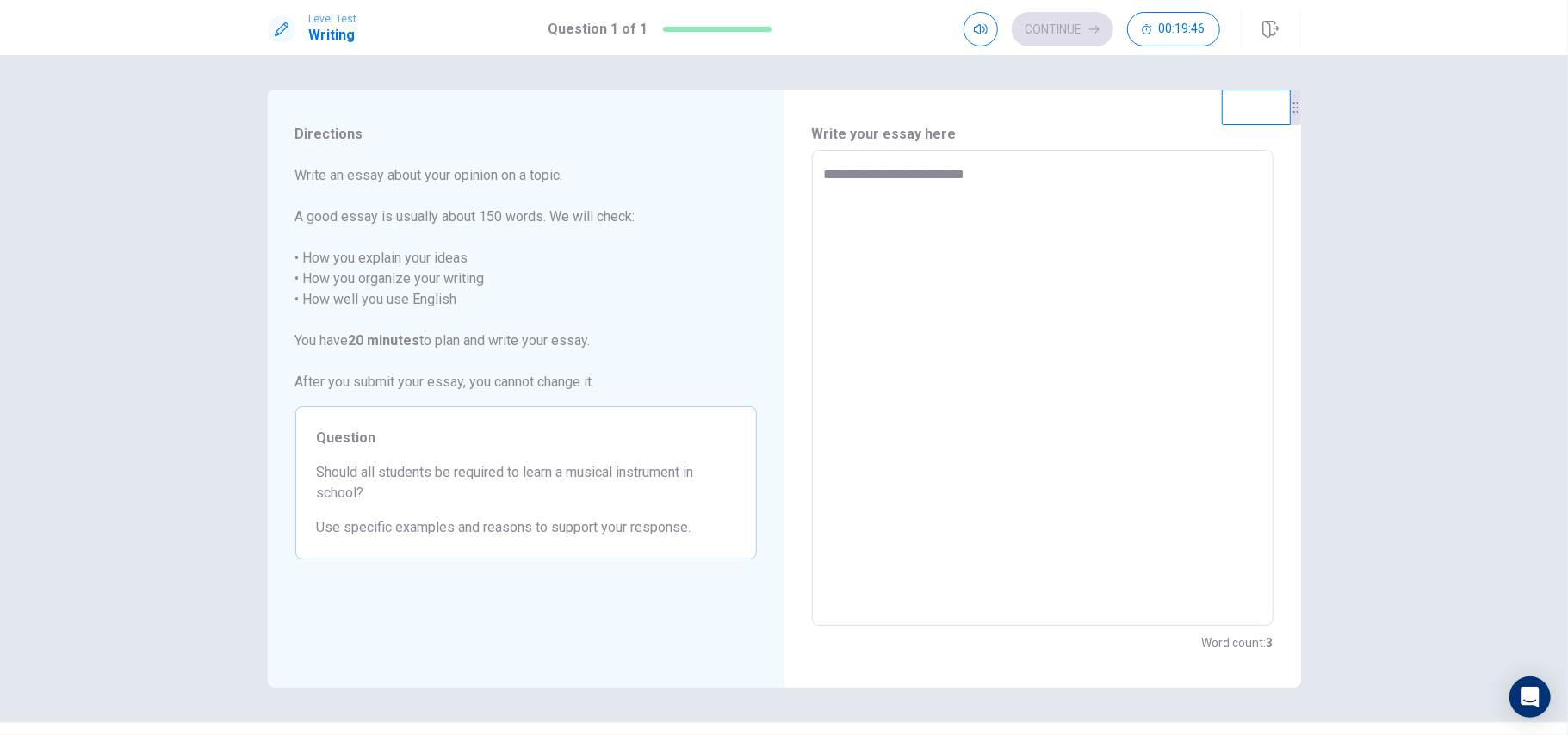 type on "*" 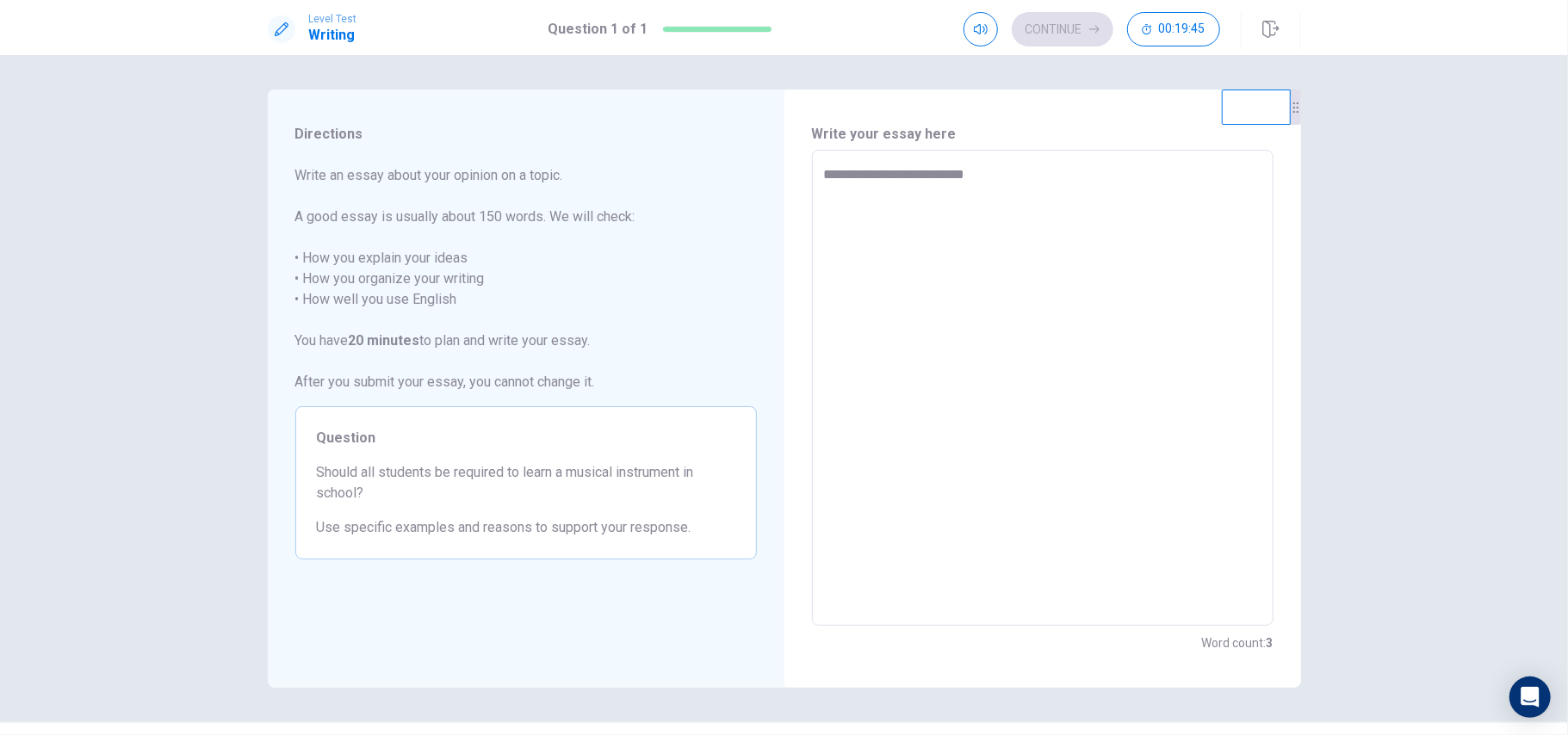 type on "**********" 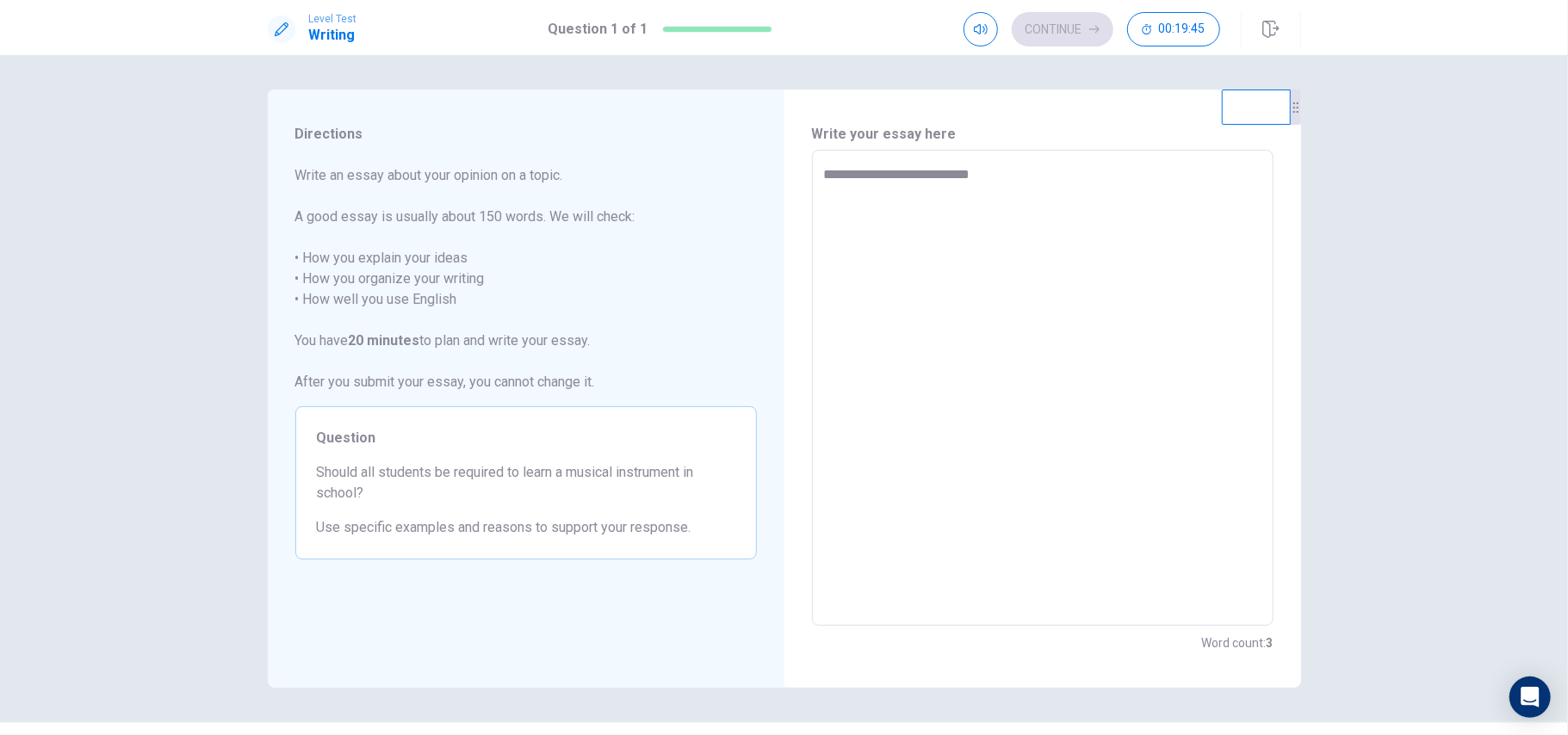 type on "*" 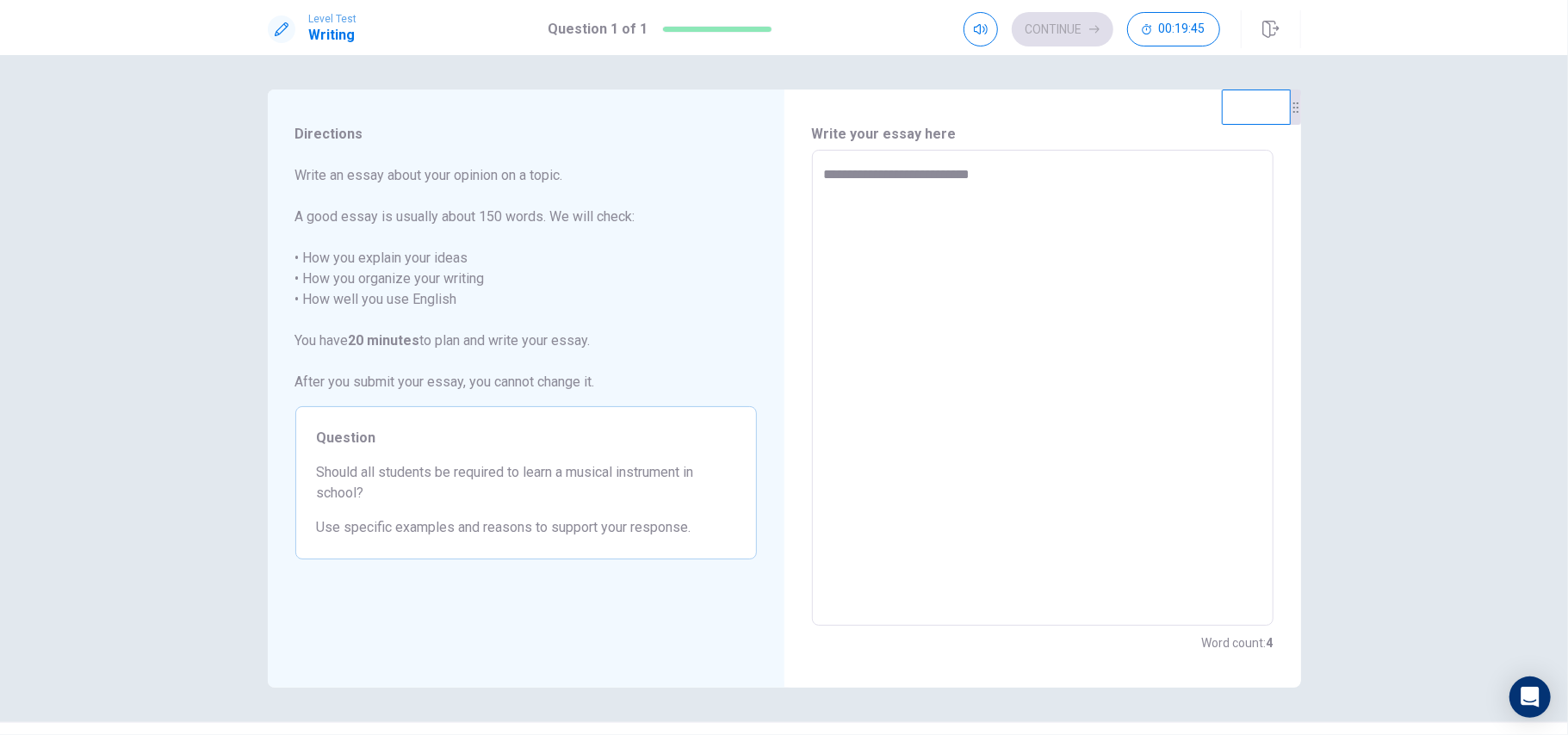 type on "**********" 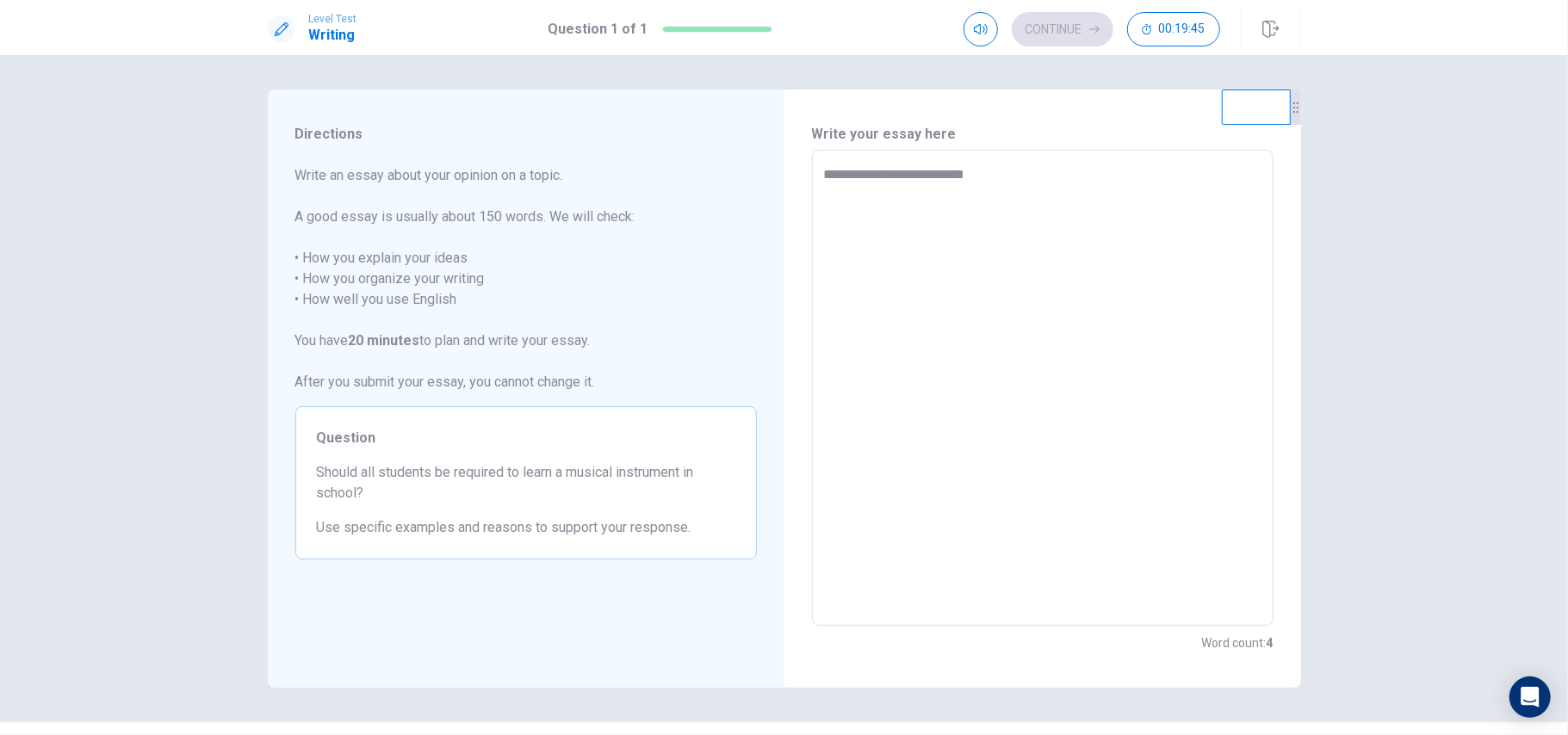 type on "*" 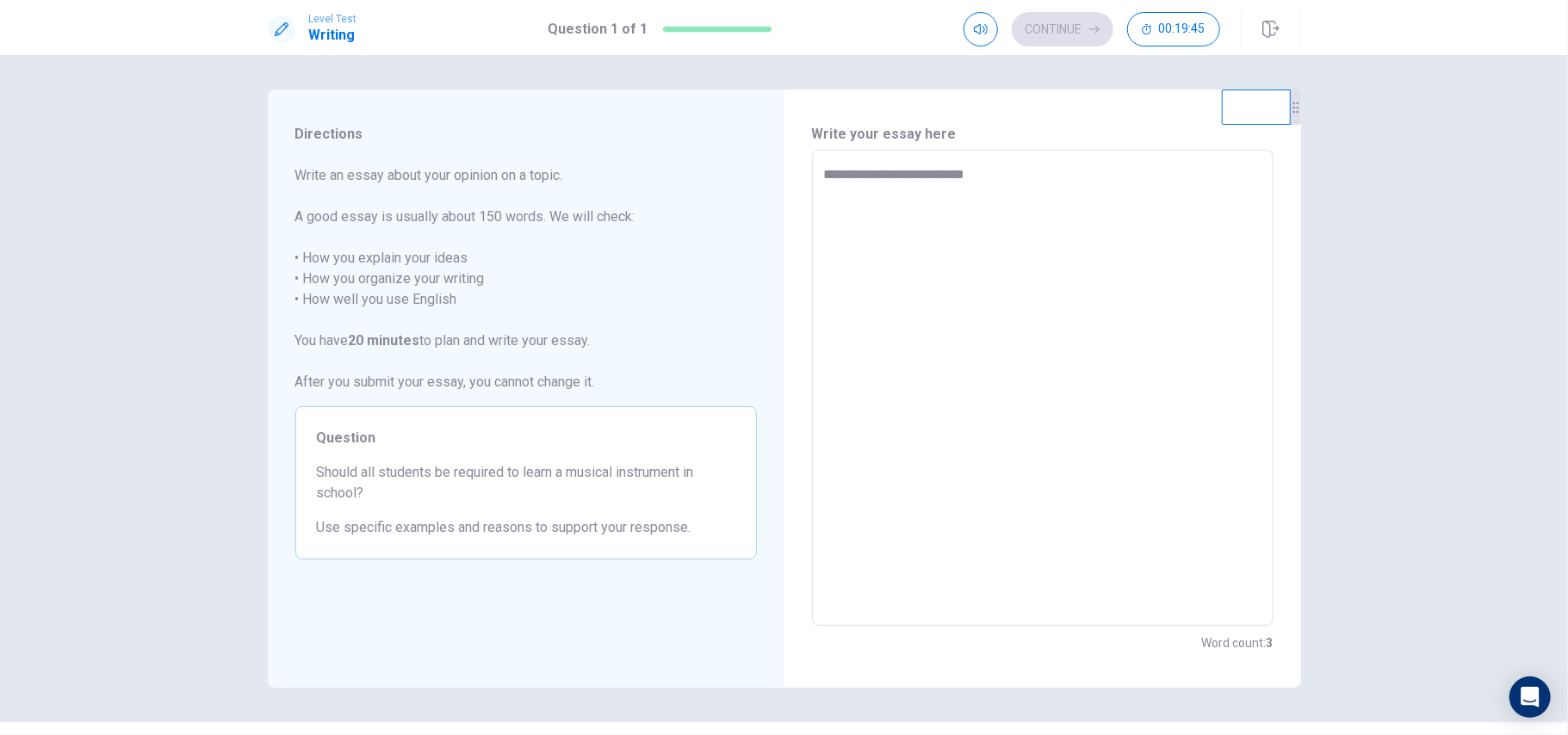 type on "**********" 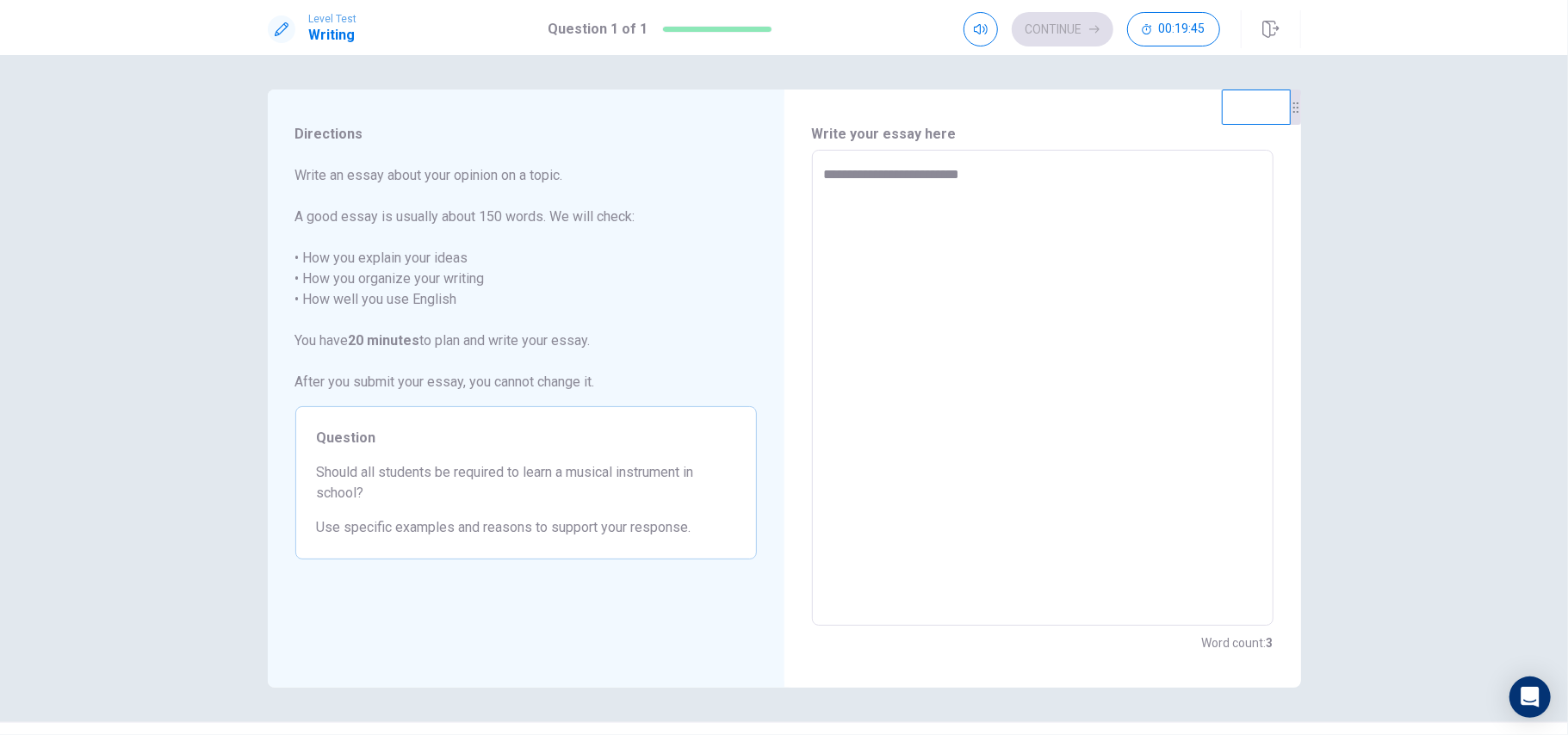 type on "*" 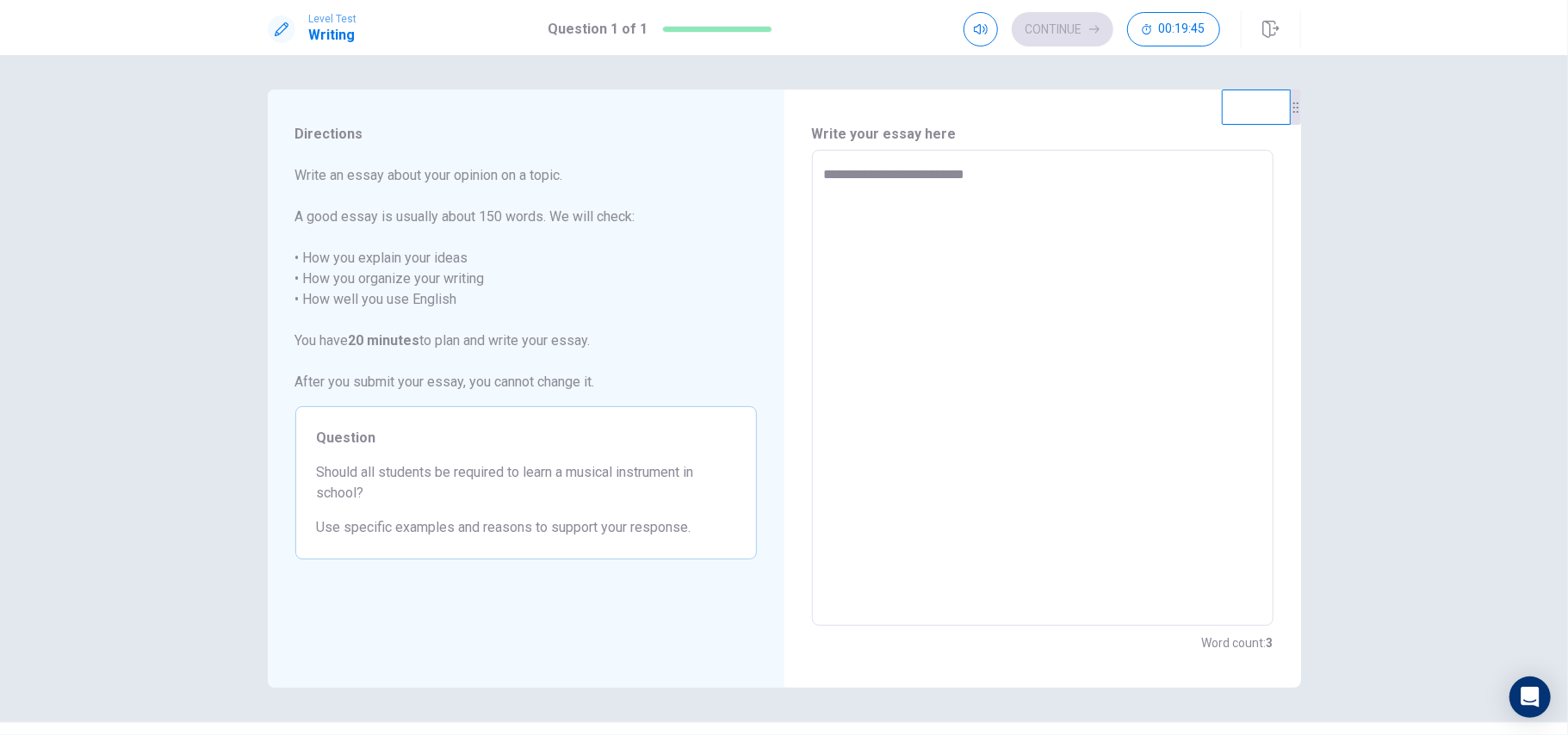 type on "*" 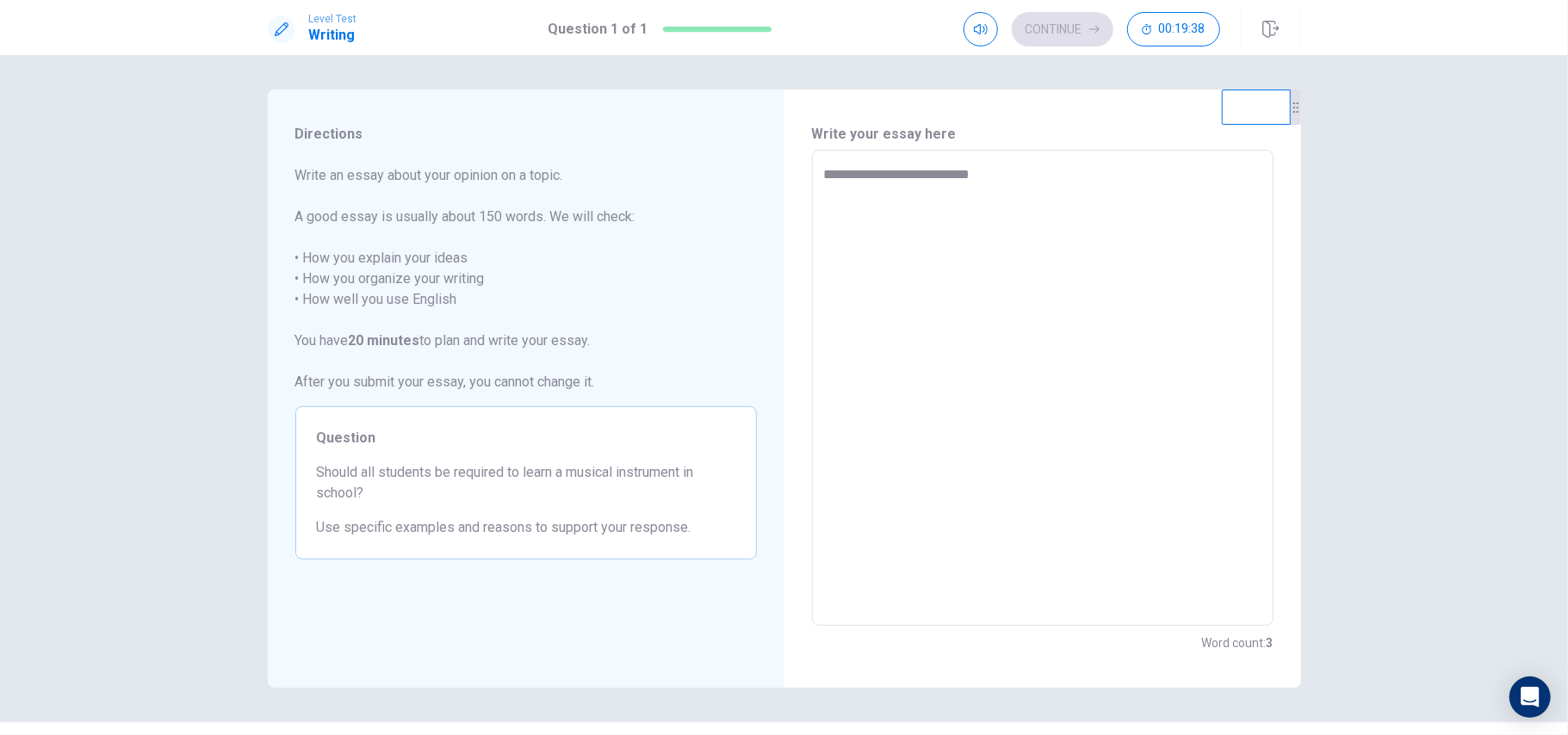 type on "*" 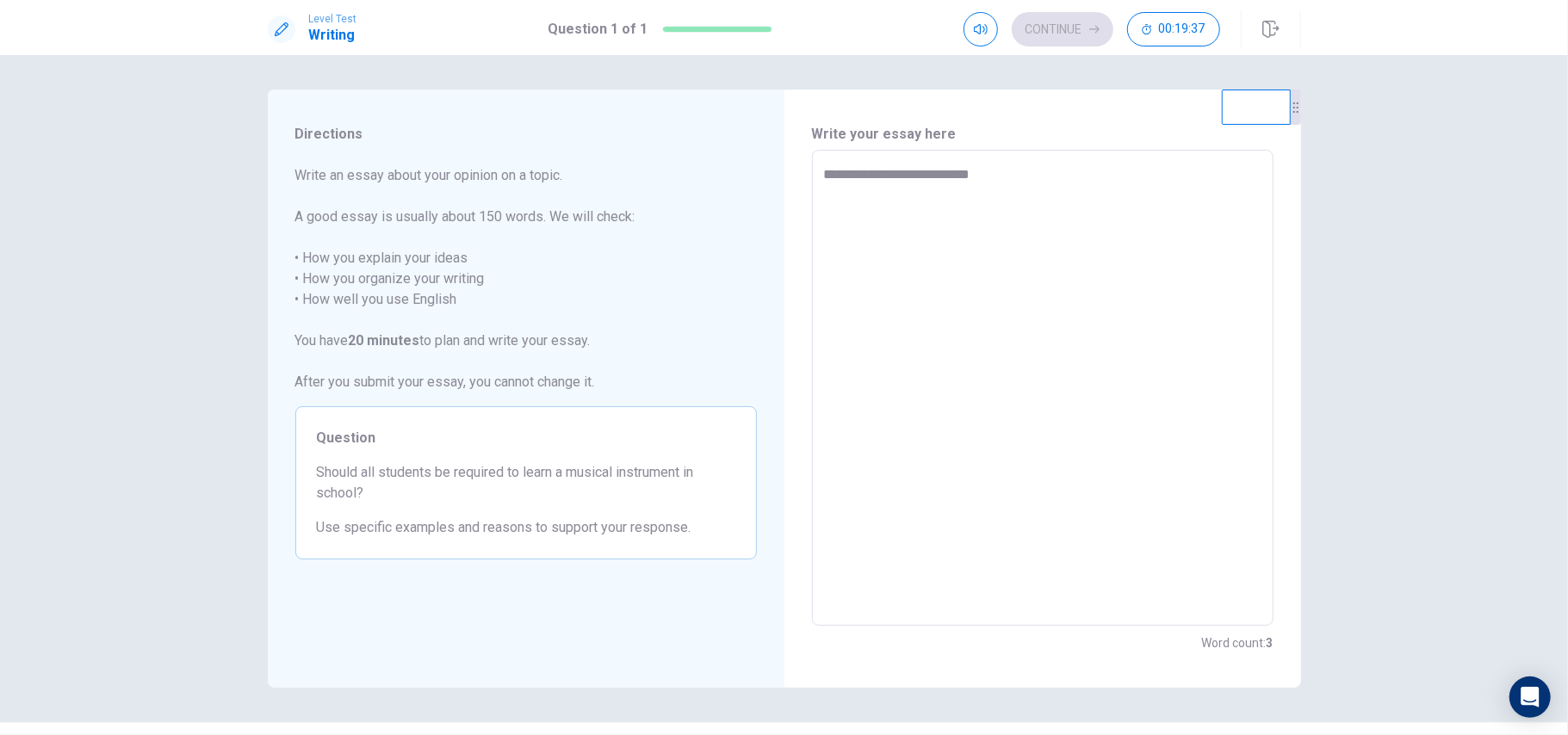 type on "**********" 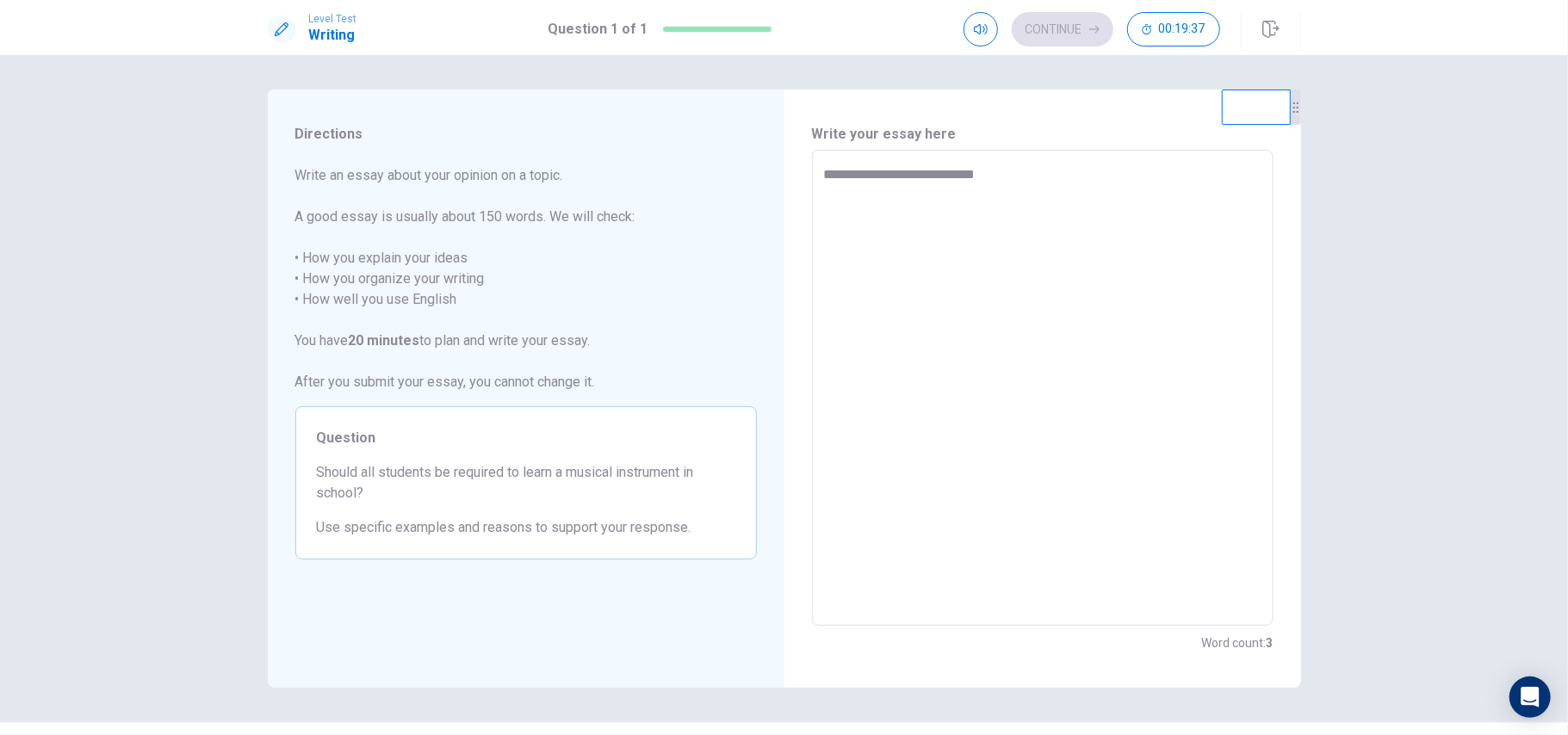 type on "*" 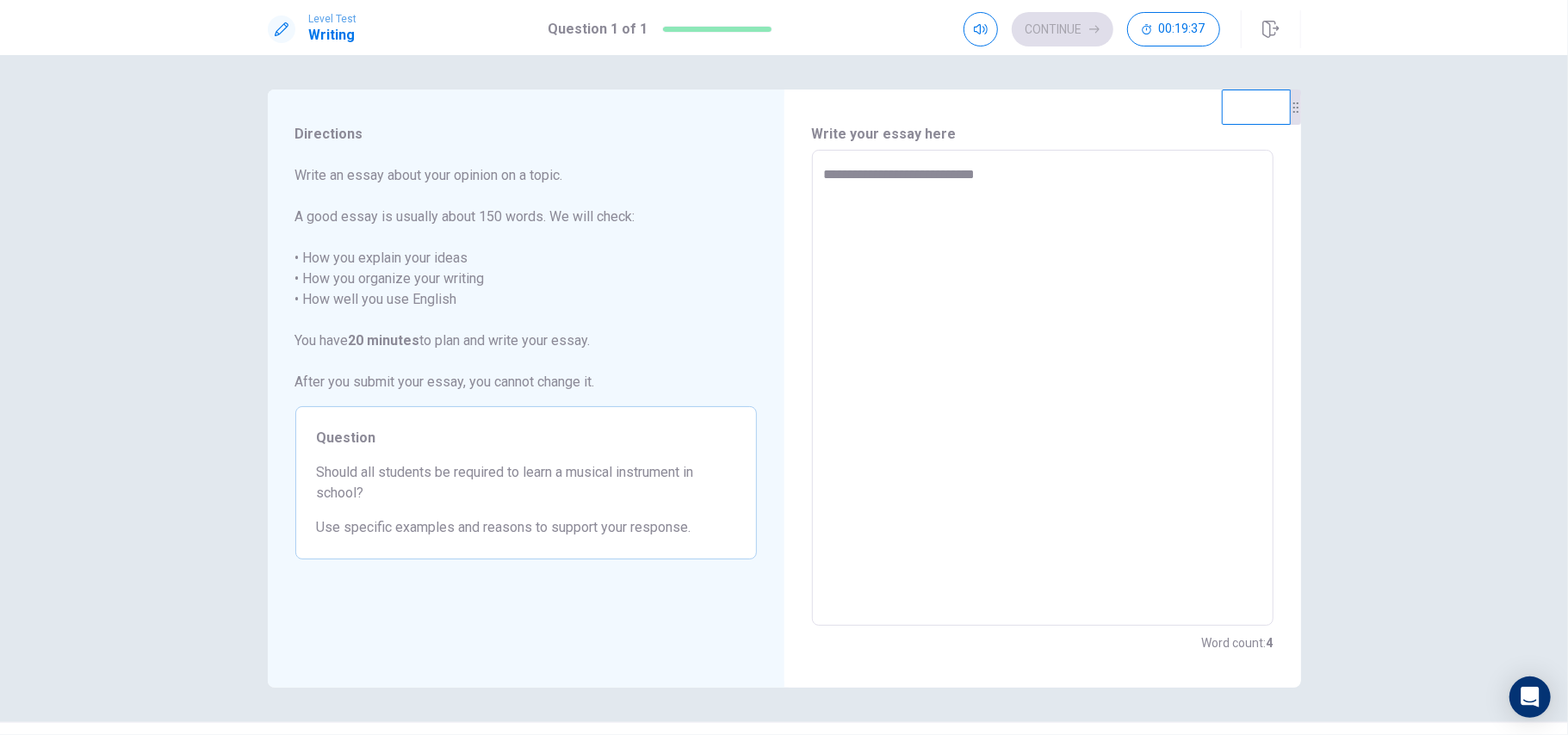 type on "**********" 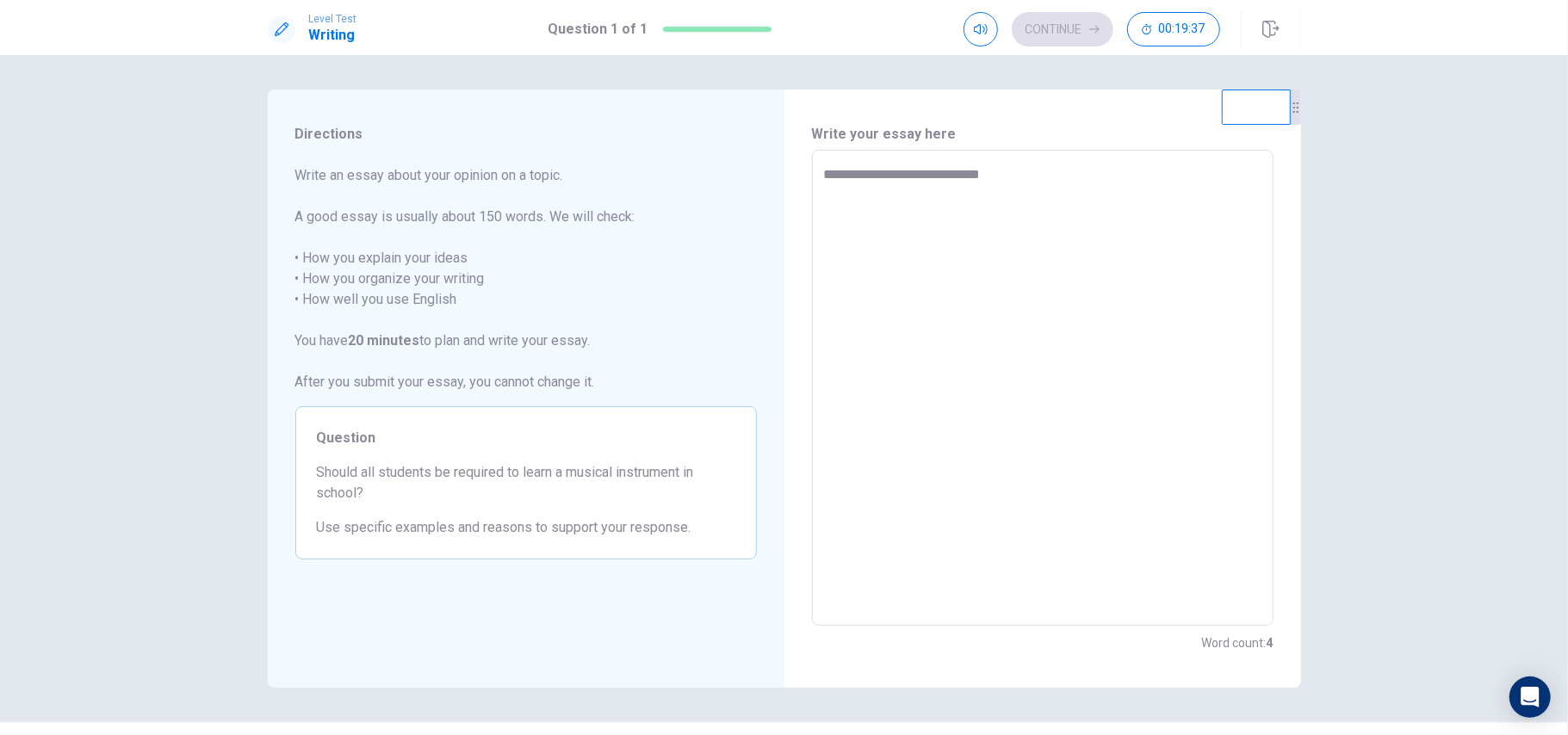 type on "*" 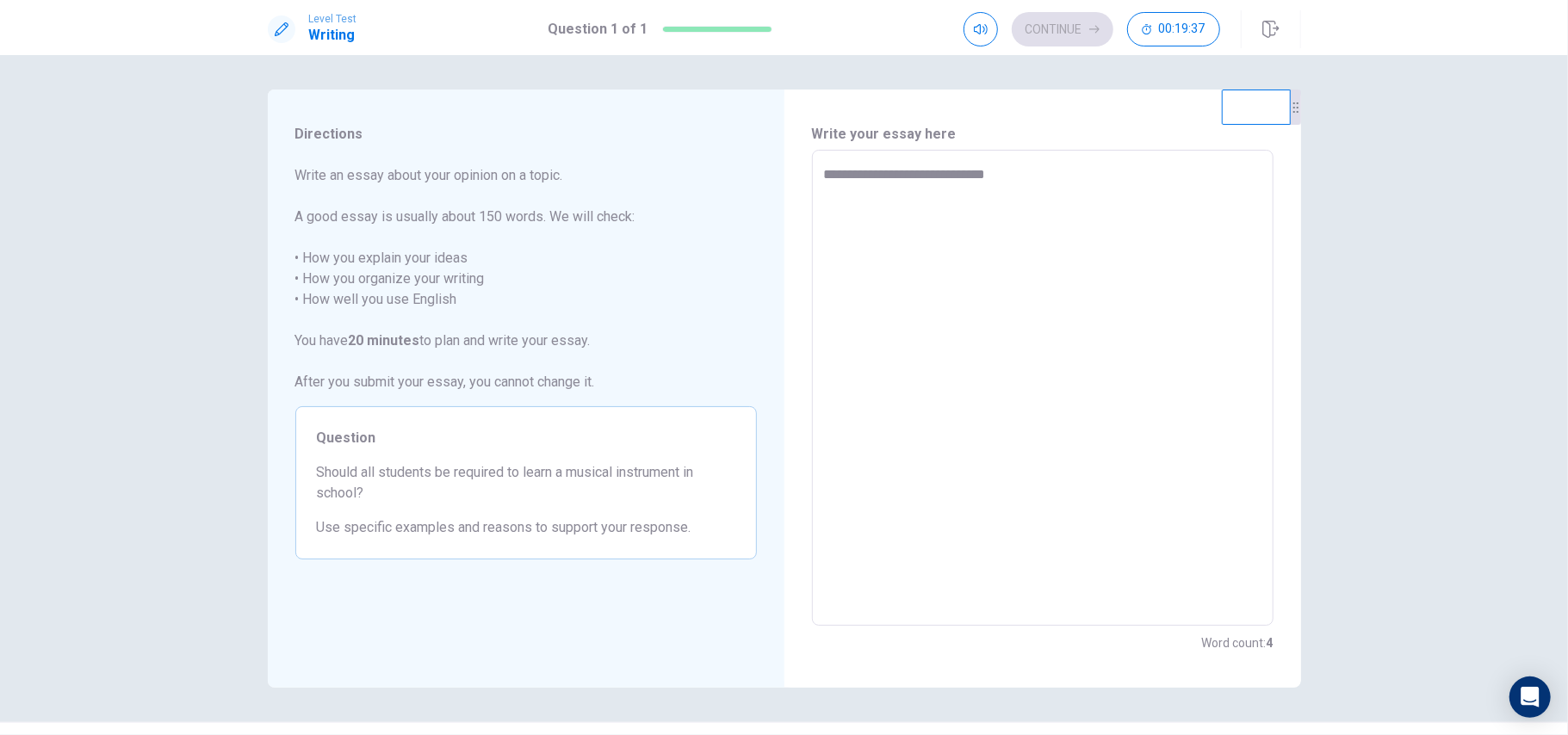 type on "*" 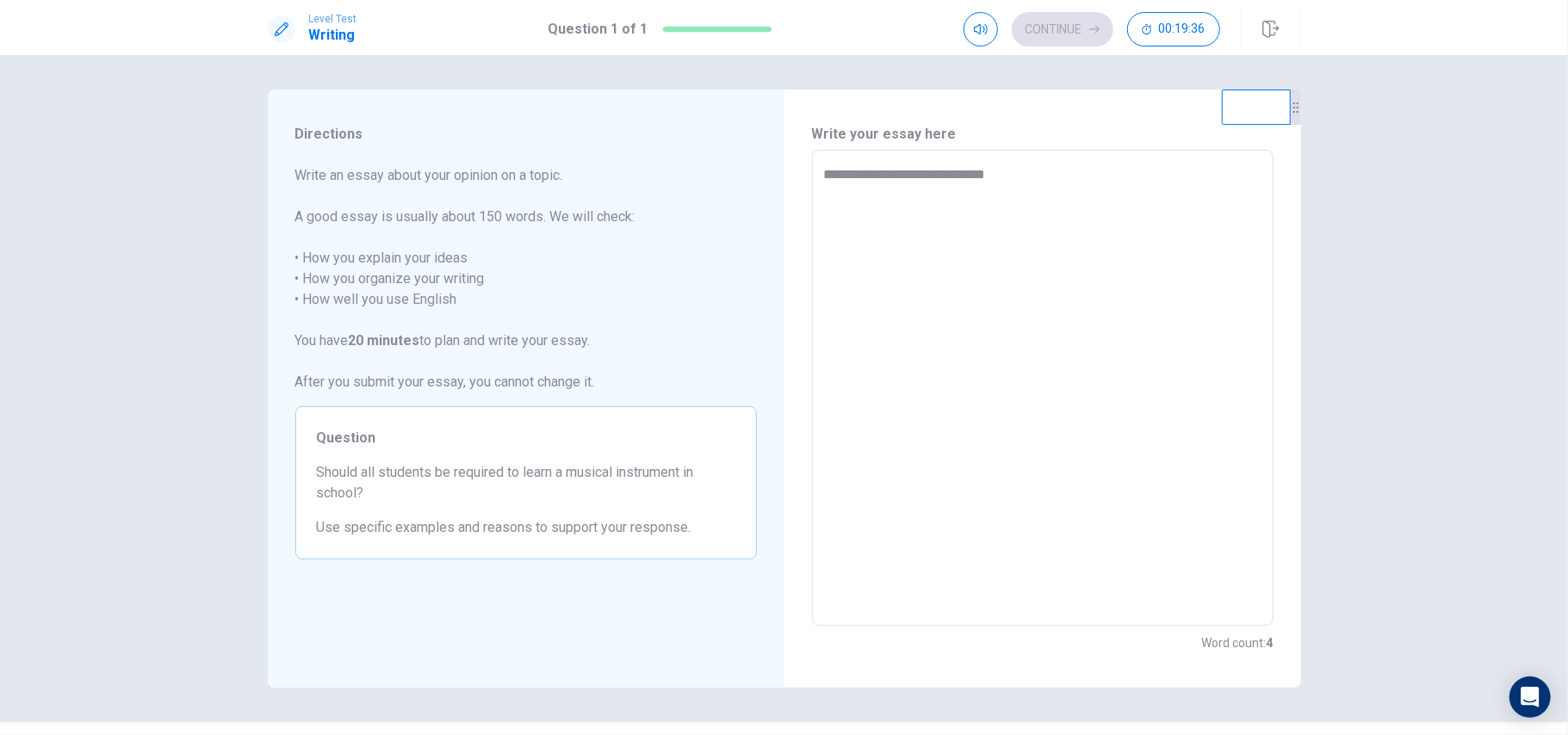 type on "**********" 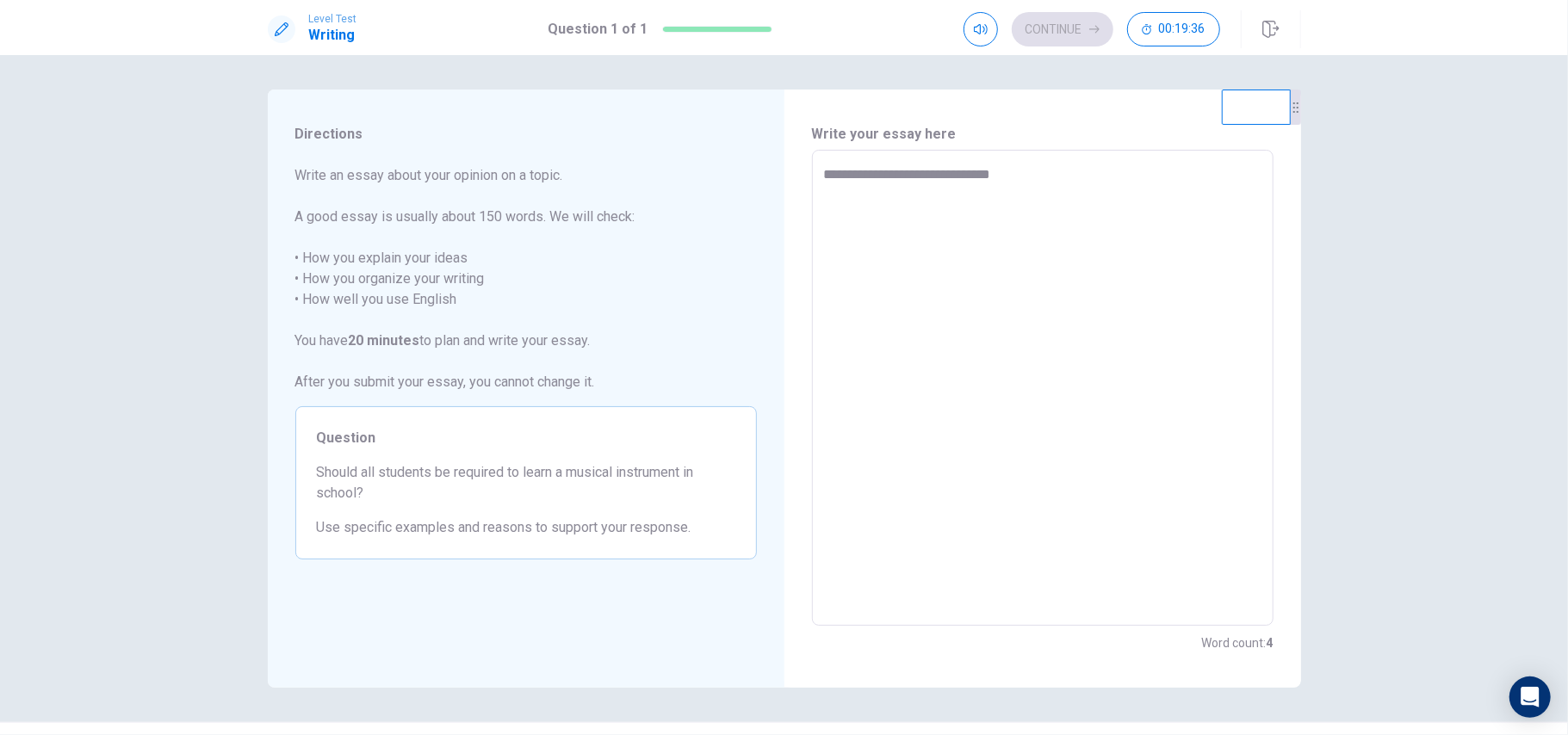 type on "**********" 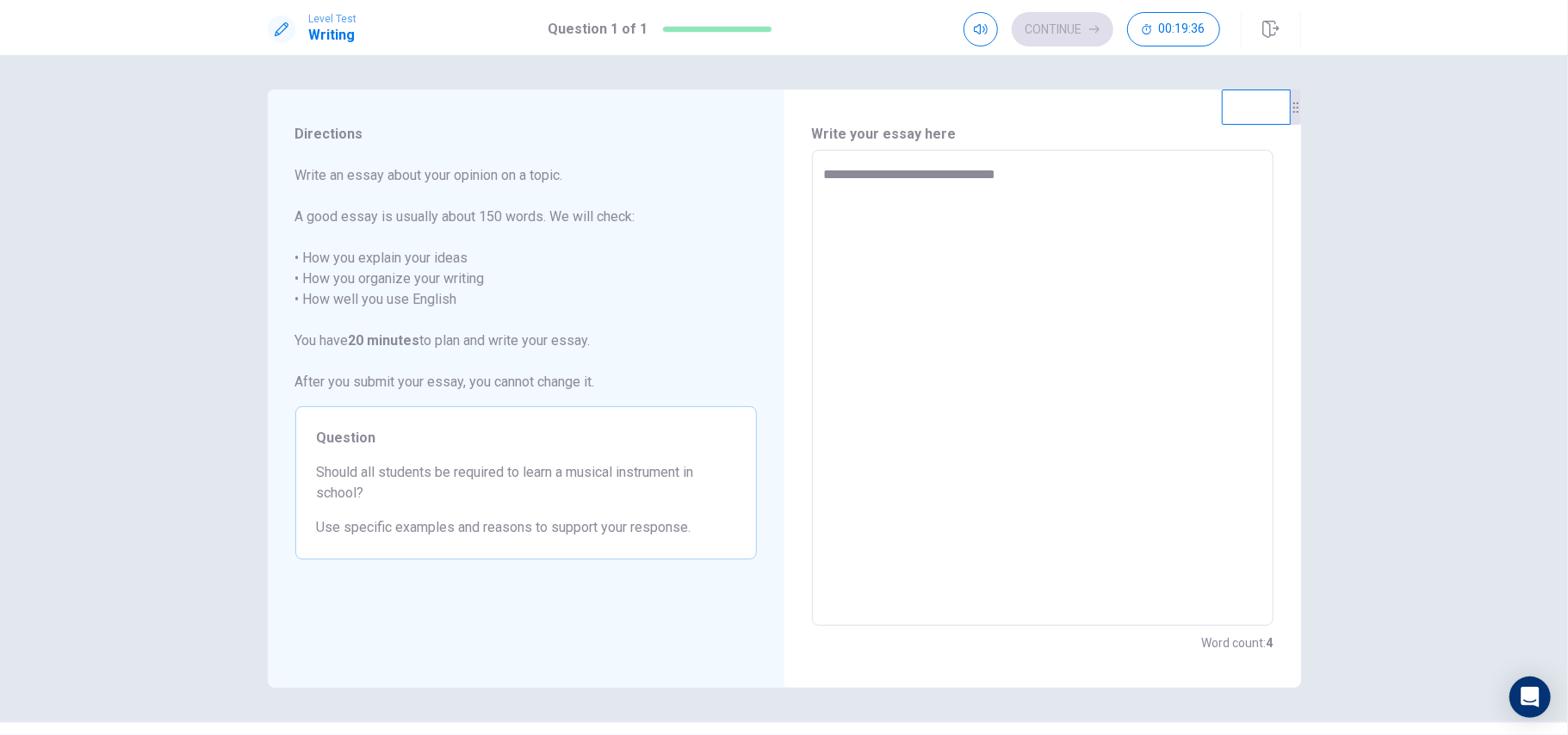 type on "*" 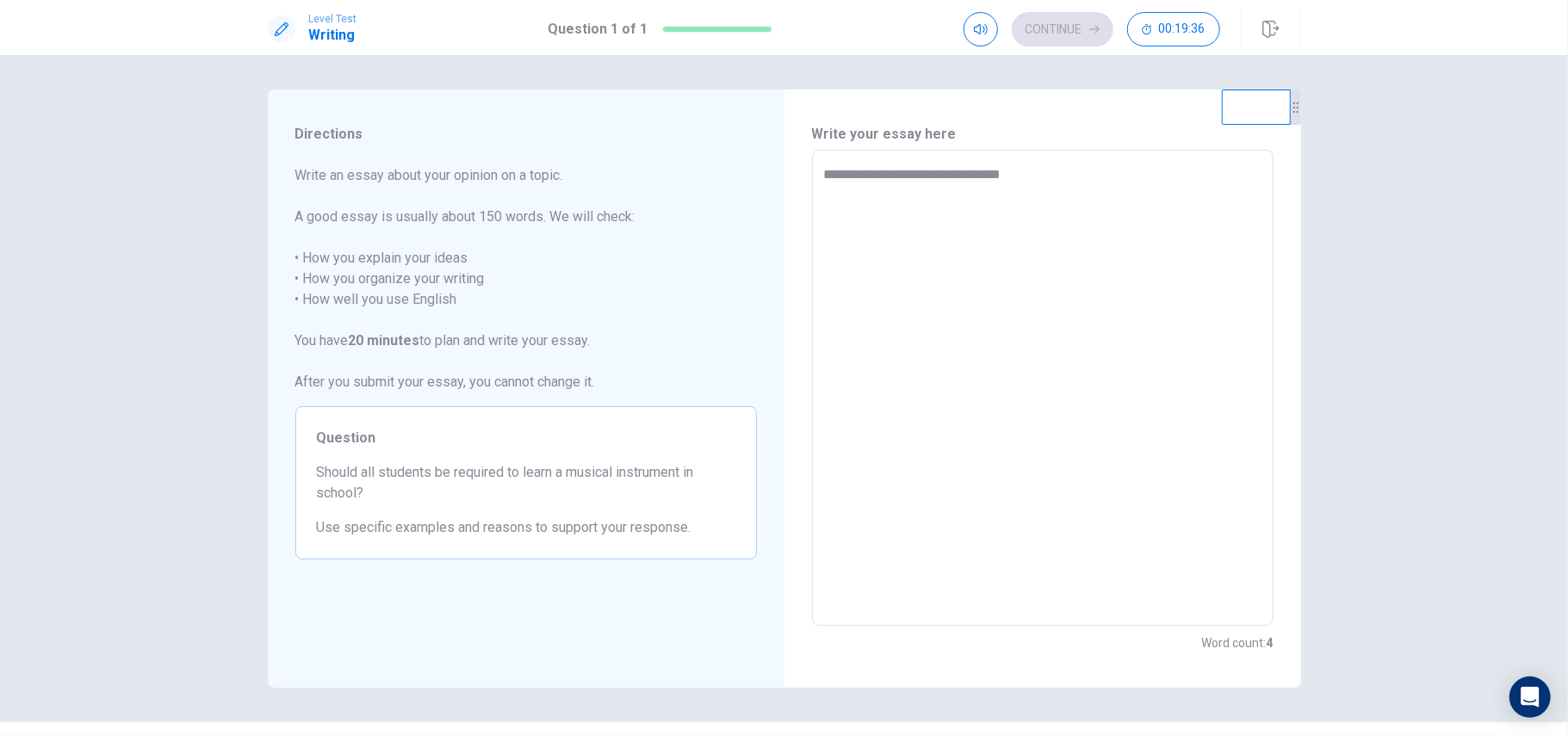 type on "*" 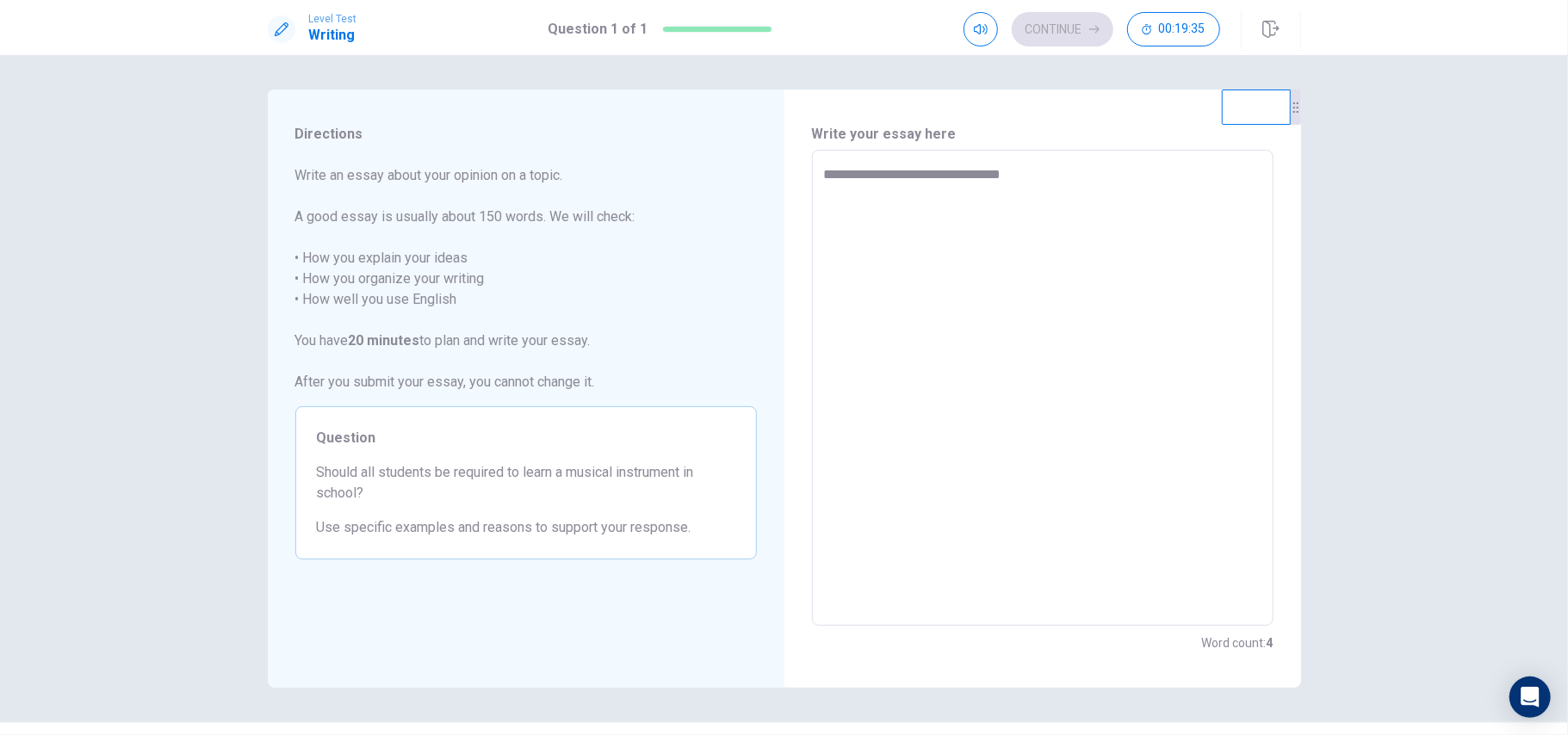 type on "**********" 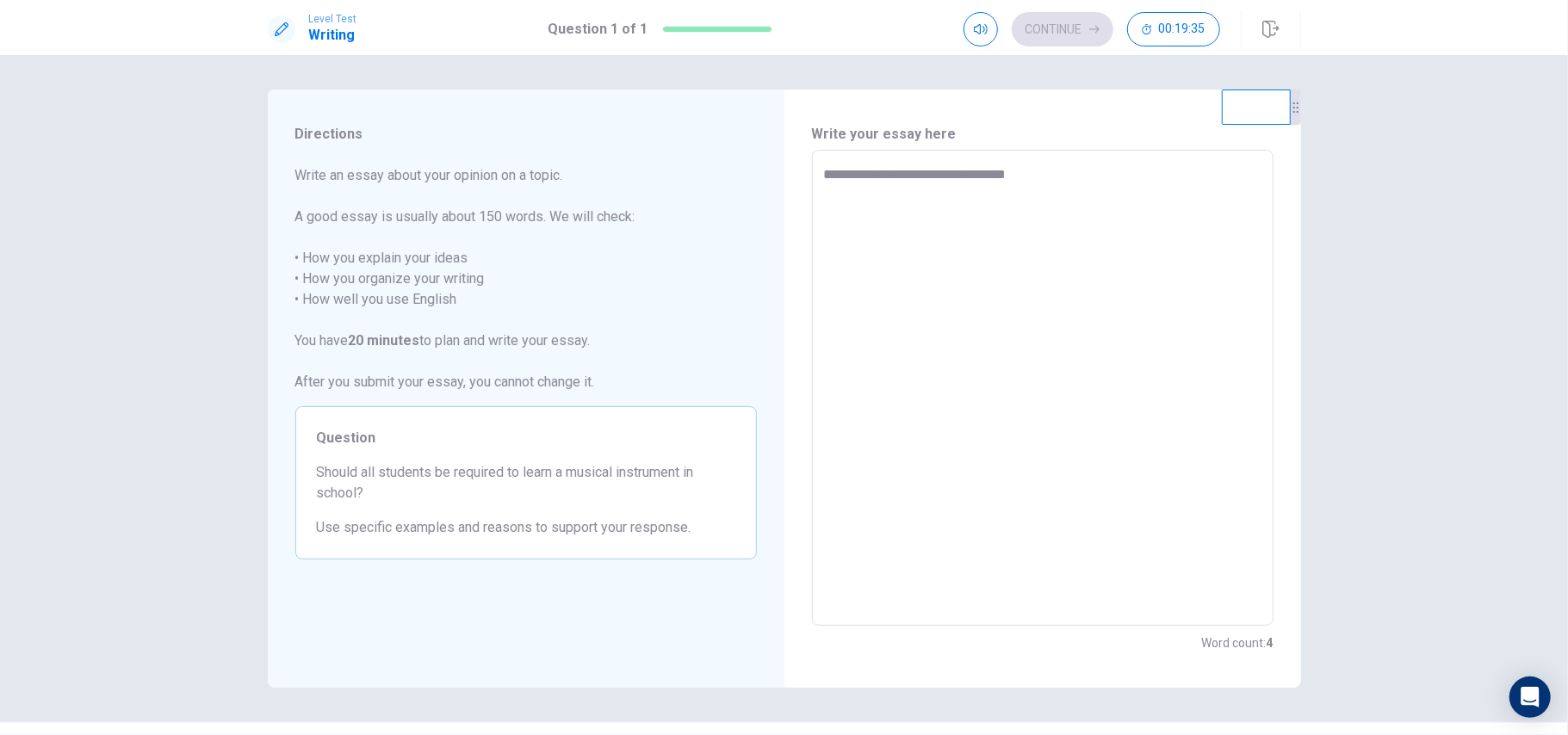 type on "*" 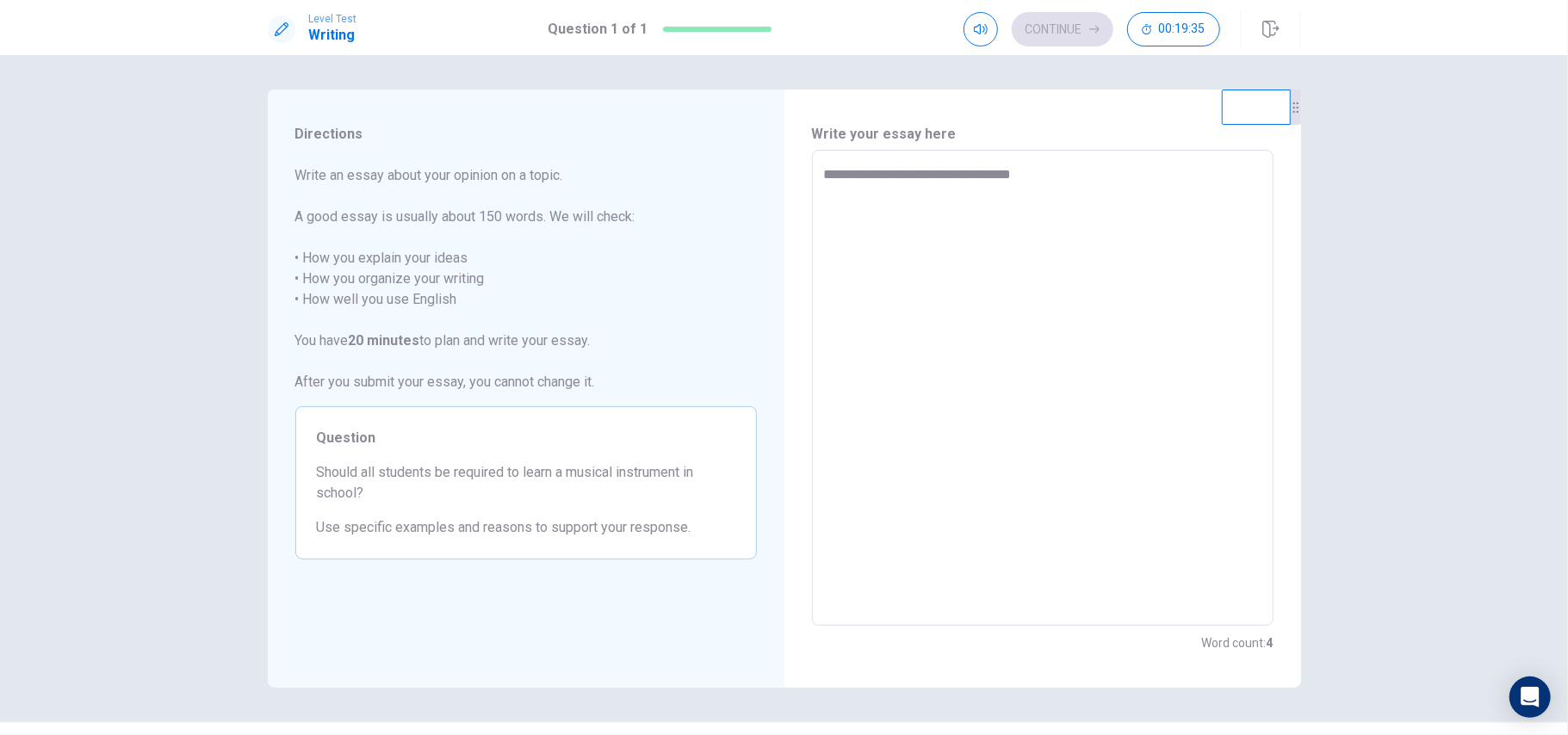 type on "*" 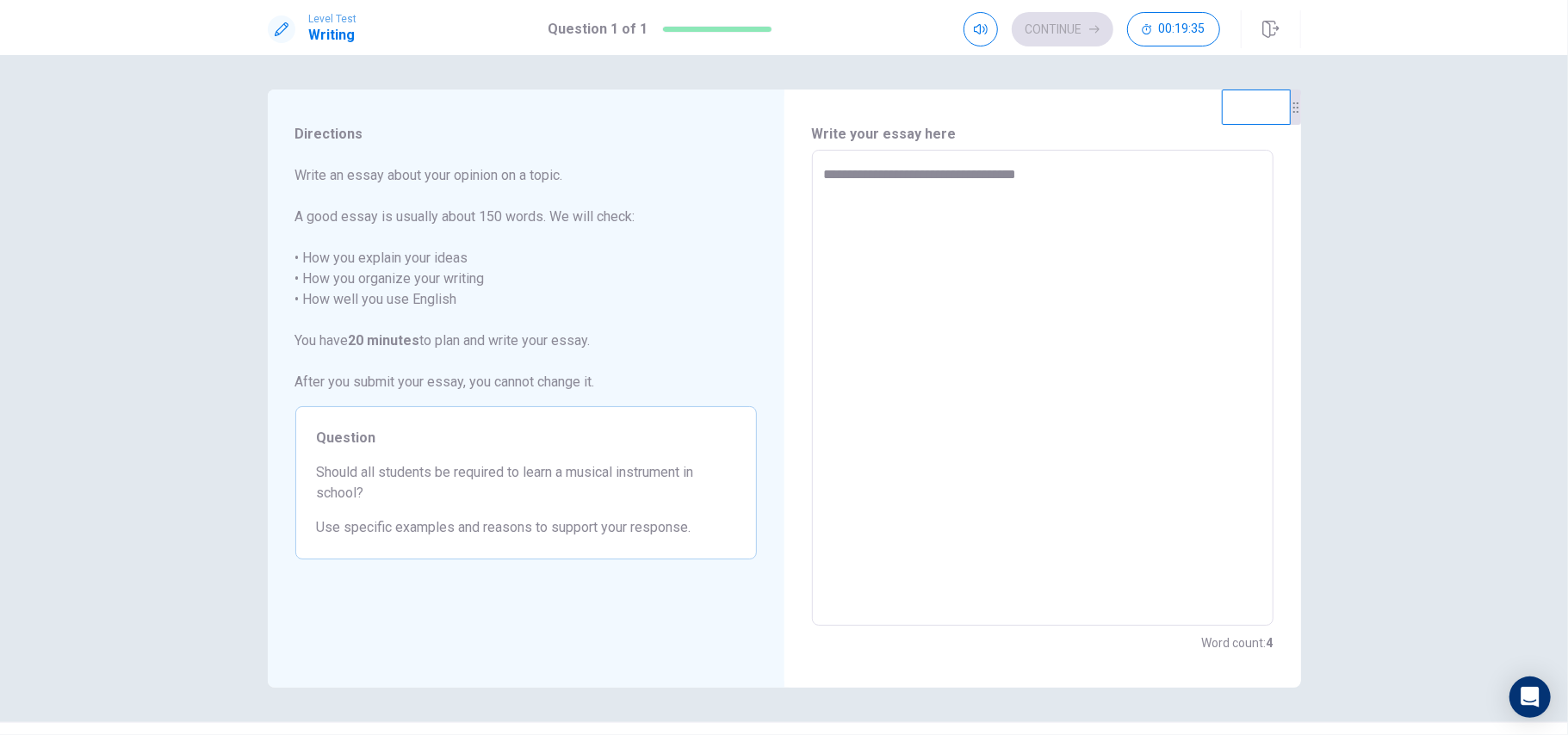 type on "*" 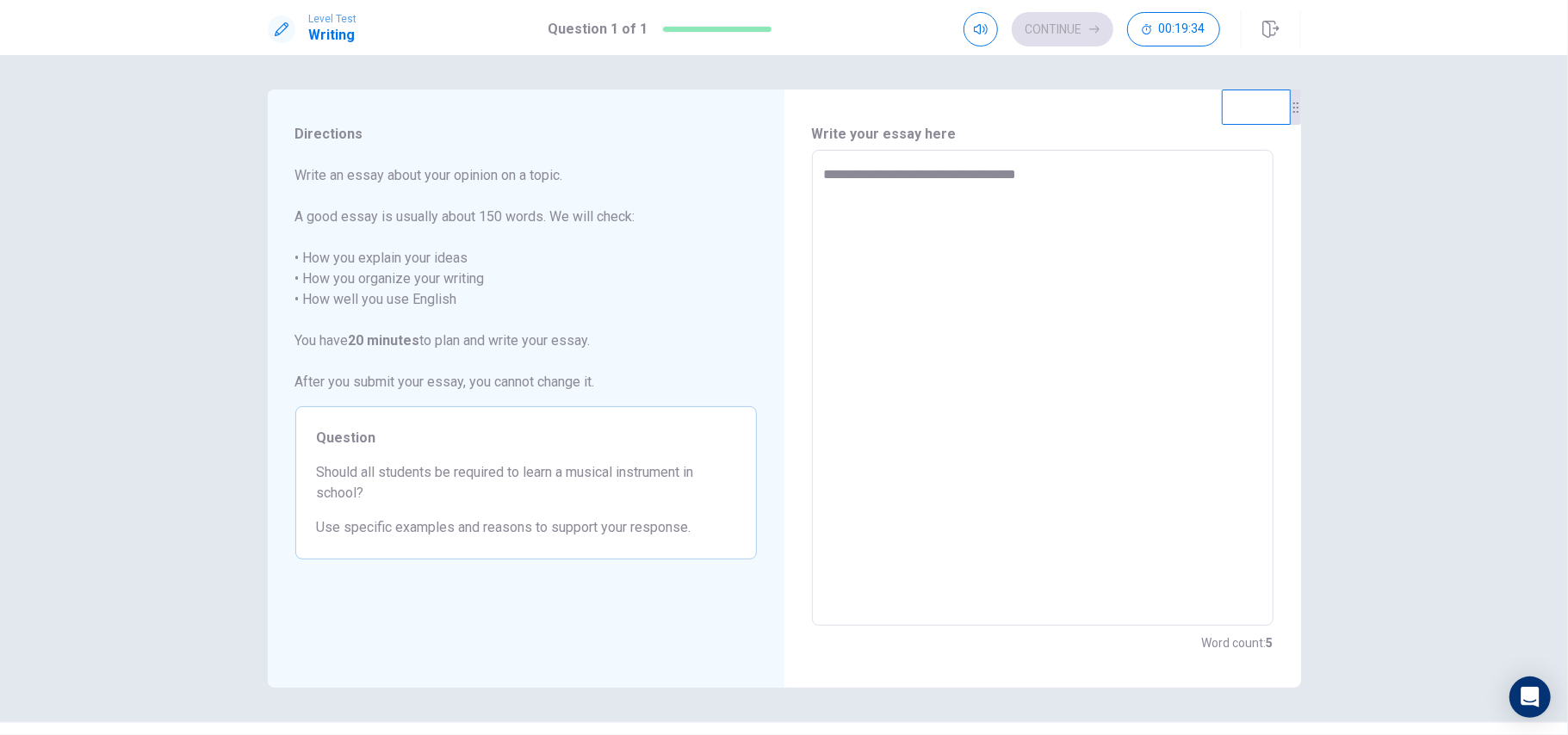 type on "**********" 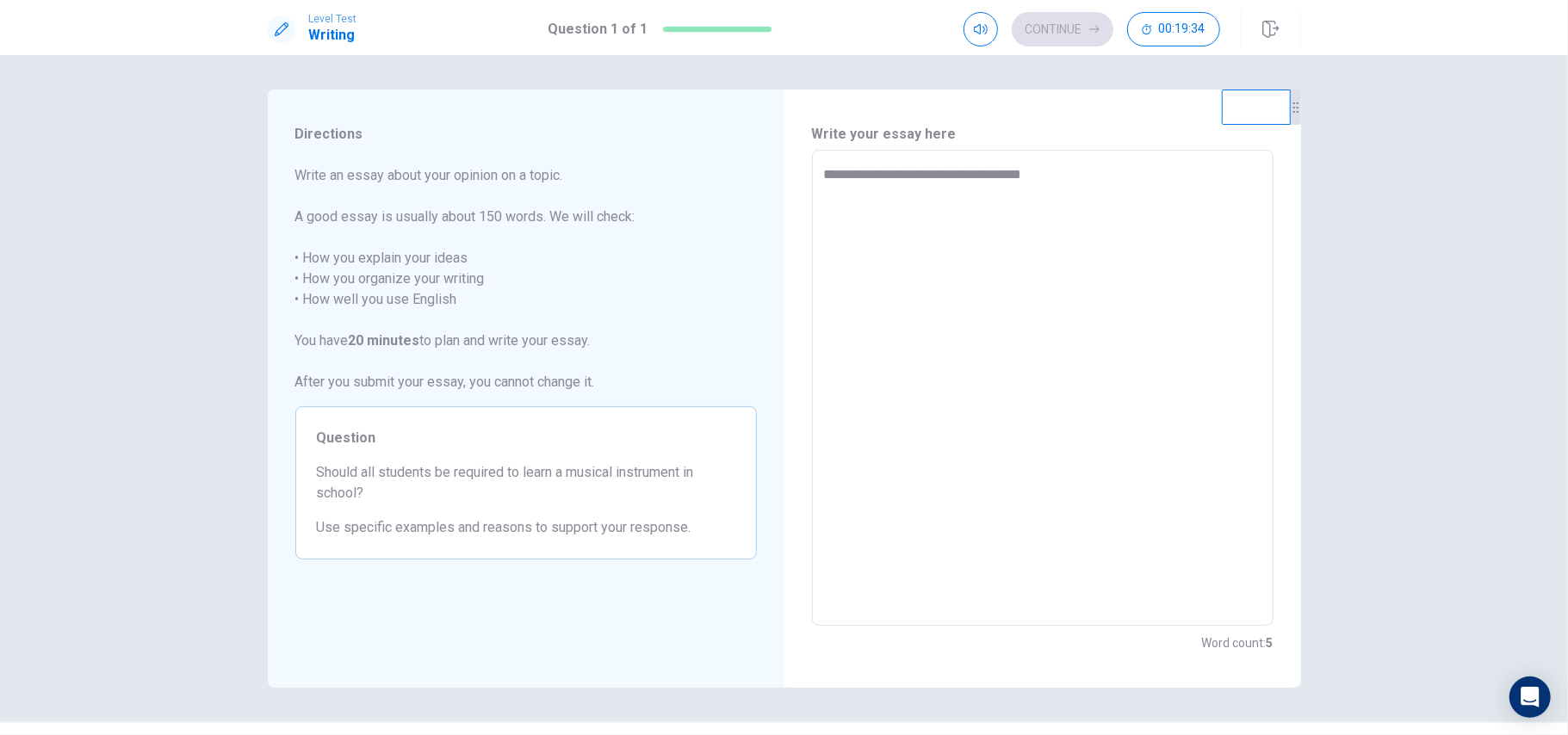 type on "*" 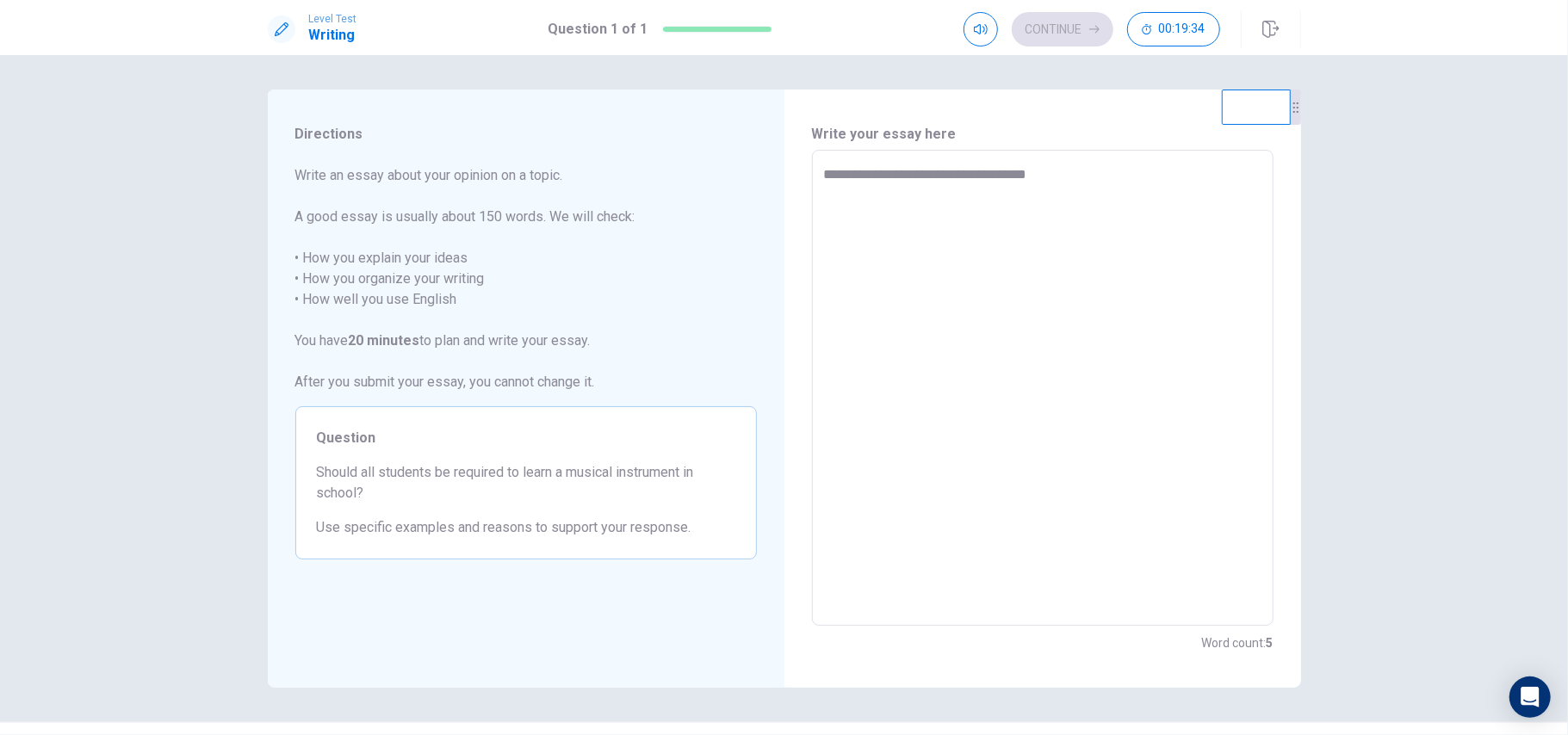 type on "*" 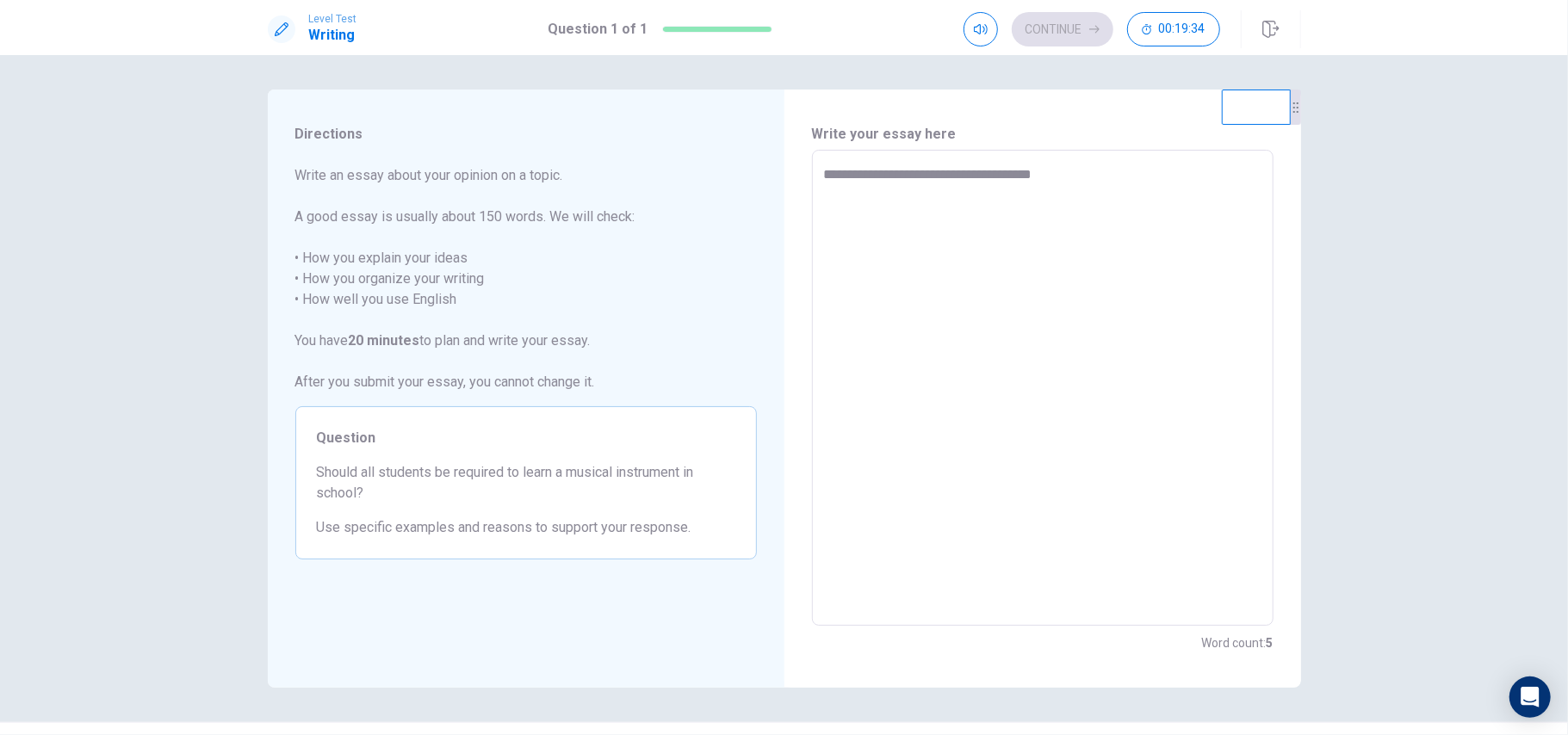 type on "*" 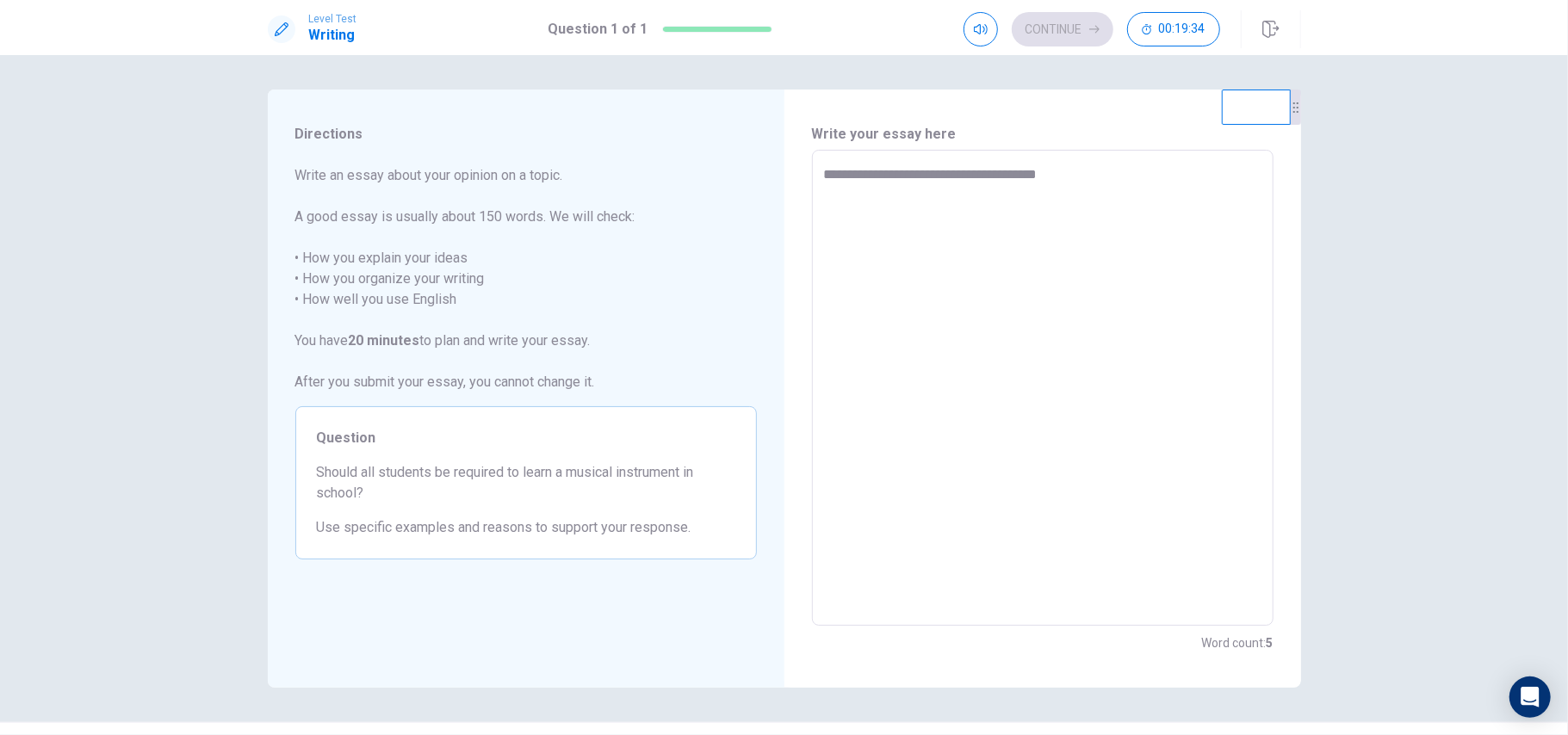 type on "*" 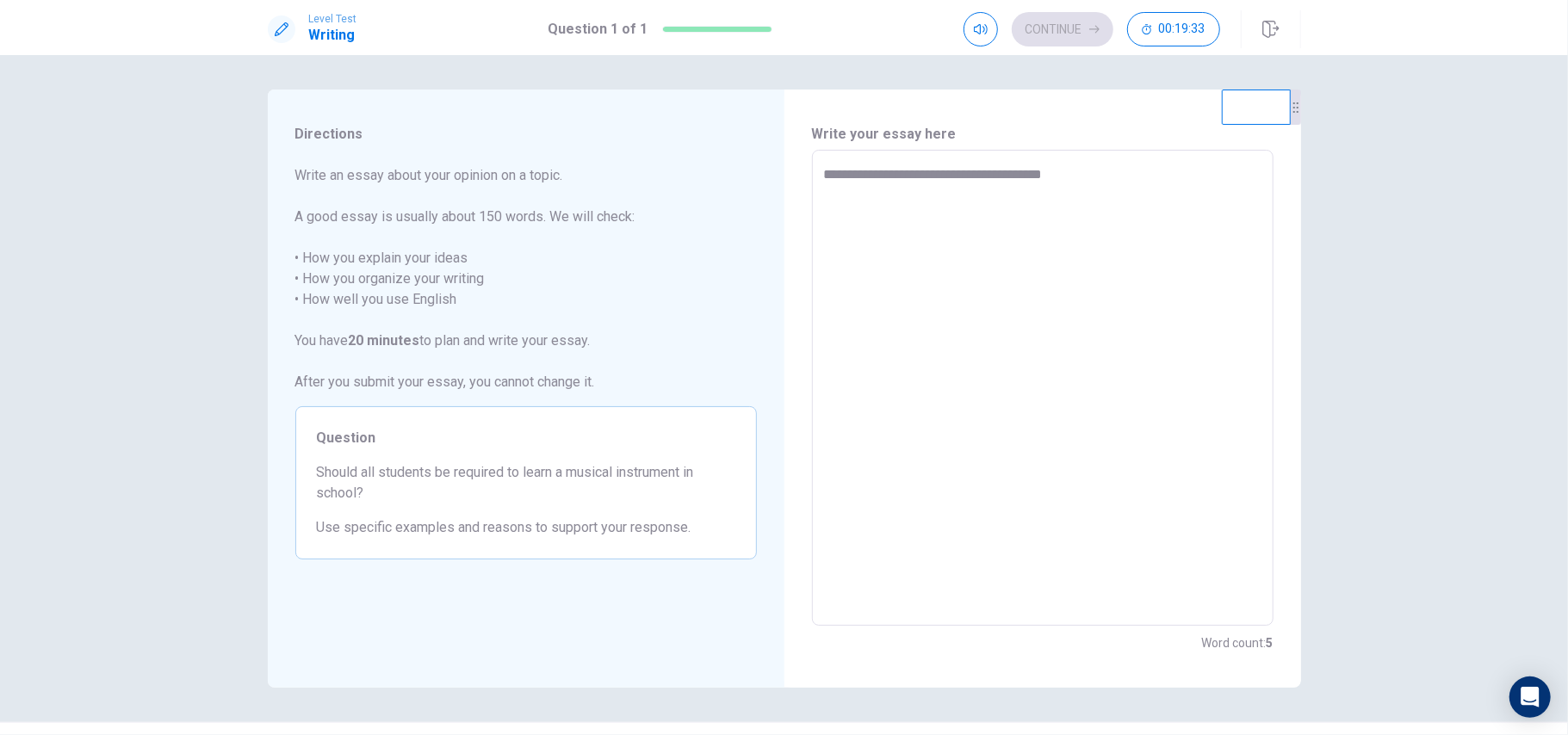 type on "*" 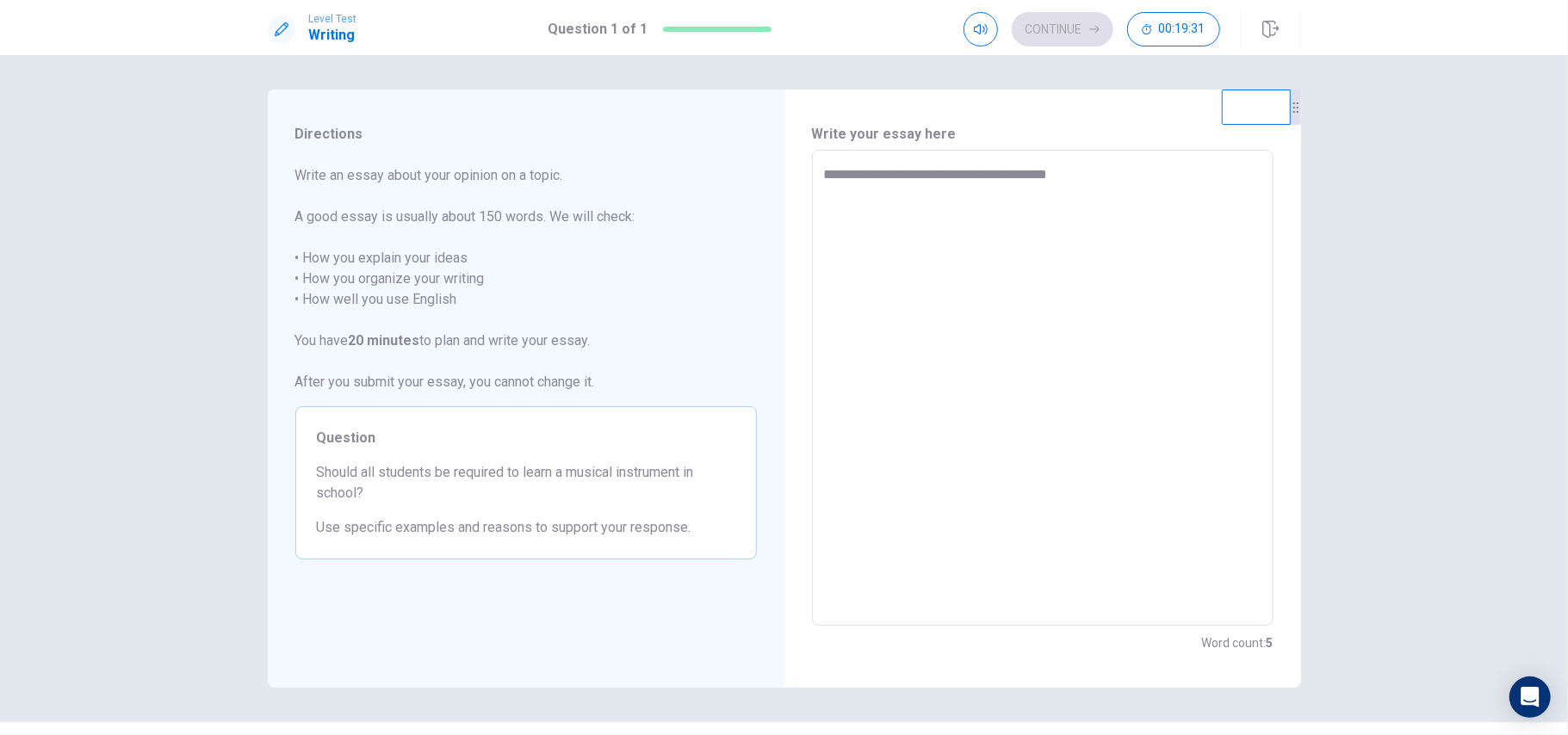 type on "*" 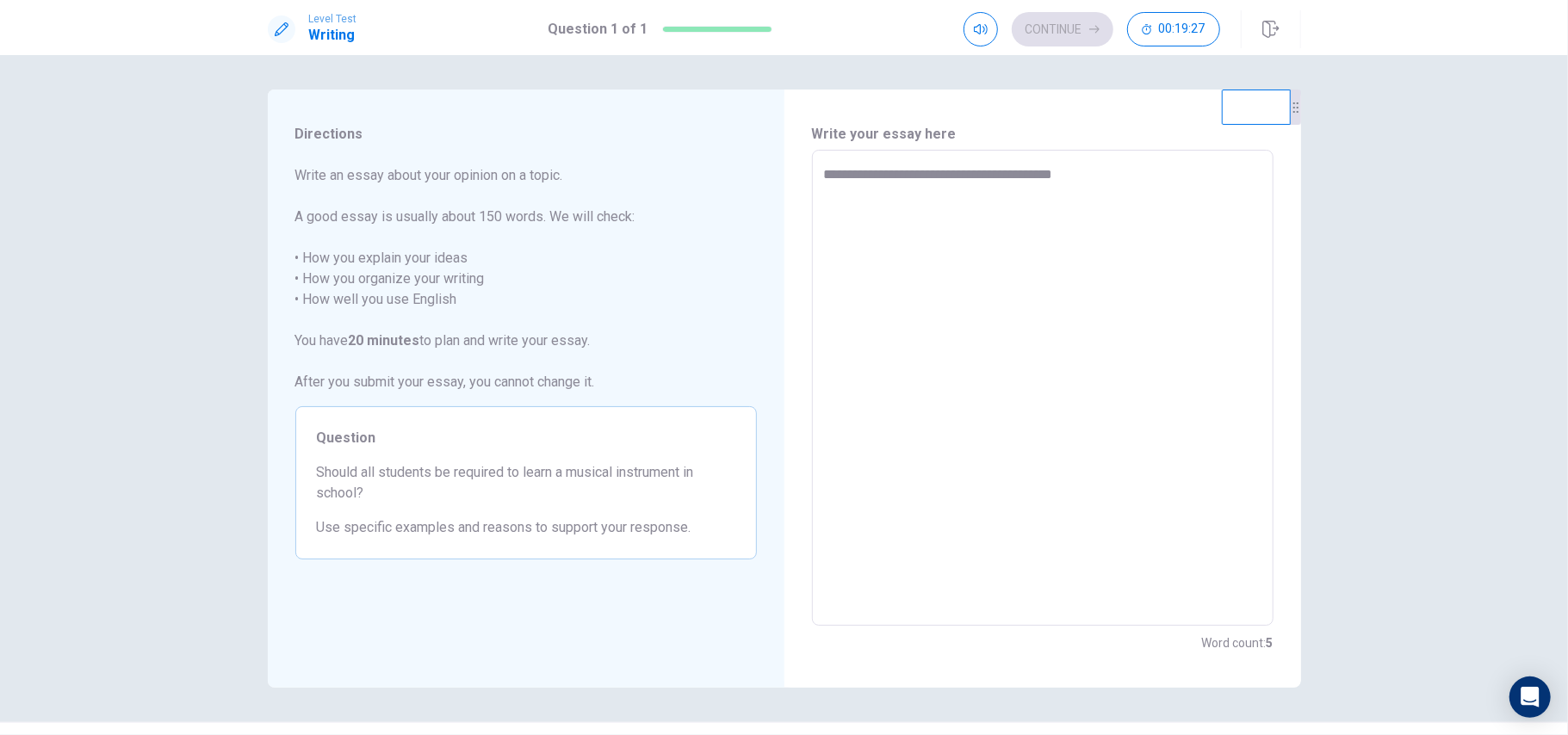 type on "*" 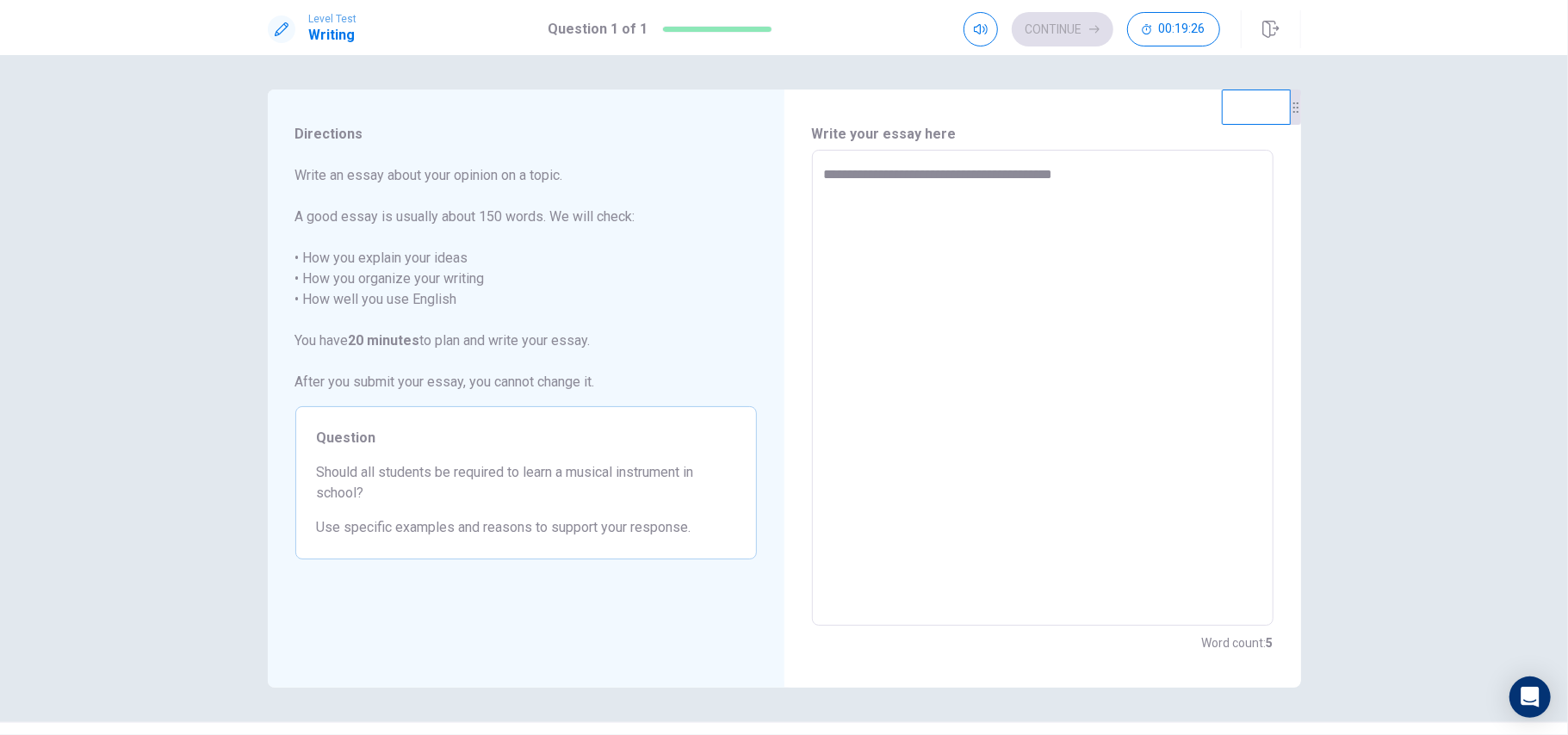 type on "**********" 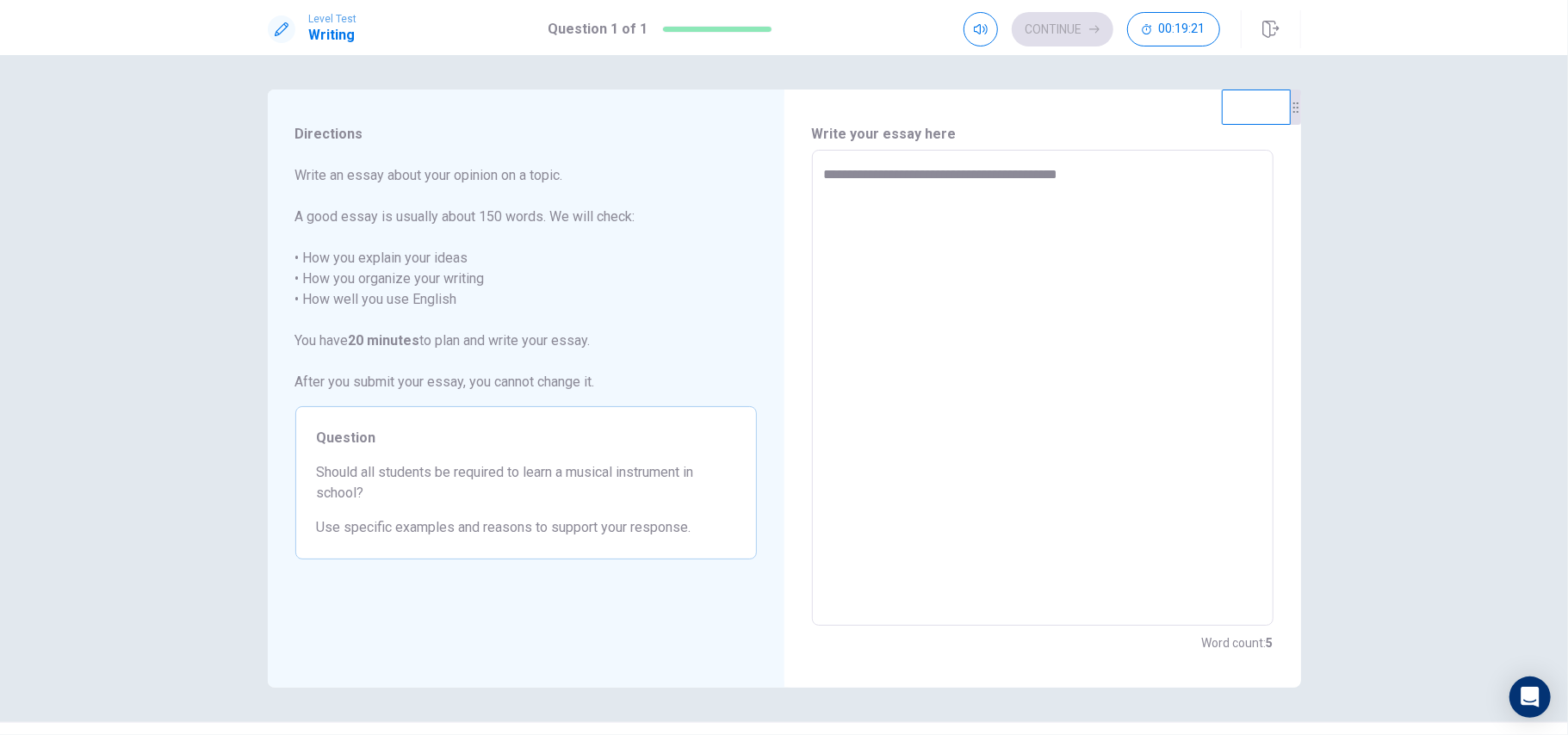 click on "**********" at bounding box center [1043, 388] 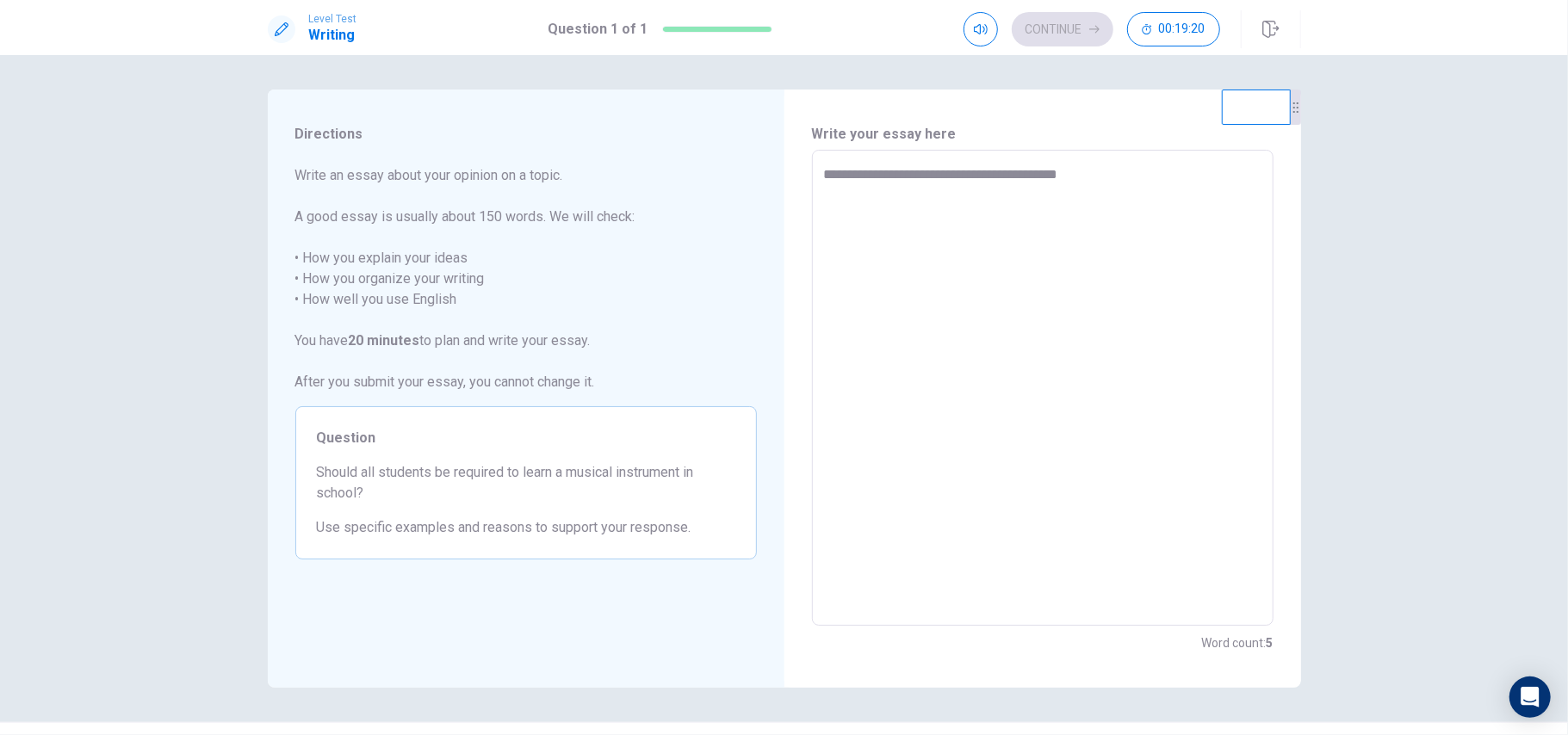 type on "*" 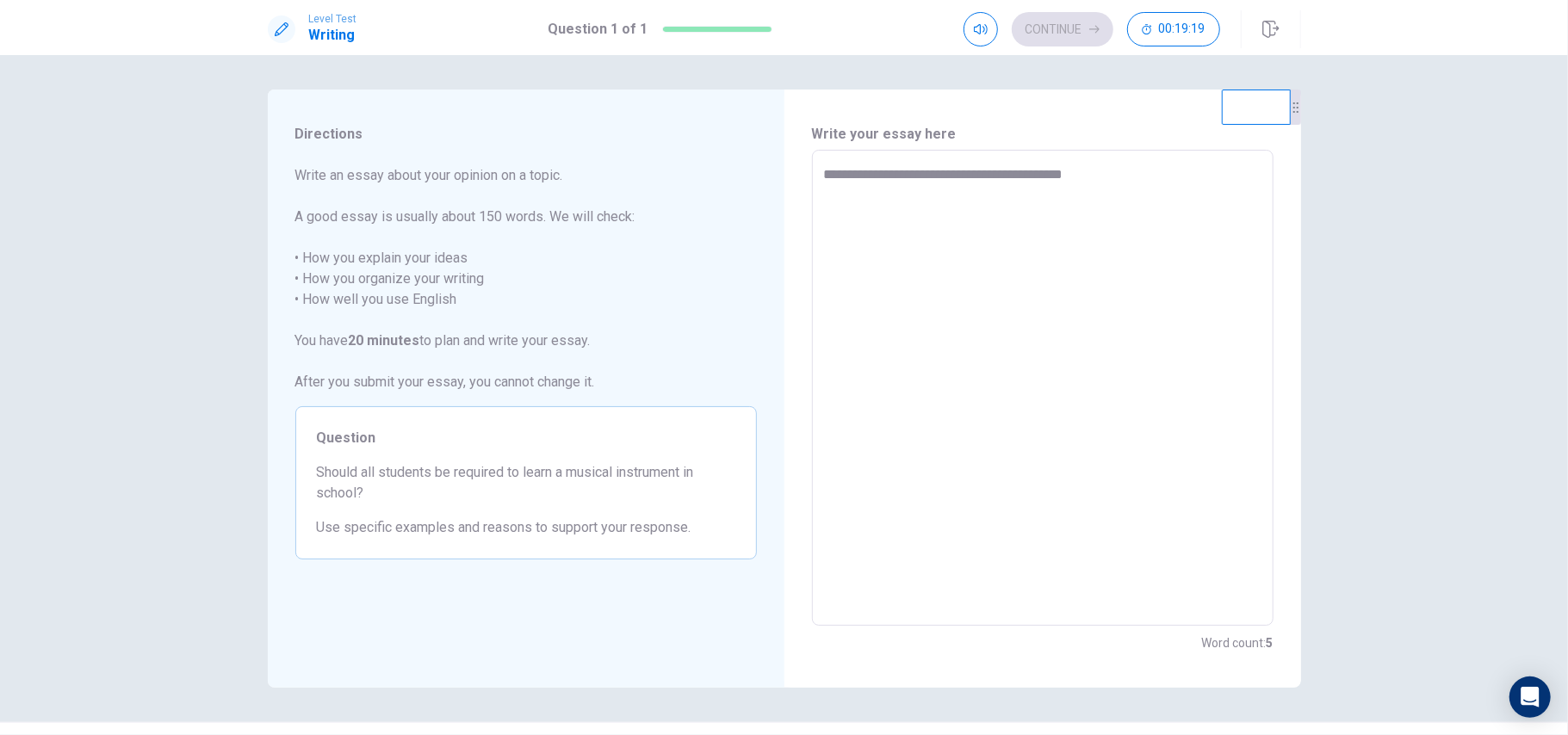 type on "*" 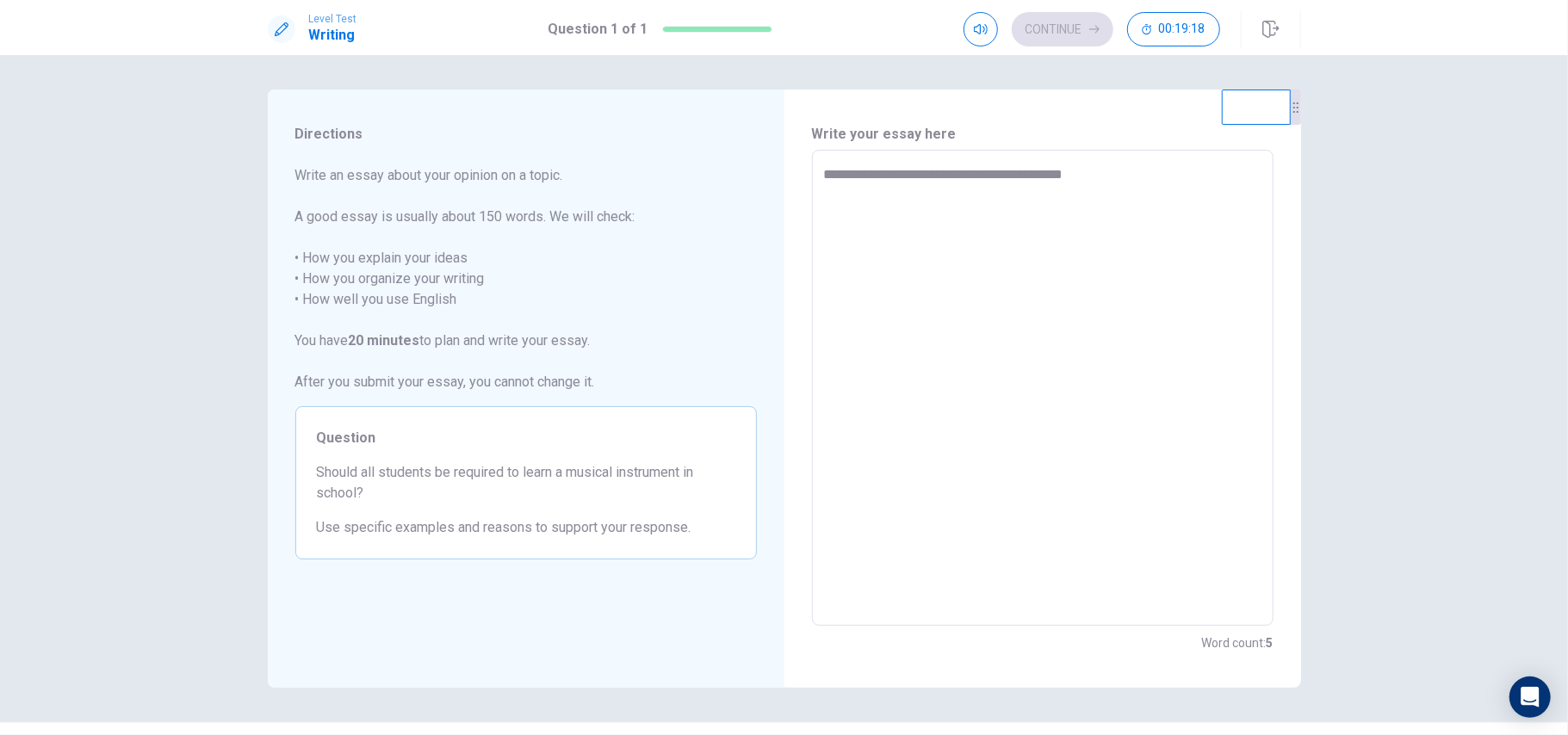 type on "**********" 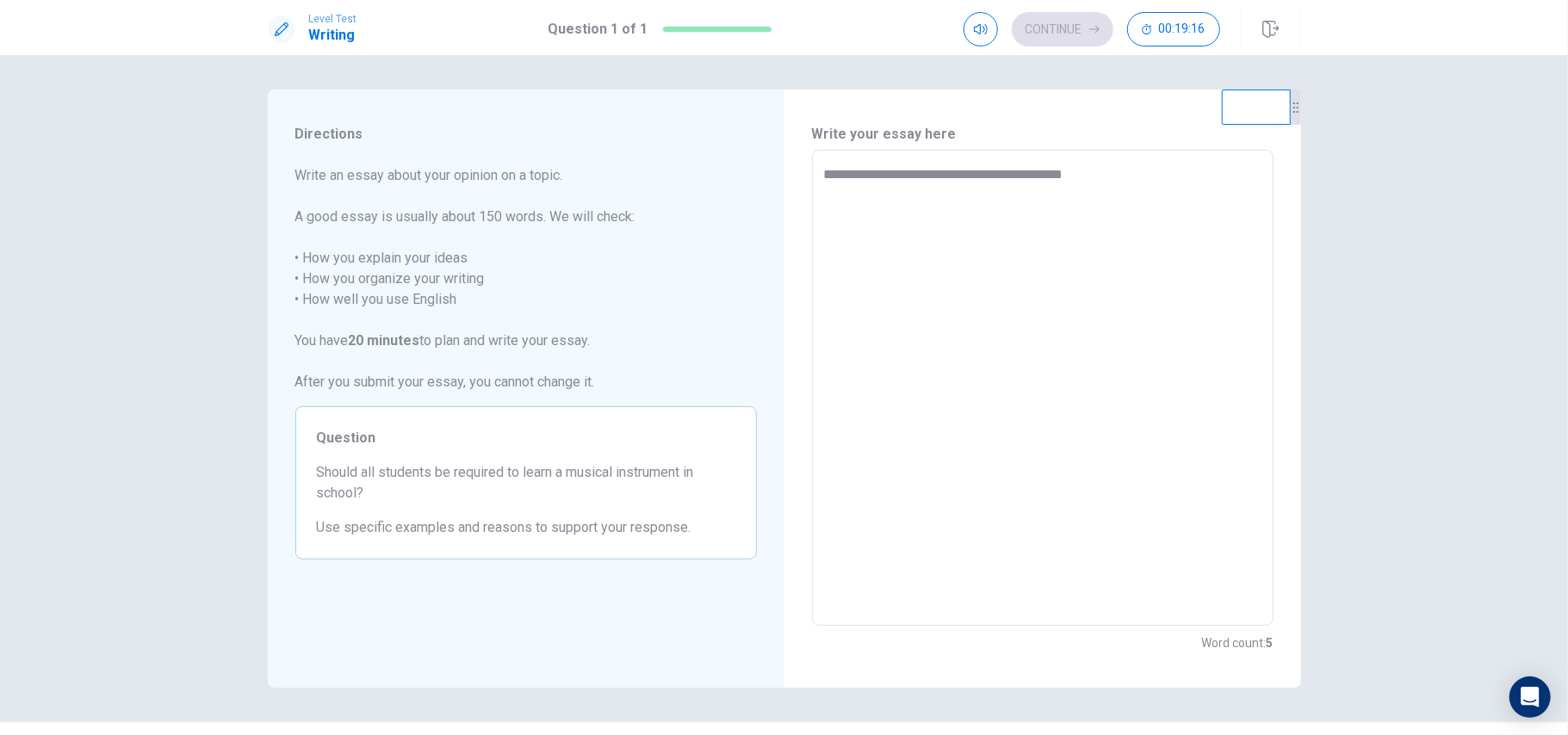 click on "**********" at bounding box center (1043, 388) 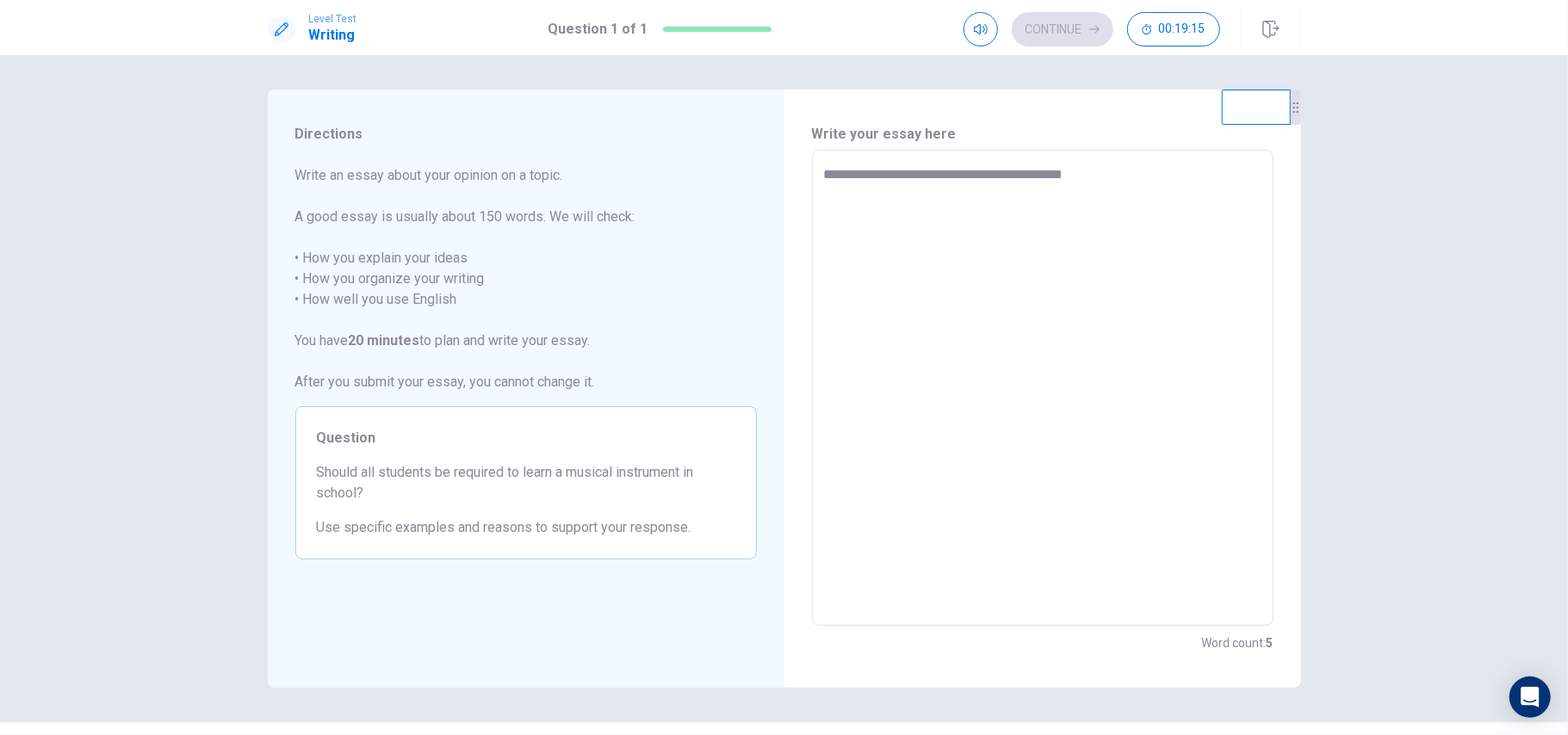 click on "**********" at bounding box center [1043, 388] 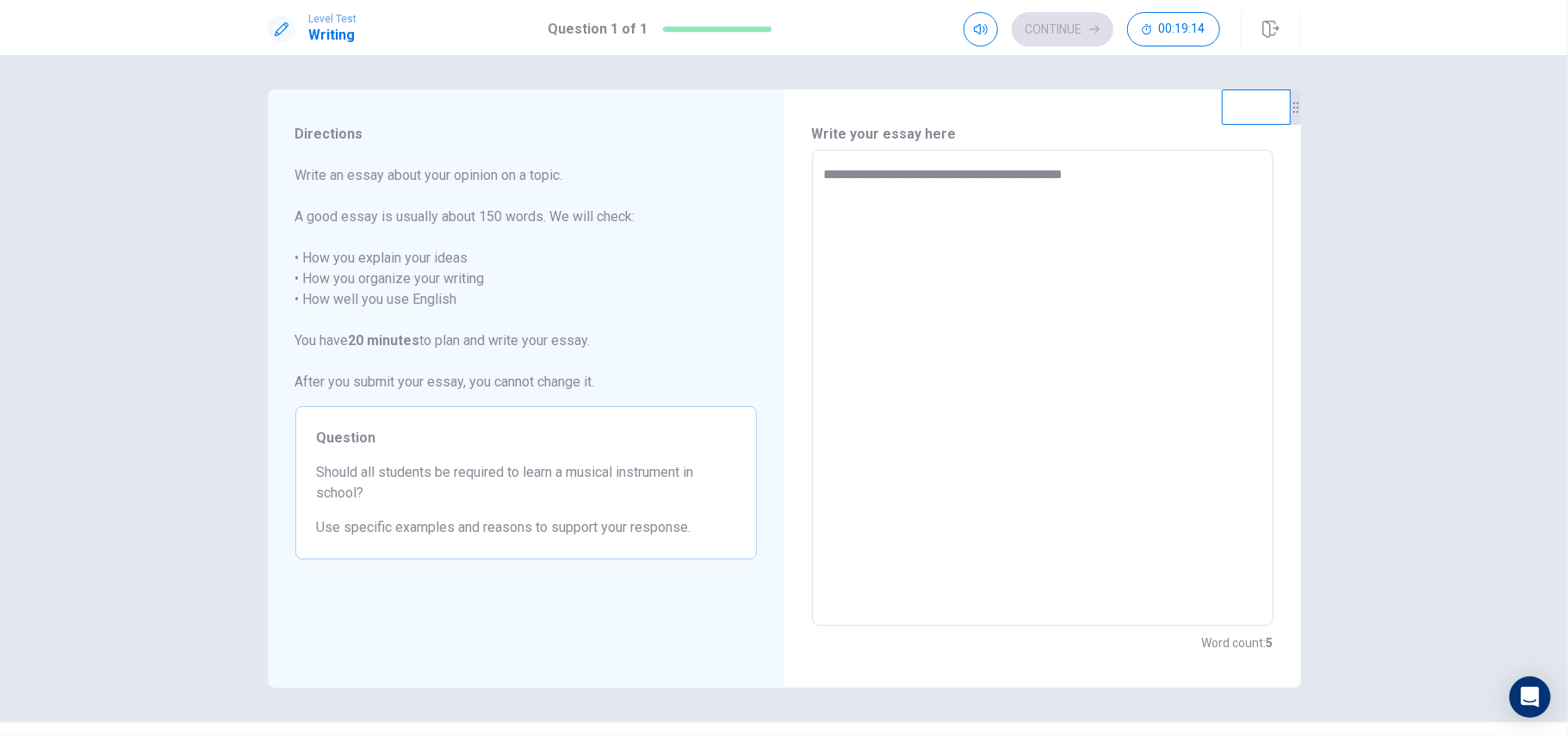 type on "*" 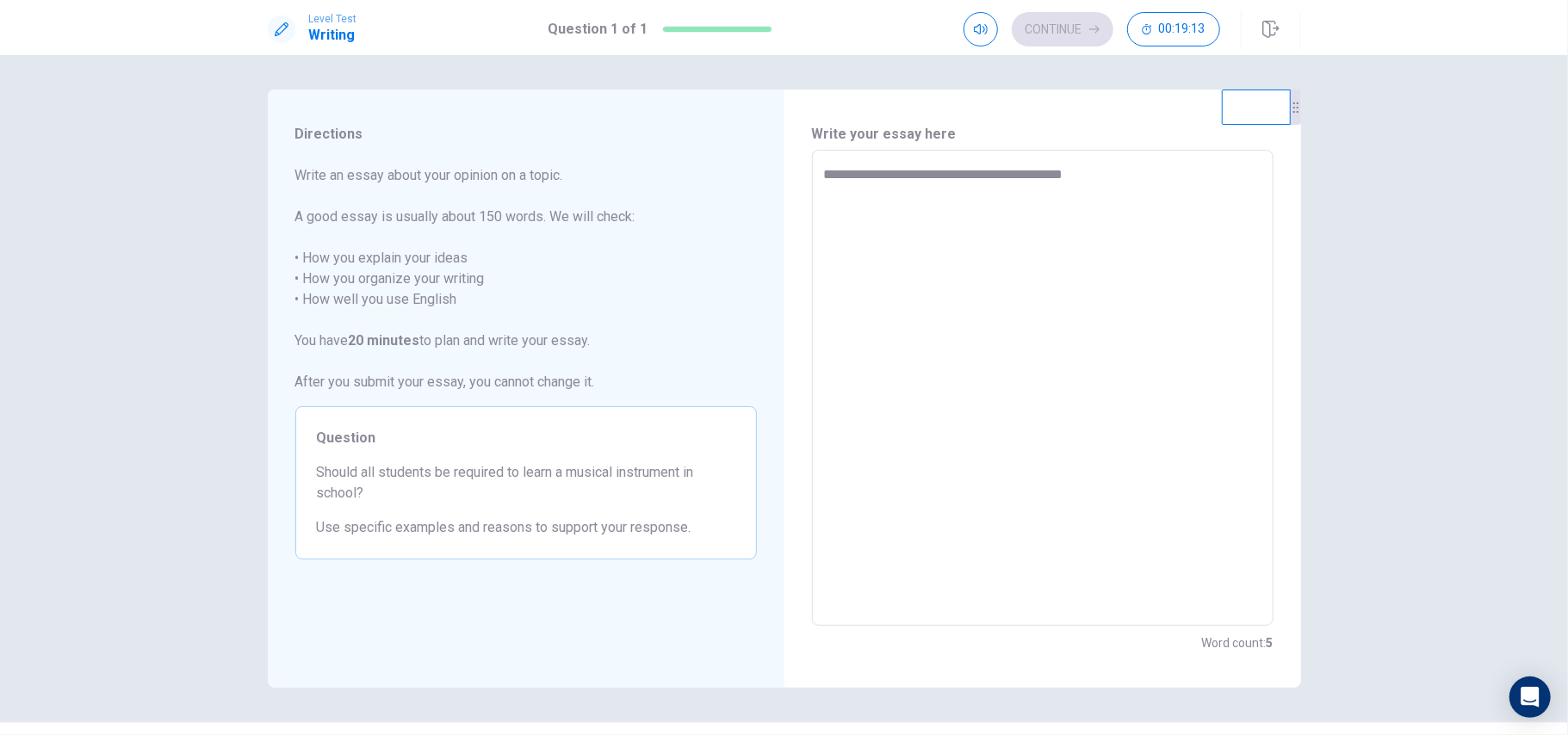 type on "**********" 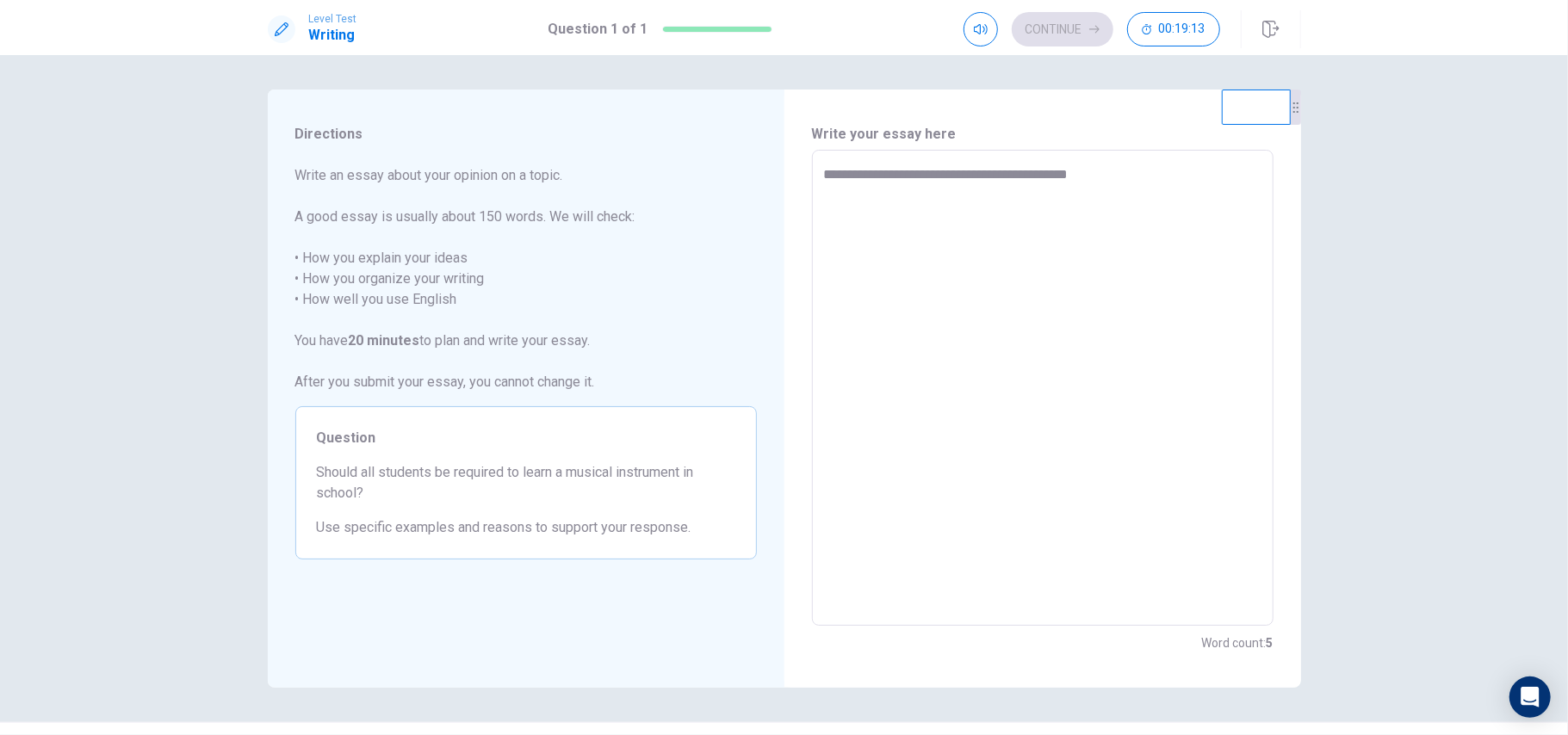 type on "*" 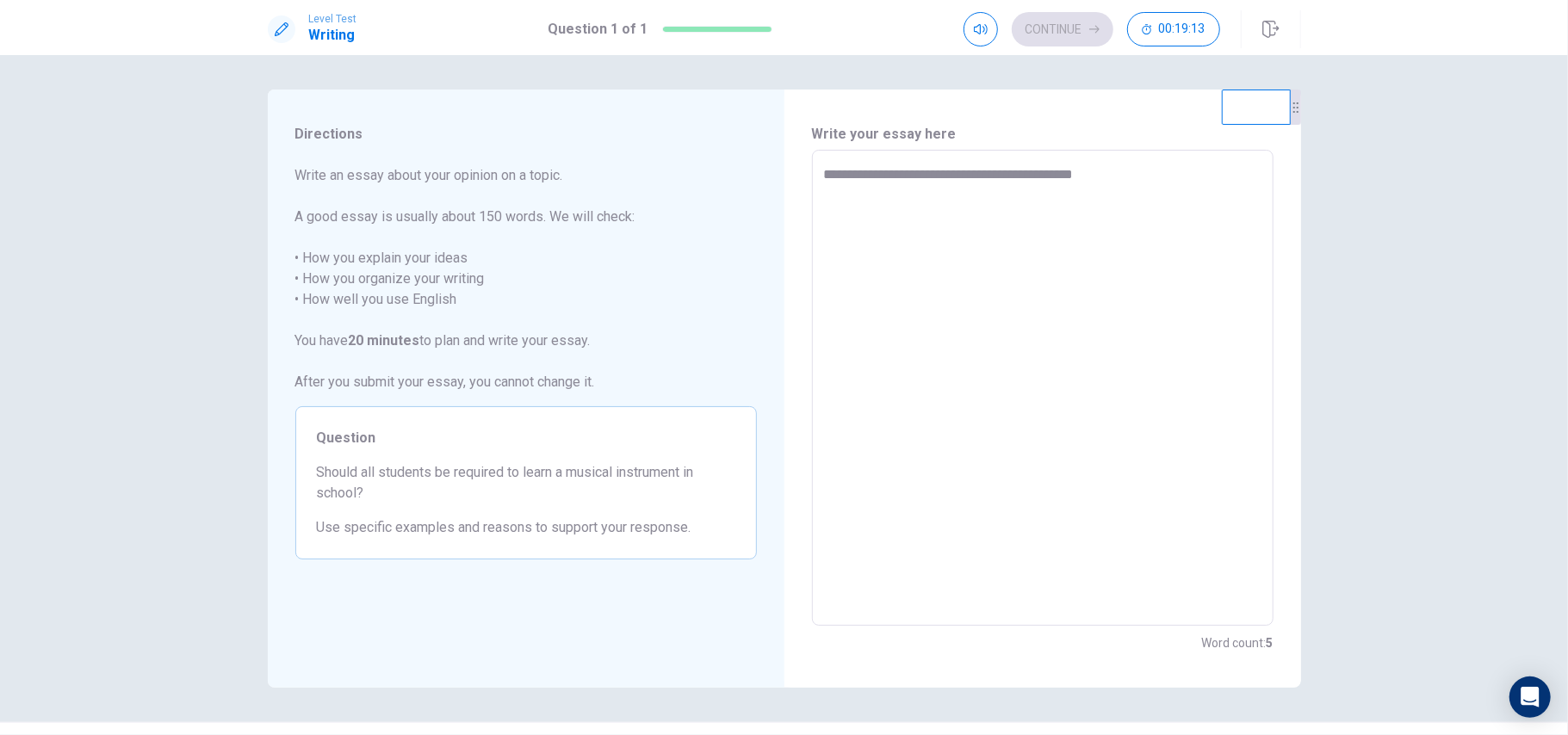 type on "*" 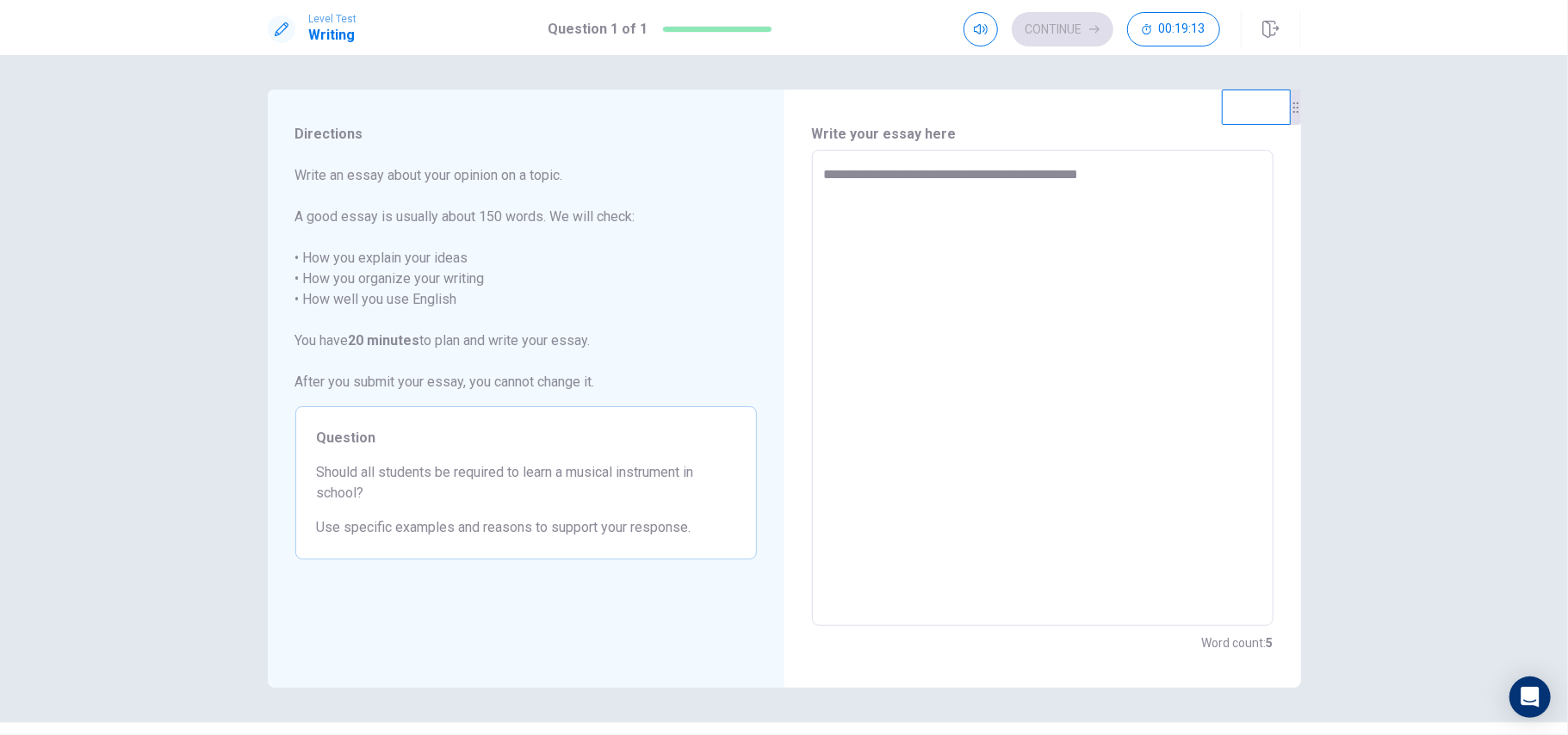 type on "*" 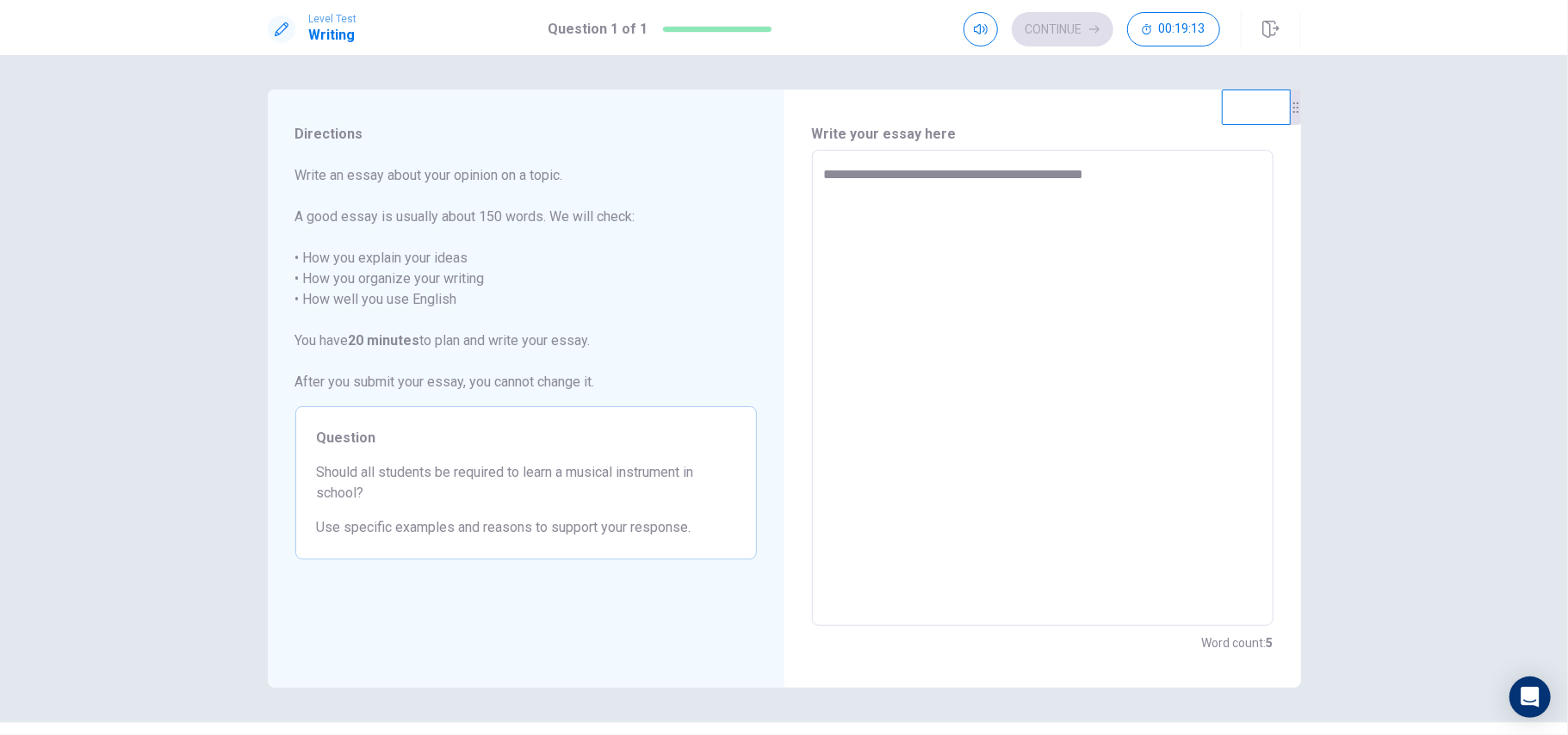 type on "*" 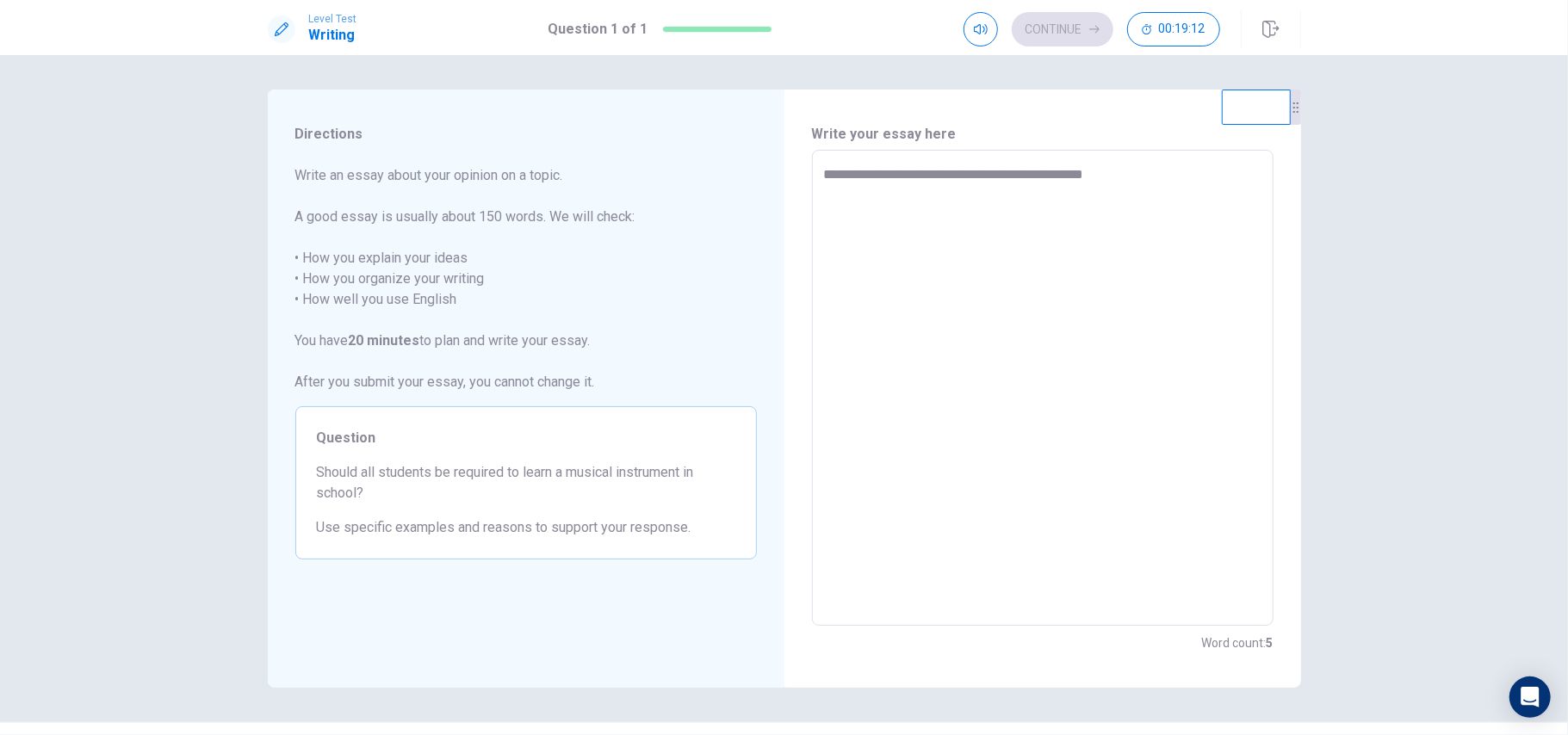 type on "**********" 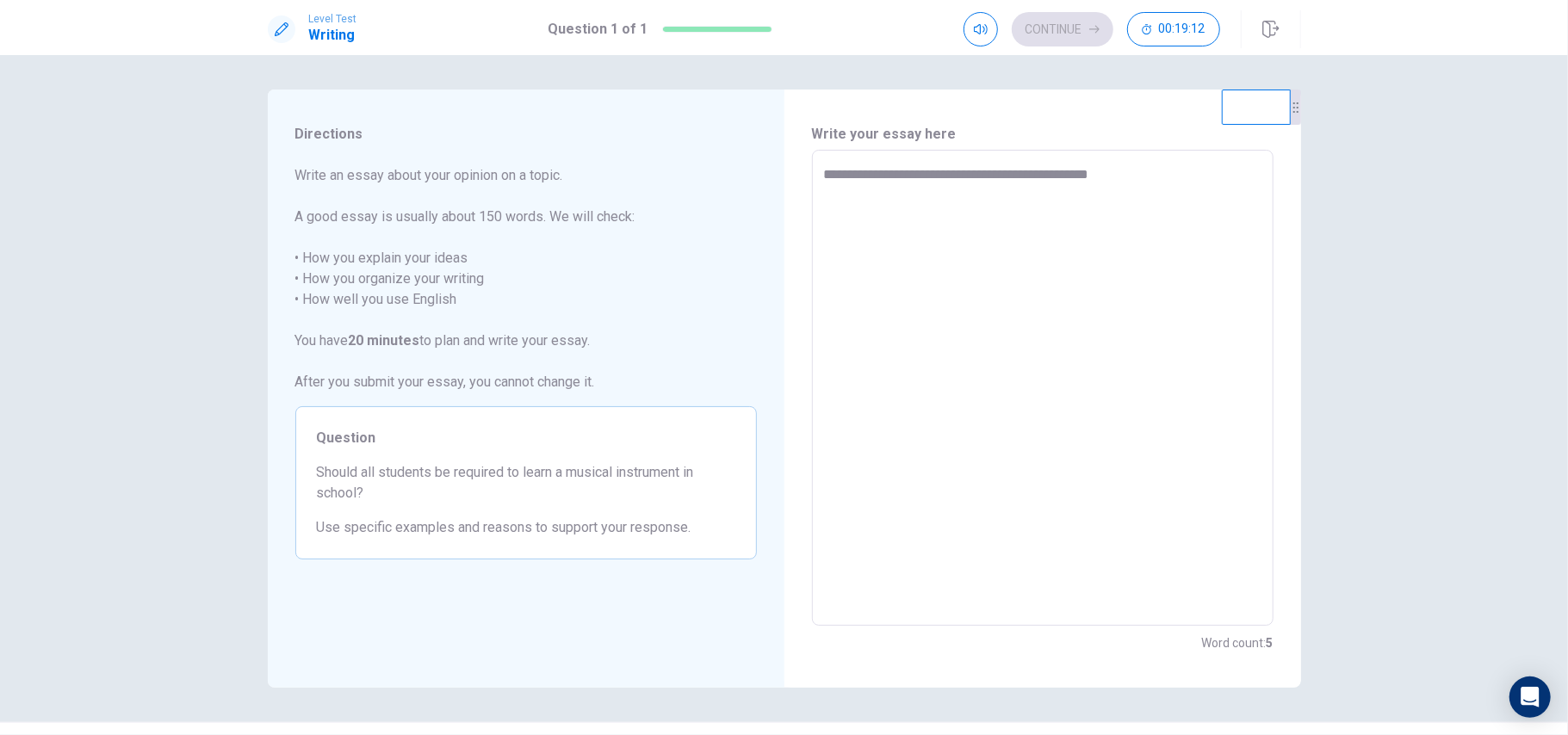 type on "*" 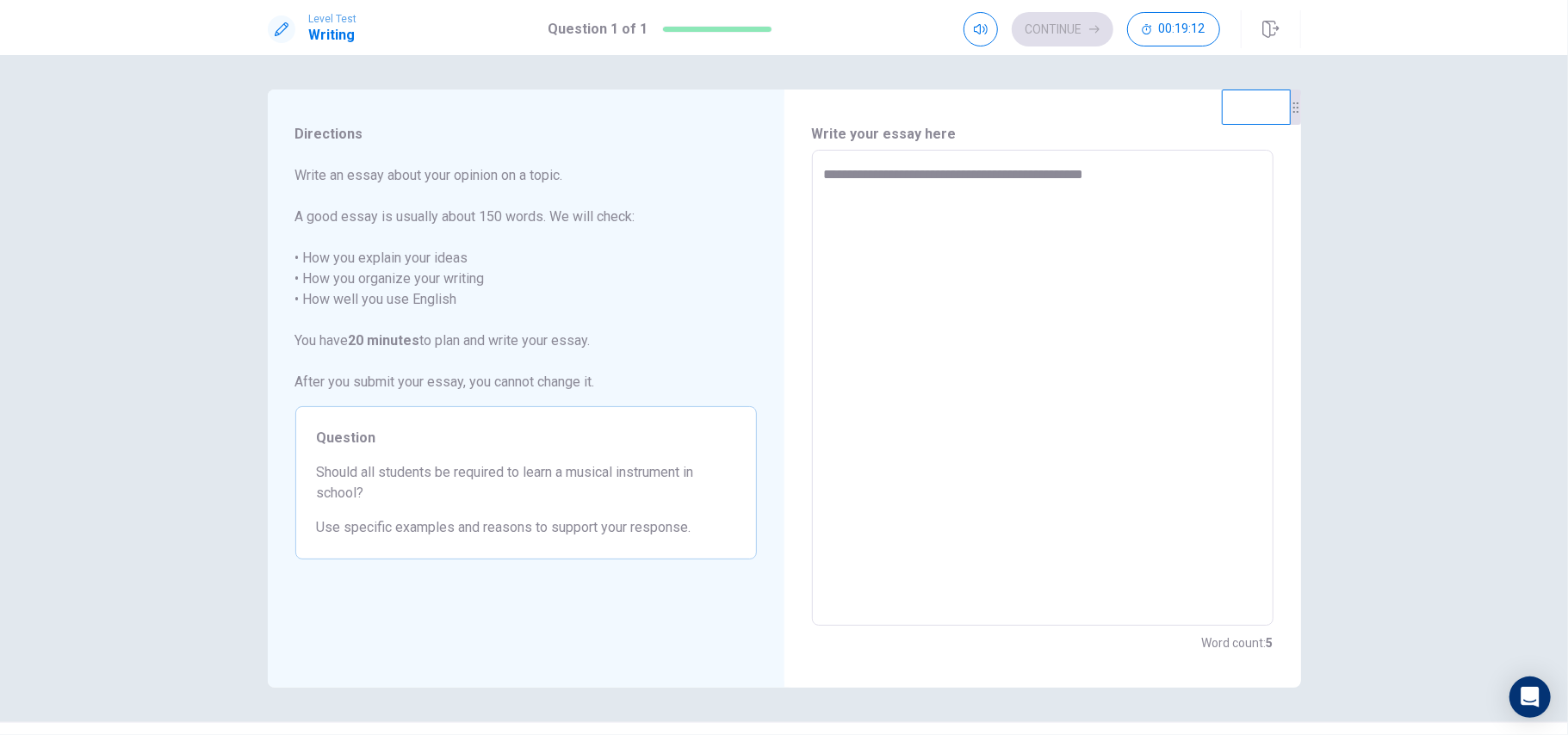 type on "*" 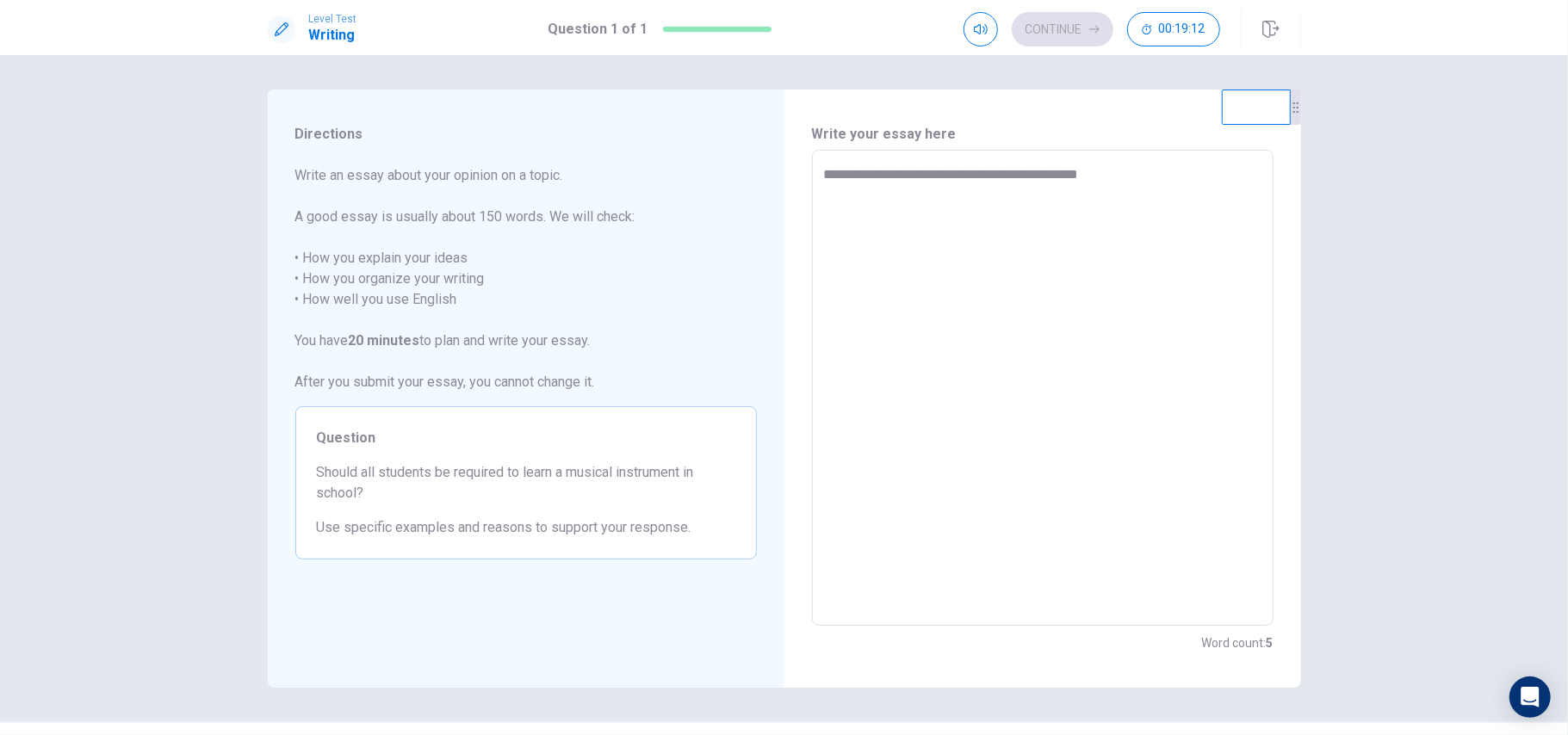 type on "*" 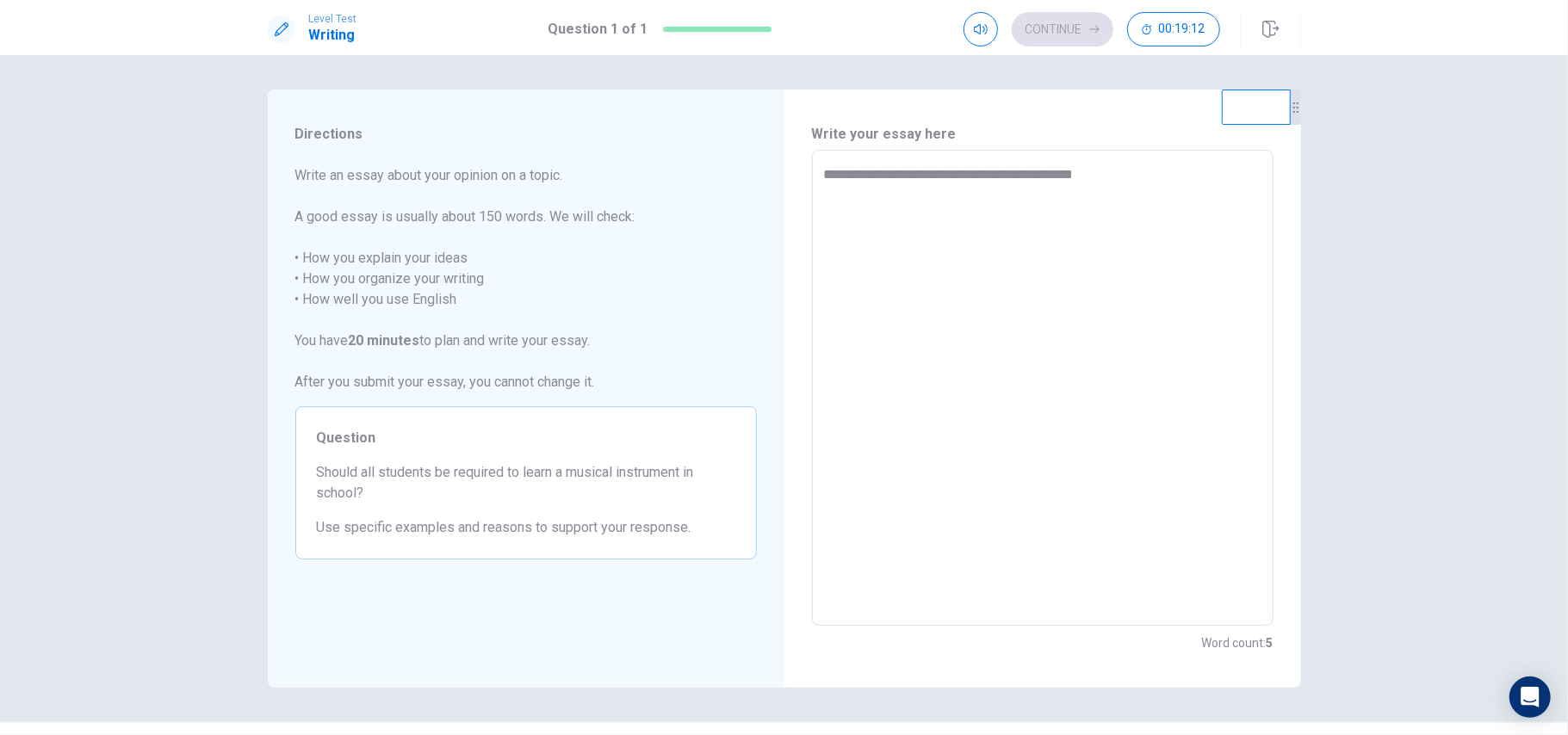 type on "*" 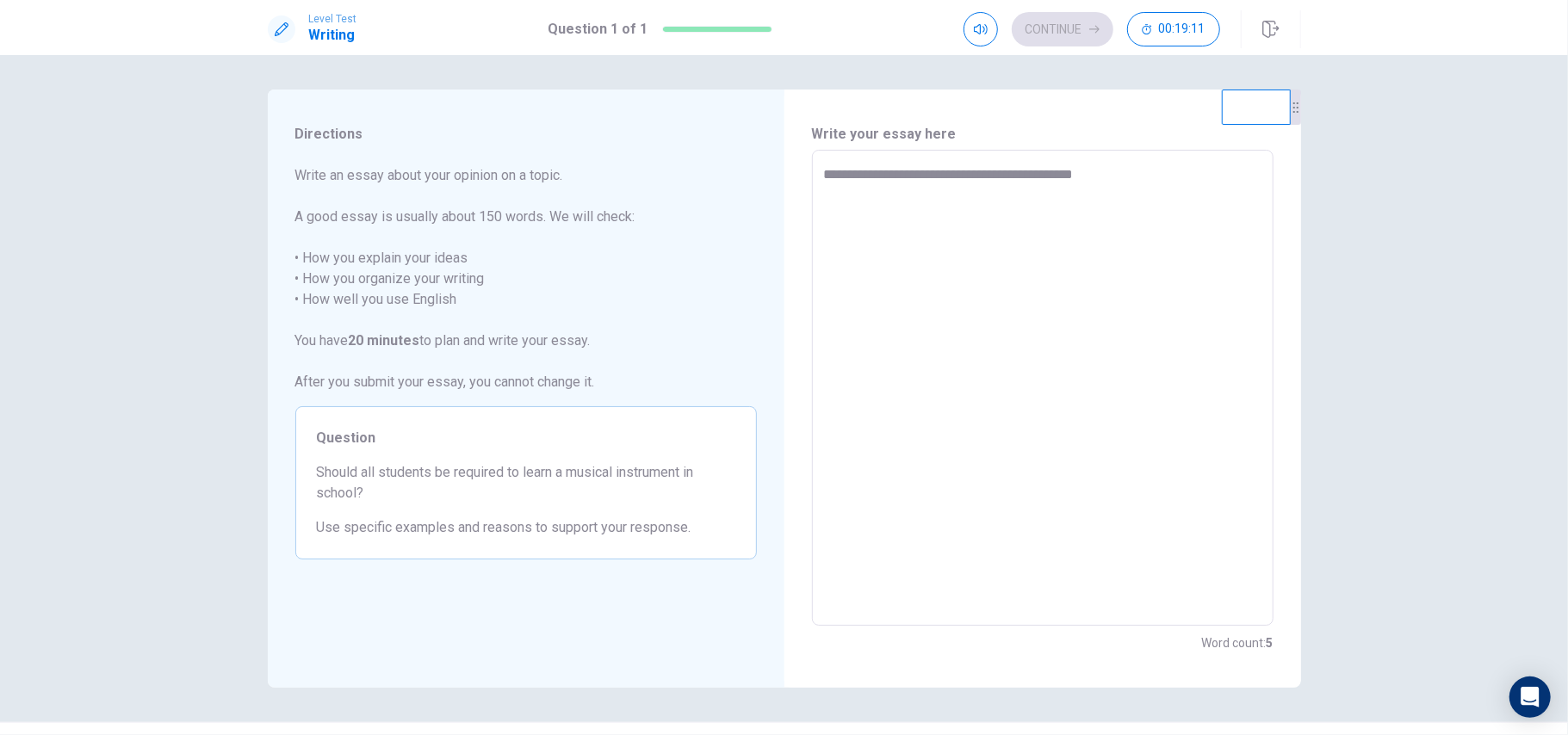 type on "**********" 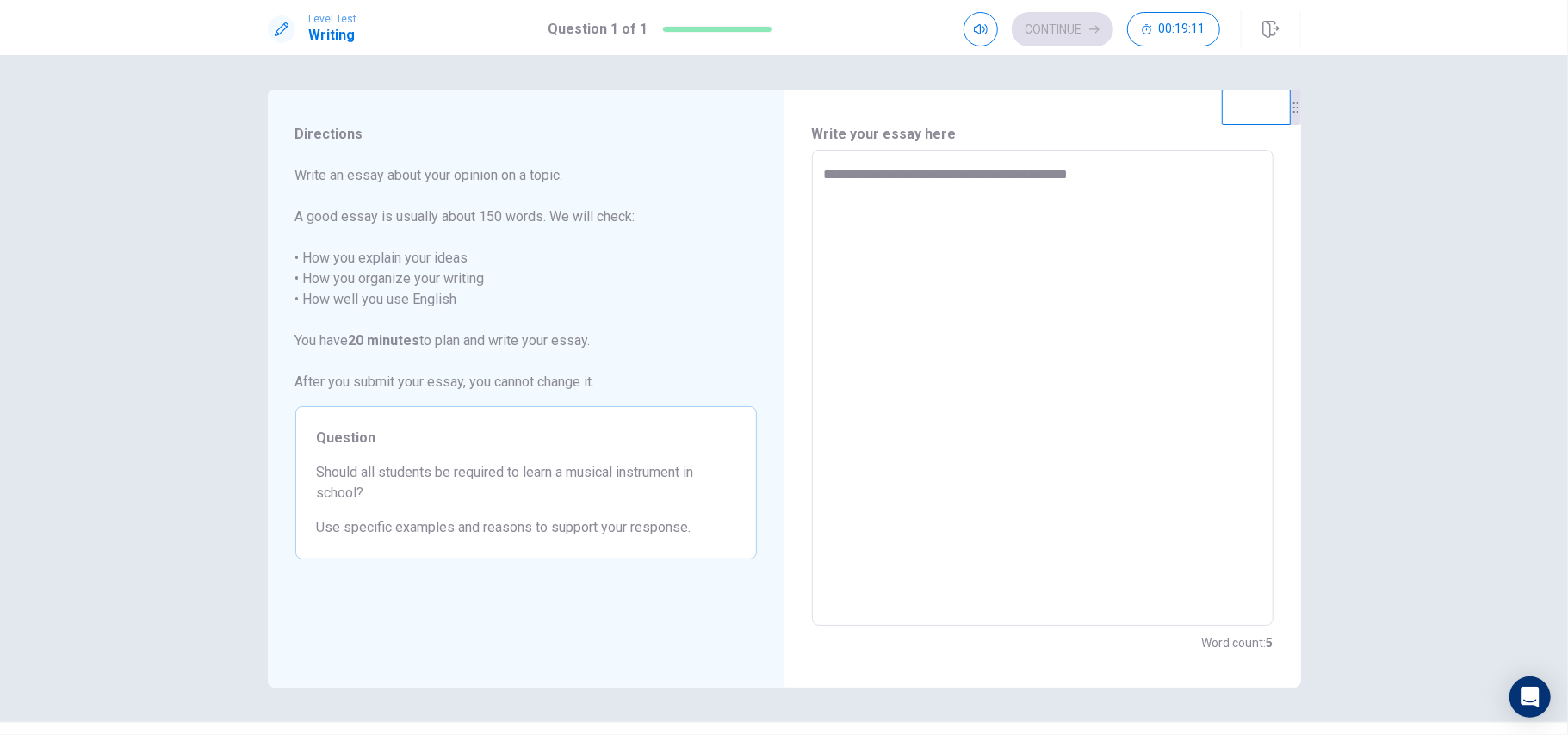 type on "*" 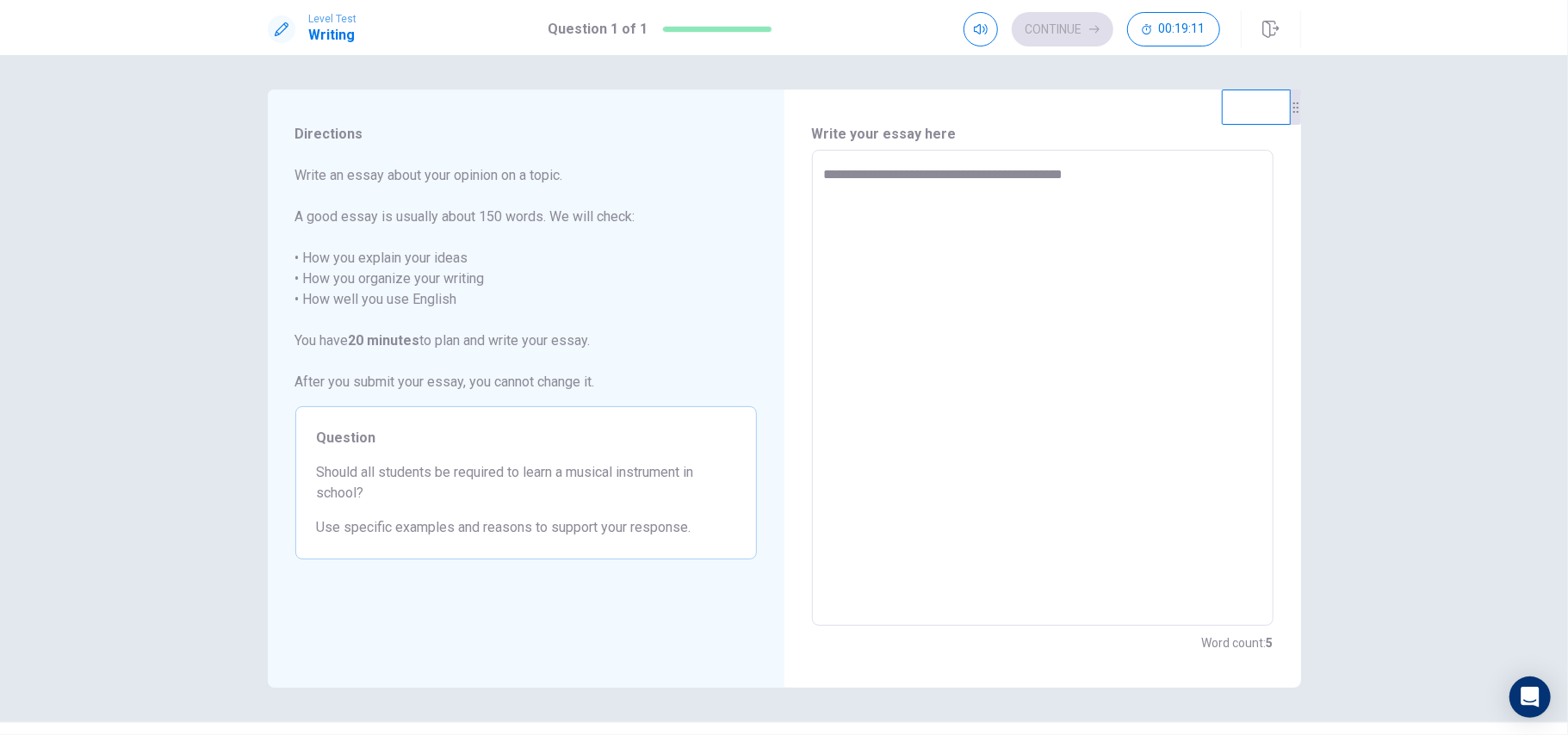 type on "*" 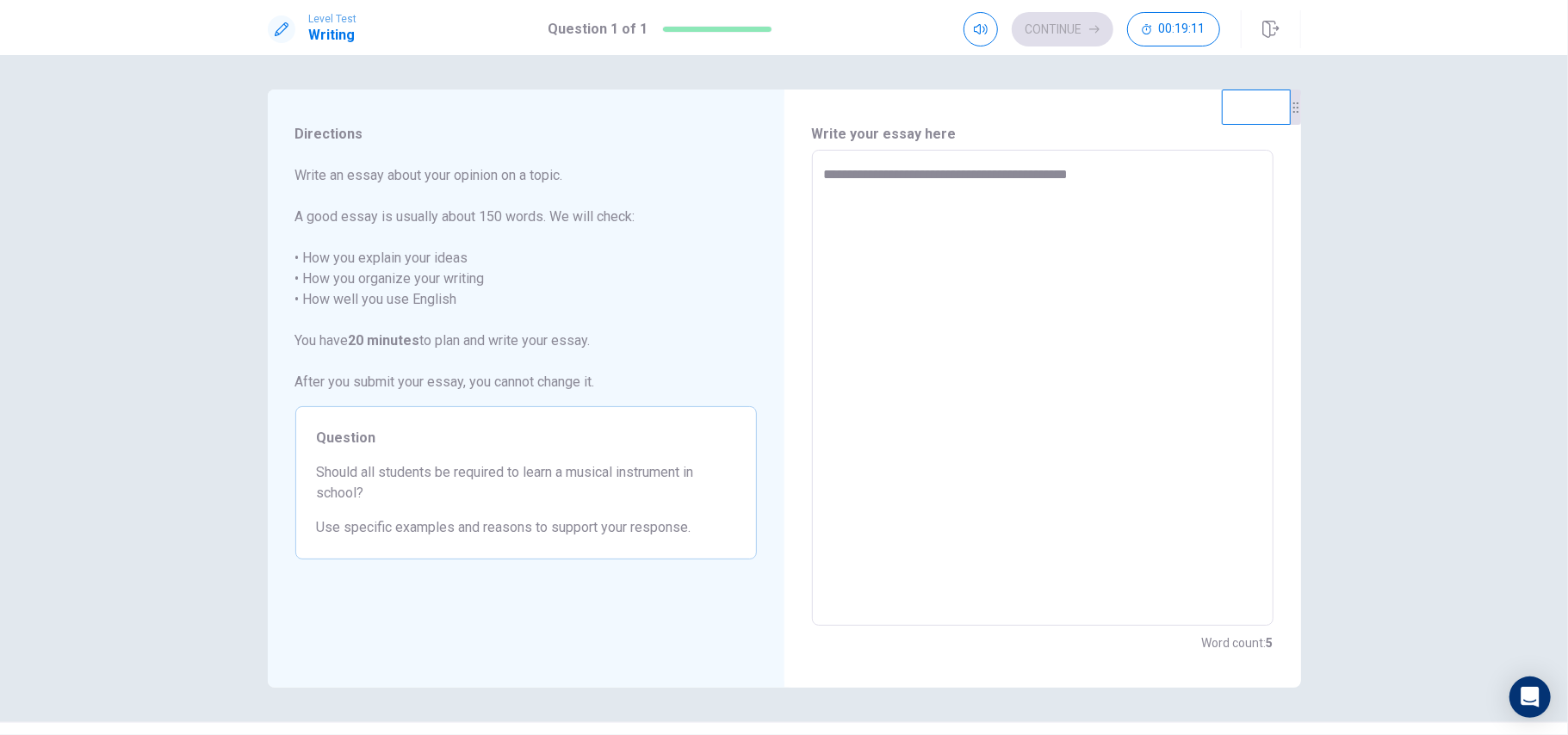 type on "*" 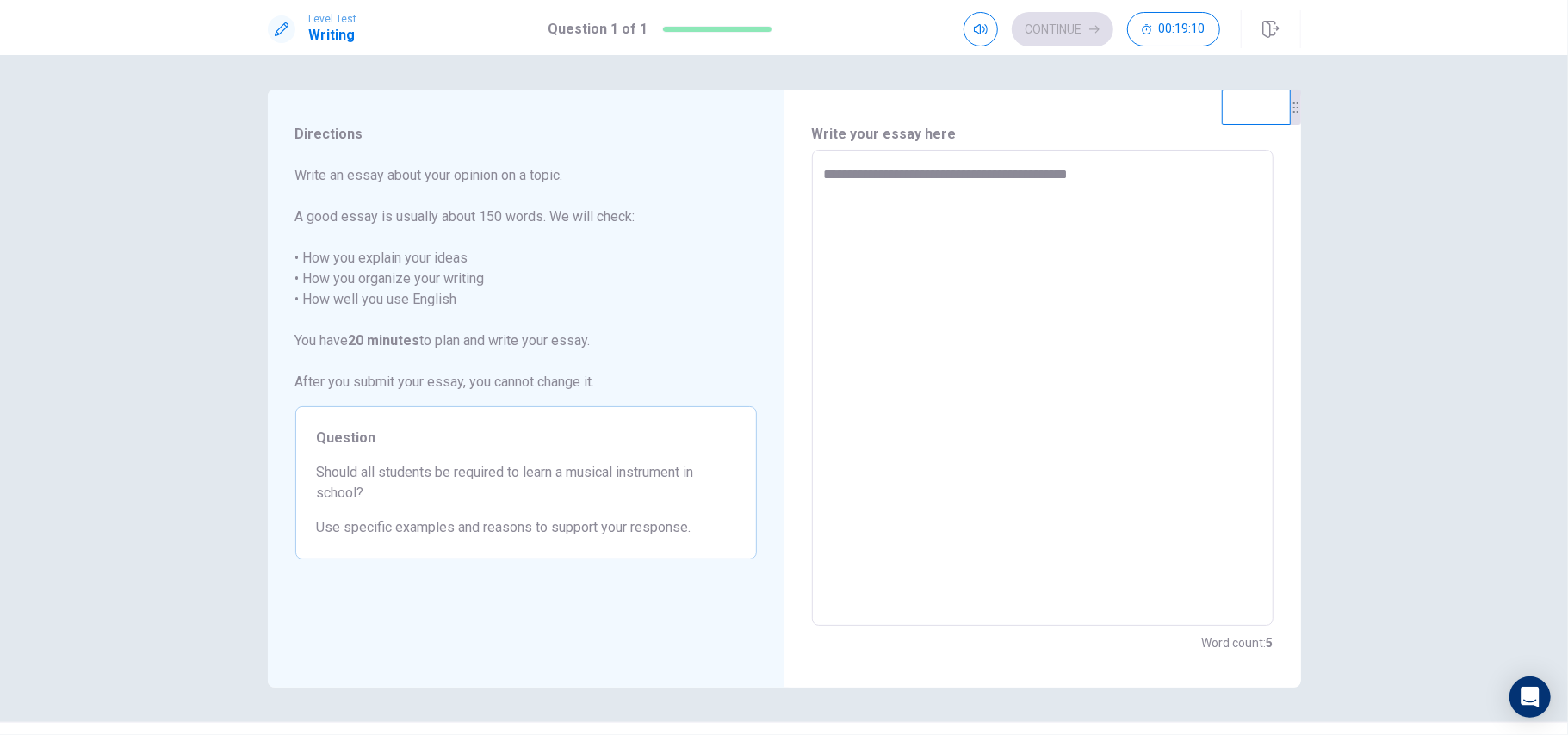 type on "**********" 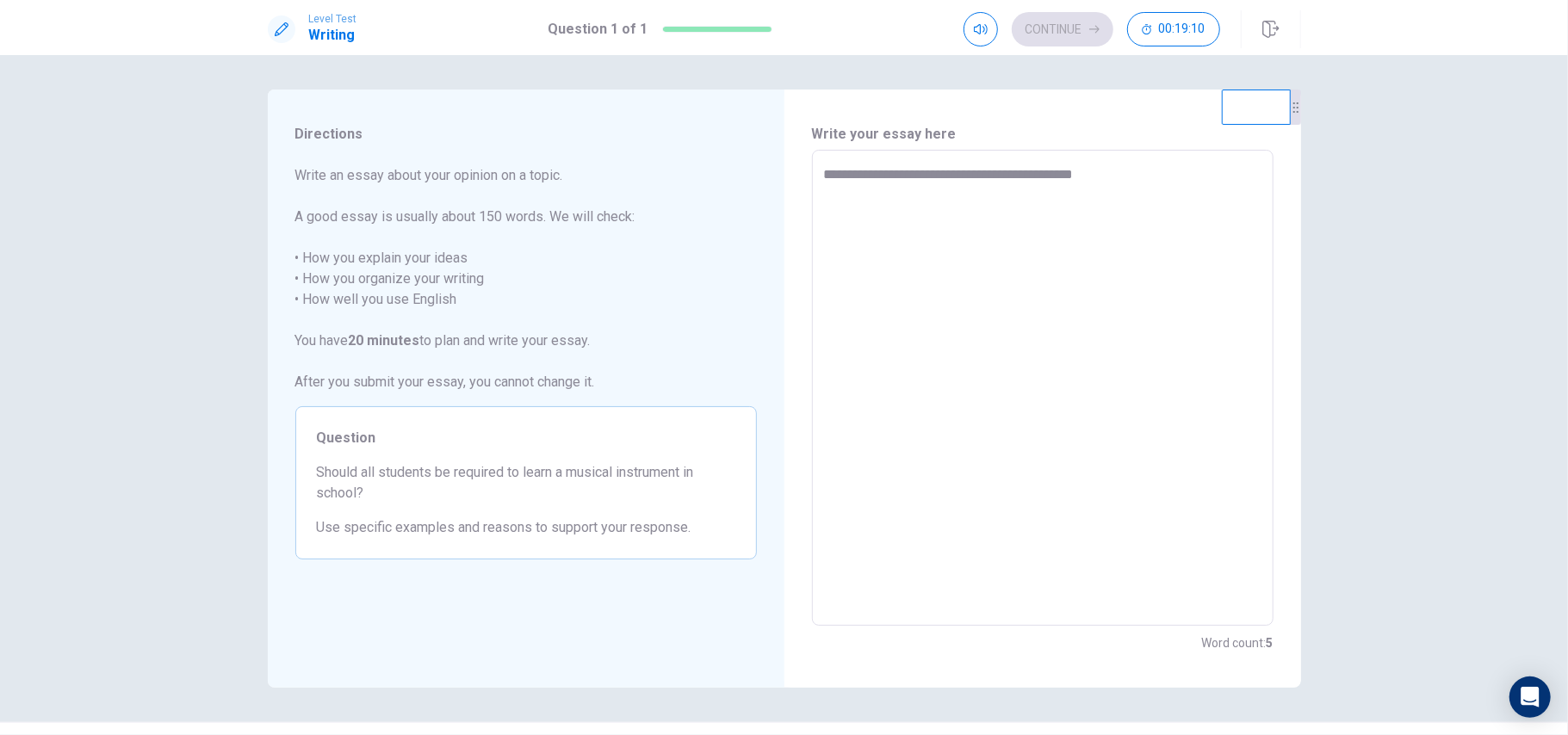 type on "*" 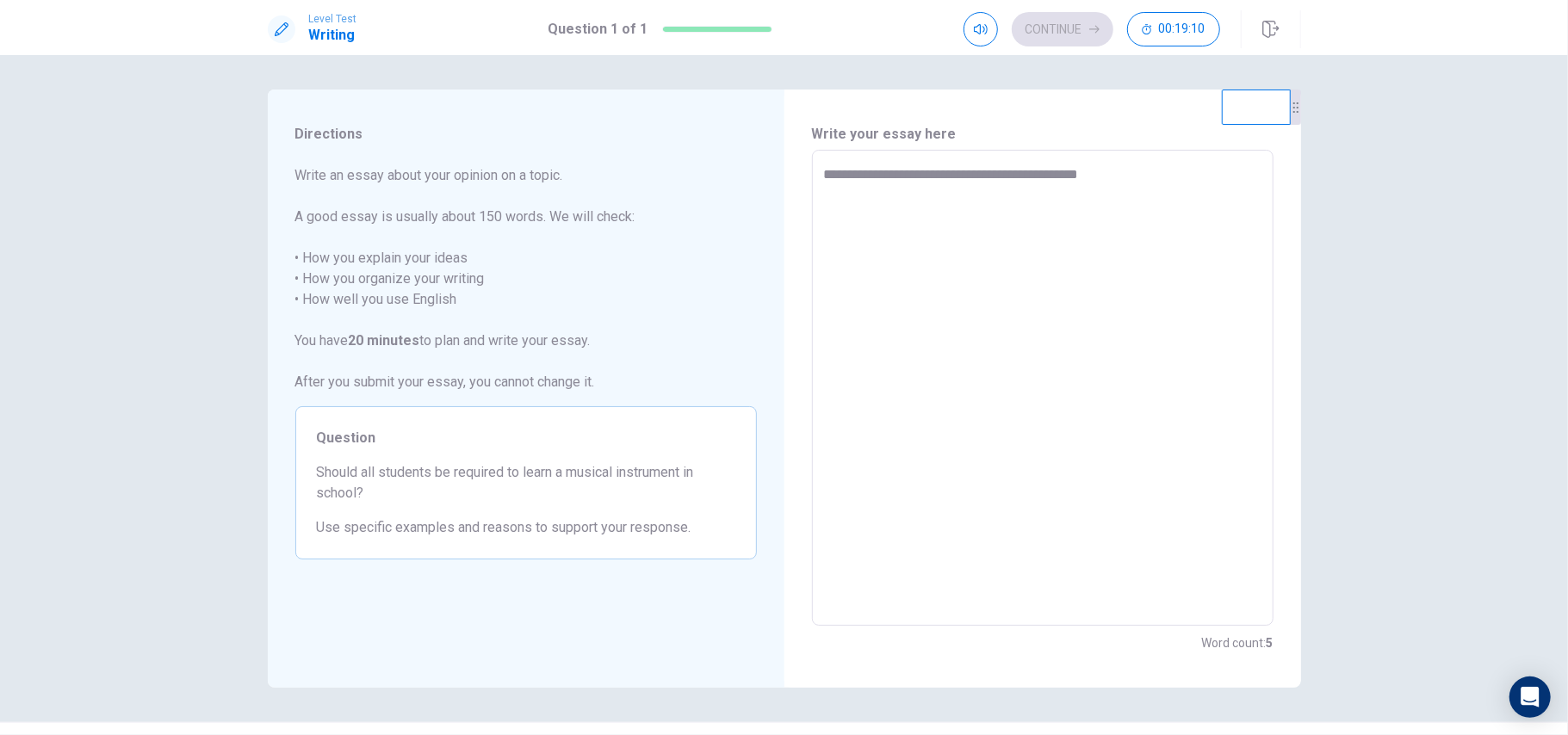 type on "*" 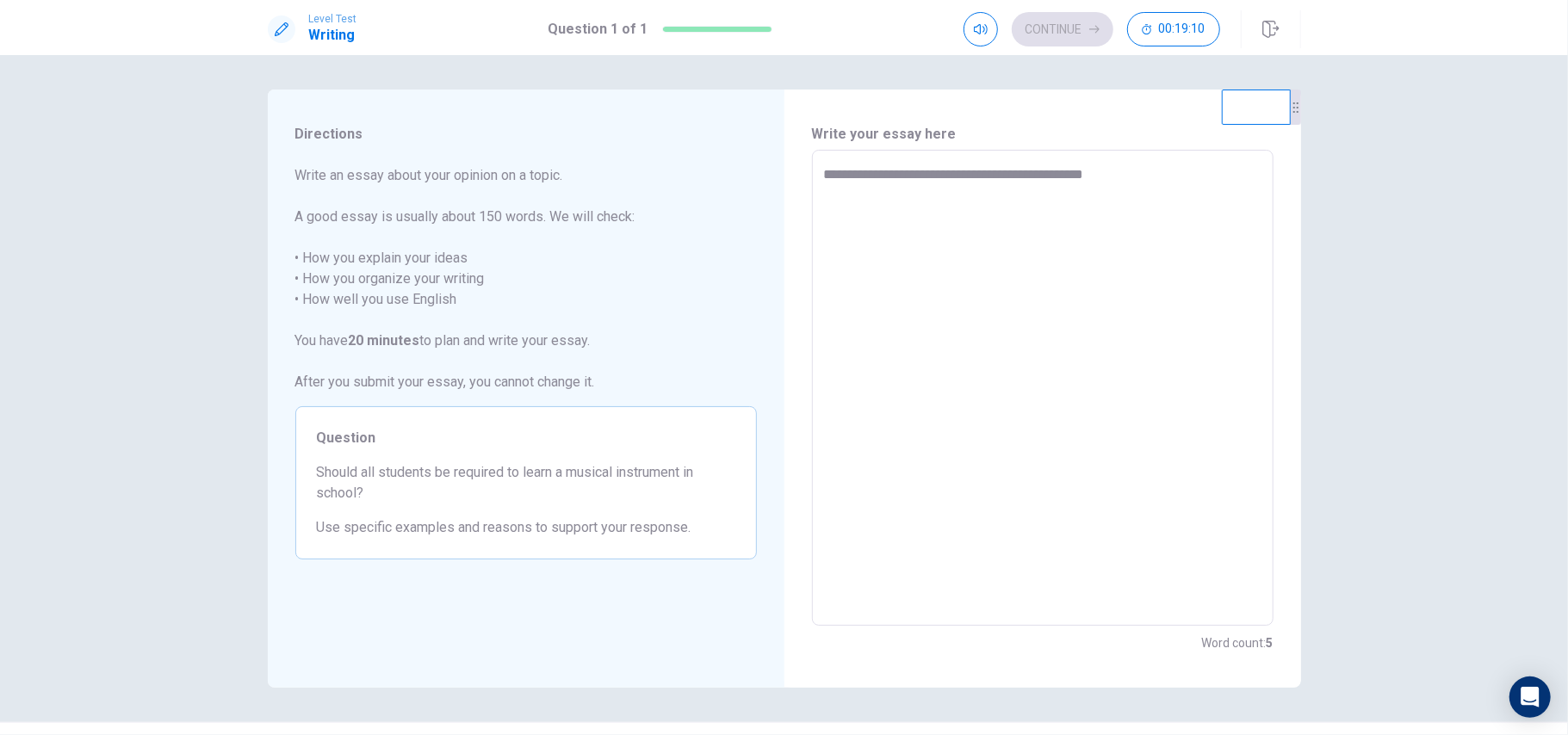 type on "*" 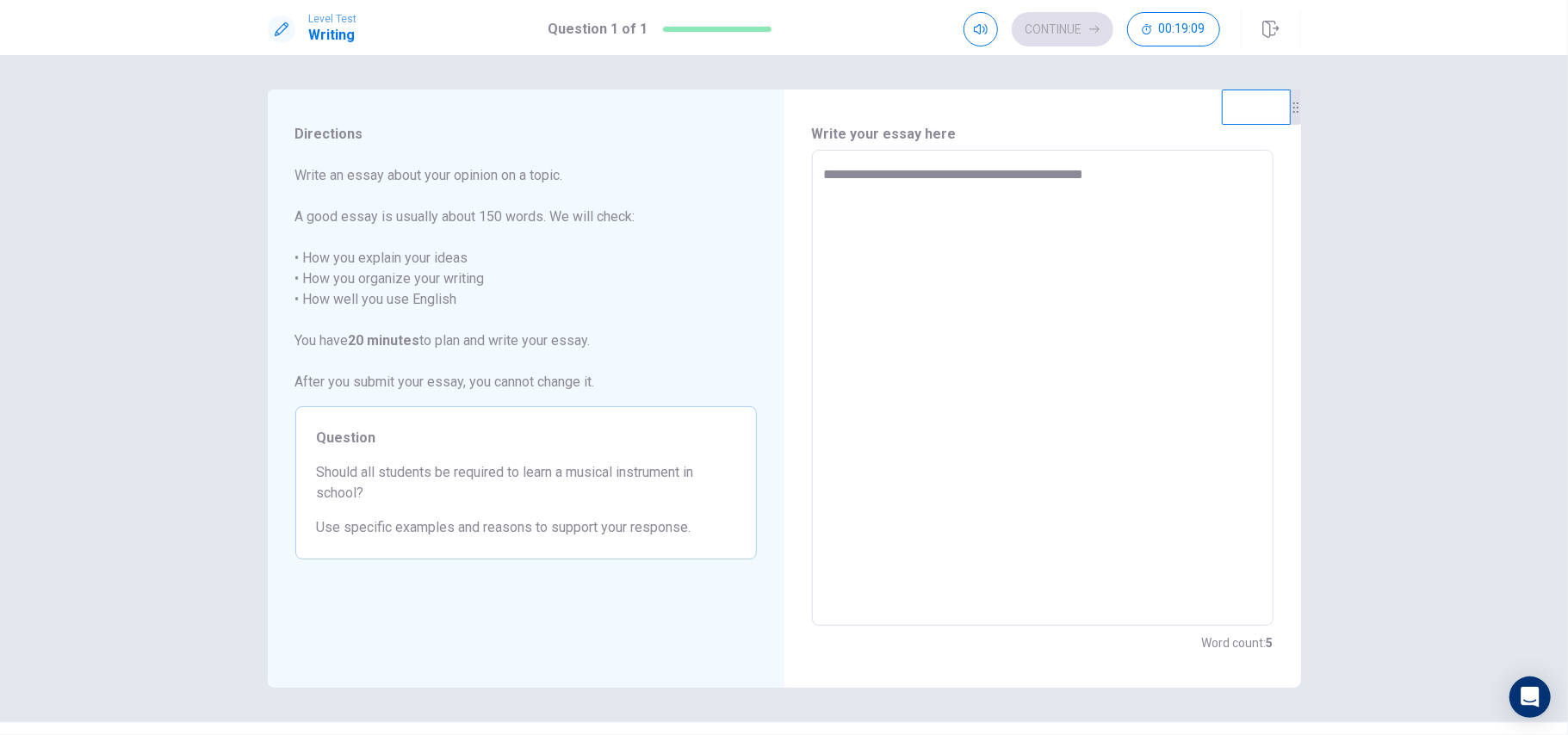 type on "**********" 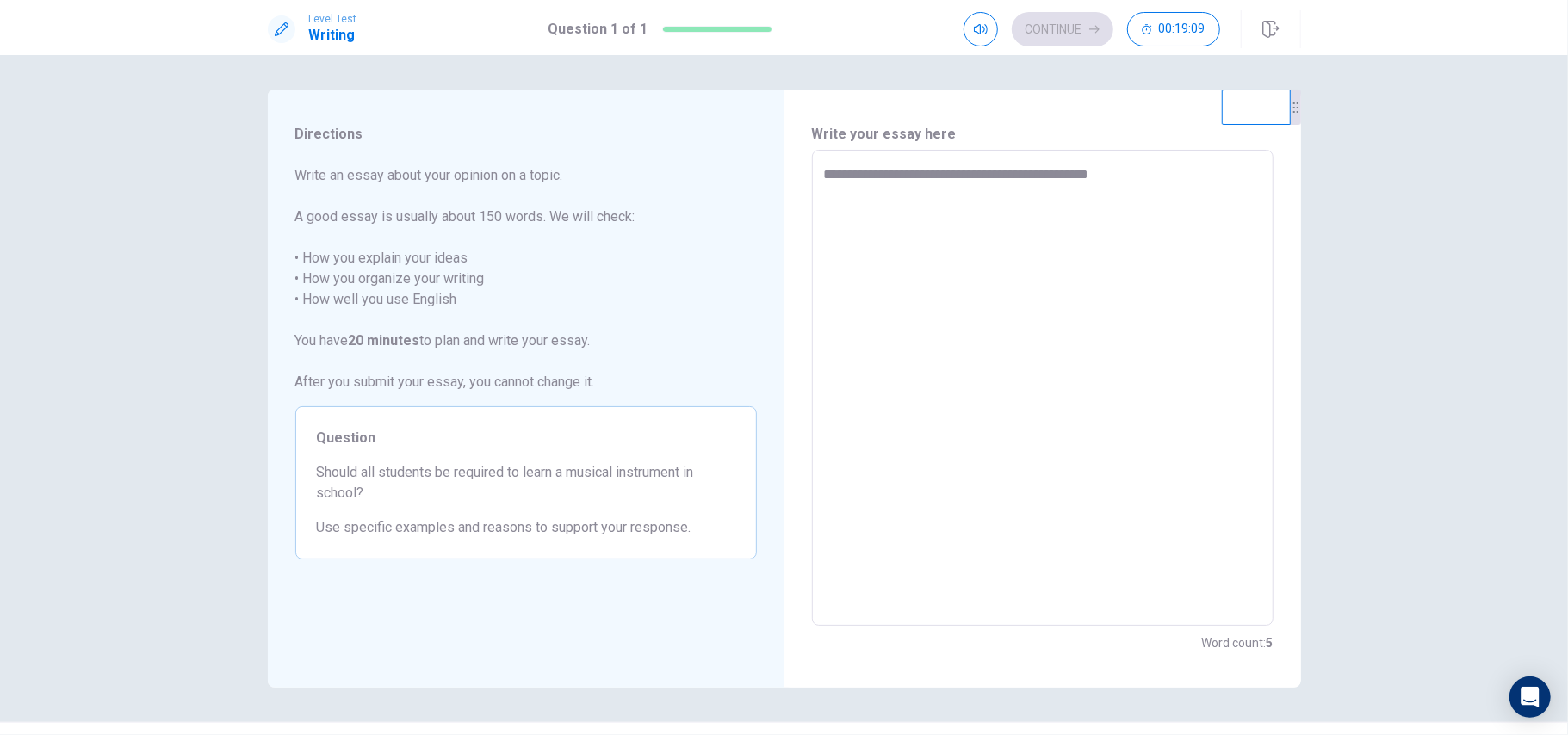 type on "*" 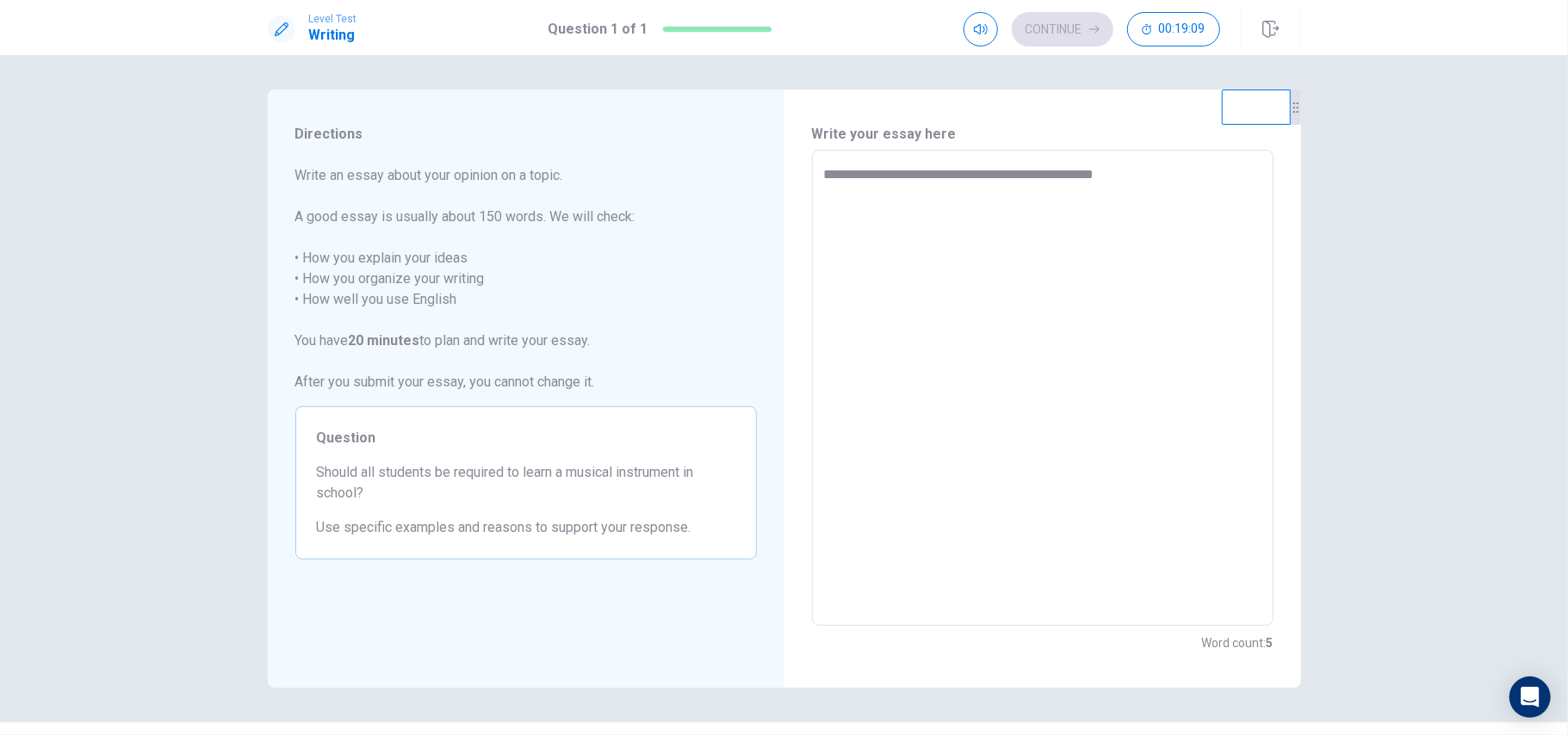 type on "*" 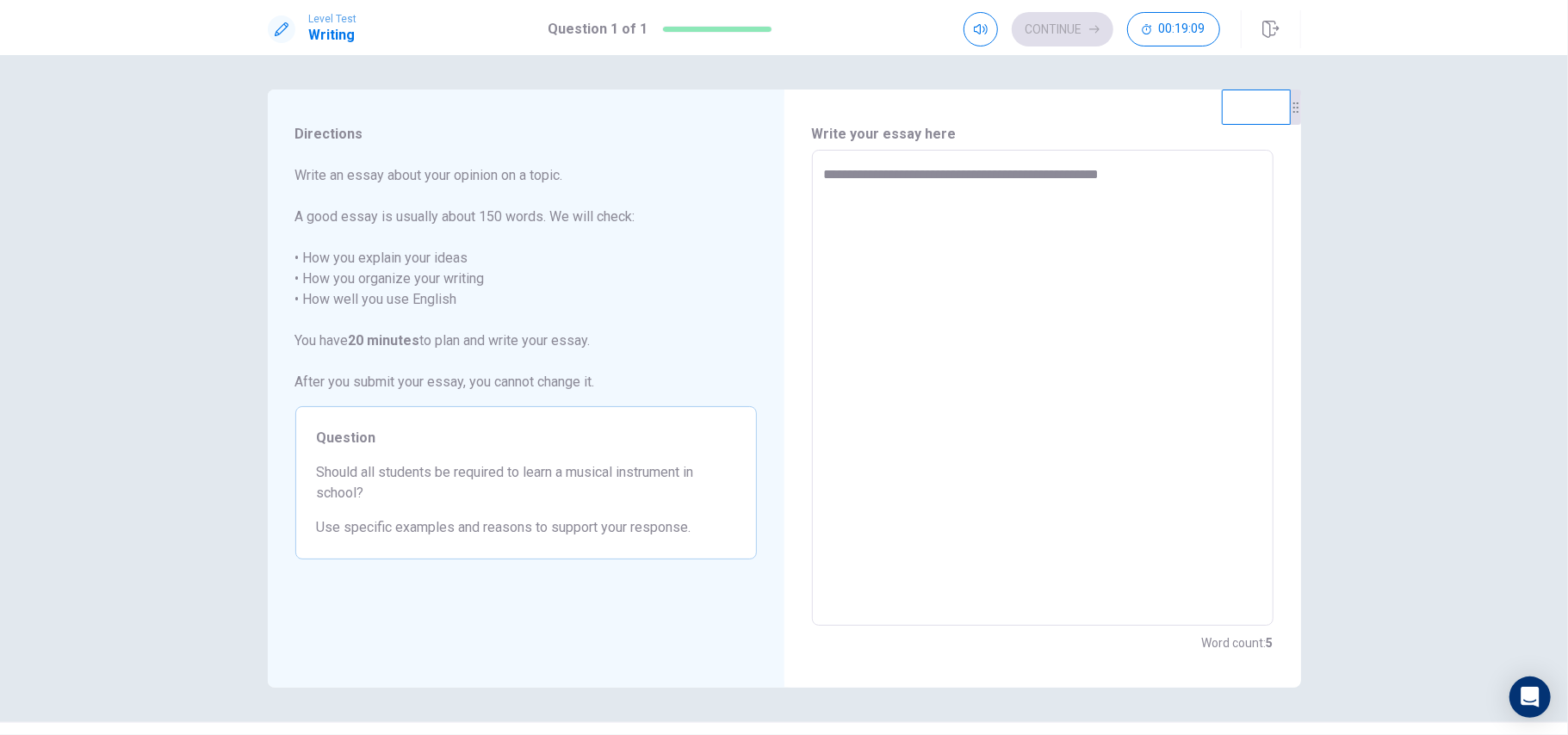 type on "*" 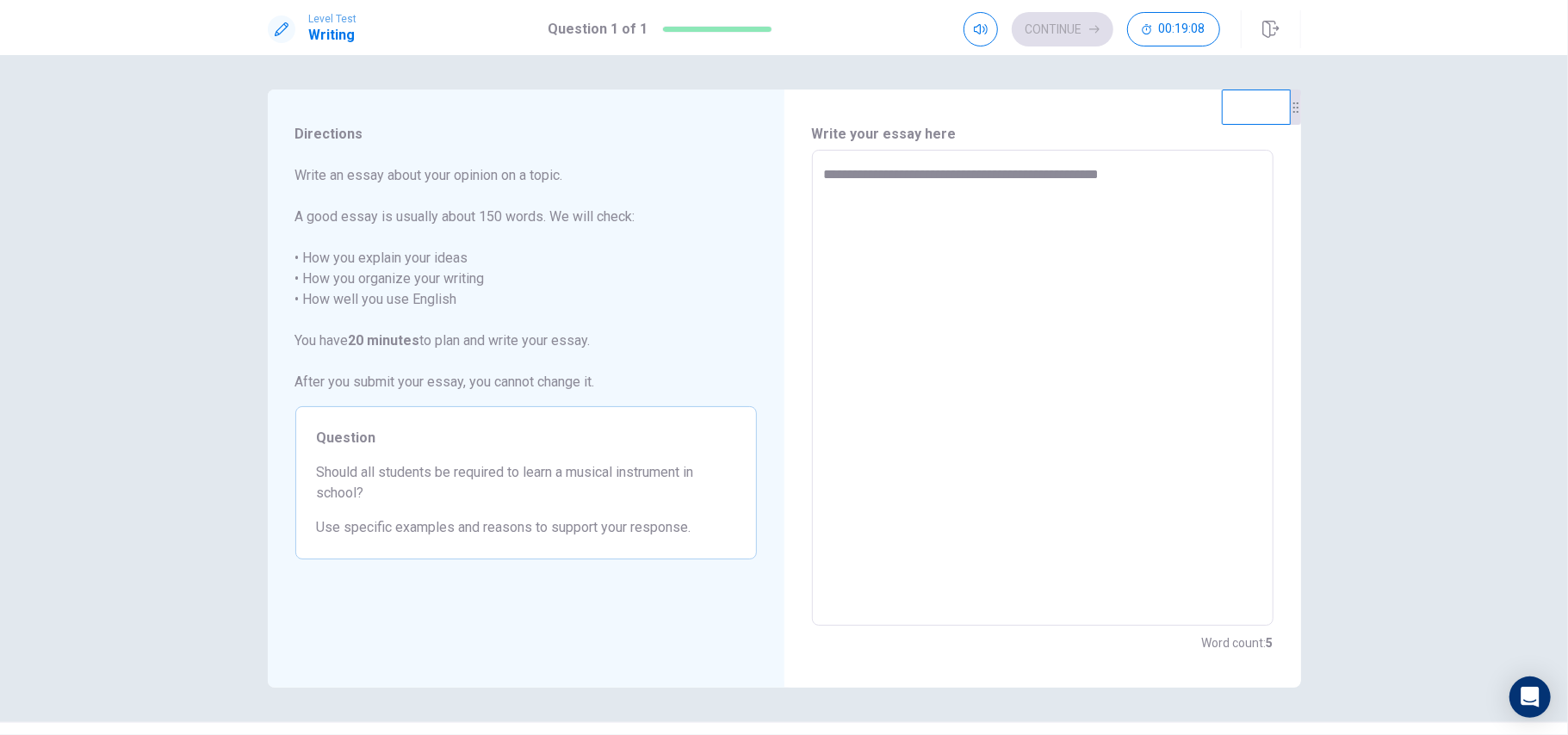type on "**********" 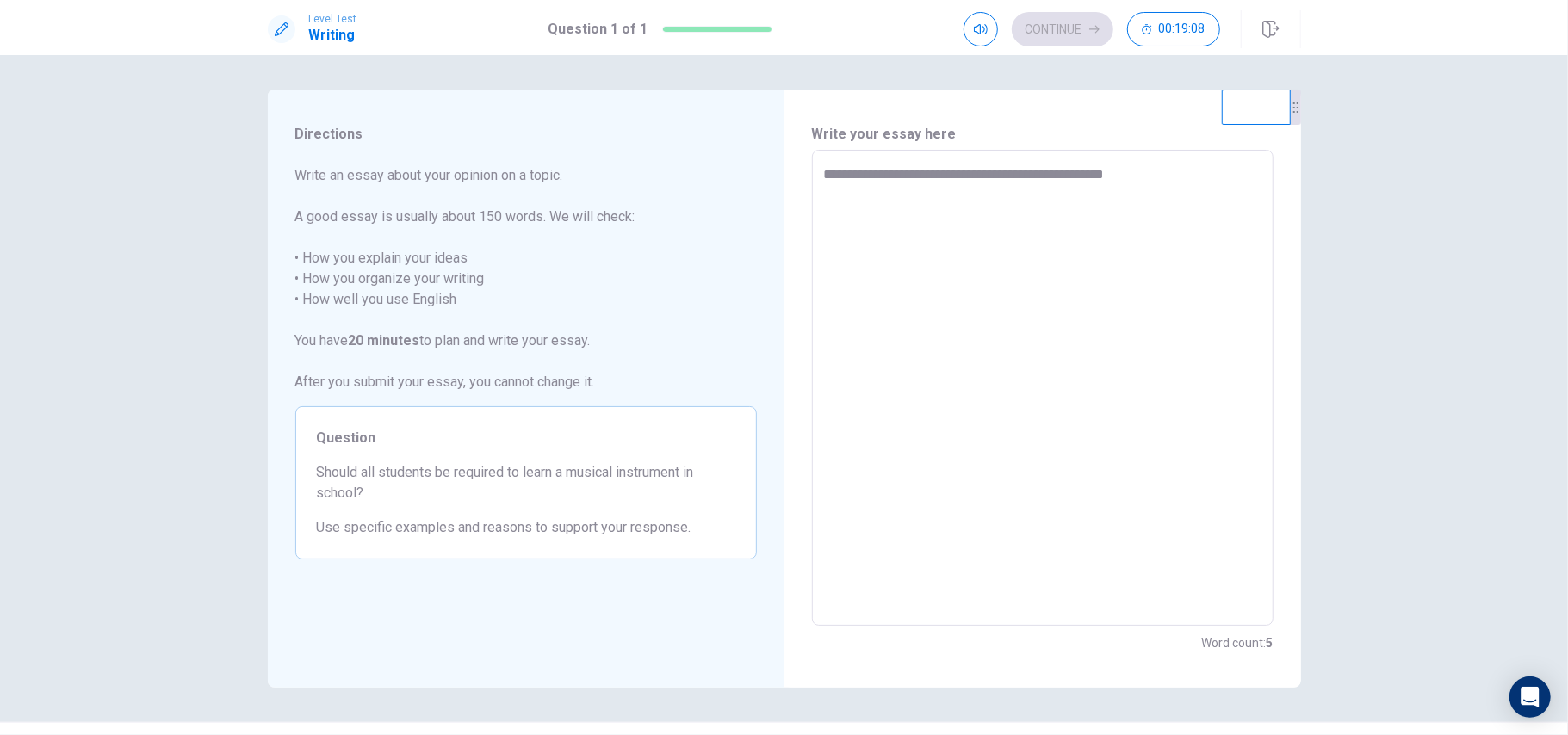 type on "*" 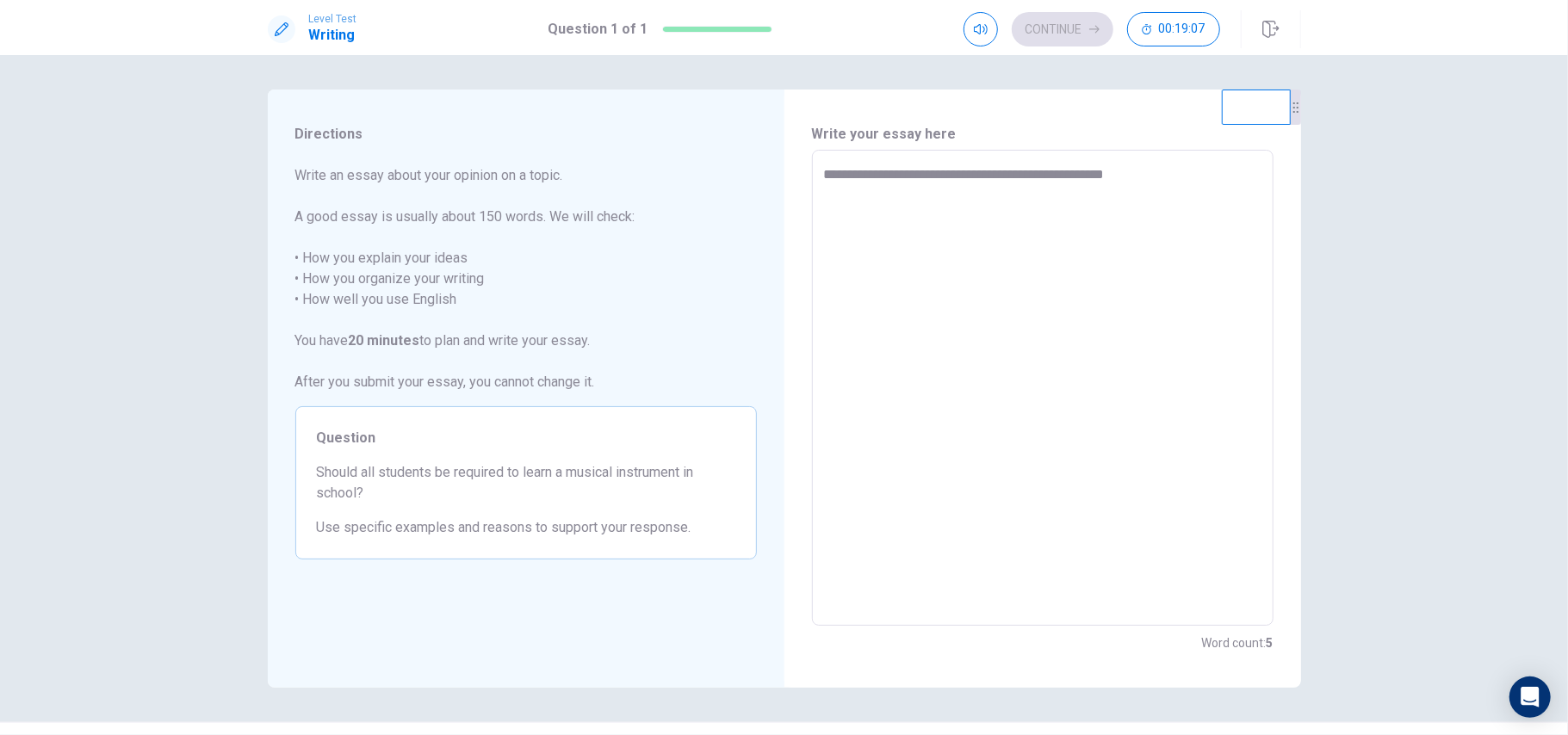 type on "**********" 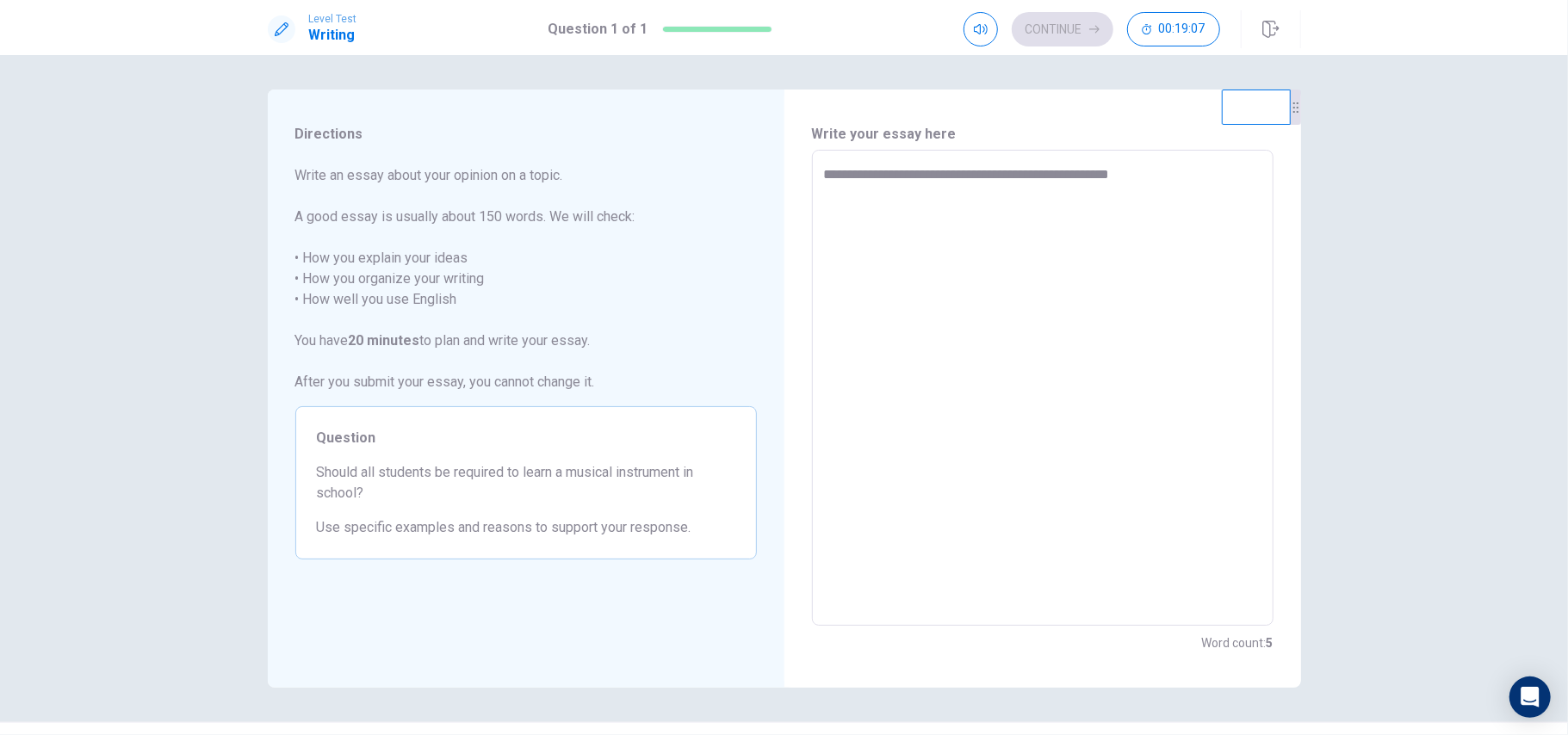 type on "*" 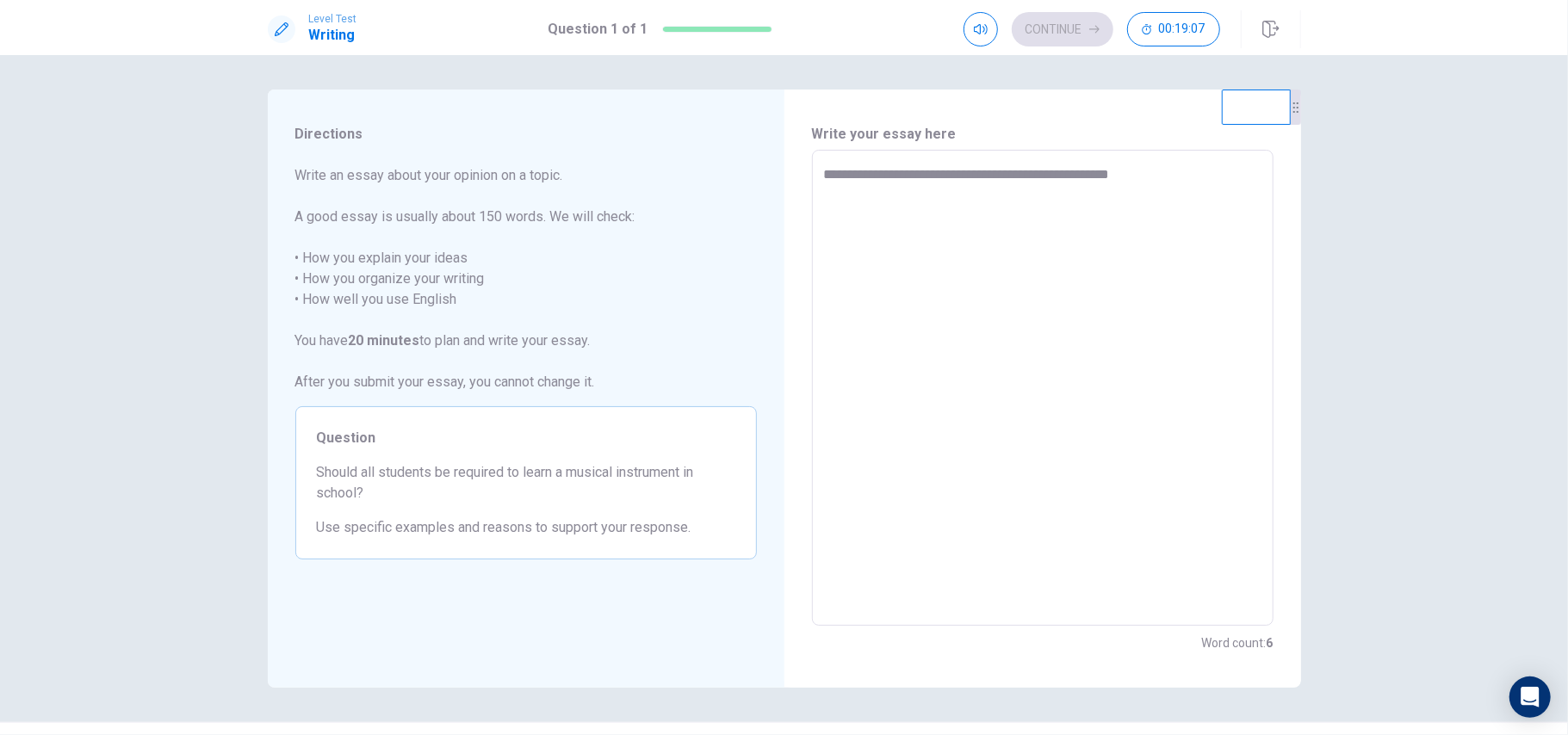 type on "**********" 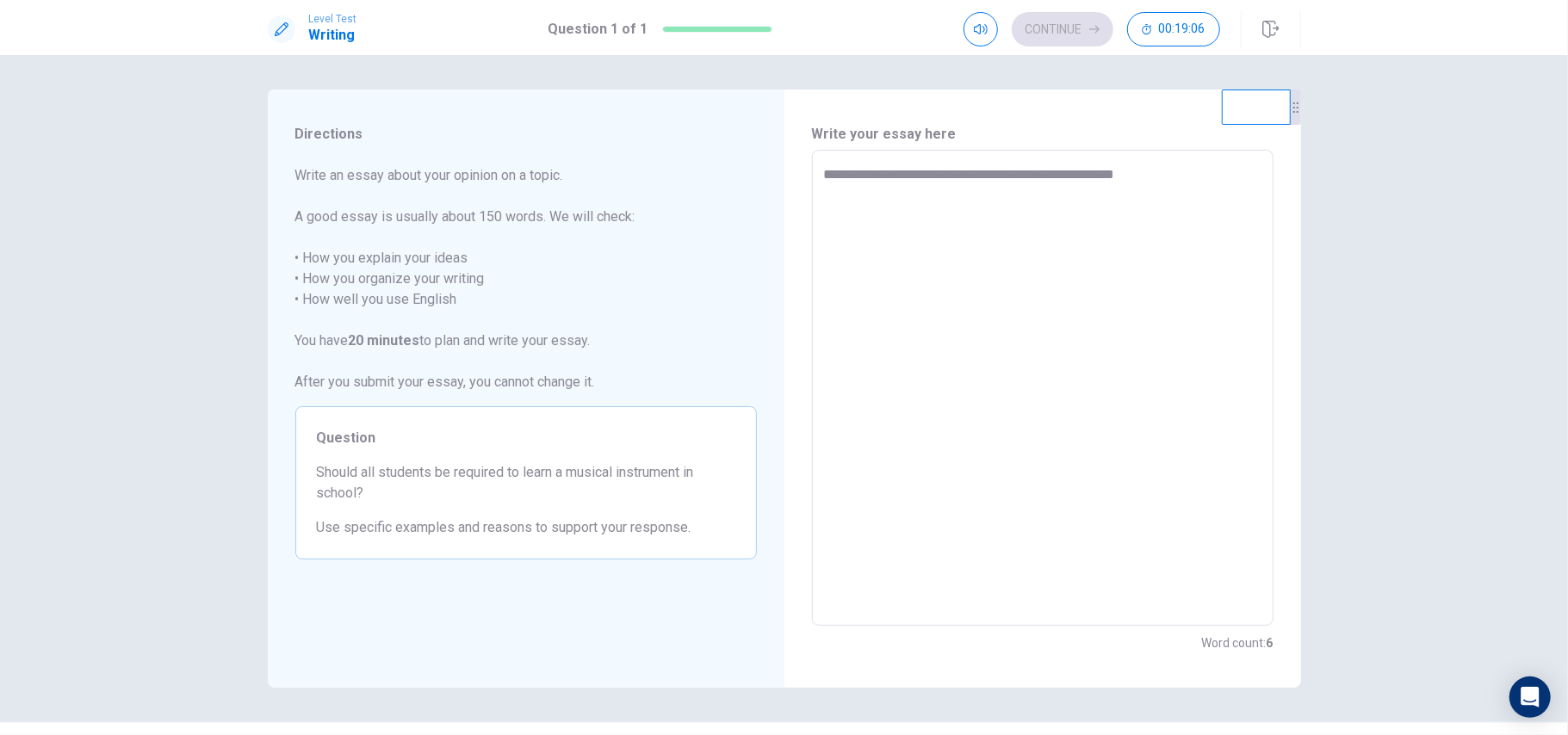 type on "*" 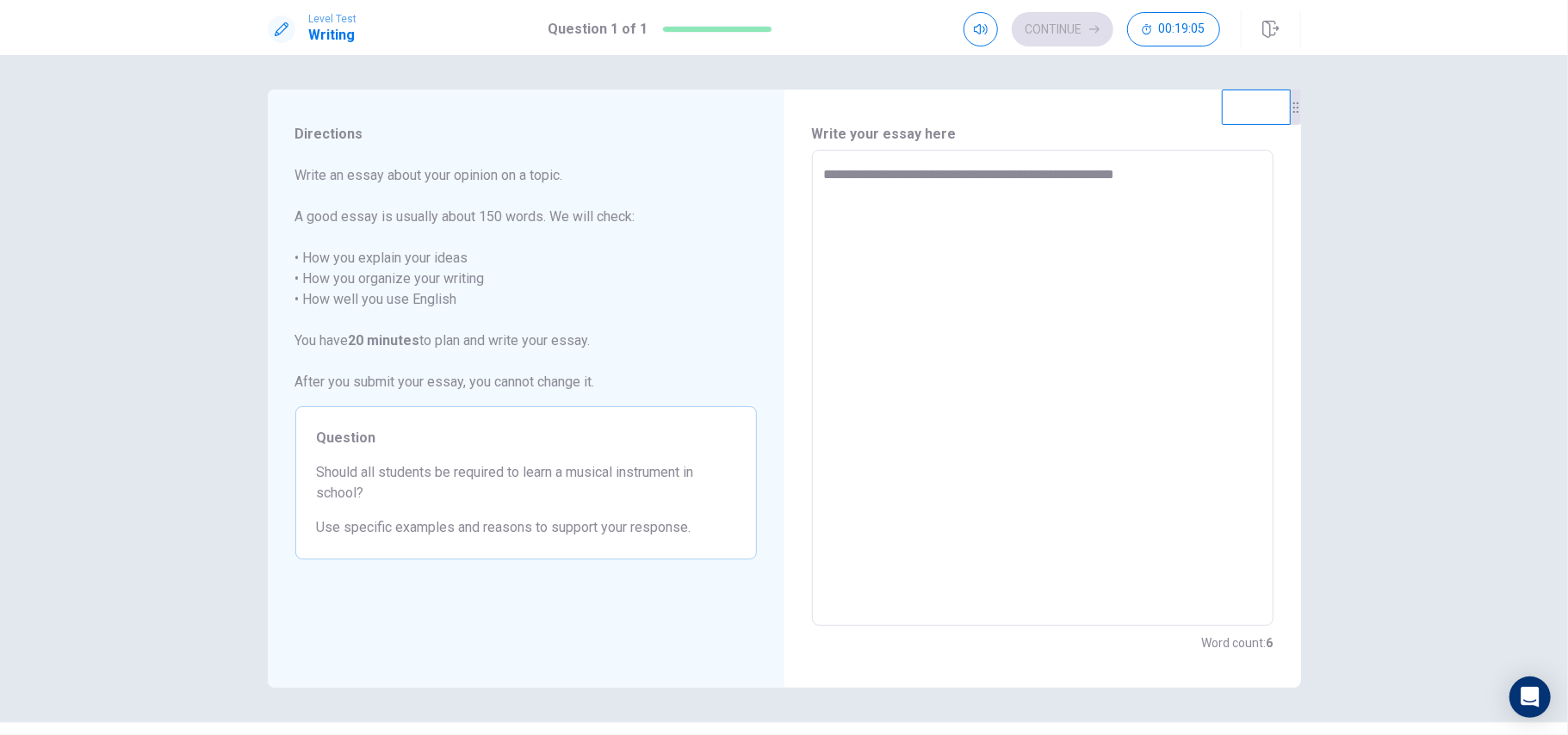 type on "**********" 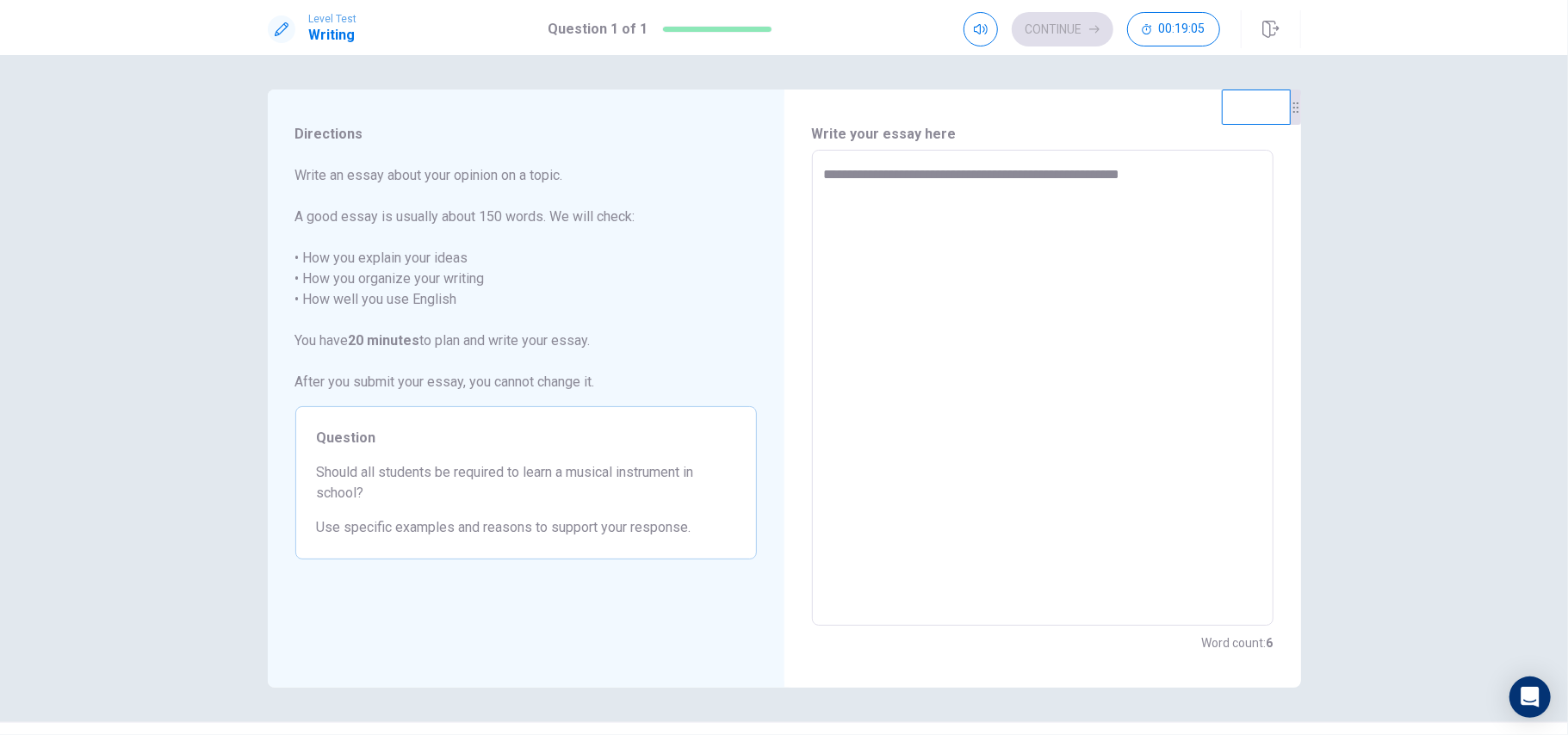 type on "*" 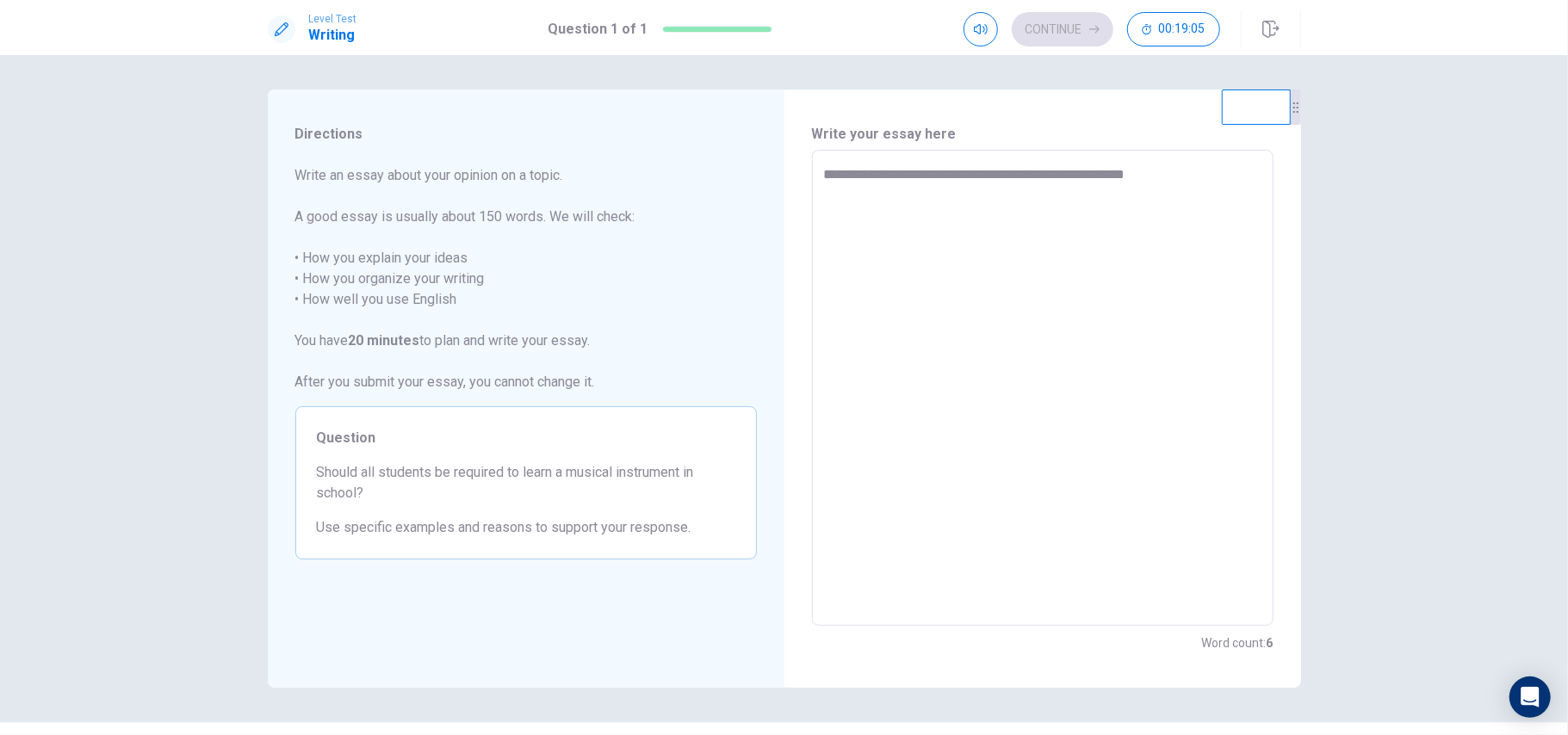 type on "*" 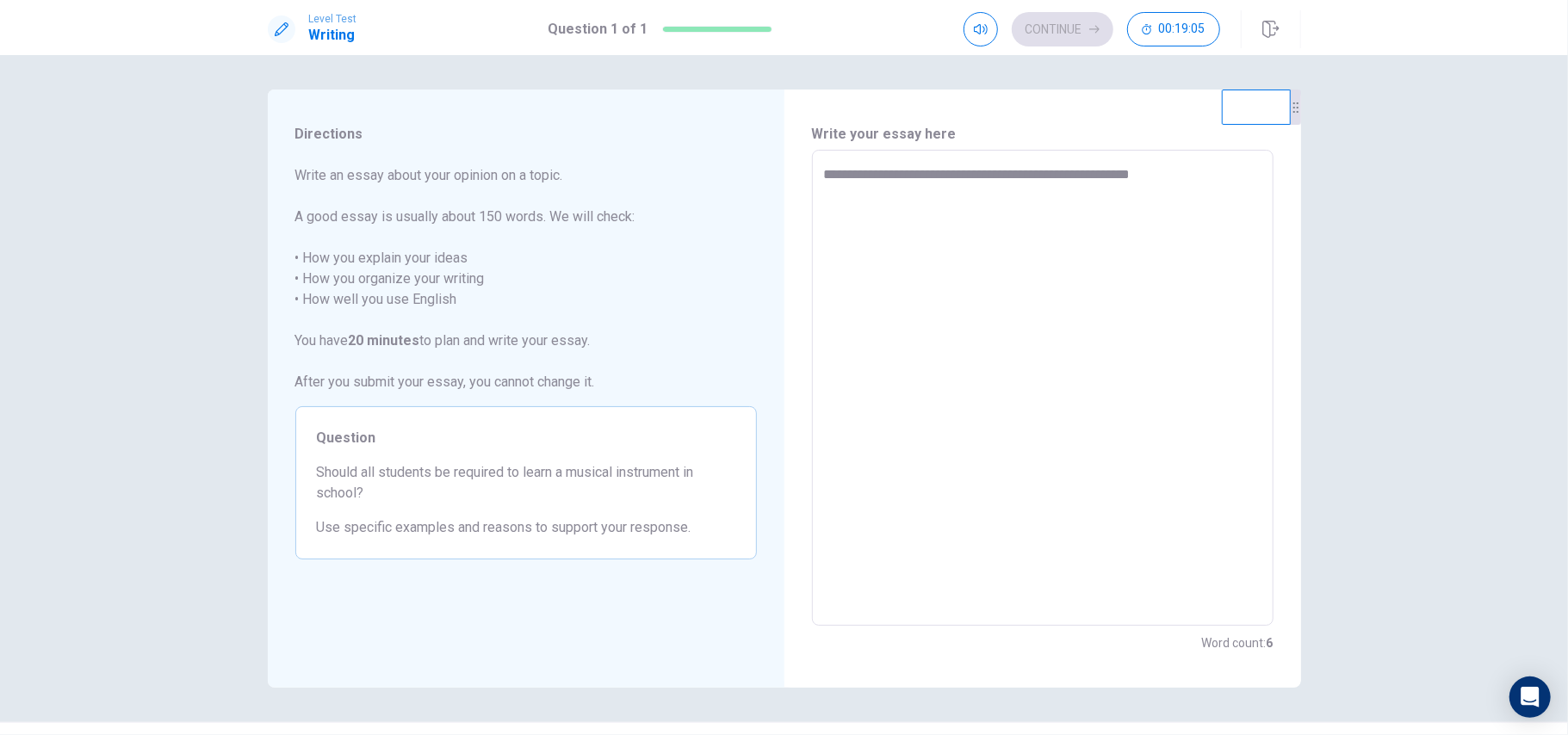 type on "**********" 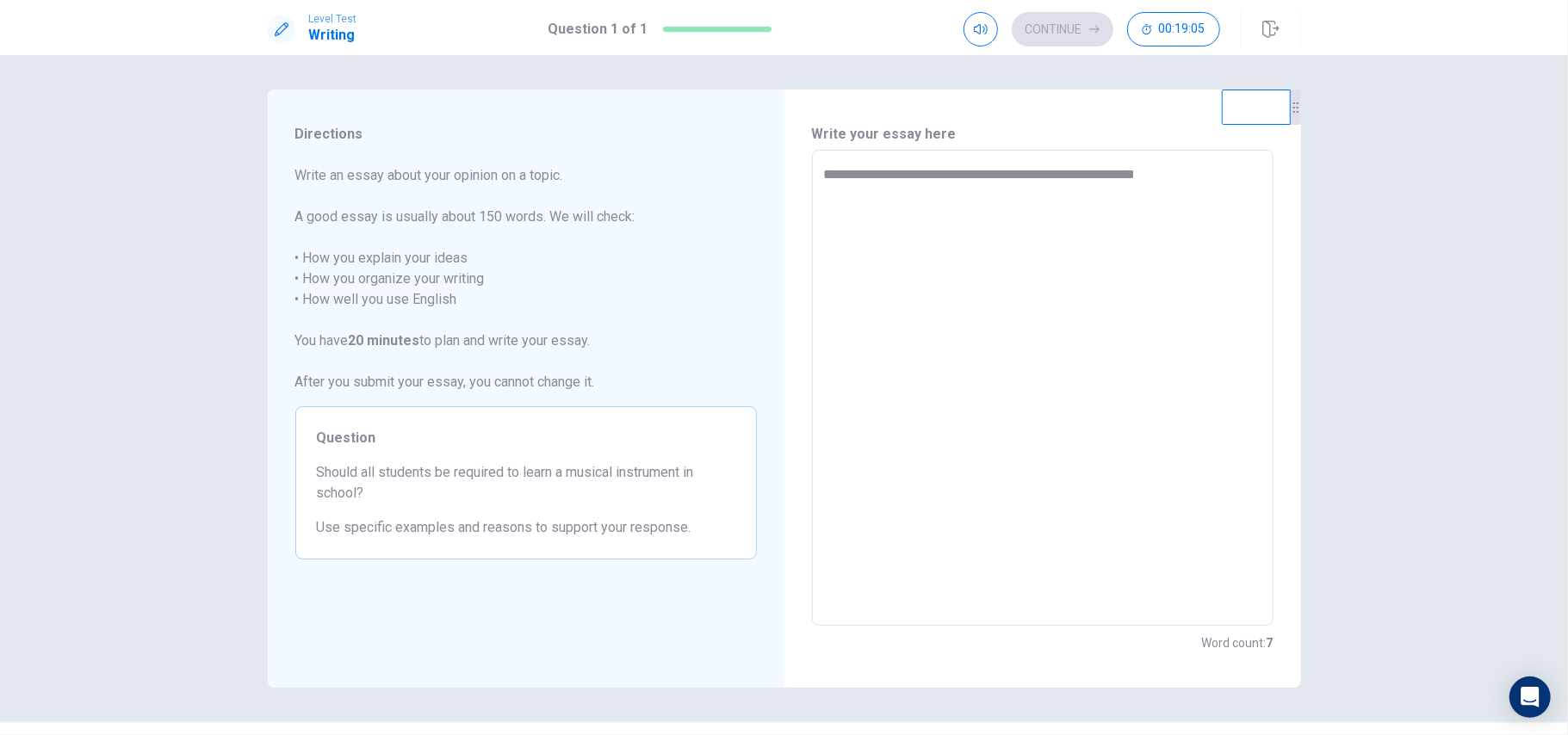 type on "**********" 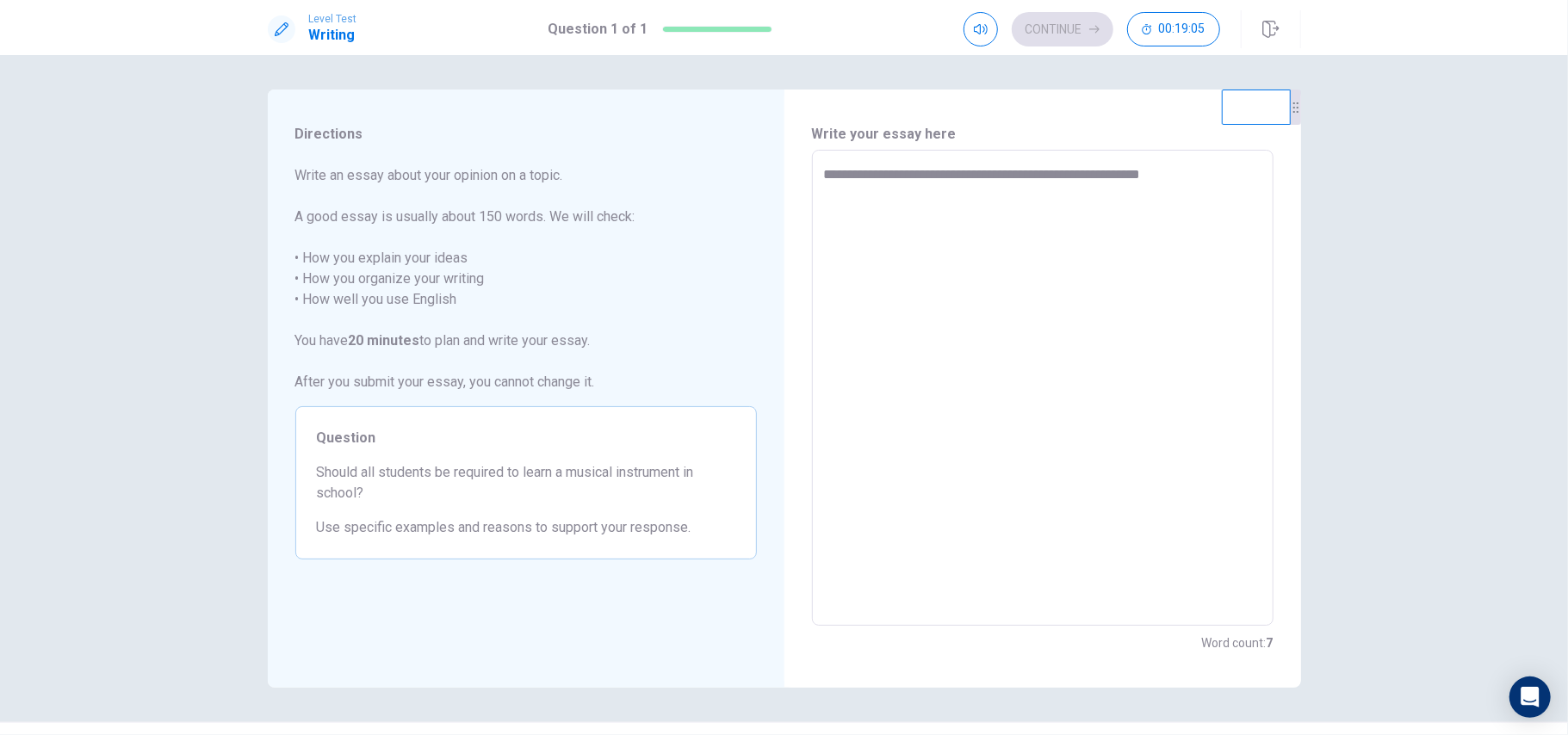 type on "*" 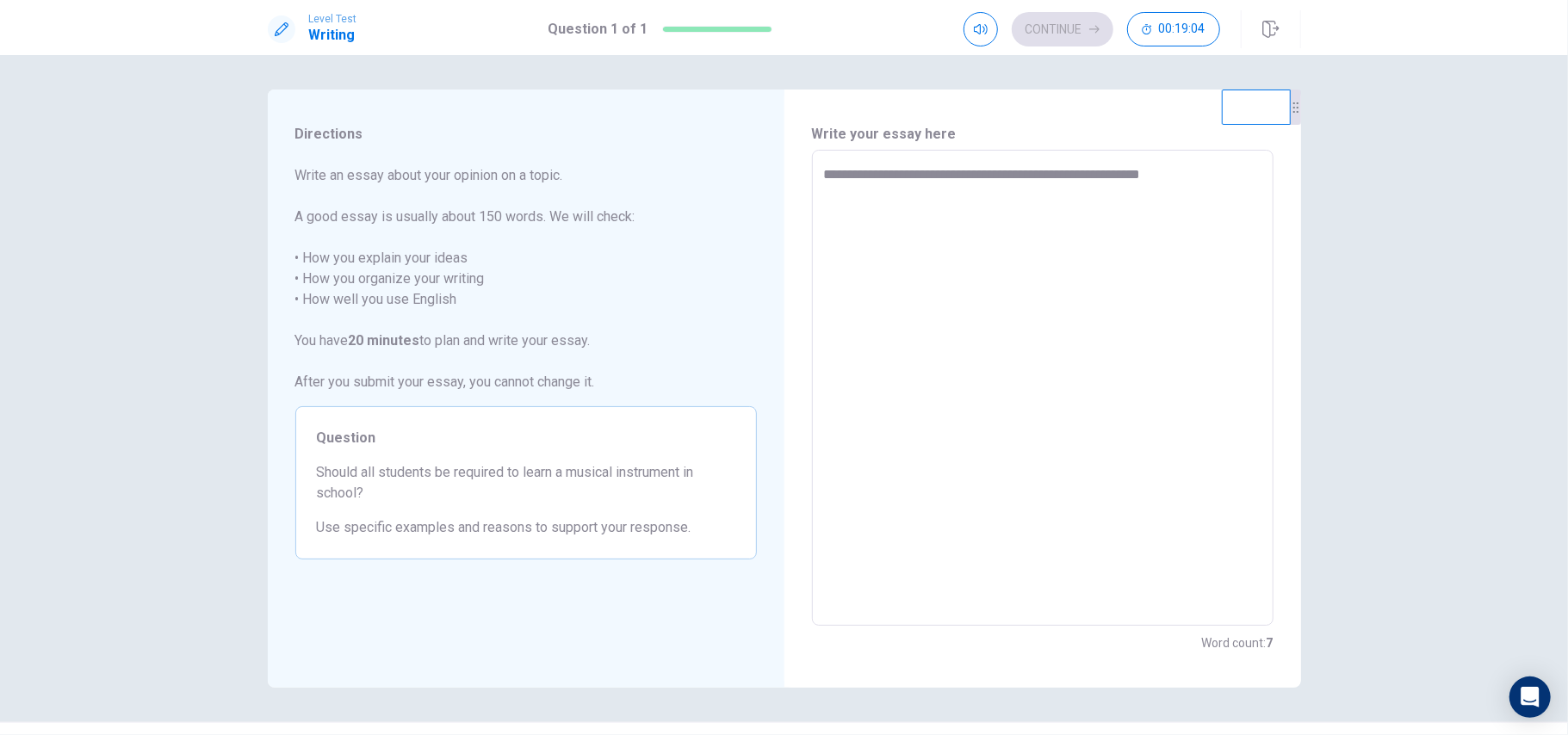 type on "**********" 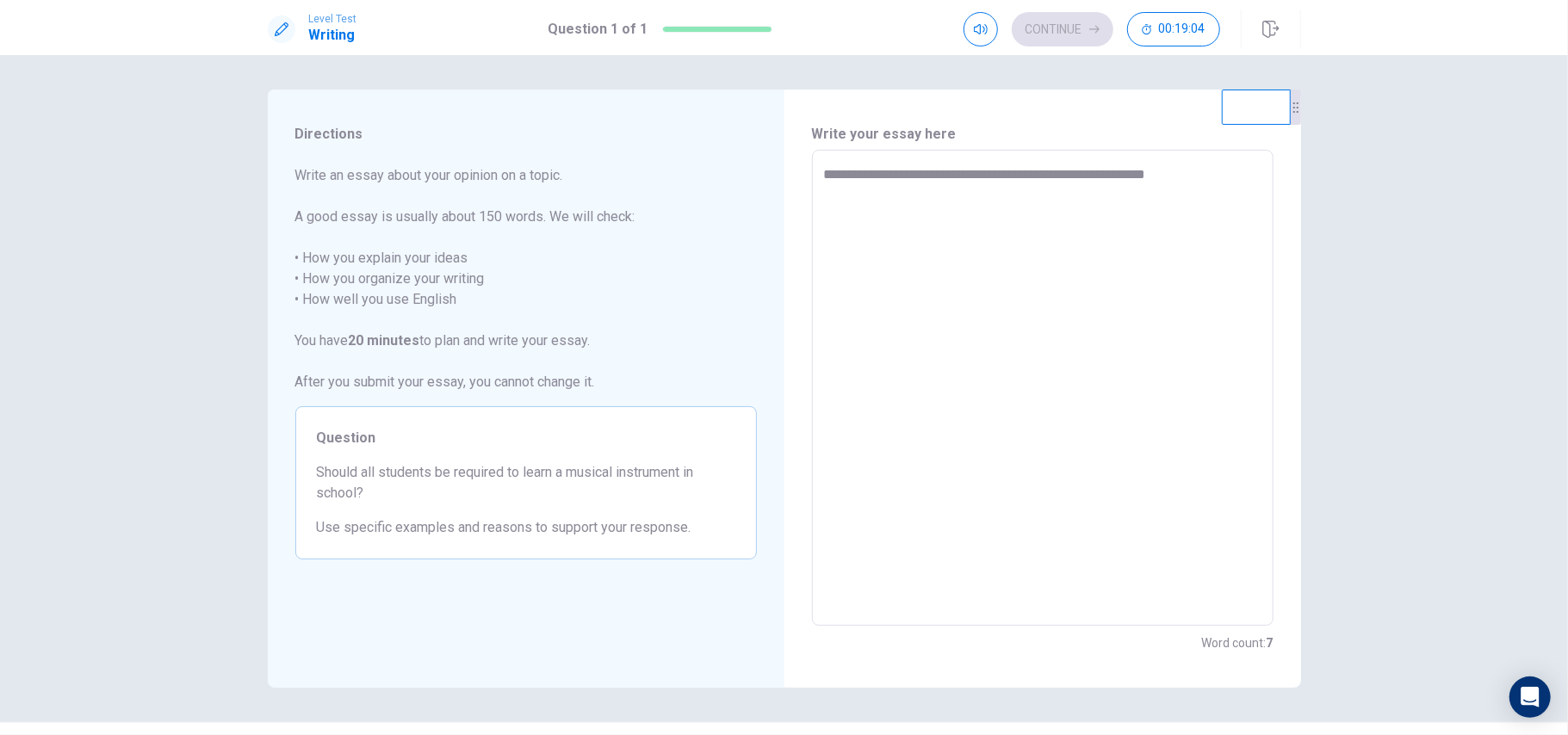 type on "*" 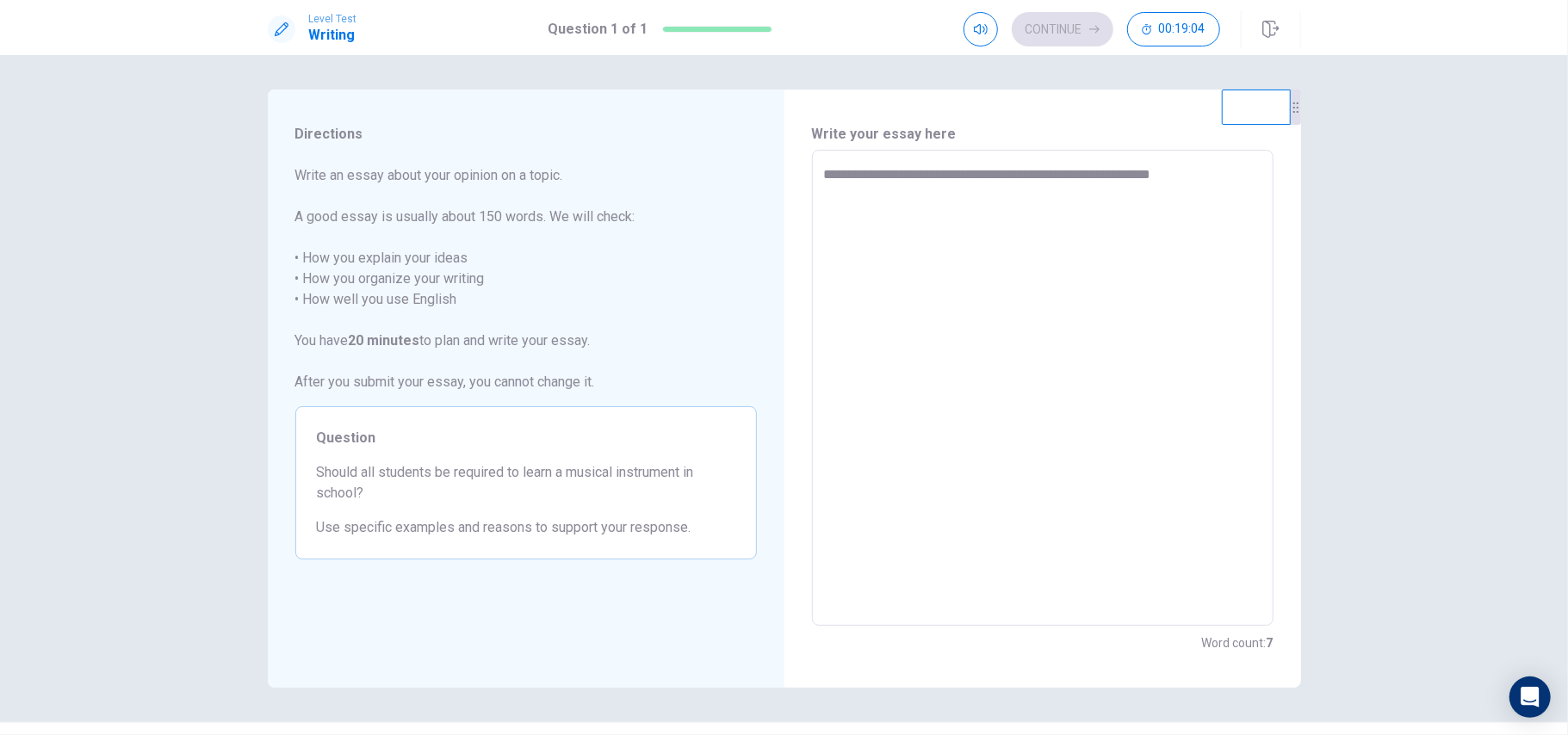 type on "*" 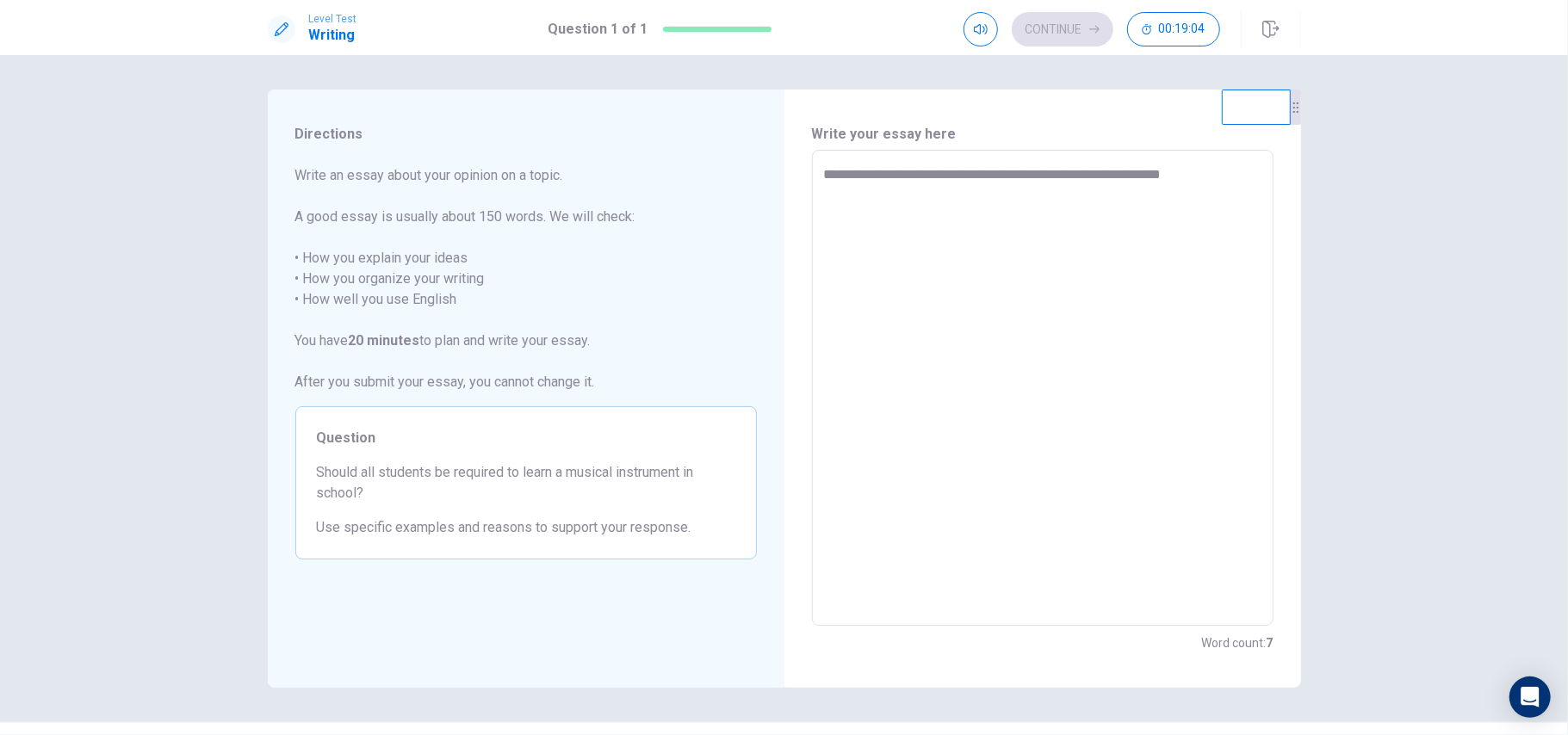 type on "**********" 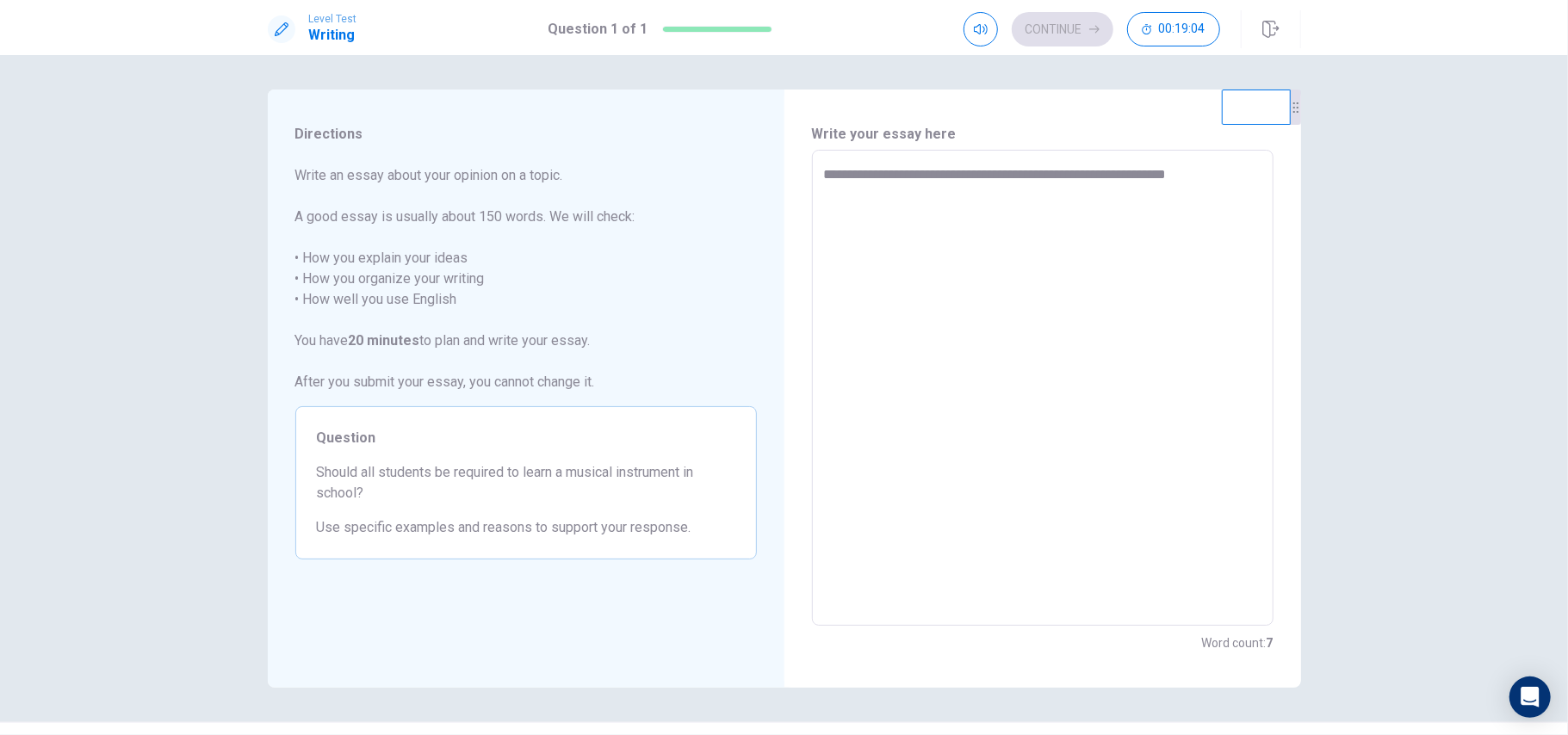 type on "*" 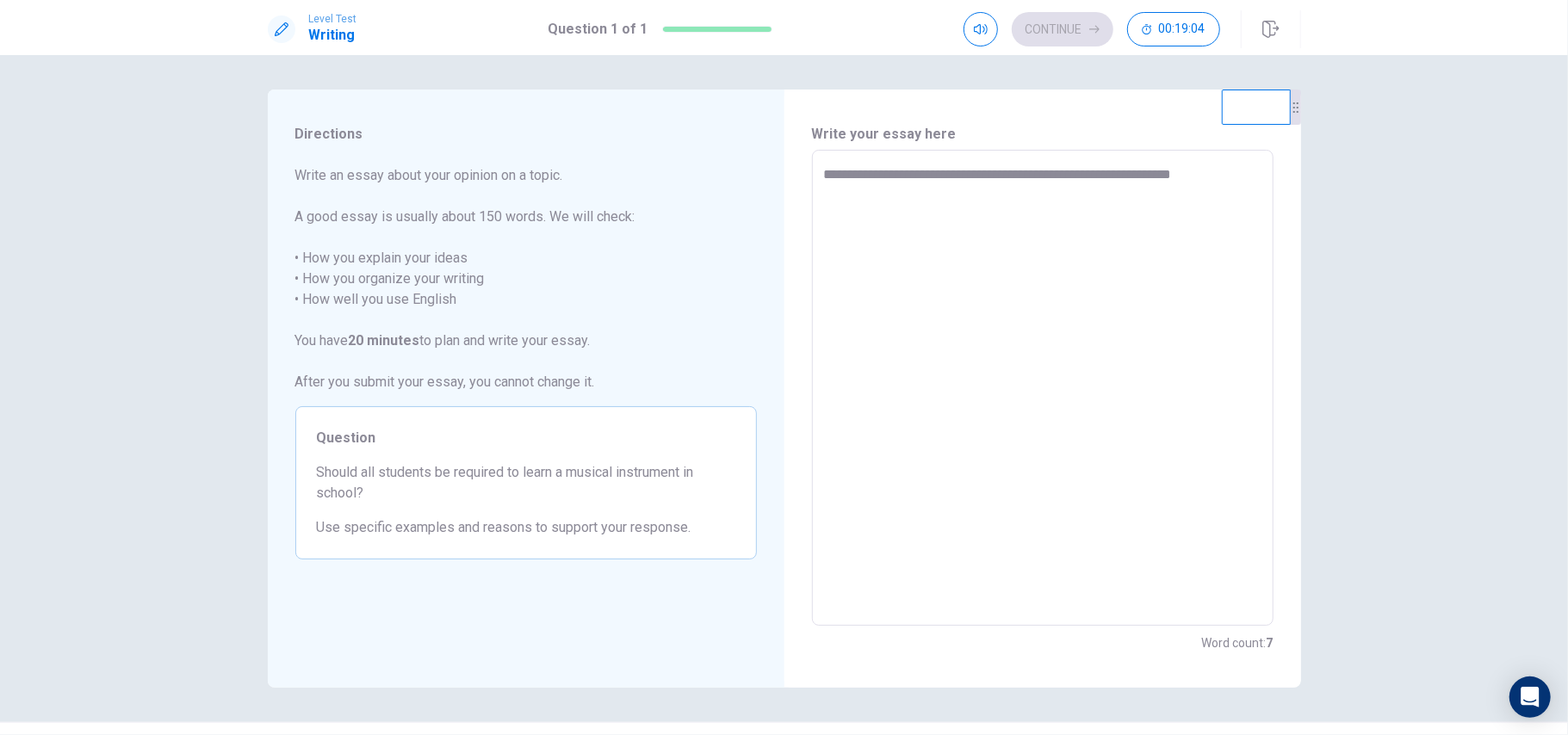 type on "*" 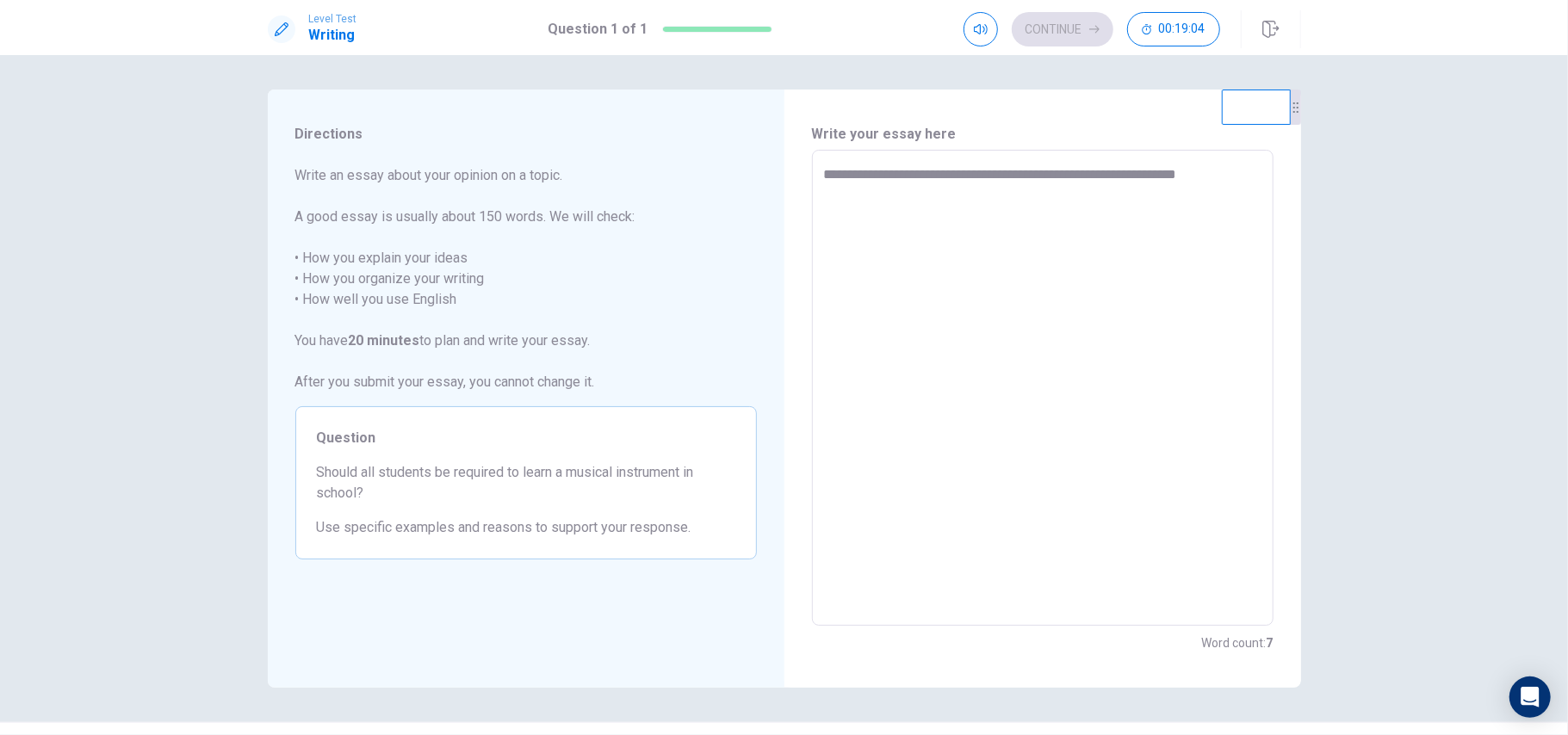 type on "*" 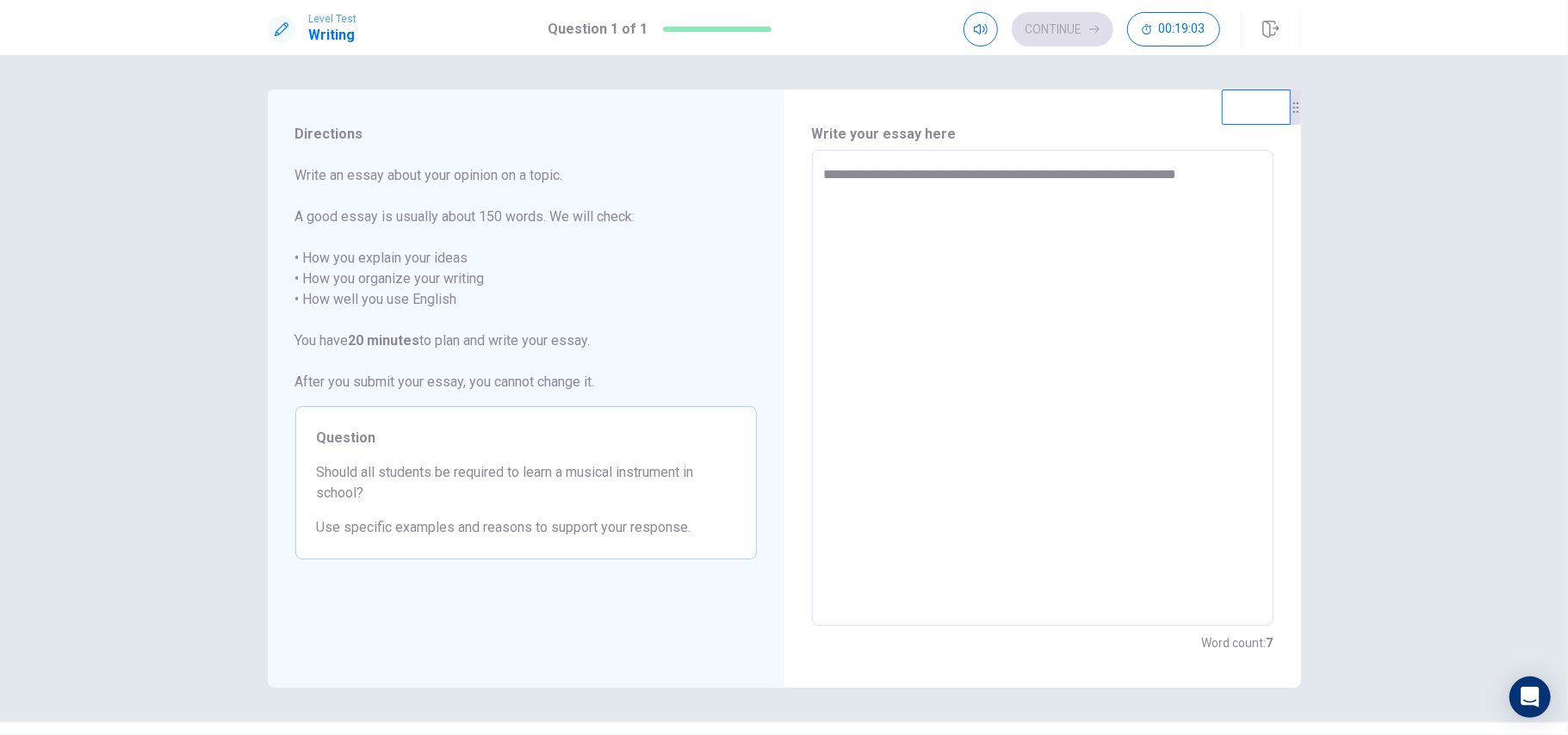 type on "**********" 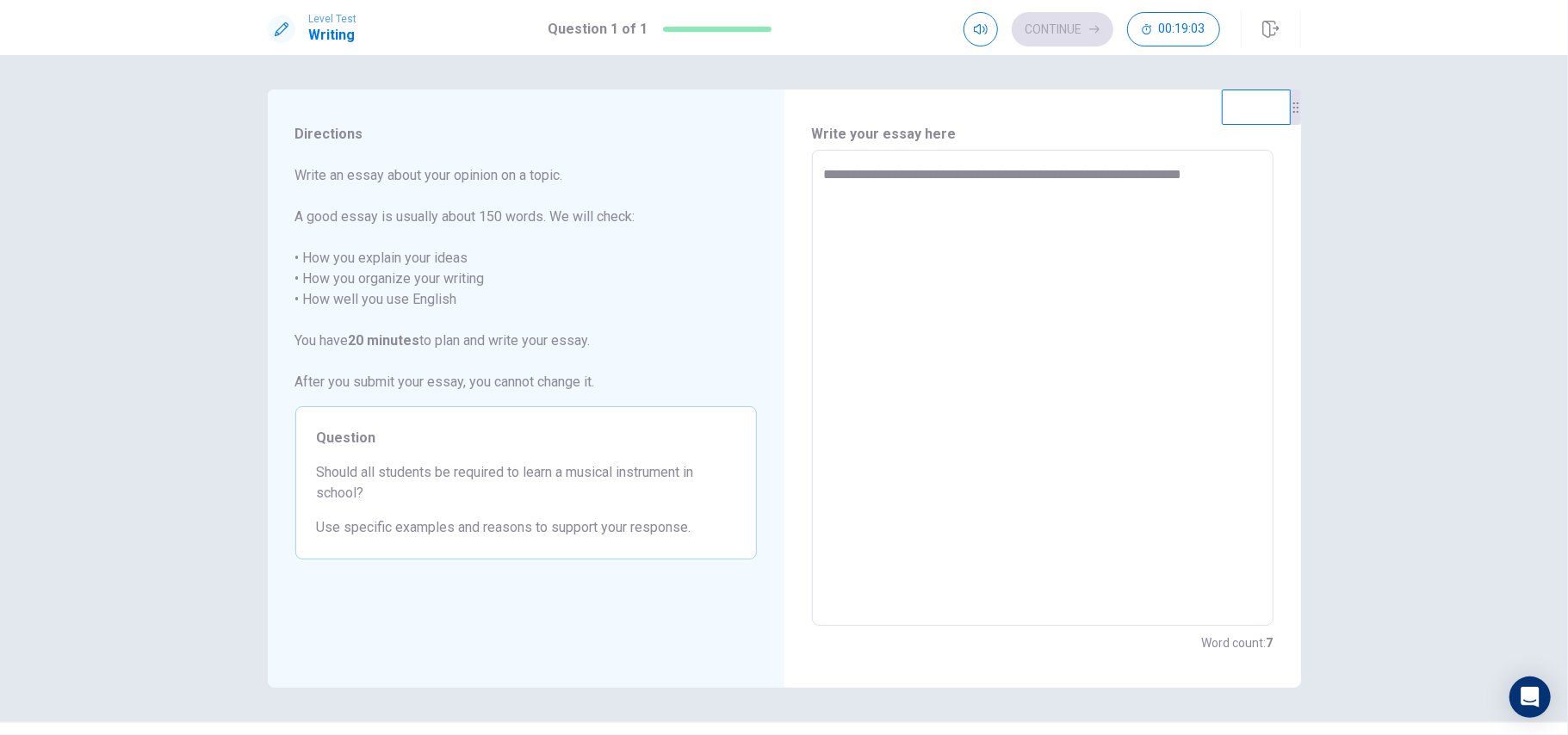 type on "*" 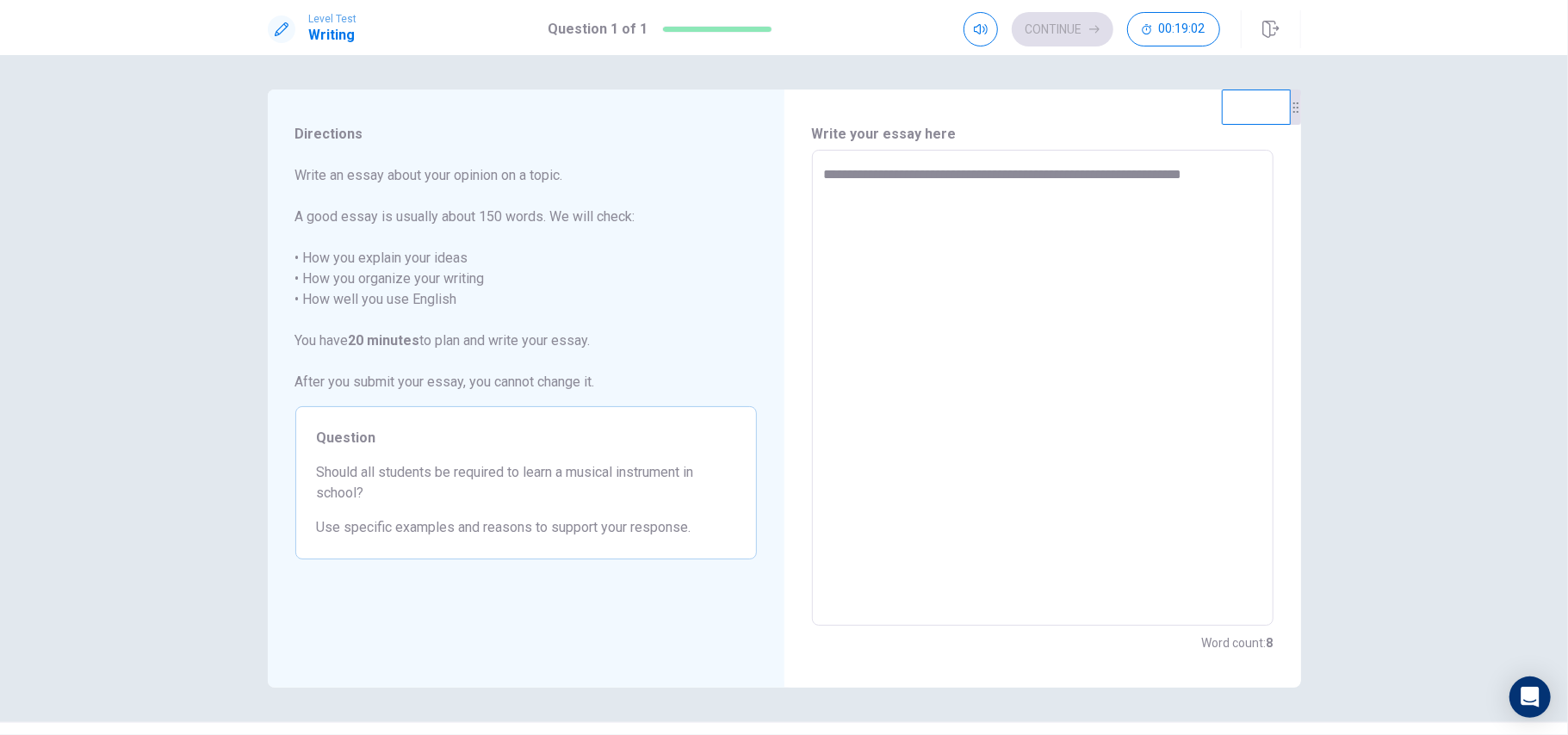 type on "**********" 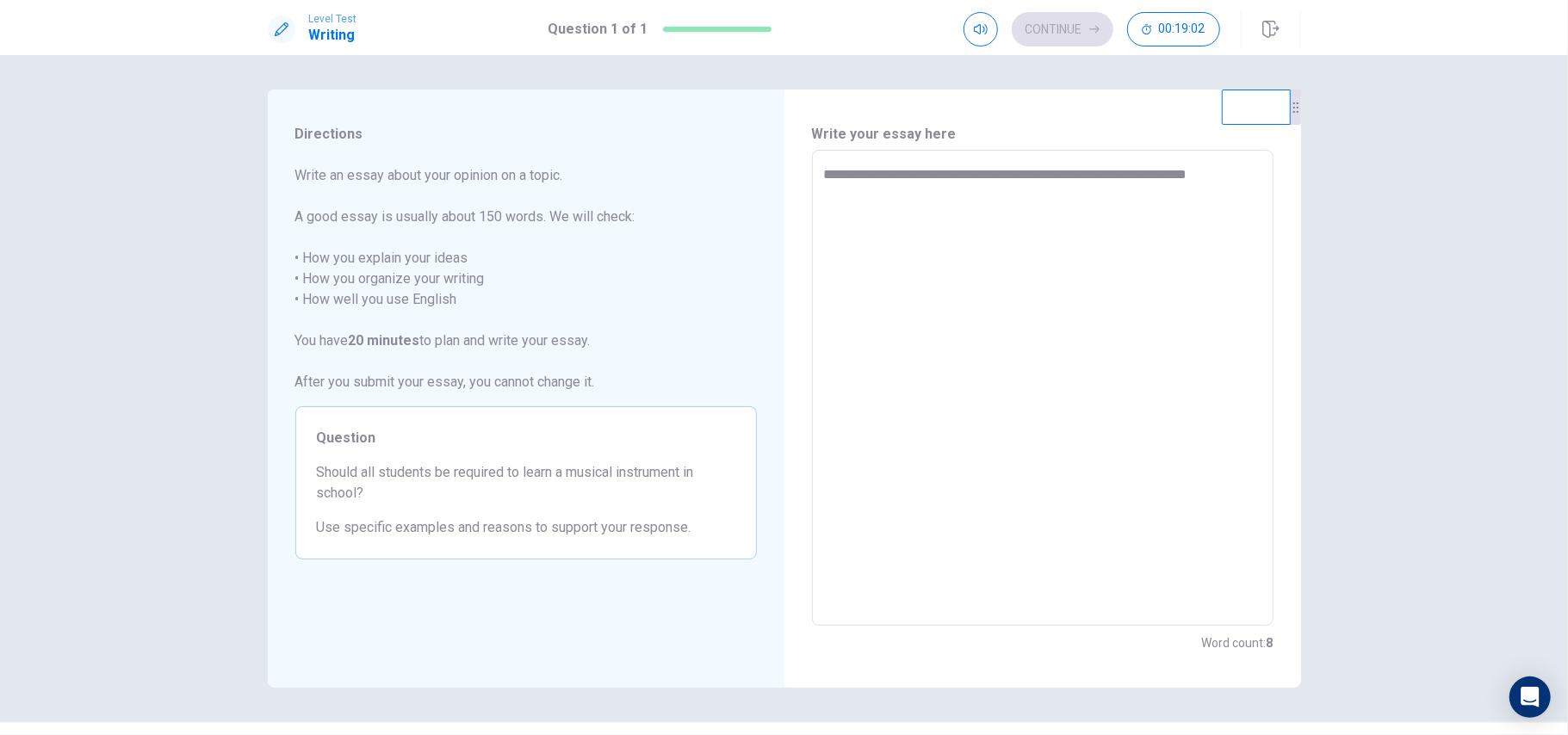 type on "*" 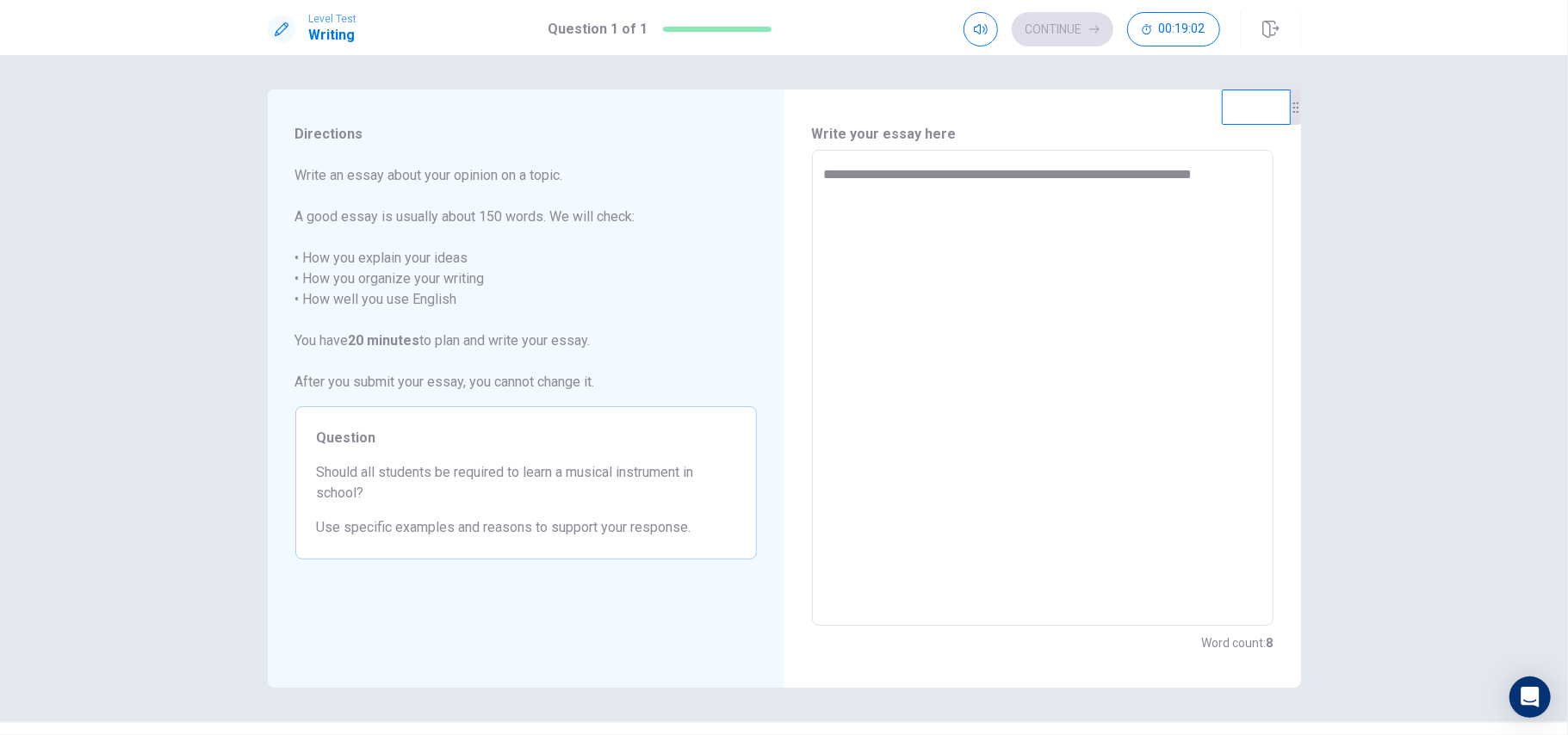 type on "*" 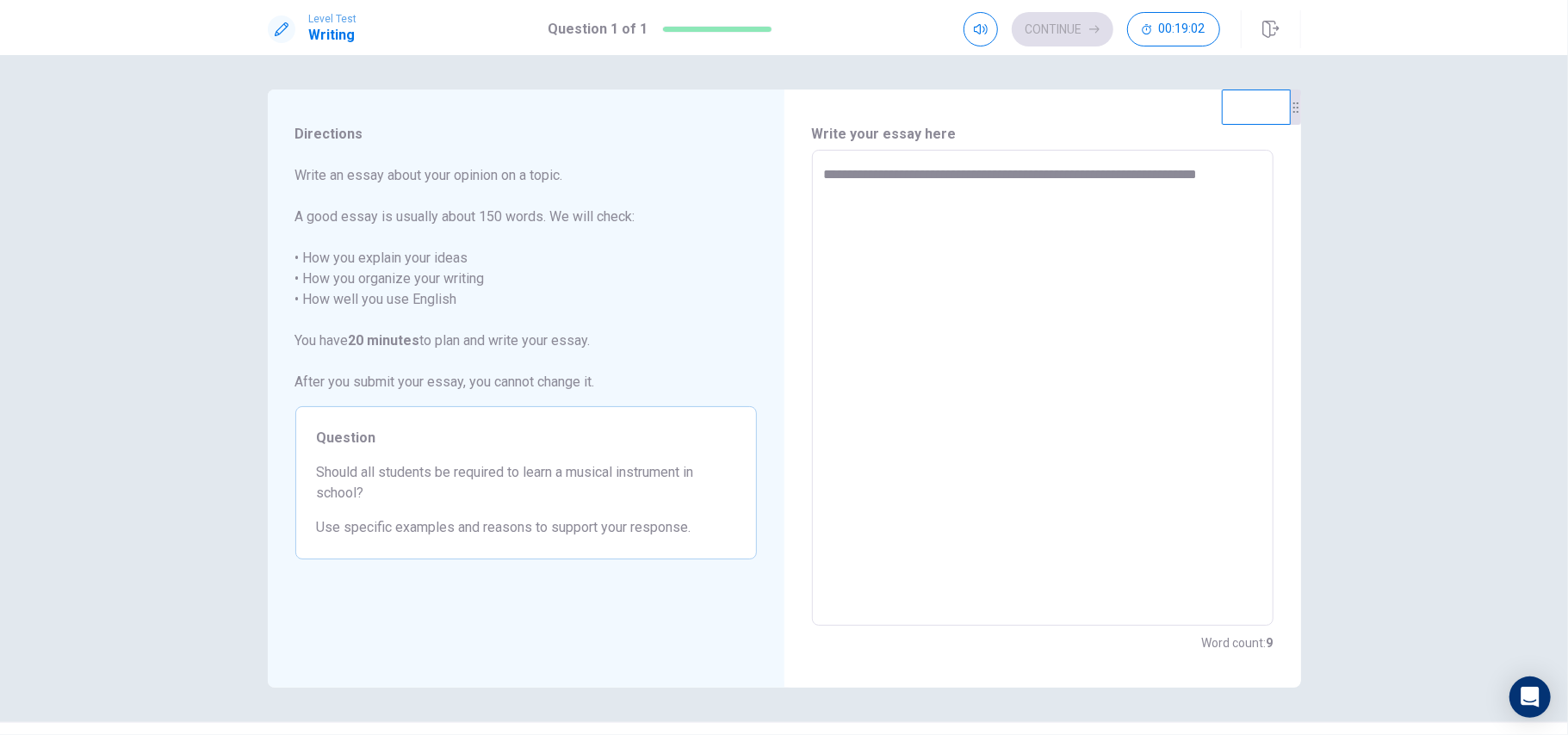 type on "*" 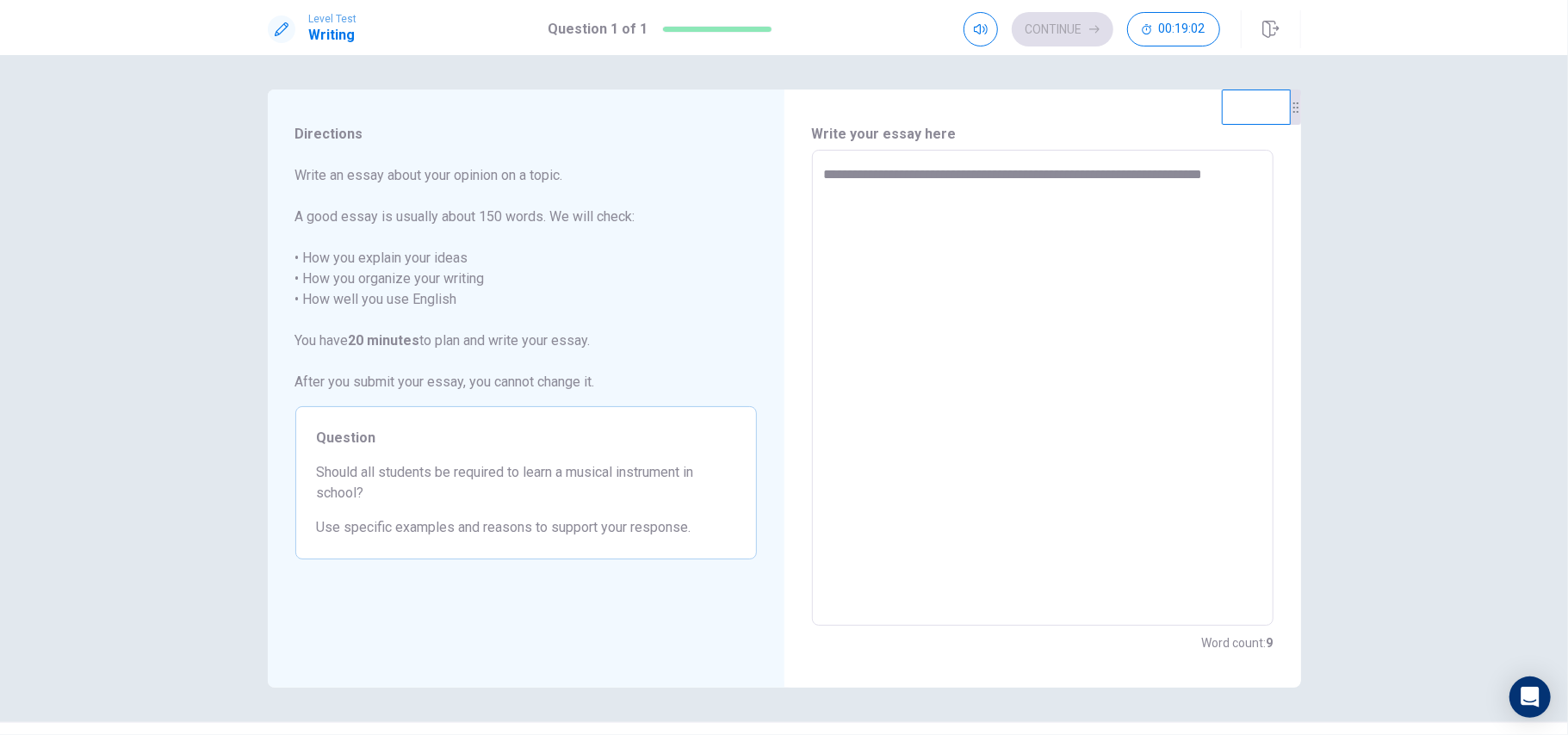 type on "*" 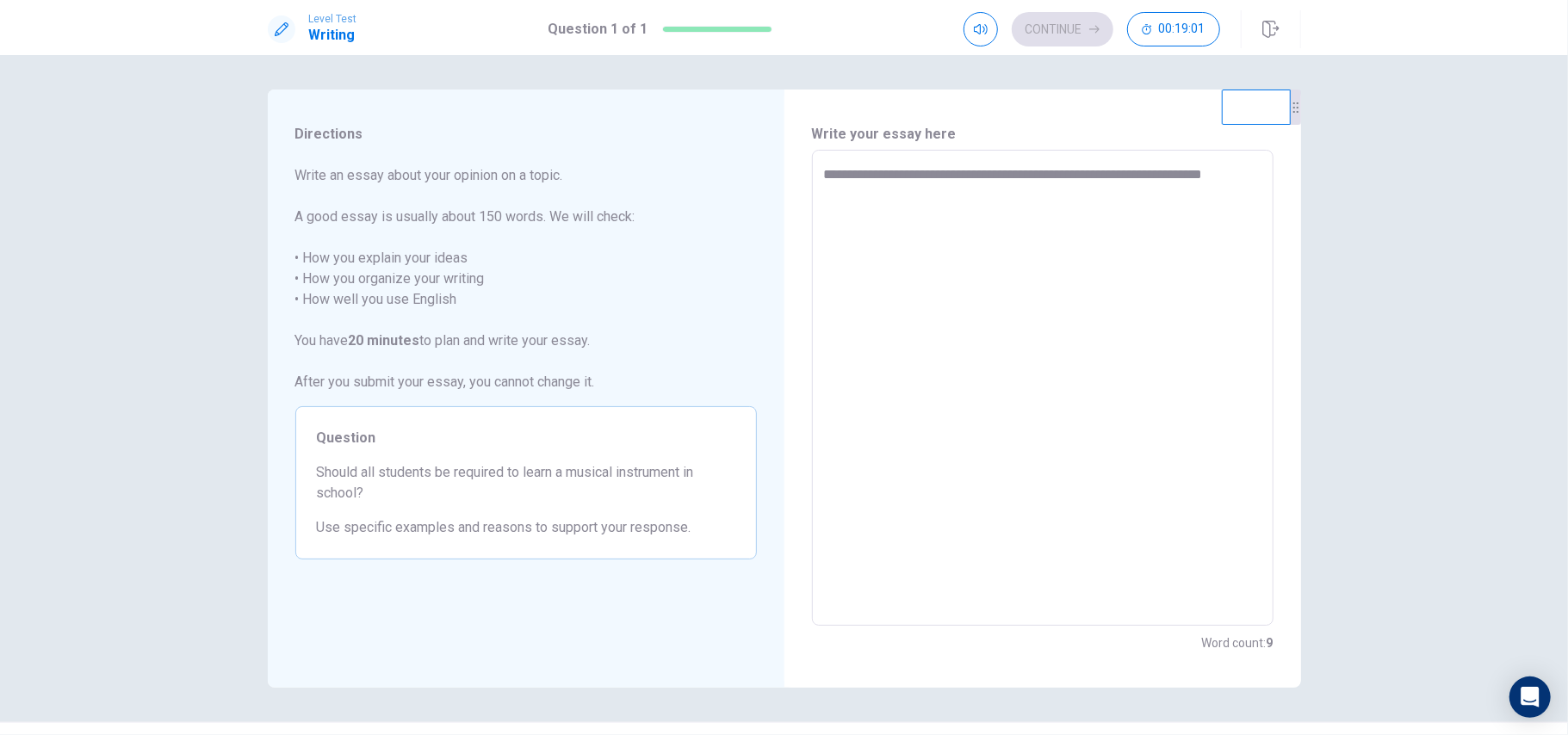 type on "**********" 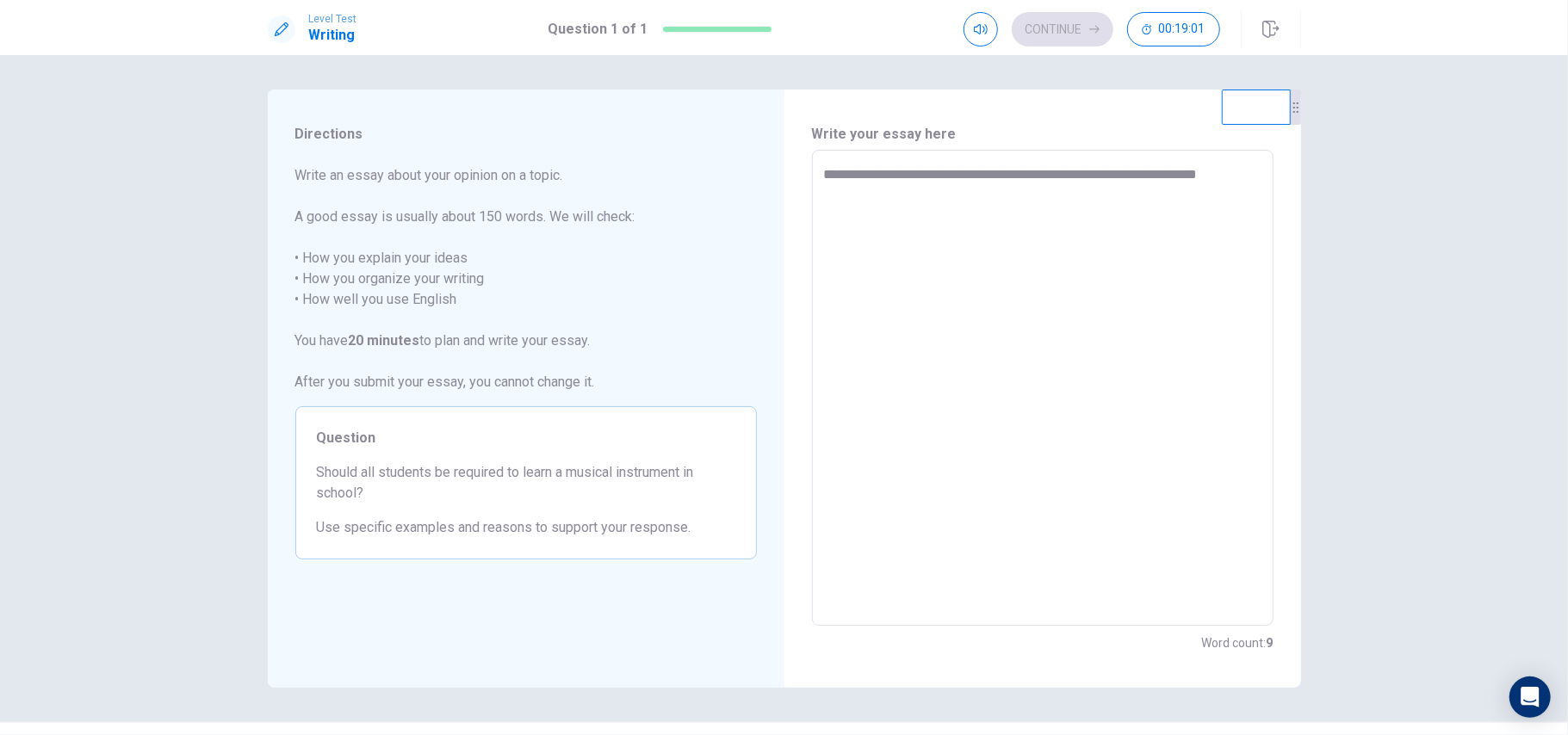 type on "*" 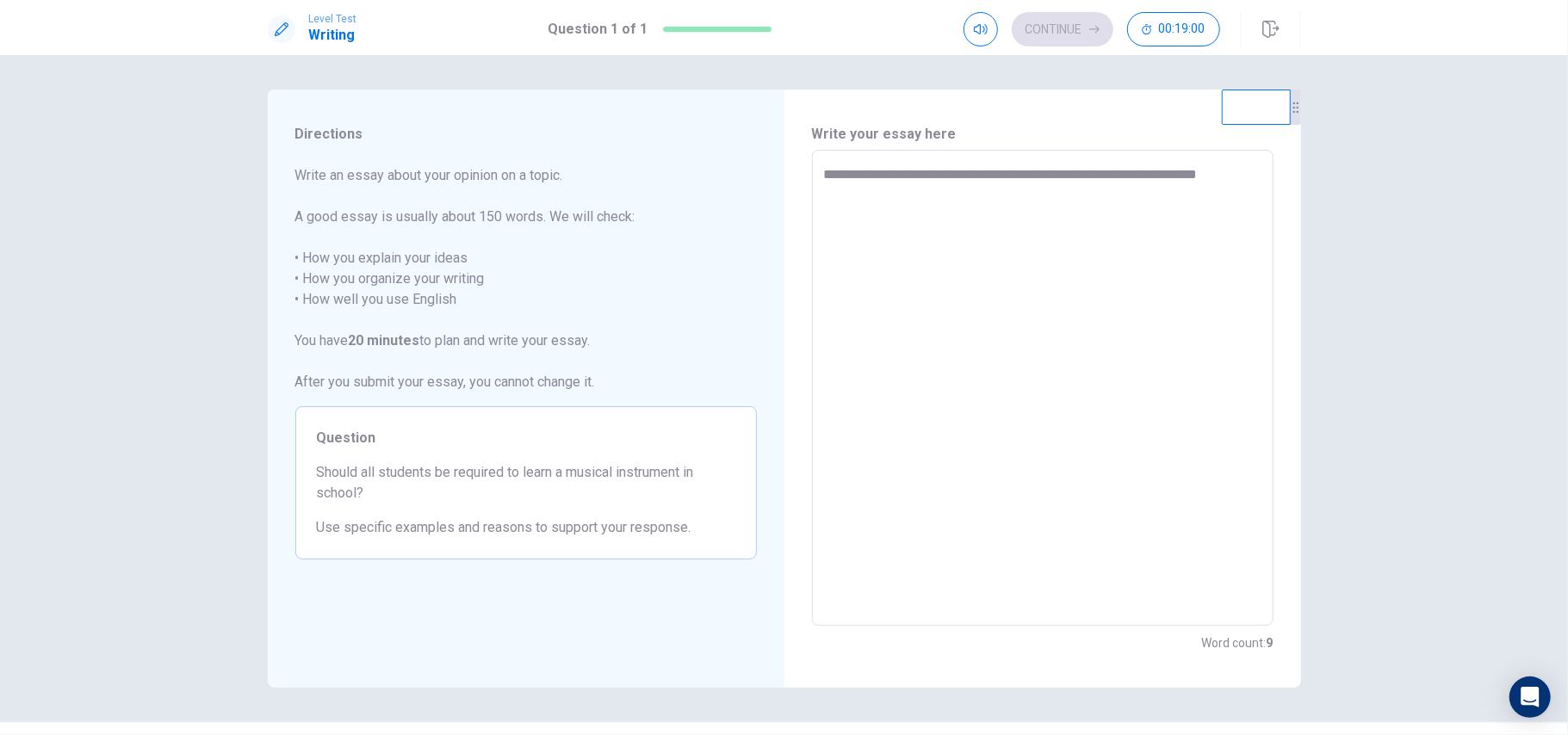 type on "**********" 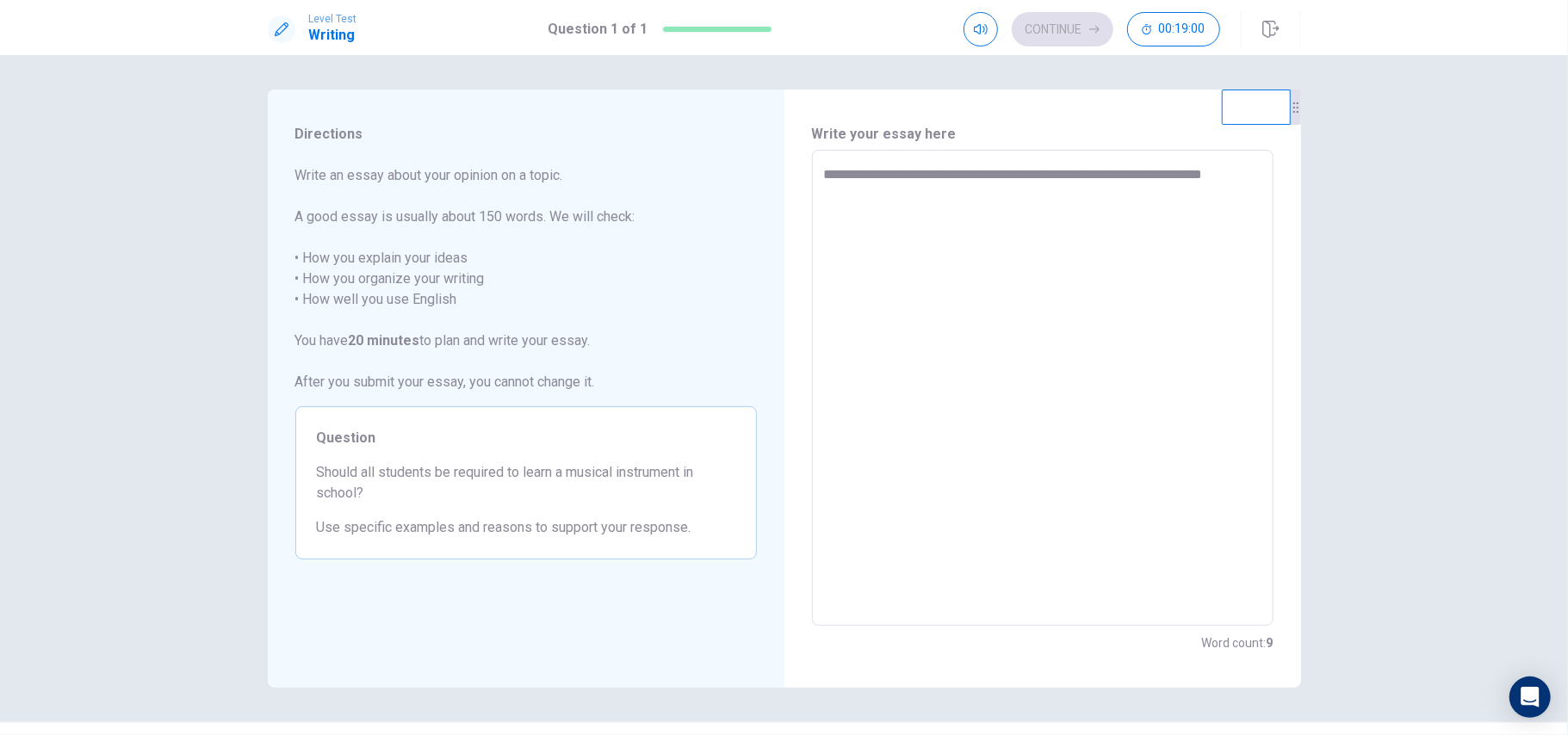 type on "*" 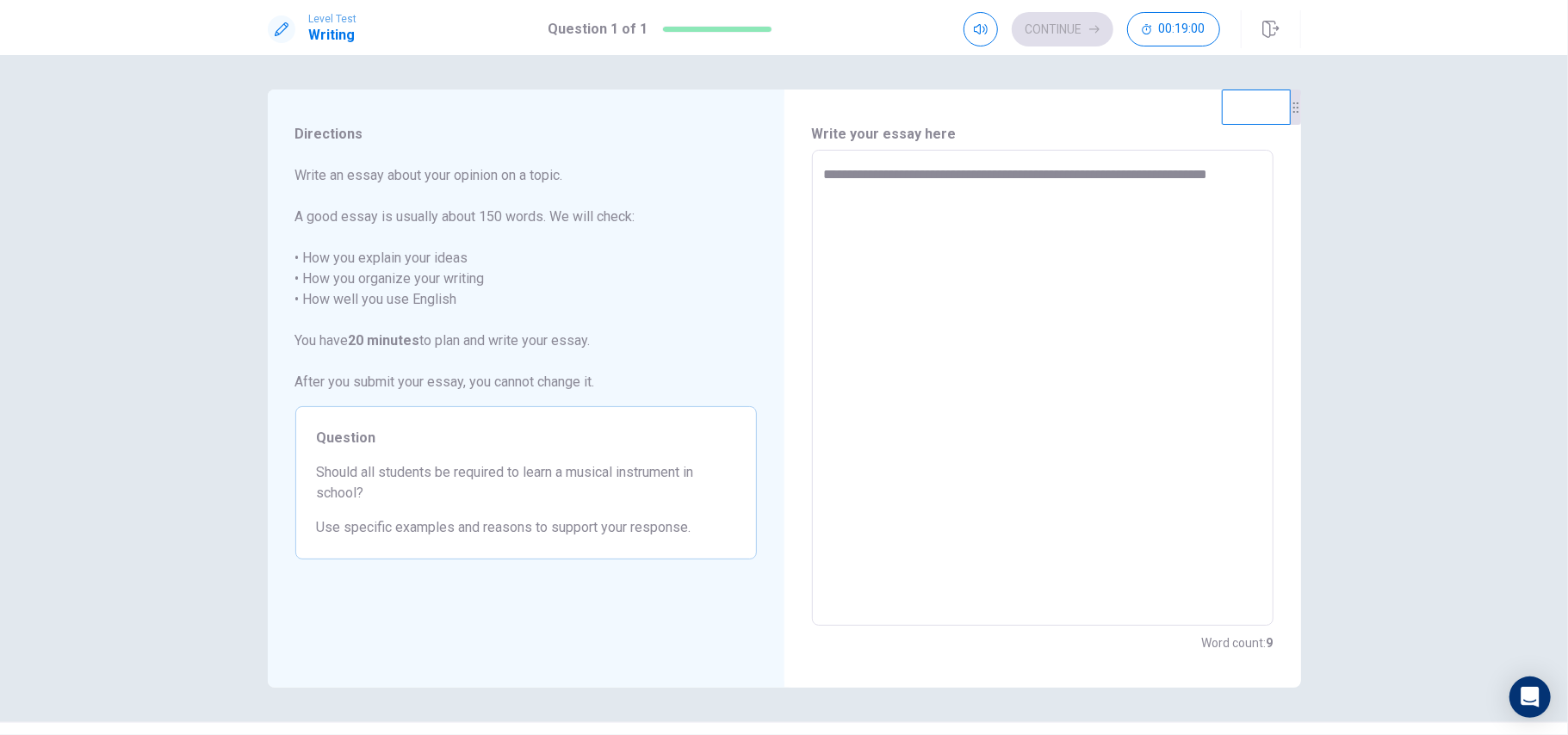 type on "*" 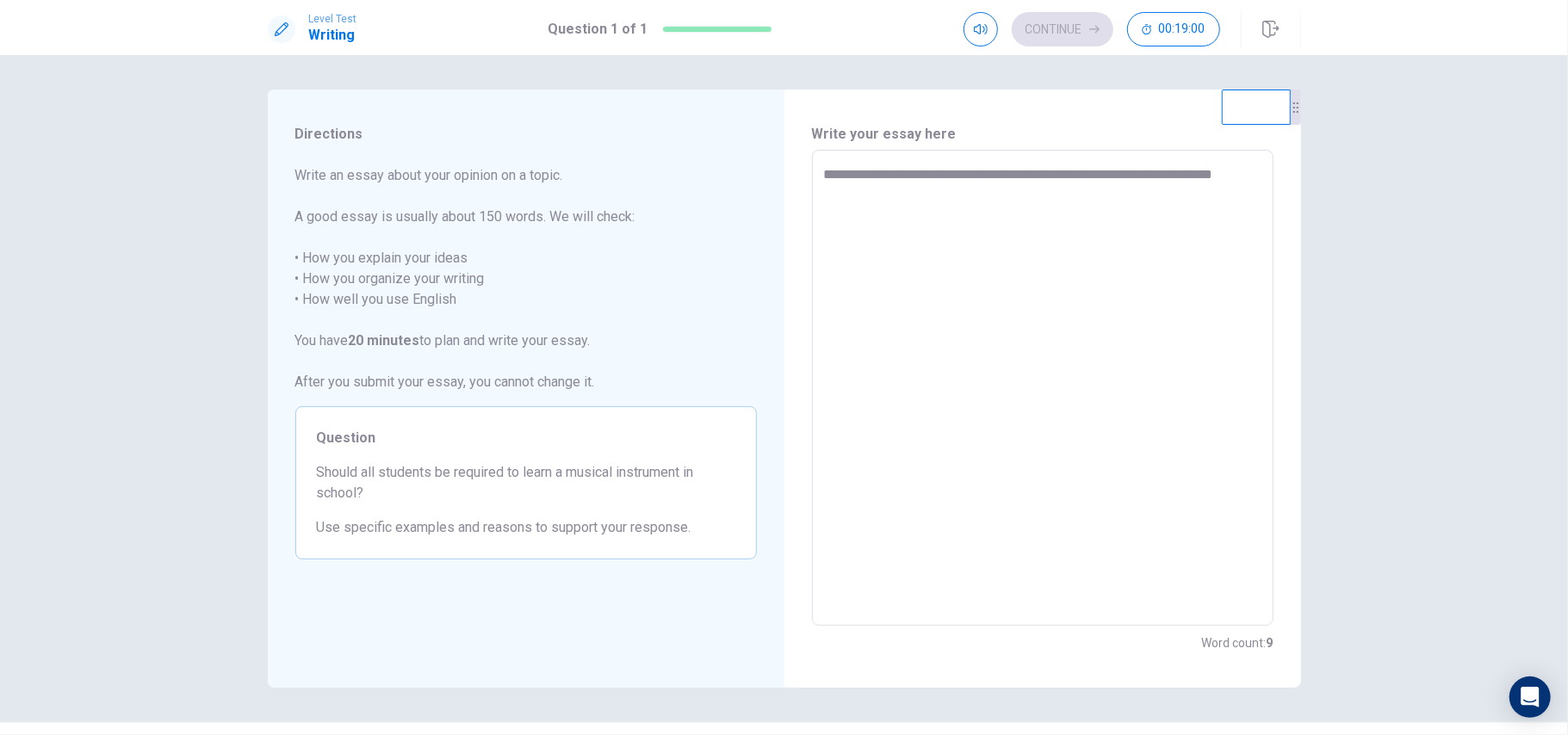 type on "*" 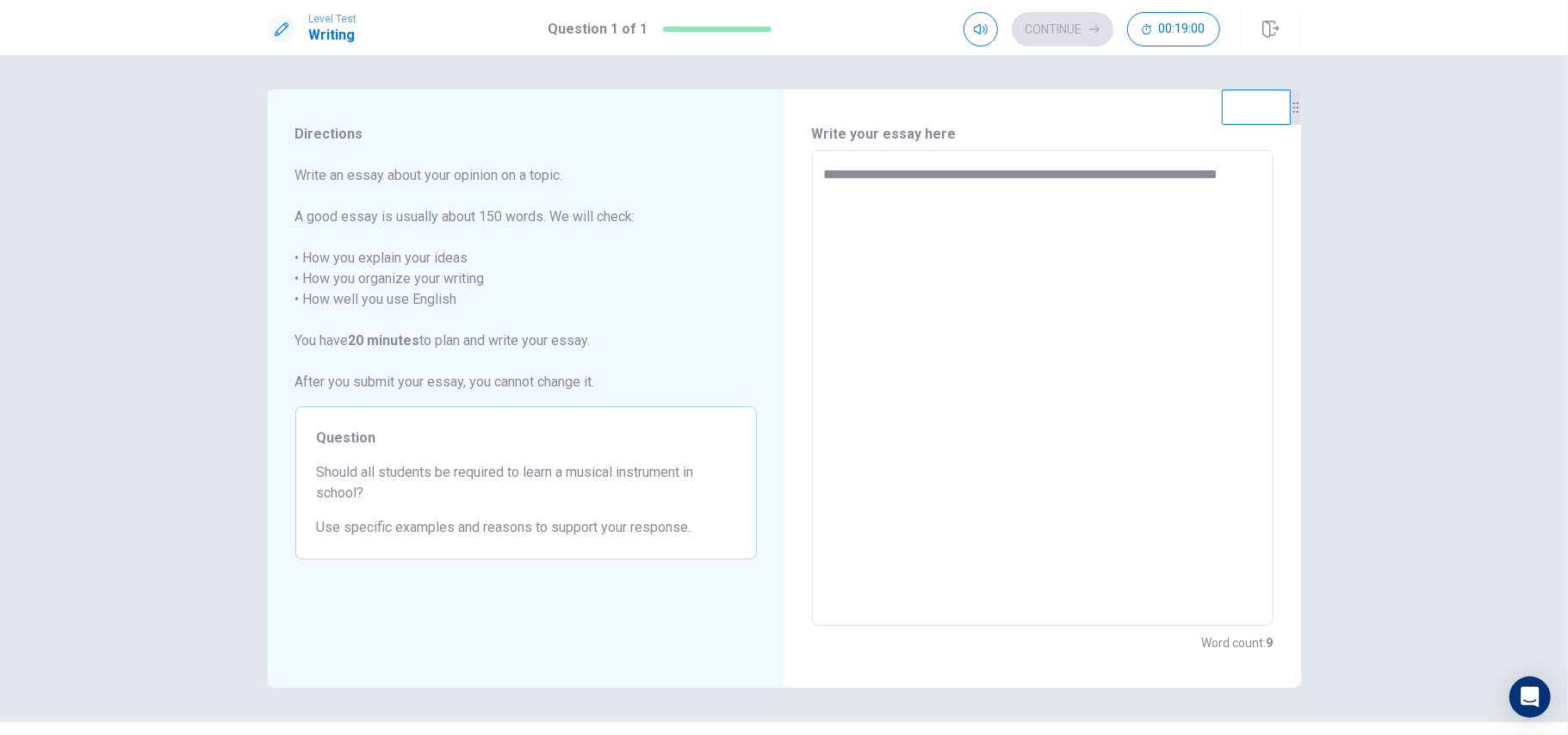 type on "*" 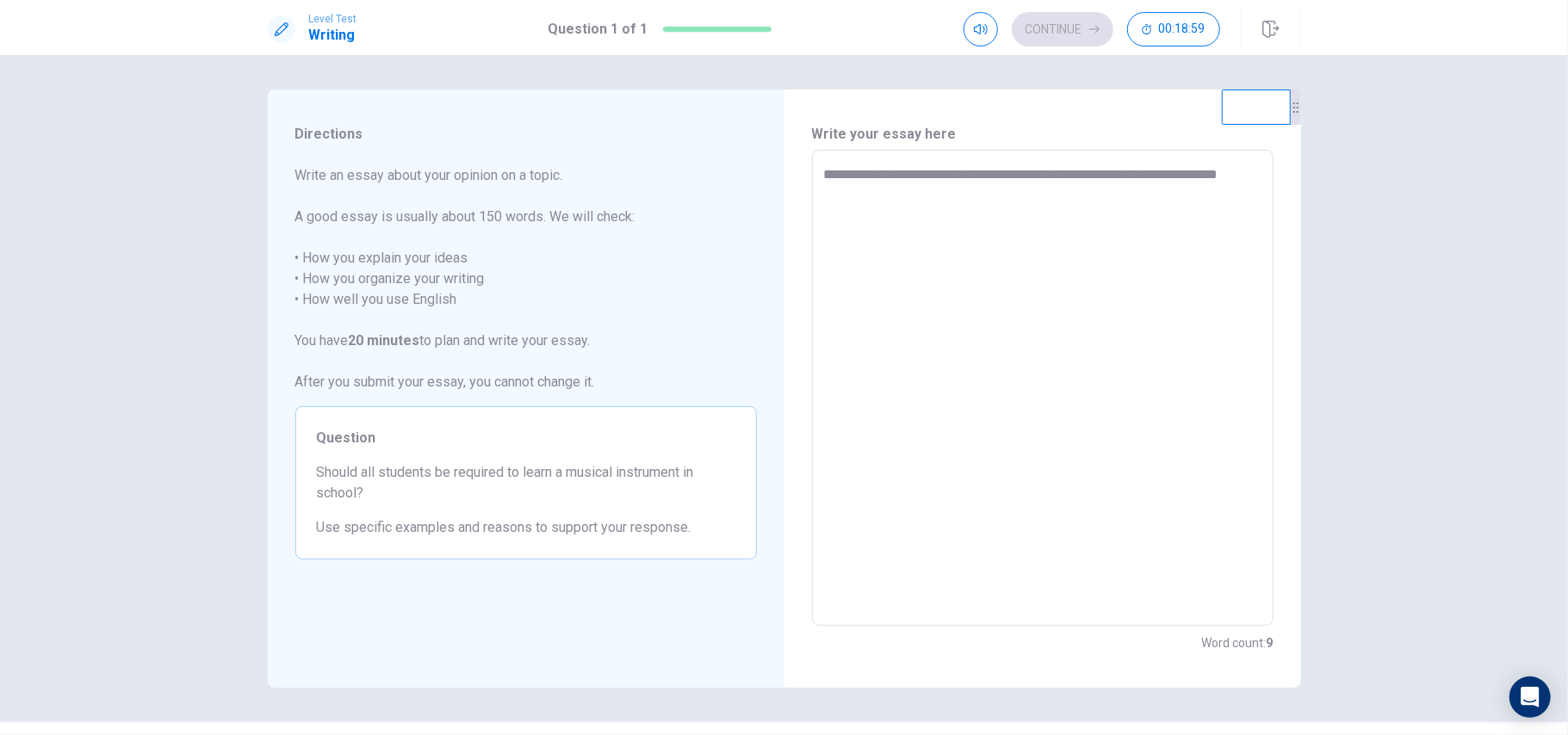 type on "**********" 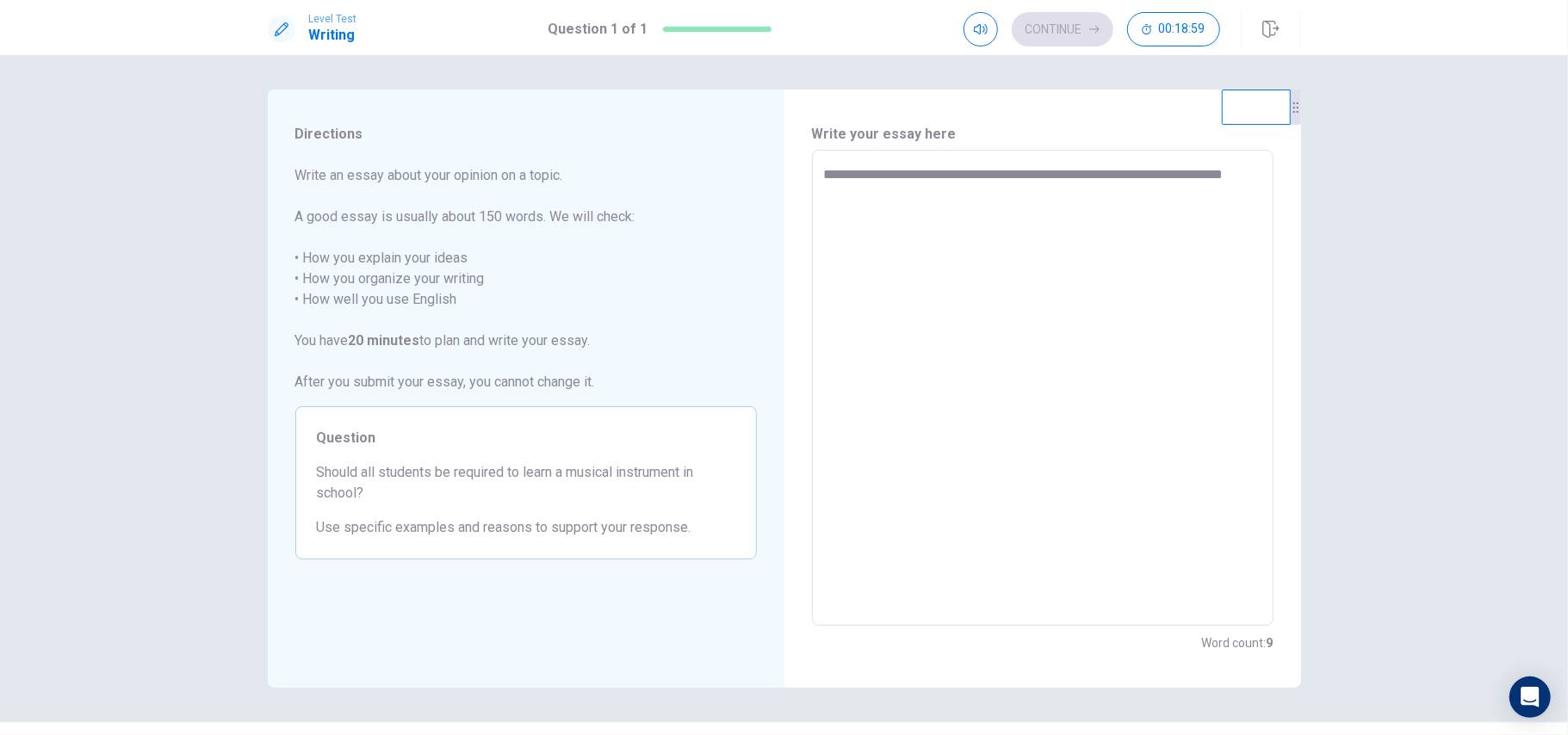 type on "*" 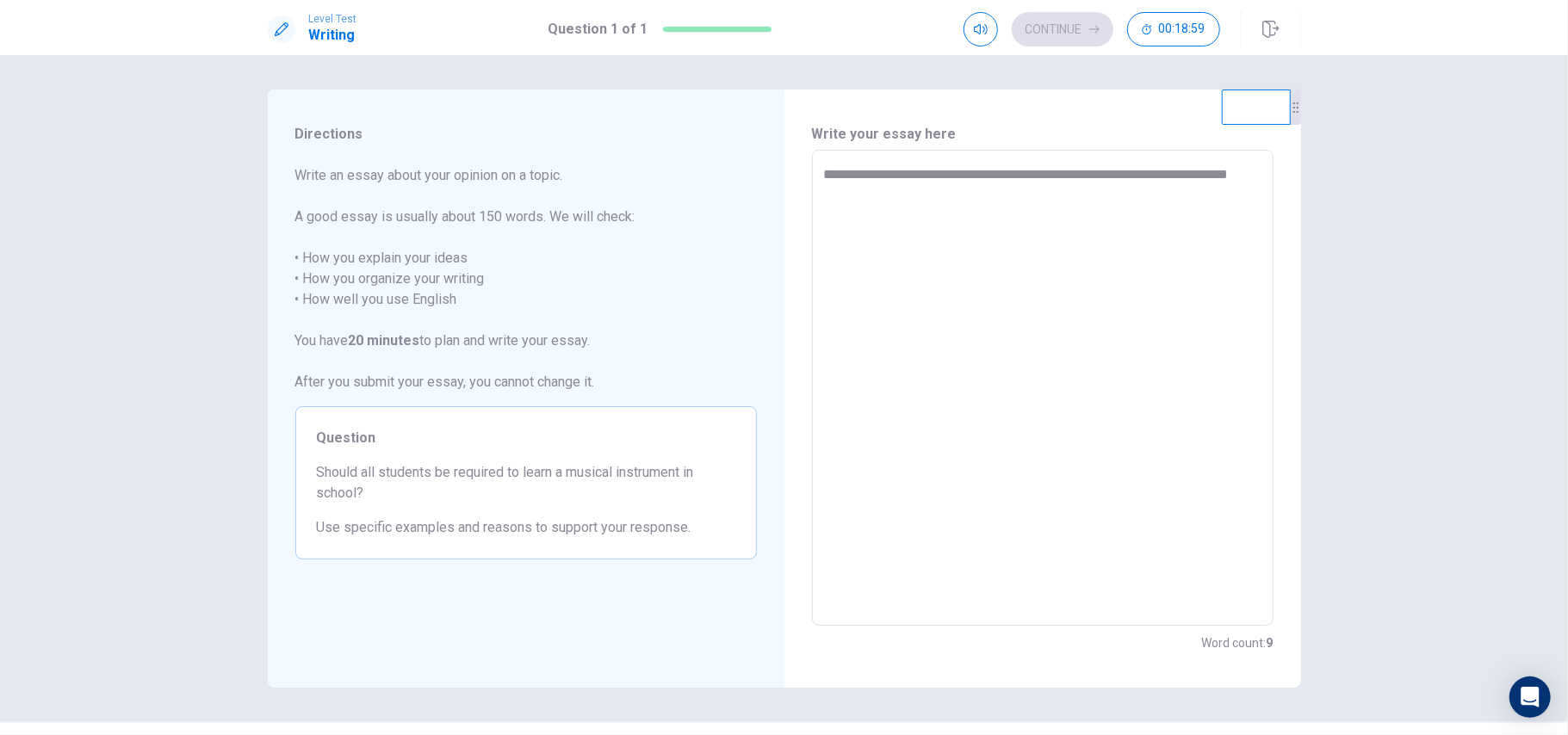 type on "*" 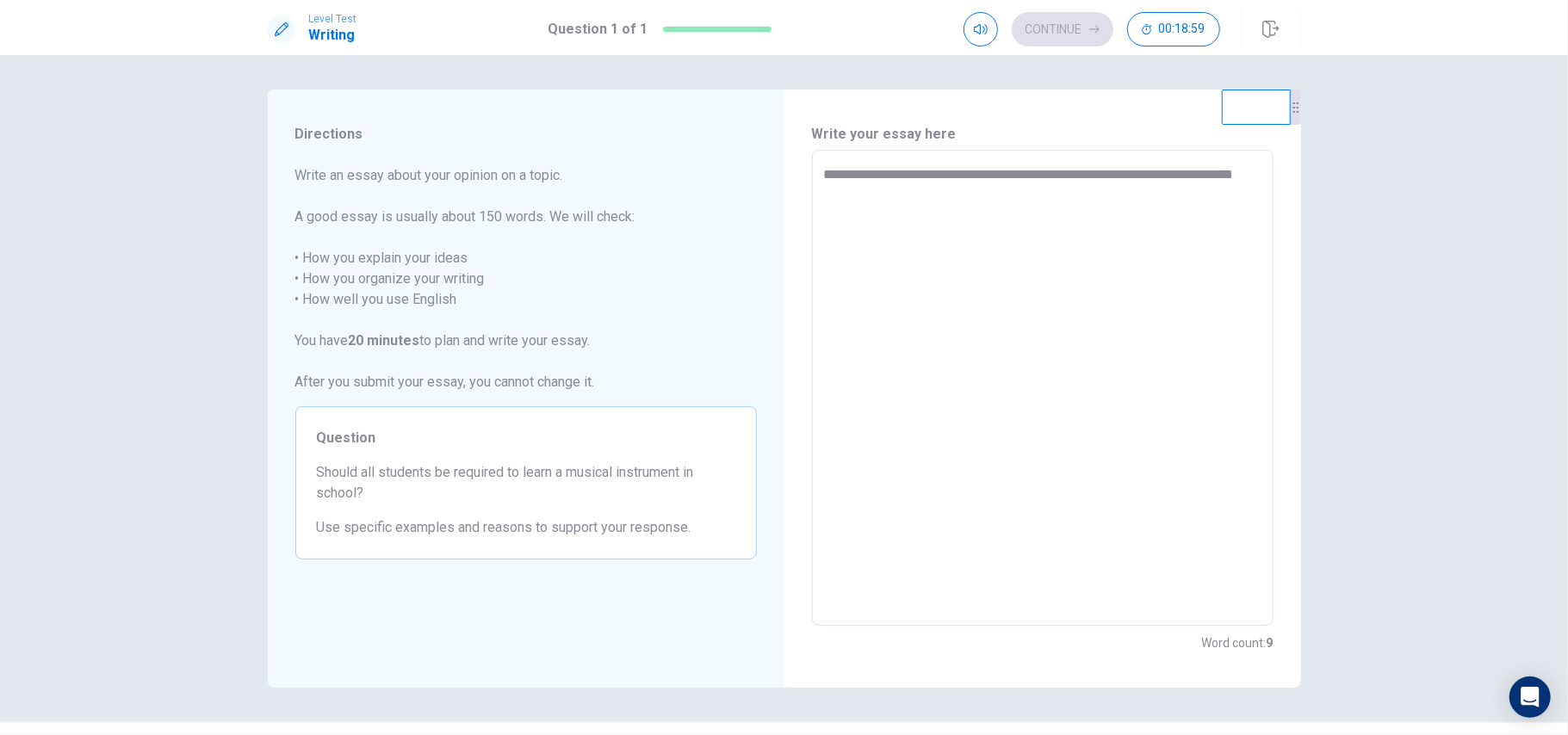 type on "*" 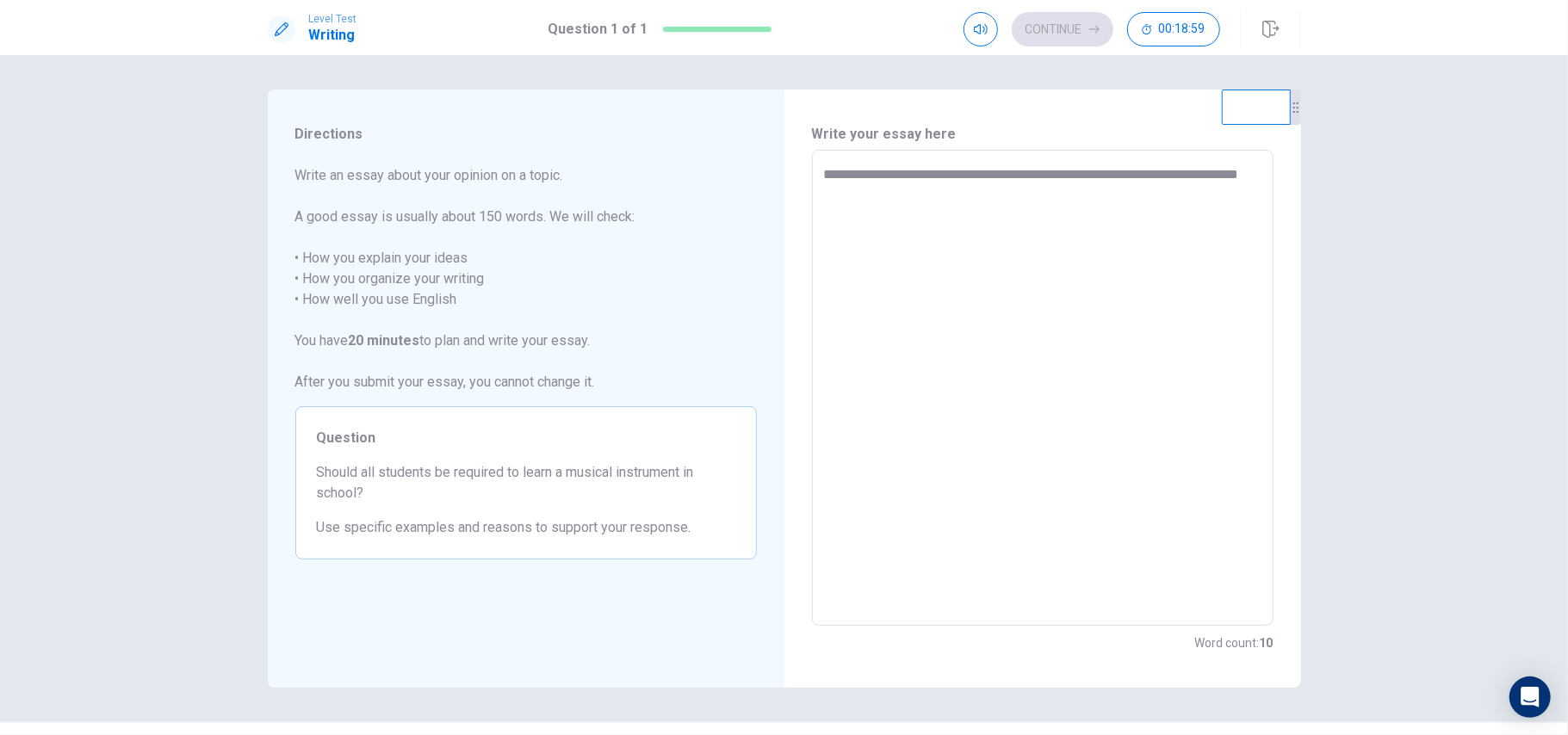 type on "*" 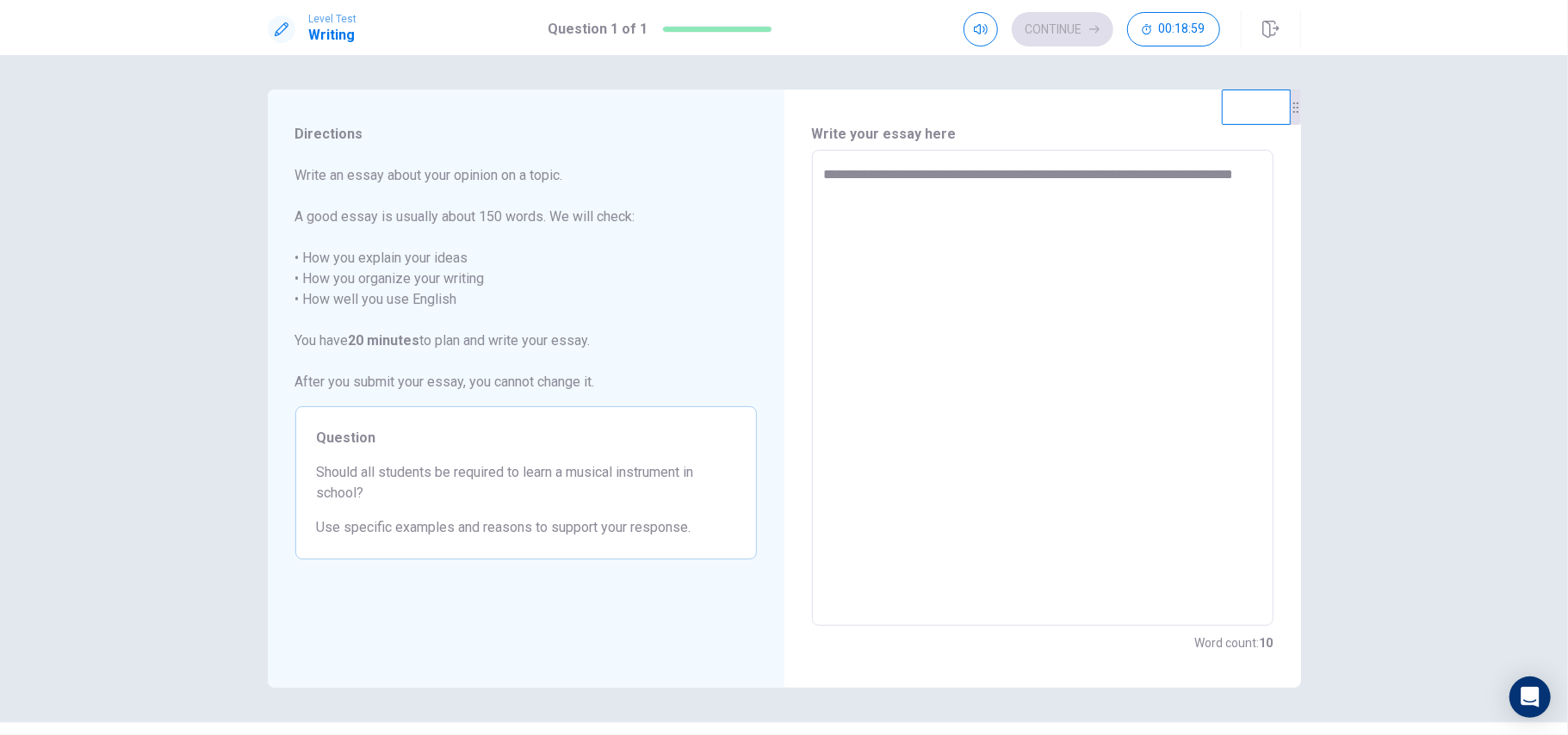 type on "*" 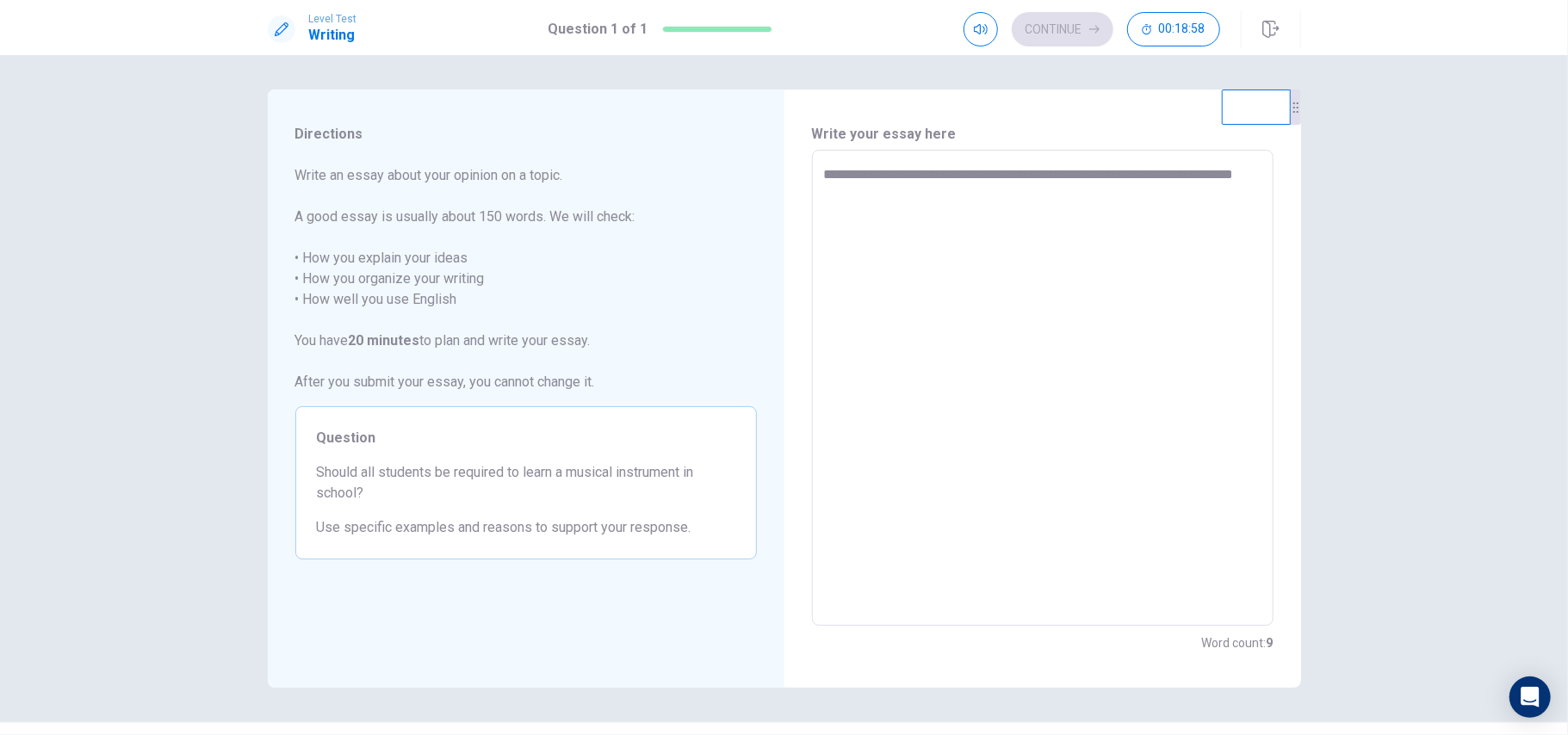 type on "**********" 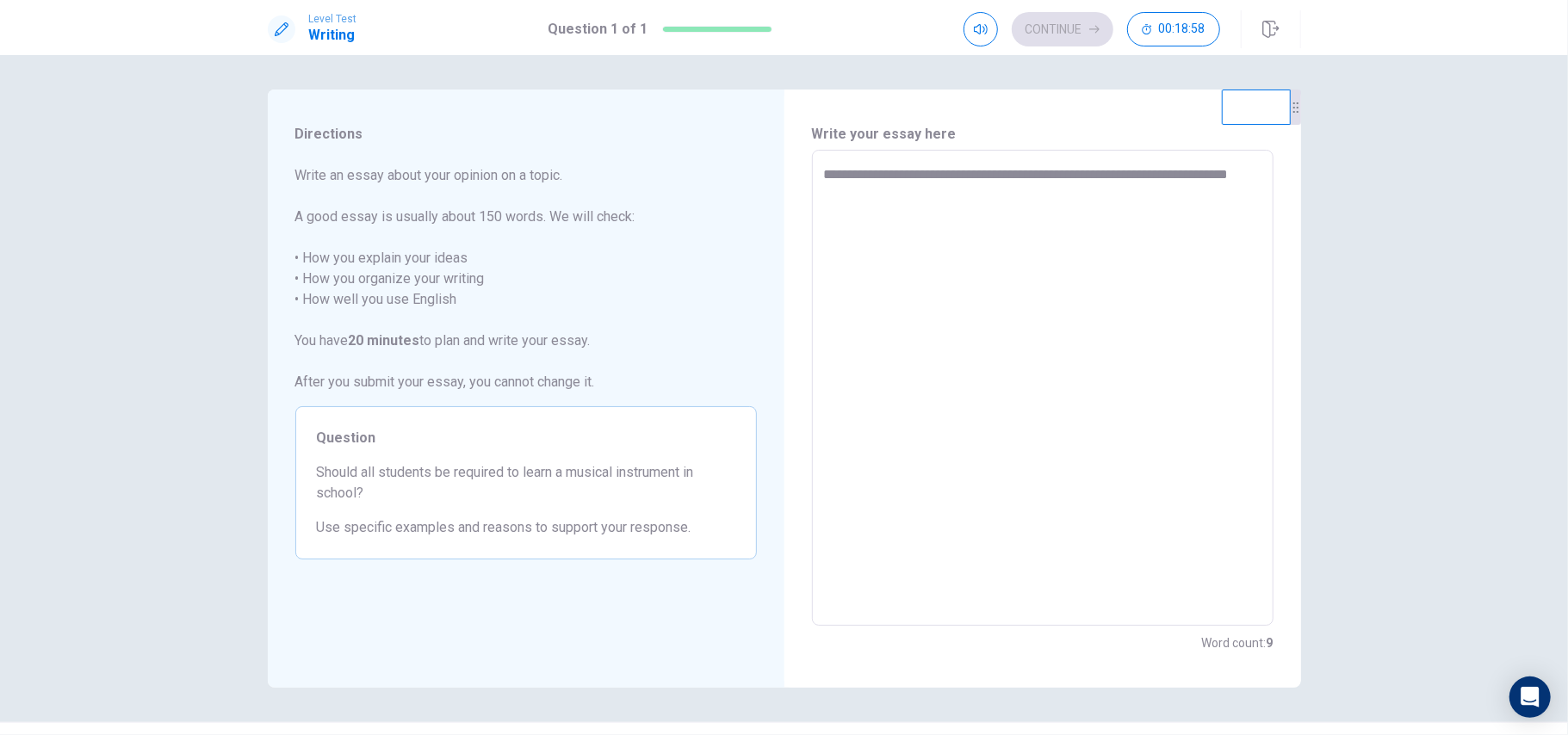 type on "*" 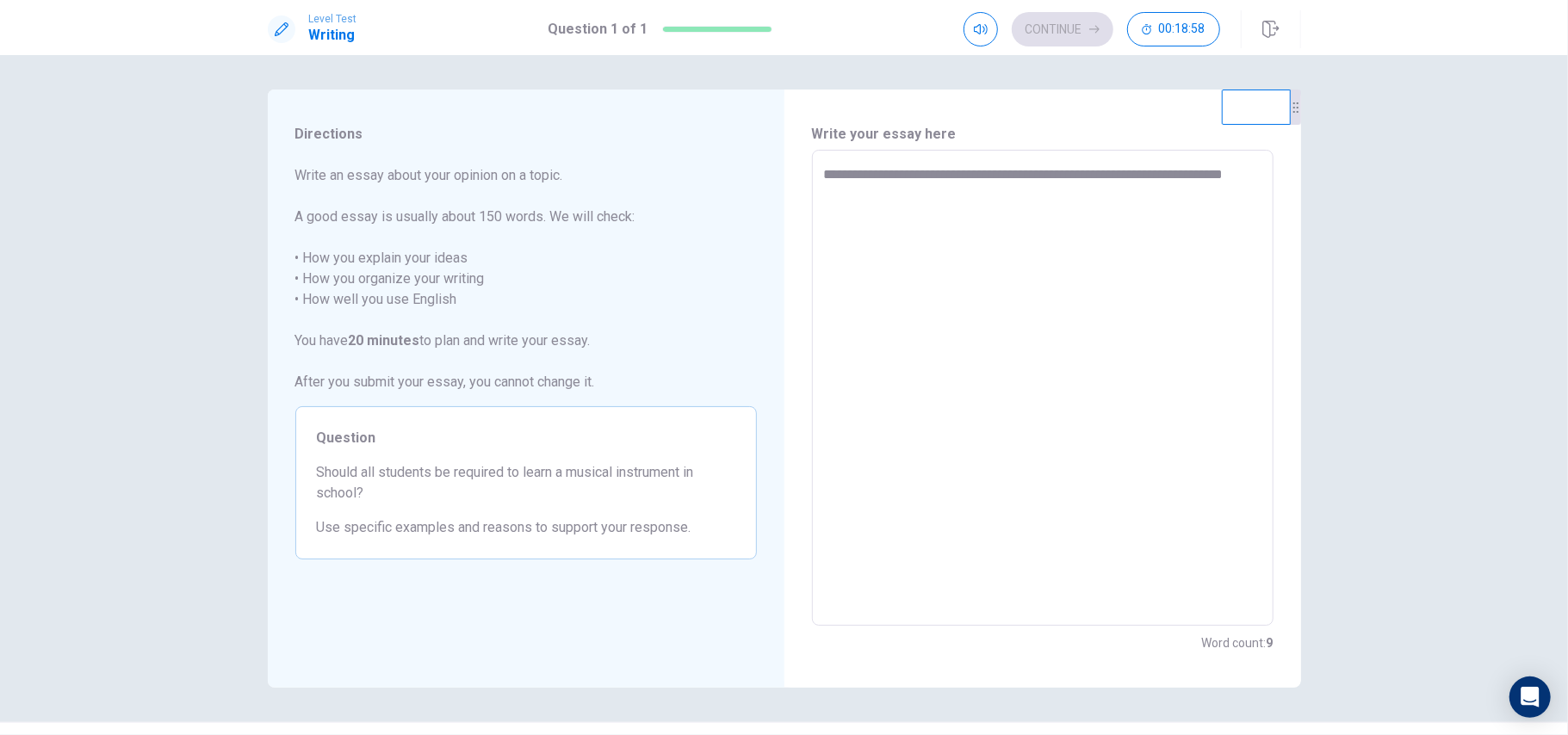 type on "**********" 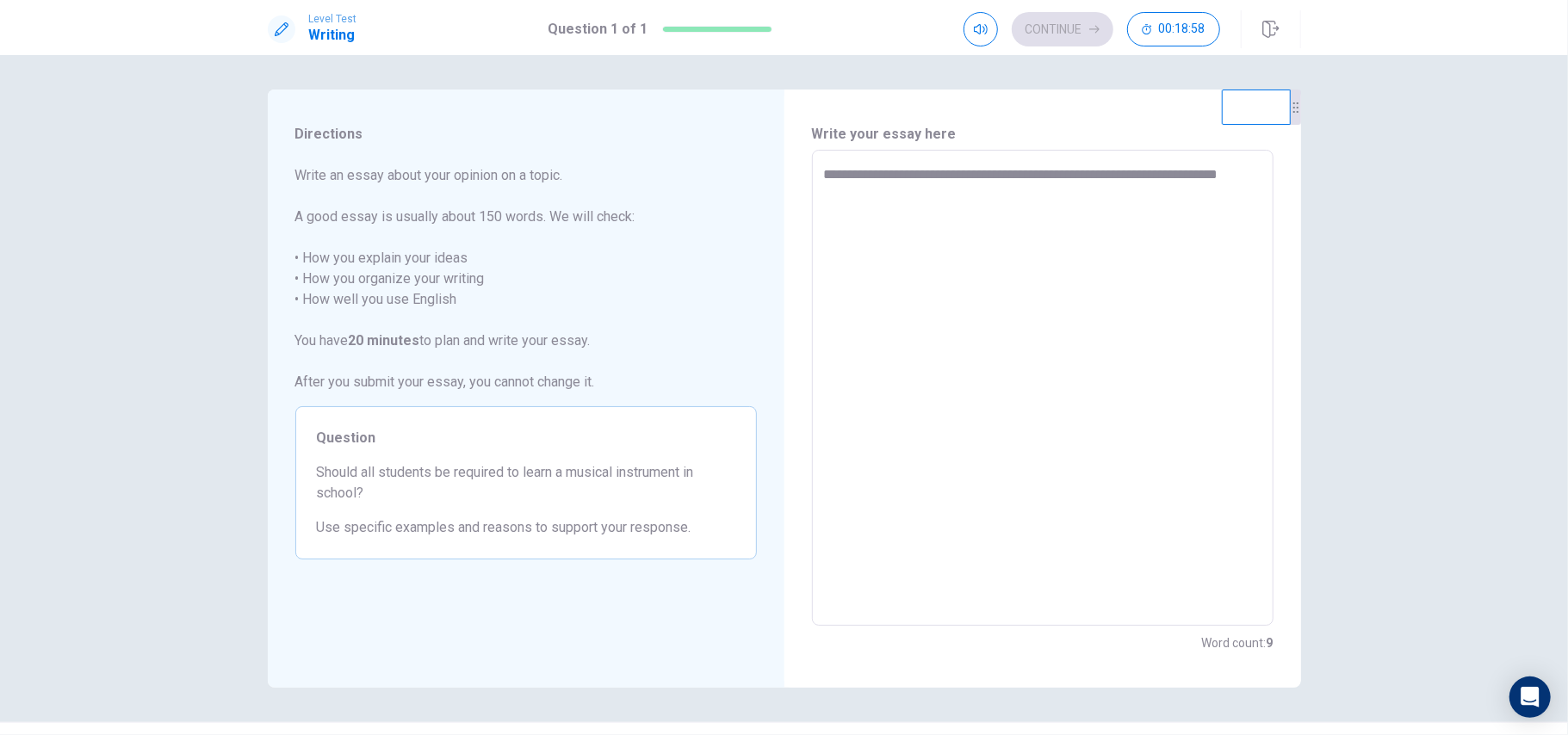type 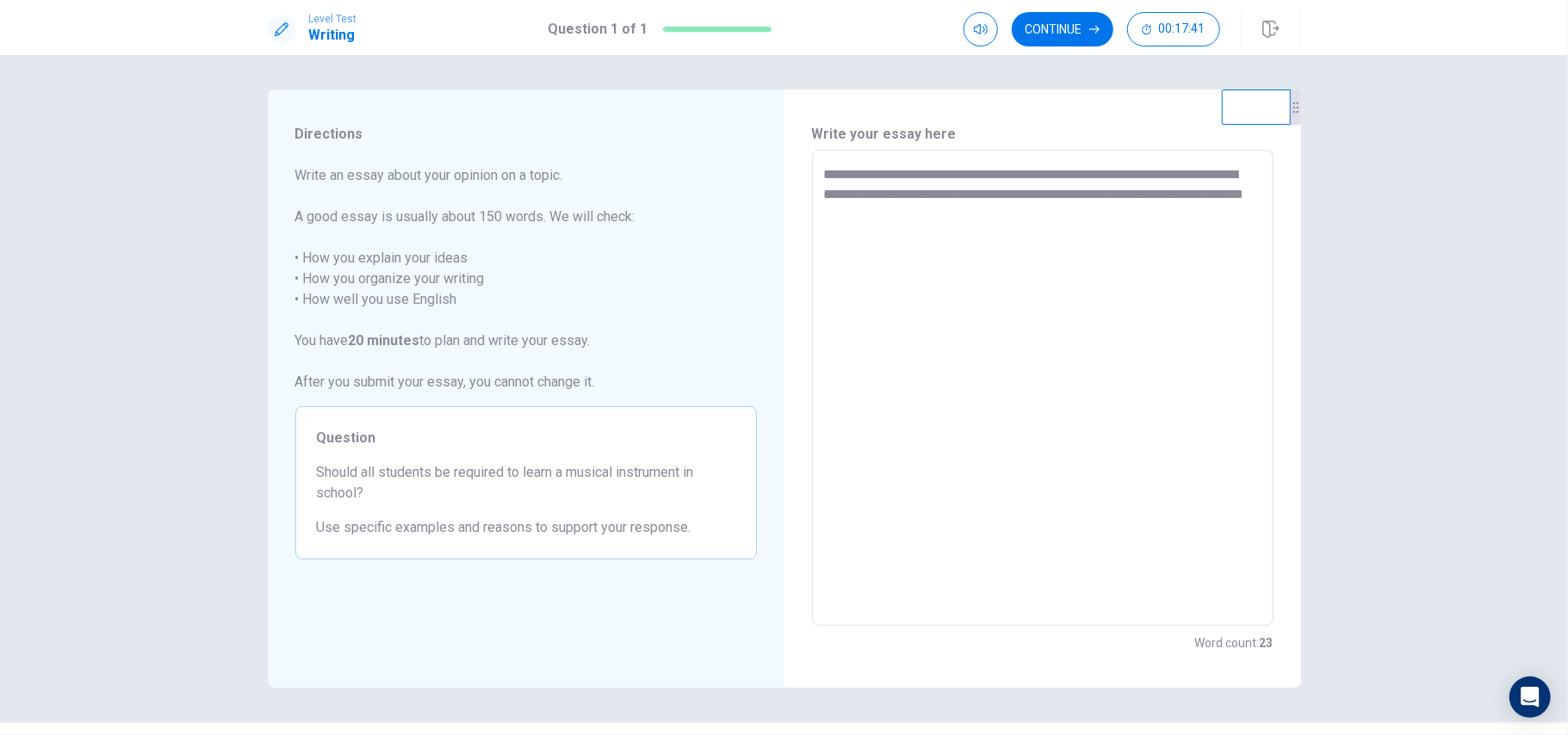 click on "**********" at bounding box center [1043, 388] 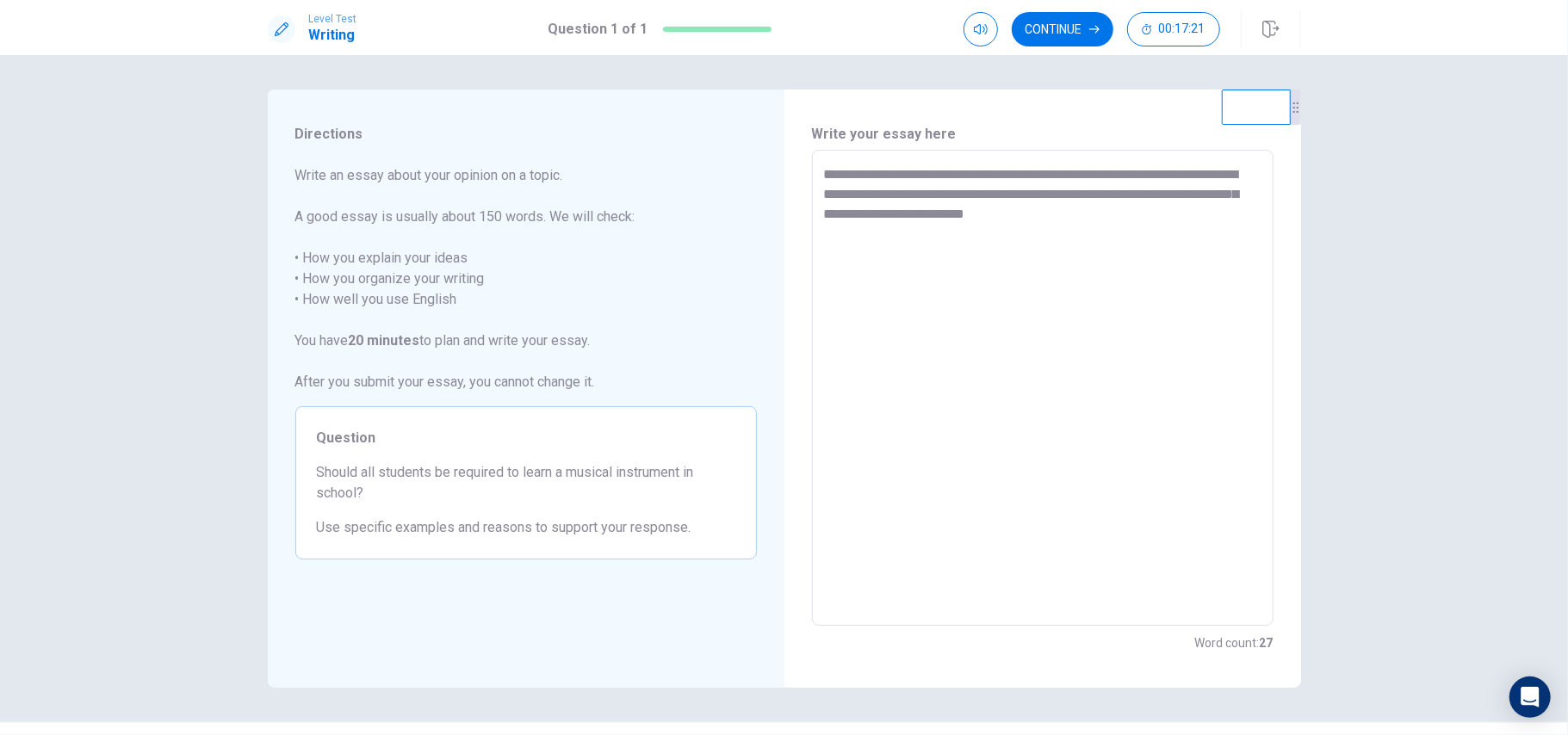 click on "**********" at bounding box center [1043, 388] 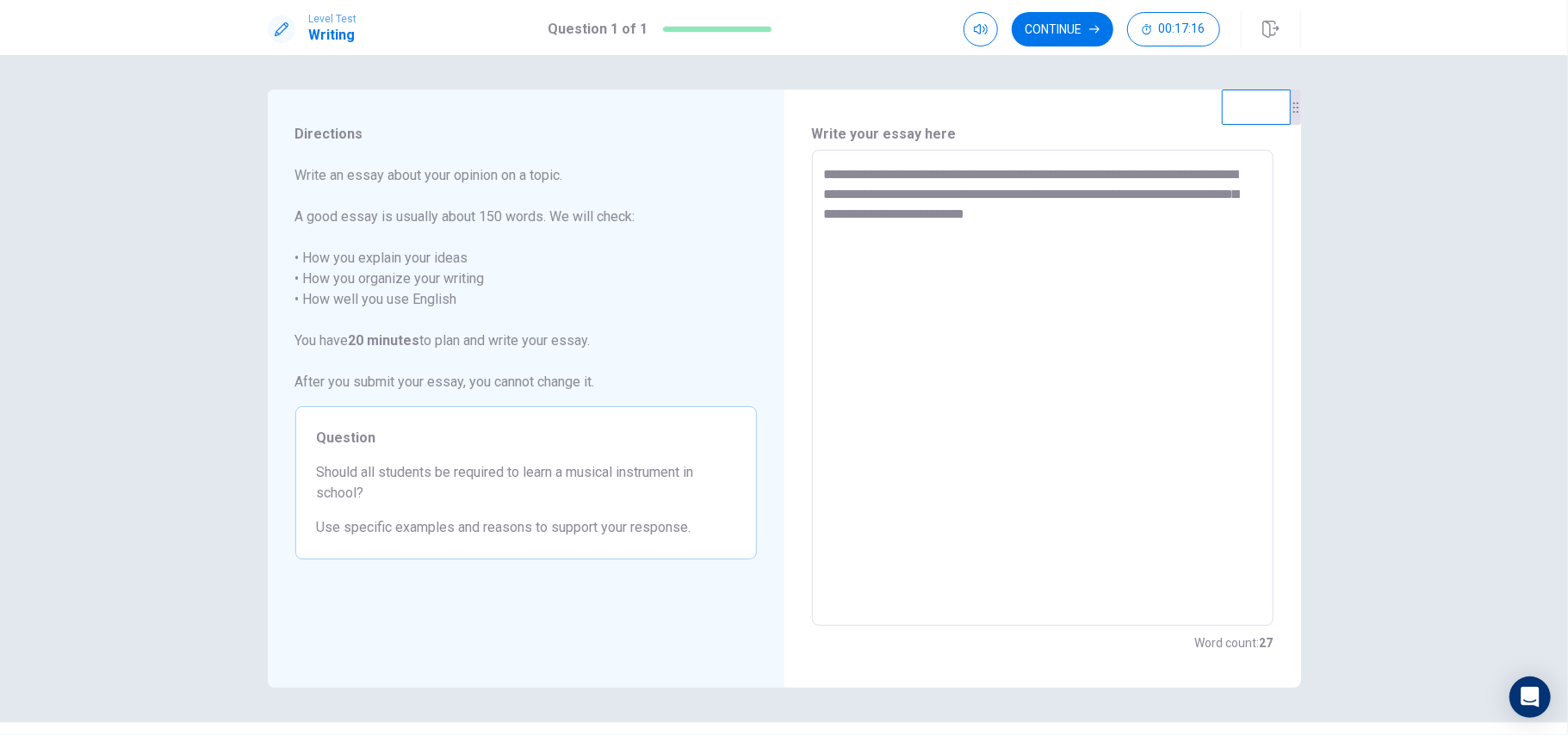 click on "**********" at bounding box center [1043, 388] 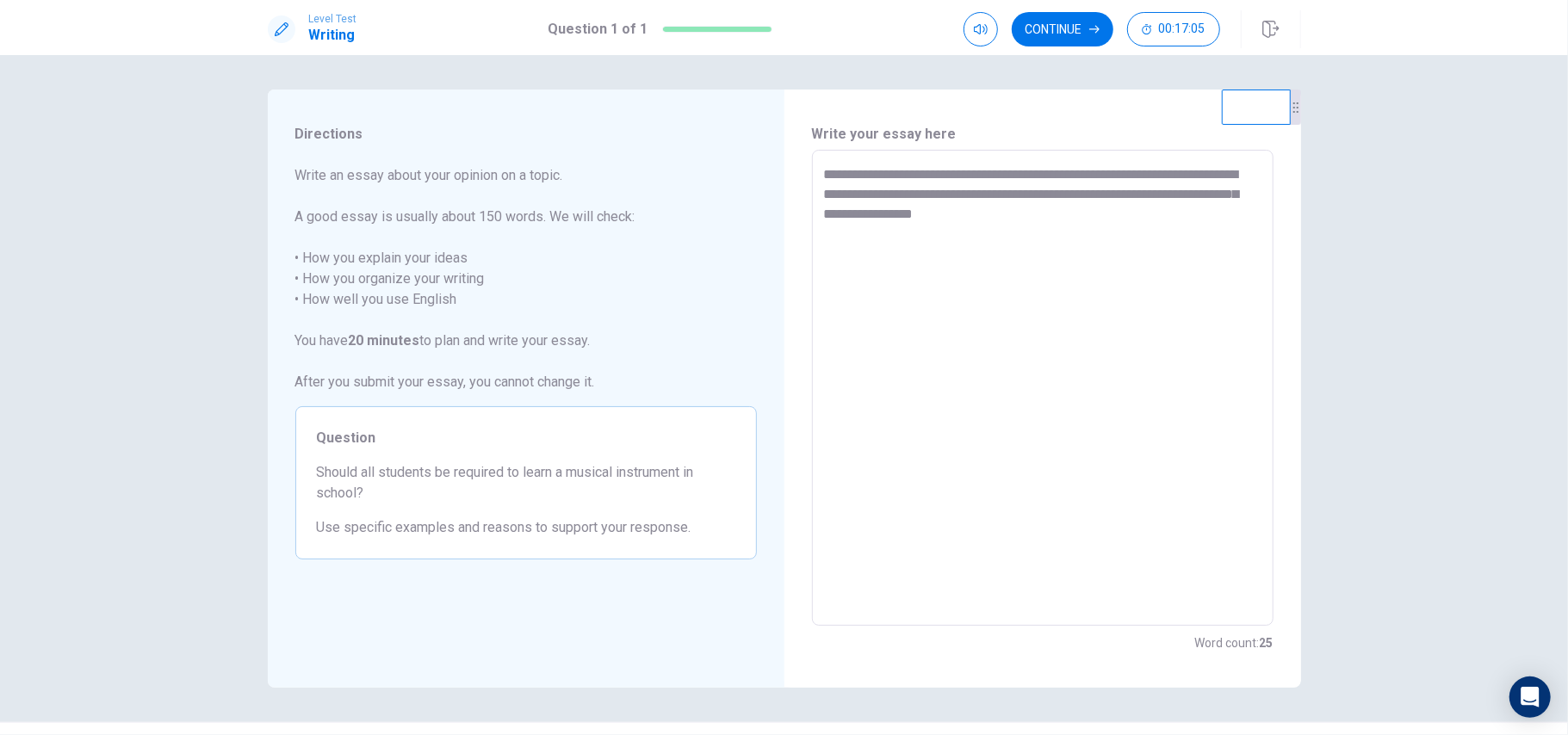 drag, startPoint x: 1221, startPoint y: 225, endPoint x: 877, endPoint y: 211, distance: 344.28477 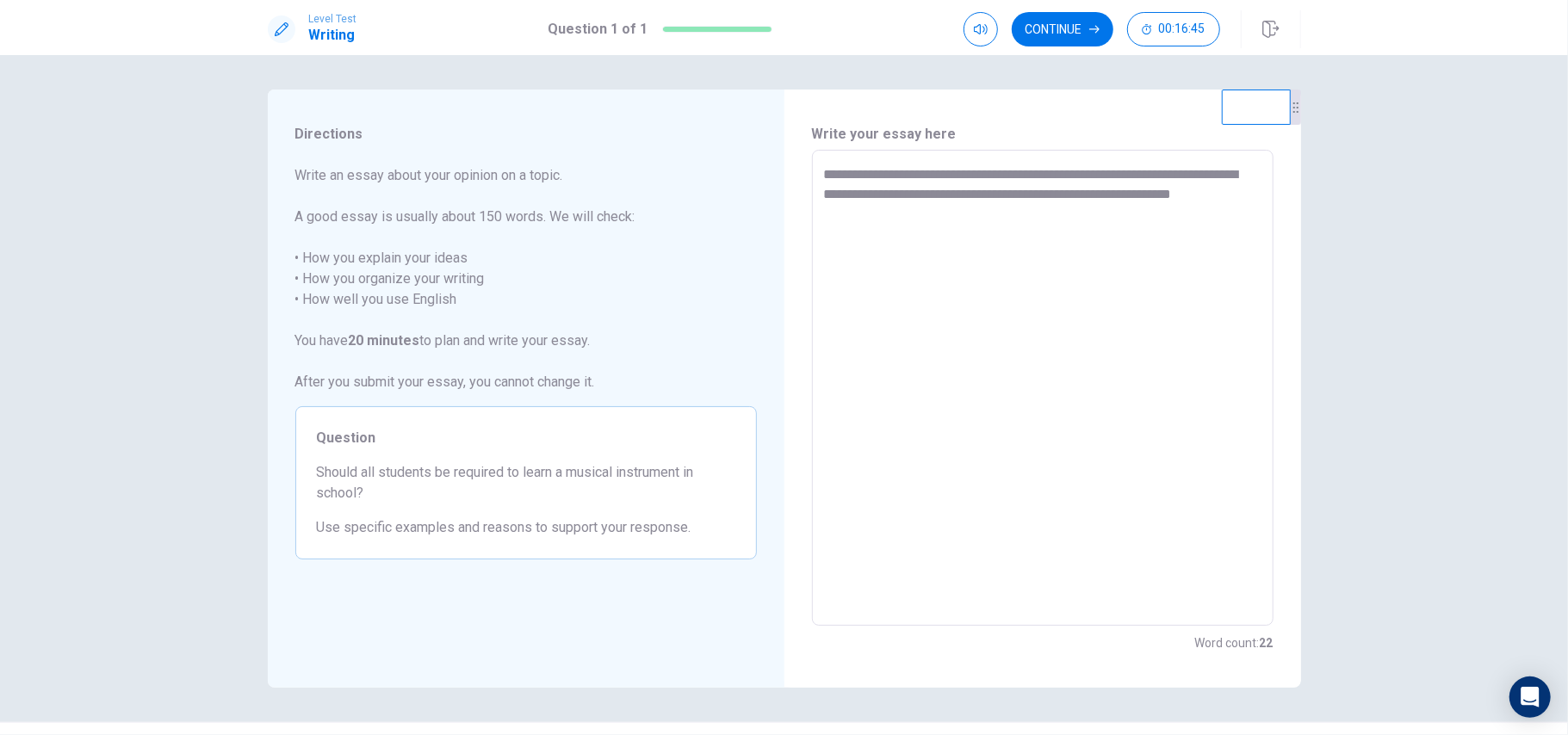 click on "**********" at bounding box center [1043, 388] 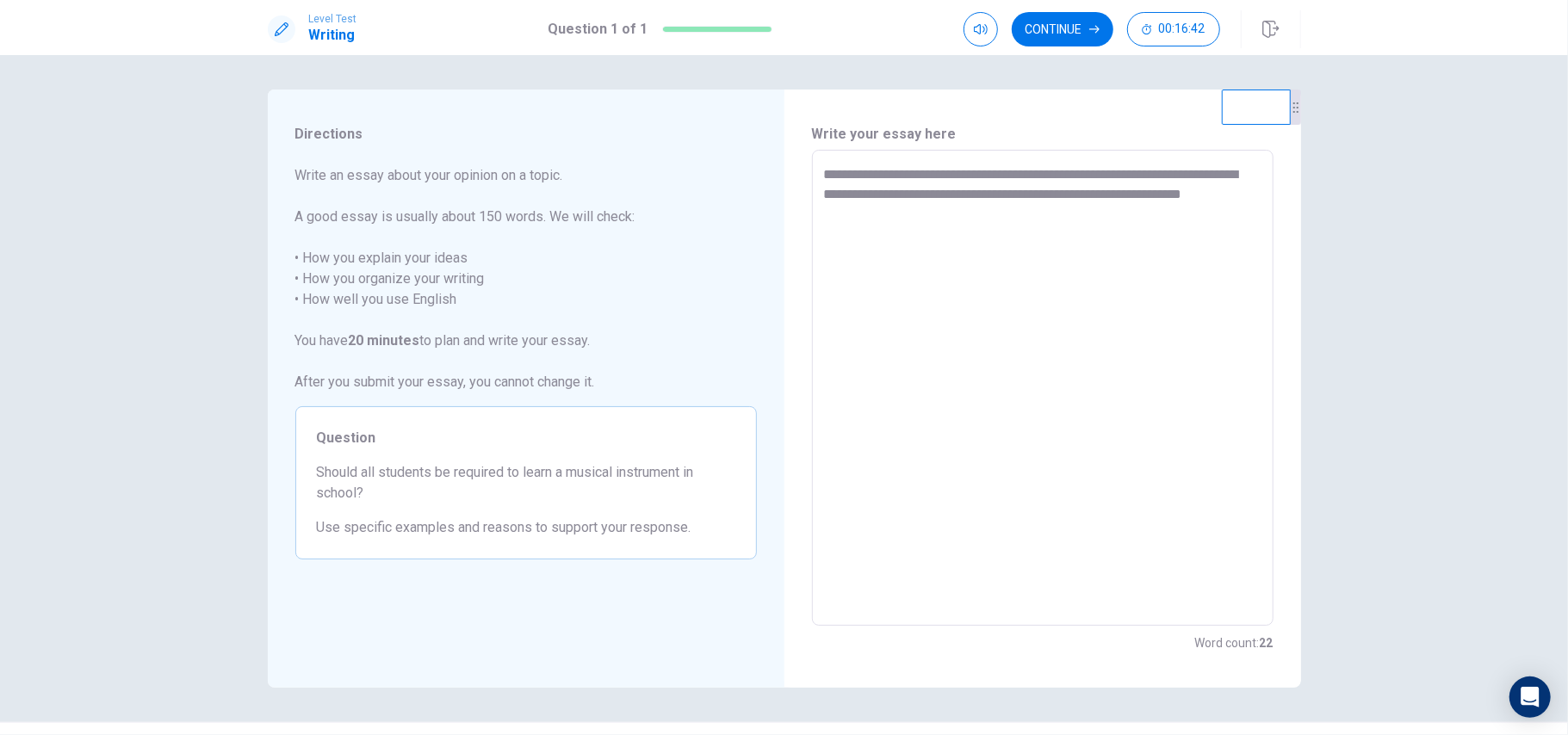 click on "**********" at bounding box center (1043, 388) 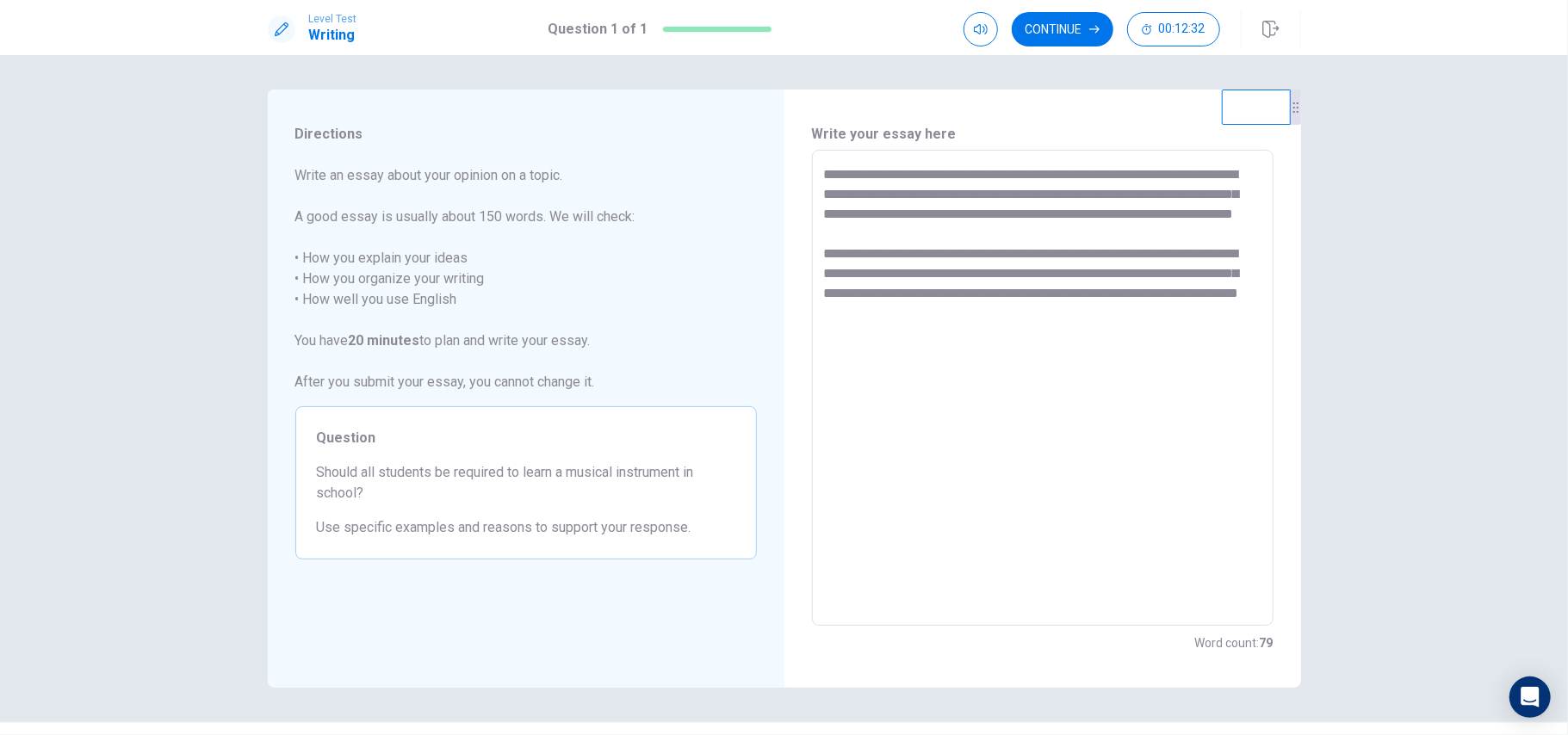 click on "**********" at bounding box center (1043, 388) 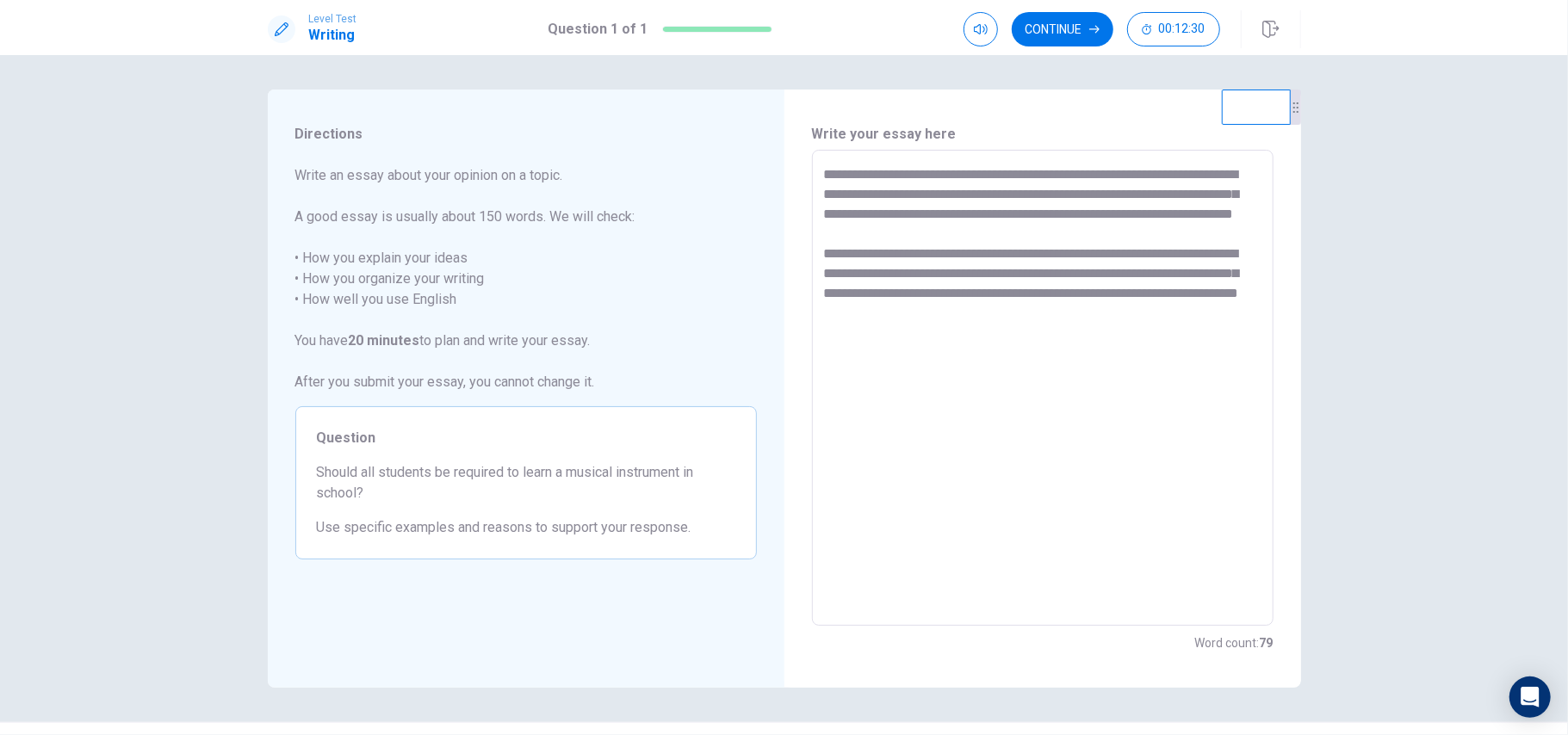 click on "**********" at bounding box center (1043, 388) 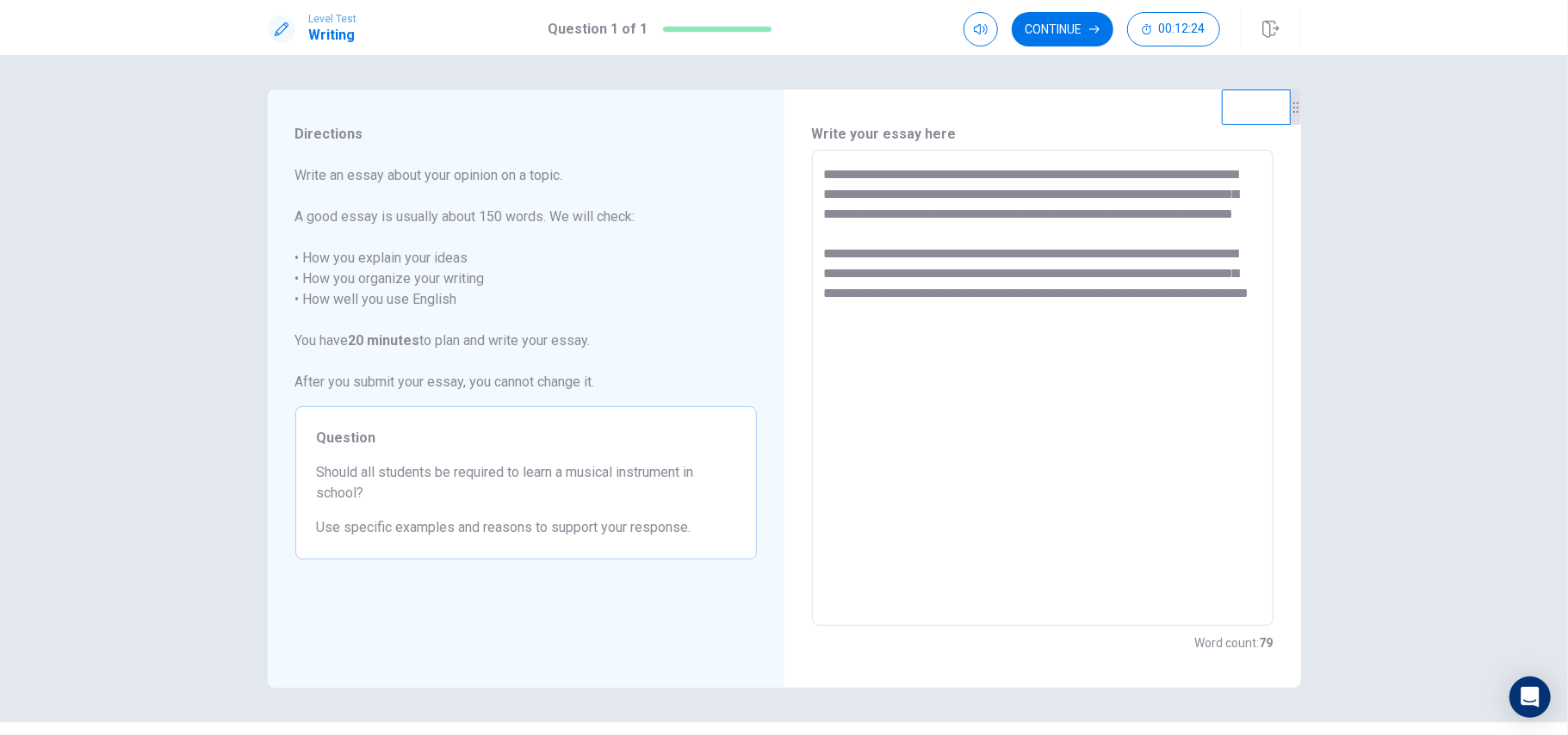 click on "**********" at bounding box center (1043, 388) 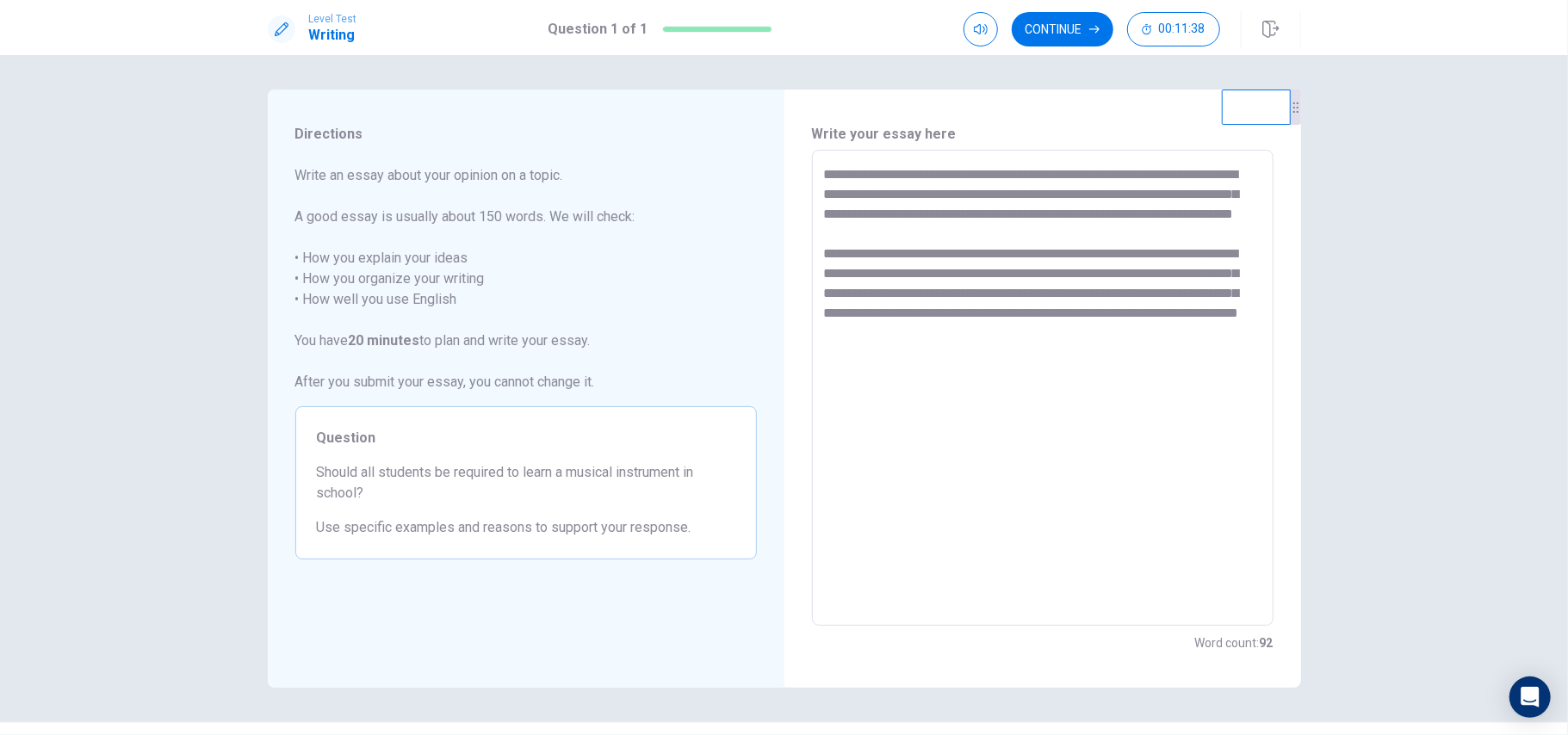 click on "**********" at bounding box center (1043, 388) 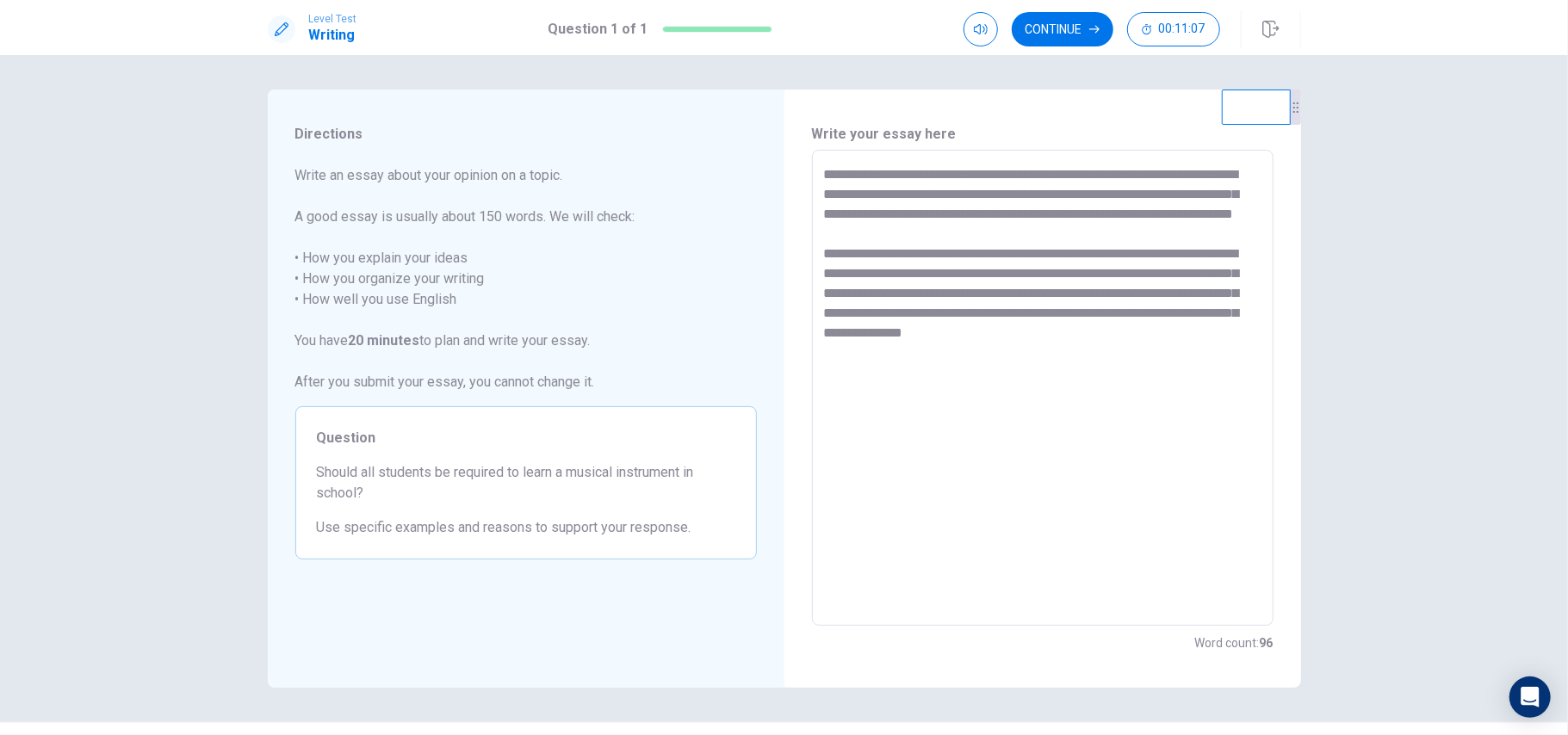 click on "**********" at bounding box center [1043, 388] 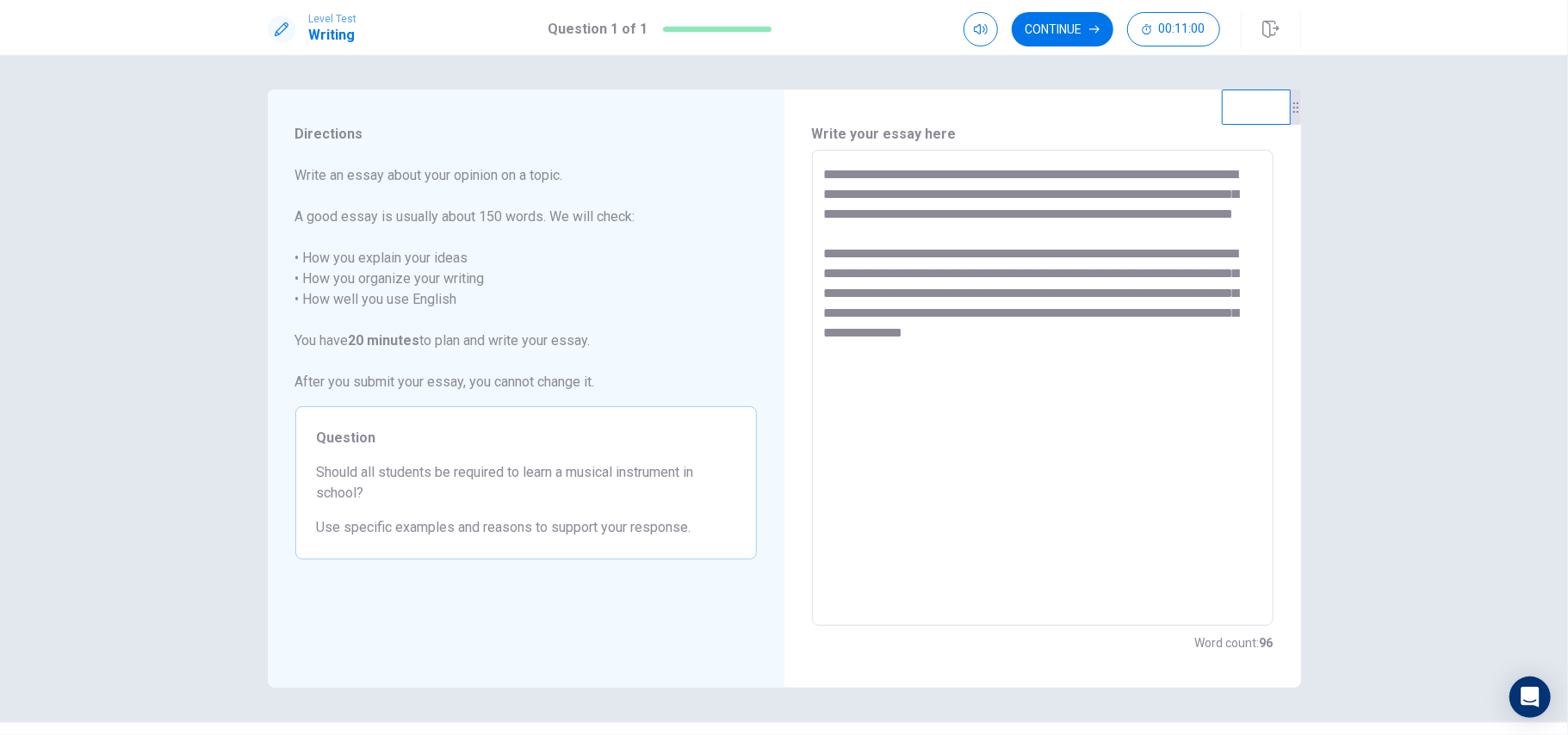 click on "**********" at bounding box center [1043, 388] 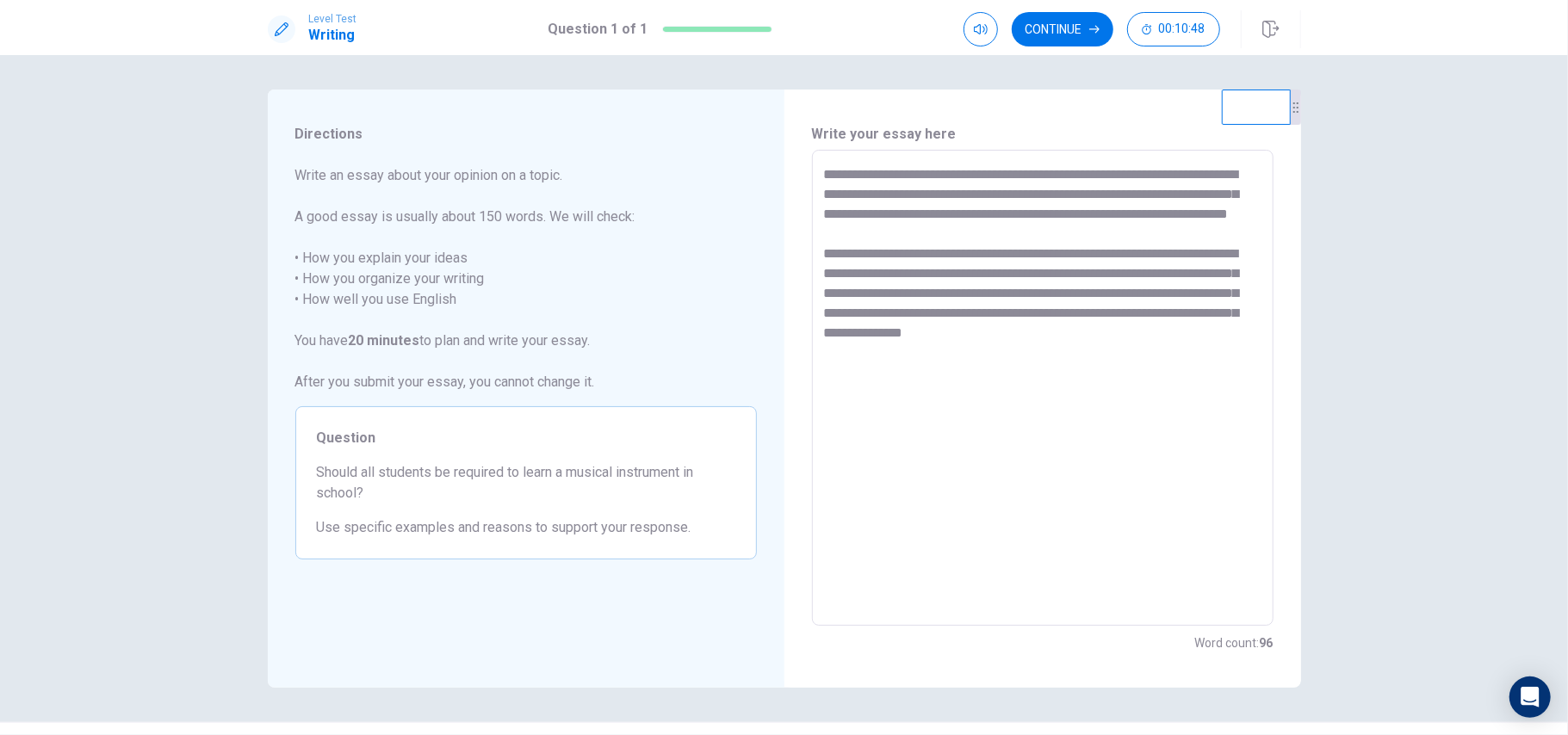 drag, startPoint x: 959, startPoint y: 236, endPoint x: 1100, endPoint y: 234, distance: 141.01418 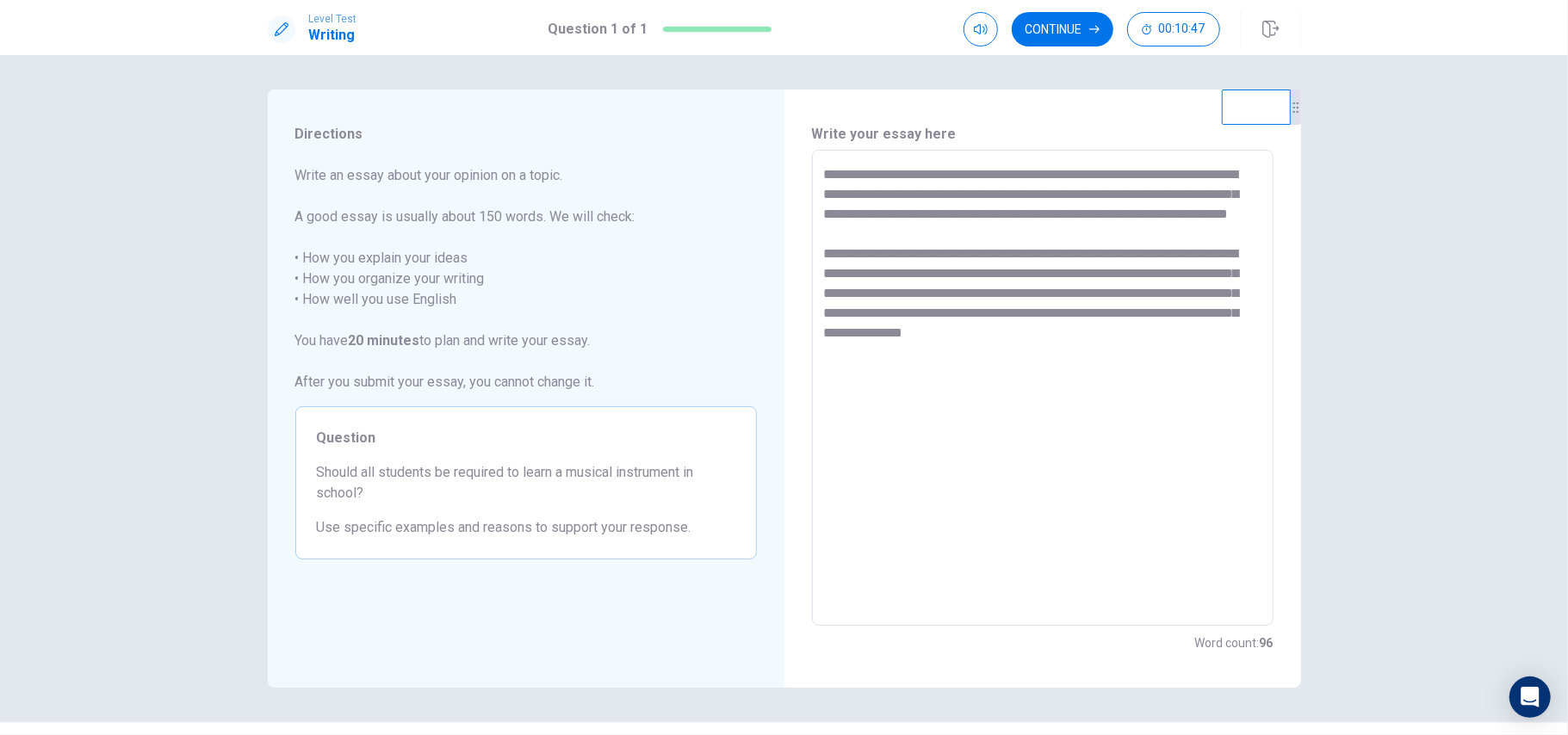 click on "**********" at bounding box center [1043, 388] 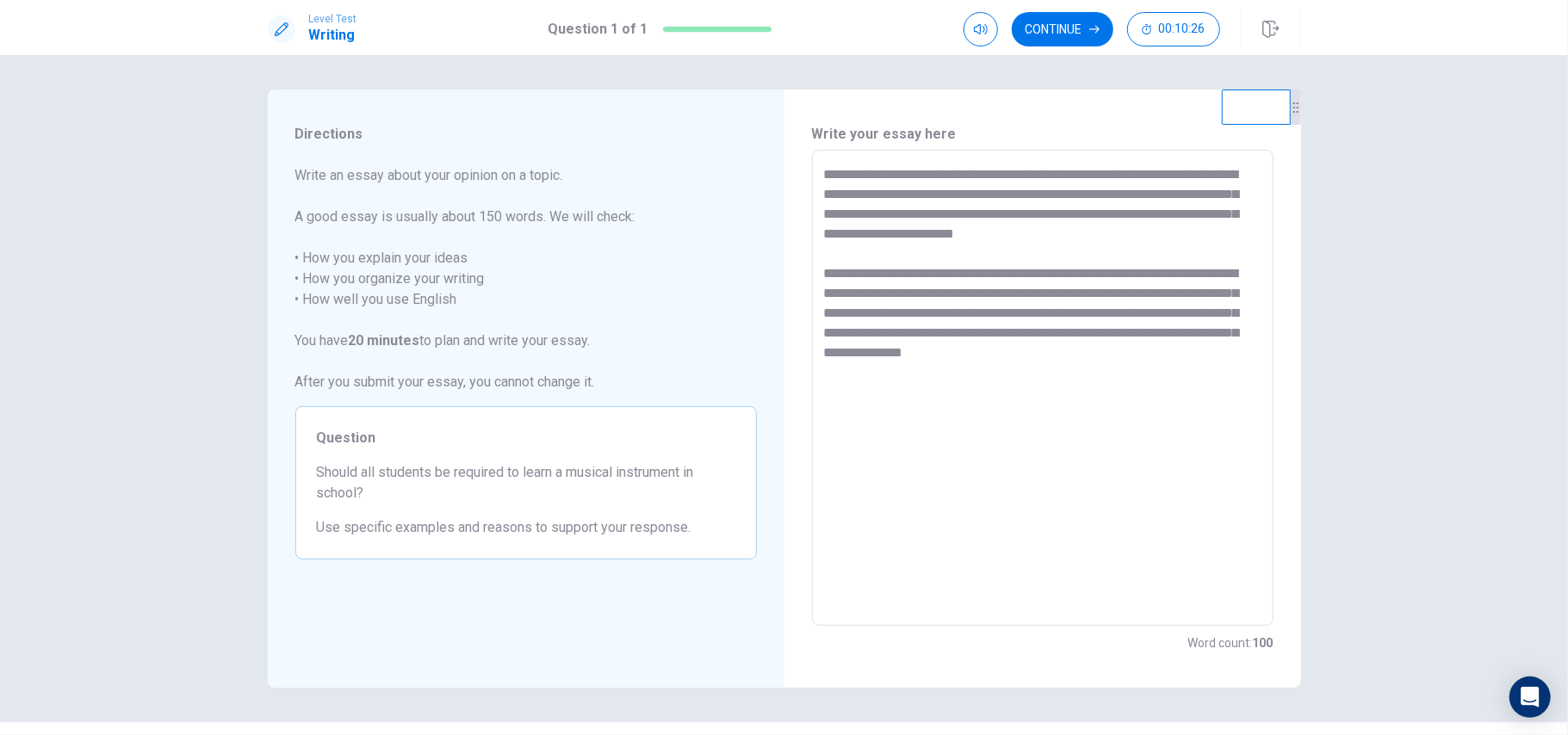click on "**********" at bounding box center (1043, 388) 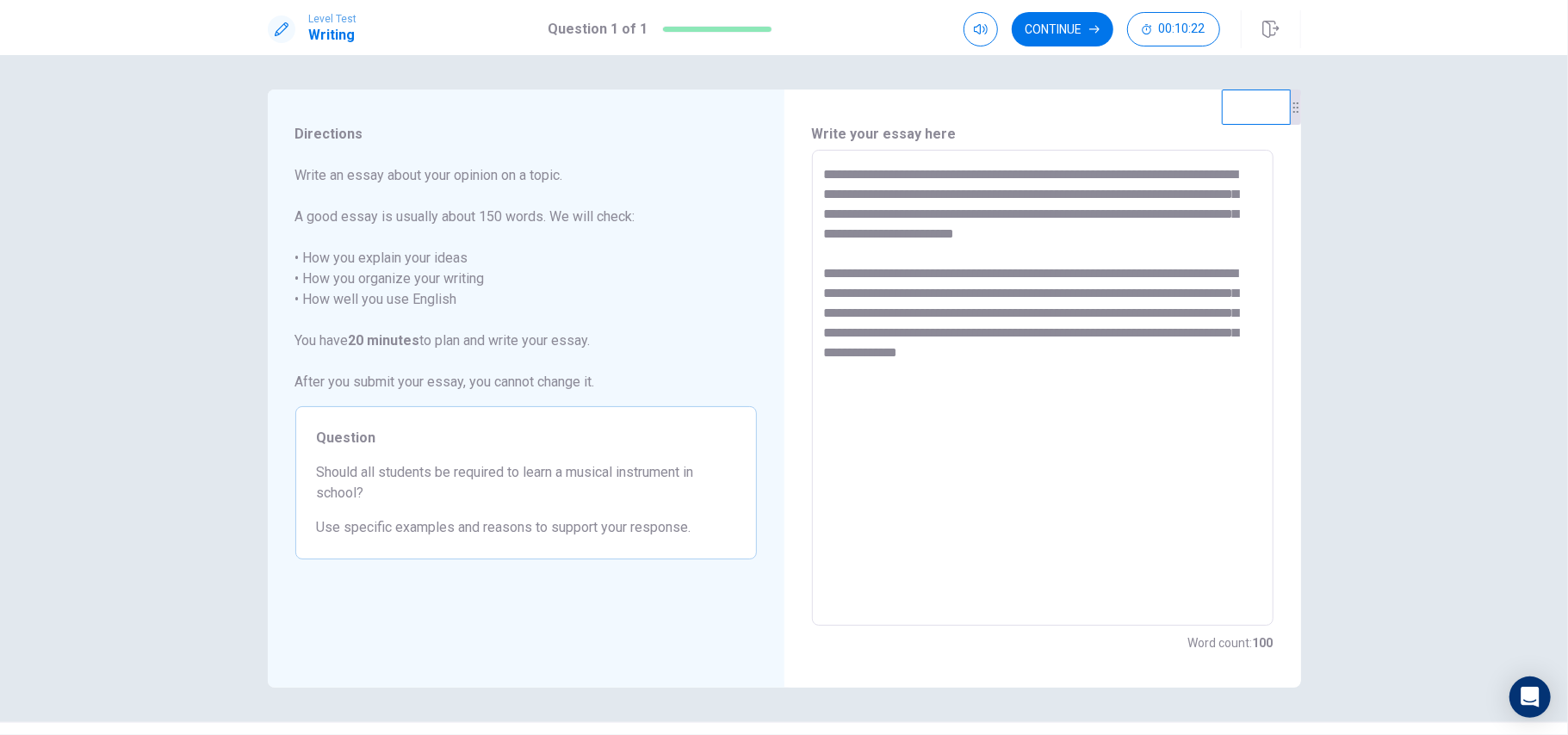 click on "**********" at bounding box center [1043, 388] 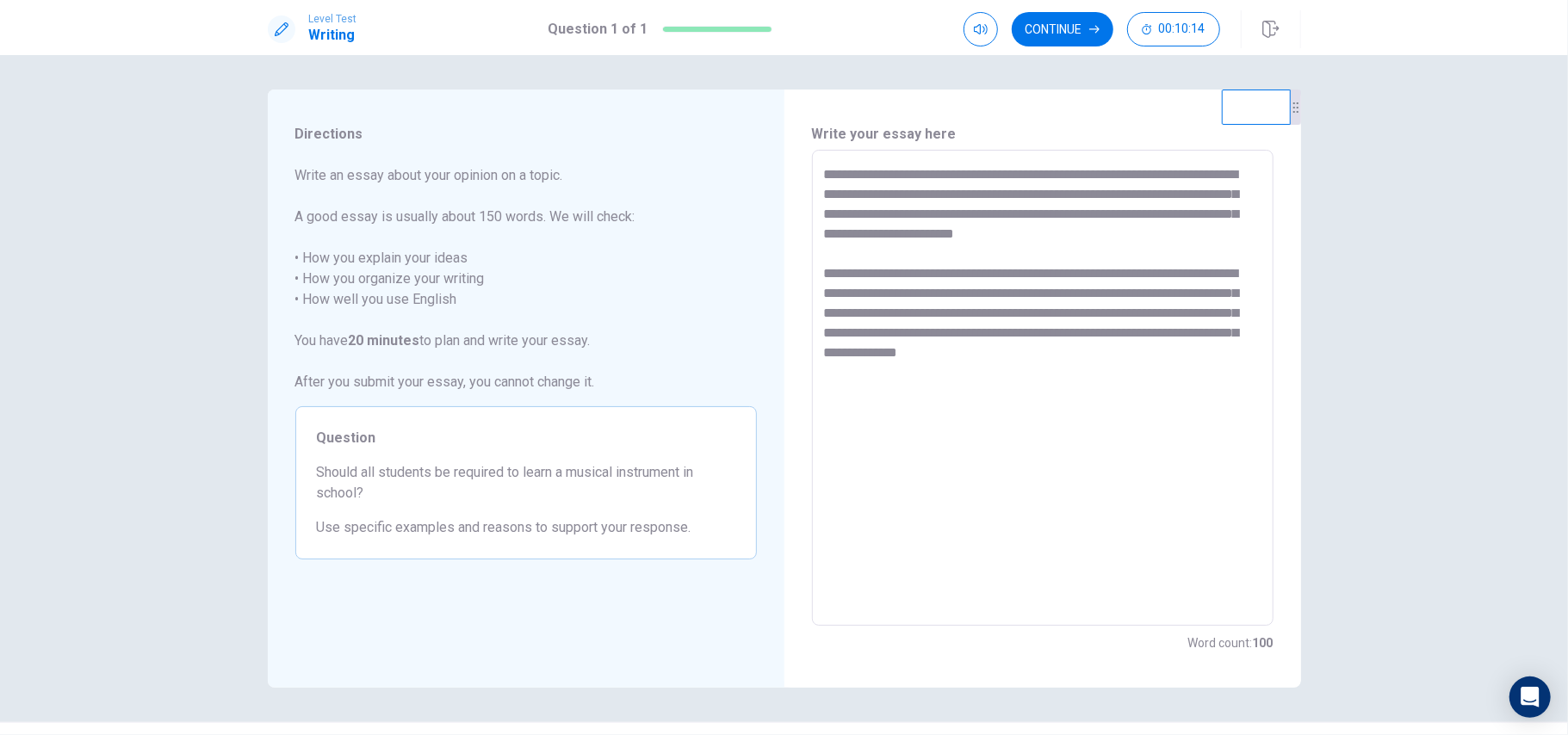 click on "**********" at bounding box center [1043, 388] 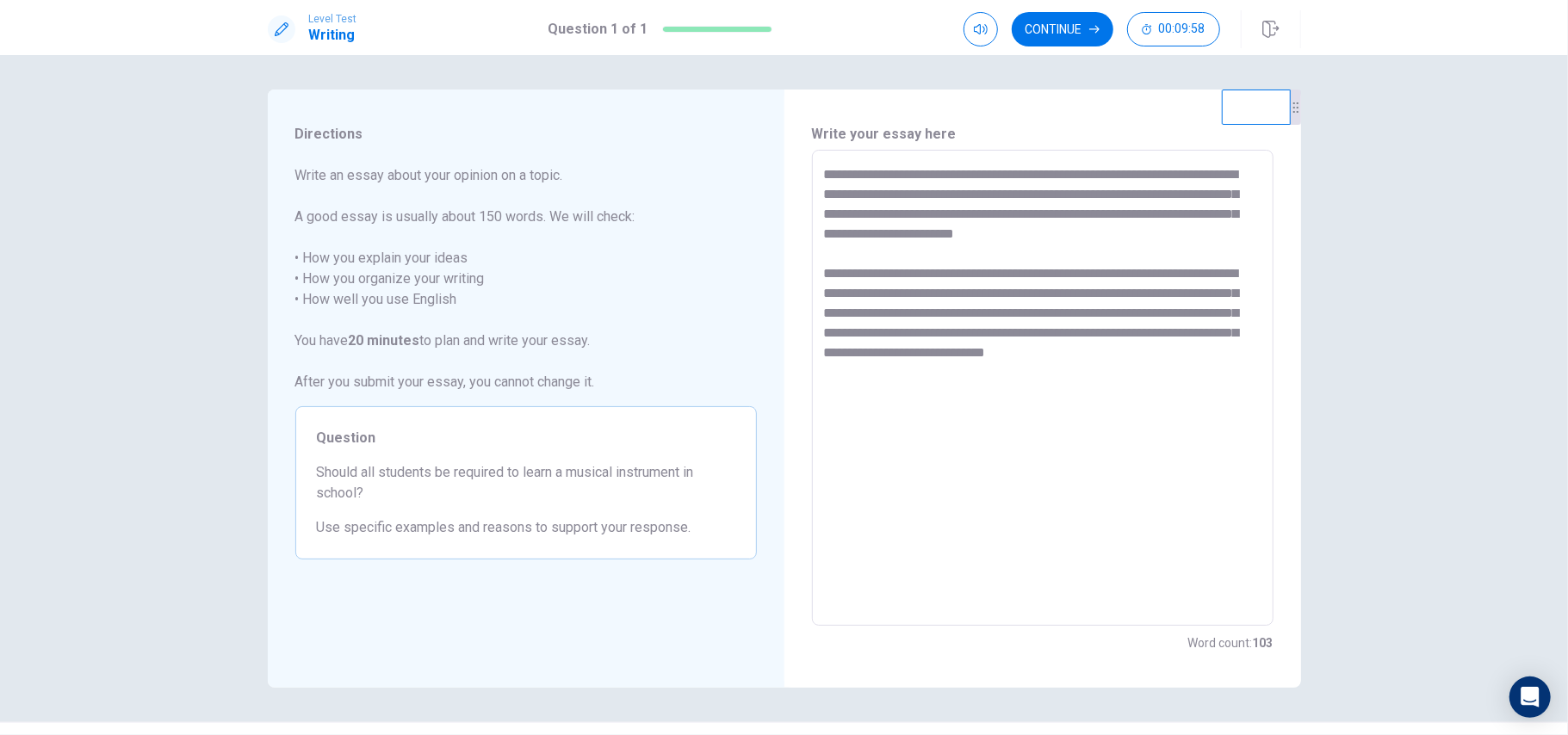 click on "**********" at bounding box center (1043, 388) 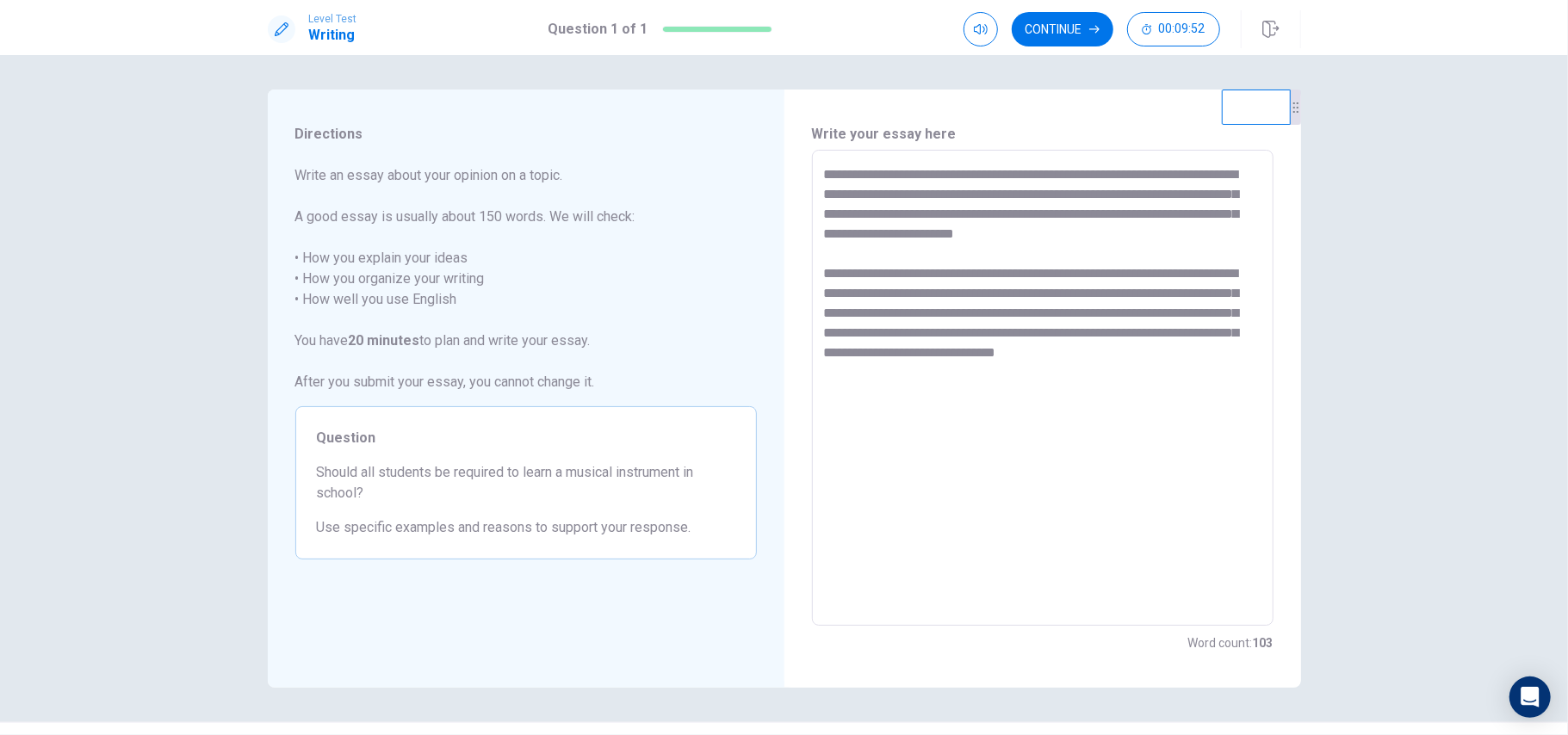 click on "**********" at bounding box center (1043, 388) 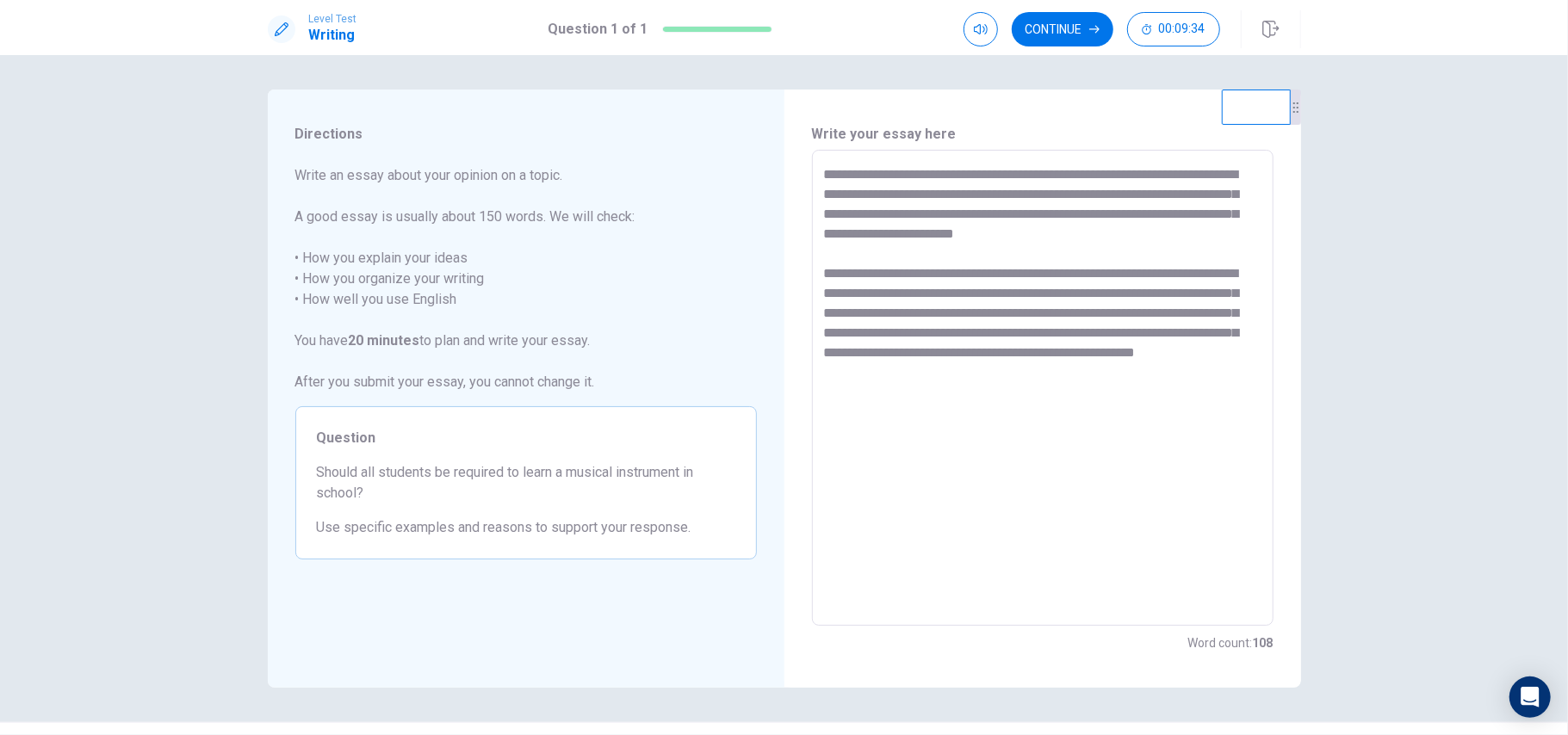 click on "**********" at bounding box center (1043, 388) 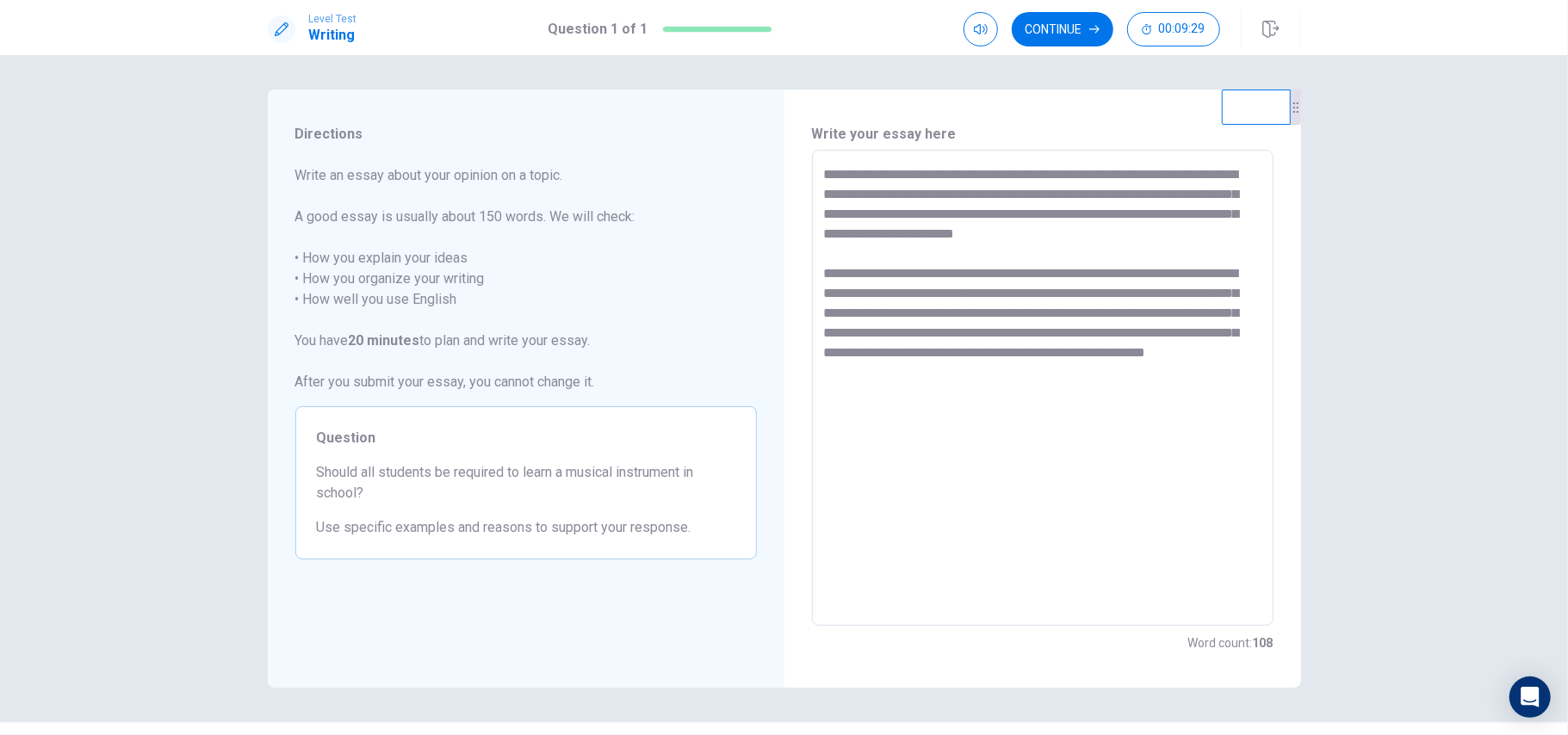 click on "**********" at bounding box center [1043, 388] 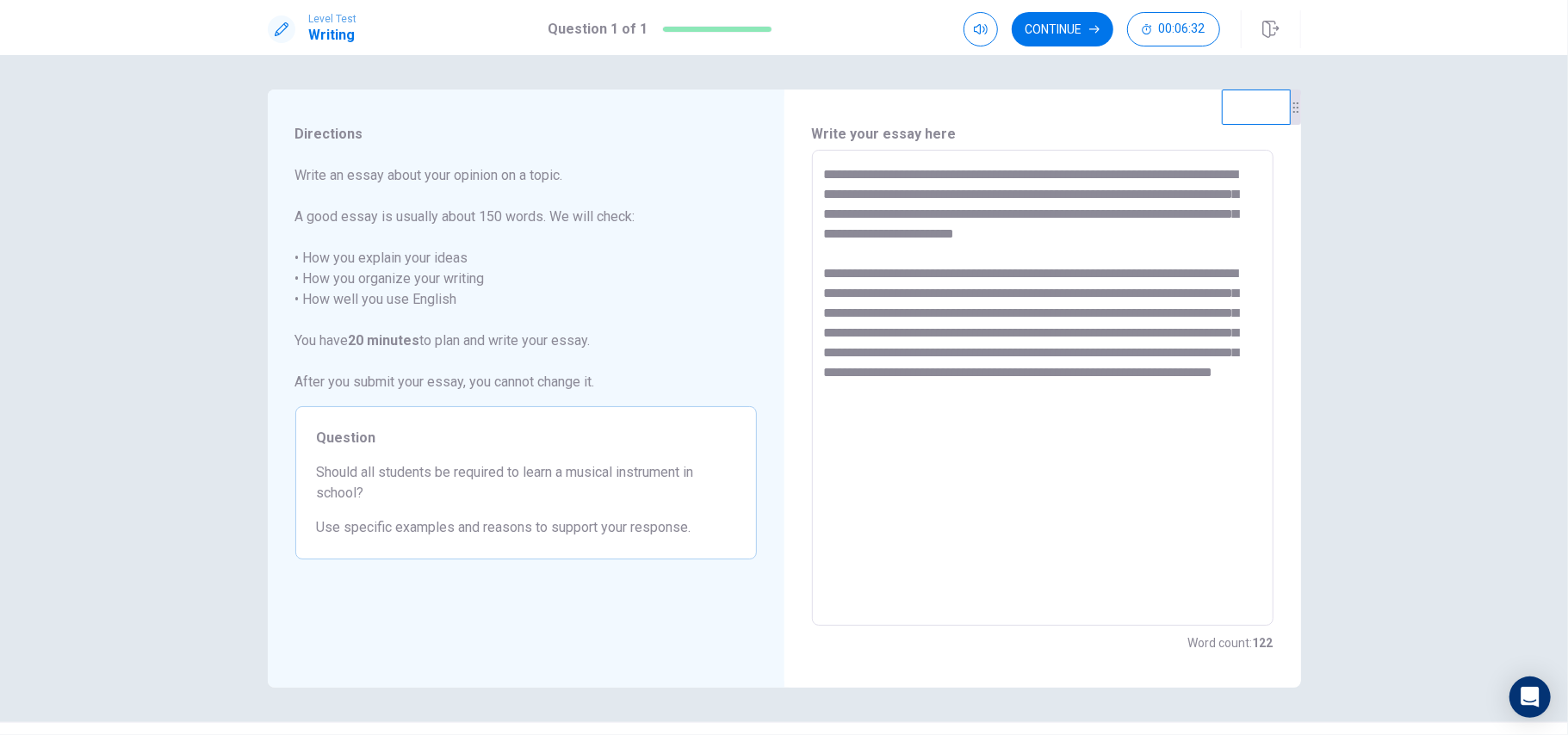 click on "**********" at bounding box center [1043, 388] 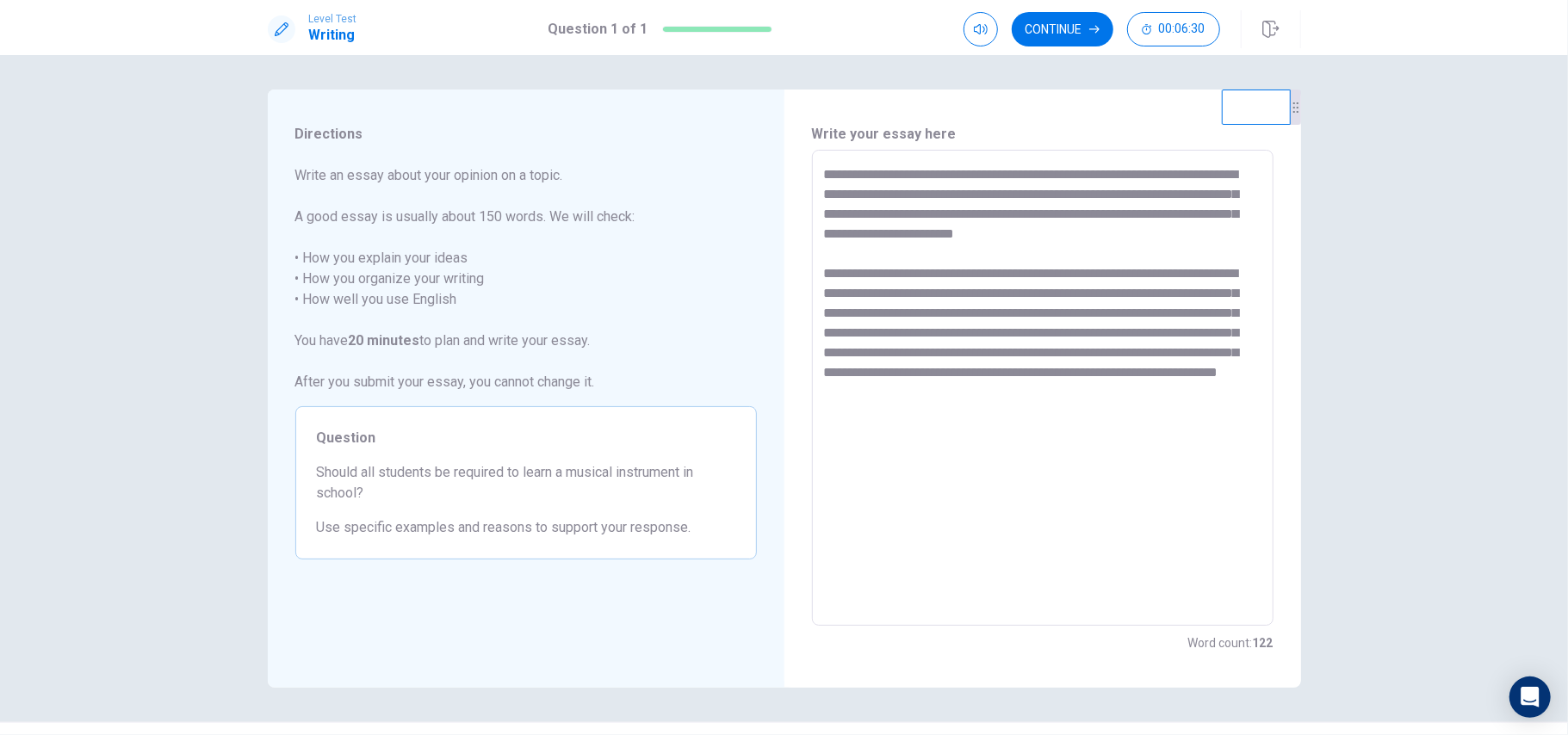 click on "**********" at bounding box center (1043, 388) 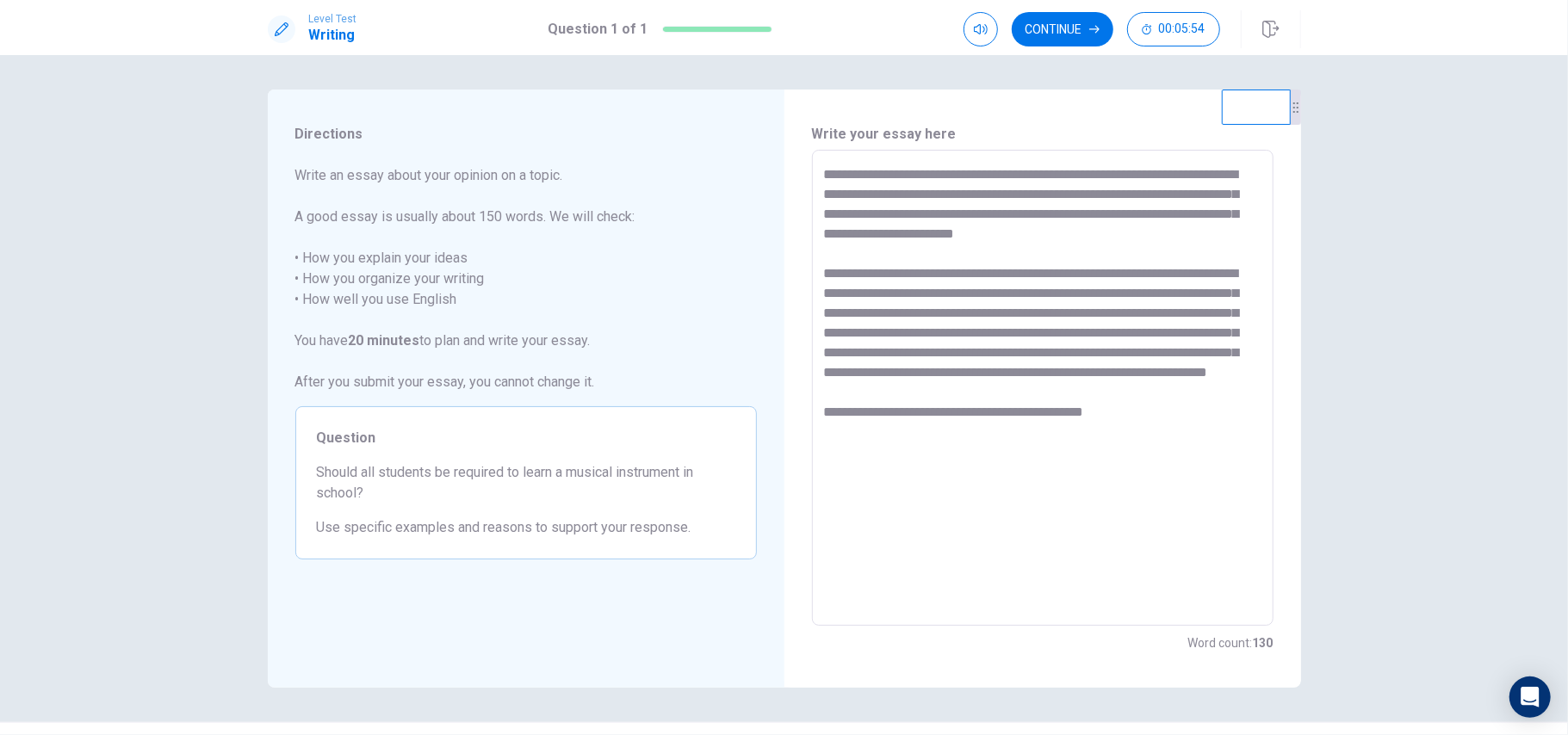 click on "**********" at bounding box center (1043, 388) 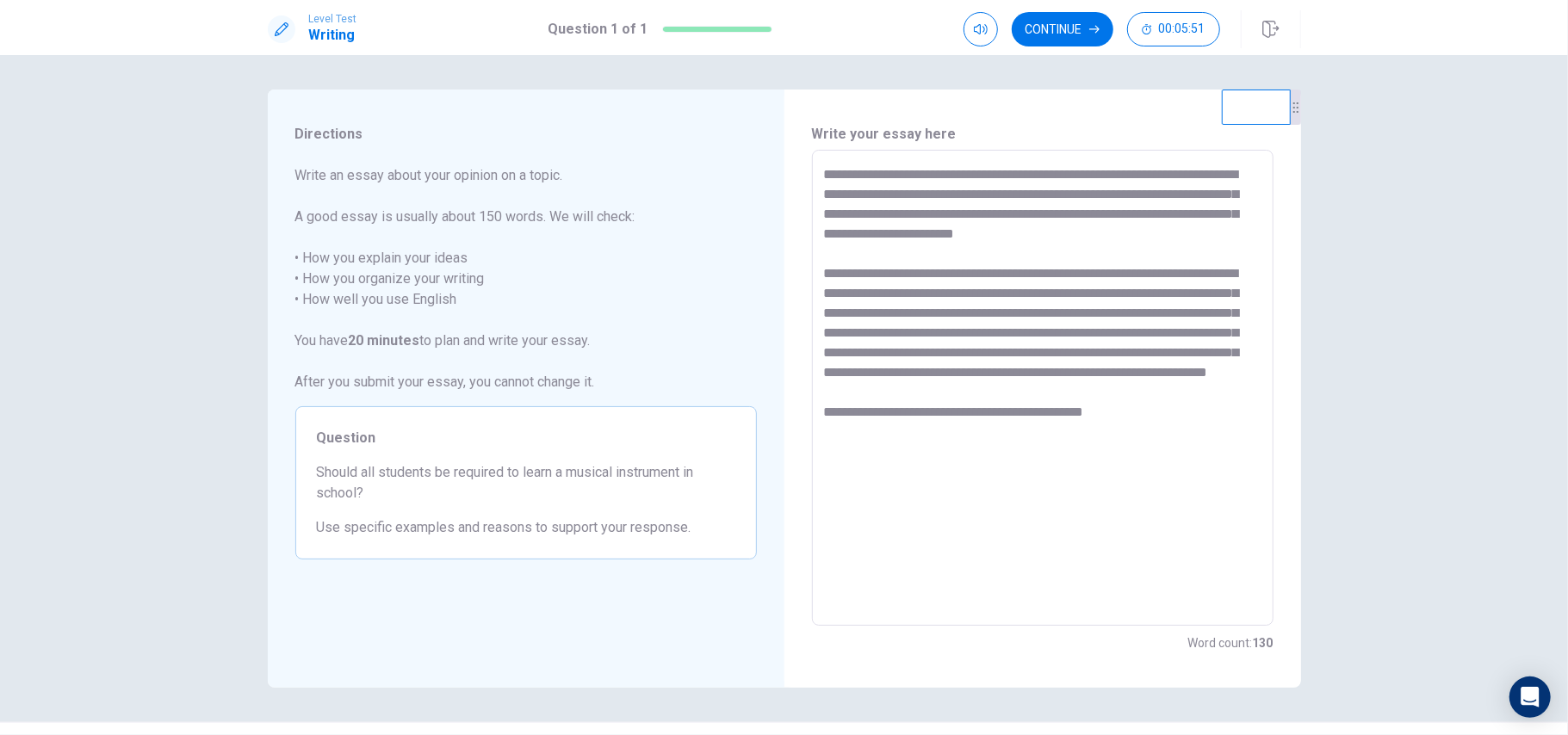 click on "**********" at bounding box center (1043, 388) 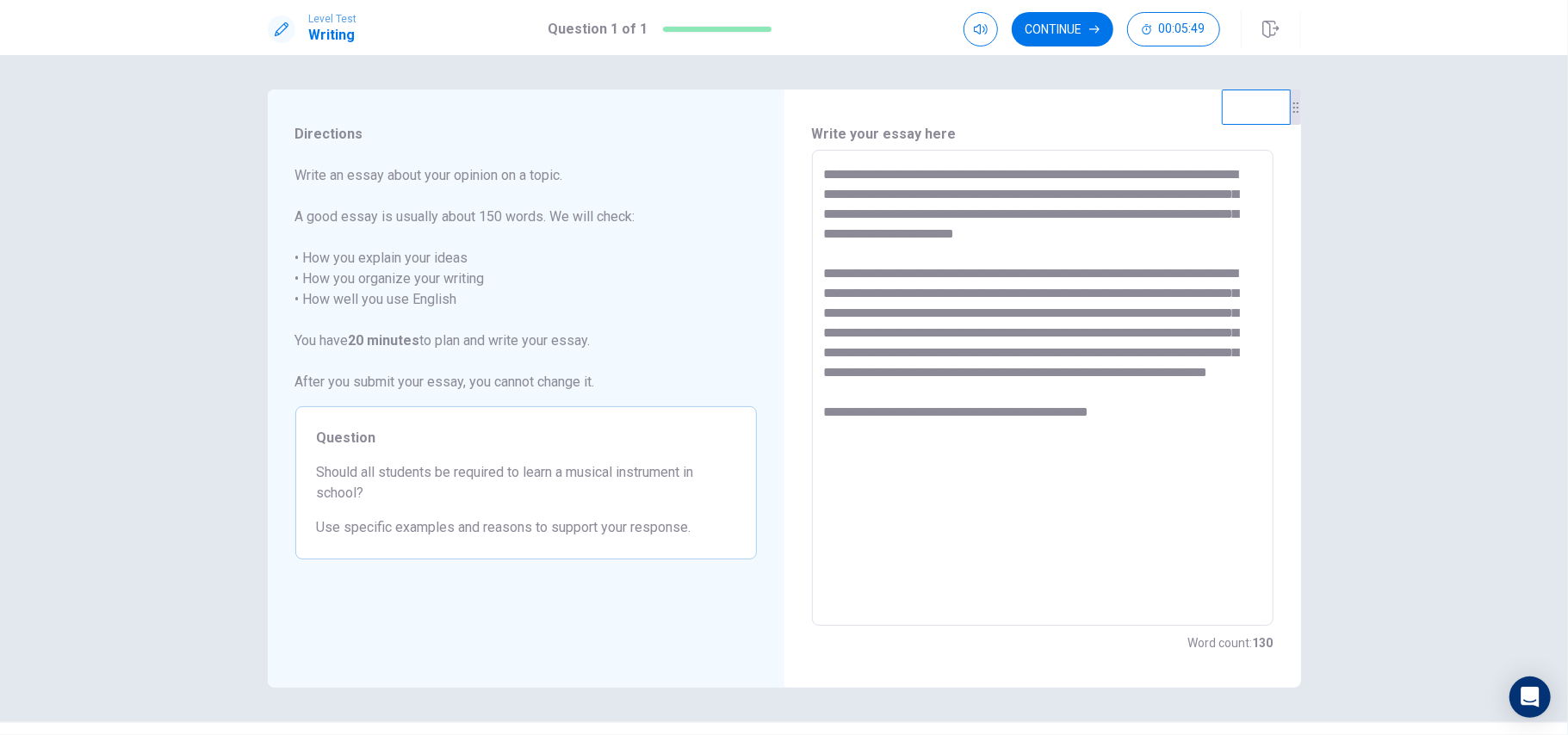 click on "**********" at bounding box center [1043, 388] 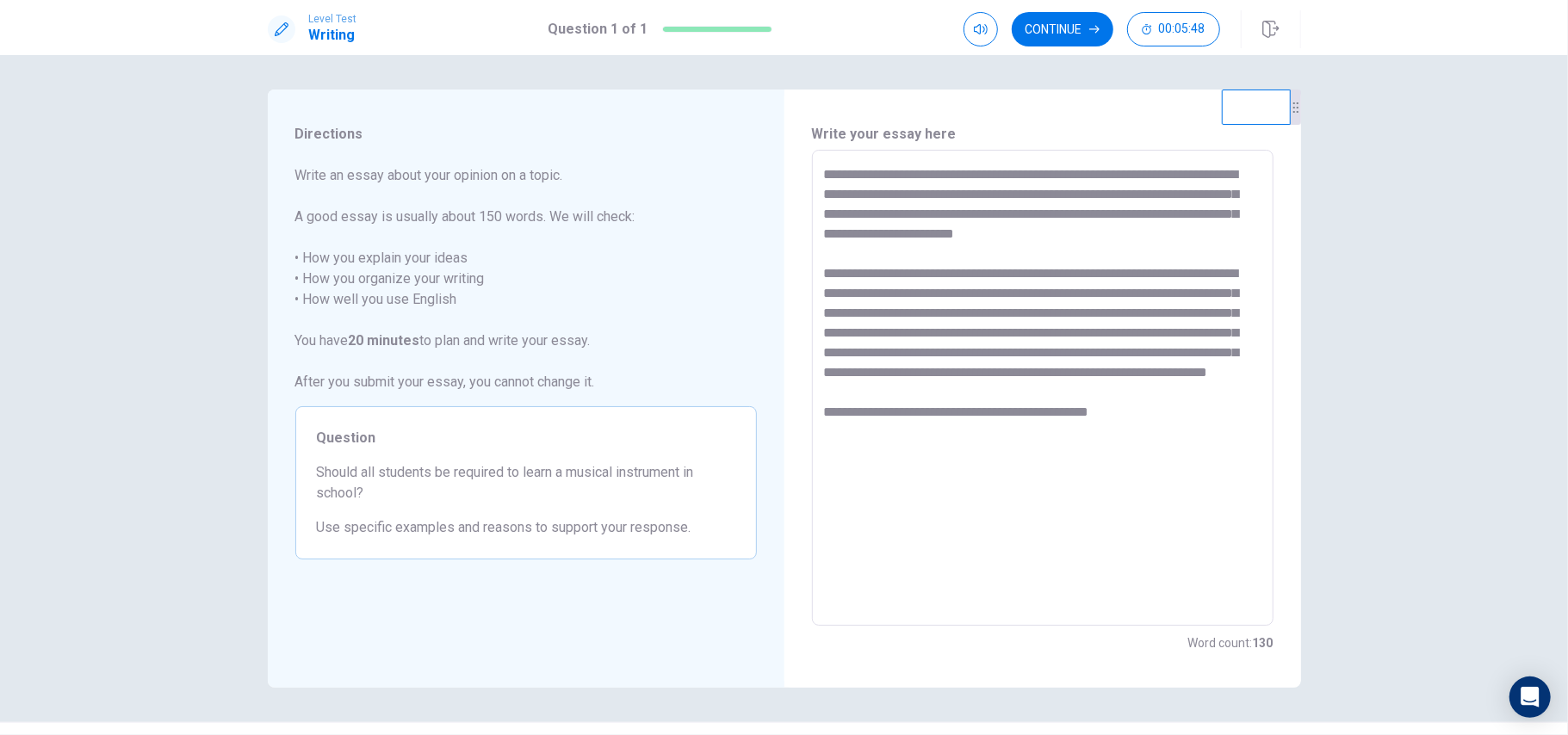 click on "**********" at bounding box center [1043, 388] 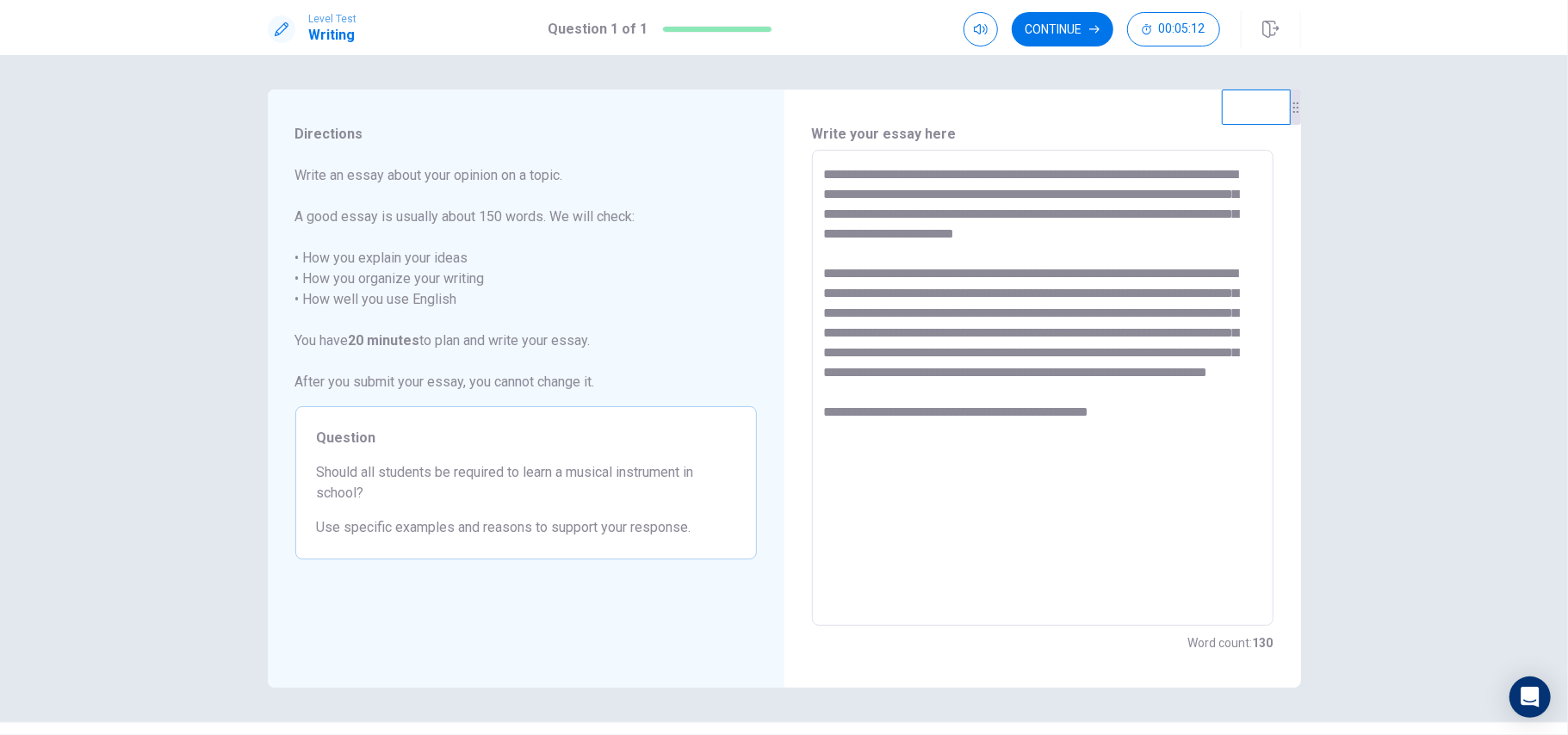 drag, startPoint x: 1016, startPoint y: 368, endPoint x: 1032, endPoint y: 362, distance: 17.088007 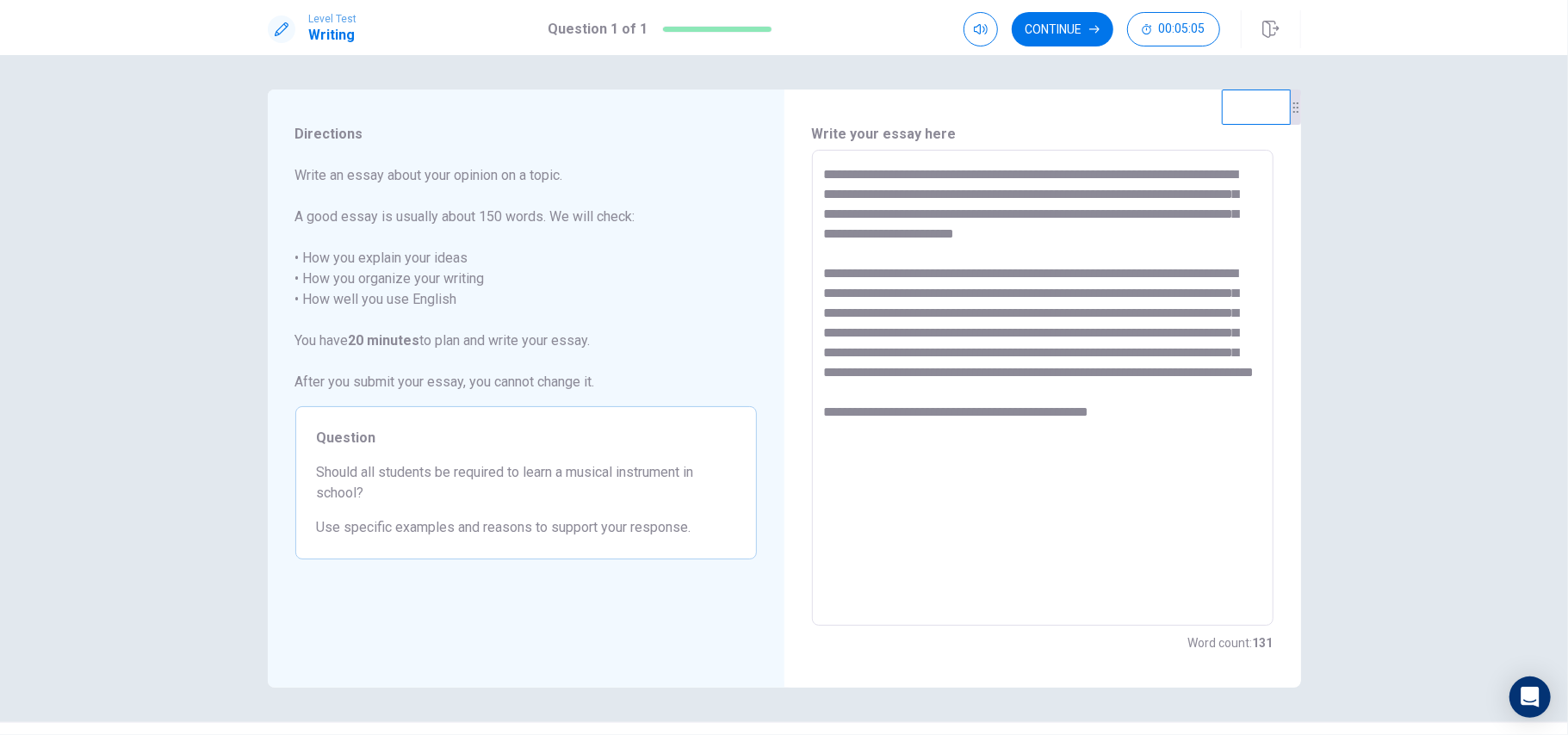 click on "**********" at bounding box center (1043, 388) 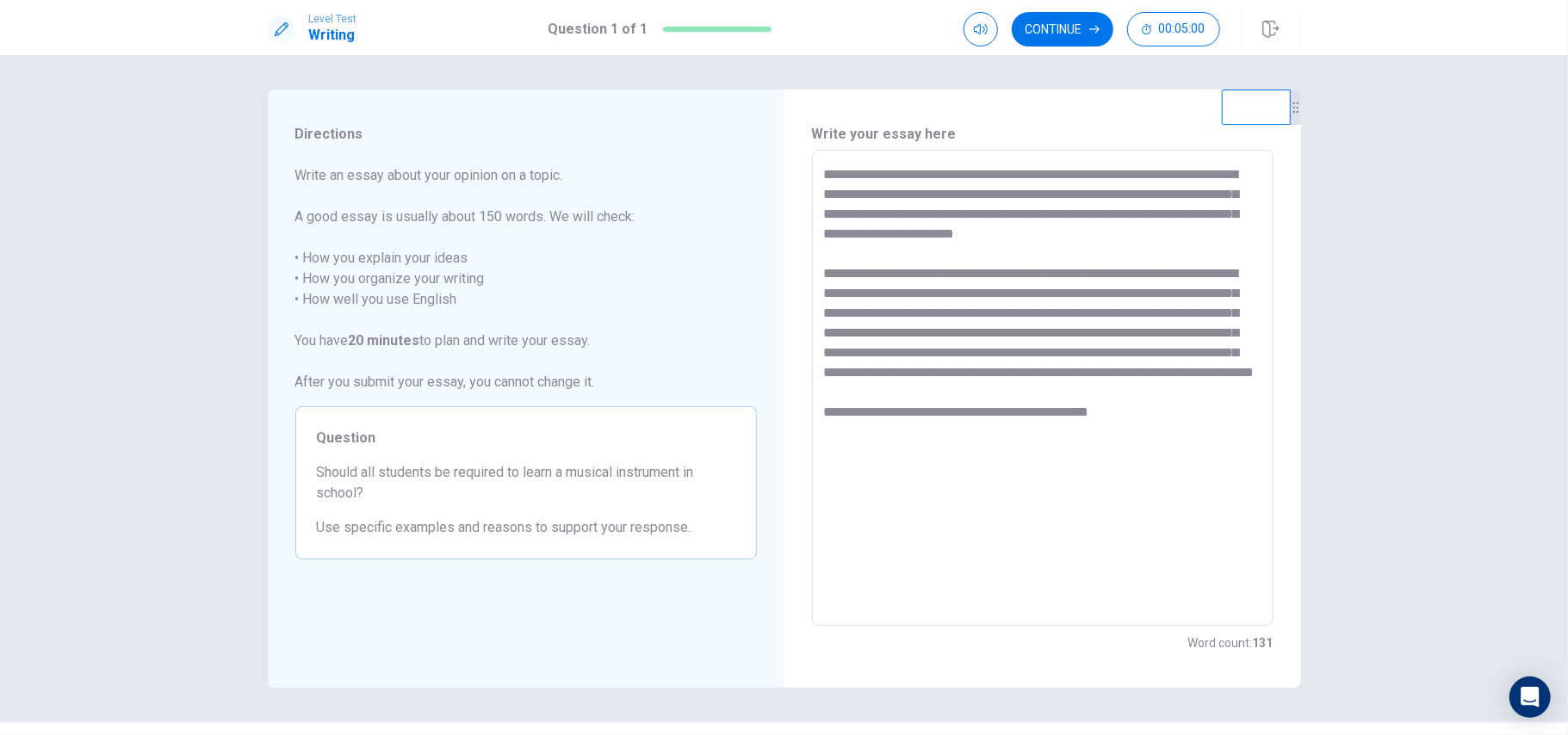 click on "**********" at bounding box center [1043, 388] 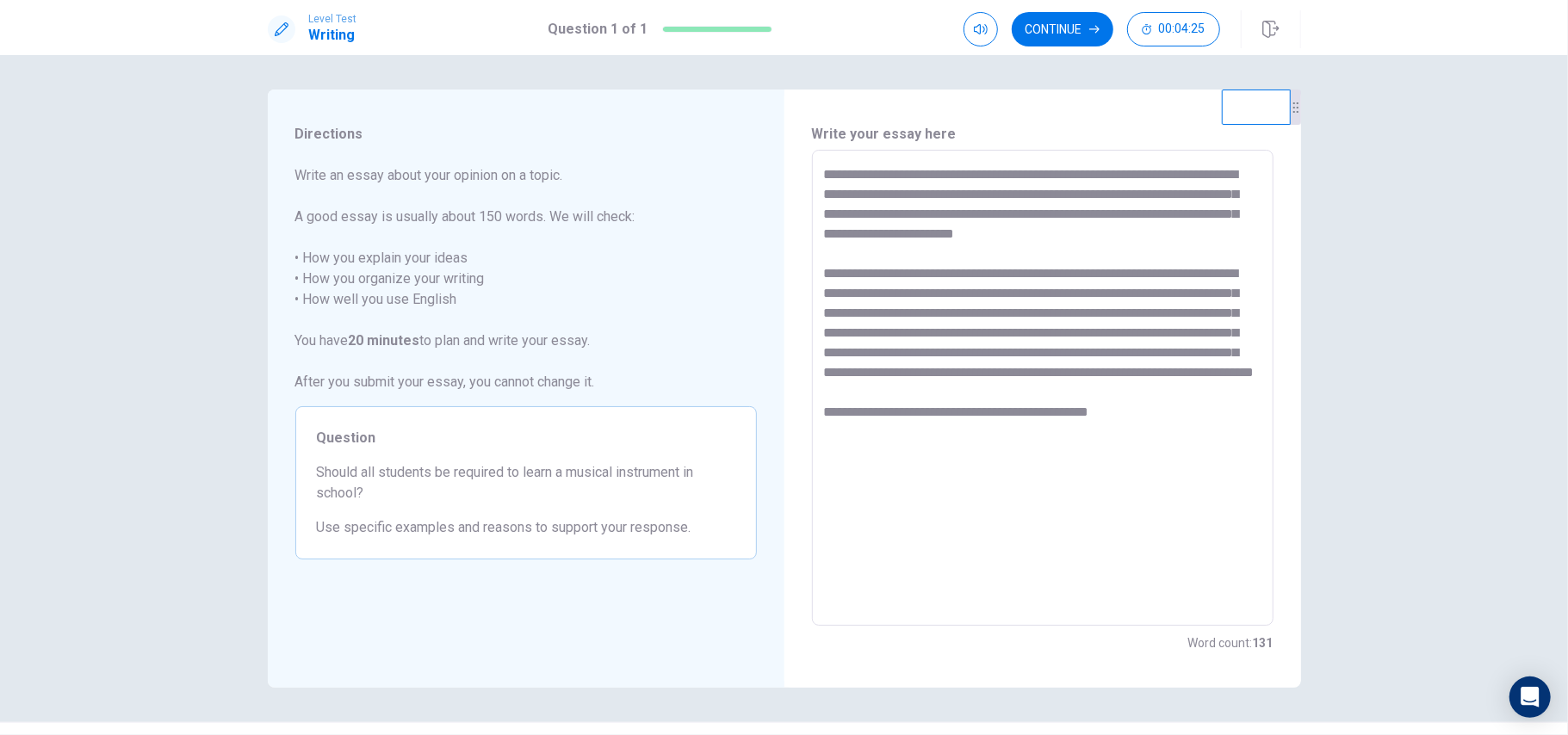 drag, startPoint x: 1131, startPoint y: 234, endPoint x: 1131, endPoint y: 262, distance: 28 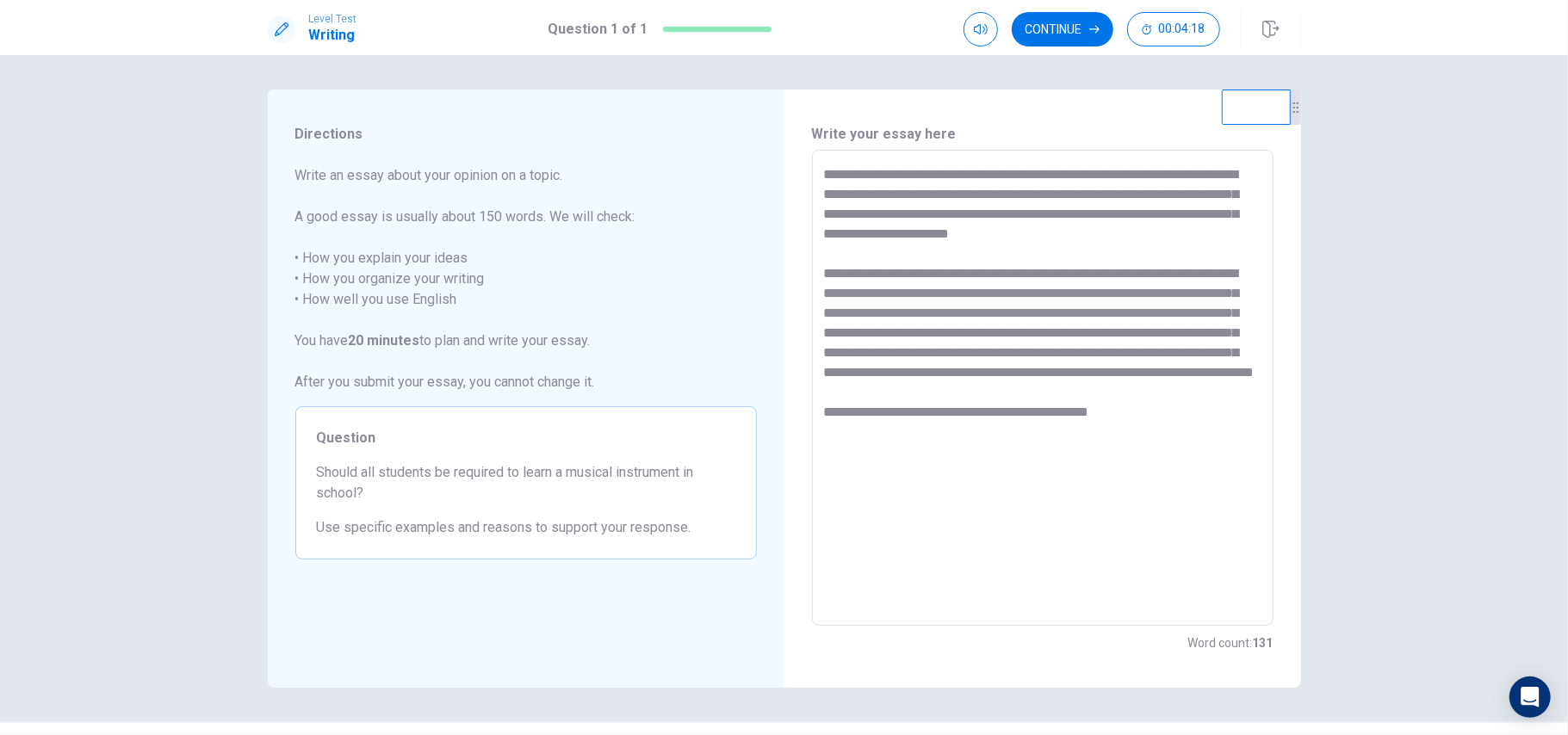 click on "**********" at bounding box center (1043, 388) 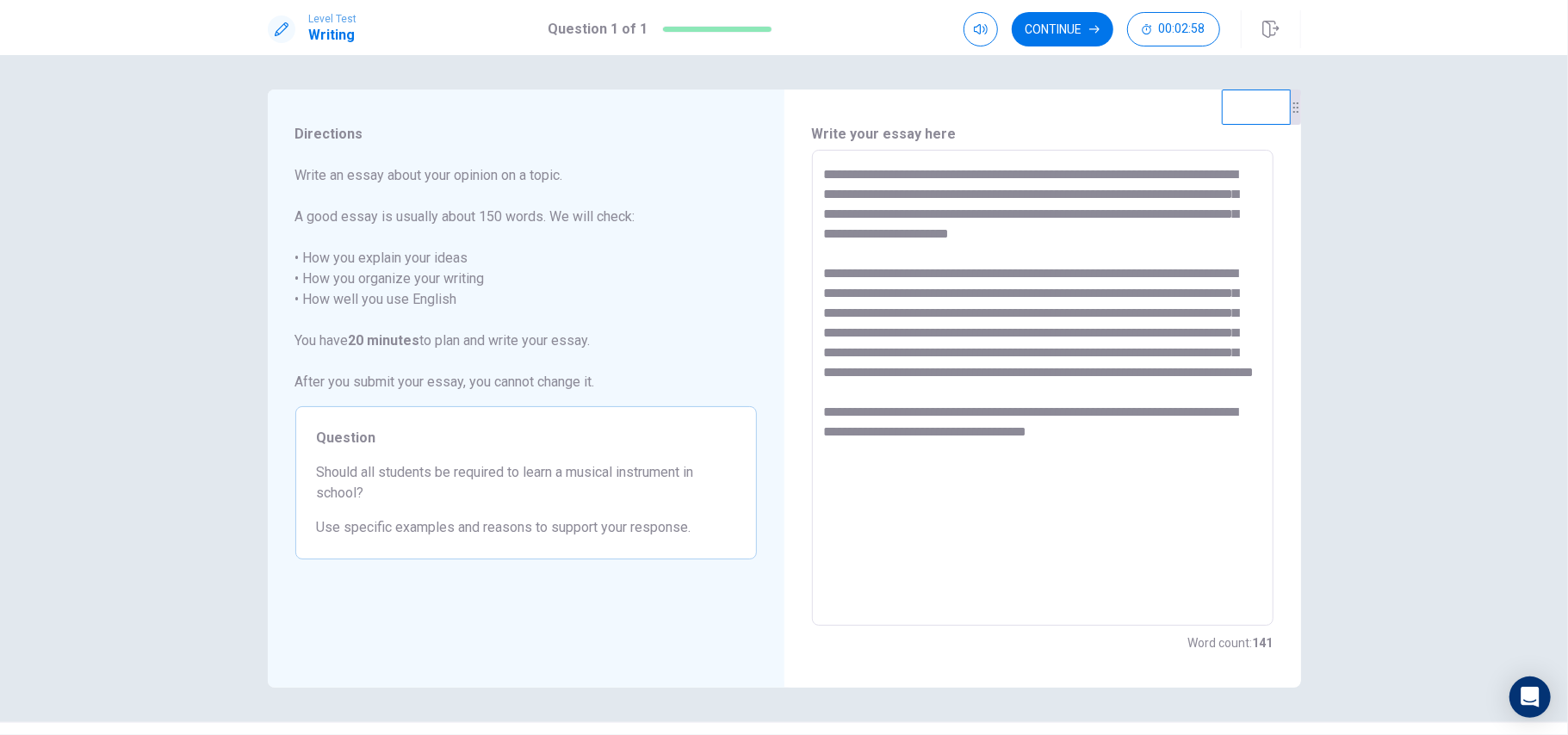 drag, startPoint x: 1127, startPoint y: 448, endPoint x: 1138, endPoint y: 487, distance: 40.521599 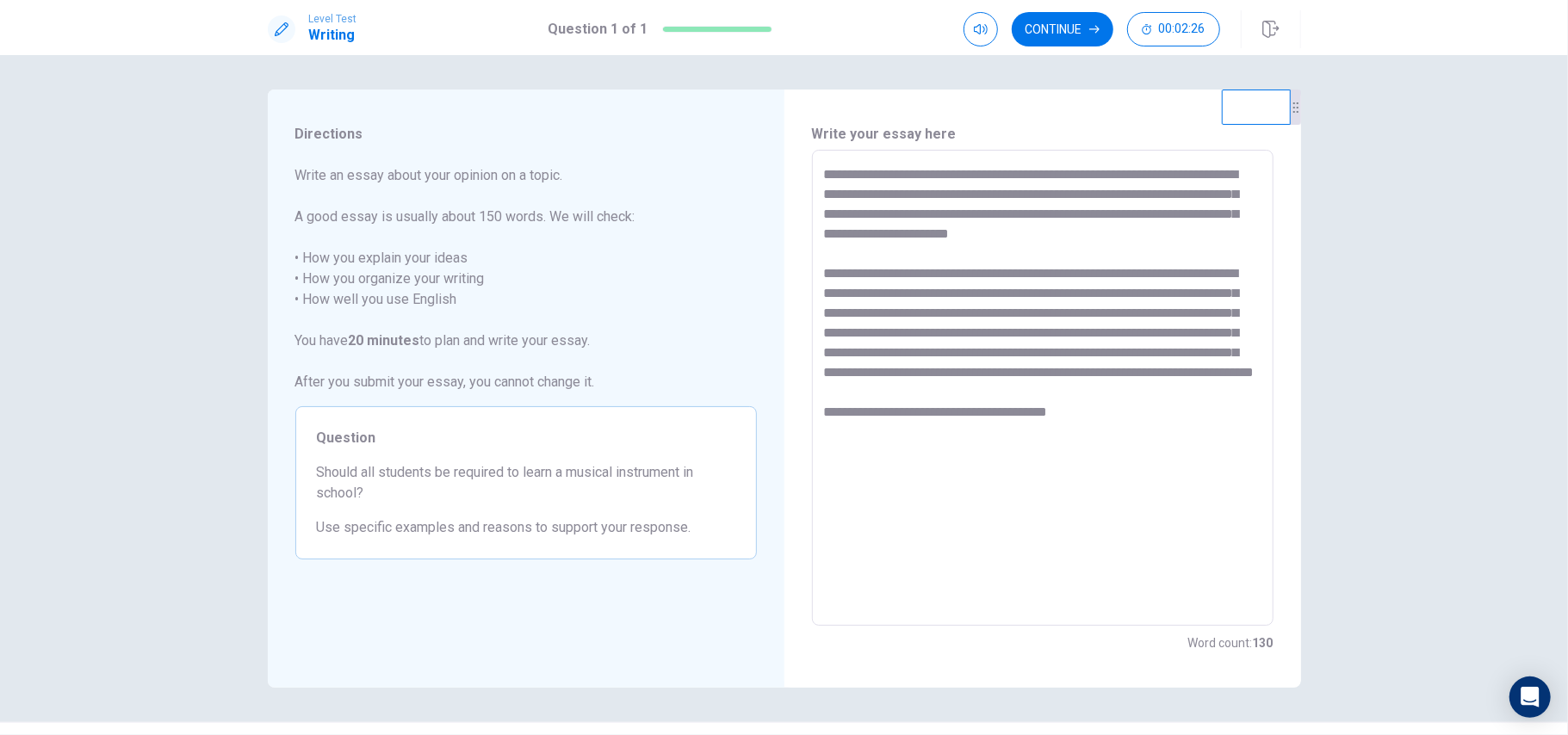 drag, startPoint x: 1113, startPoint y: 232, endPoint x: 1113, endPoint y: 256, distance: 24 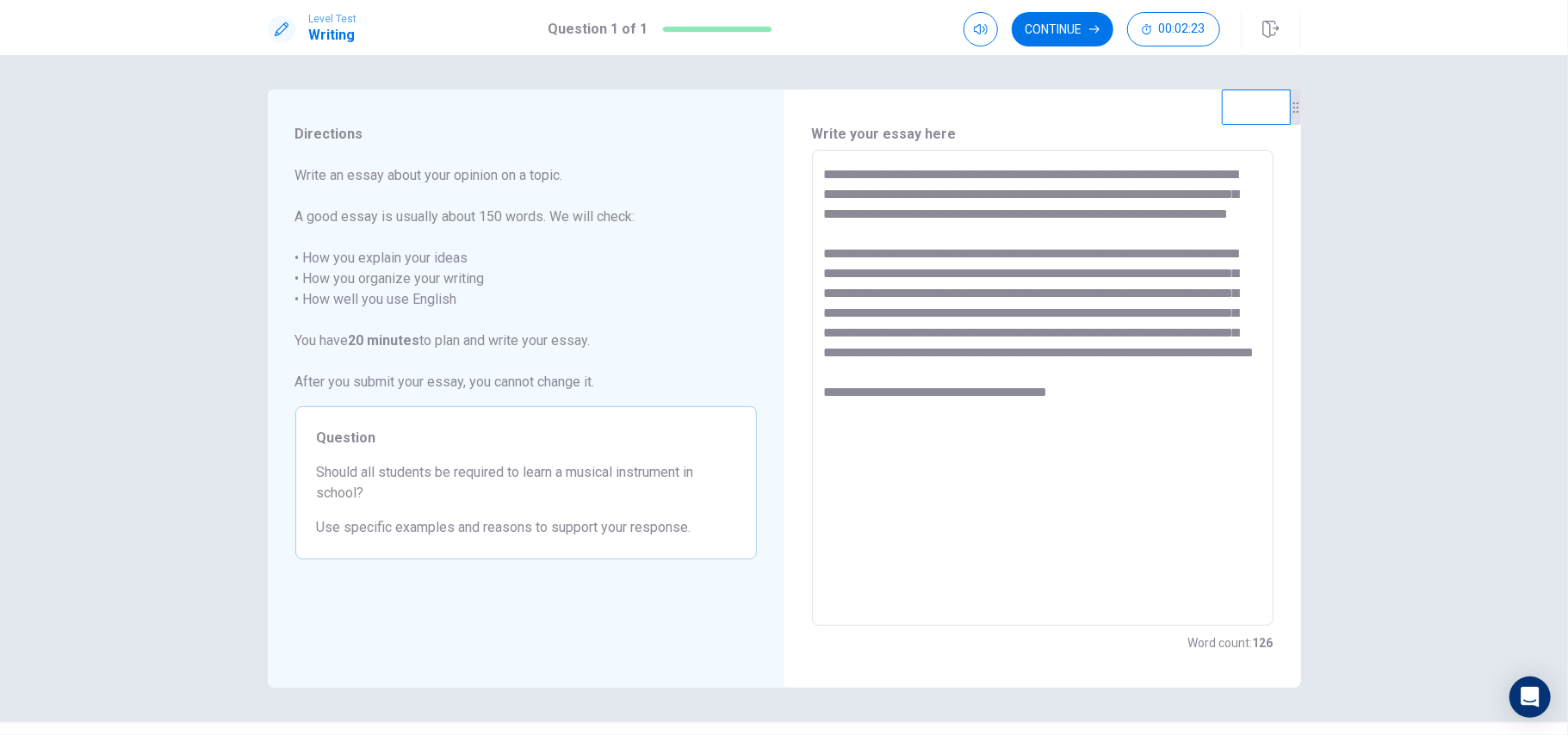 click on "**********" at bounding box center [1043, 388] 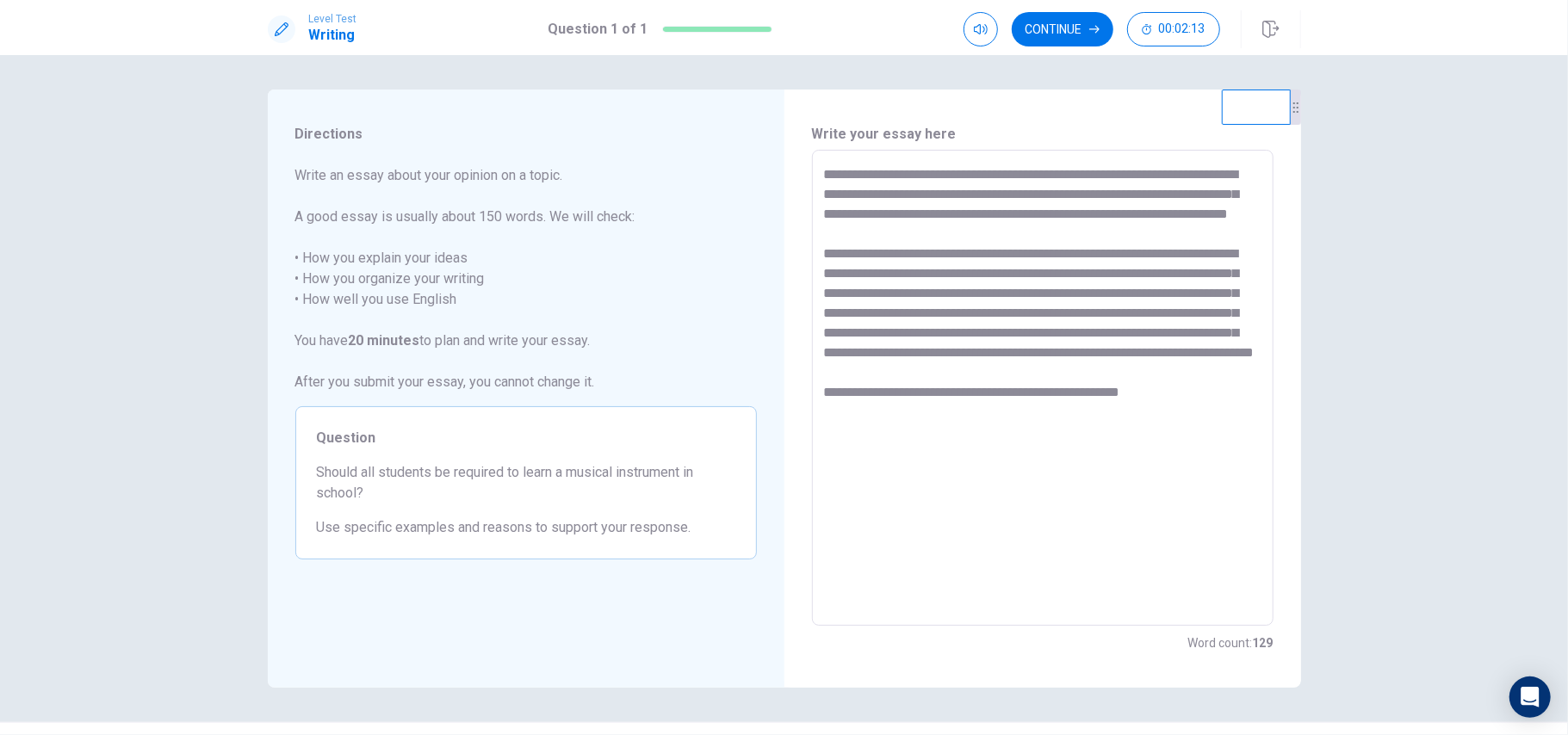 click on "**********" at bounding box center (1043, 388) 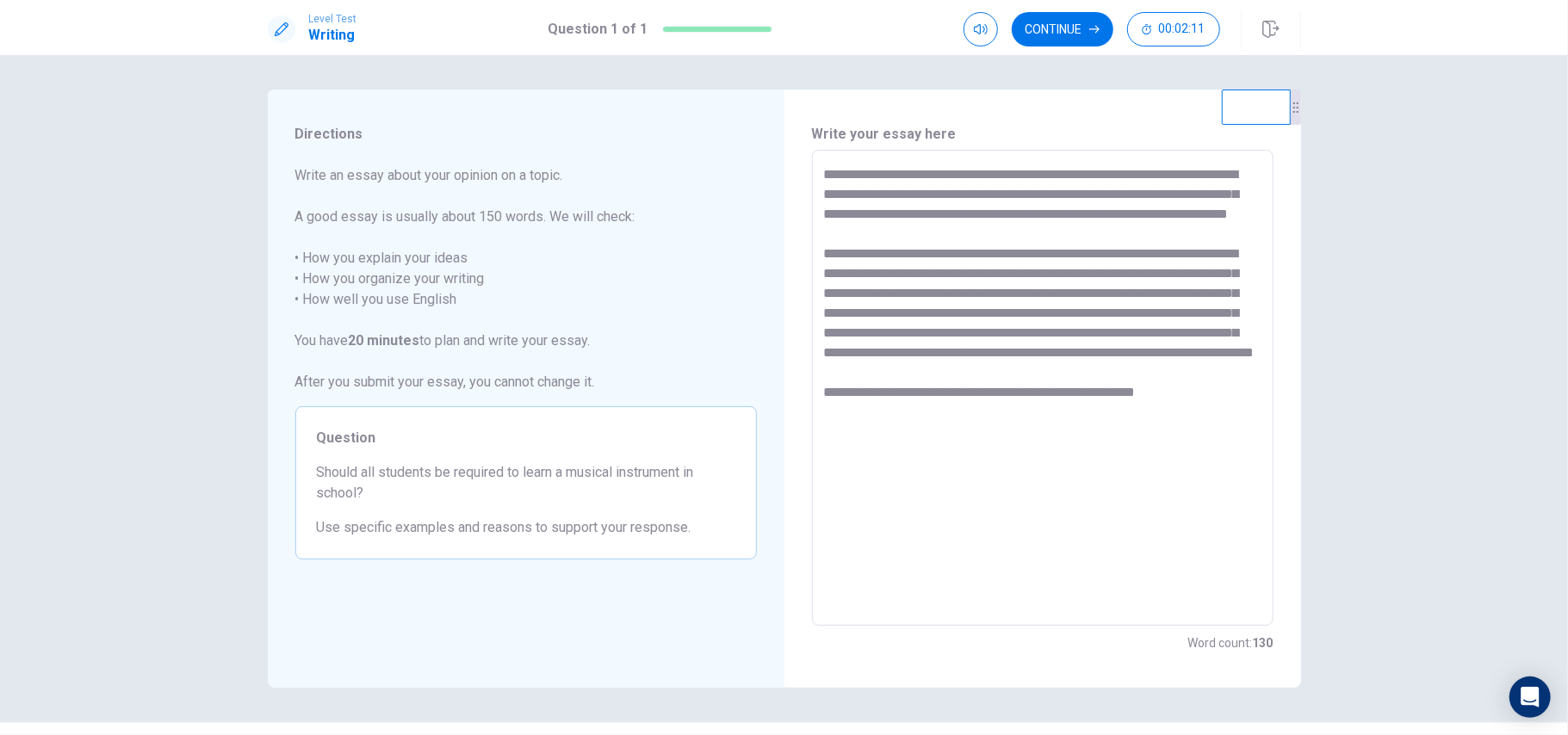click on "**********" at bounding box center (1043, 388) 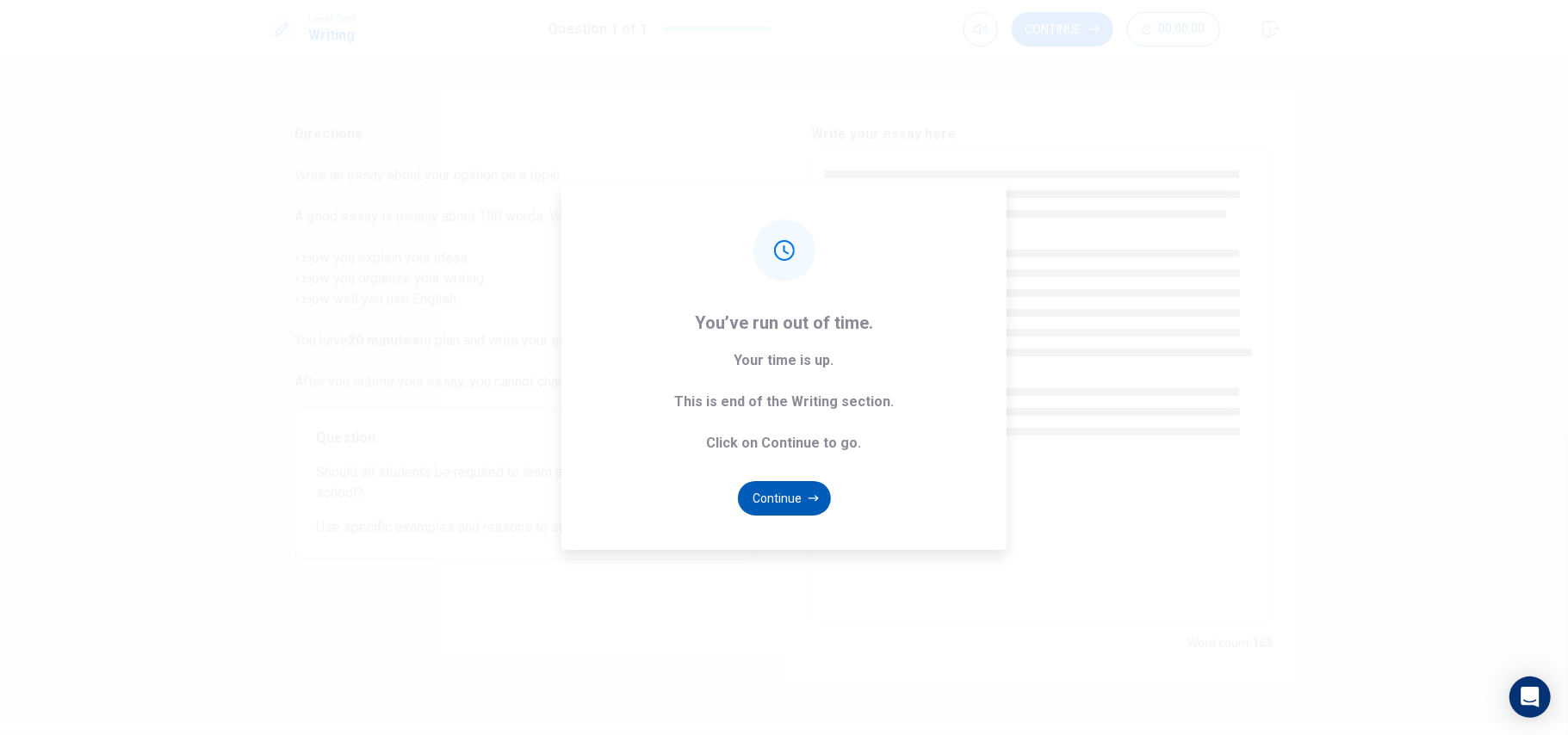 click 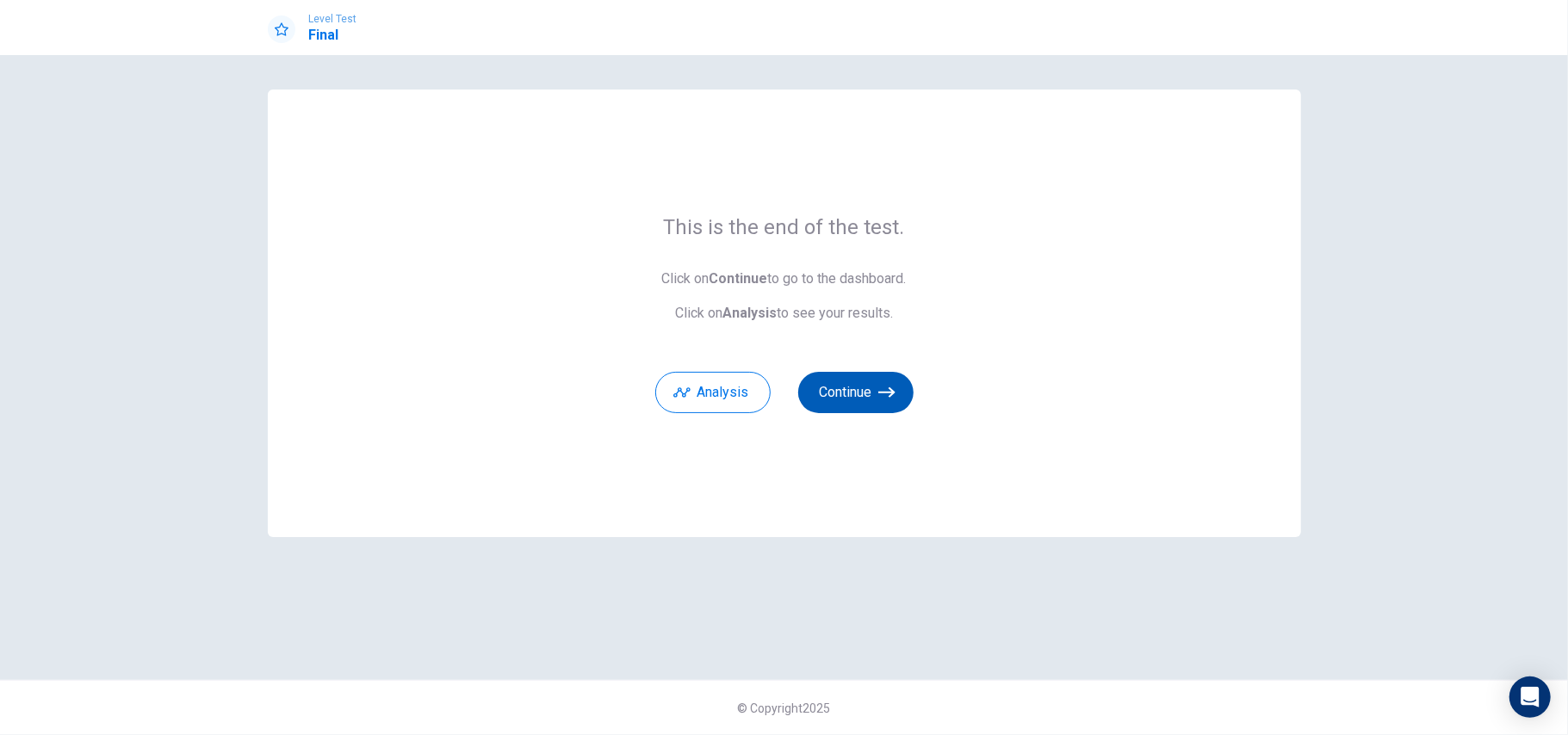 click on "Continue" at bounding box center (856, 392) 